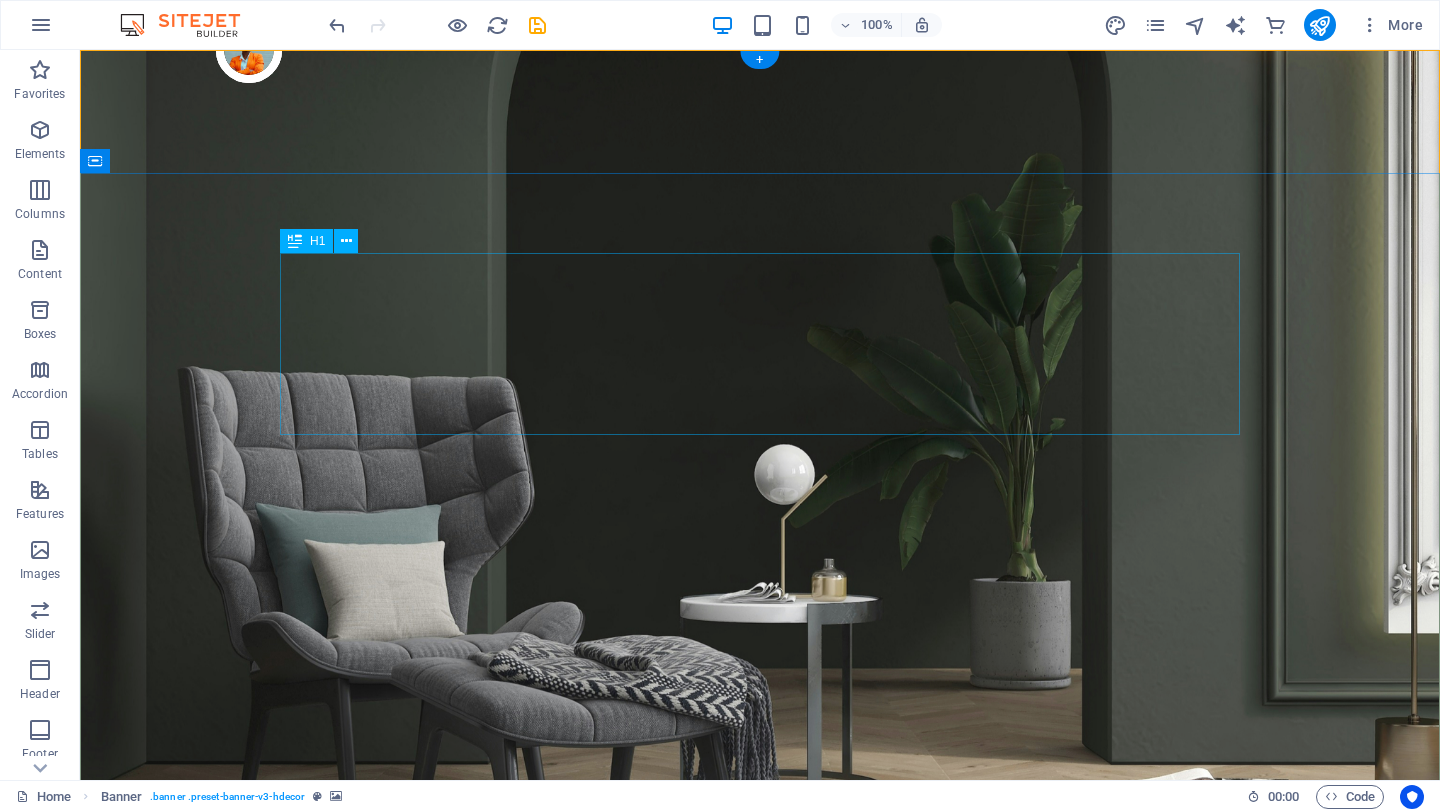 scroll, scrollTop: 0, scrollLeft: 0, axis: both 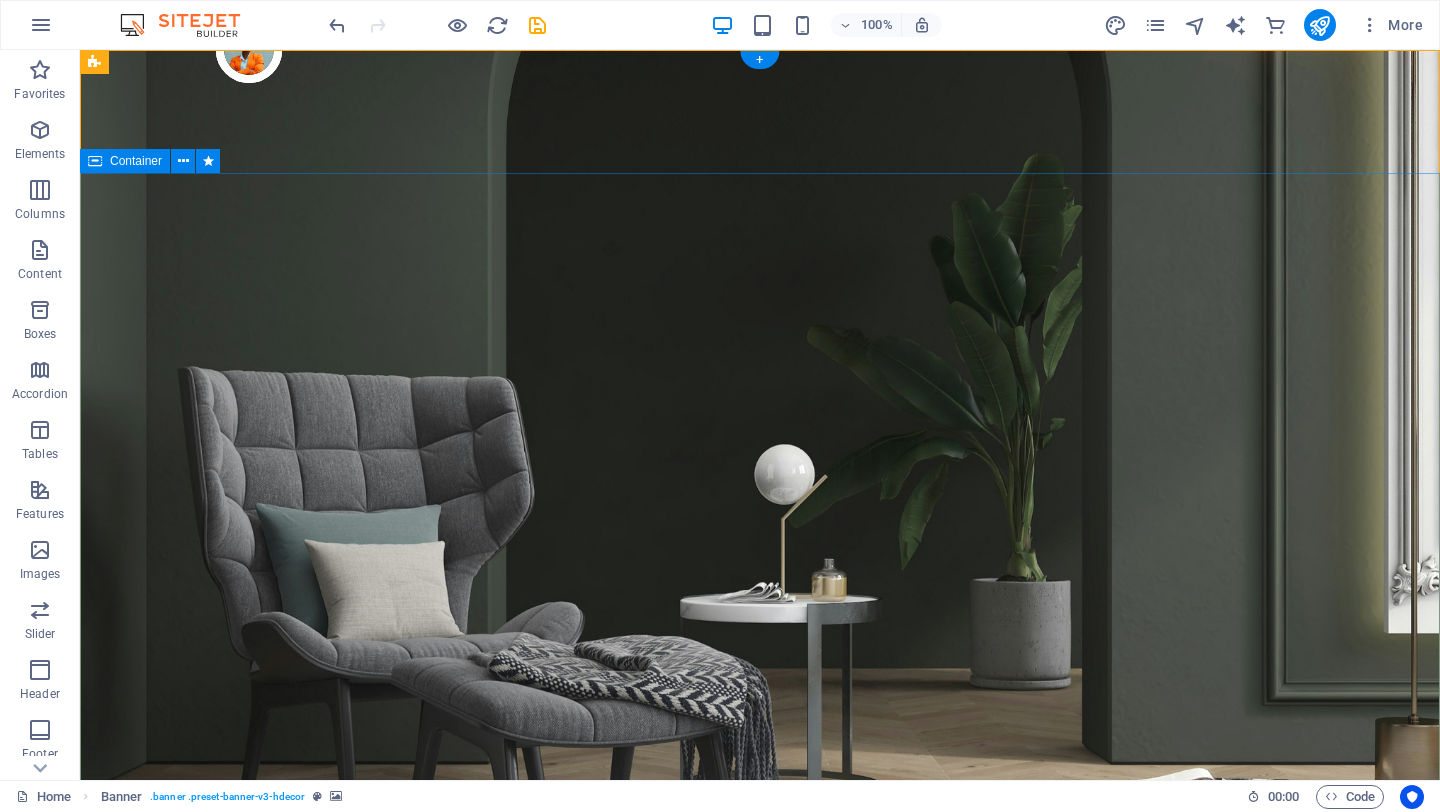 click on "Designed for Dogs. Loved by Humans Natural Potty Solutions for Urban Dogs" at bounding box center [760, 1347] 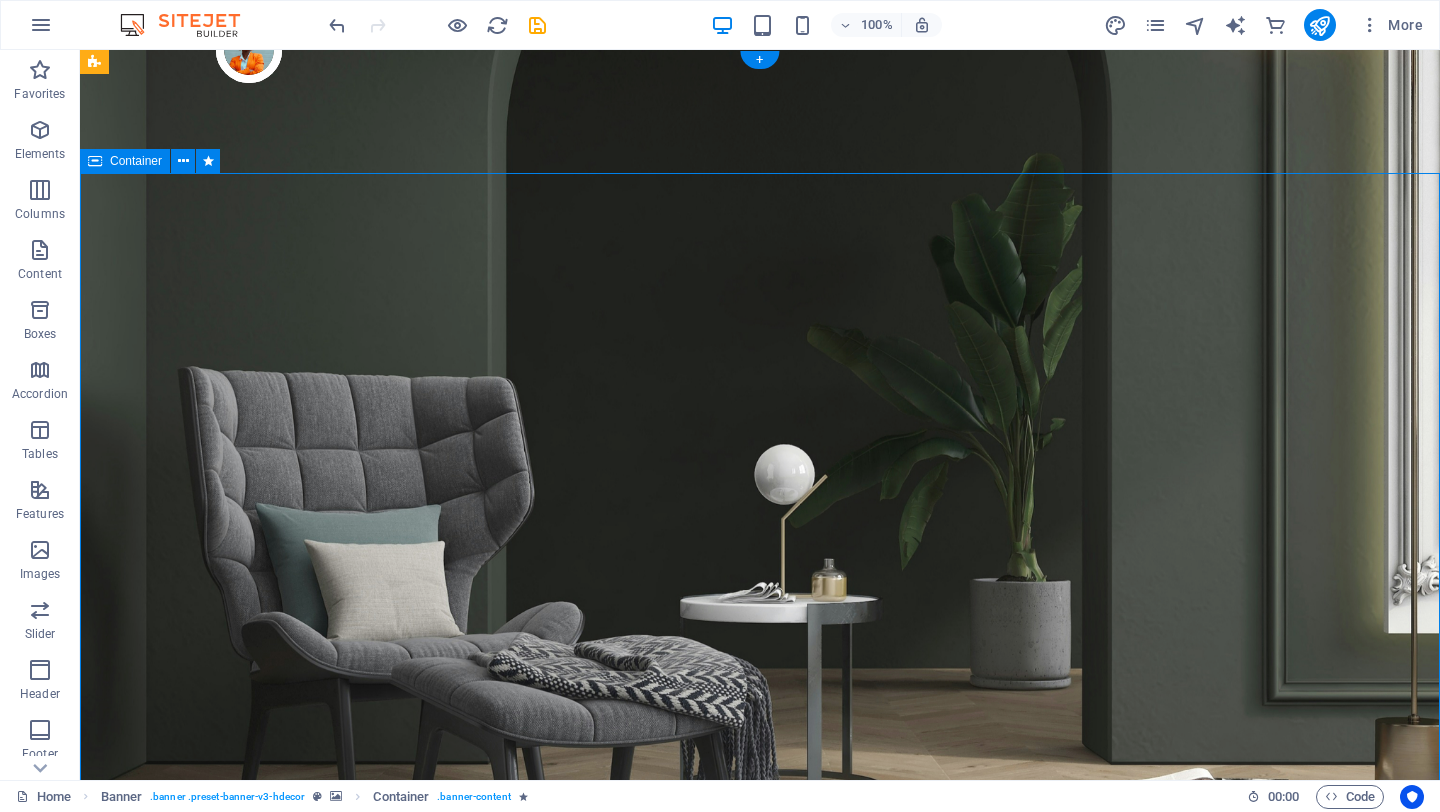 click on "Designed for Dogs. Loved by Humans Natural Potty Solutions for Urban Dogs" at bounding box center [760, 1347] 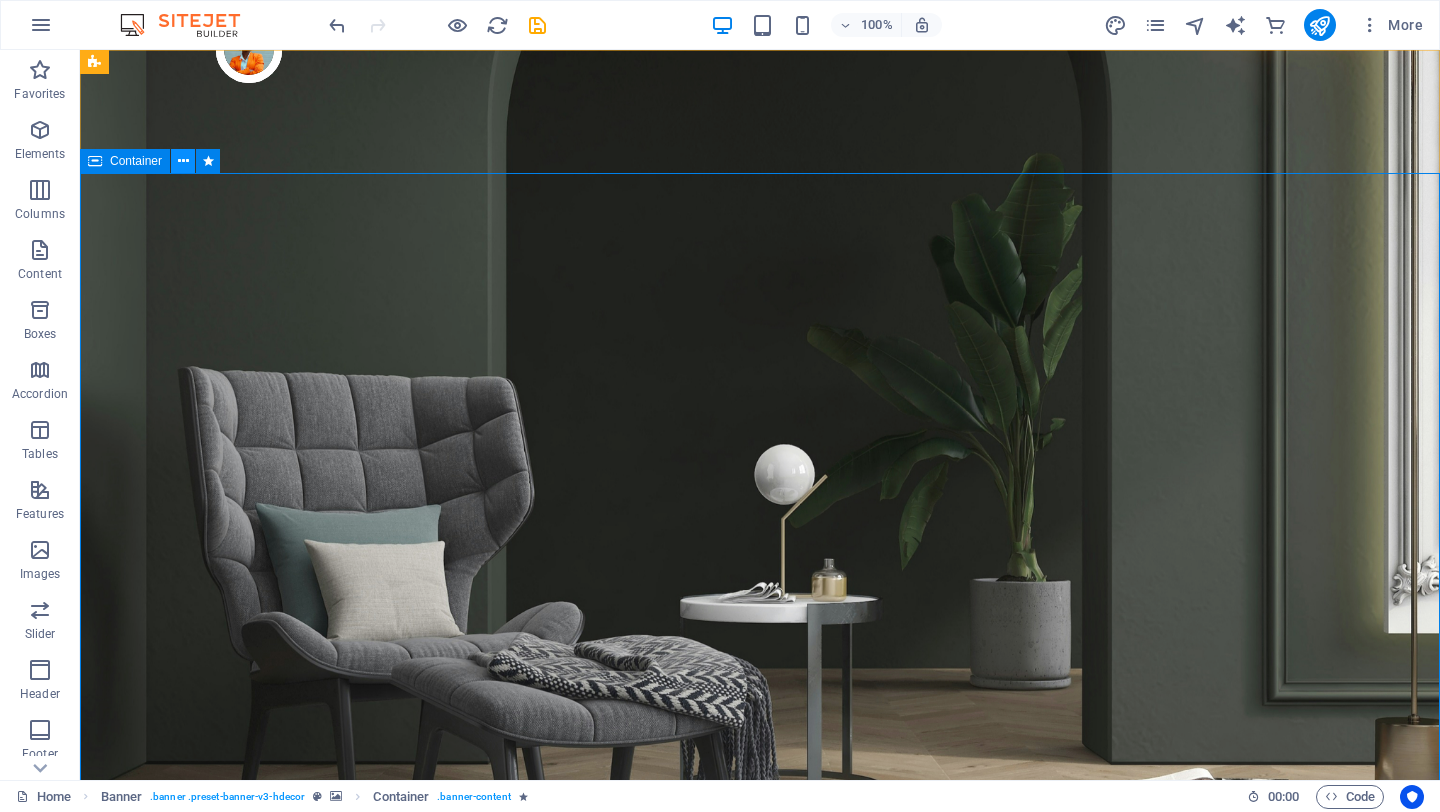 click at bounding box center [183, 161] 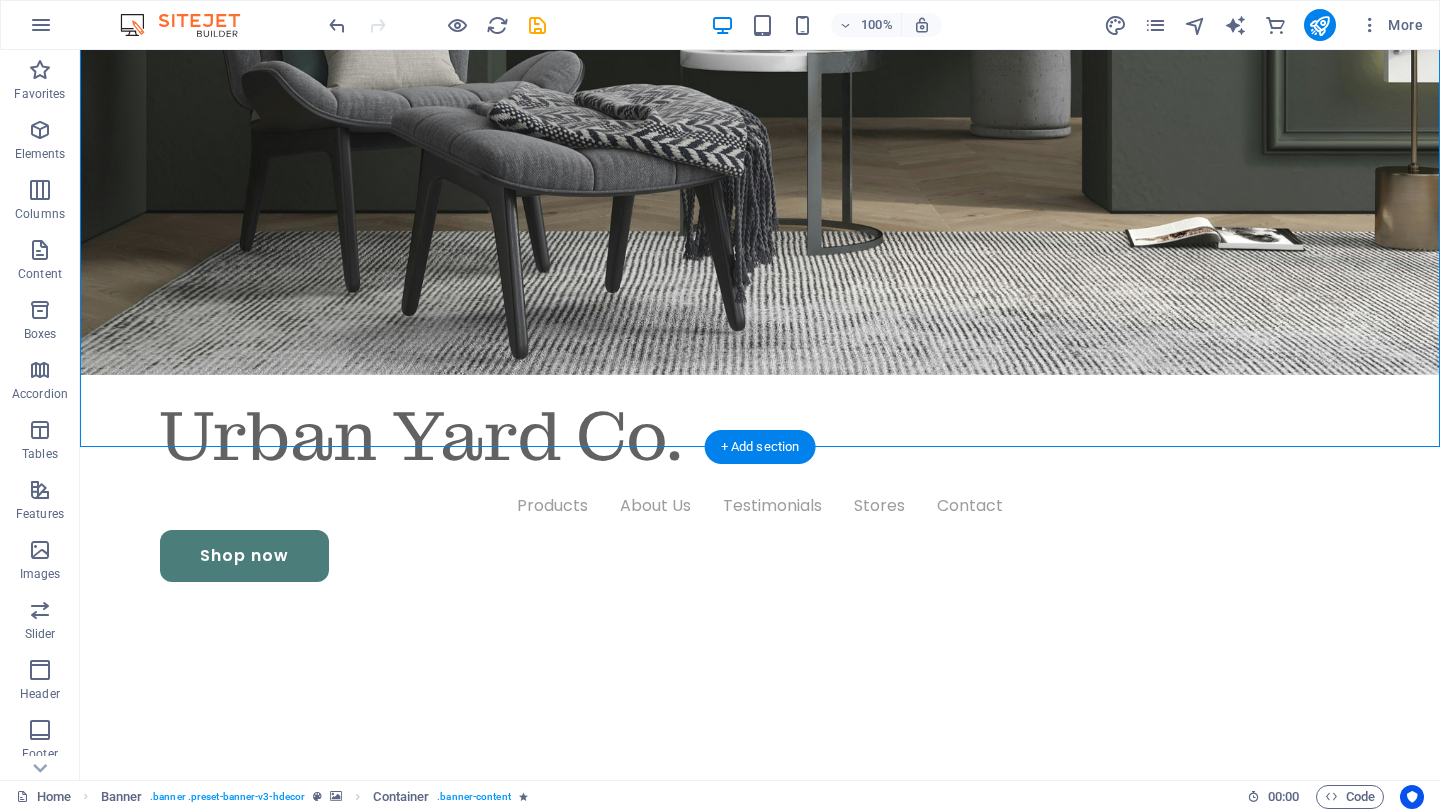 scroll, scrollTop: 553, scrollLeft: 0, axis: vertical 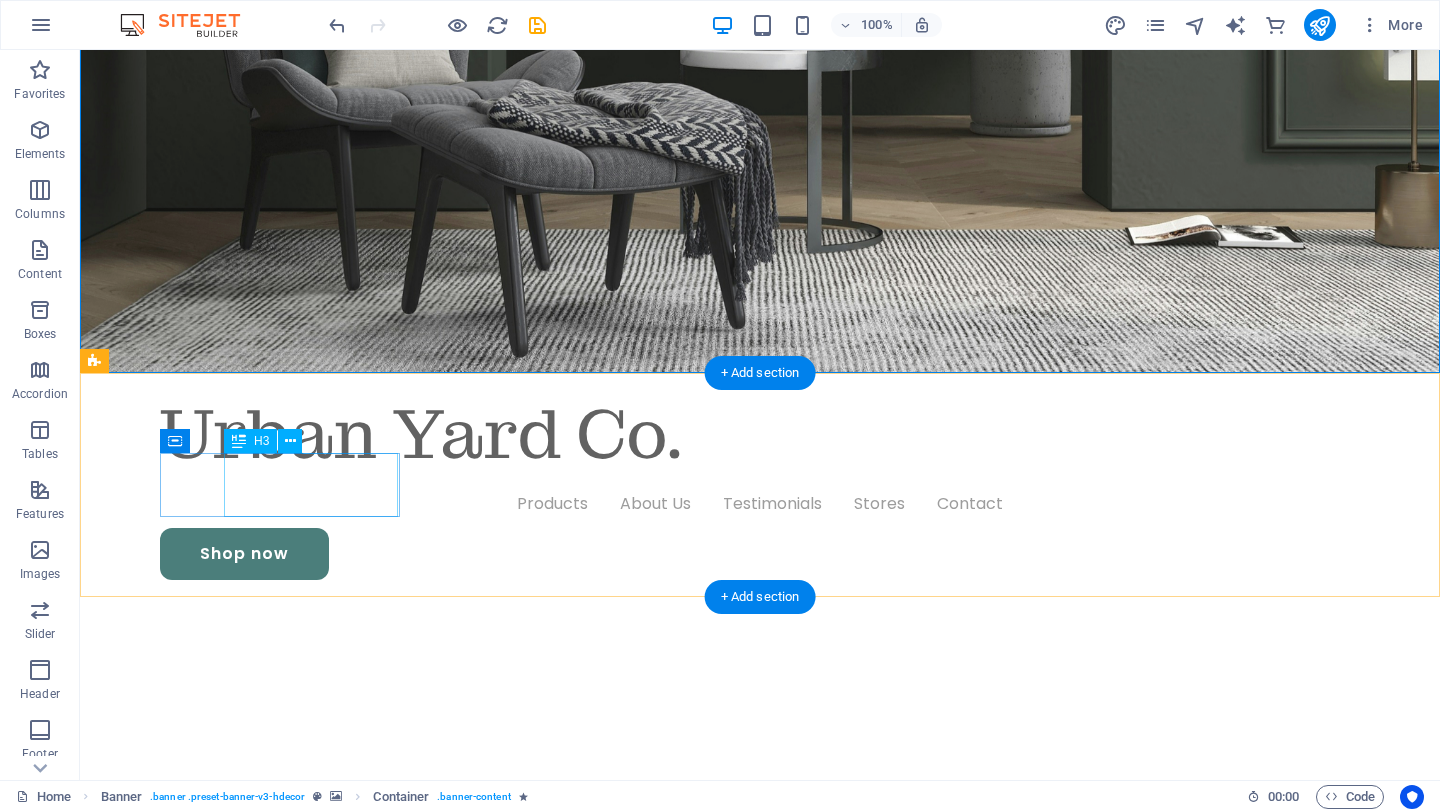click on "High Quality Top materials" at bounding box center [191, 1160] 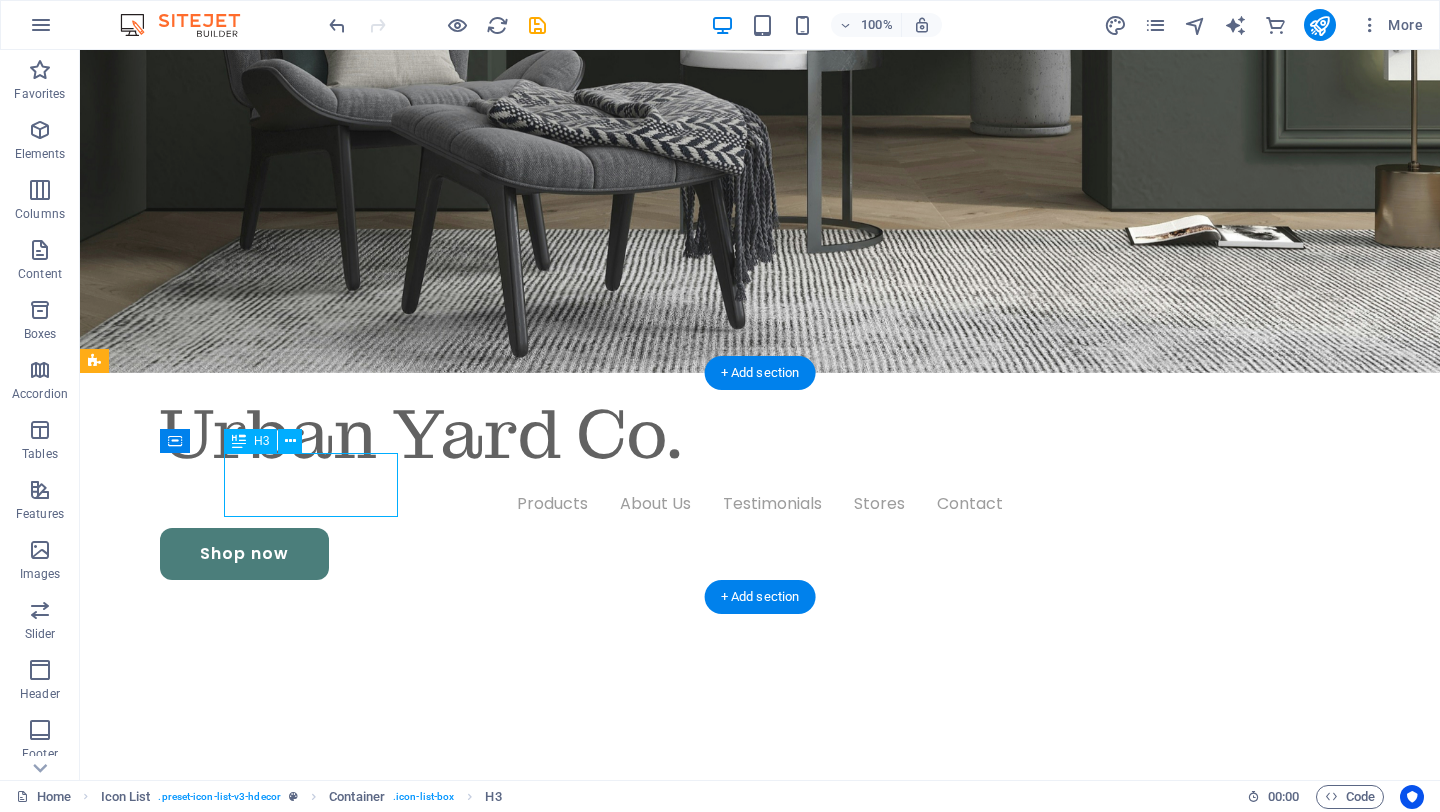 click on "High Quality Top materials" at bounding box center [191, 1160] 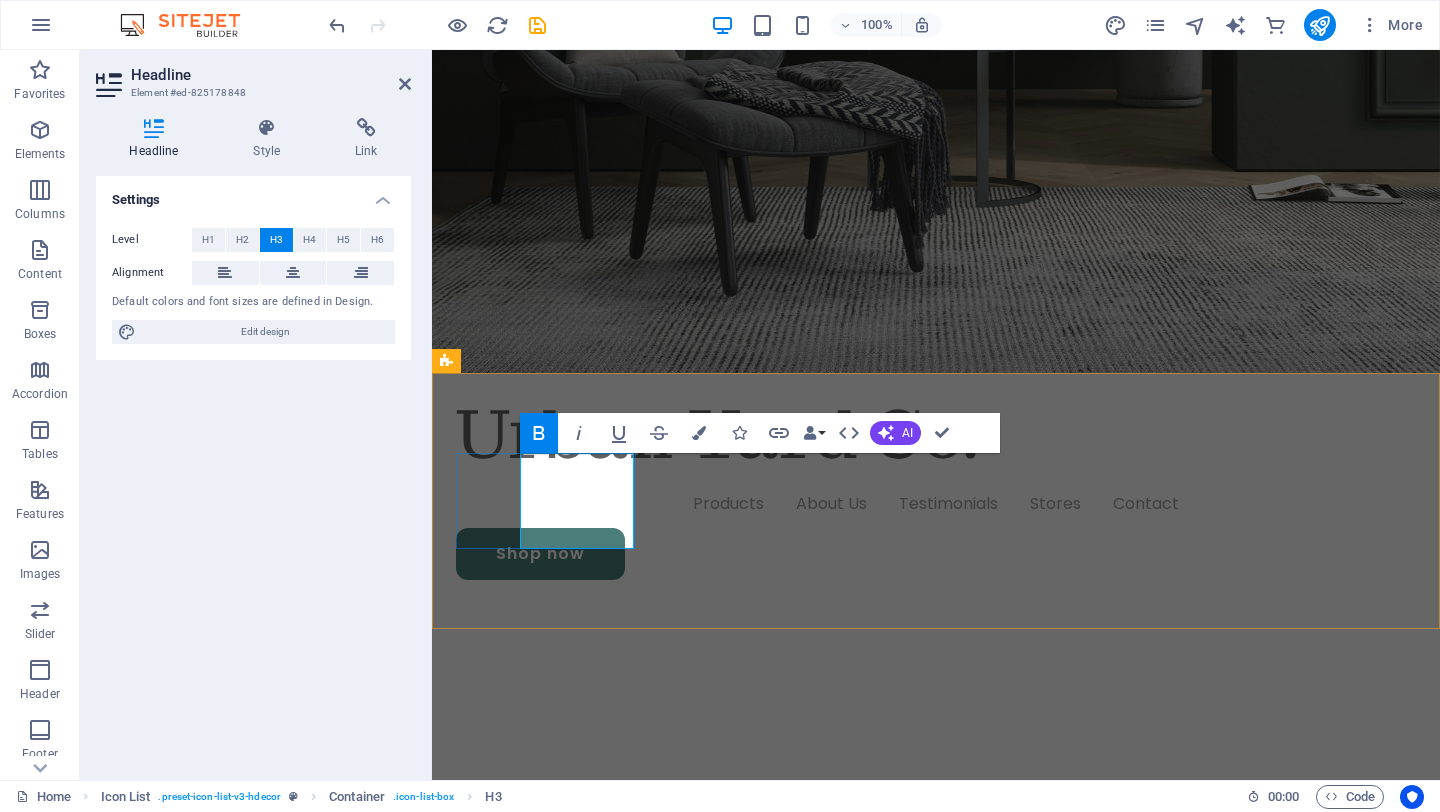 click on "Top materials" at bounding box center [501, 1183] 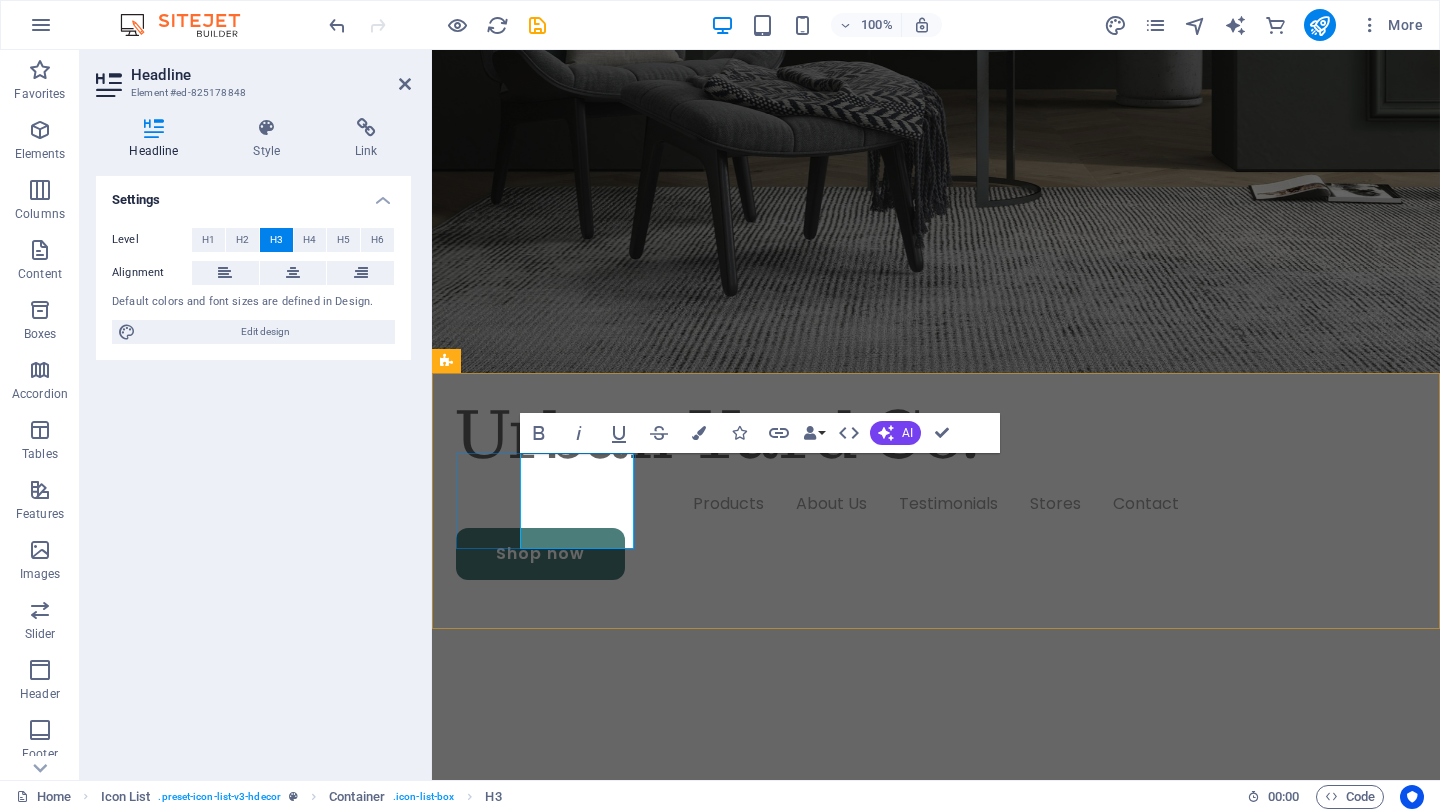 drag, startPoint x: 614, startPoint y: 523, endPoint x: 529, endPoint y: 470, distance: 100.16985 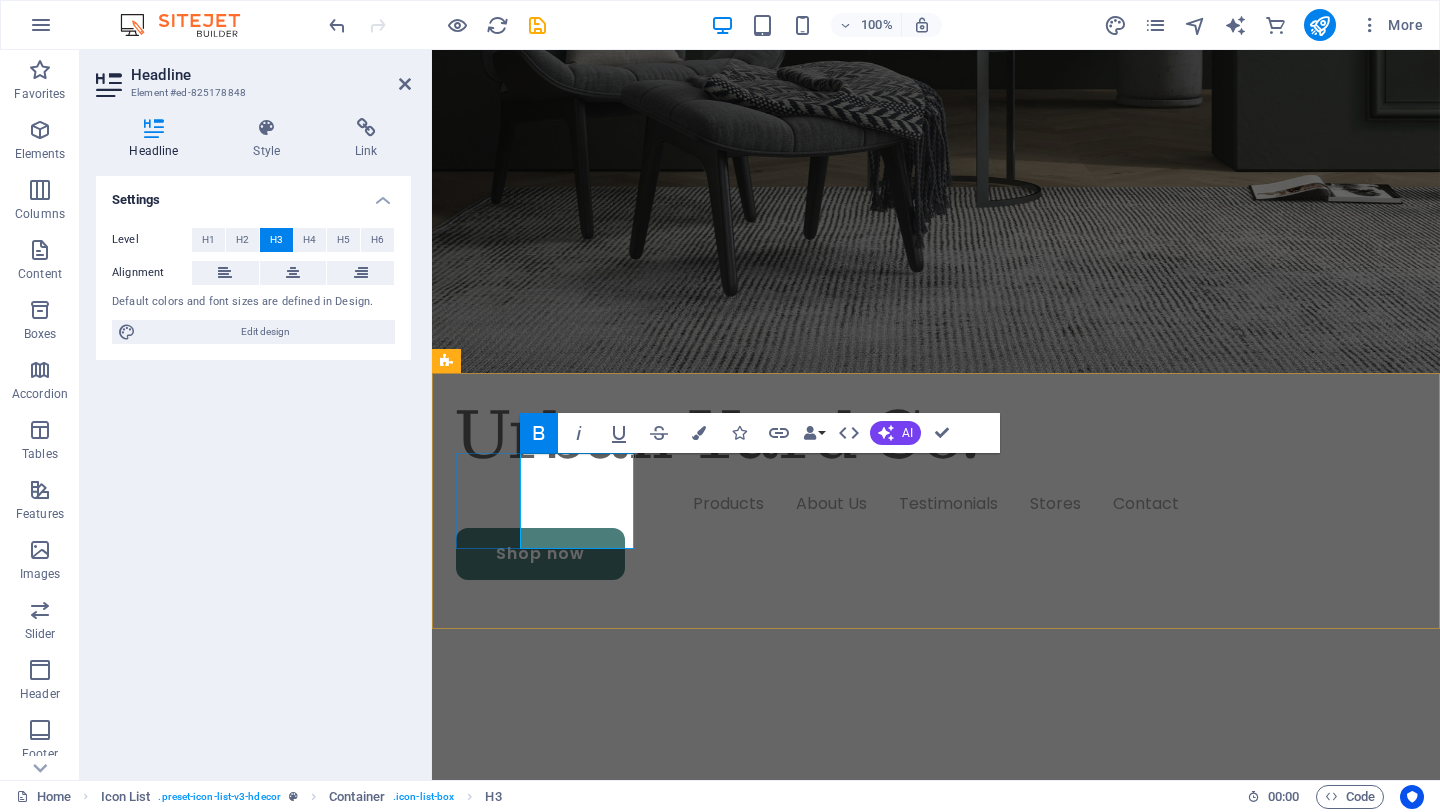 click on "No plastics or synthetic turf" at bounding box center (517, 1172) 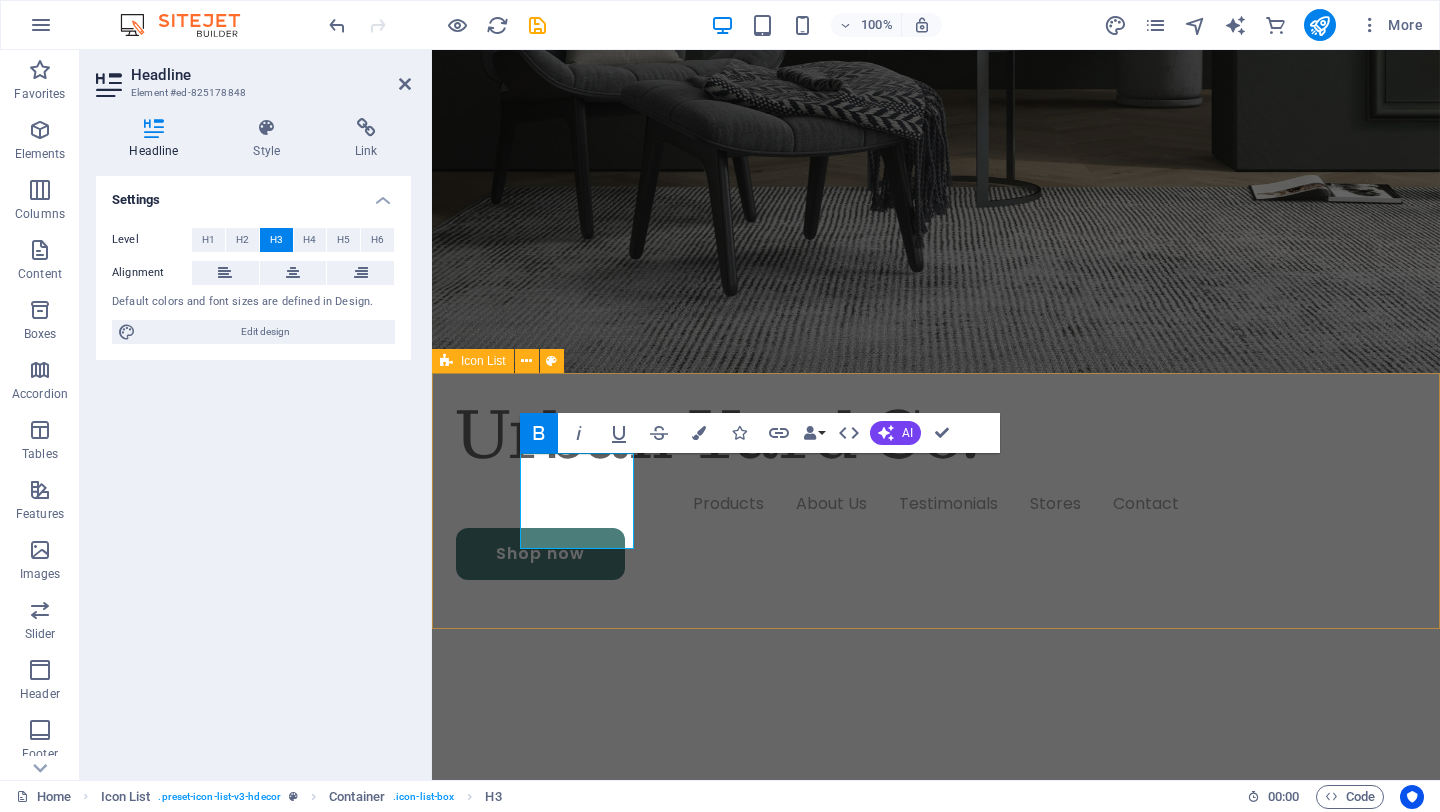 click on "No plastics or synthetic turf Warranty Protection Over 2 years Free Shipping Order over 150 $ 24 / 7 Support Dedicated support" at bounding box center (936, 1428) 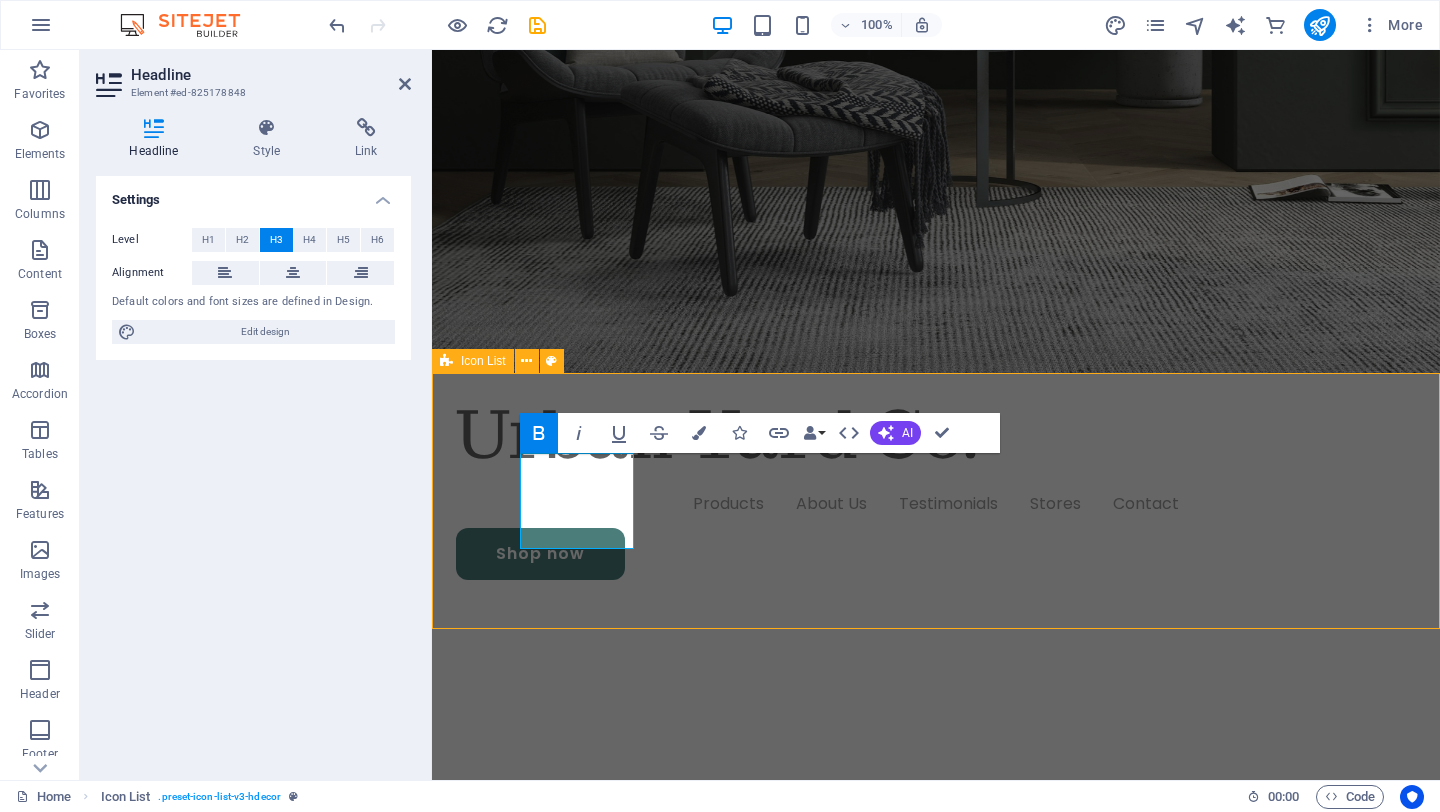 scroll, scrollTop: 549, scrollLeft: 0, axis: vertical 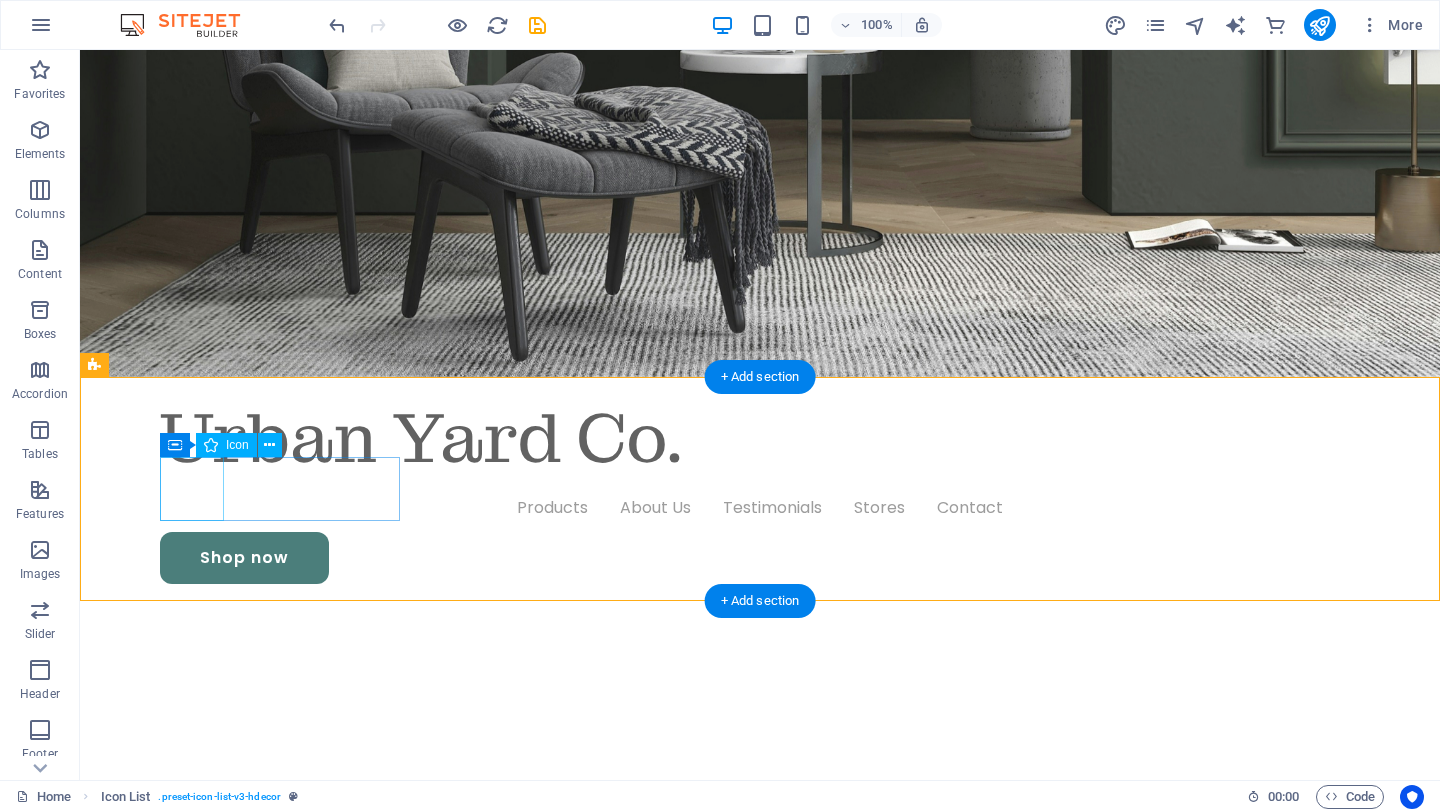 click at bounding box center (224, 1108) 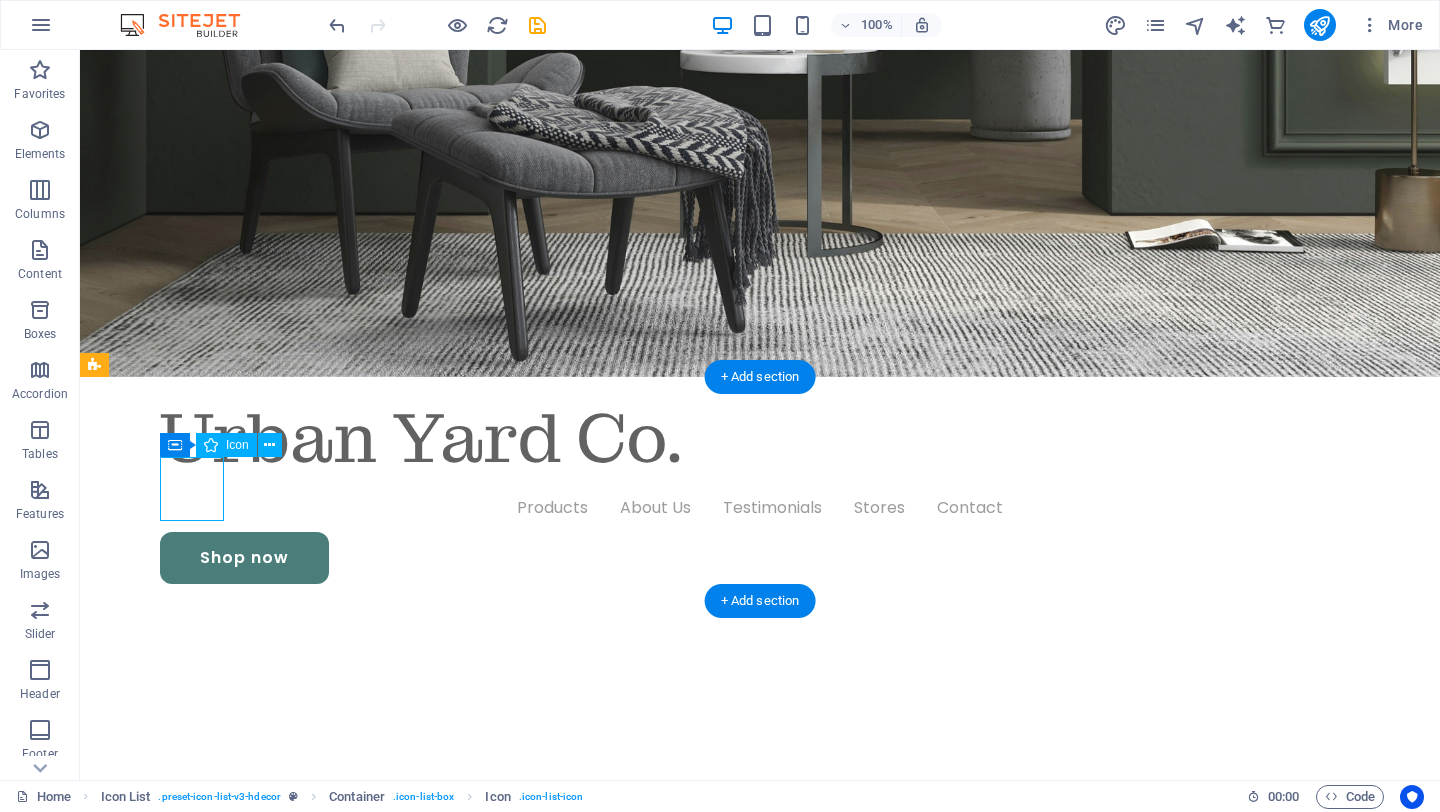 click at bounding box center [224, 1108] 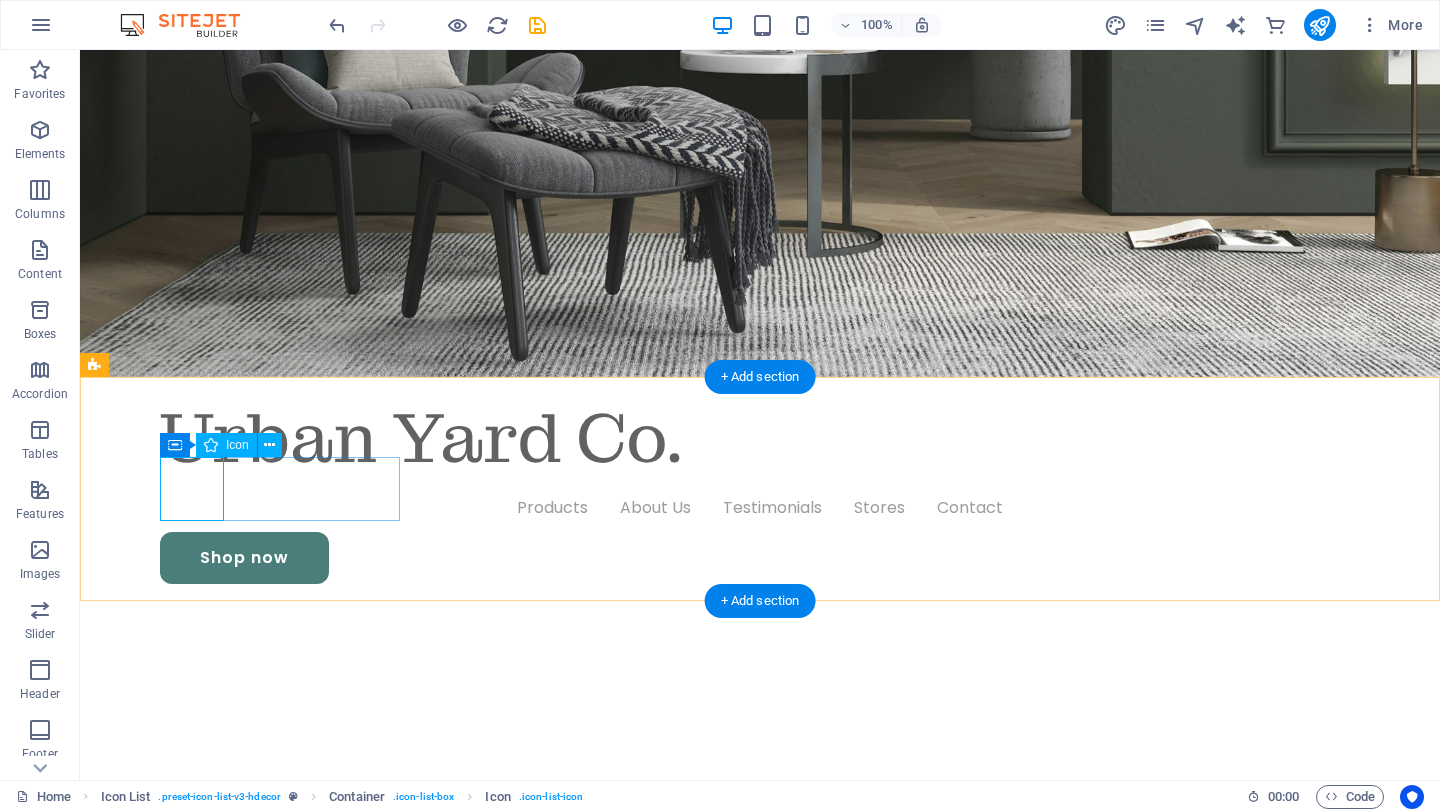 click at bounding box center (224, 1108) 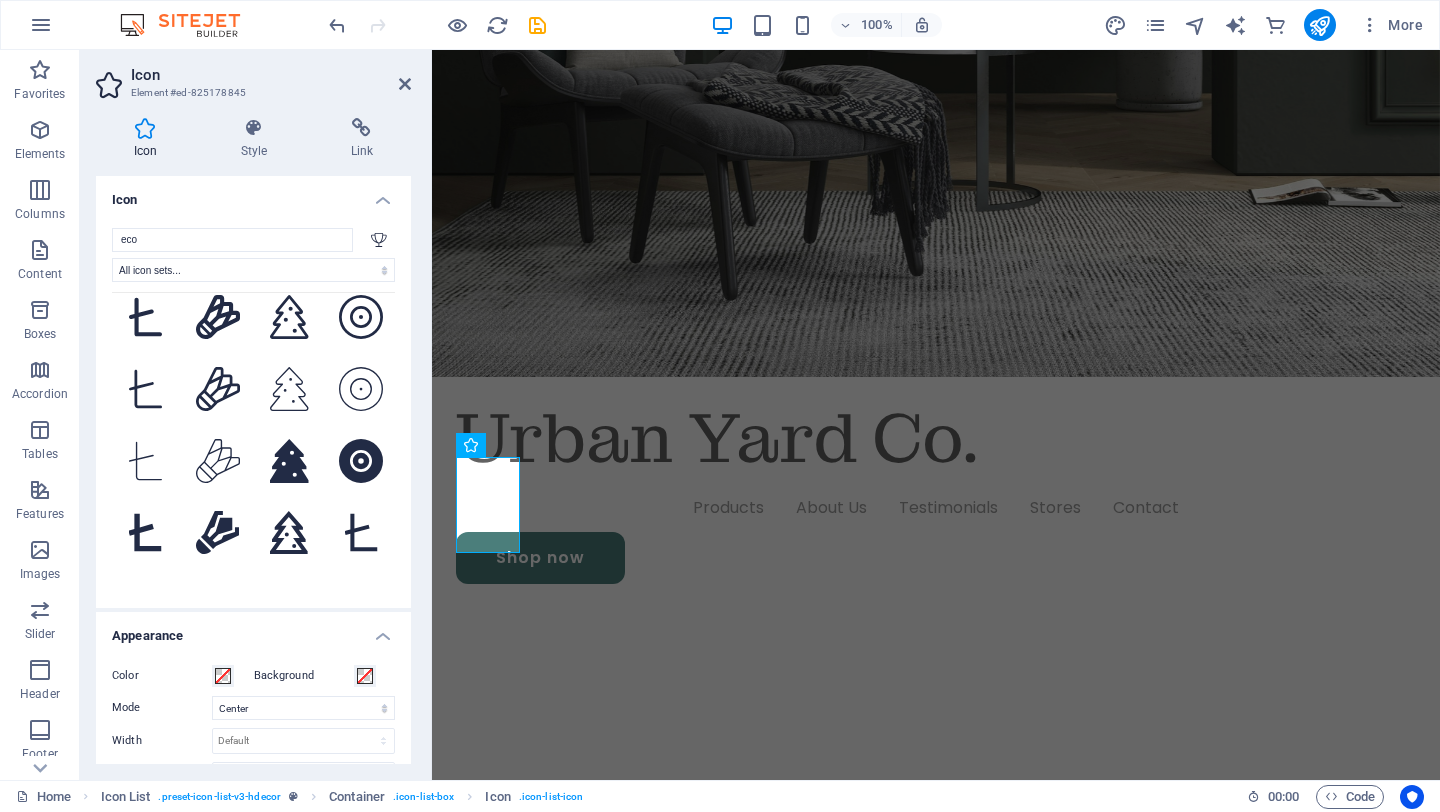 scroll, scrollTop: 554, scrollLeft: 0, axis: vertical 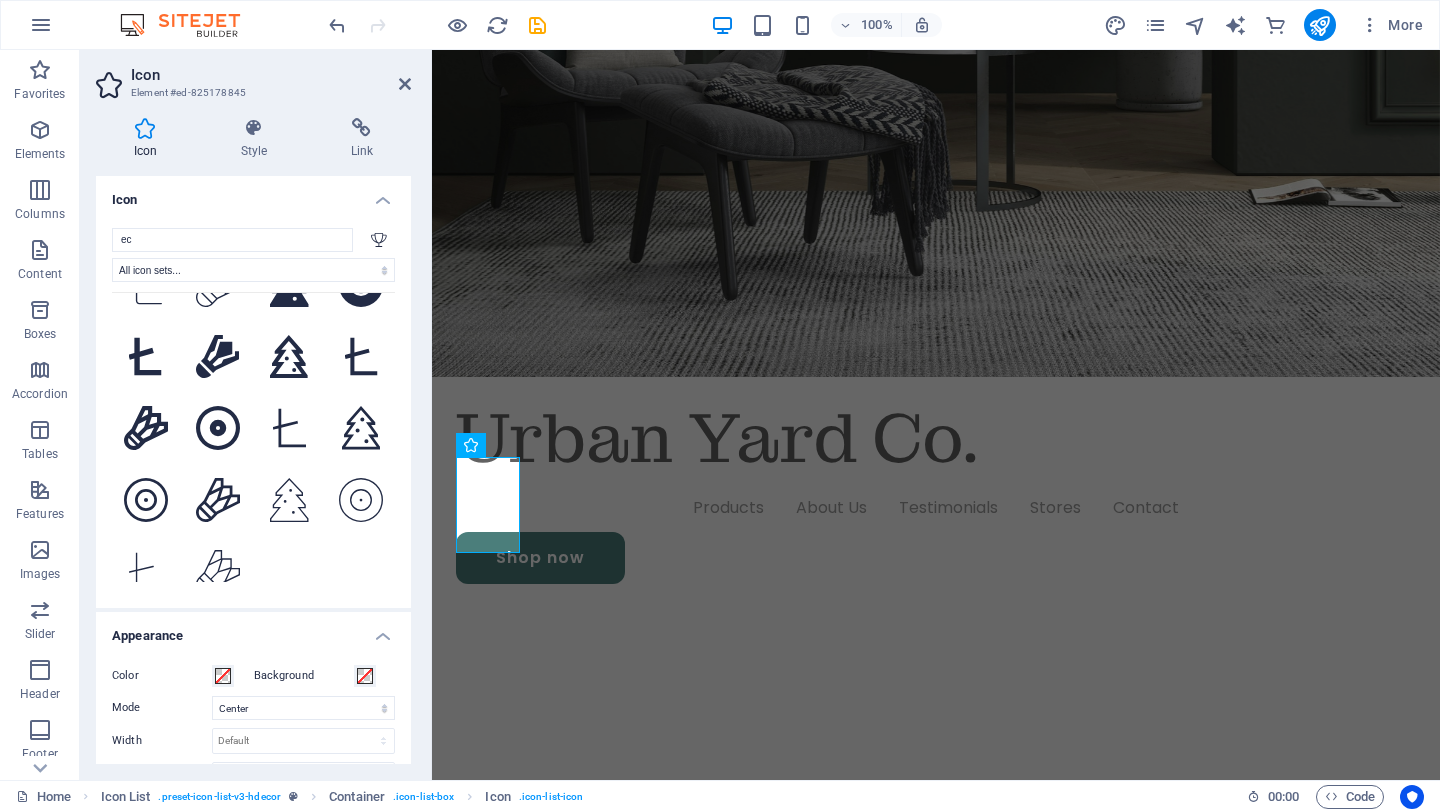 type on "e" 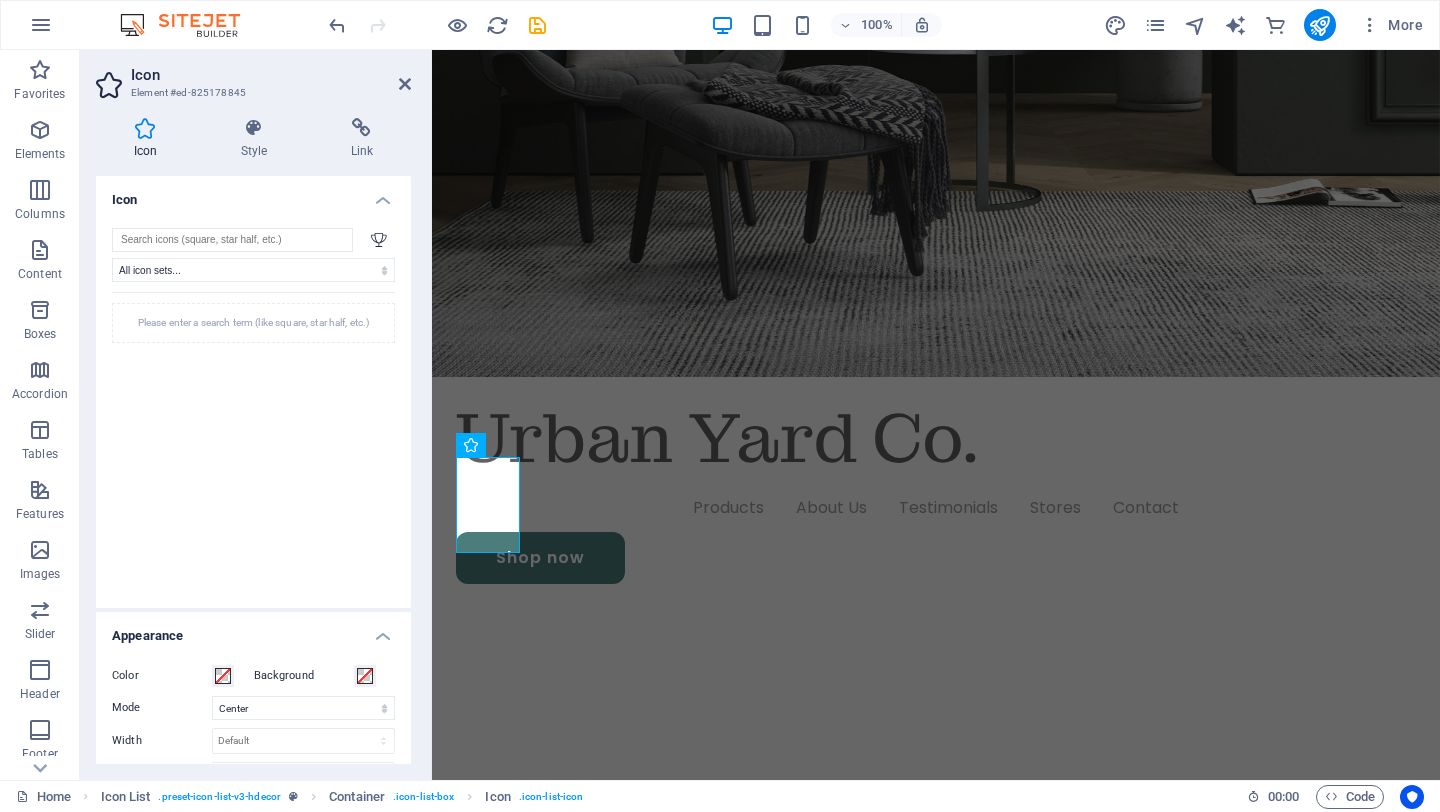 scroll, scrollTop: 0, scrollLeft: 0, axis: both 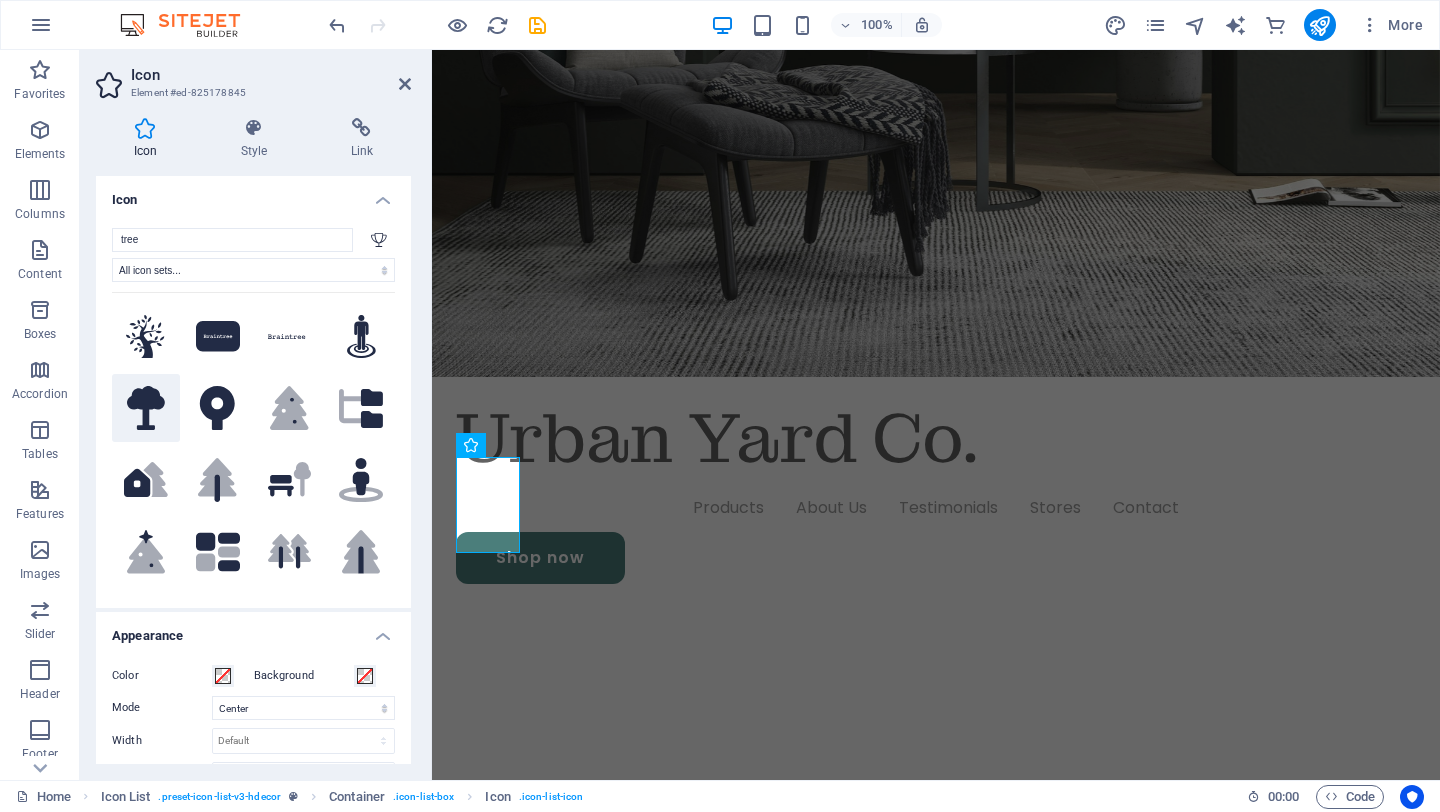 type on "tree" 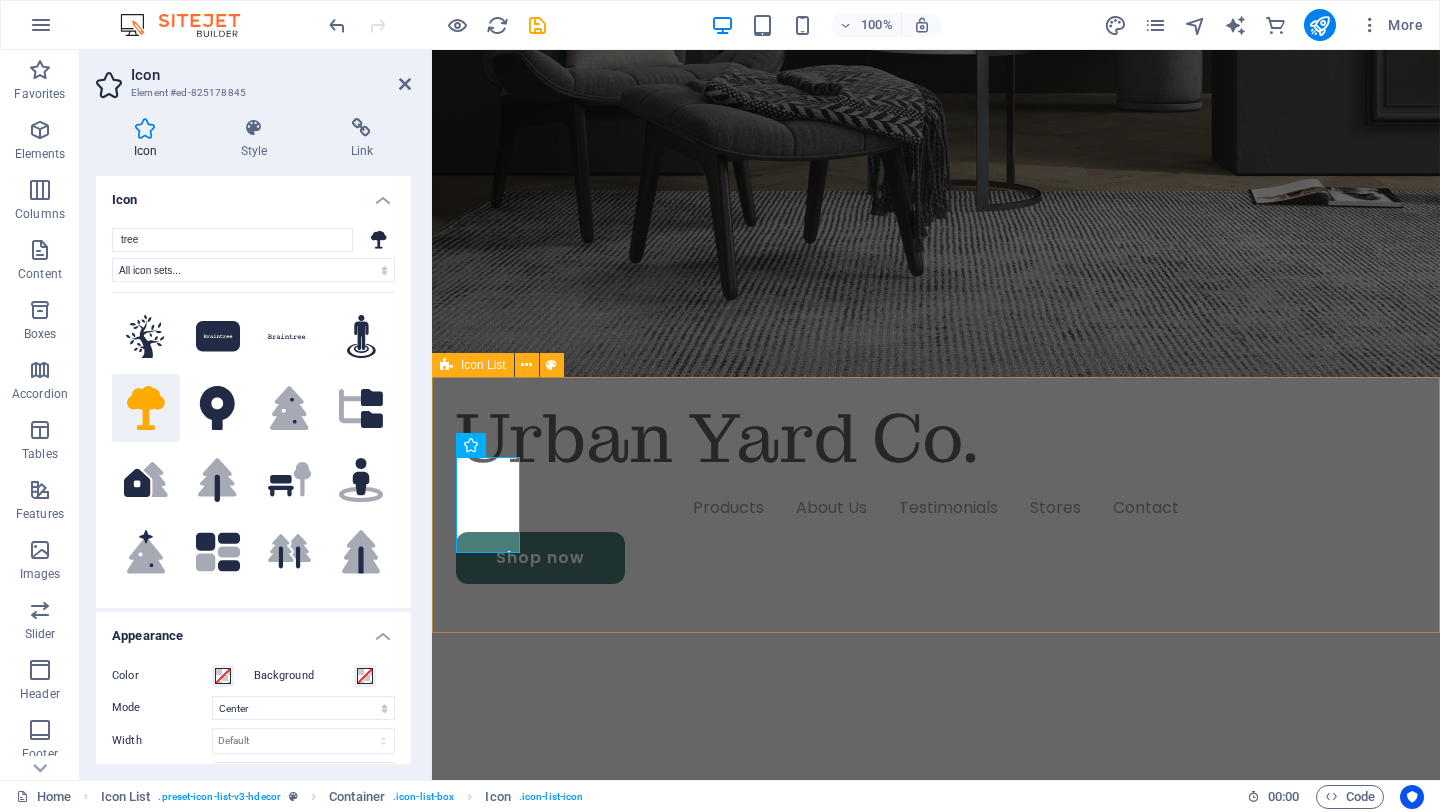 click on "No plastics or synthetic turf Warranty Protection Over 2 years Free Shipping Order over 150 $ 24 / 7 Support Dedicated support" at bounding box center [936, 1432] 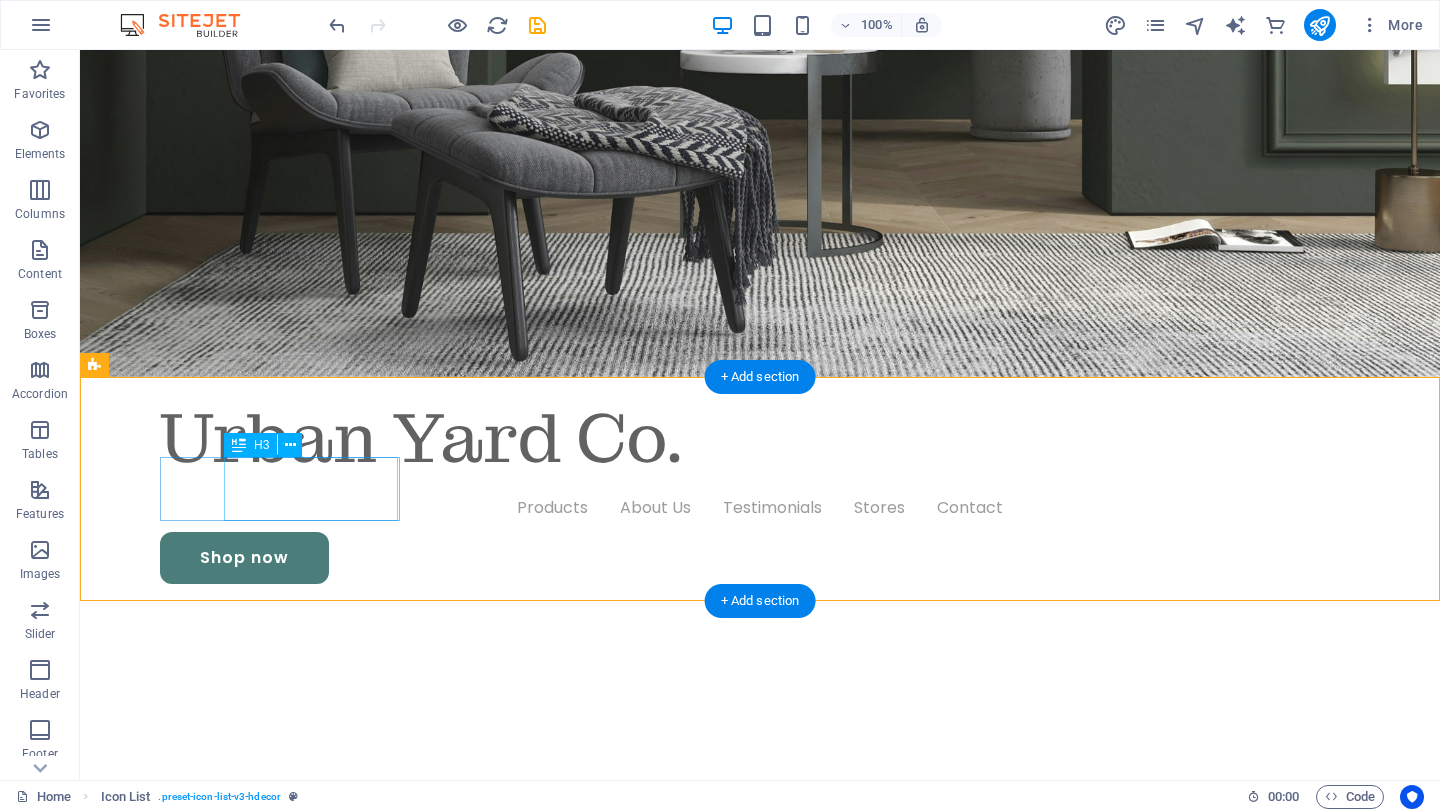 click on "No plastics or synthetic turf" at bounding box center (191, 1164) 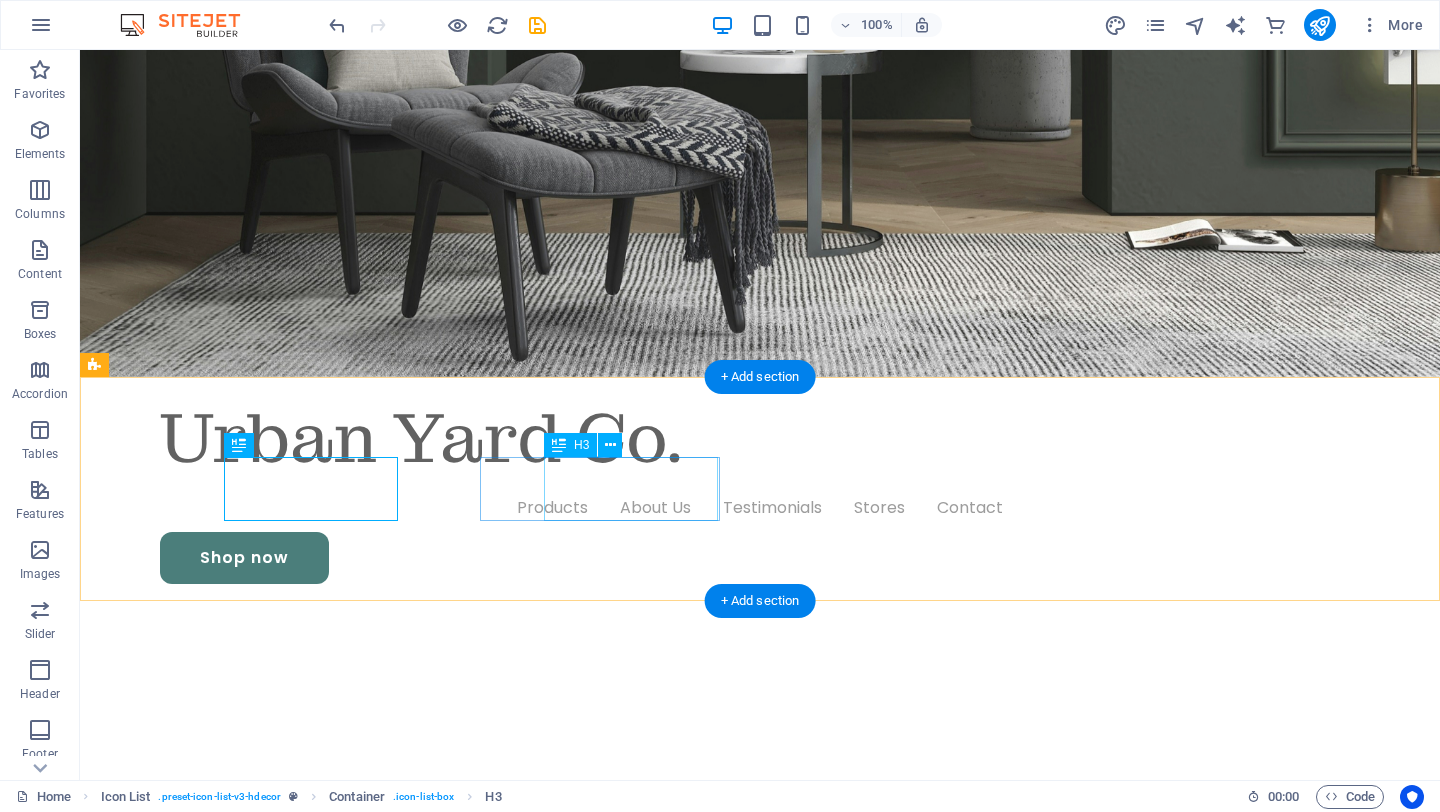 click on "Warranty Protection Over 2 years" at bounding box center (191, 1328) 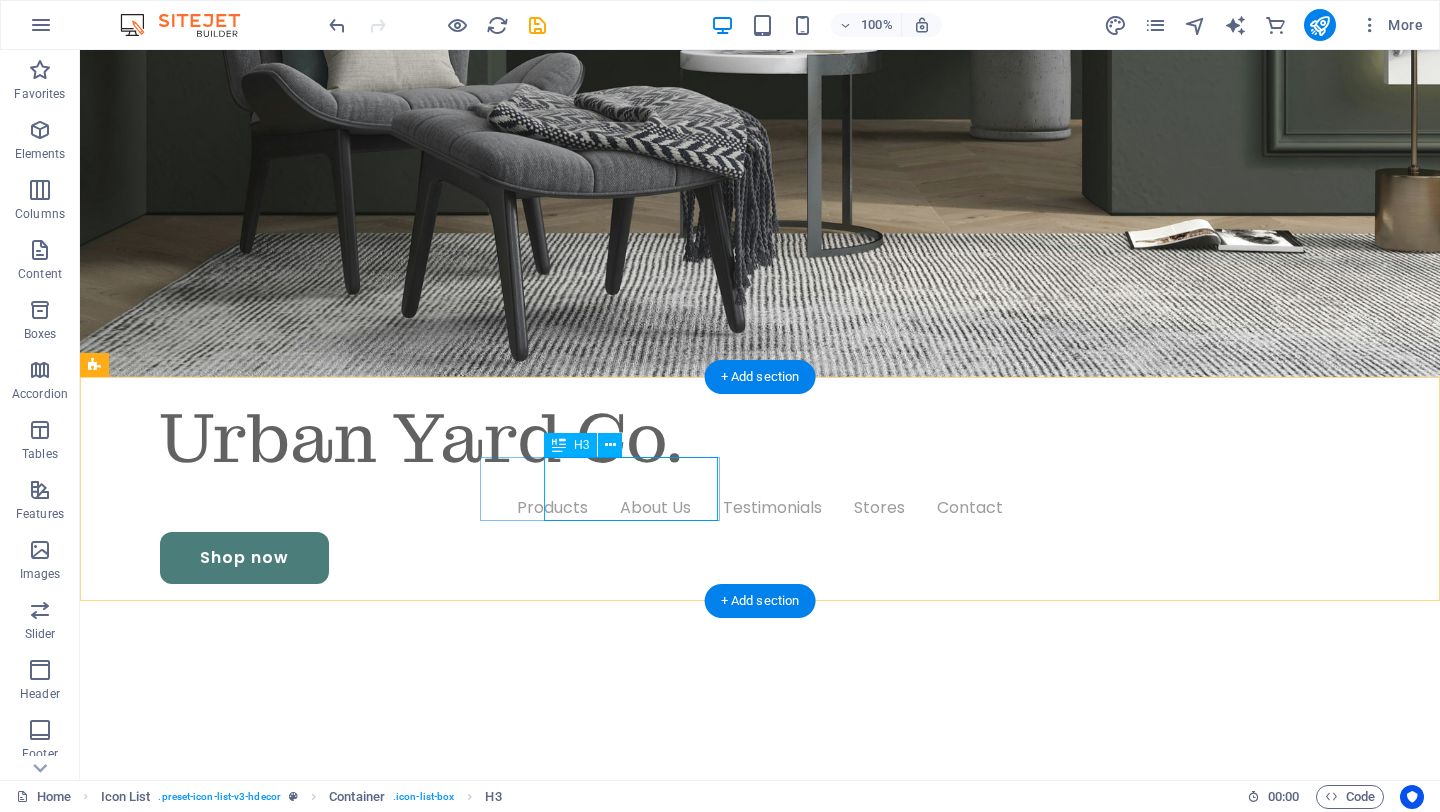 click on "Warranty Protection Over 2 years" at bounding box center (191, 1328) 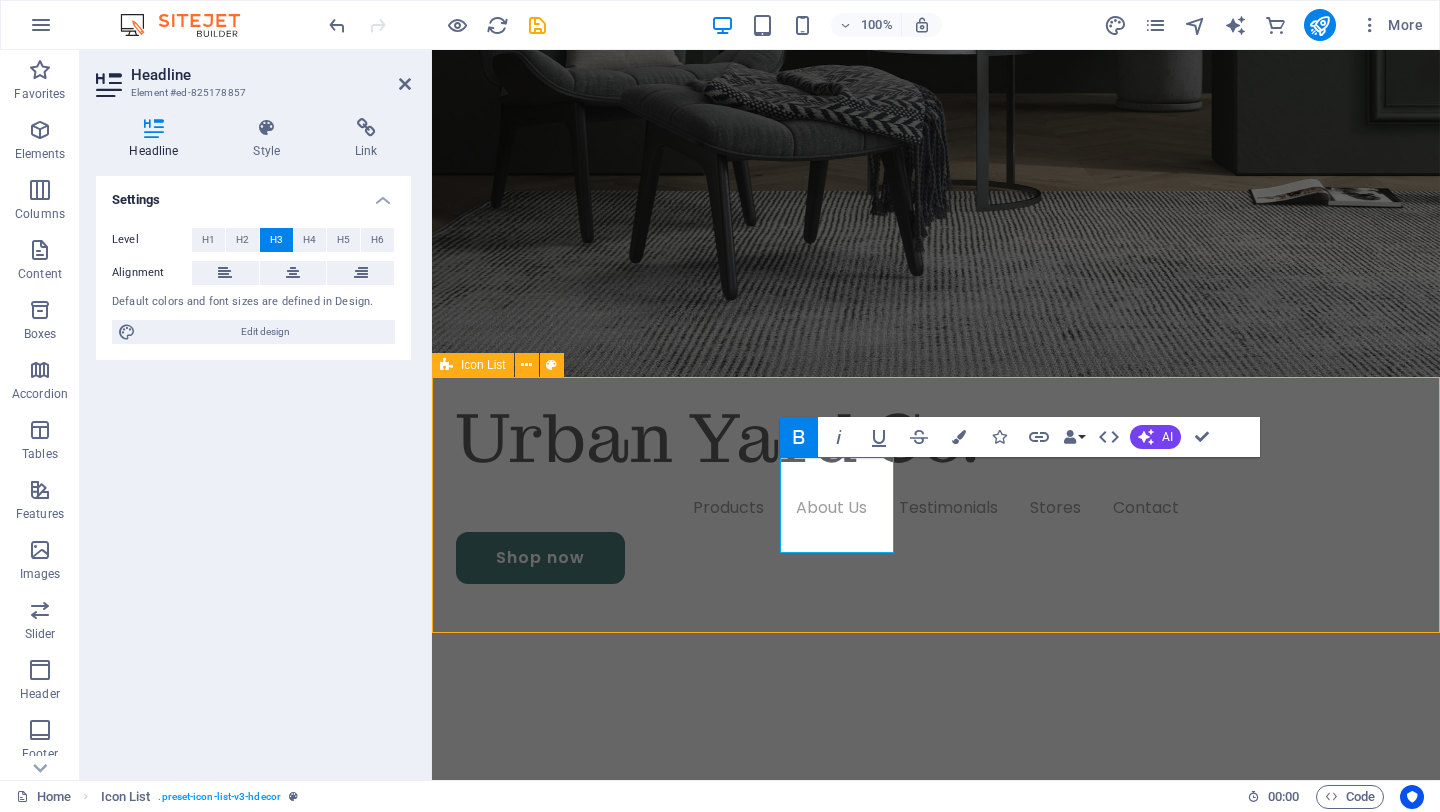 scroll, scrollTop: 545, scrollLeft: 0, axis: vertical 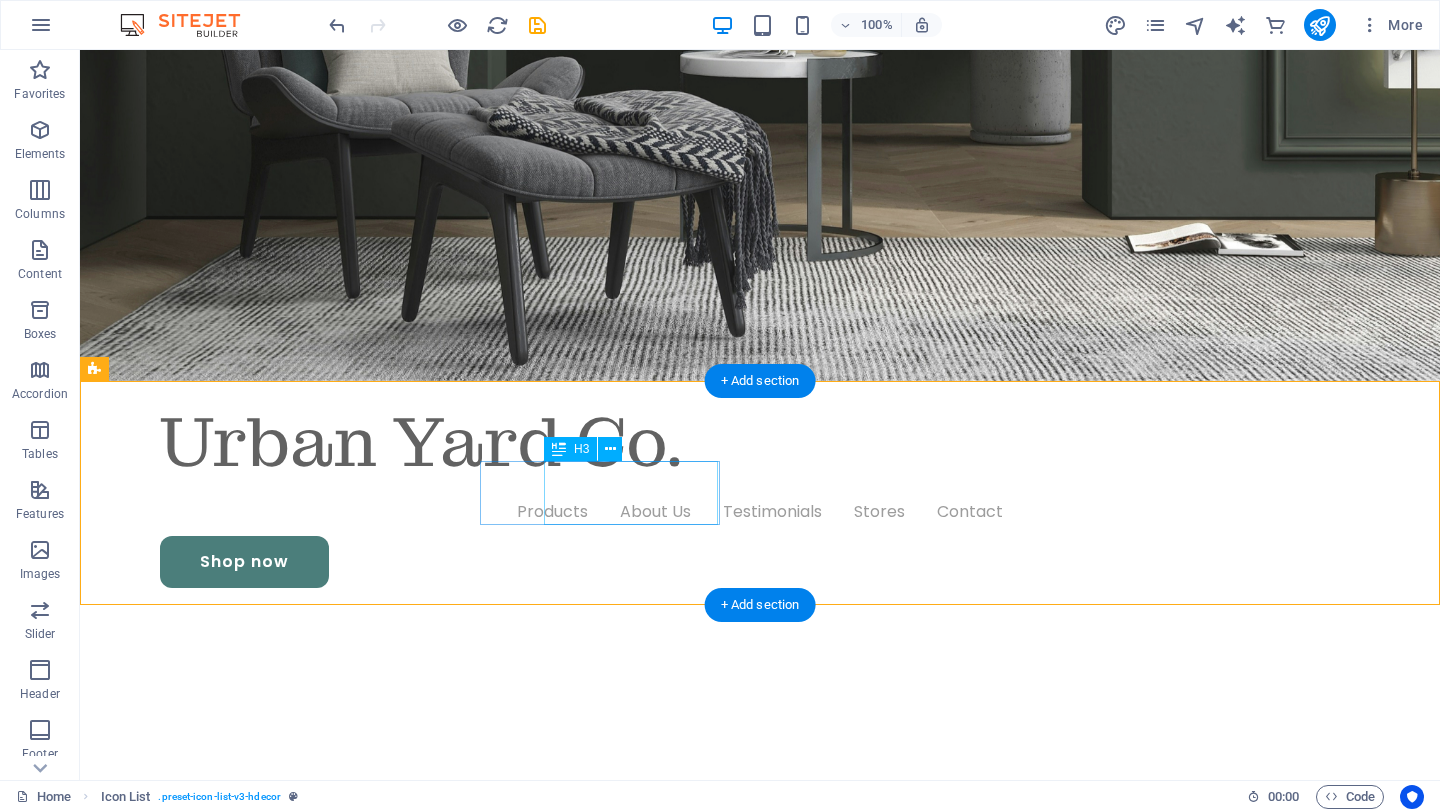 click on "Warranty Protection Over 2 years" at bounding box center [191, 1332] 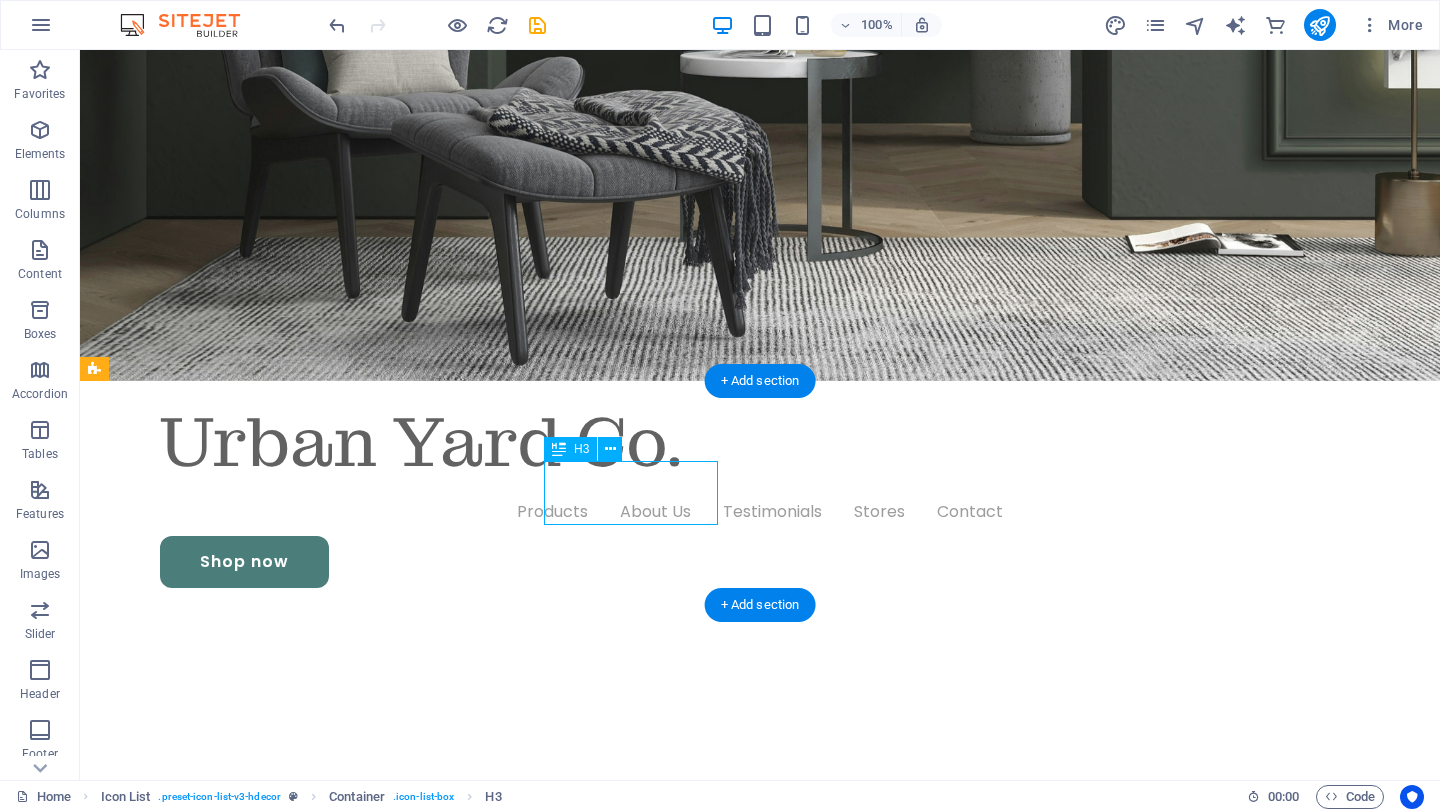 click on "Warranty Protection Over 2 years" at bounding box center [191, 1332] 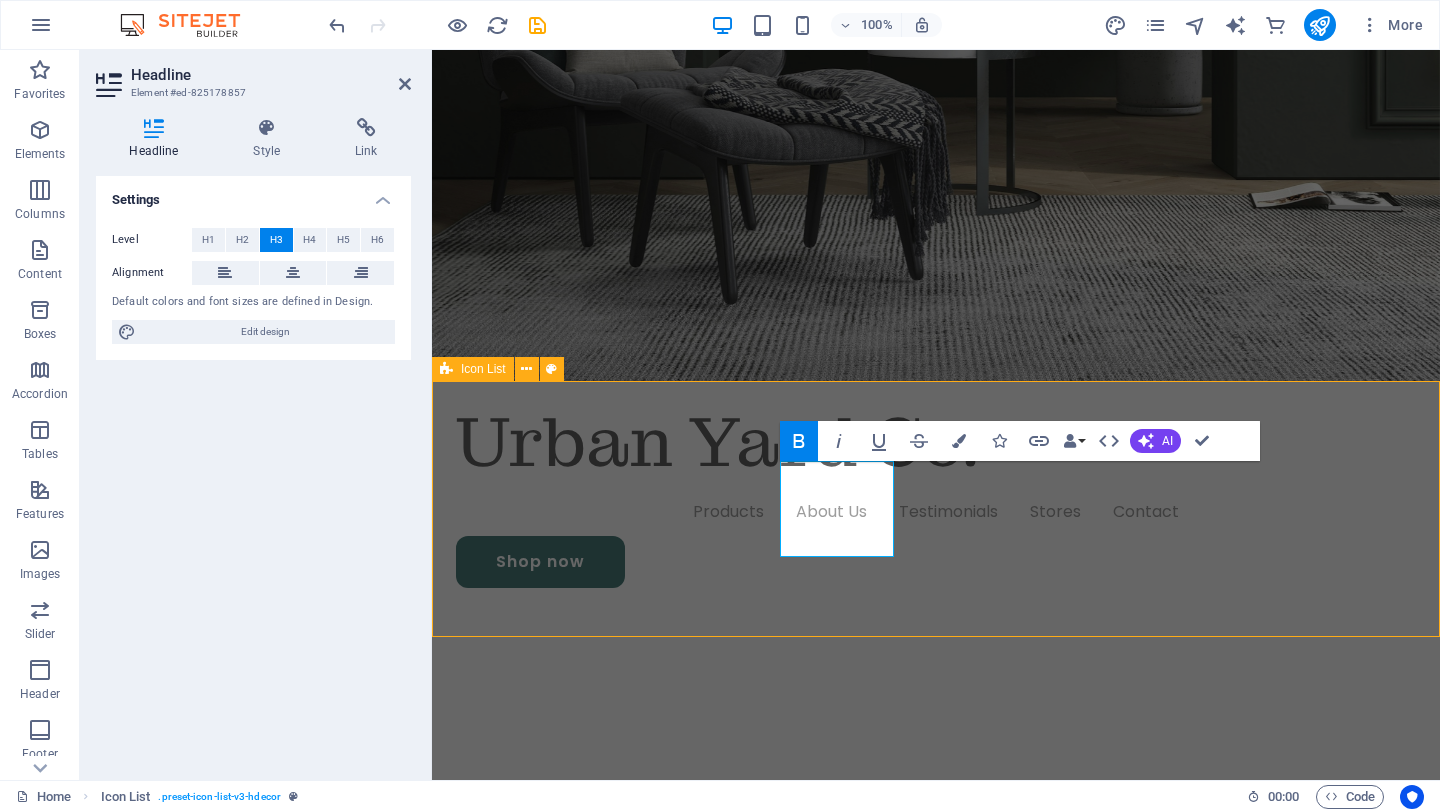 scroll, scrollTop: 541, scrollLeft: 0, axis: vertical 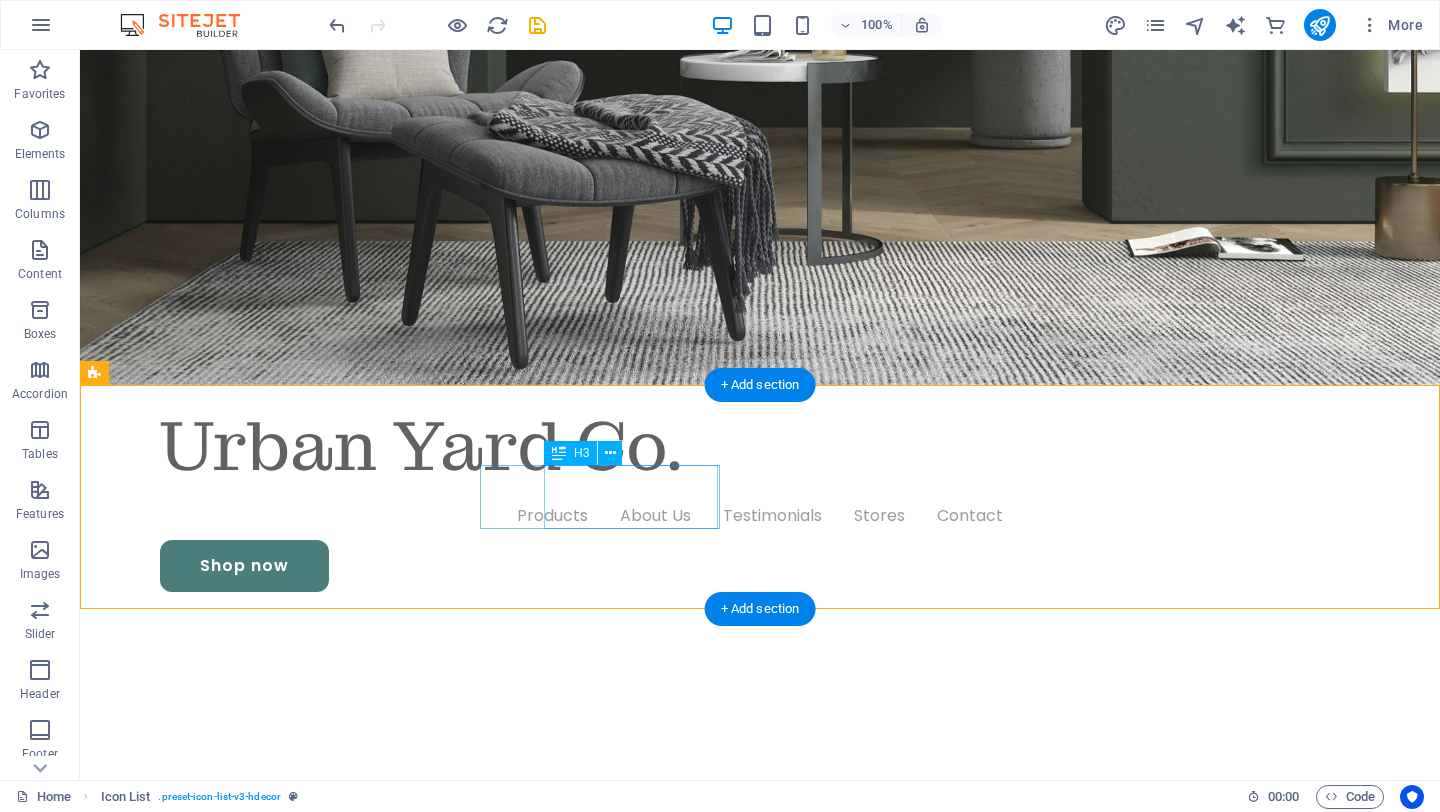 click on "Warranty Protection Over 2 years" at bounding box center [191, 1336] 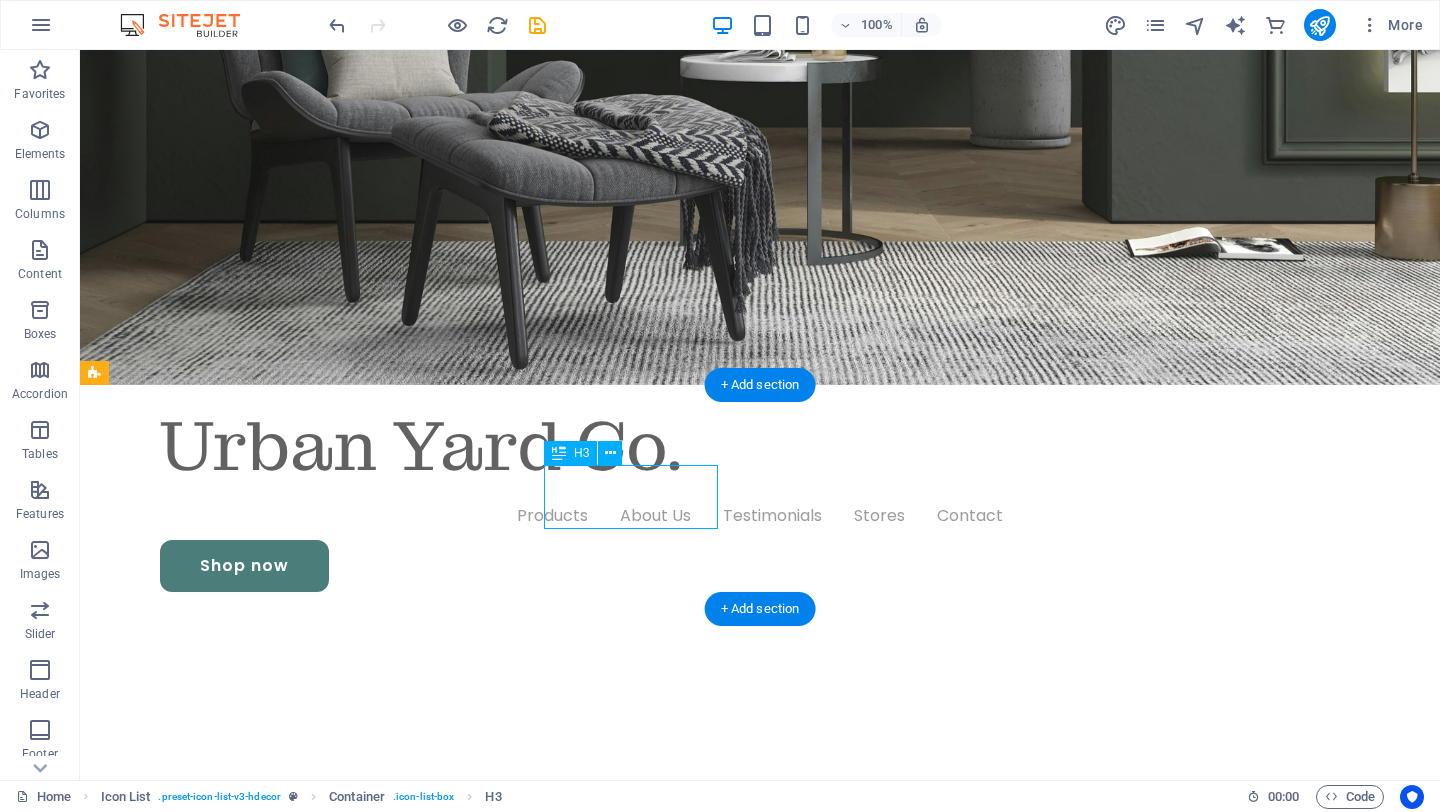 click on "Warranty Protection Over 2 years" at bounding box center (191, 1336) 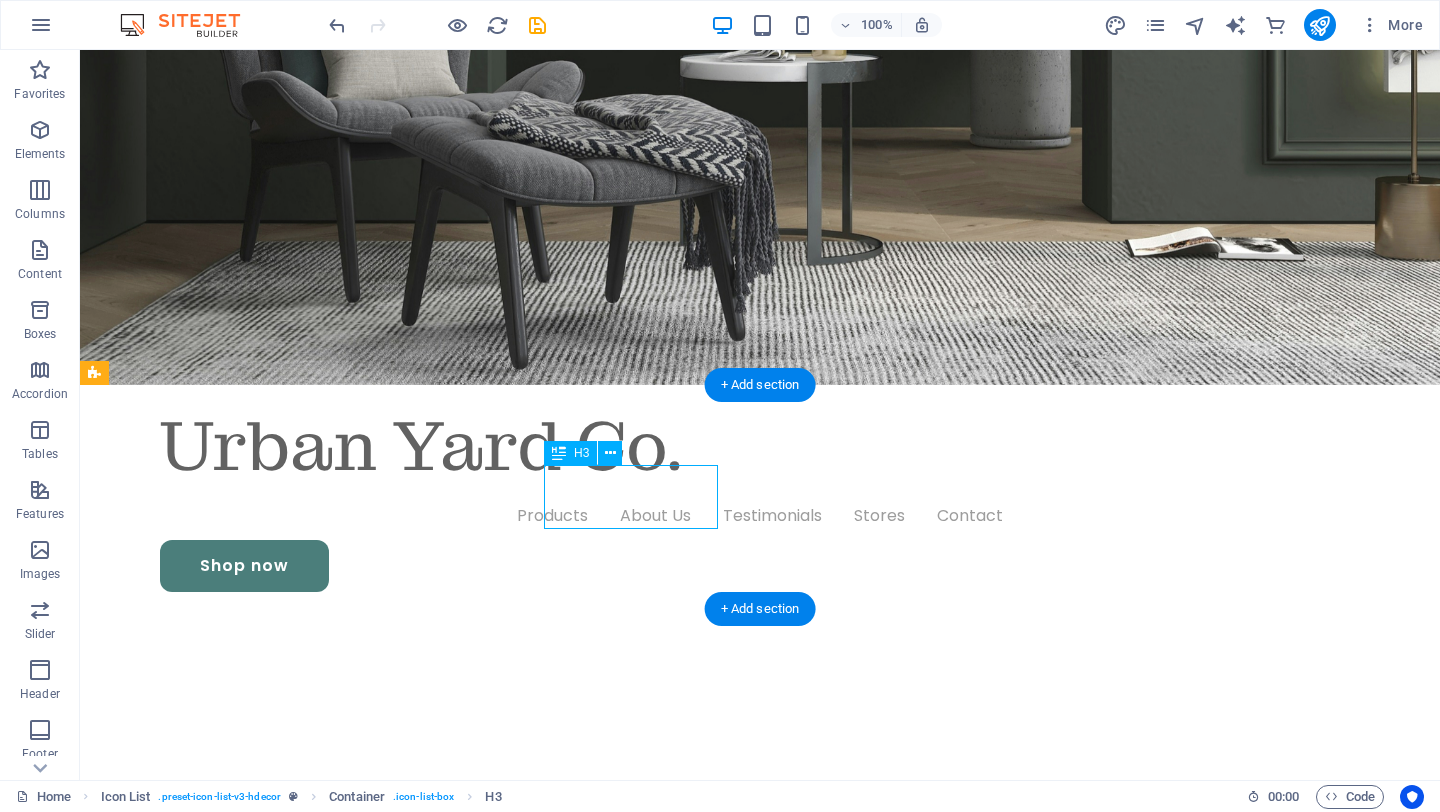 click on "Warranty Protection Over 2 years" at bounding box center [191, 1336] 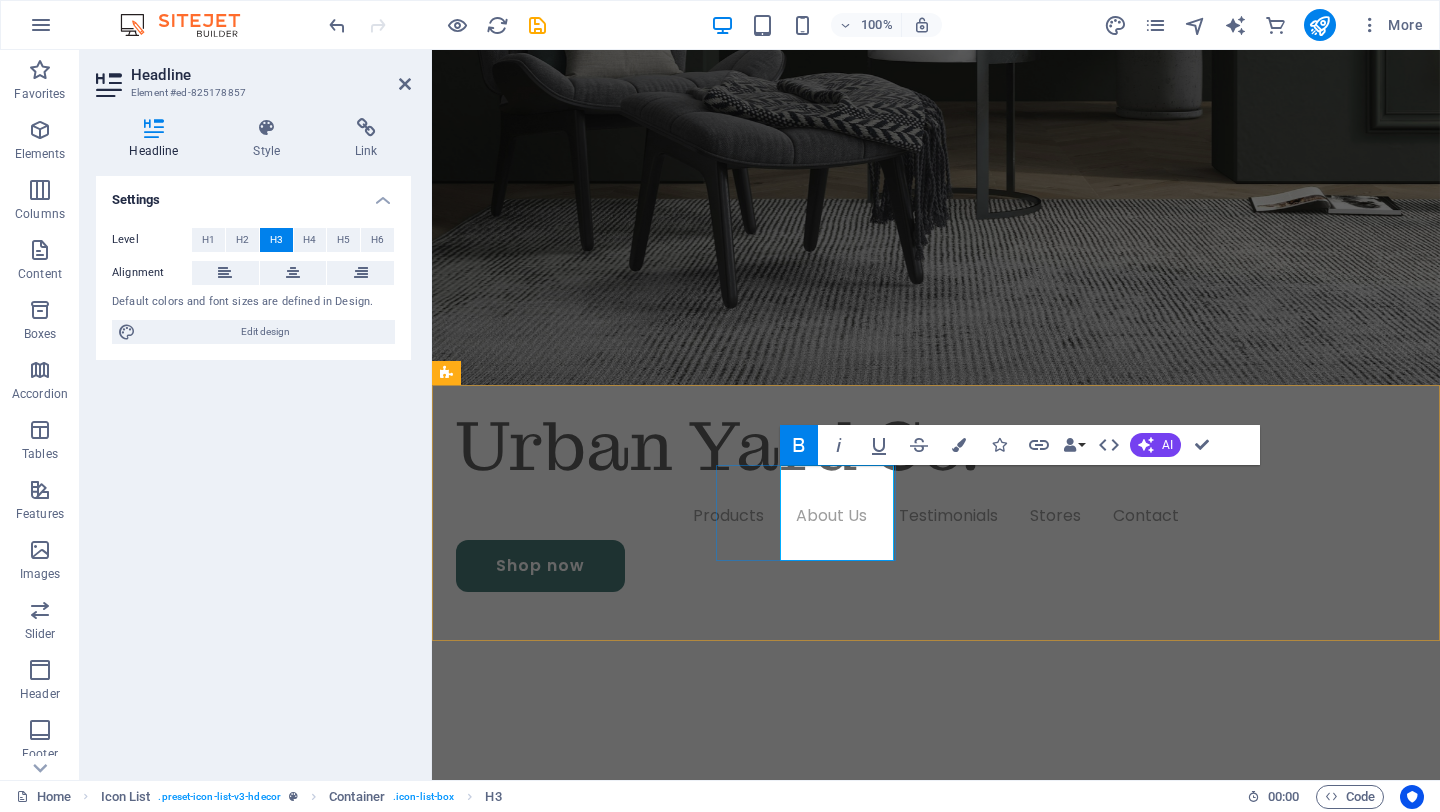 click on "Fully reusable" at bounding box center (500, 1371) 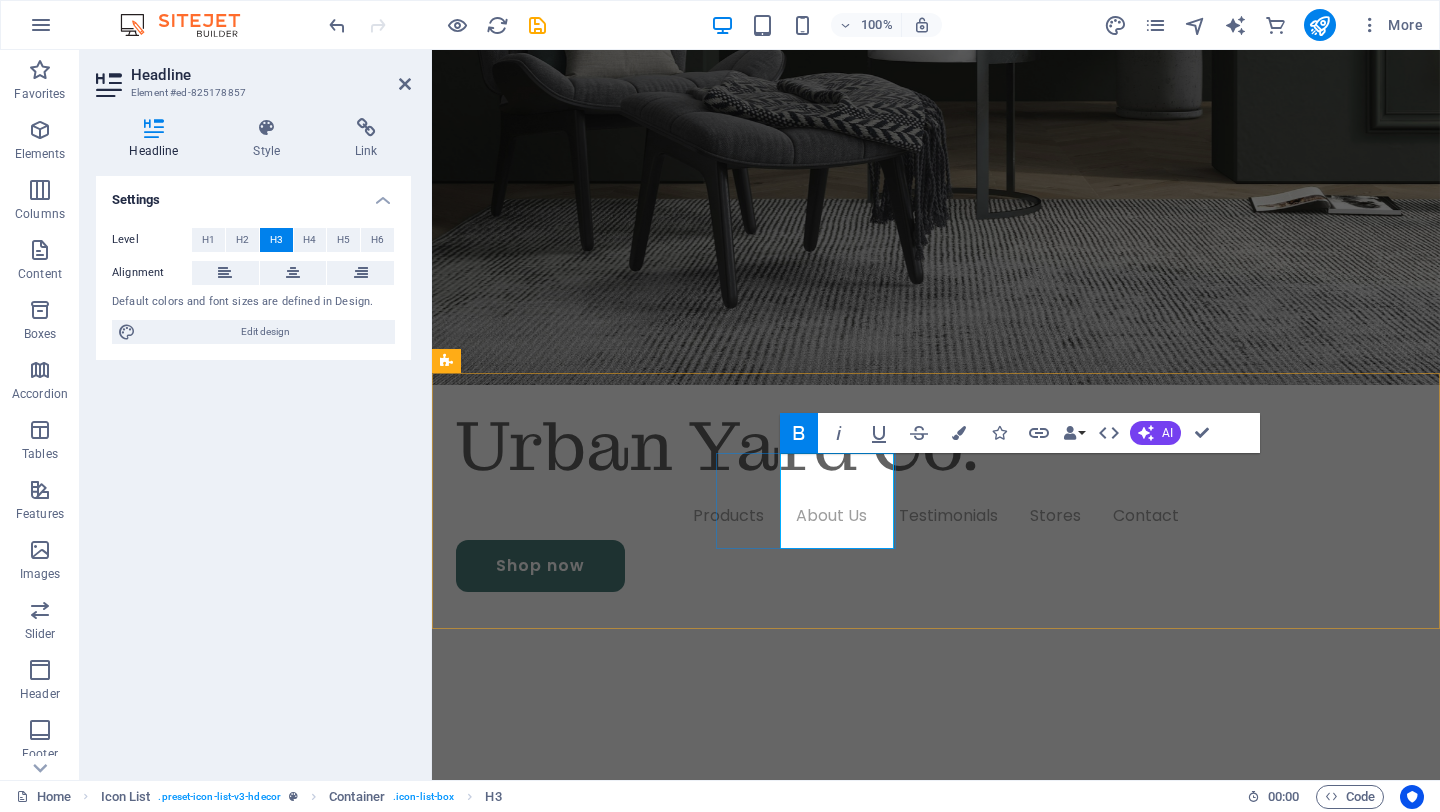 scroll, scrollTop: 553, scrollLeft: 0, axis: vertical 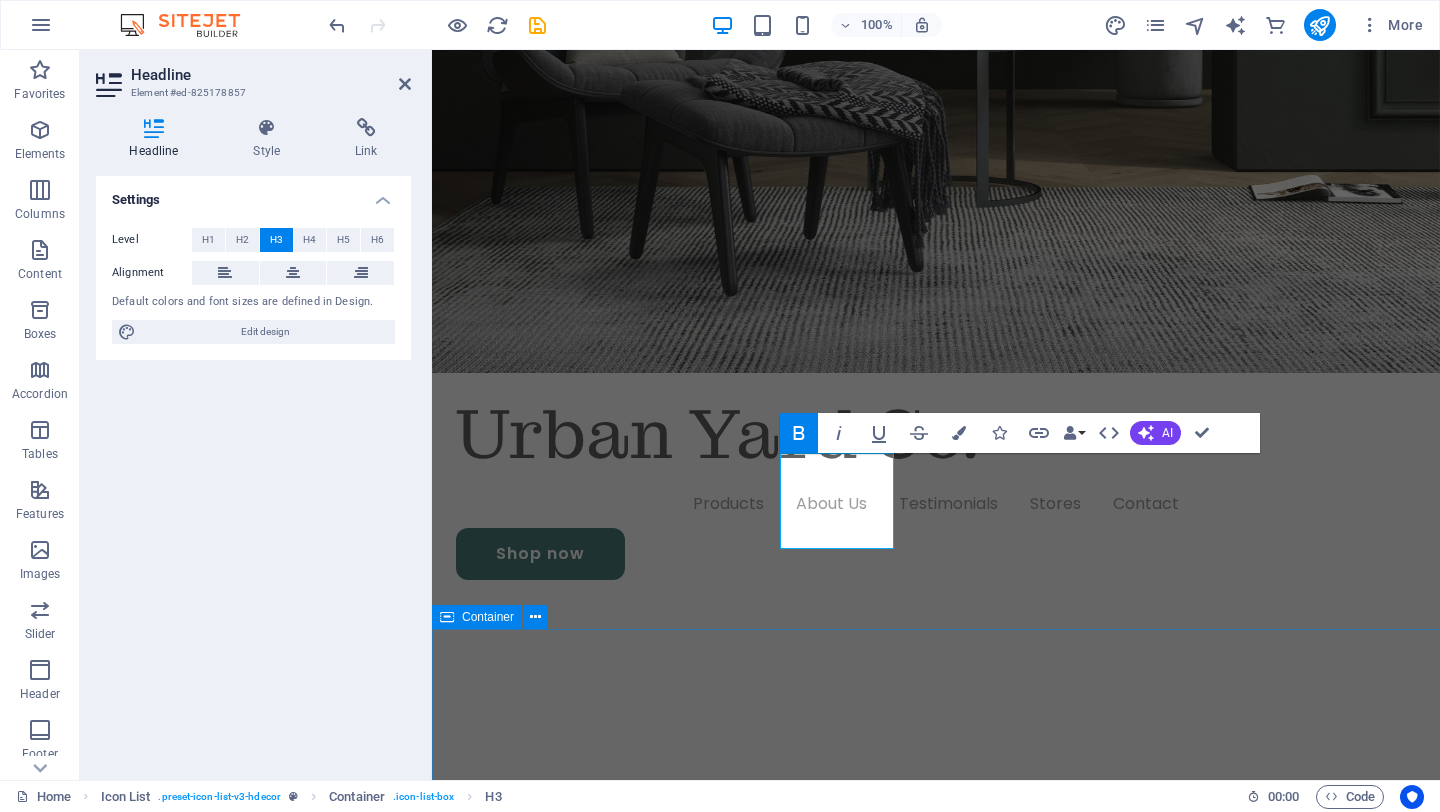 click on "Products Our Products" at bounding box center [936, 2222] 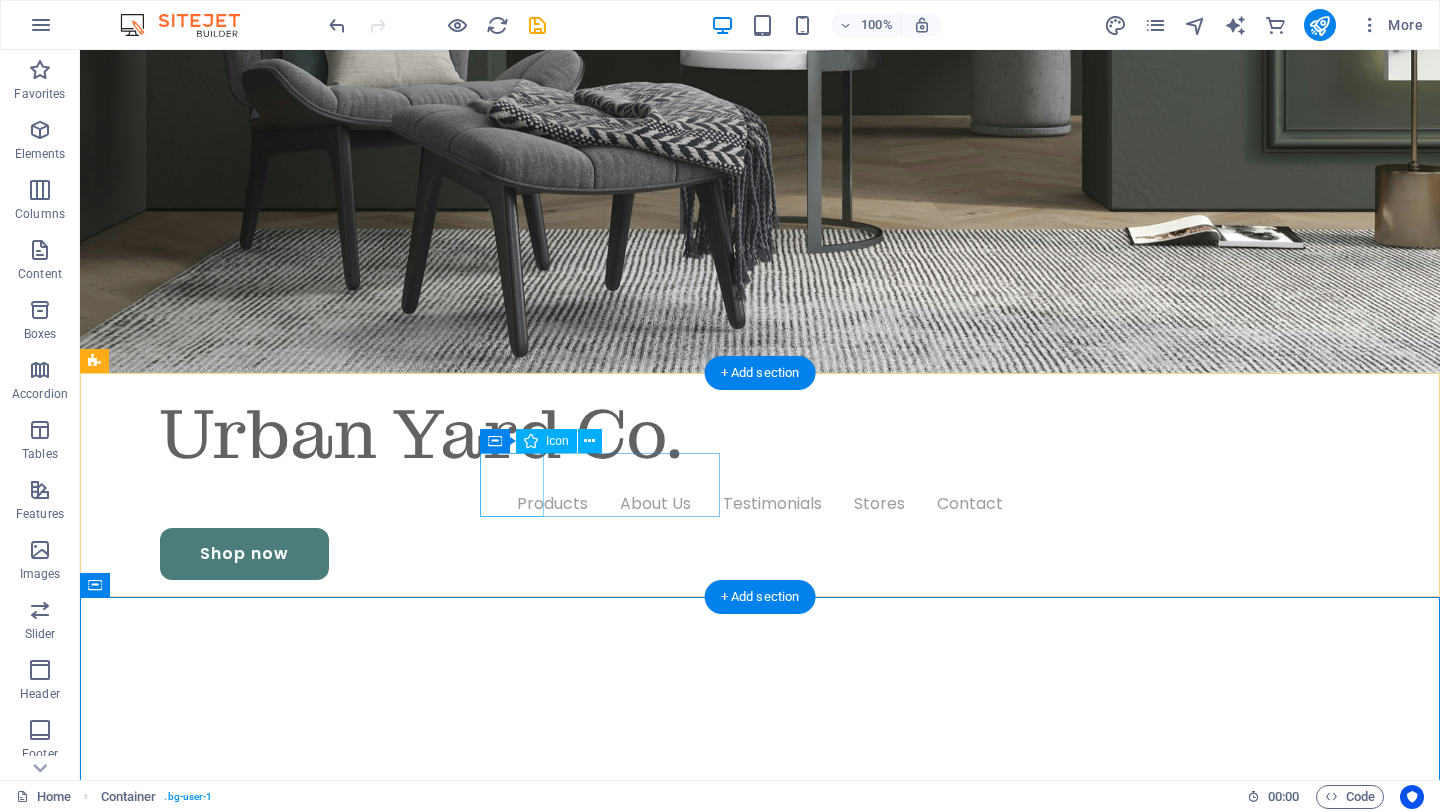 click at bounding box center [224, 1256] 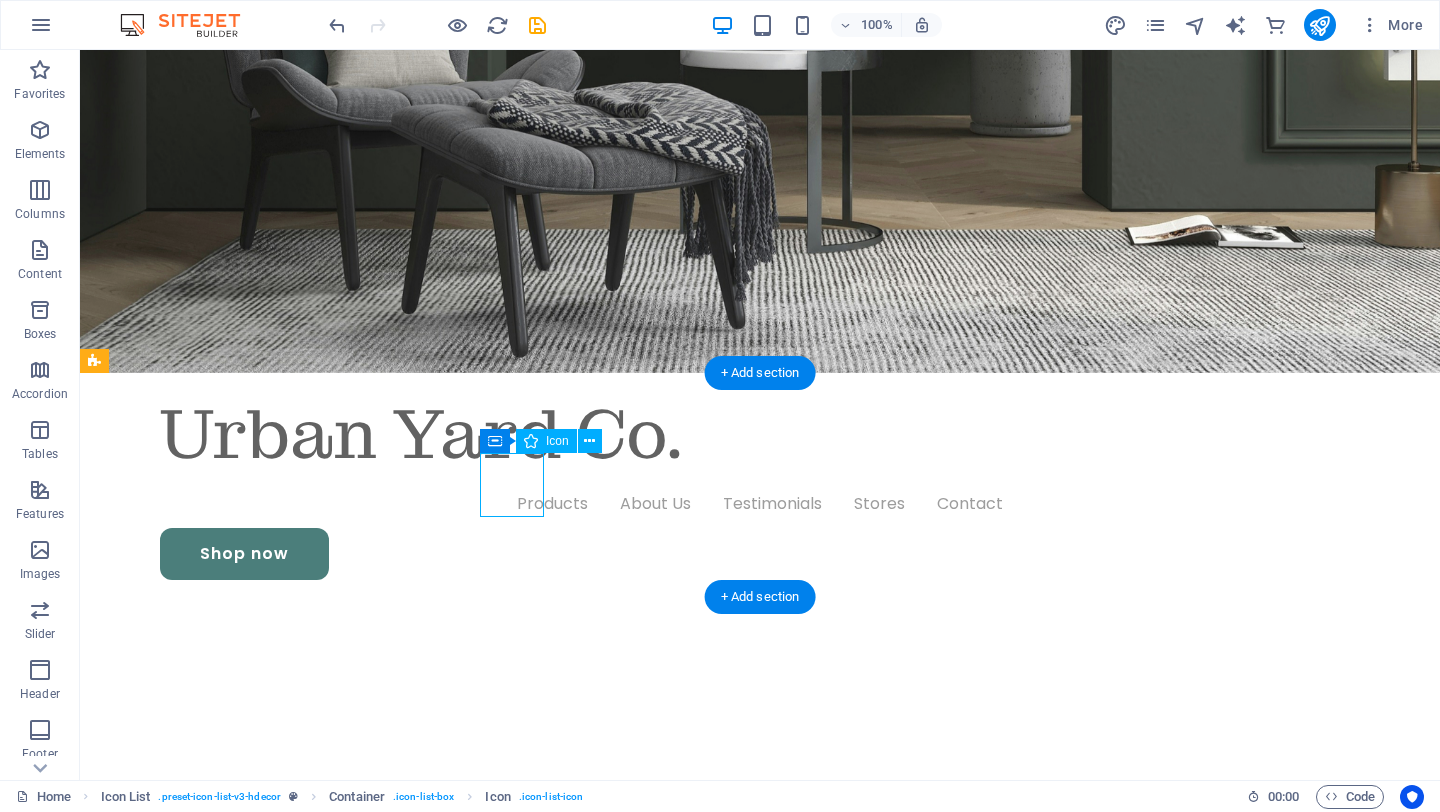 click at bounding box center (224, 1256) 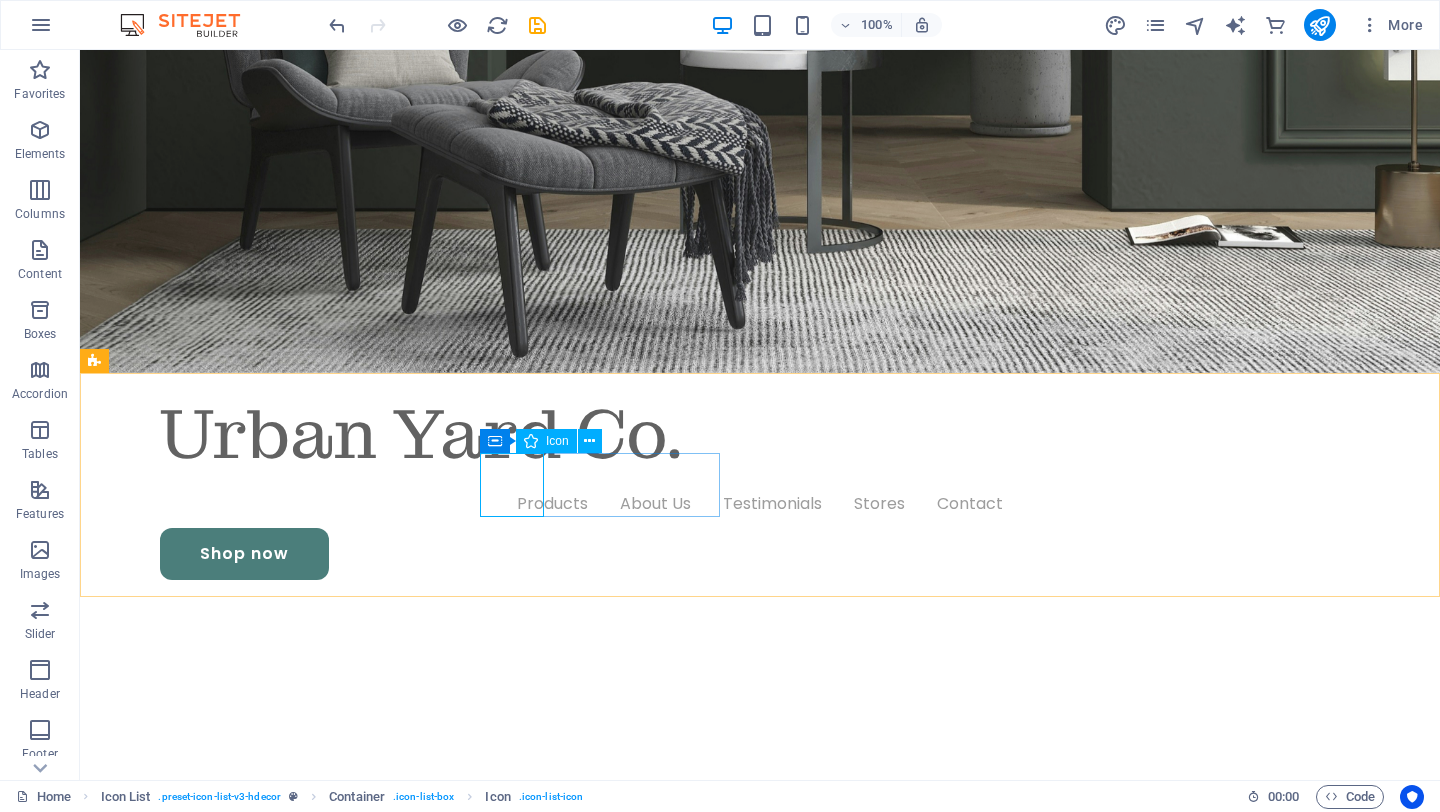 click on "Icon" at bounding box center [546, 441] 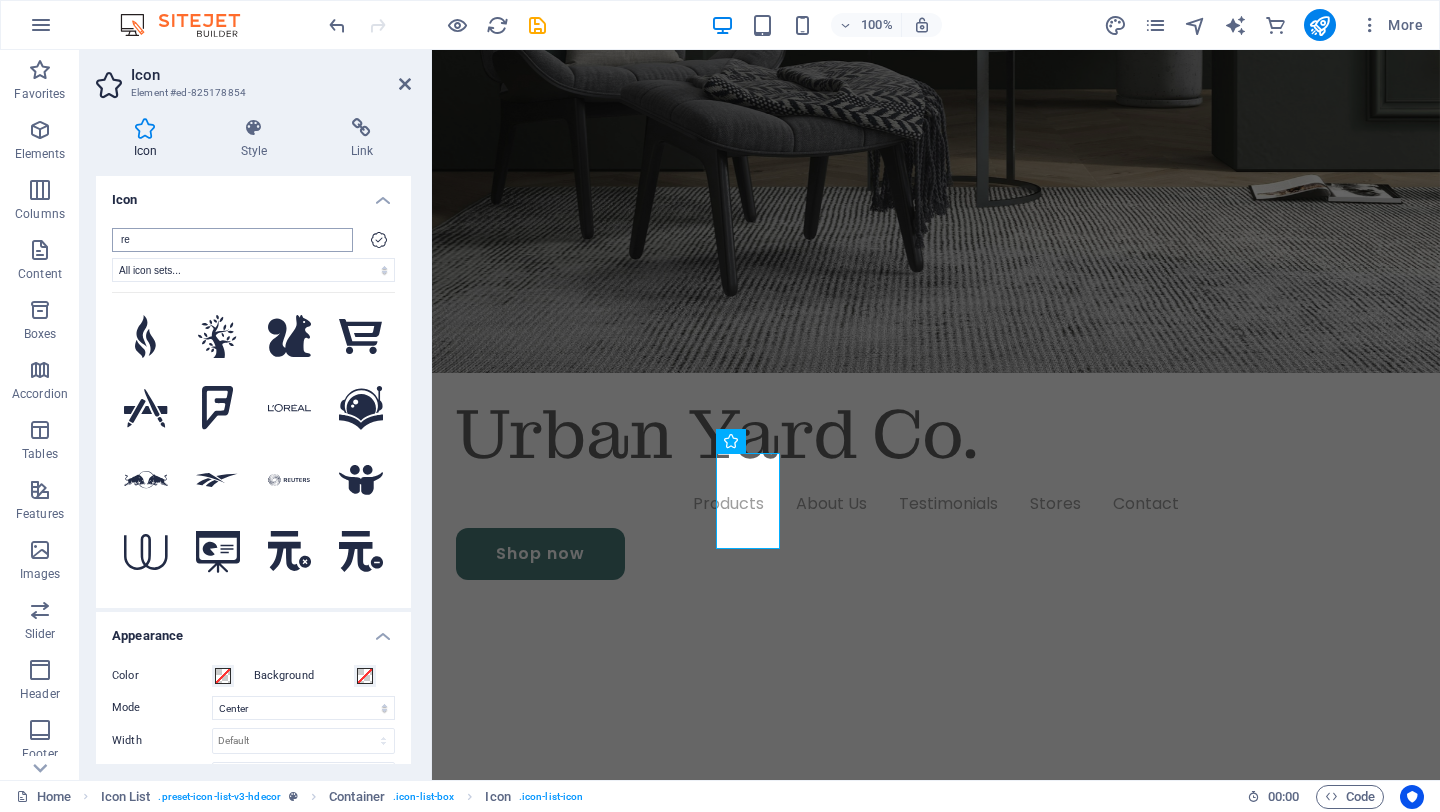 type on "r" 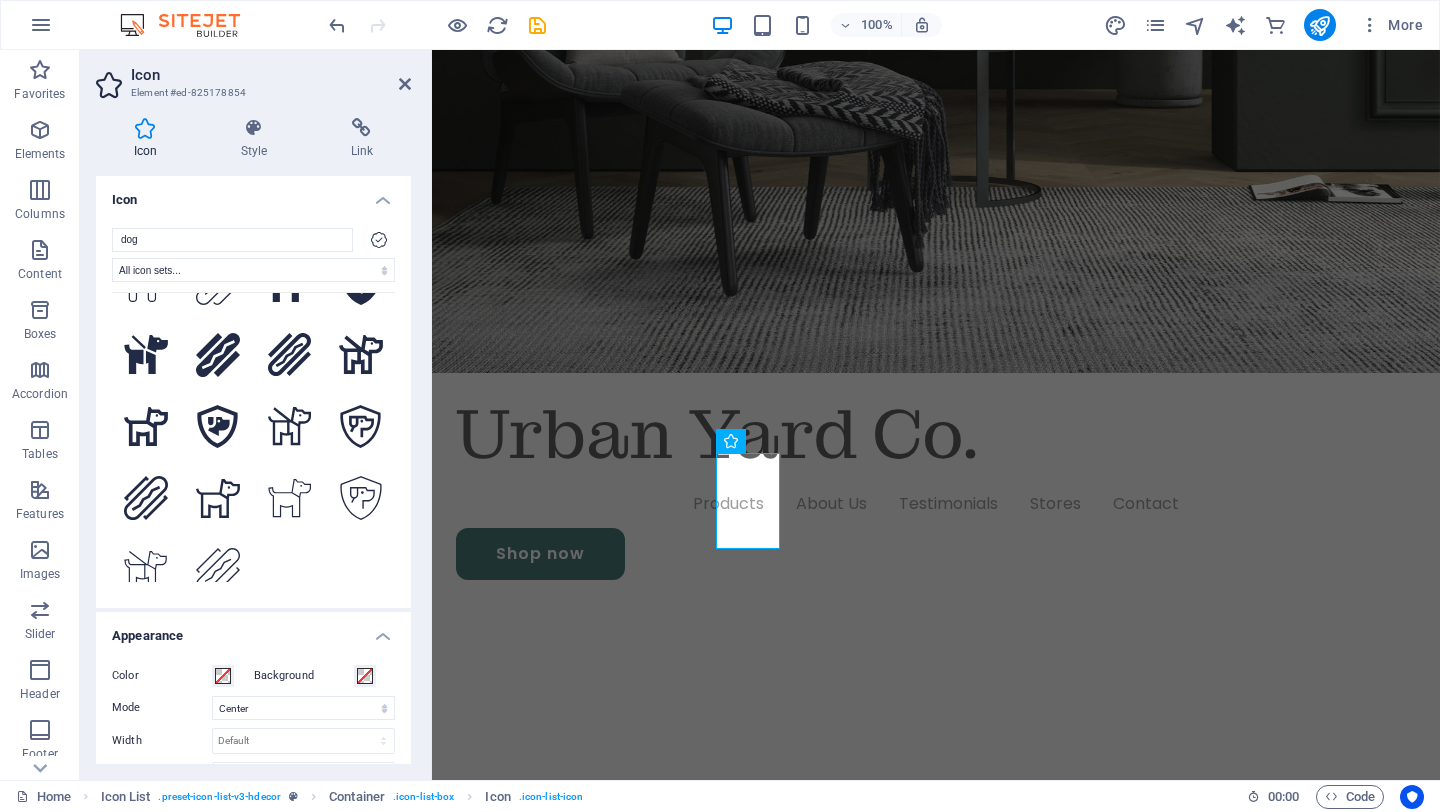 scroll, scrollTop: 0, scrollLeft: 0, axis: both 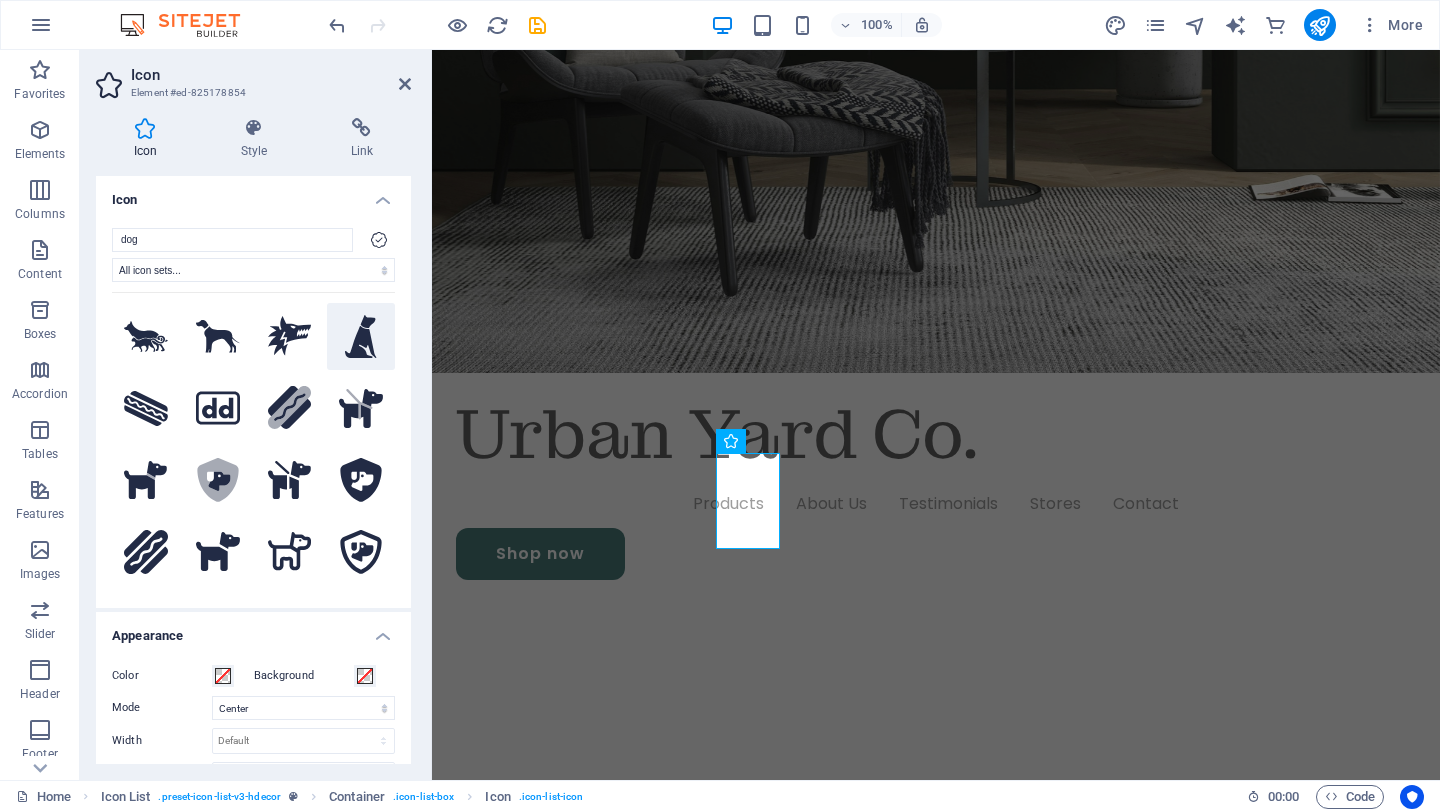 type on "dog" 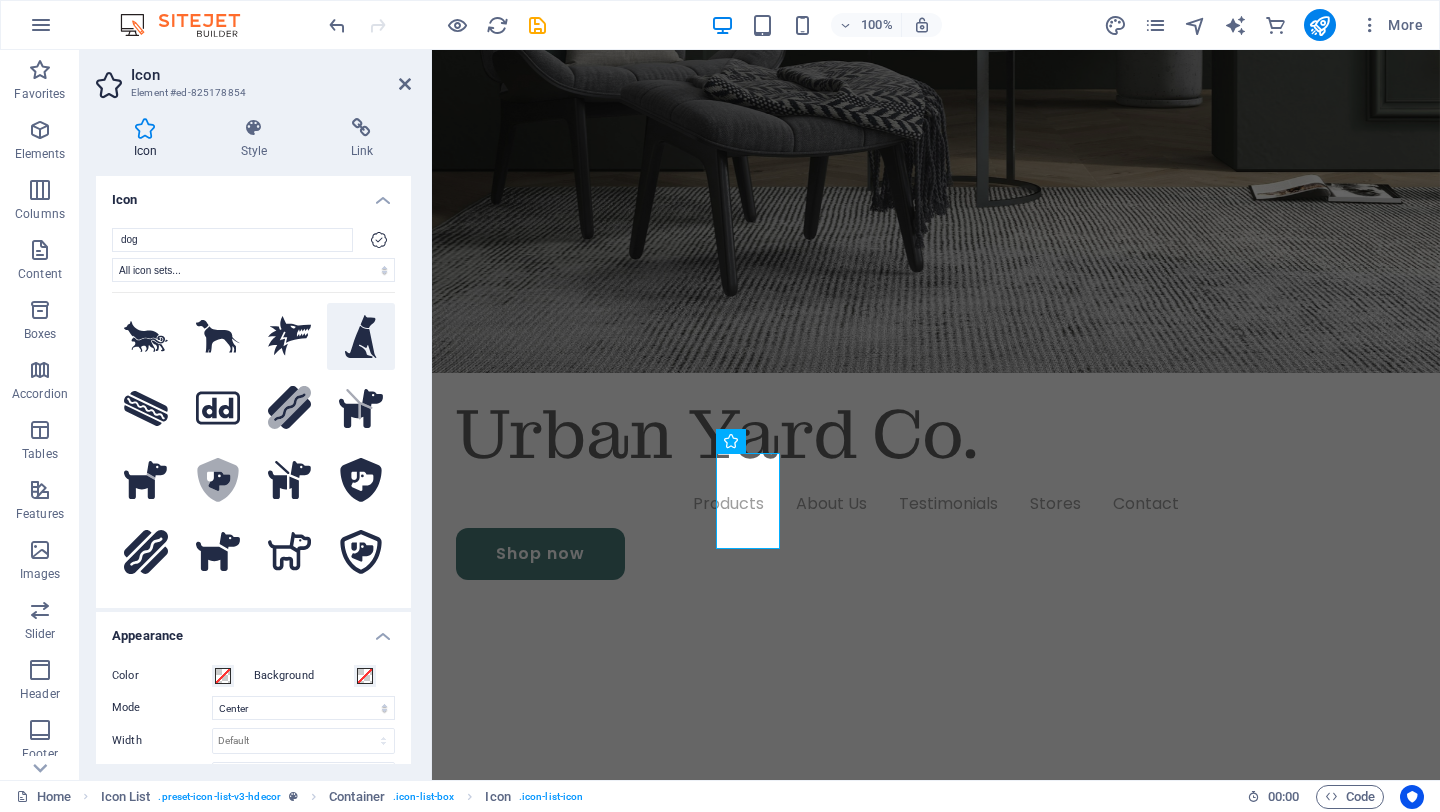 click 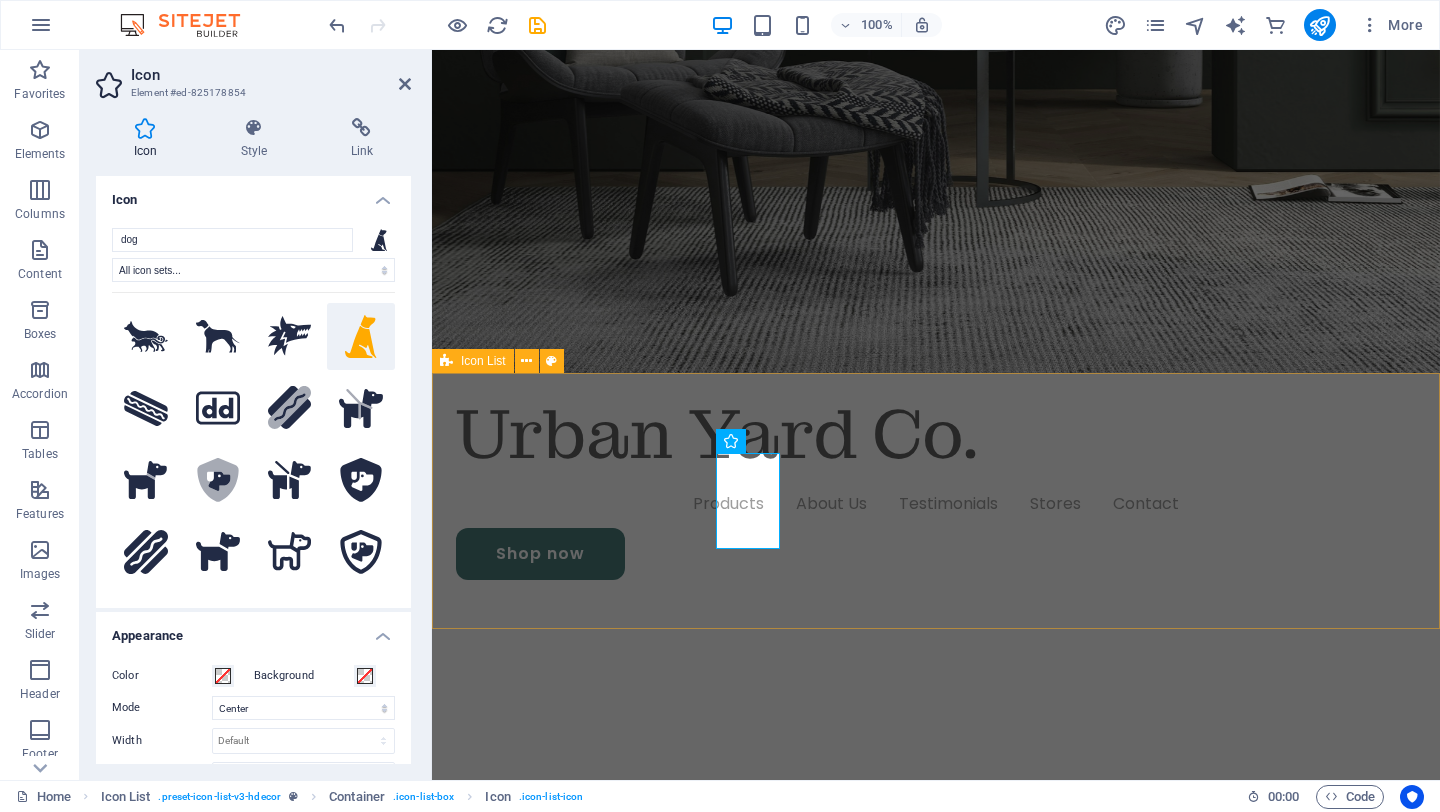 click on "No plastics or synthetic turf Fully reusable Free Shipping Order over 150 $ 24 / 7 Support Dedicated support" at bounding box center [936, 1416] 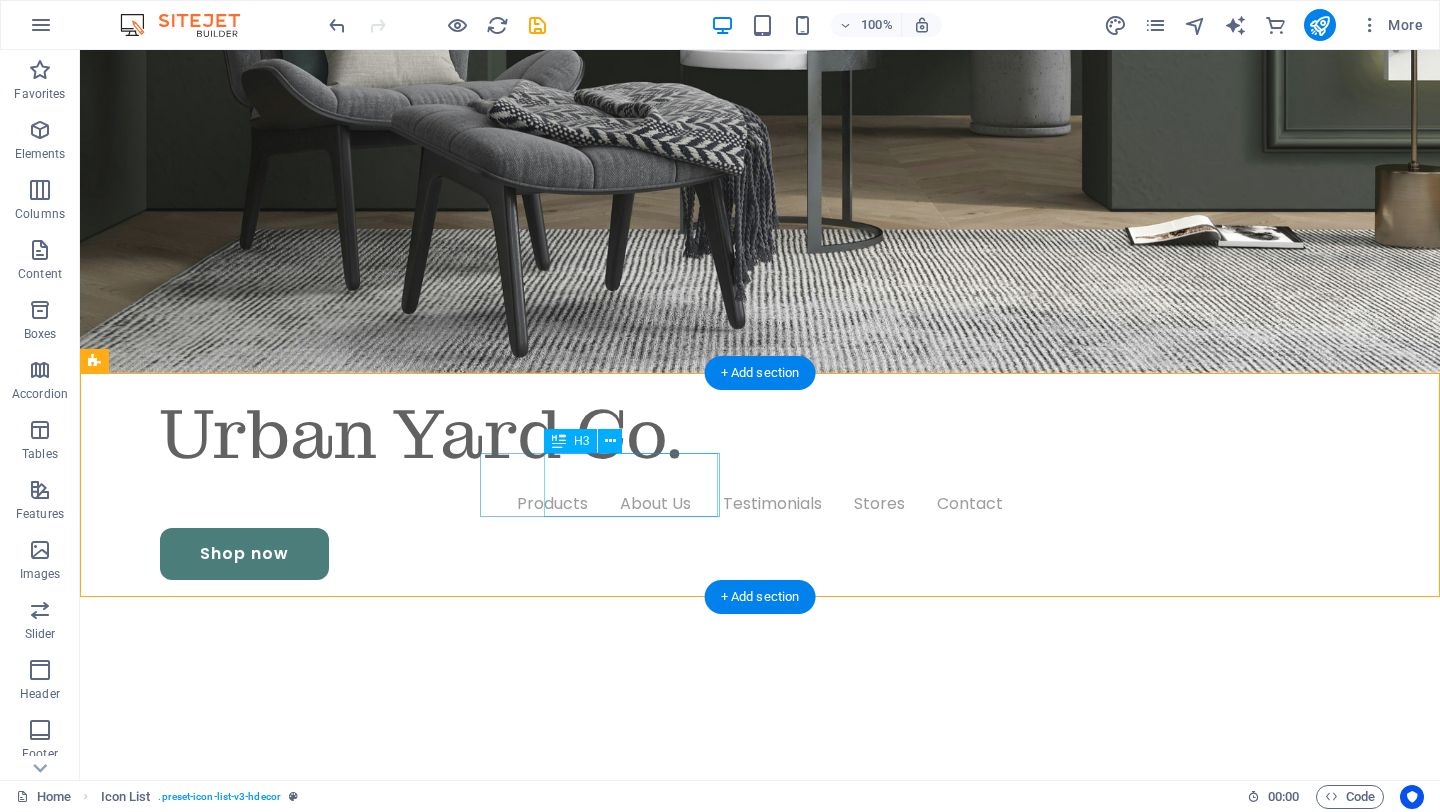 click on "Fully reusable" at bounding box center (191, 1300) 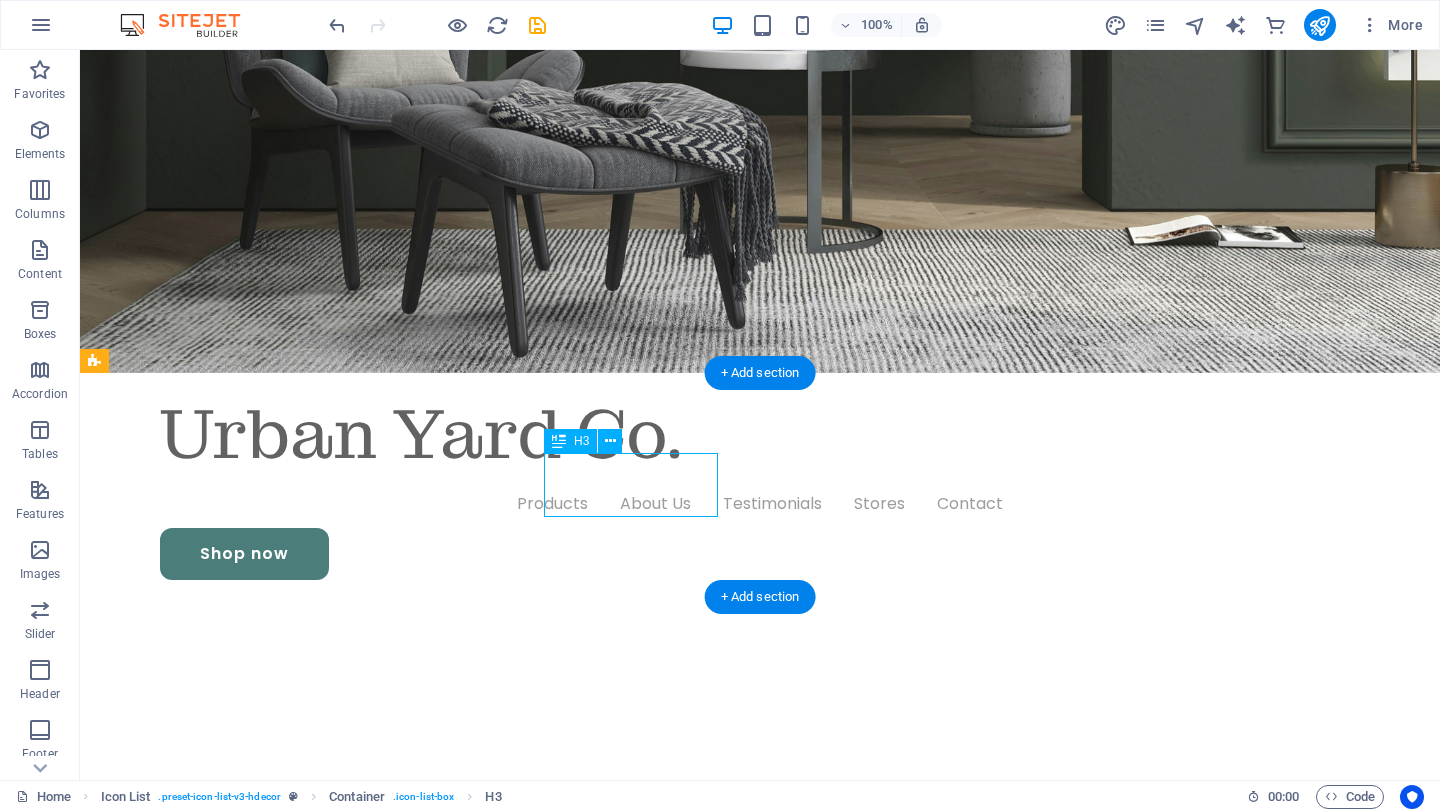 click on "Fully reusable" at bounding box center (191, 1300) 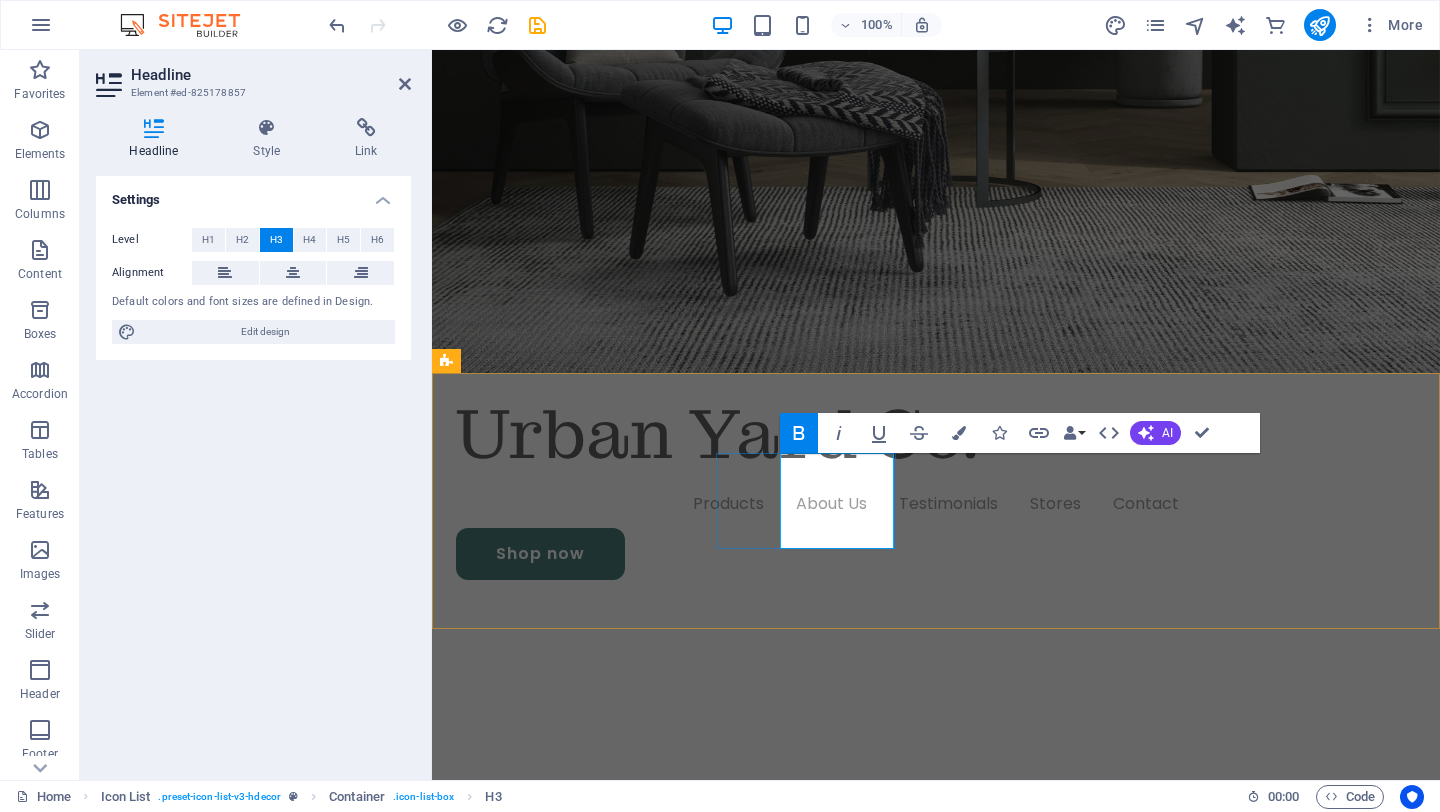 click on "Fully reusable" at bounding box center (500, 1335) 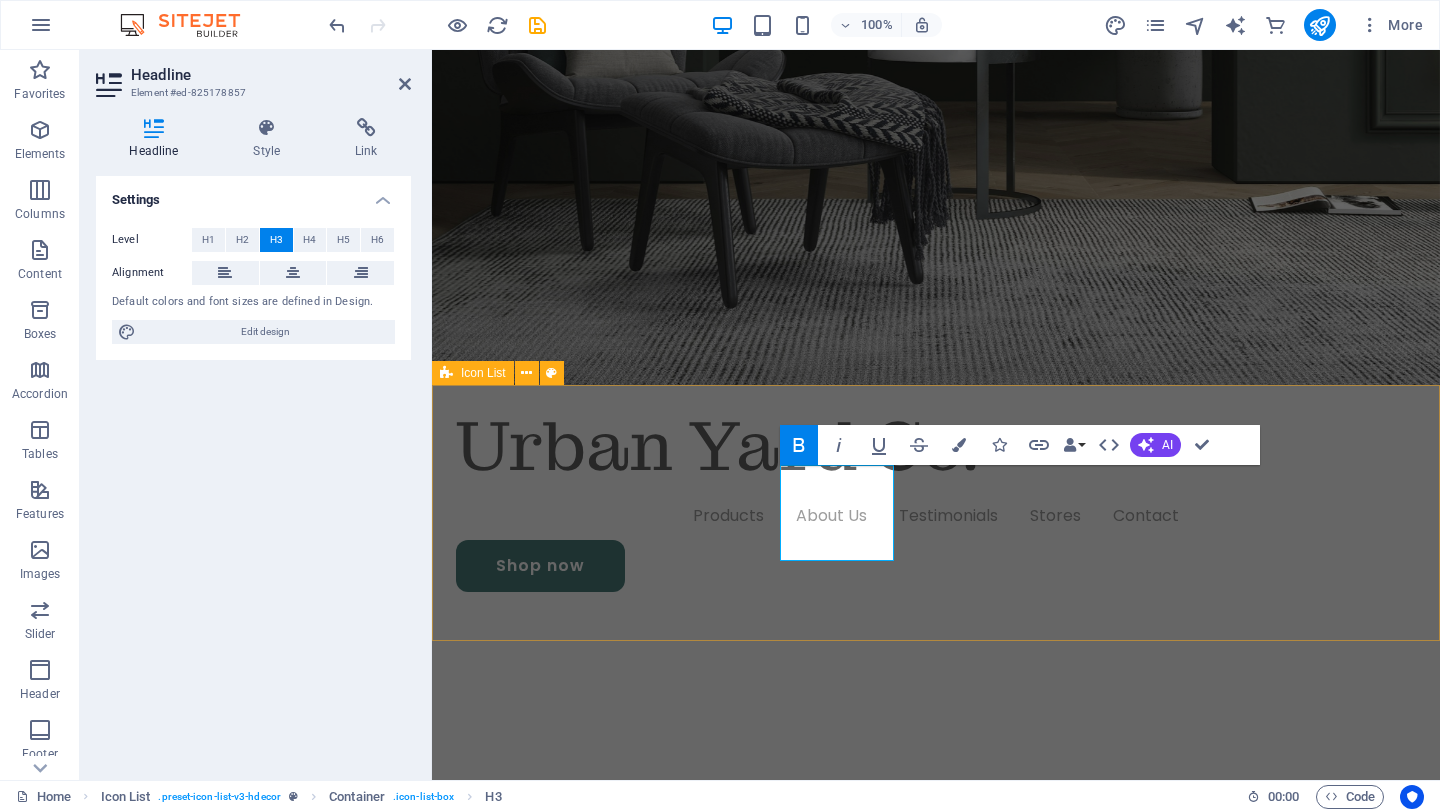 click on "No plastics or synthetic turf Fully  ‌ ‌reusable Free Shipping Order over 150 $ 24 / 7 Support Dedicated support" at bounding box center [936, 1440] 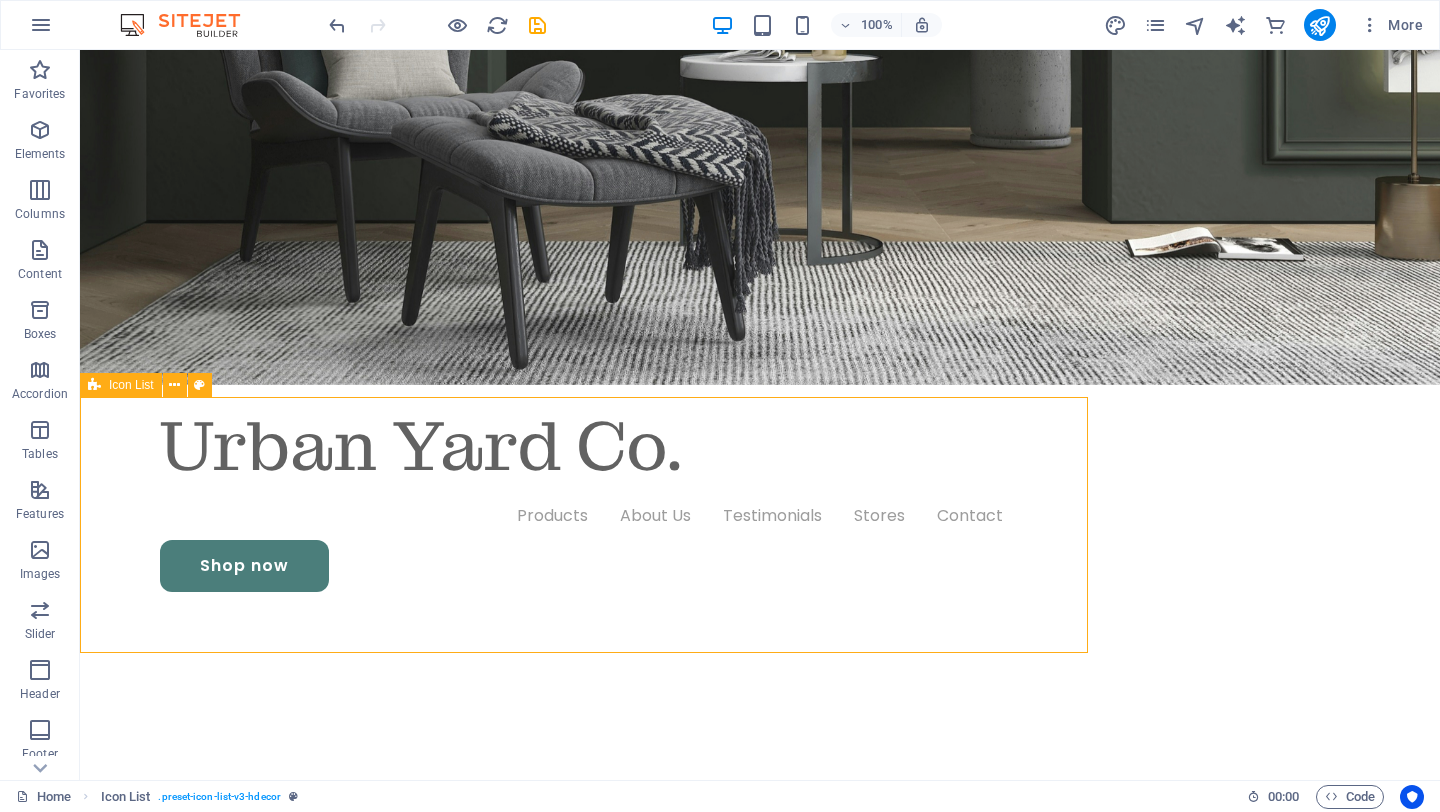 scroll, scrollTop: 529, scrollLeft: 0, axis: vertical 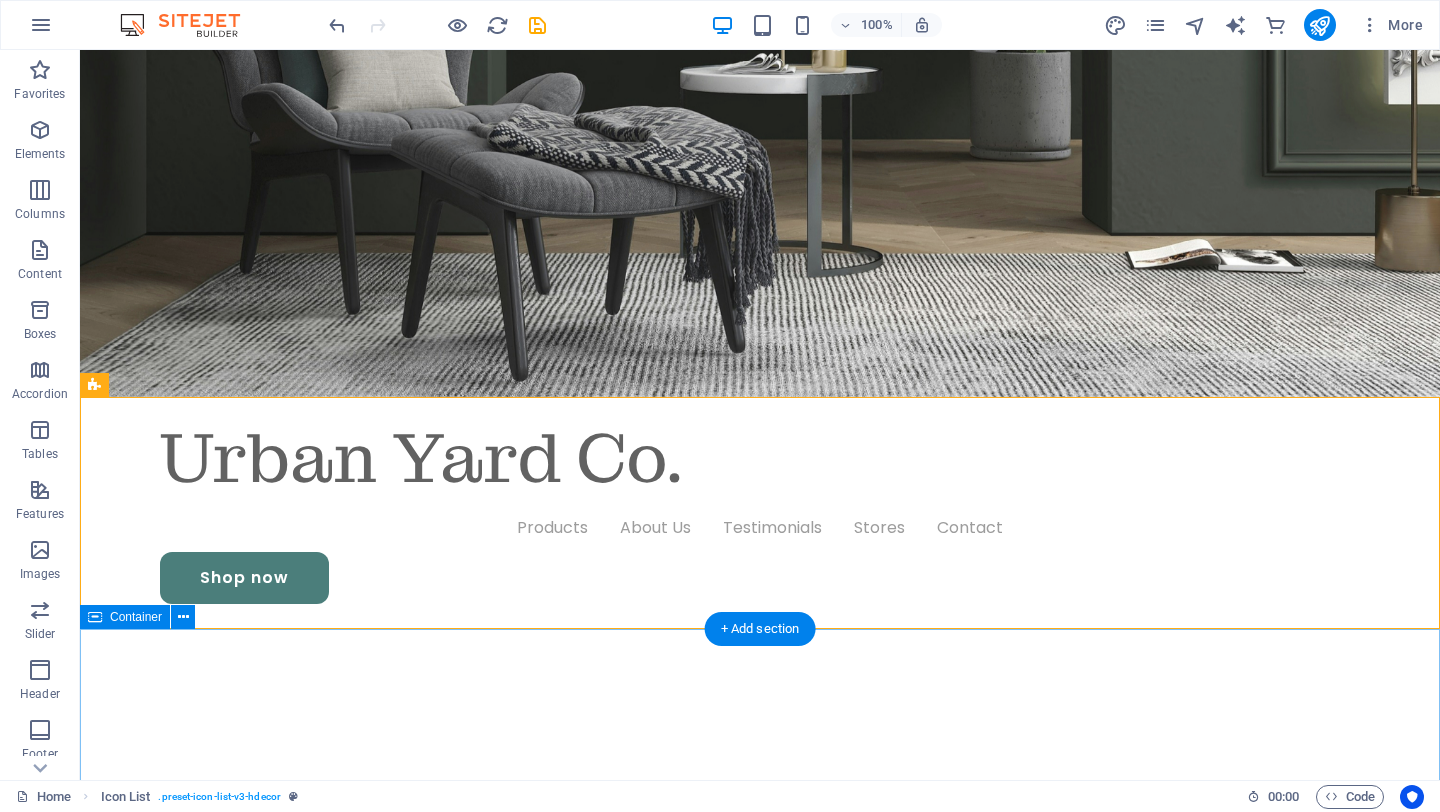 click on "Products Our Products" at bounding box center (760, 2150) 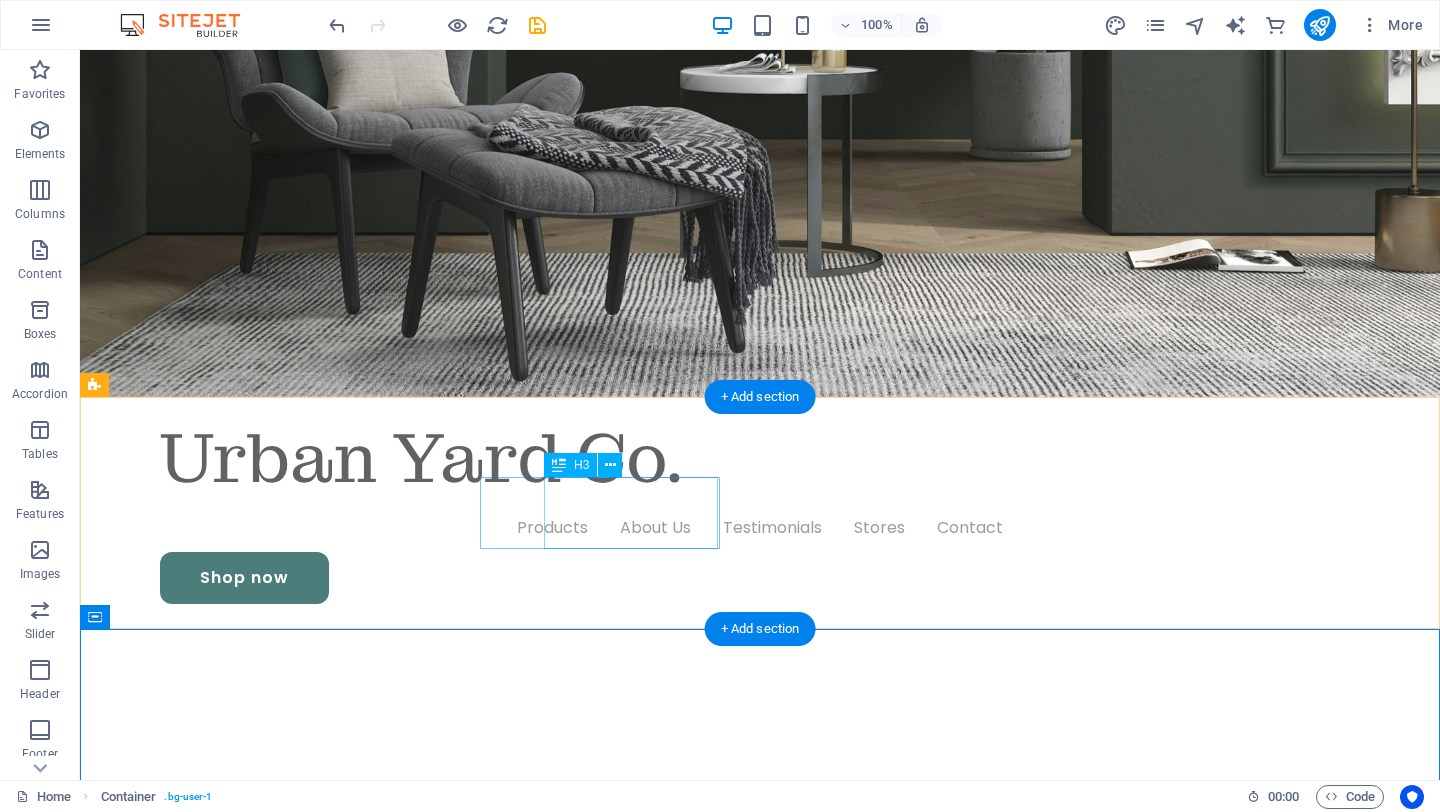click on "Fully  reusable" at bounding box center [191, 1348] 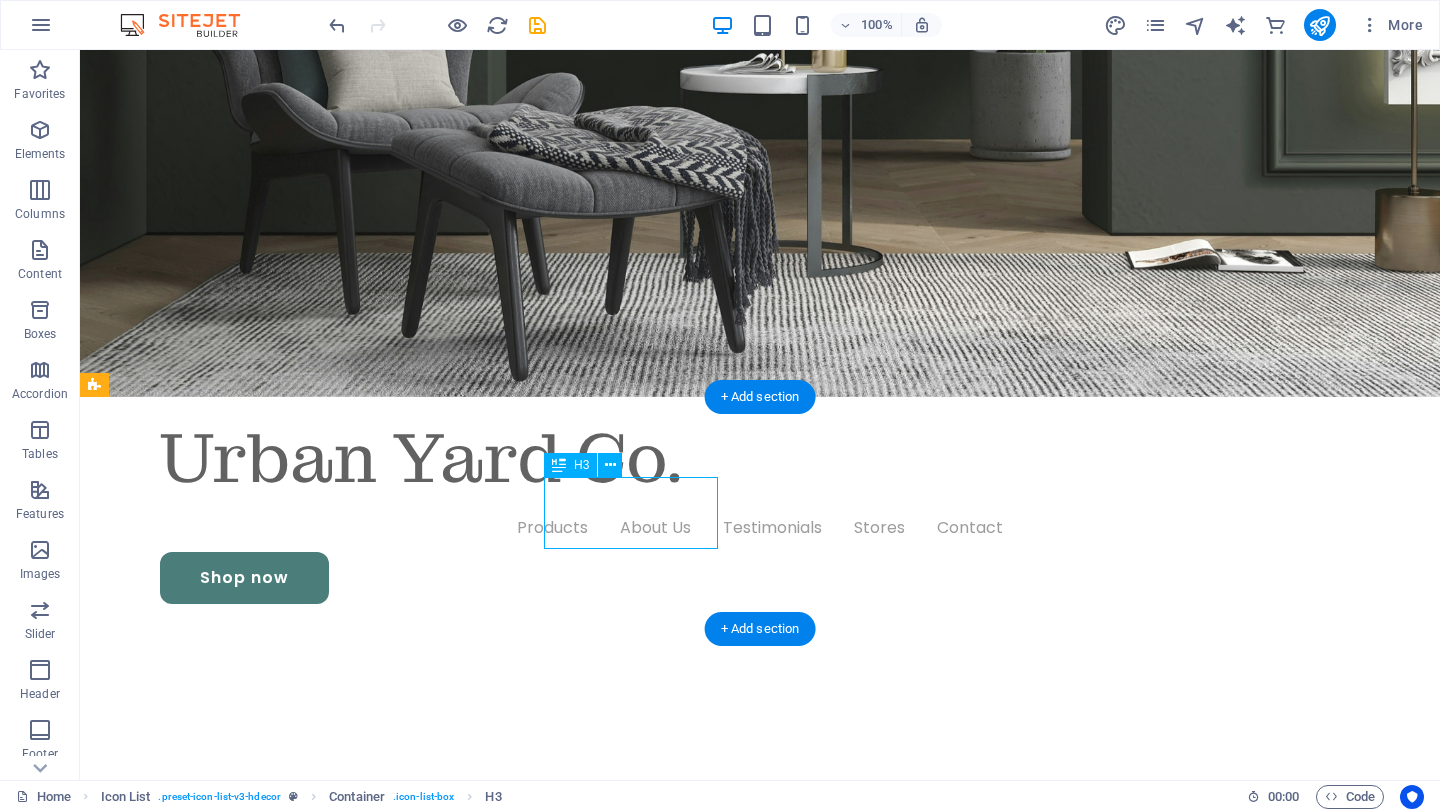 click on "Fully  reusable" at bounding box center (191, 1348) 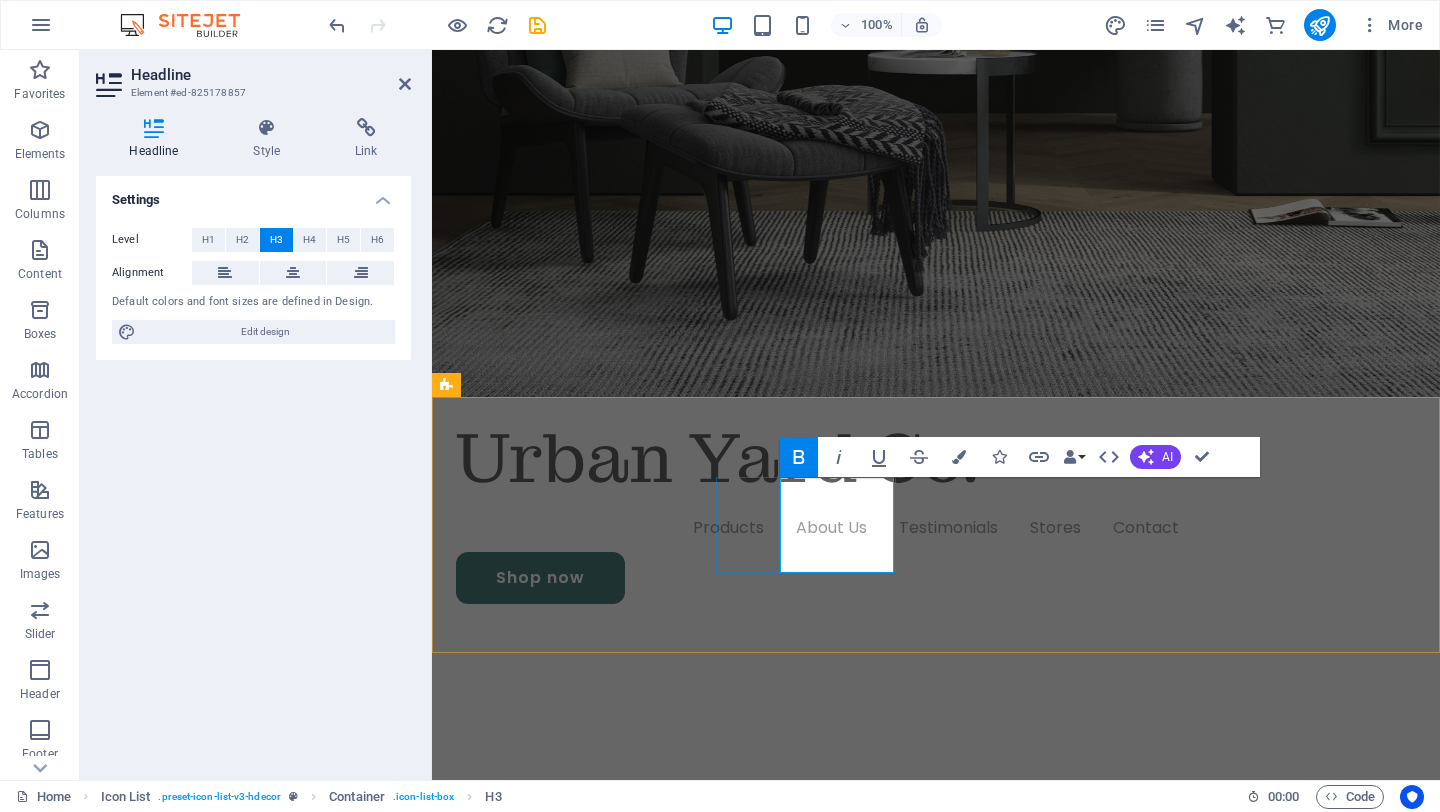 click on "Fully  reusable" at bounding box center (500, 1372) 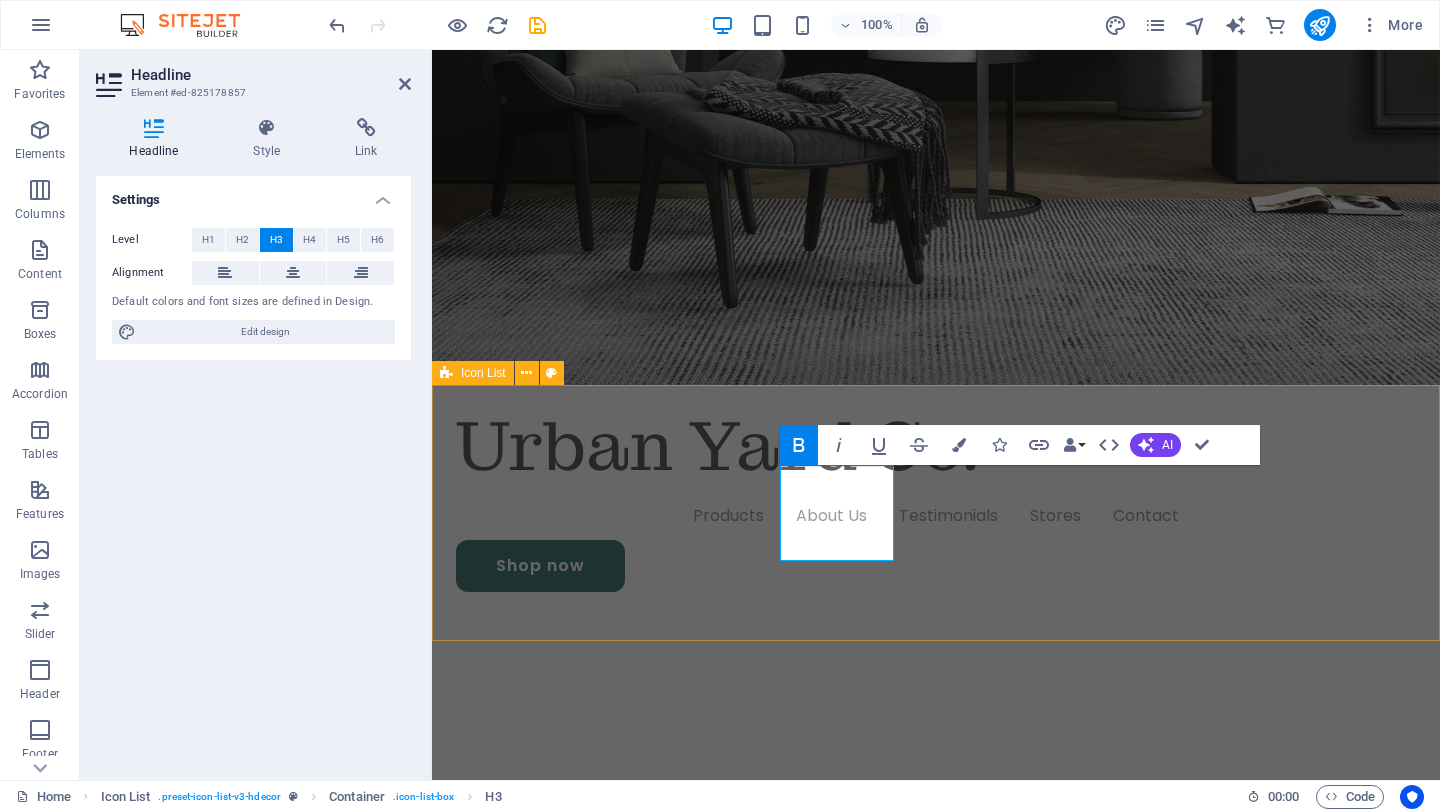 click on "Products Our Products" at bounding box center [936, 2234] 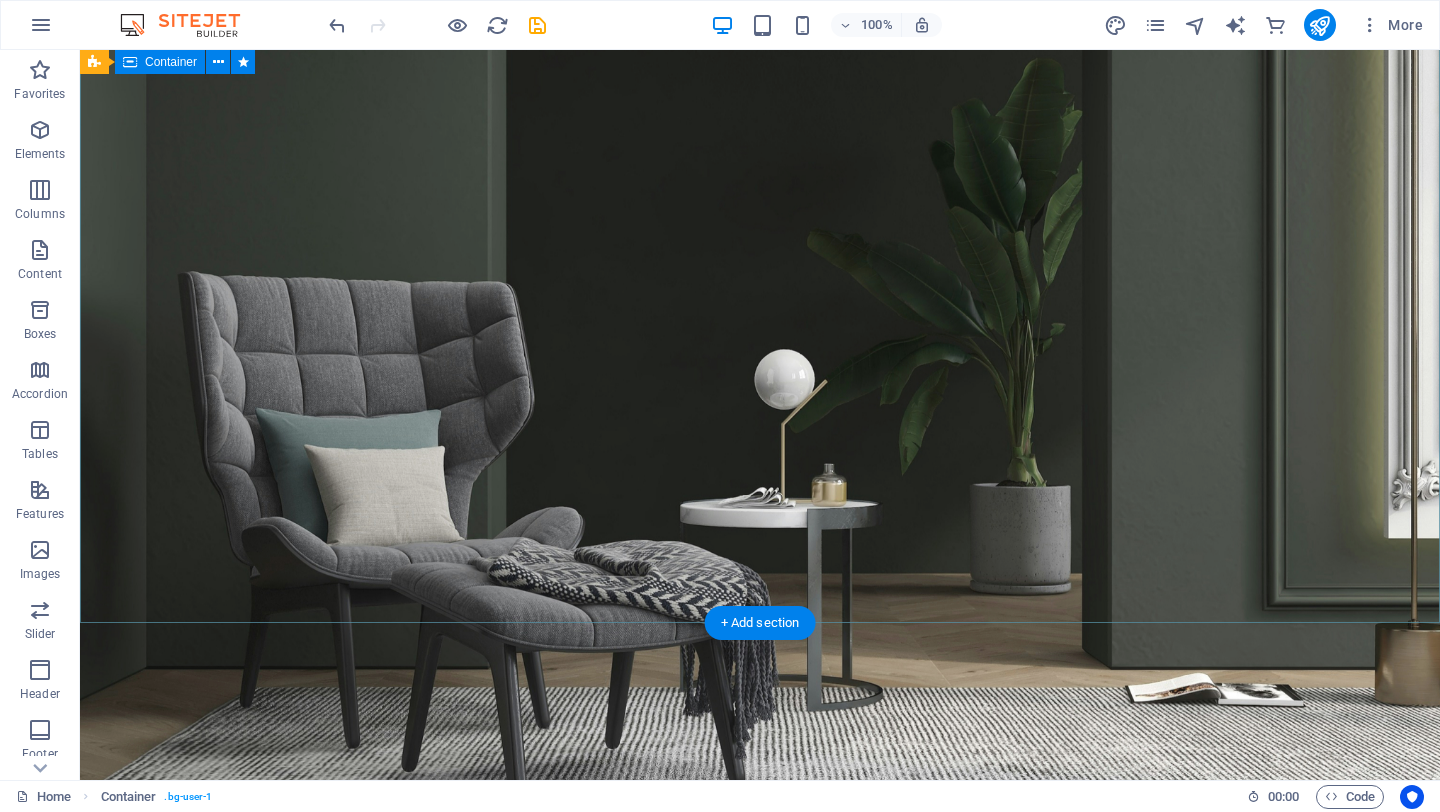 scroll, scrollTop: 0, scrollLeft: 0, axis: both 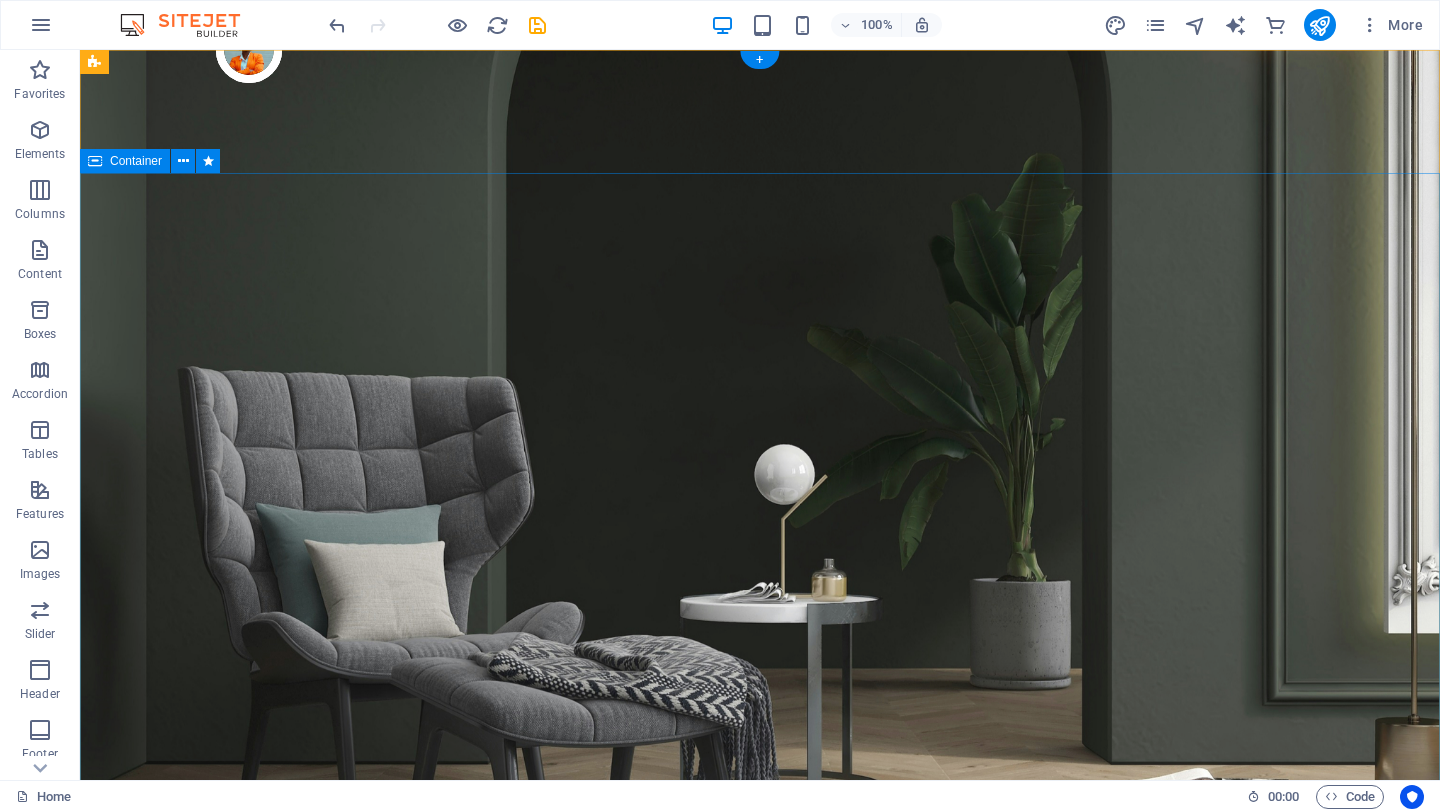 click on "Designed for Dogs. Loved by Humans Natural Potty Solutions for Urban Dogs" at bounding box center [760, 1347] 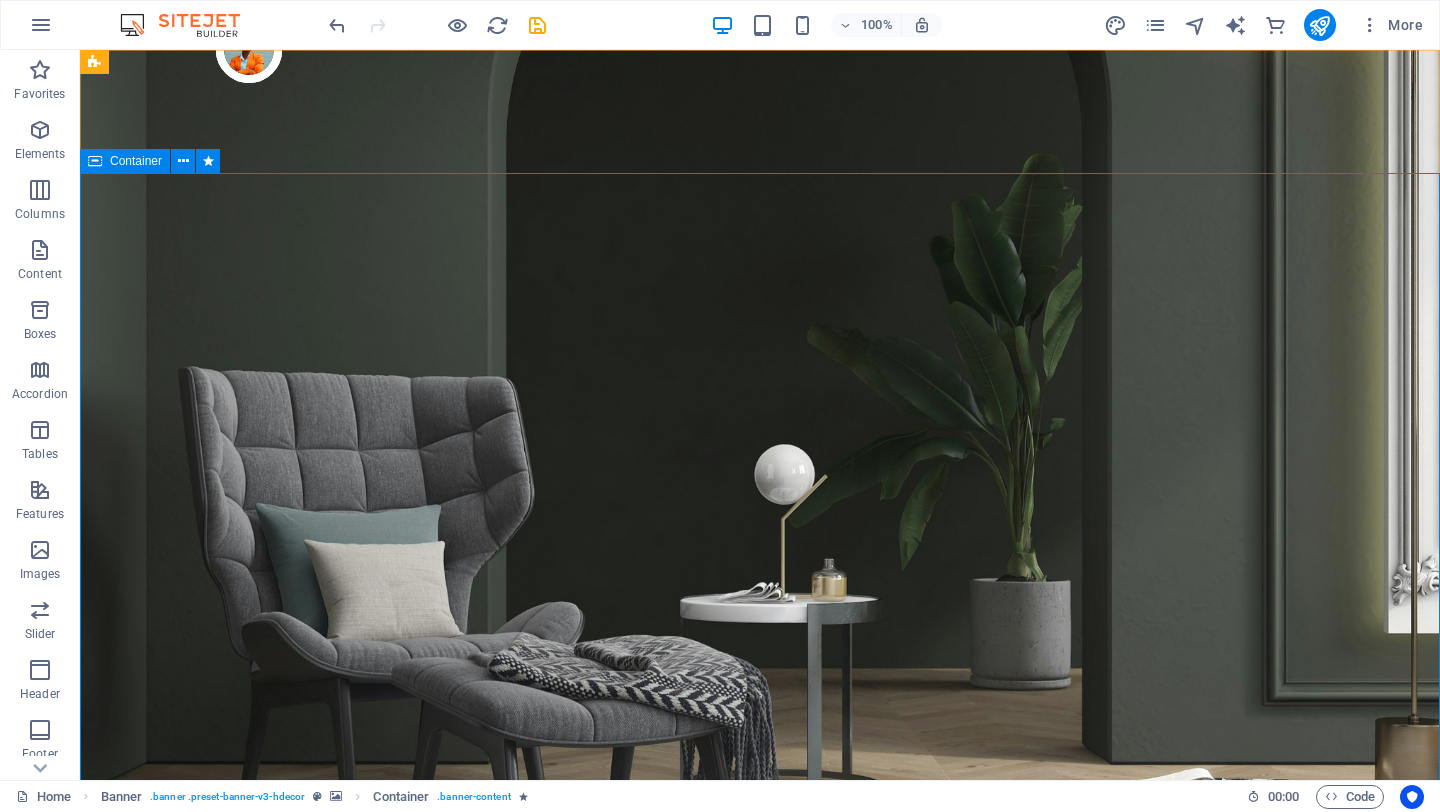 click on "Container" at bounding box center (136, 161) 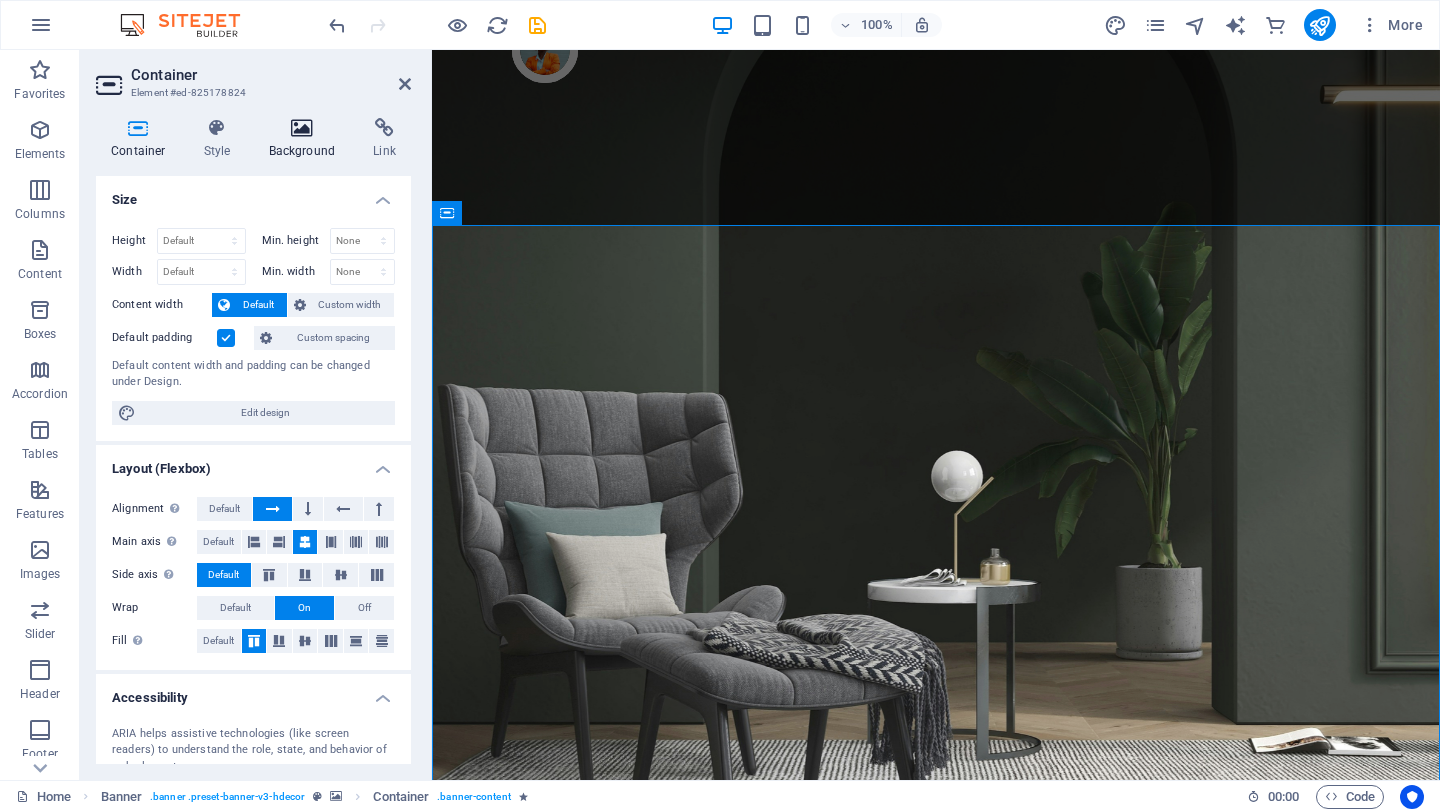 click on "Background" at bounding box center [306, 139] 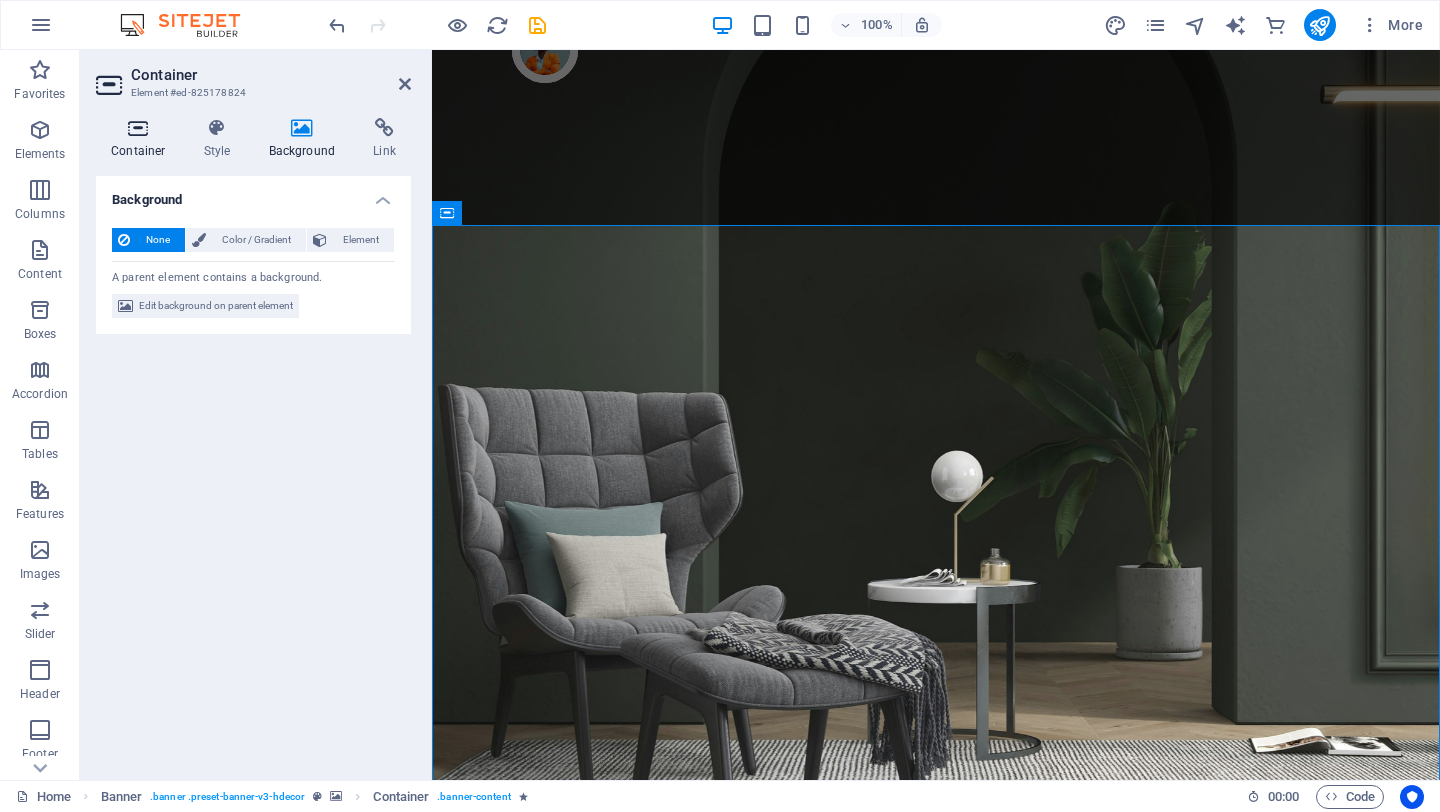 click on "Container" at bounding box center (142, 139) 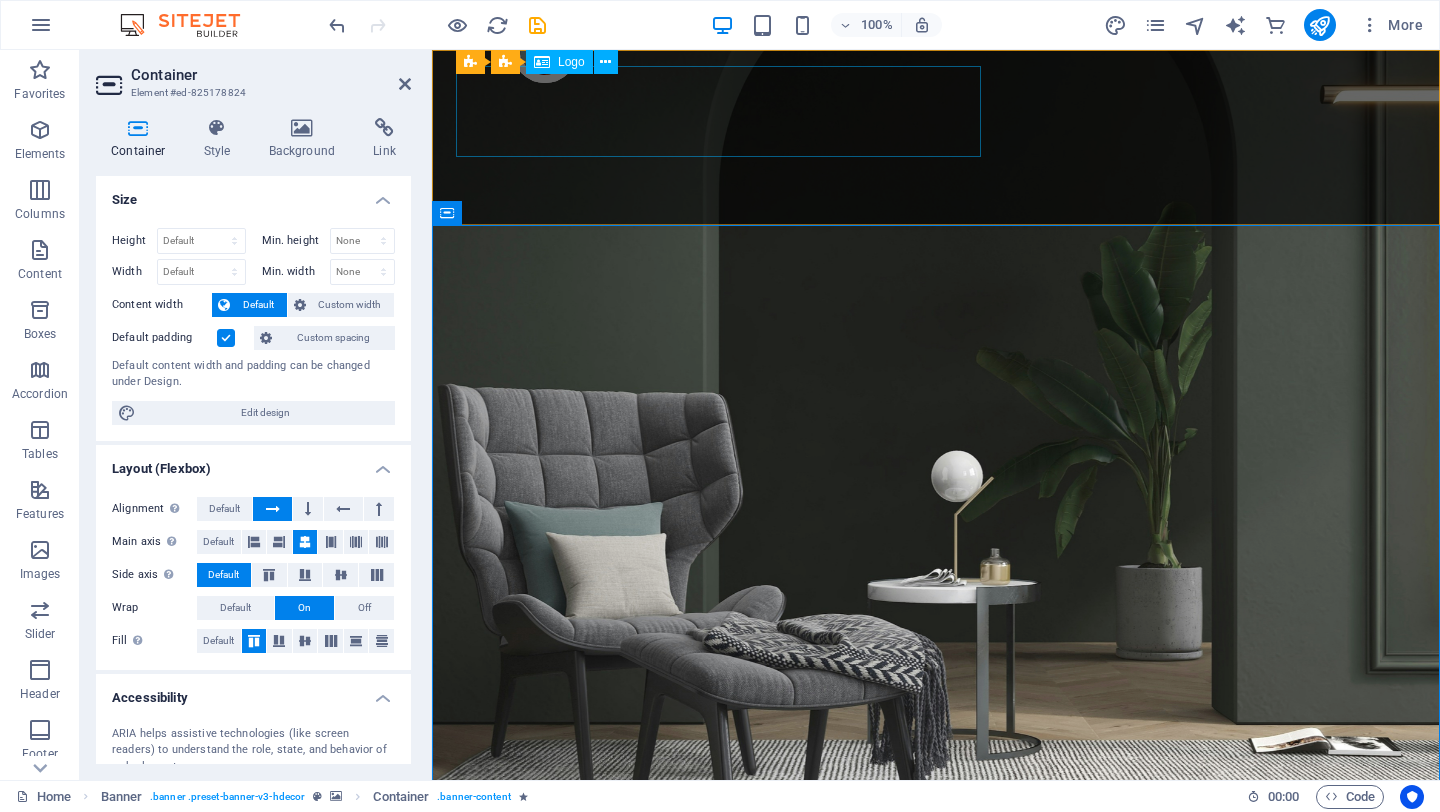 click on "Products About Us Testimonials Stores Contact" at bounding box center [936, 1057] 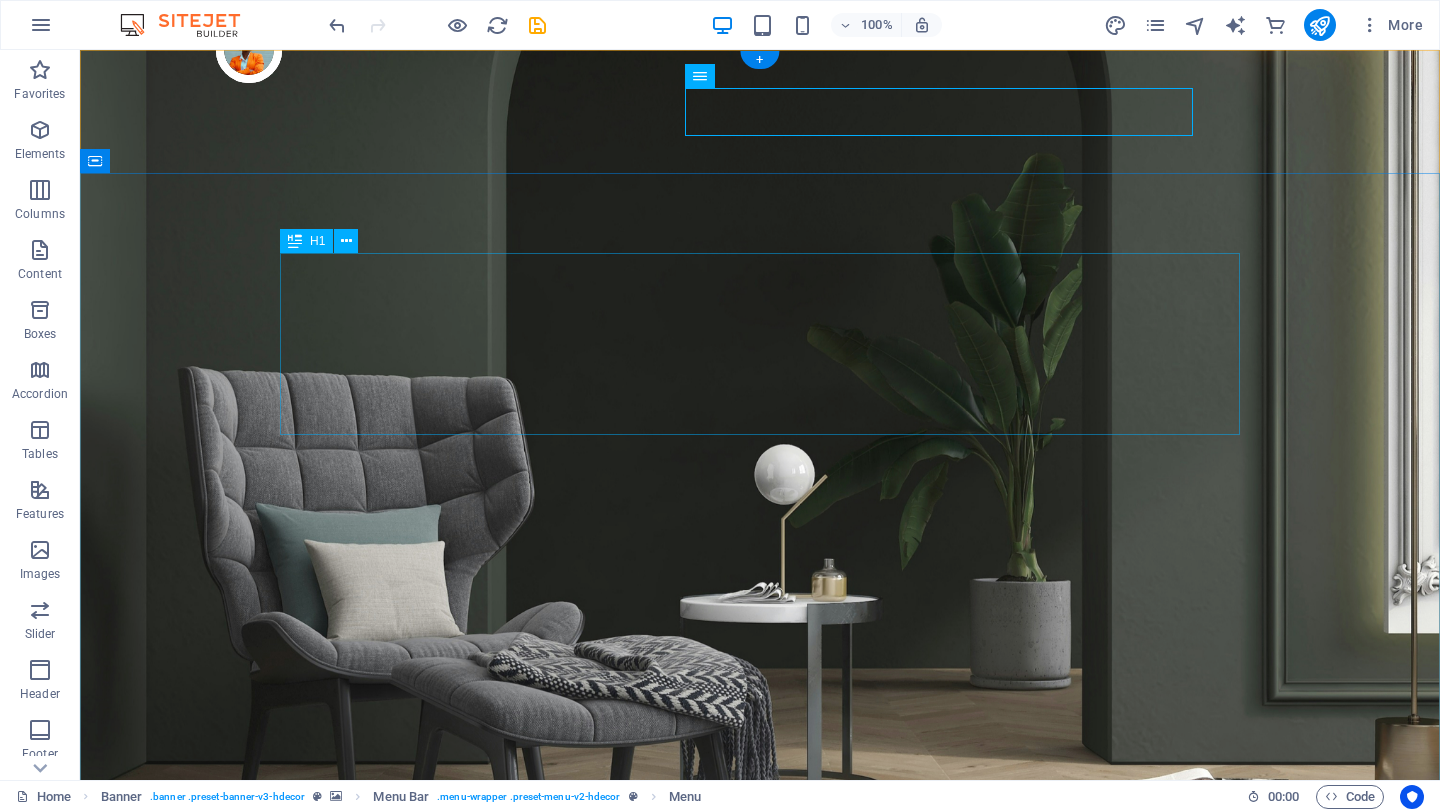 click on "Designed for Dogs. Loved by Humans" at bounding box center (760, 1320) 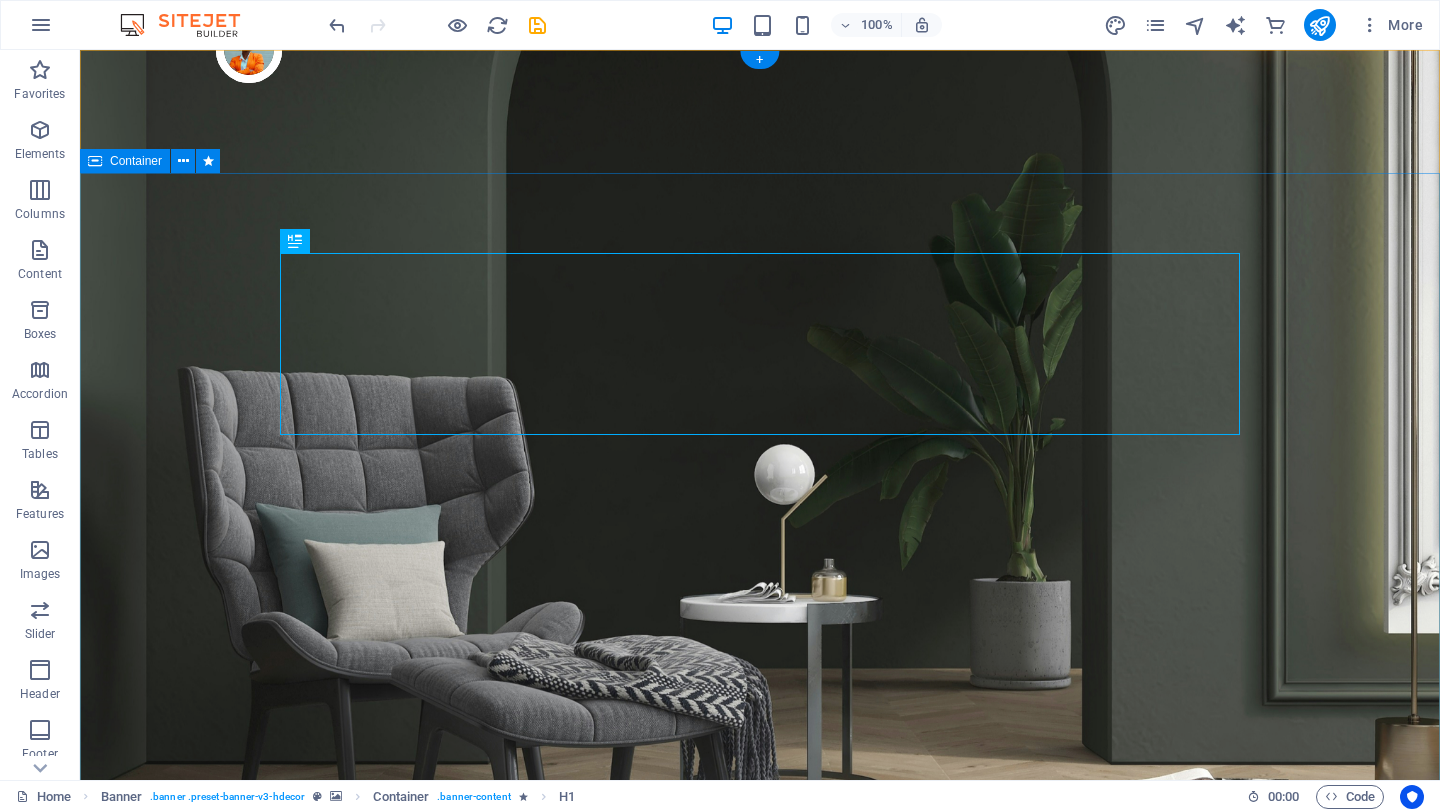 click on "Designed for Dogs. Loved by Humans Natural Potty Solutions for Urban Dogs" at bounding box center (760, 1347) 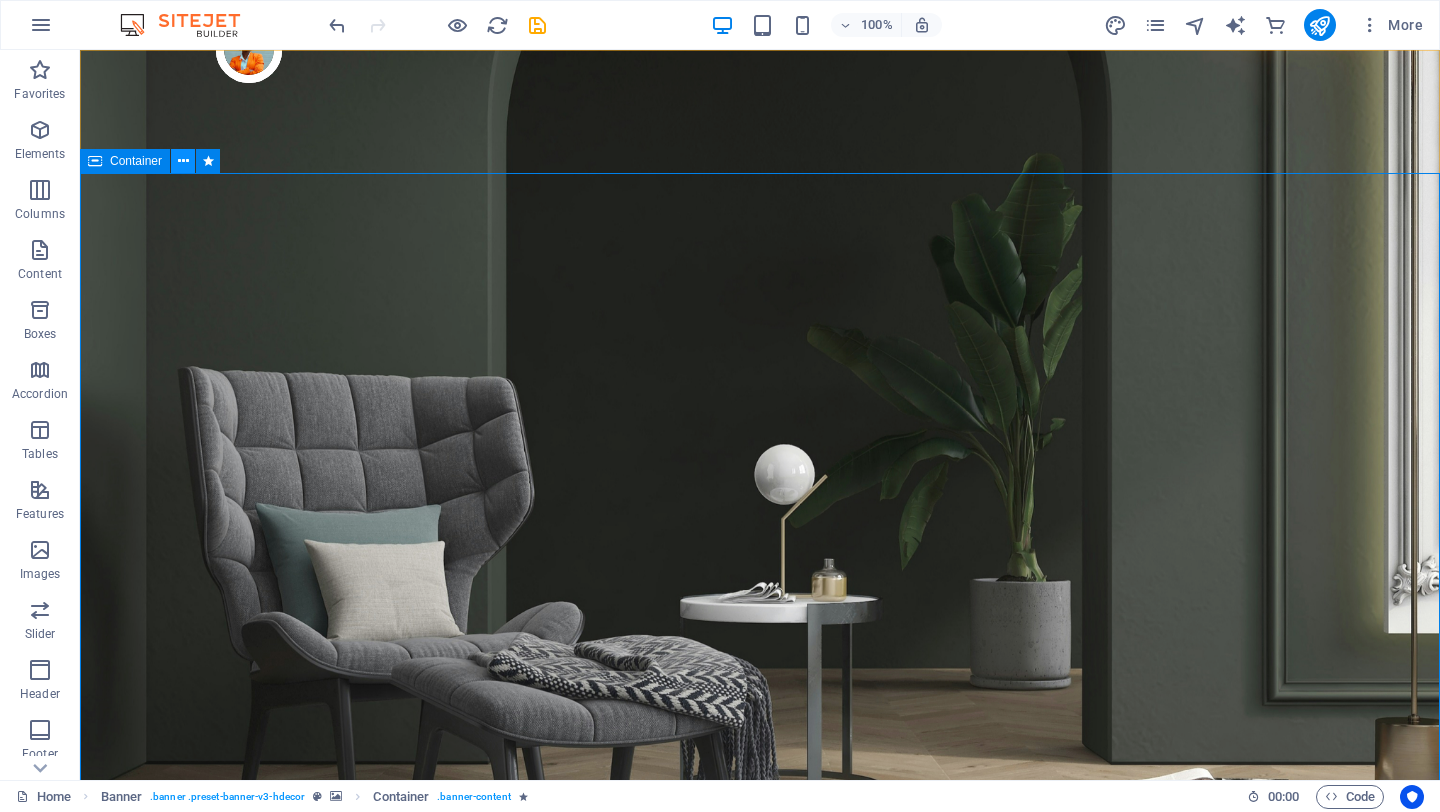 click at bounding box center (183, 161) 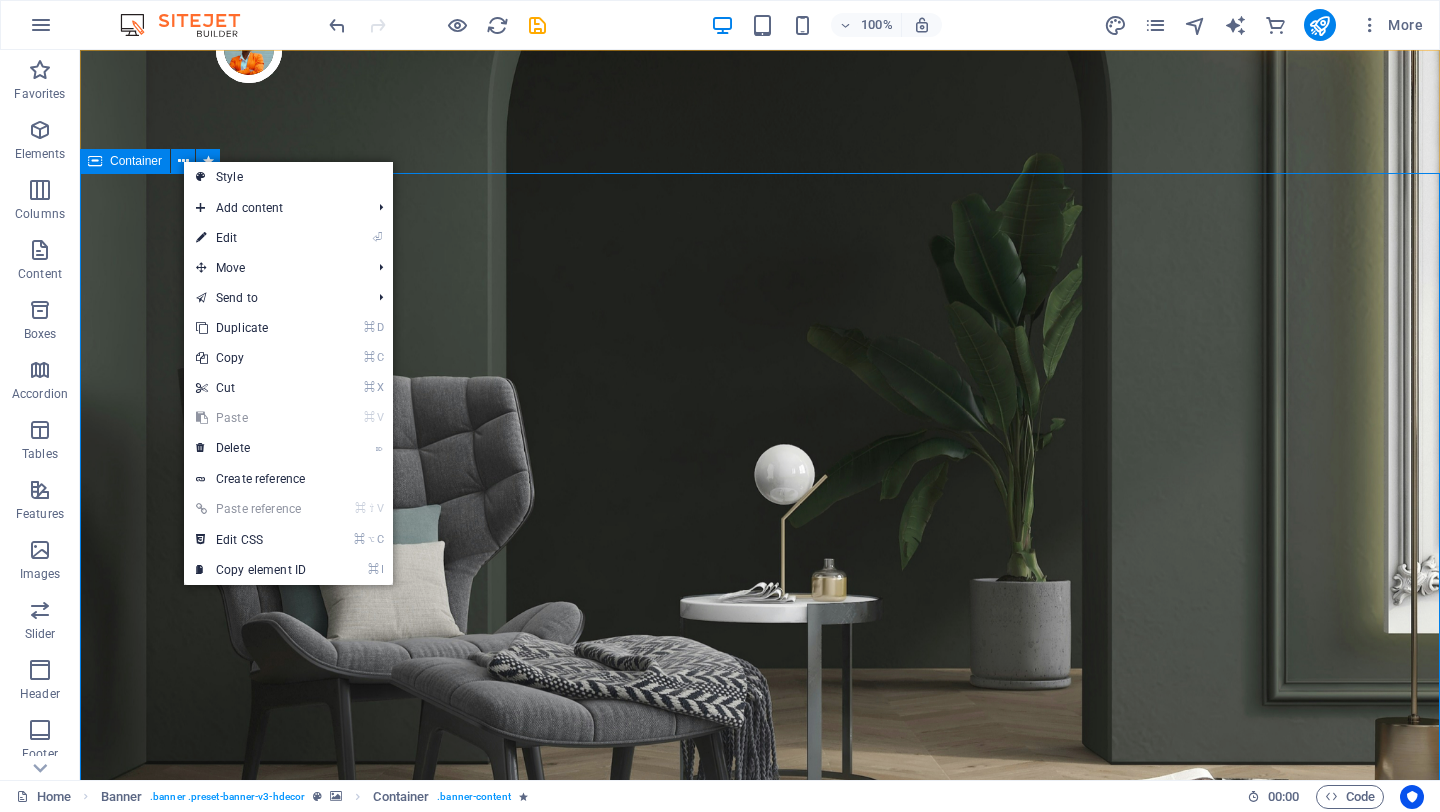 click at bounding box center (95, 161) 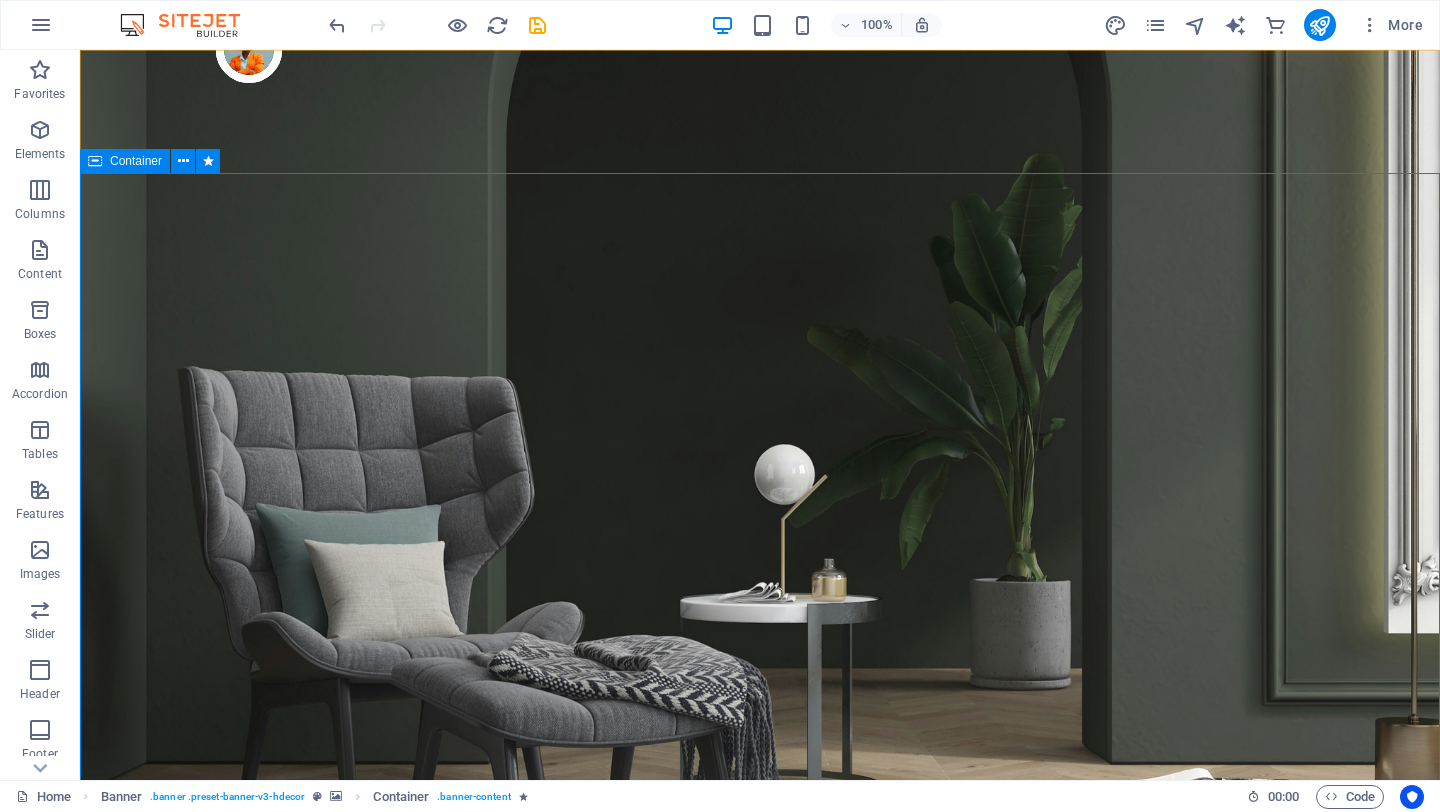 click at bounding box center [95, 161] 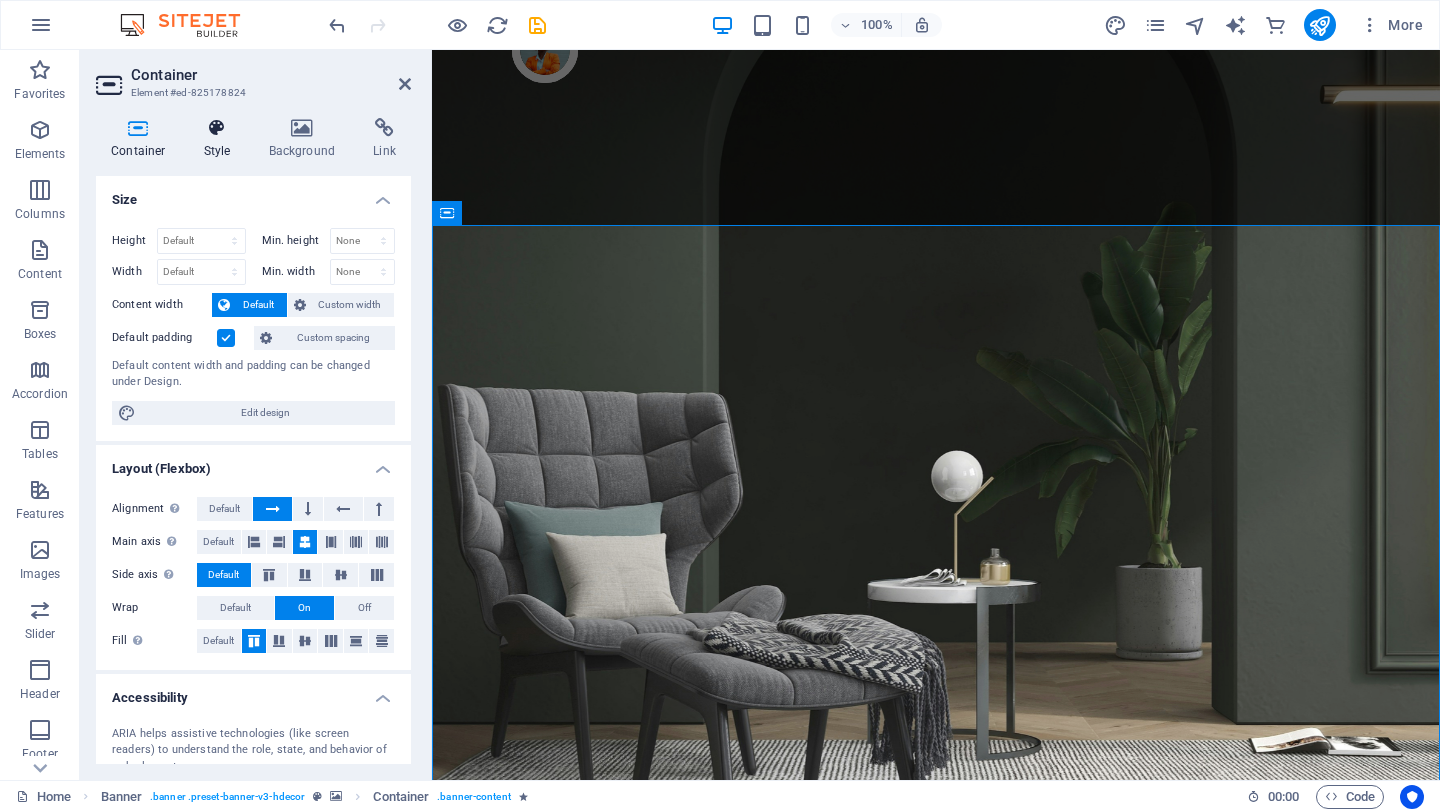 click on "Style" at bounding box center [221, 139] 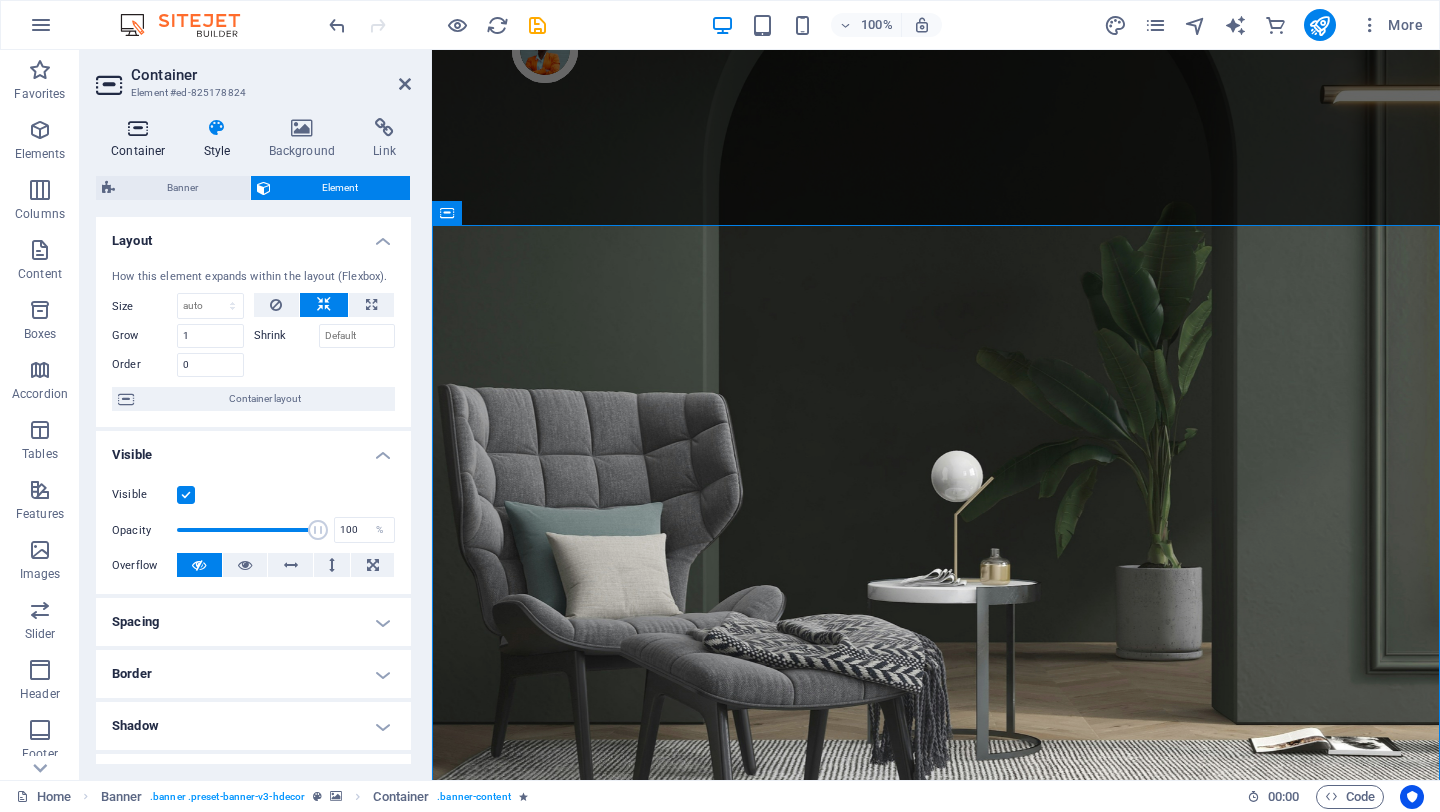 click on "Container" at bounding box center [142, 139] 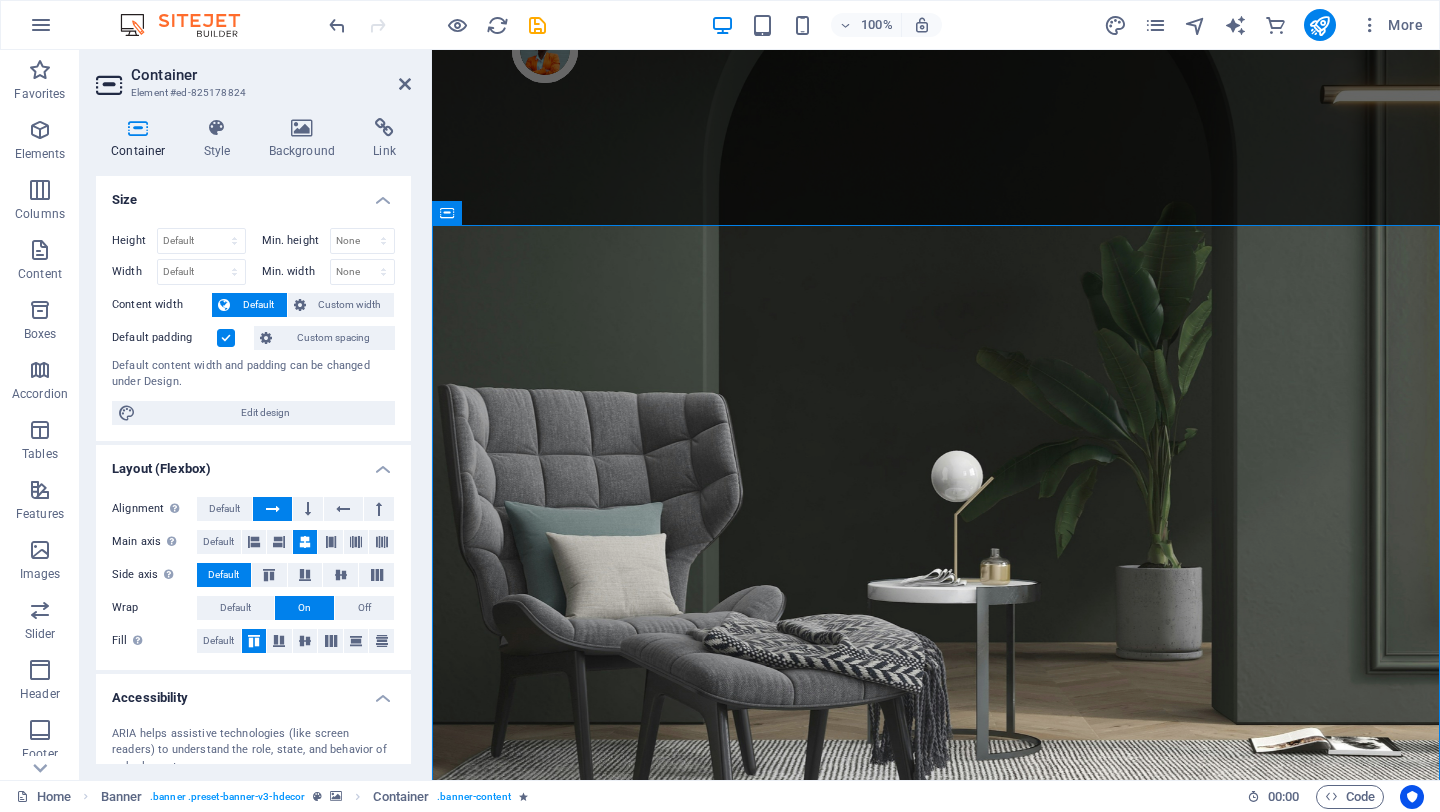 scroll, scrollTop: 187, scrollLeft: 0, axis: vertical 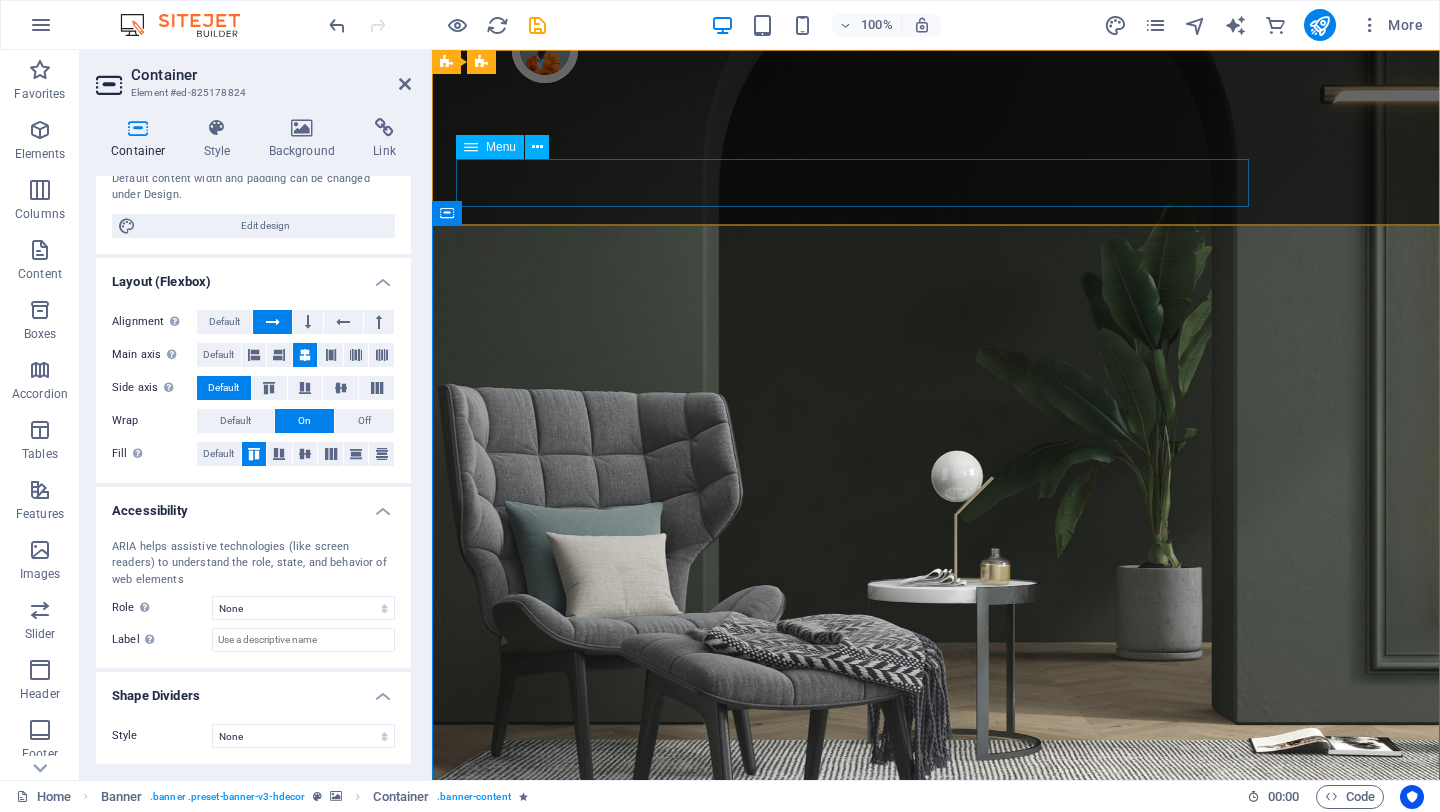 click on "Products About Us Testimonials Stores Contact" at bounding box center [936, 1057] 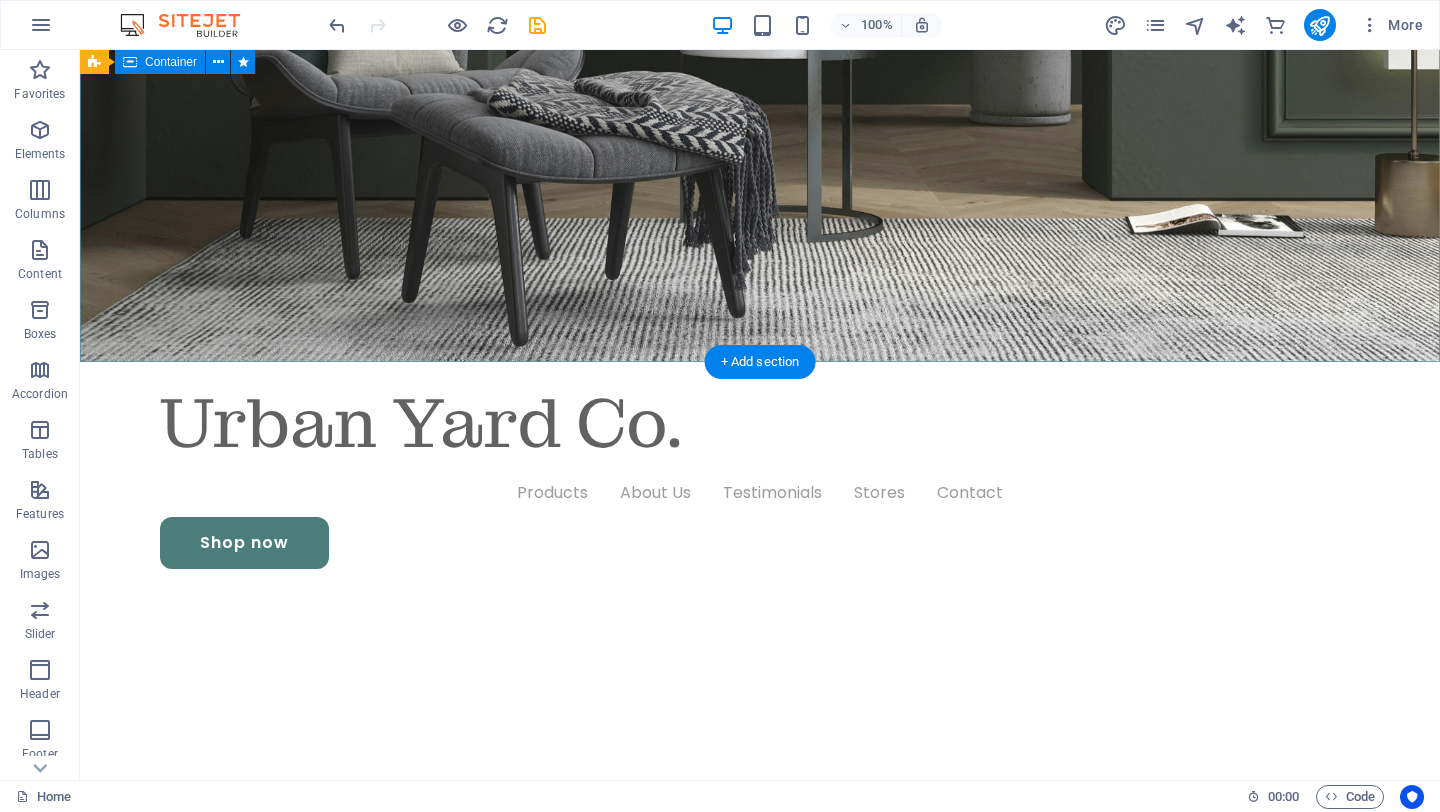 scroll, scrollTop: 576, scrollLeft: 0, axis: vertical 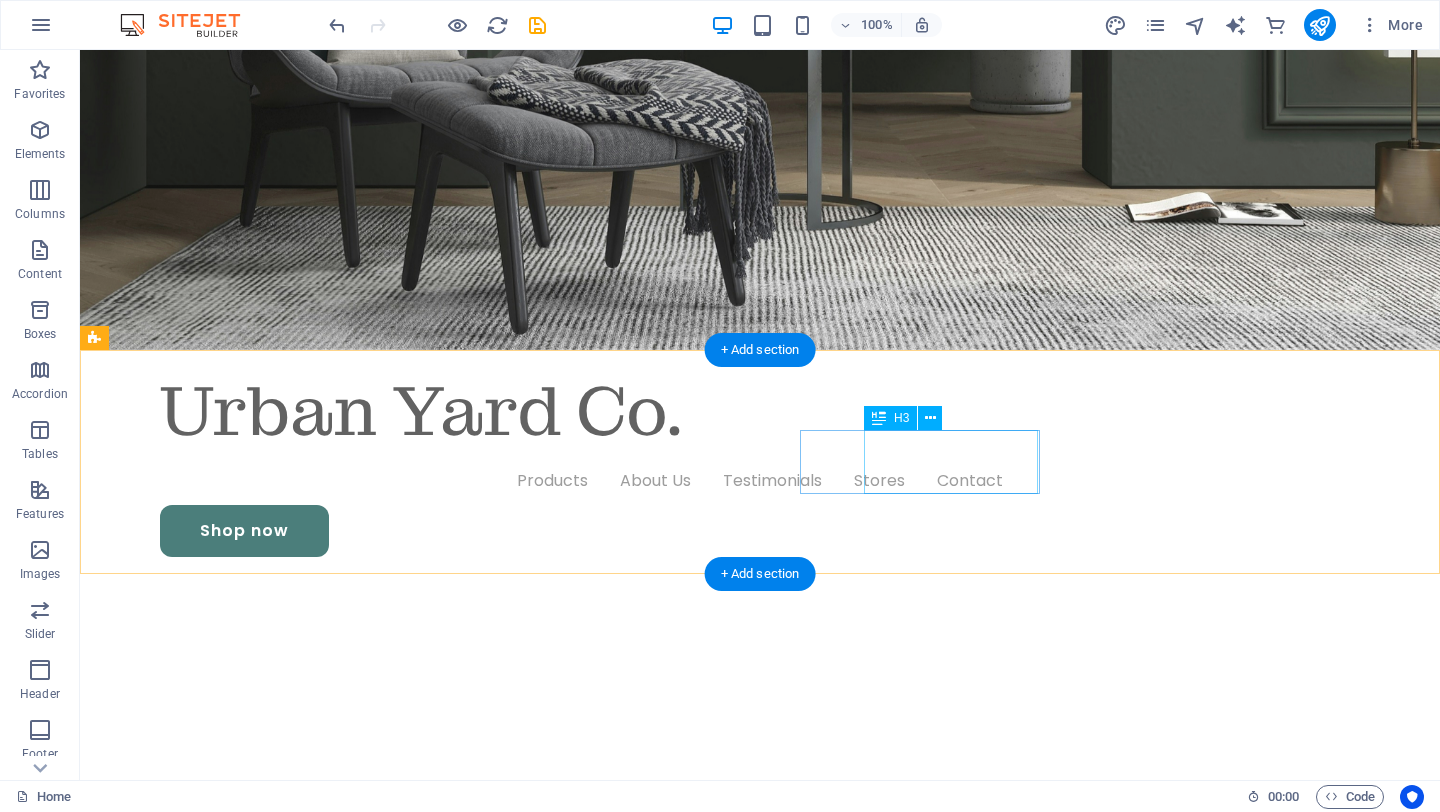 click on "Free Shipping Order over 150 $" at bounding box center [191, 1441] 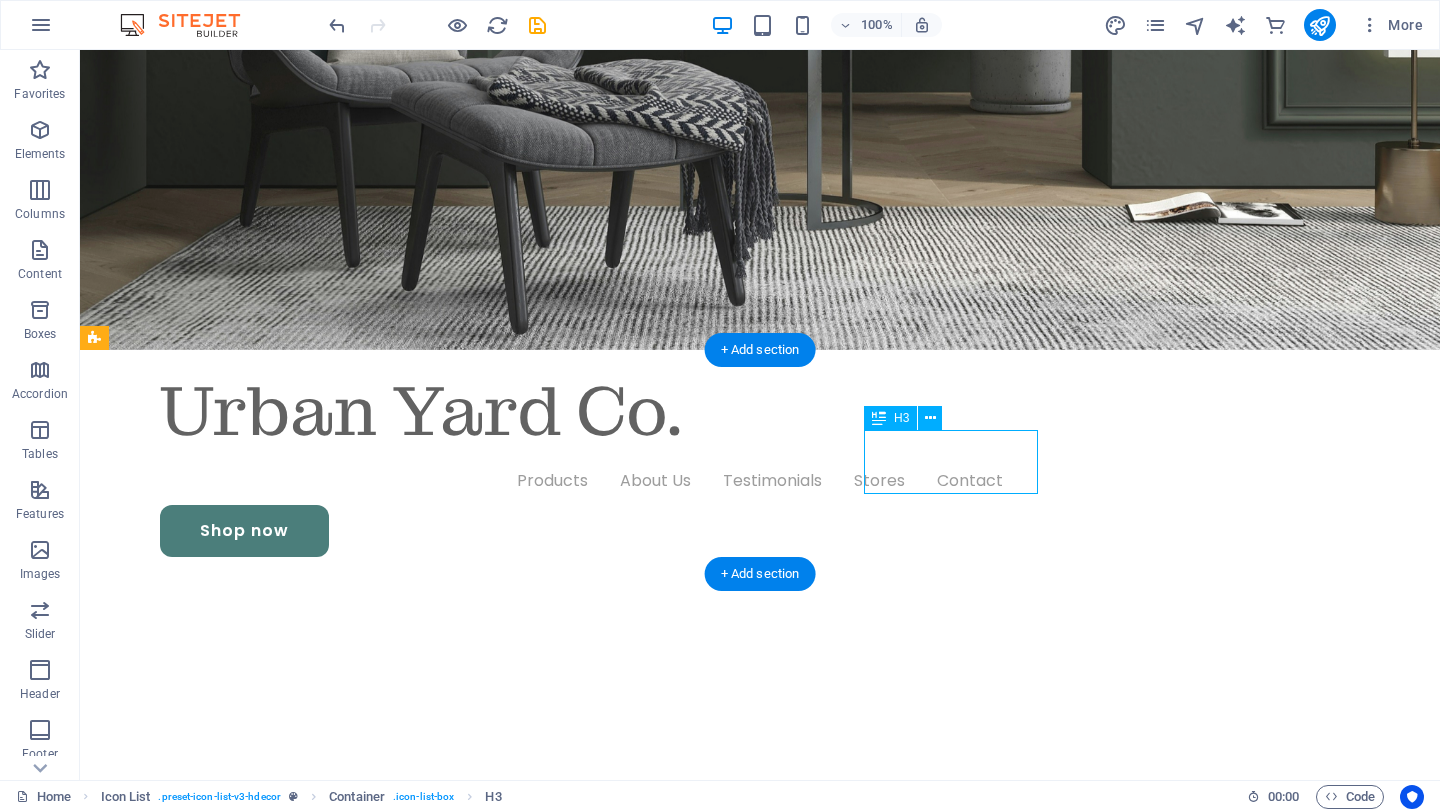 click on "Free Shipping Order over 150 $" at bounding box center (191, 1441) 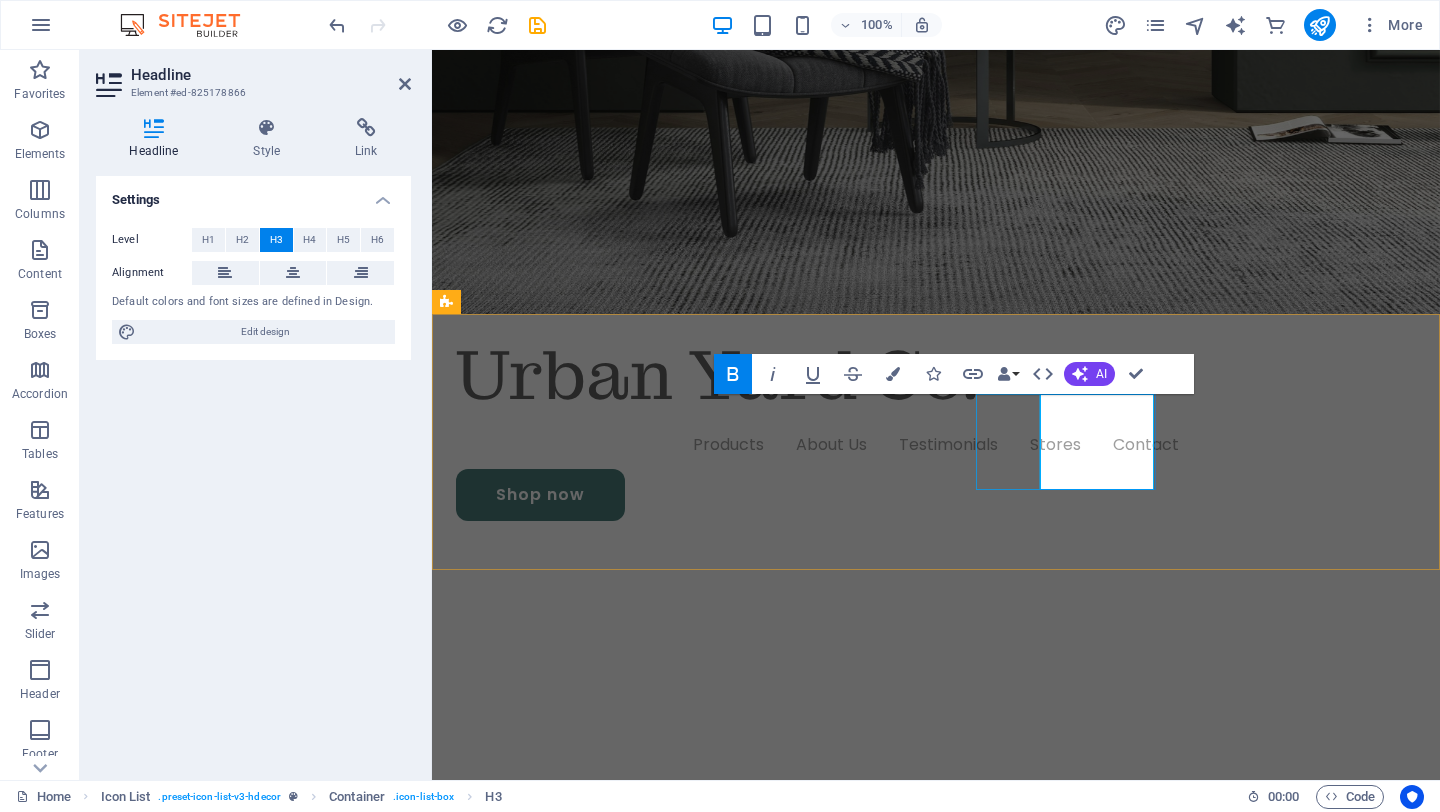 scroll, scrollTop: 600, scrollLeft: 0, axis: vertical 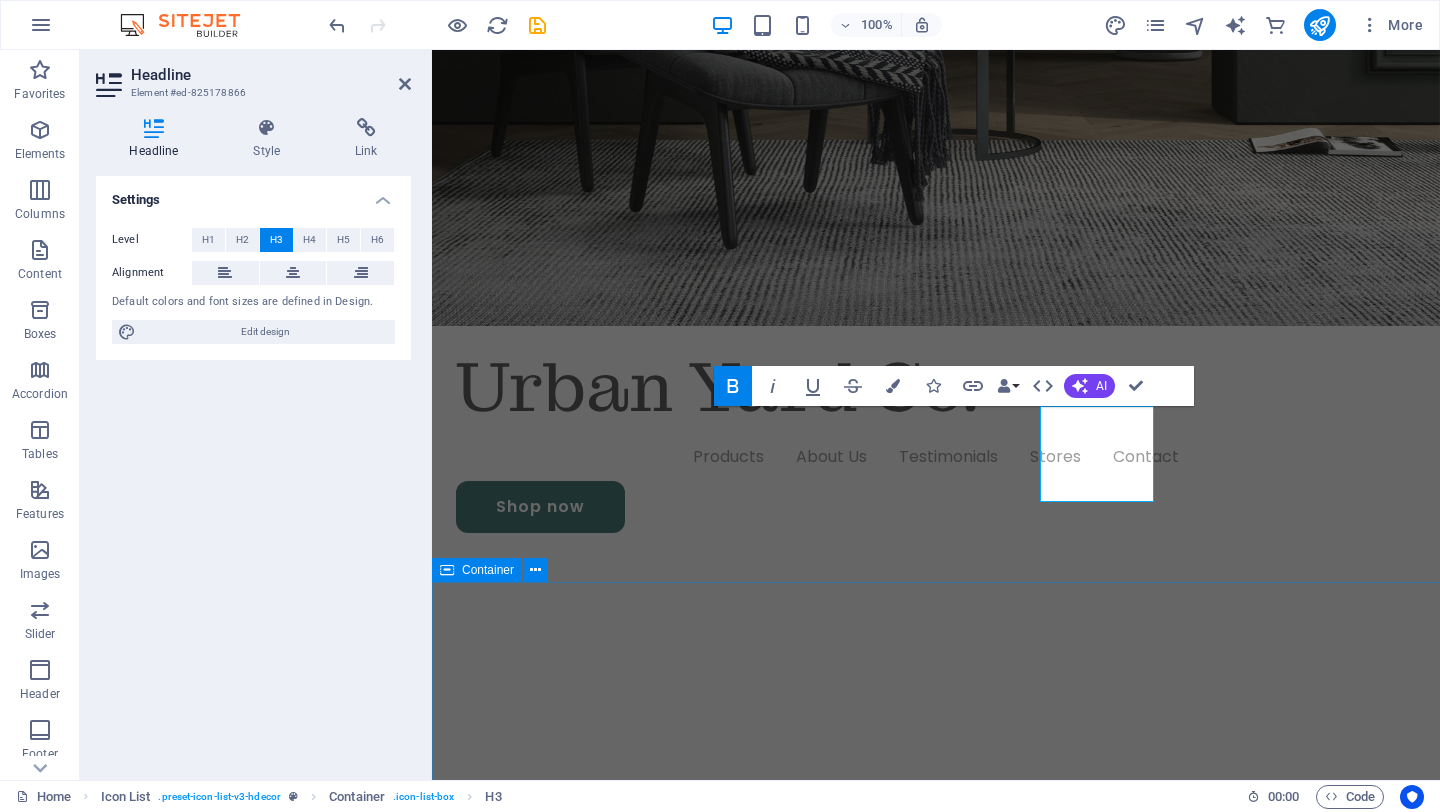 click on "Products Our Products" at bounding box center (936, 2127) 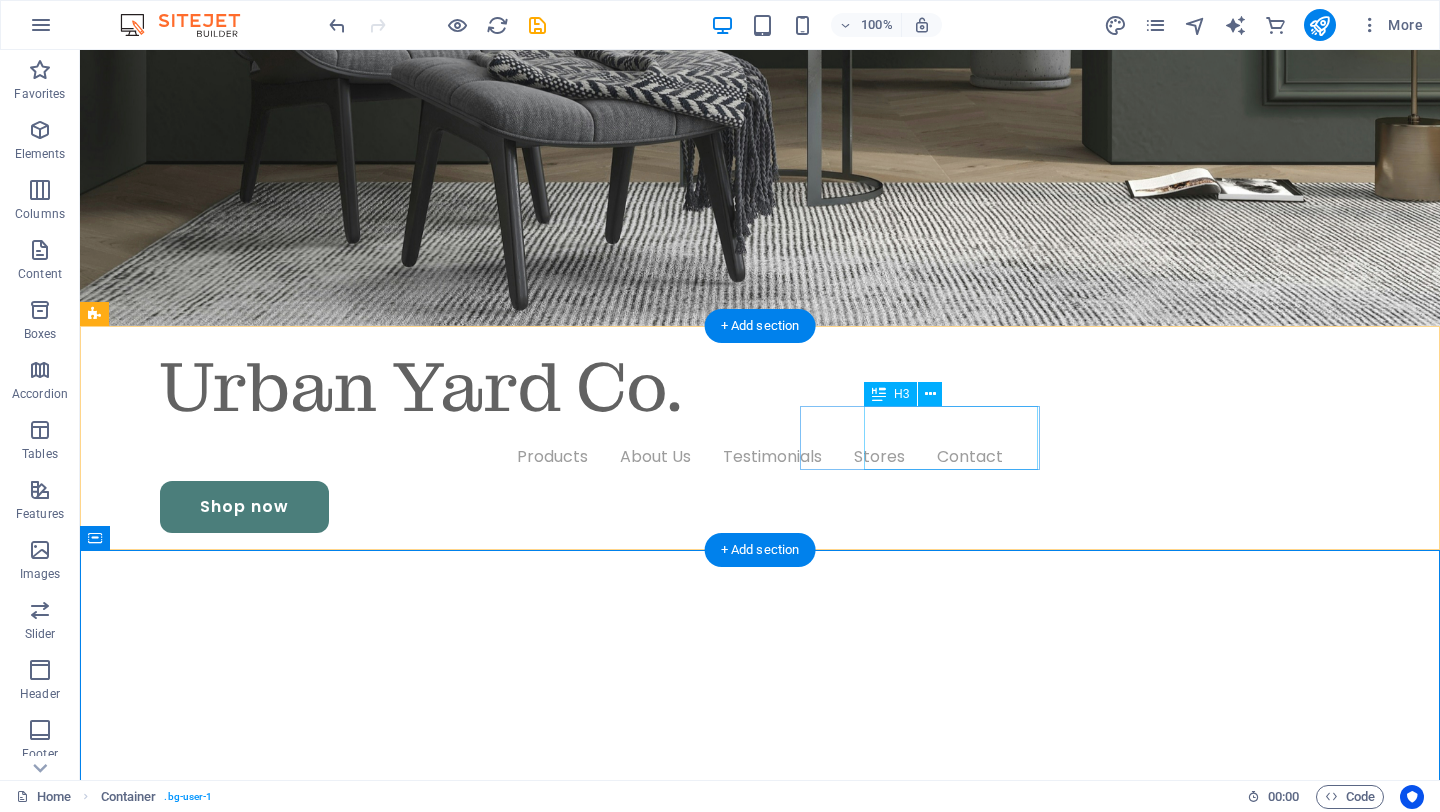 click on "On-the-Go Friendly" at bounding box center [191, 1405] 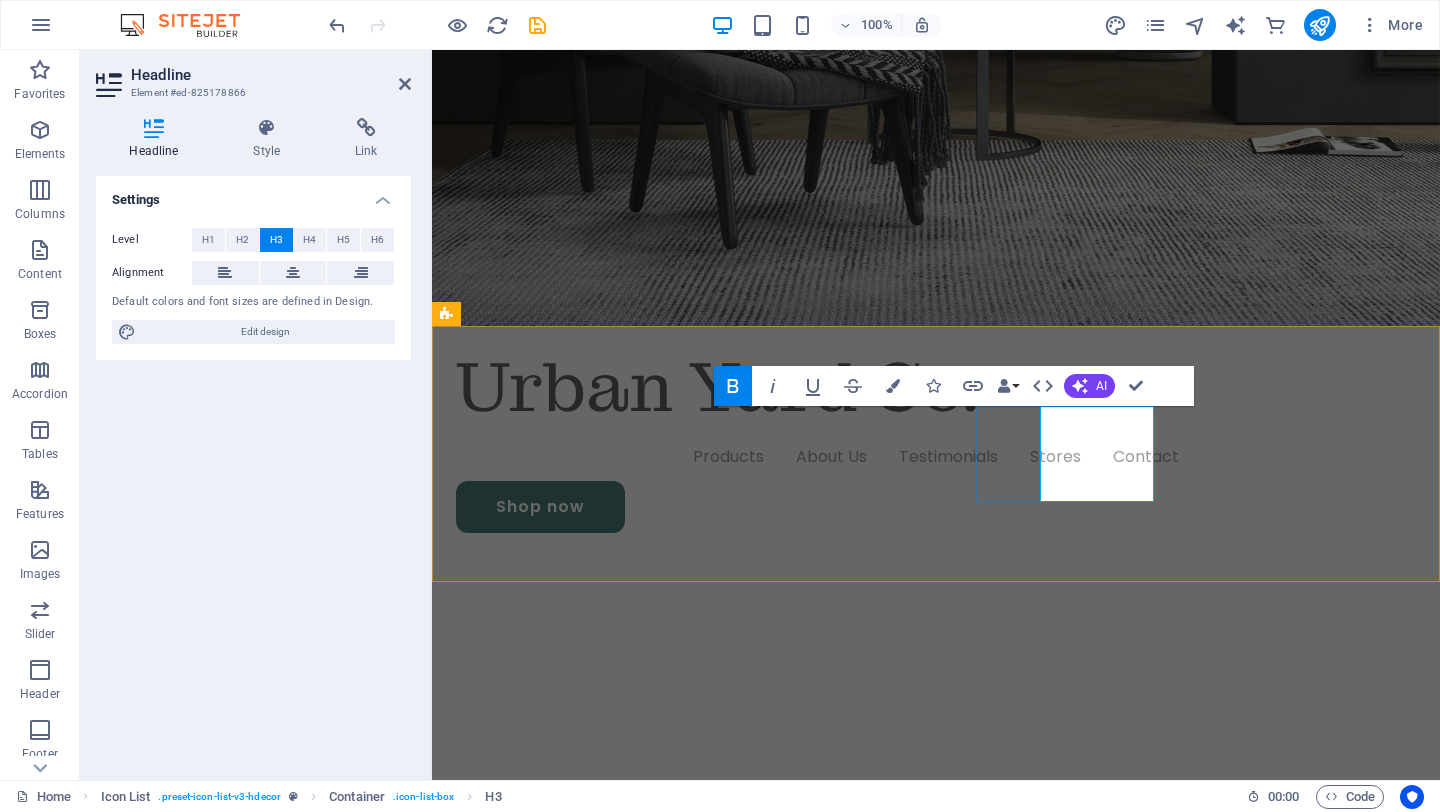 click on "On-the-Go Friendly" at bounding box center [510, 1440] 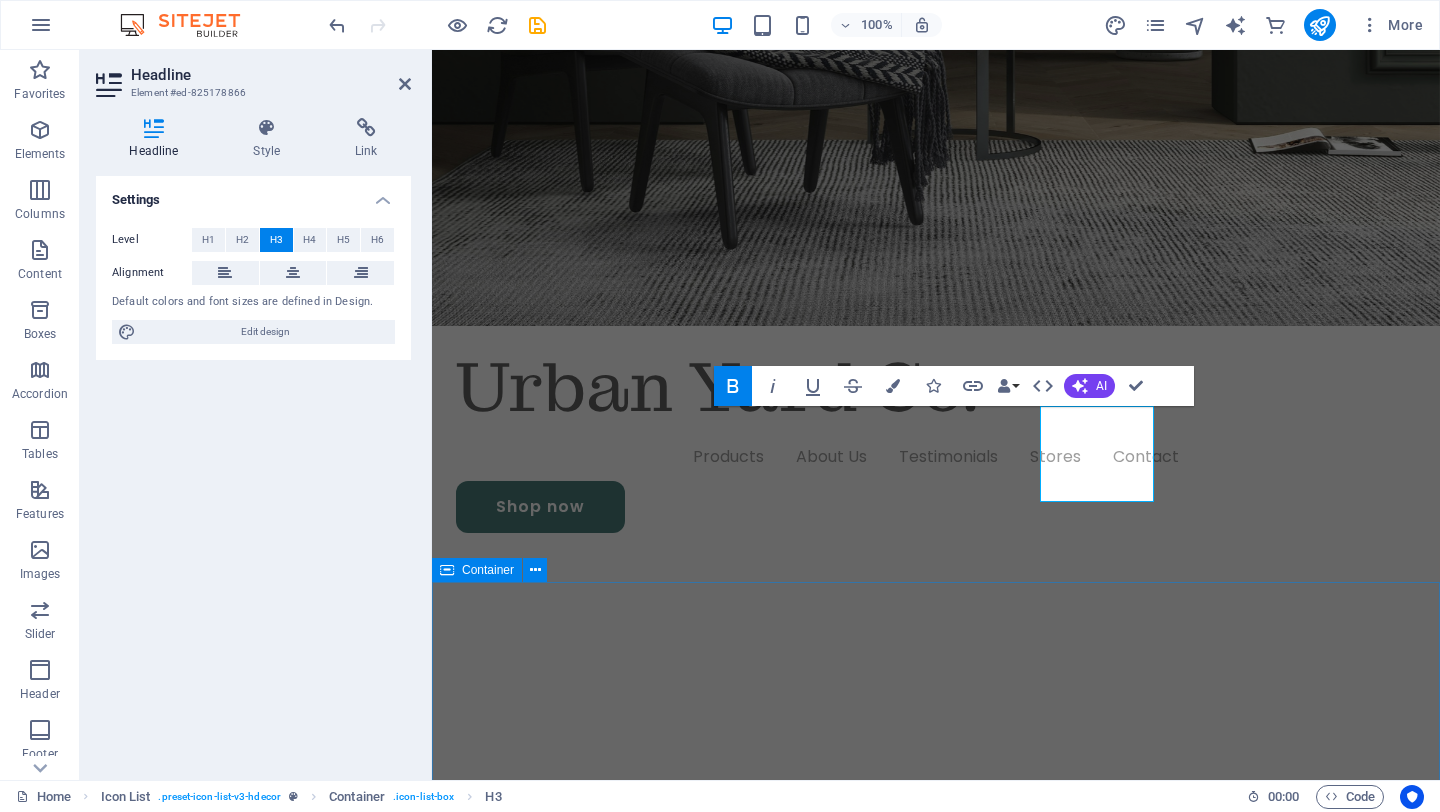 click on "Products Our Products" at bounding box center [936, 2127] 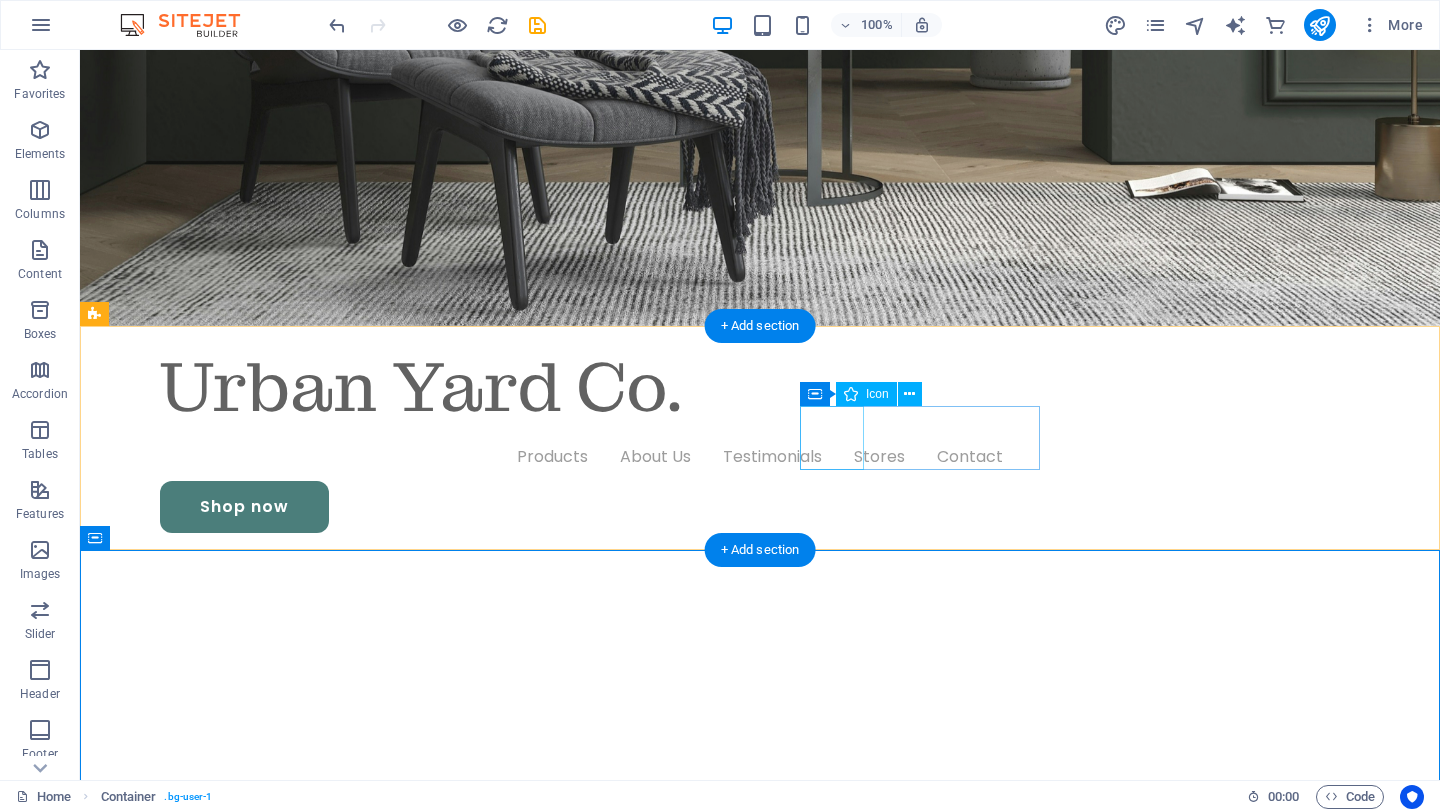 click at bounding box center [224, 1361] 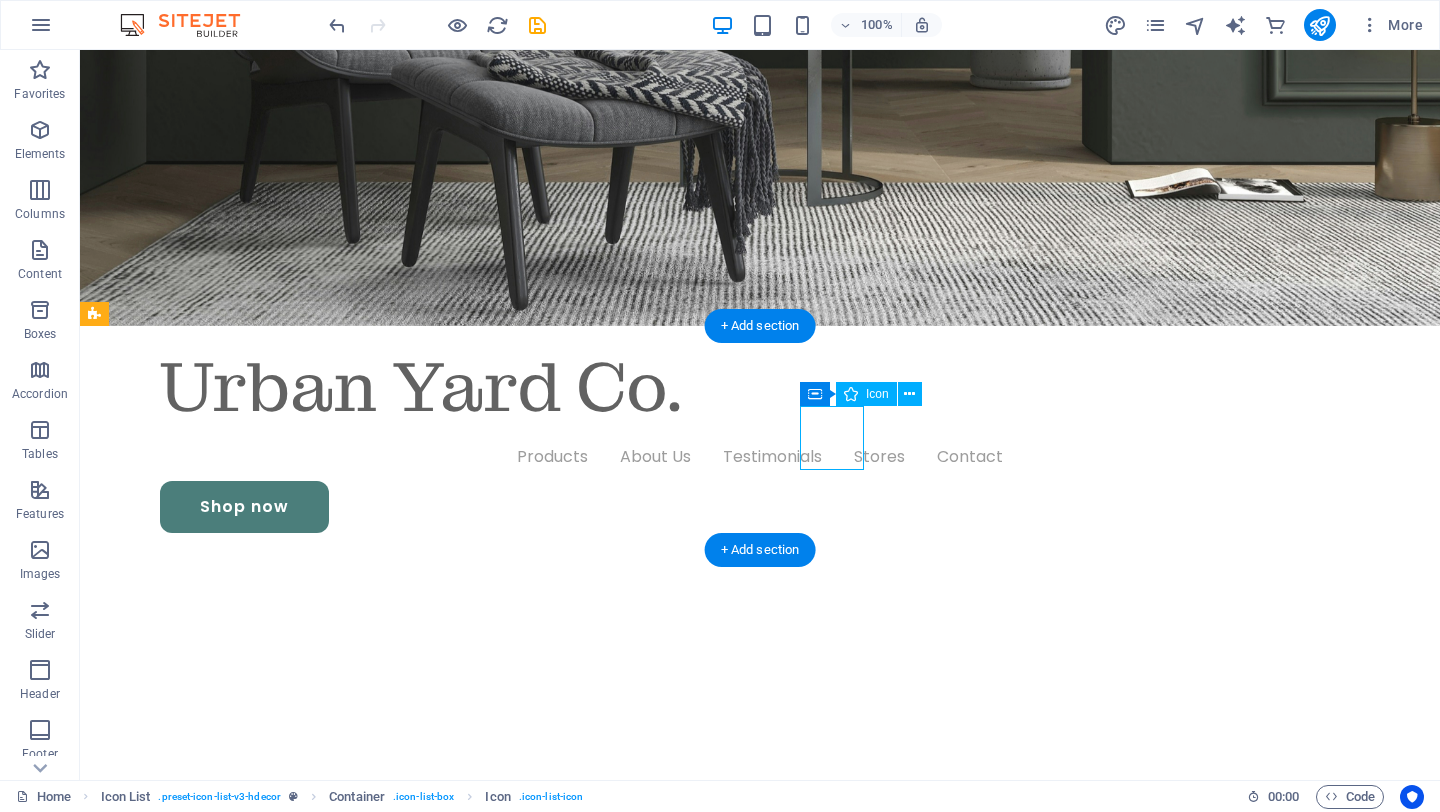 click at bounding box center (224, 1361) 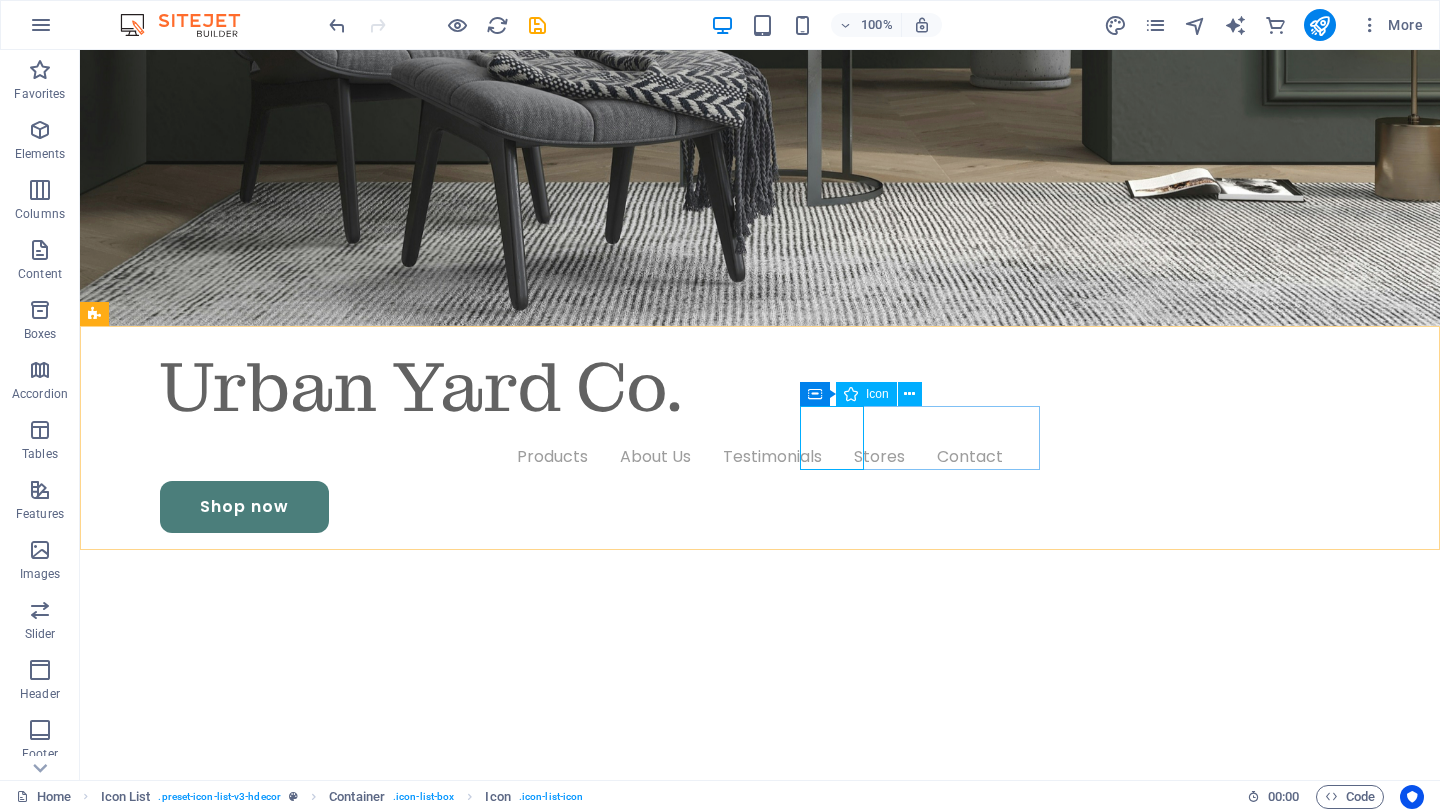 click on "Icon" at bounding box center (877, 394) 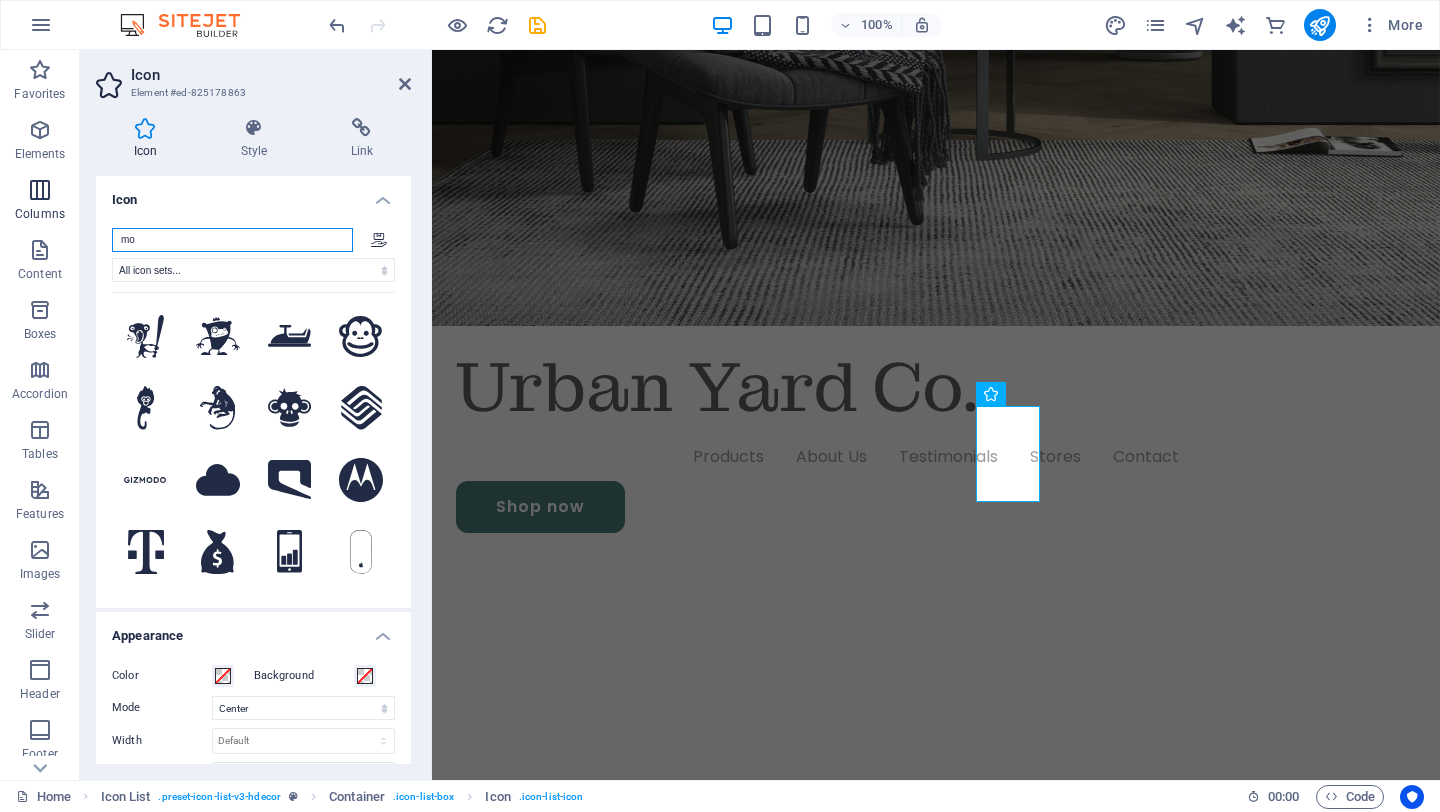 type on "m" 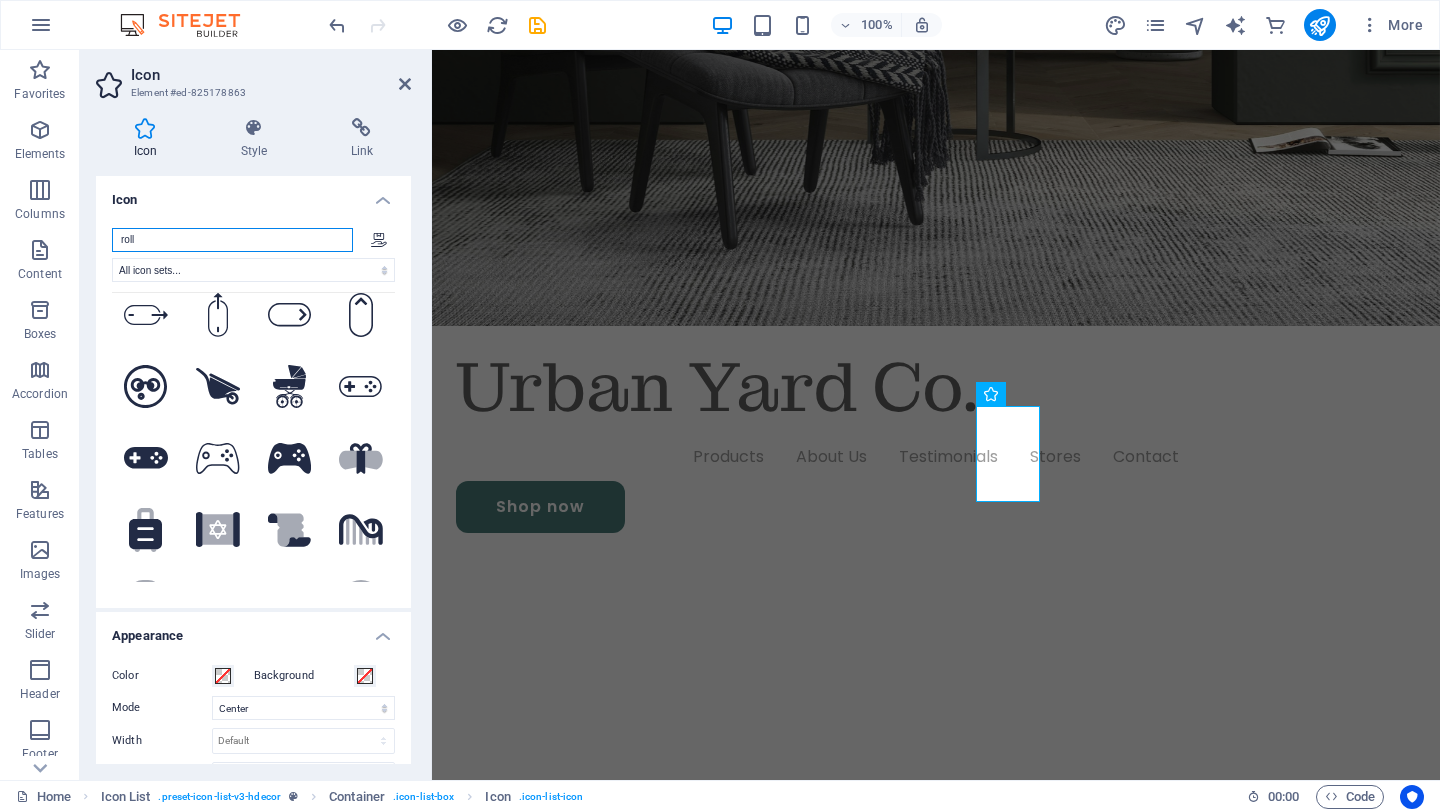 scroll, scrollTop: 360, scrollLeft: 0, axis: vertical 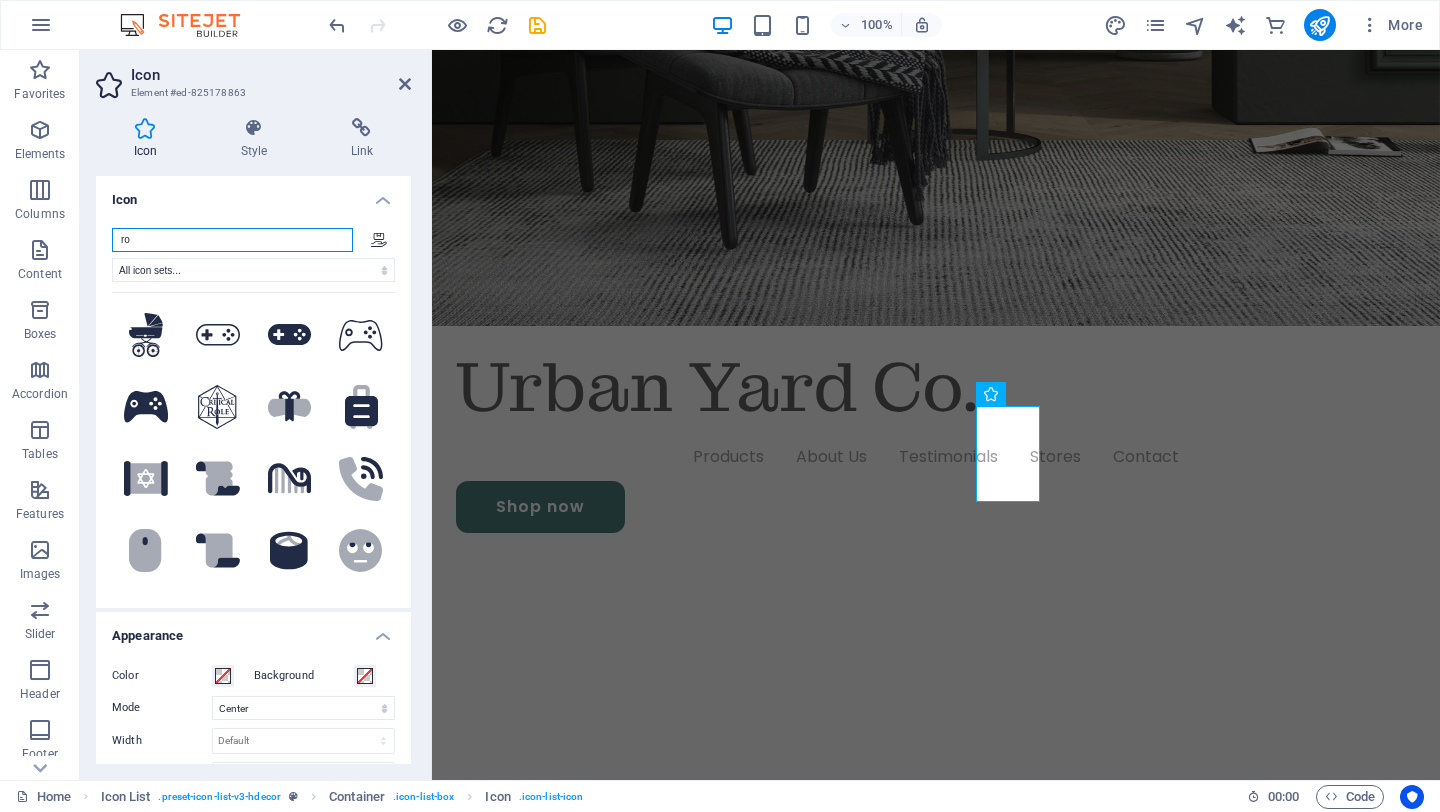 type on "r" 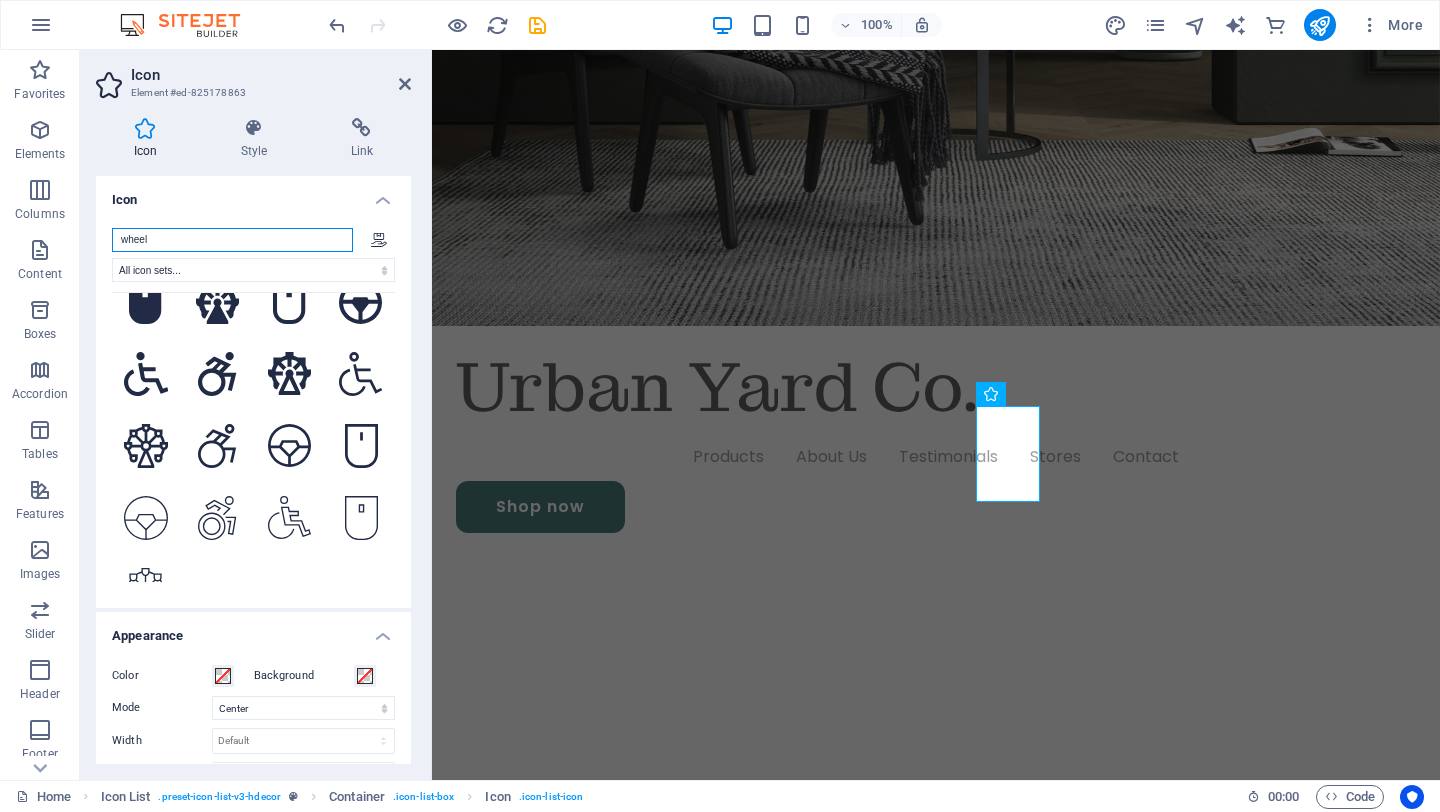 scroll, scrollTop: 624, scrollLeft: 0, axis: vertical 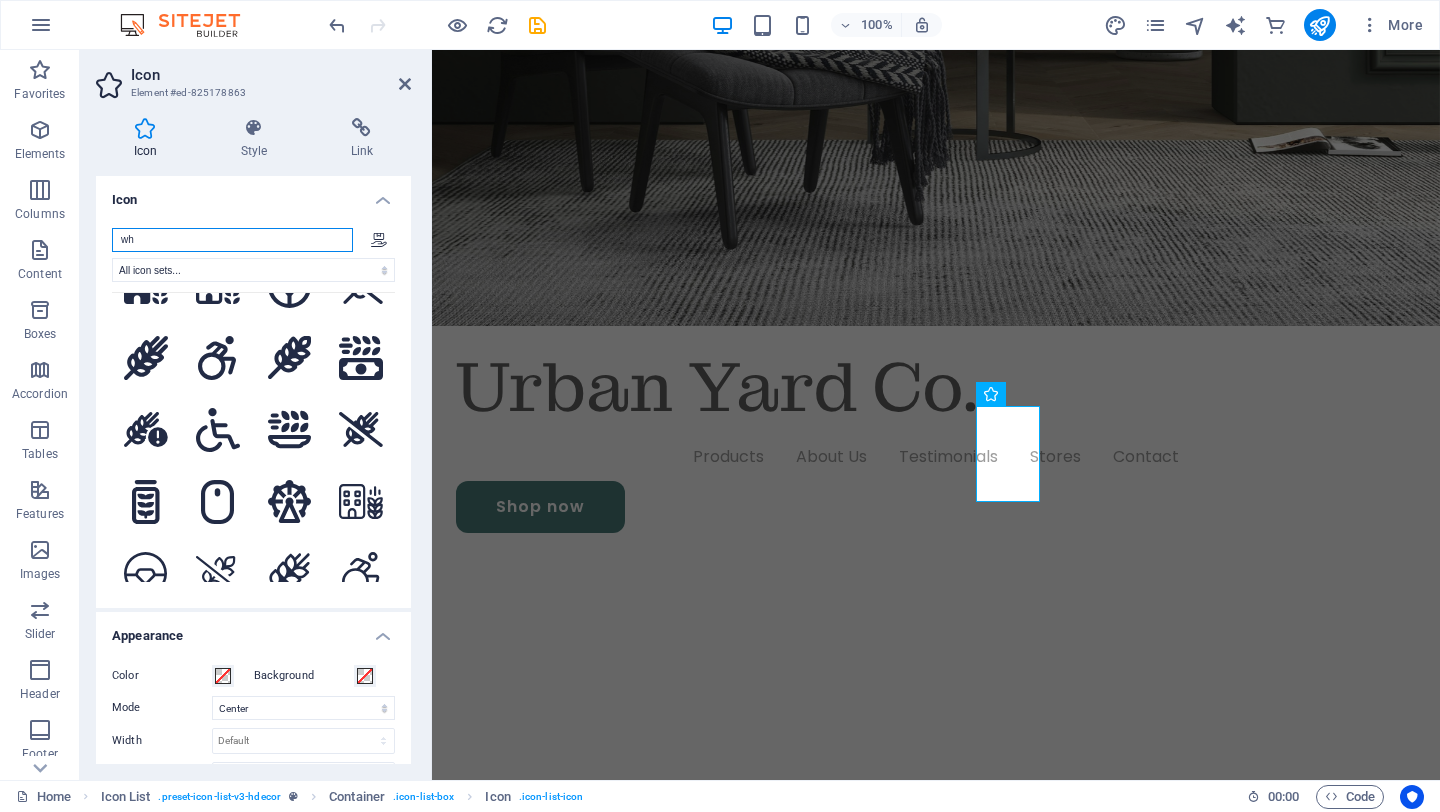 type on "w" 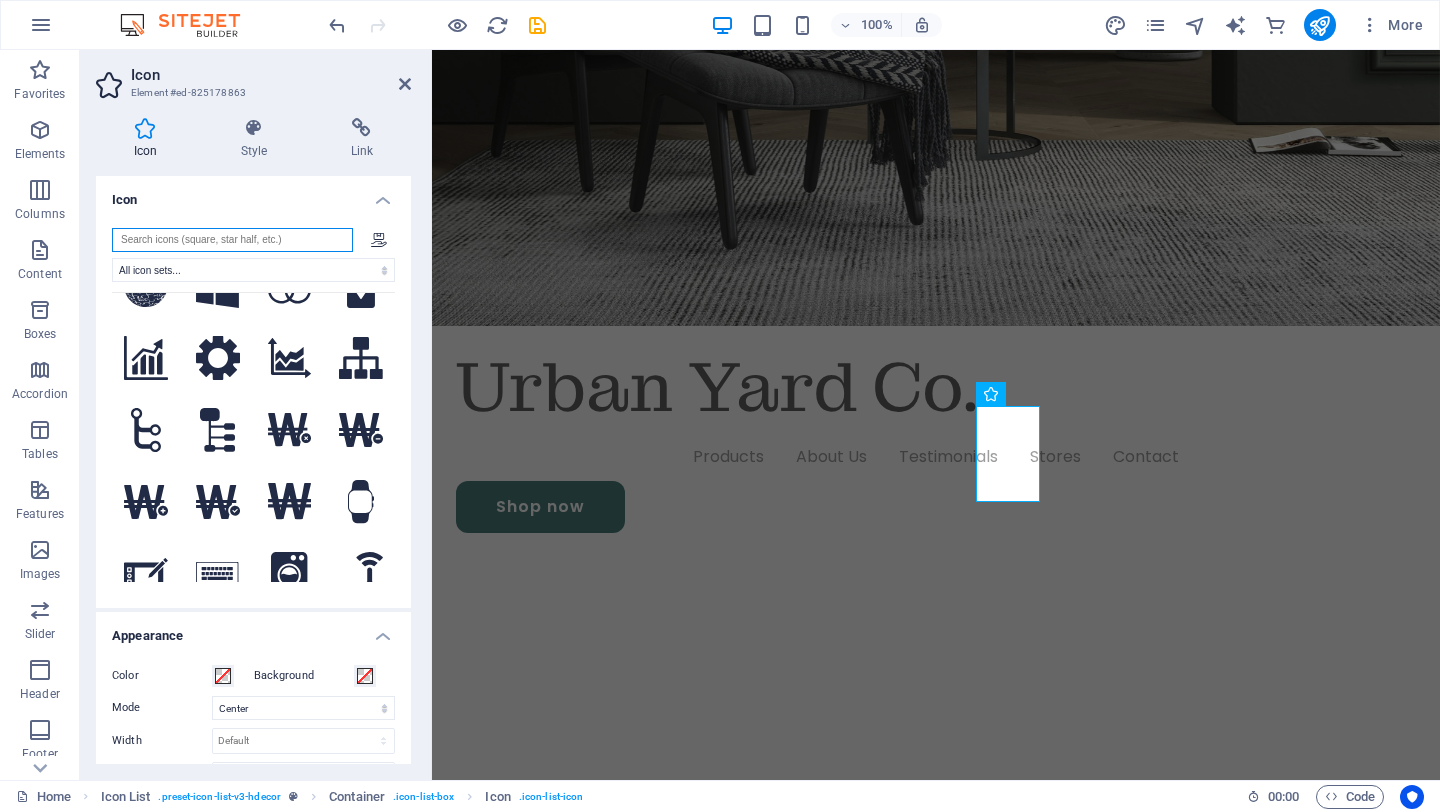 scroll, scrollTop: 0, scrollLeft: 0, axis: both 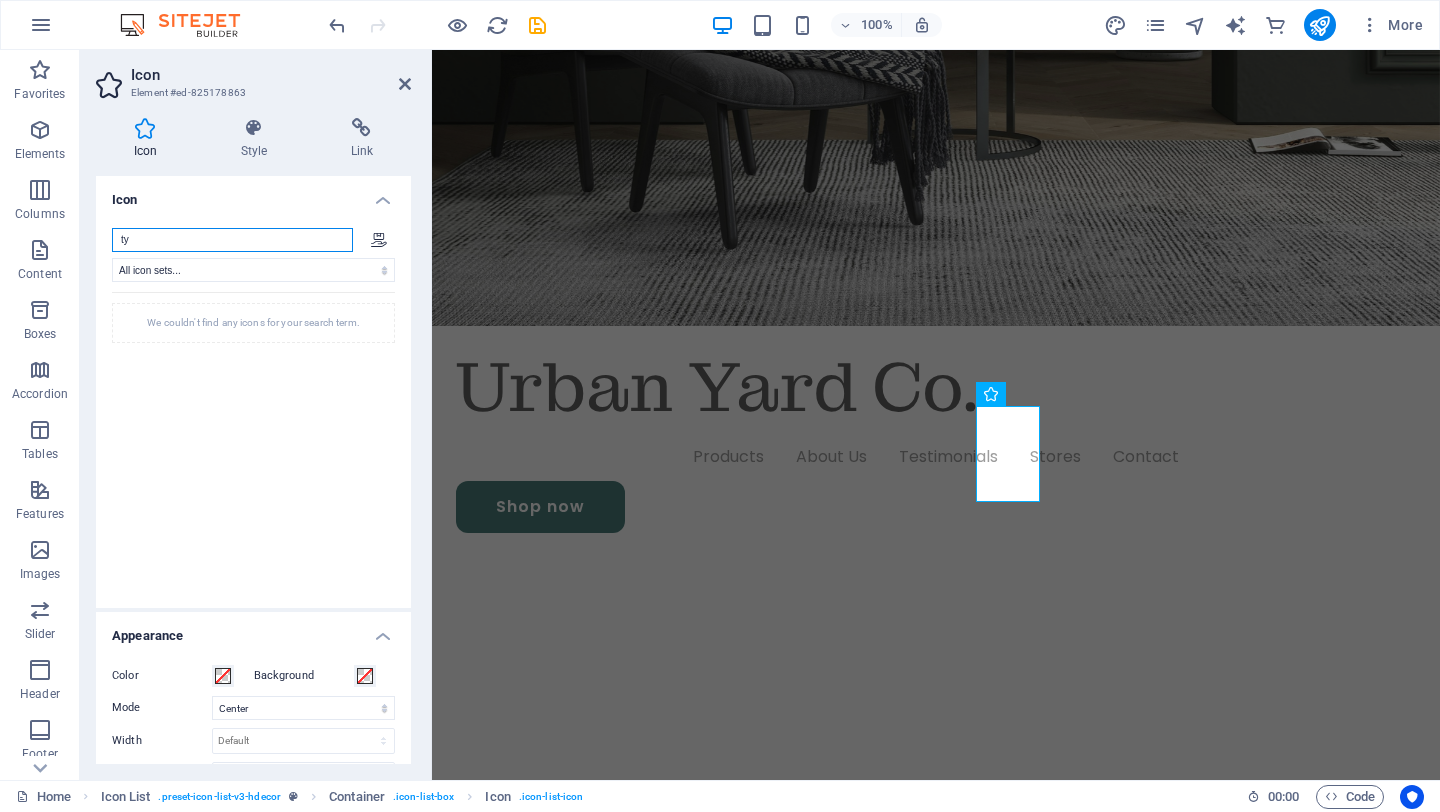 type on "t" 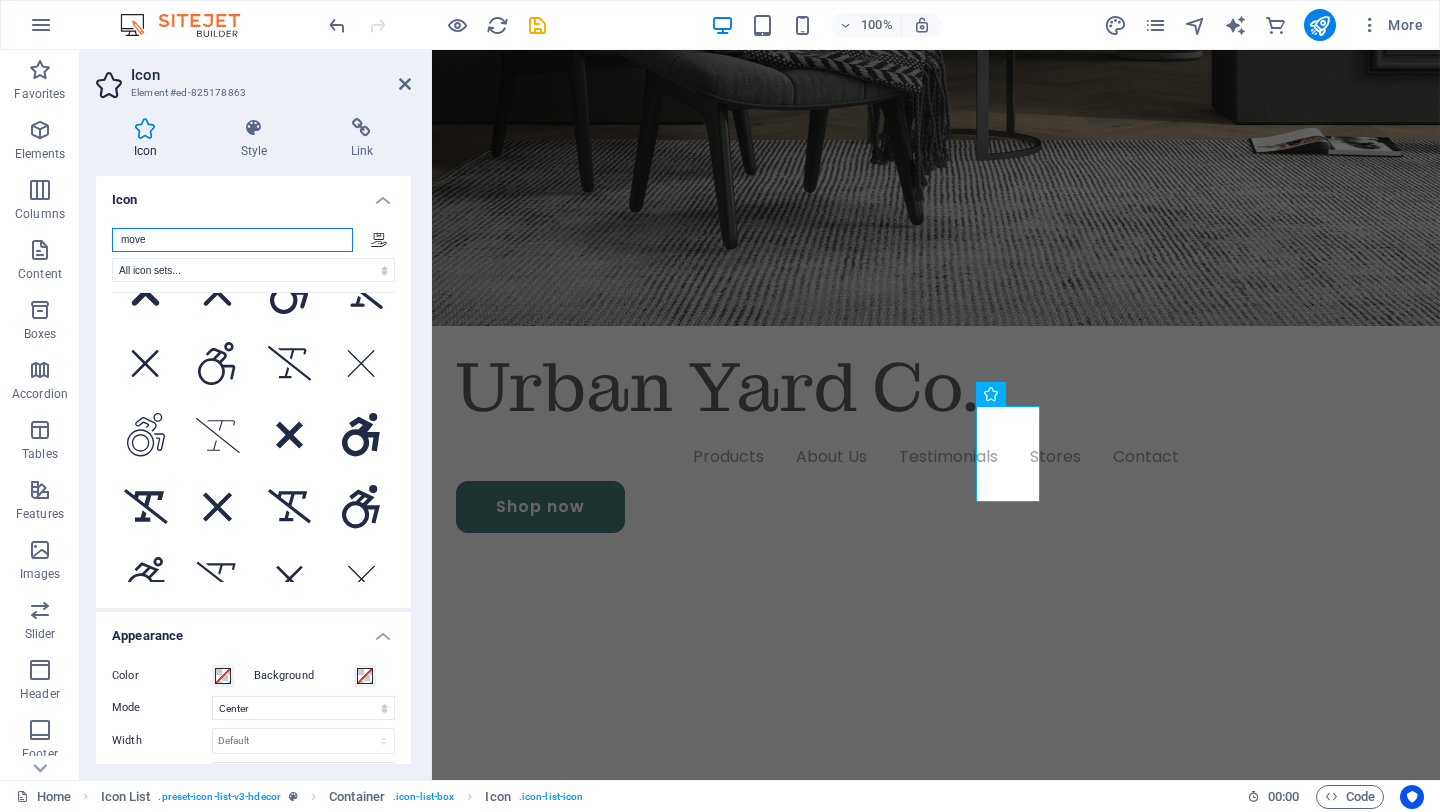 scroll, scrollTop: 345, scrollLeft: 0, axis: vertical 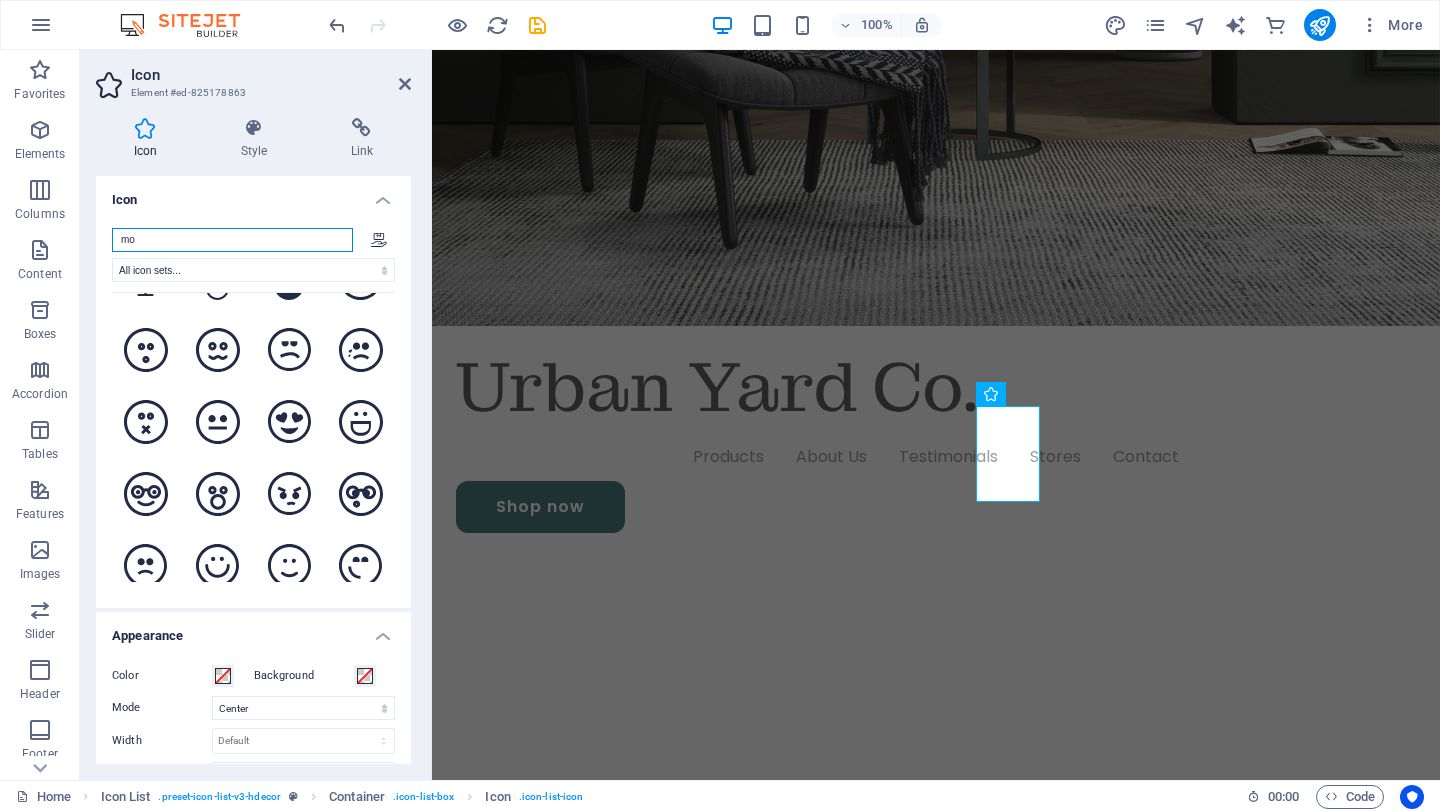 type on "m" 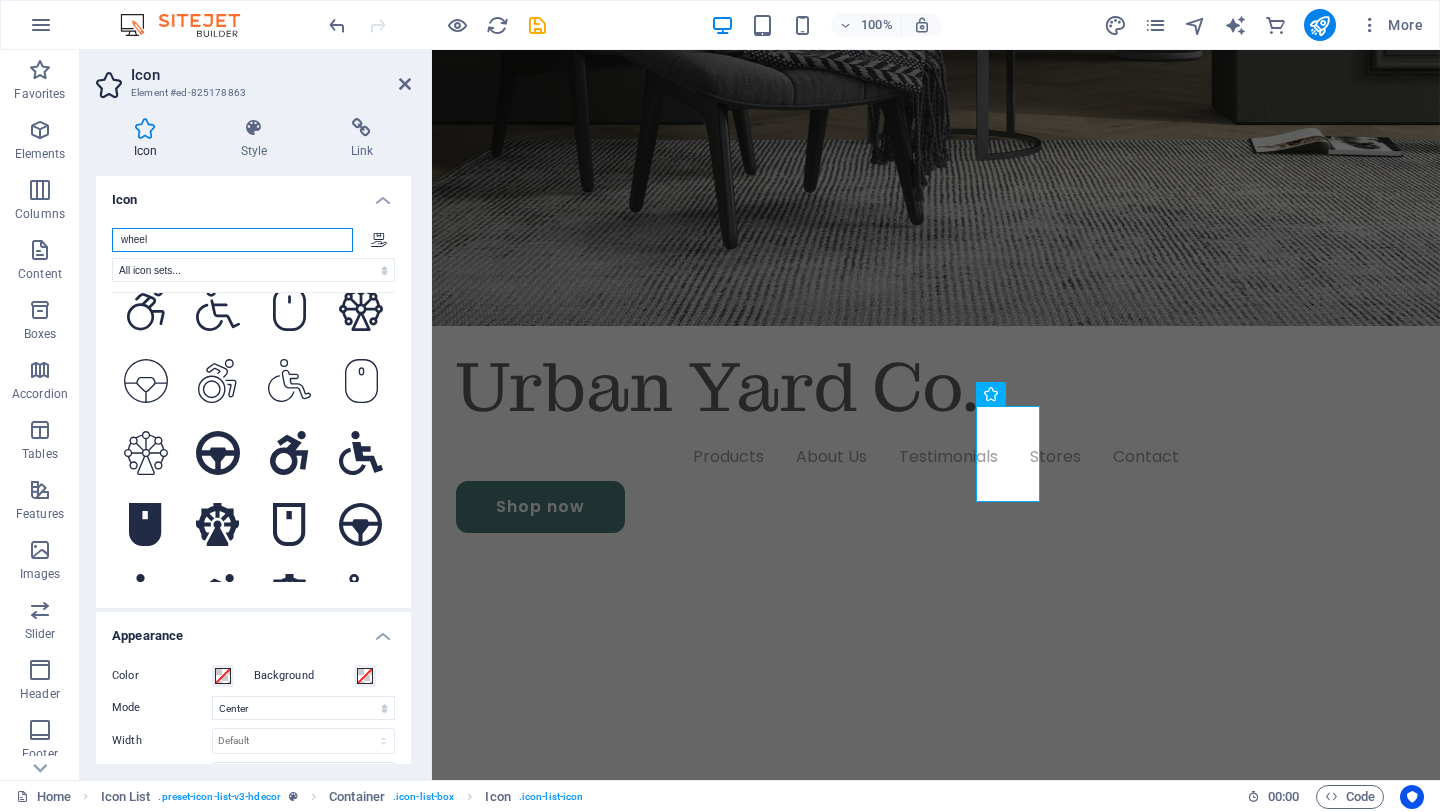 scroll, scrollTop: 387, scrollLeft: 0, axis: vertical 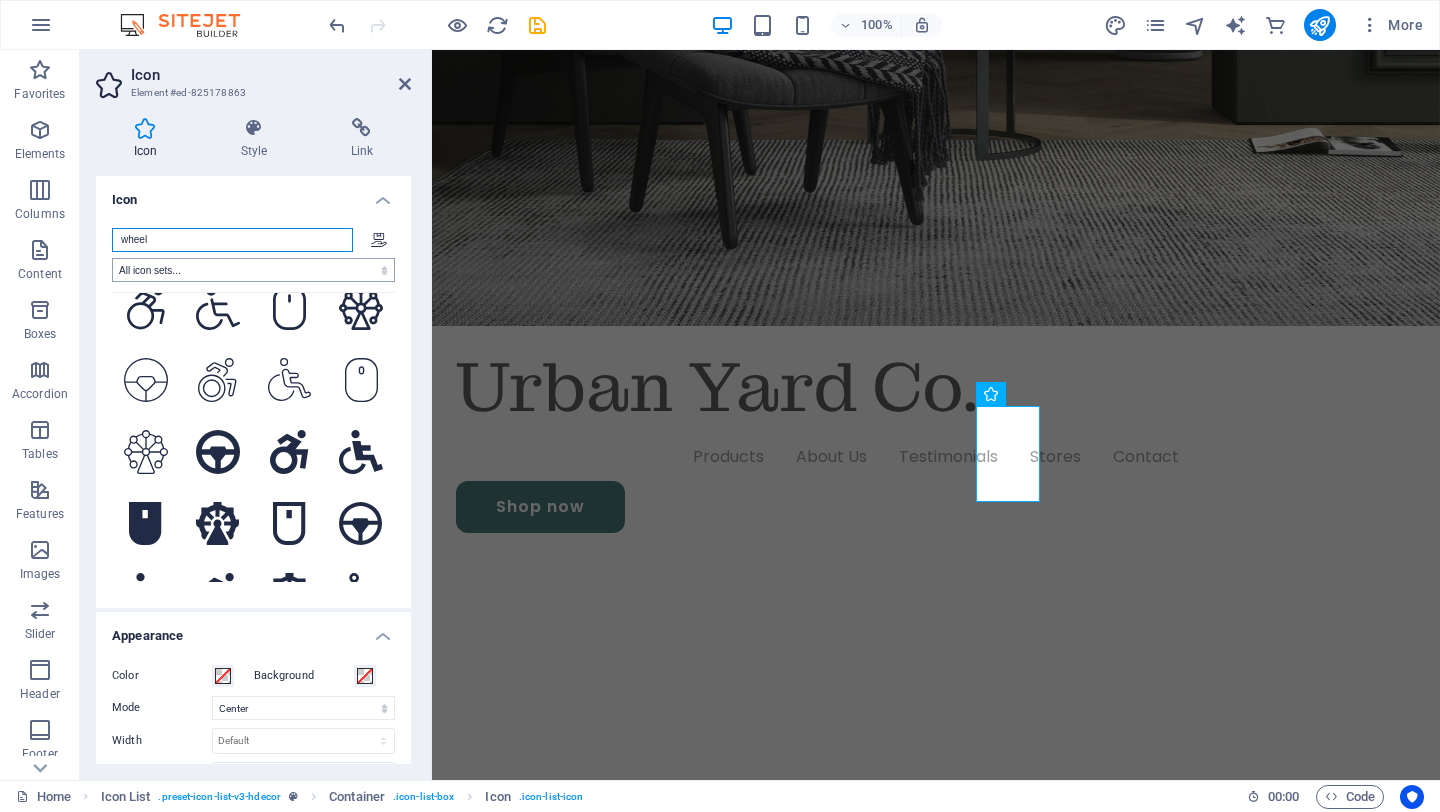 type on "wheel" 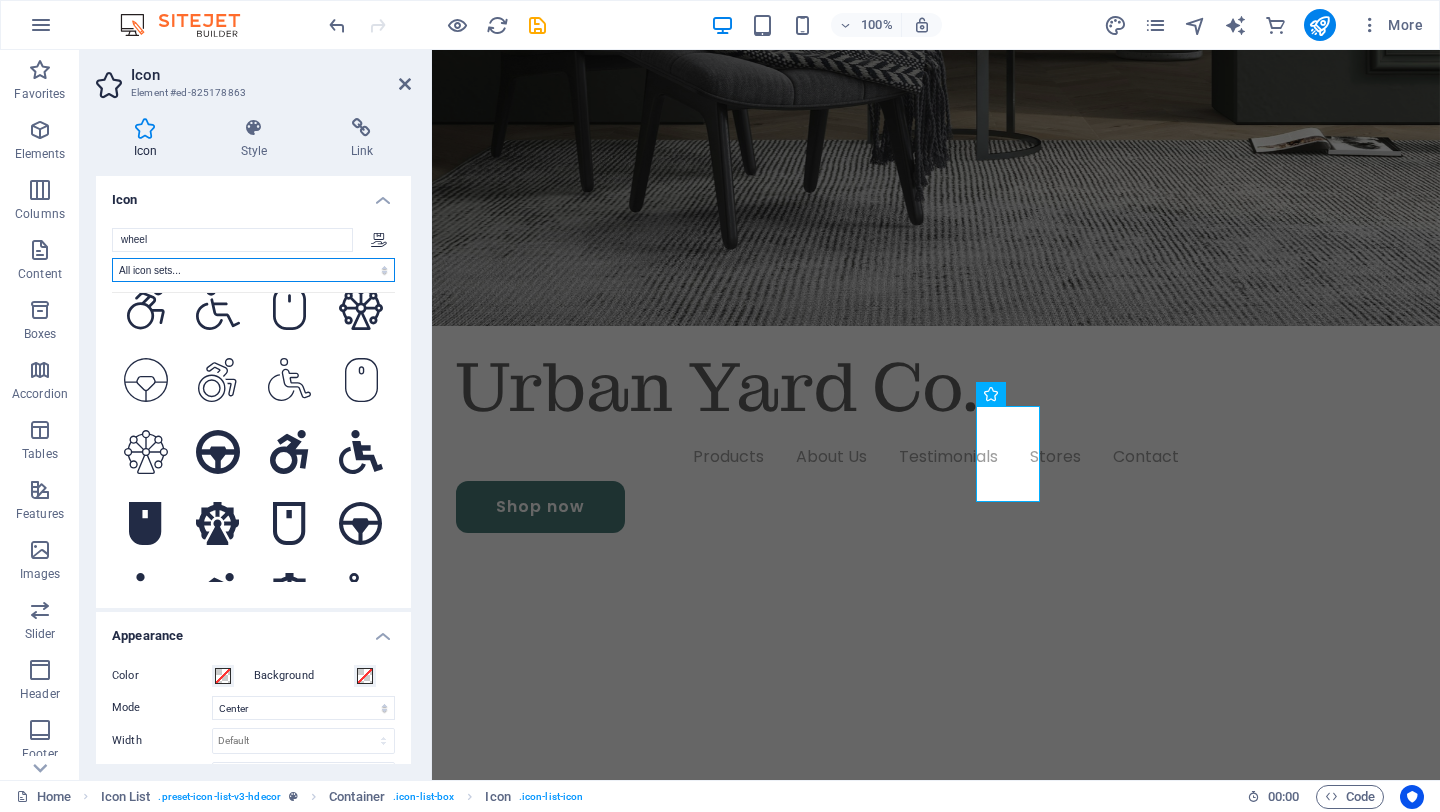 click on "All icon sets... IcoFont Ionicons FontAwesome Brands FontAwesome Duotone FontAwesome Solid FontAwesome Regular FontAwesome Light FontAwesome Thin FontAwesome Sharp Solid FontAwesome Sharp Regular FontAwesome Sharp Light FontAwesome Sharp Thin" at bounding box center (253, 270) 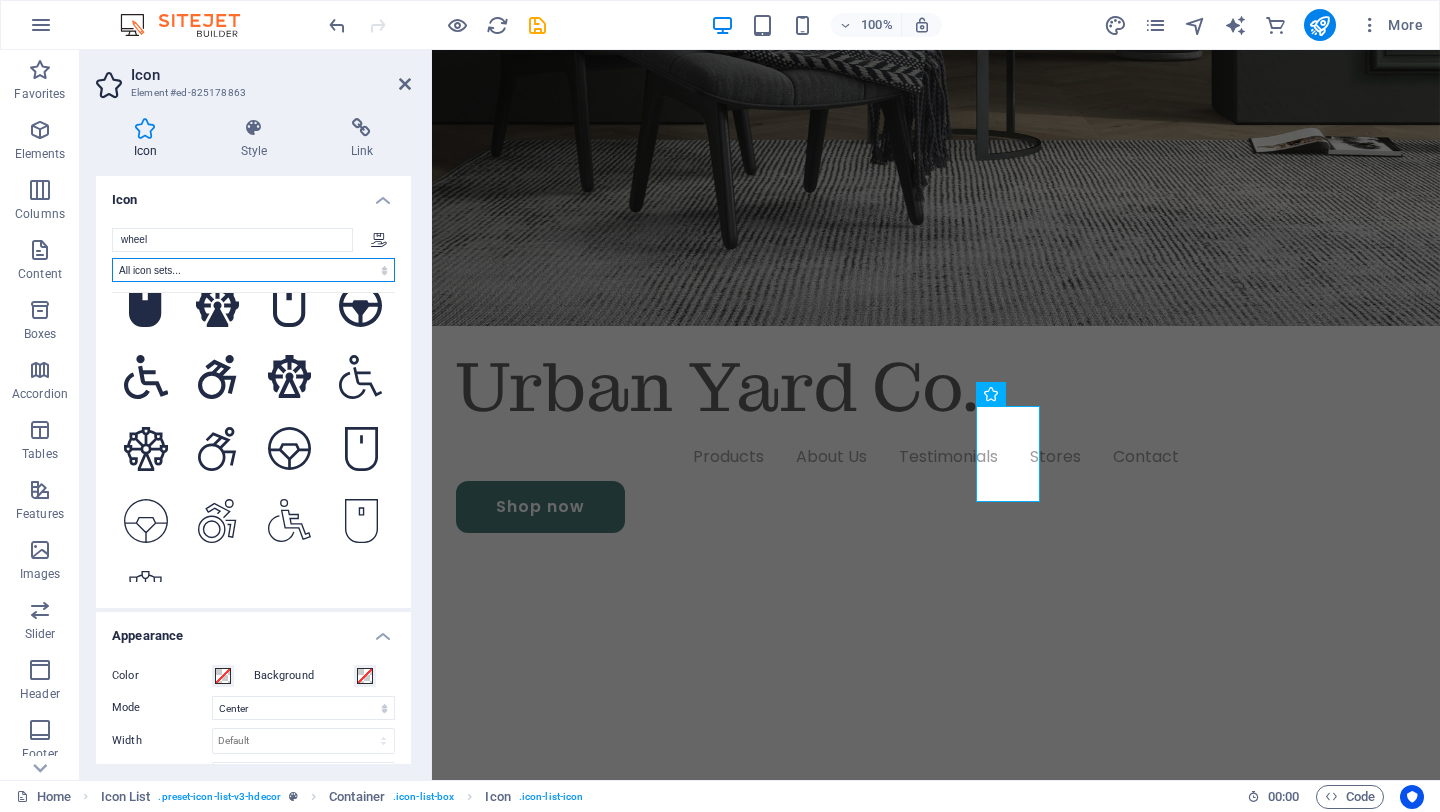 scroll, scrollTop: 624, scrollLeft: 0, axis: vertical 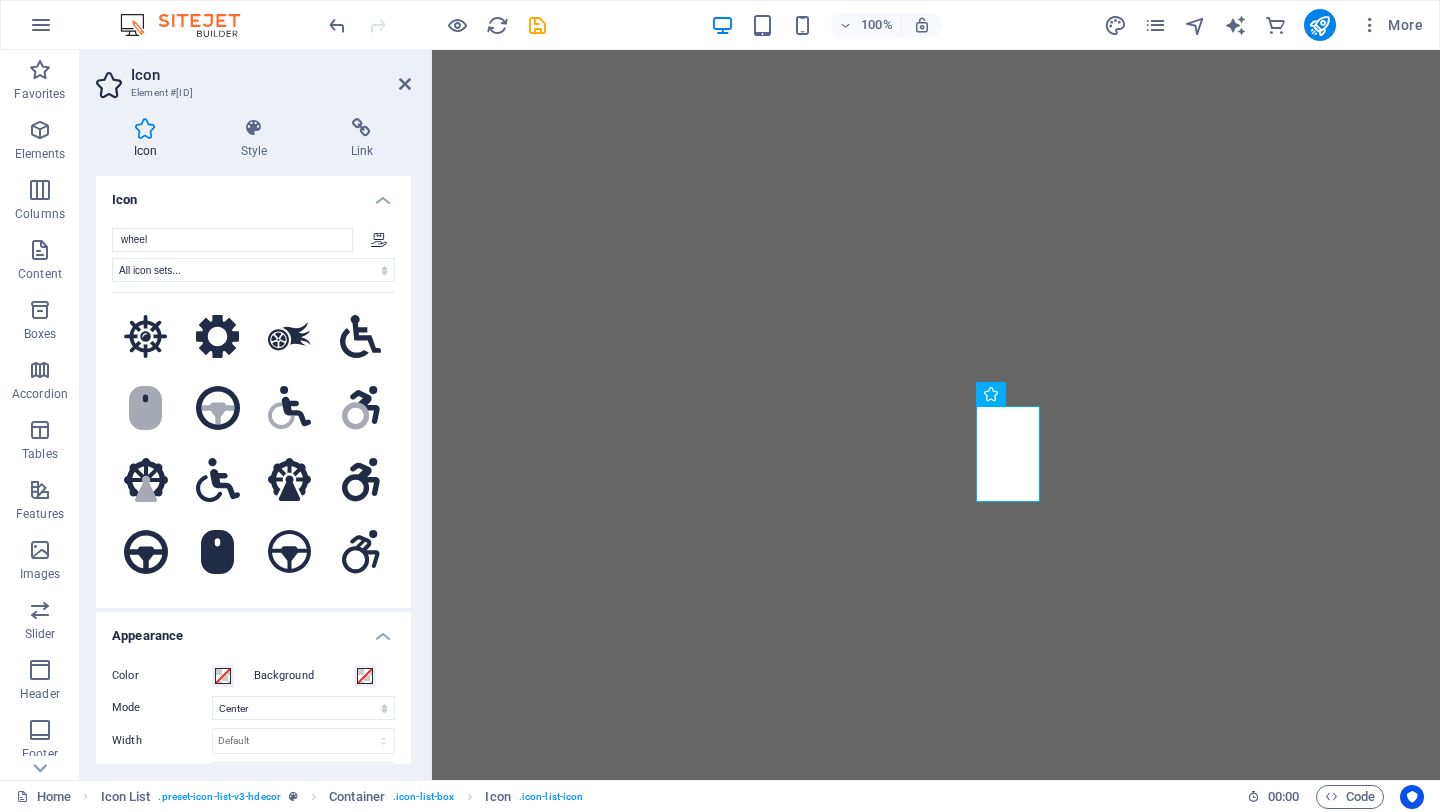 select on "xMidYMid" 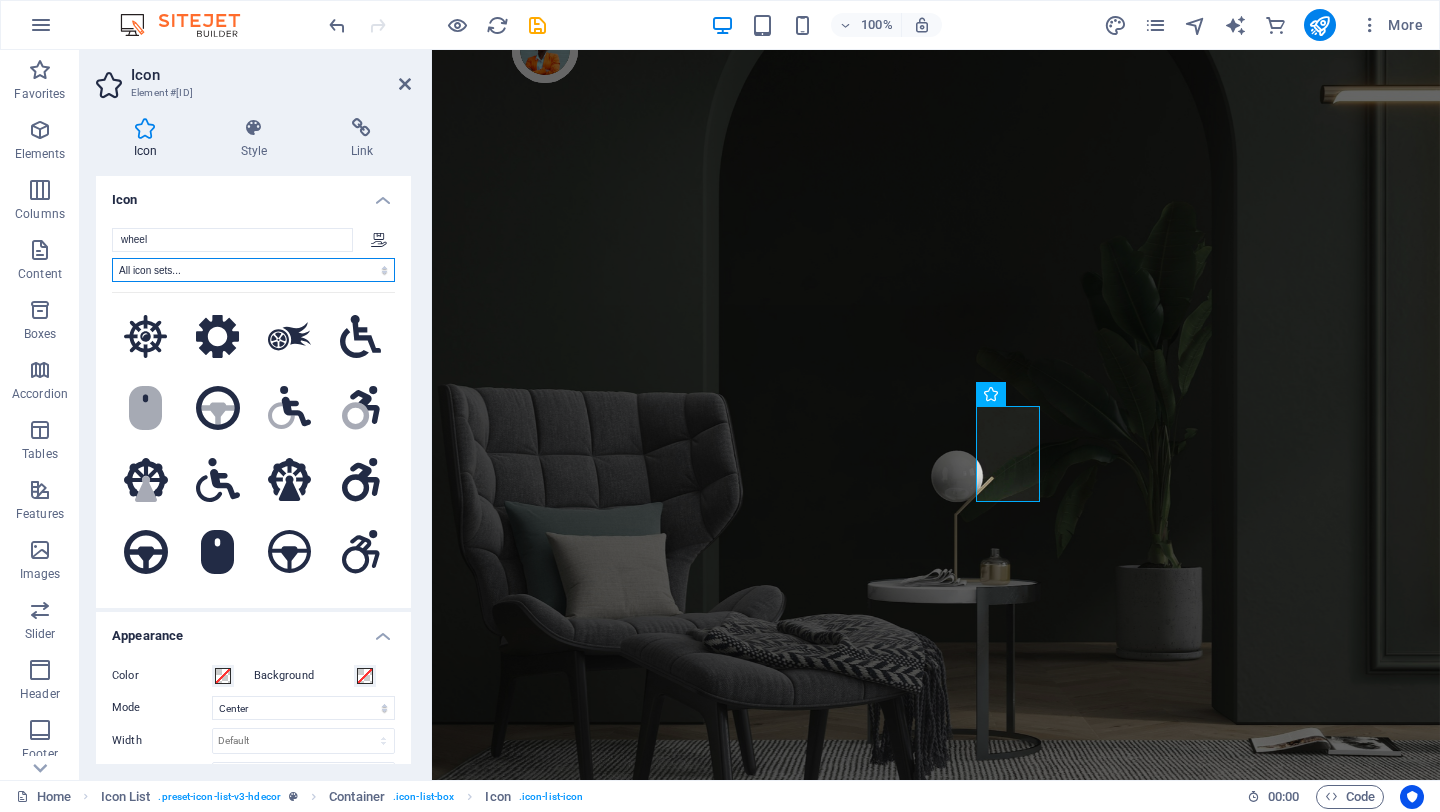 scroll, scrollTop: 0, scrollLeft: 0, axis: both 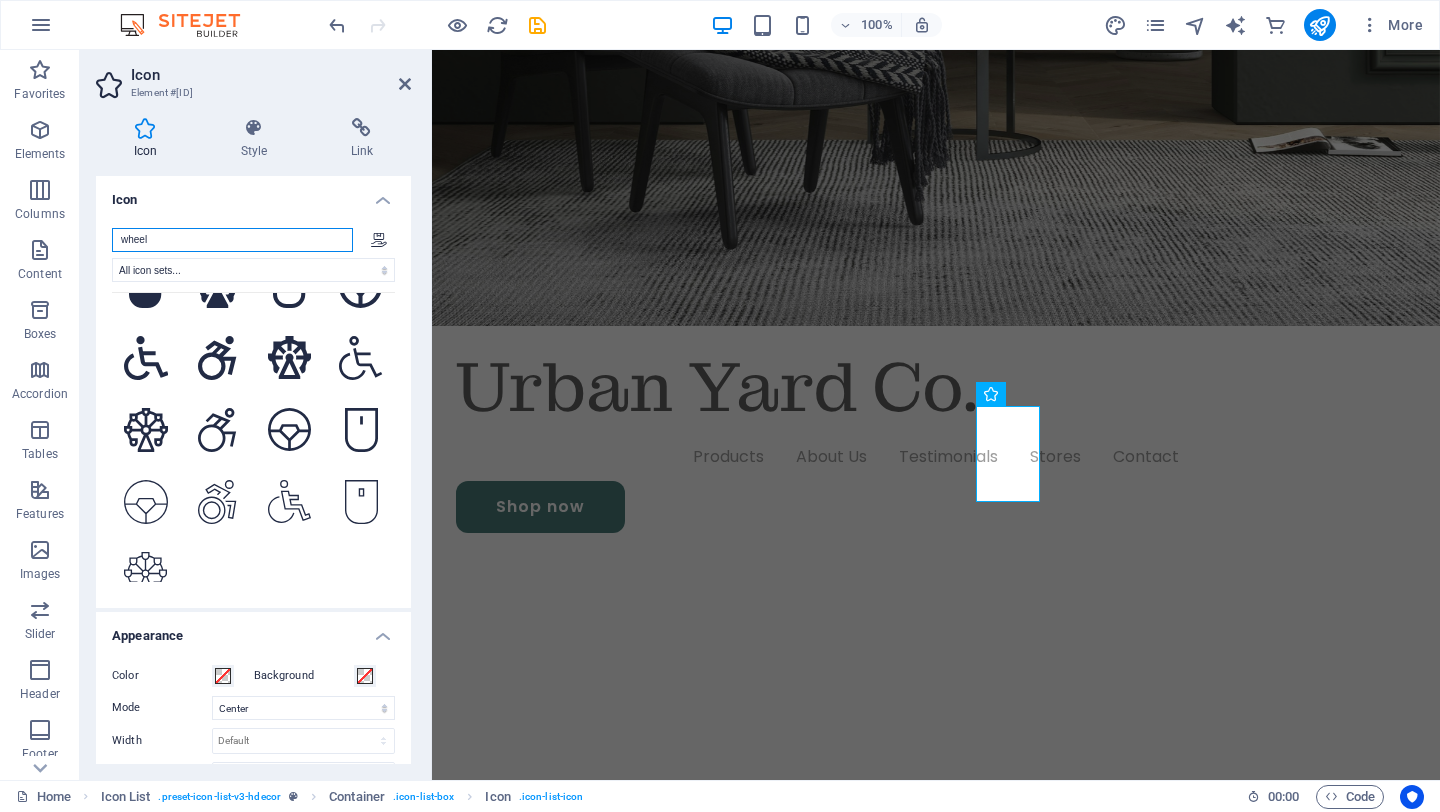 click on "wheel" at bounding box center [232, 240] 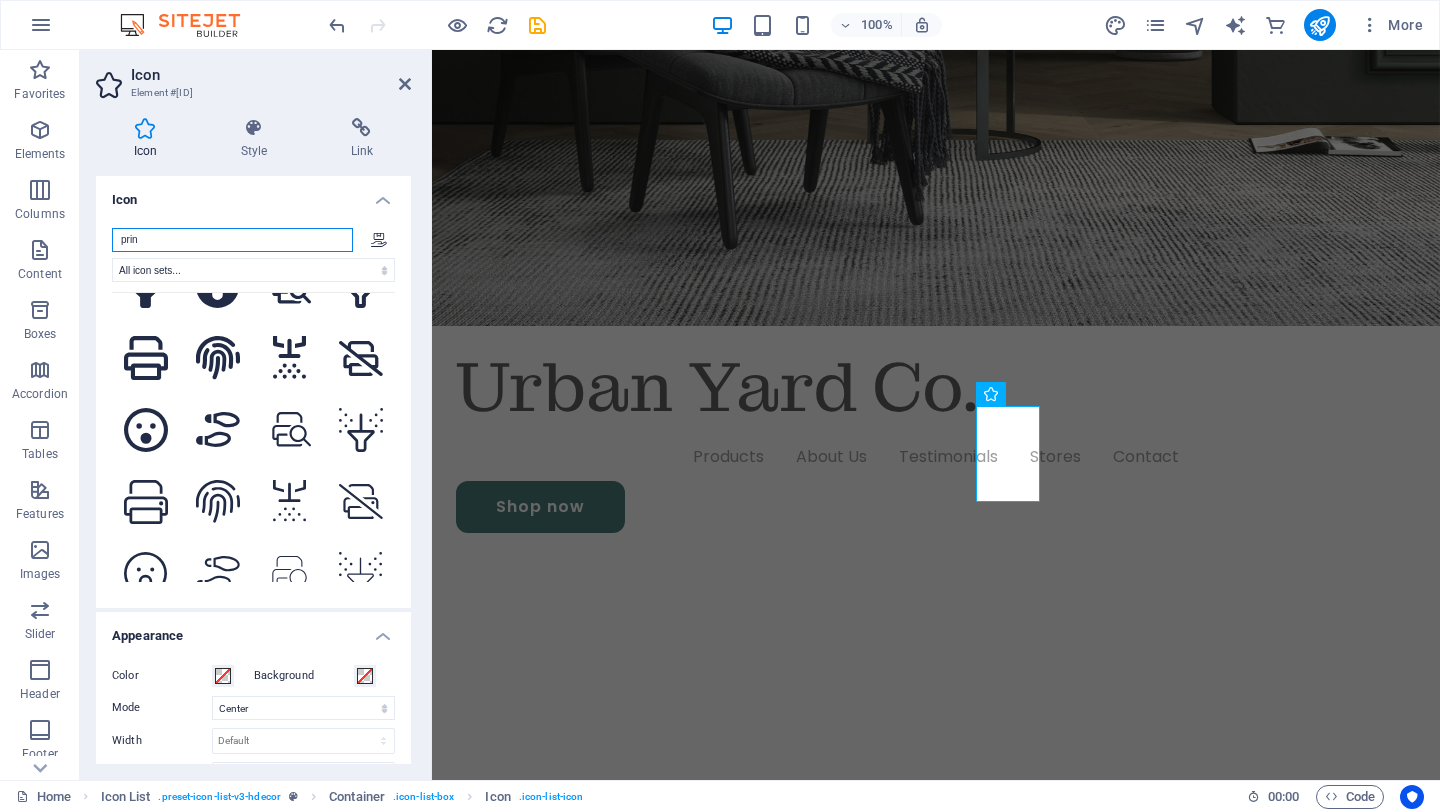 type on "print" 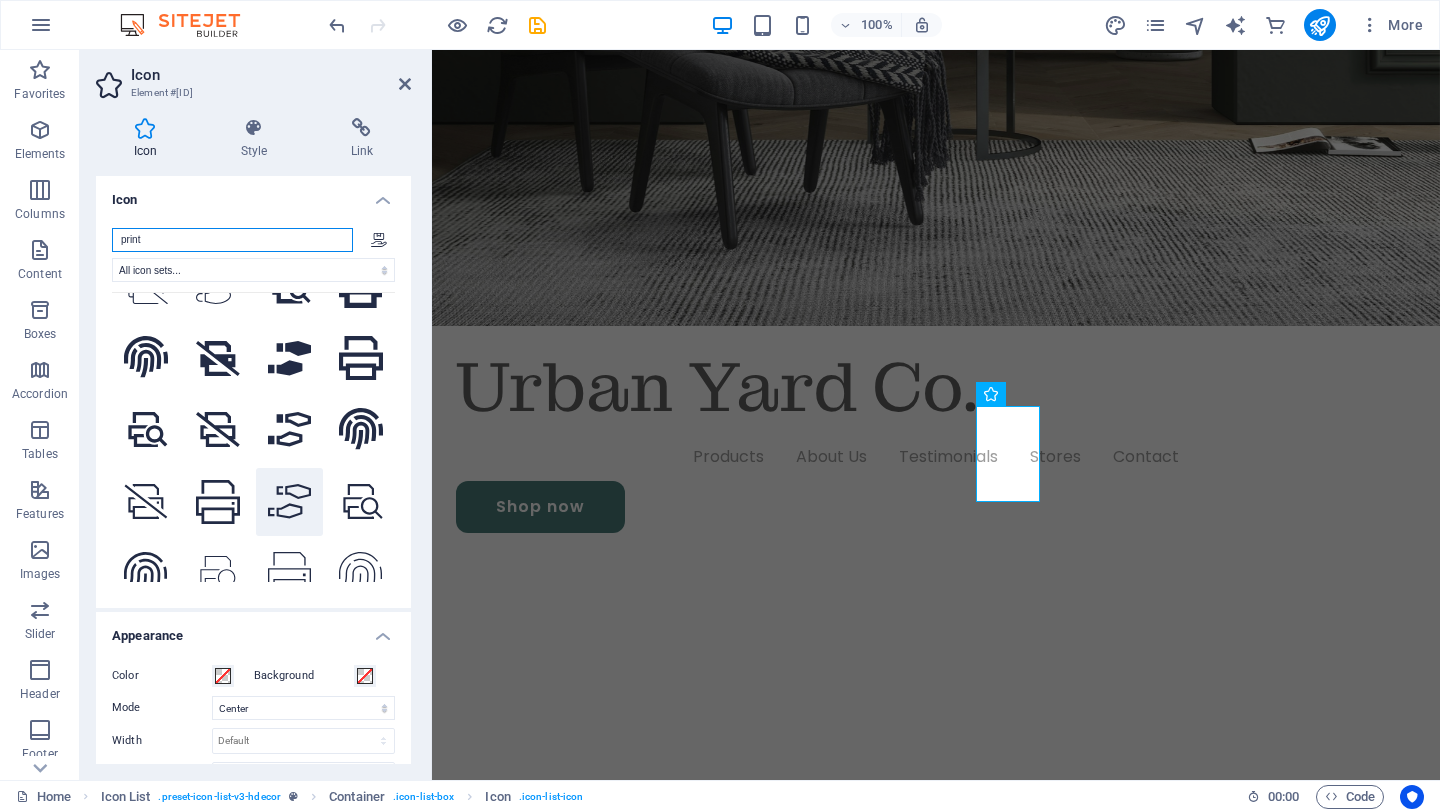 scroll, scrollTop: 693, scrollLeft: 0, axis: vertical 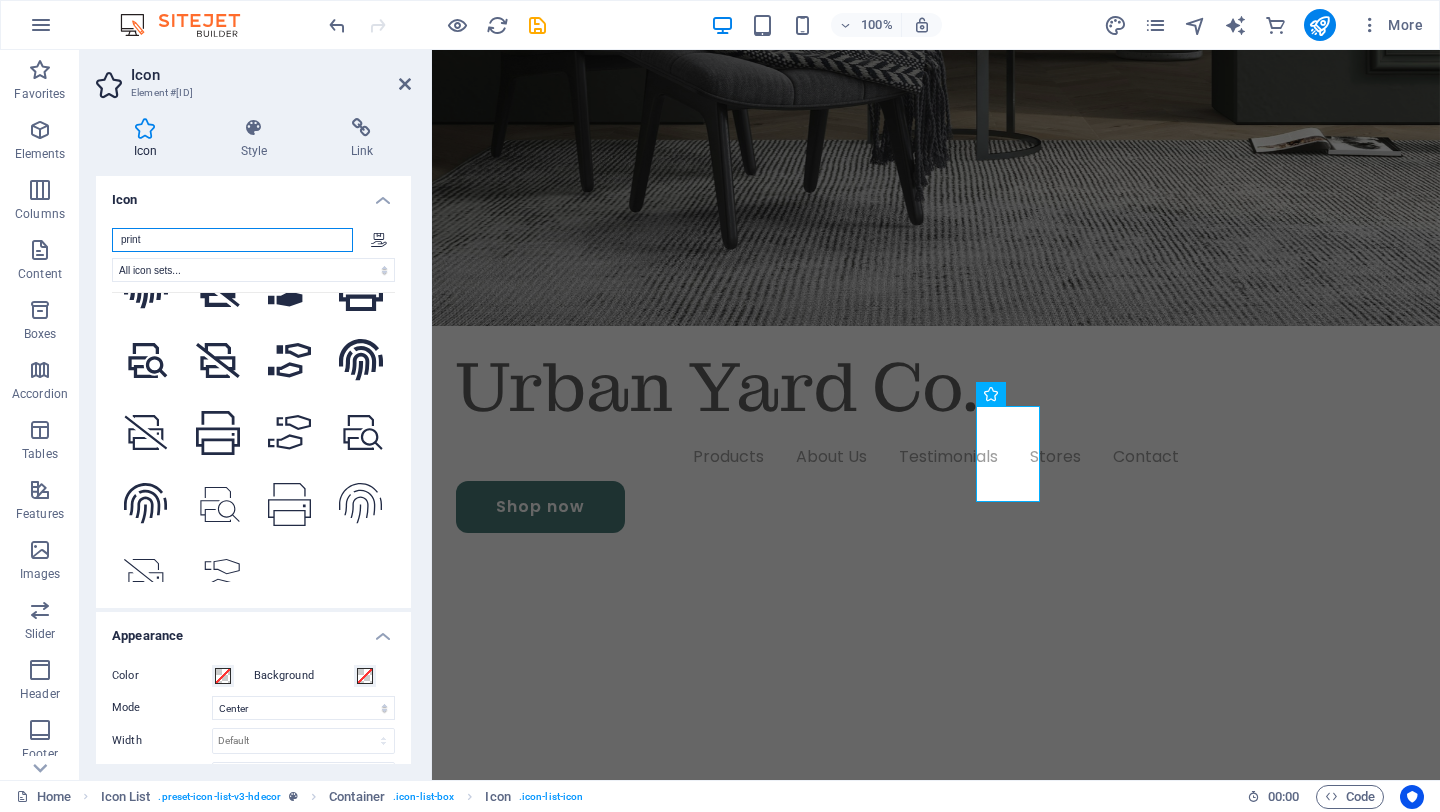 click on "print" at bounding box center [232, 240] 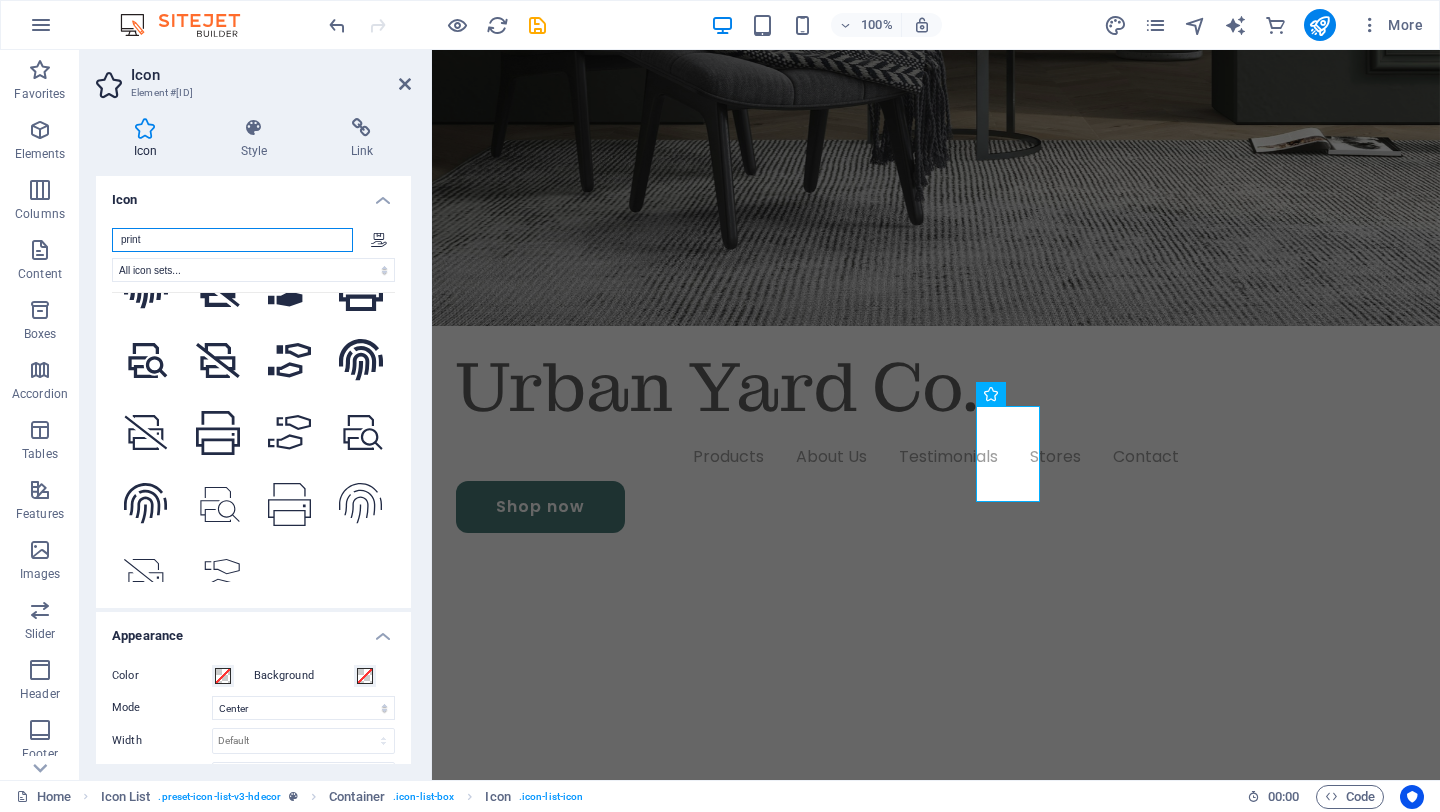 click on "print" at bounding box center [232, 240] 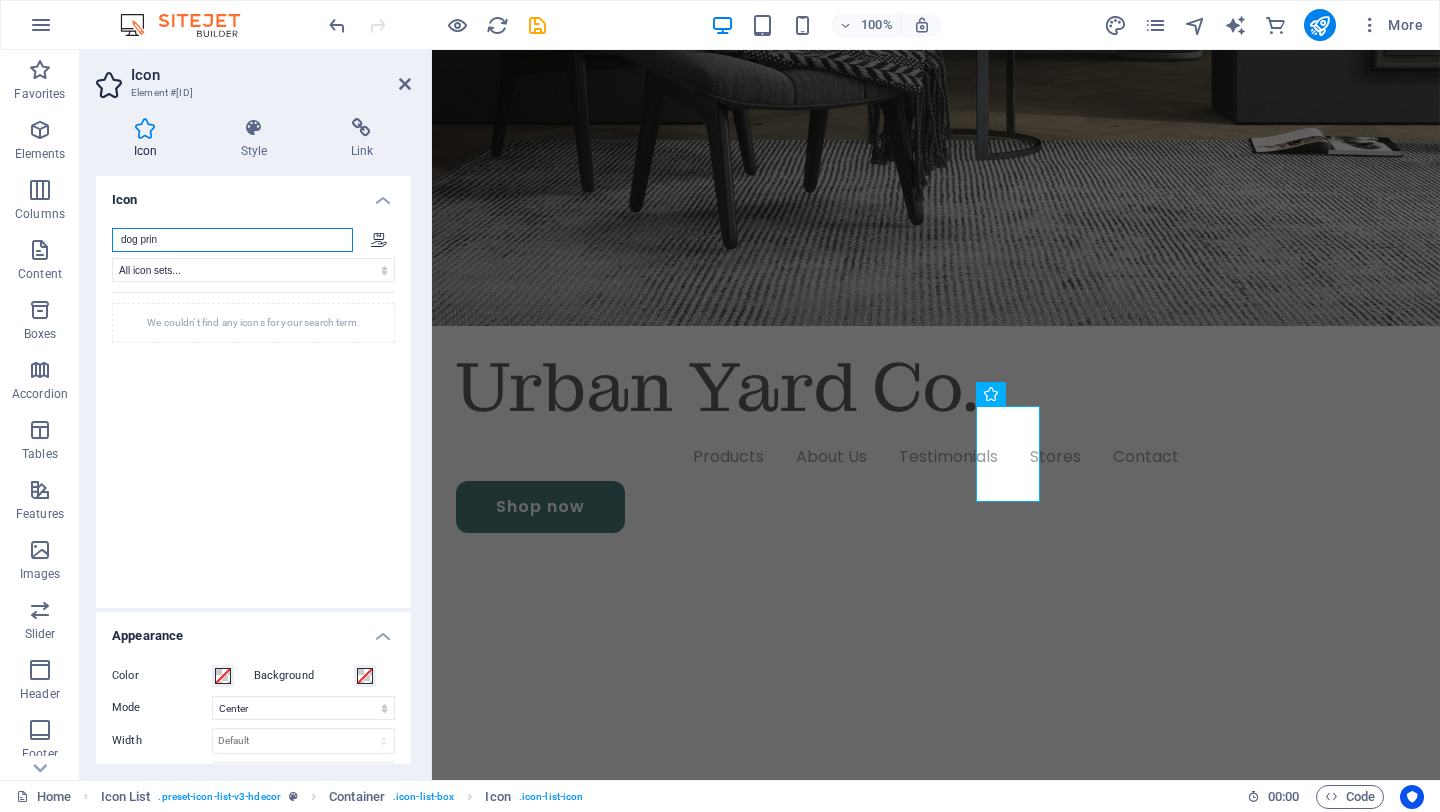 scroll, scrollTop: 0, scrollLeft: 0, axis: both 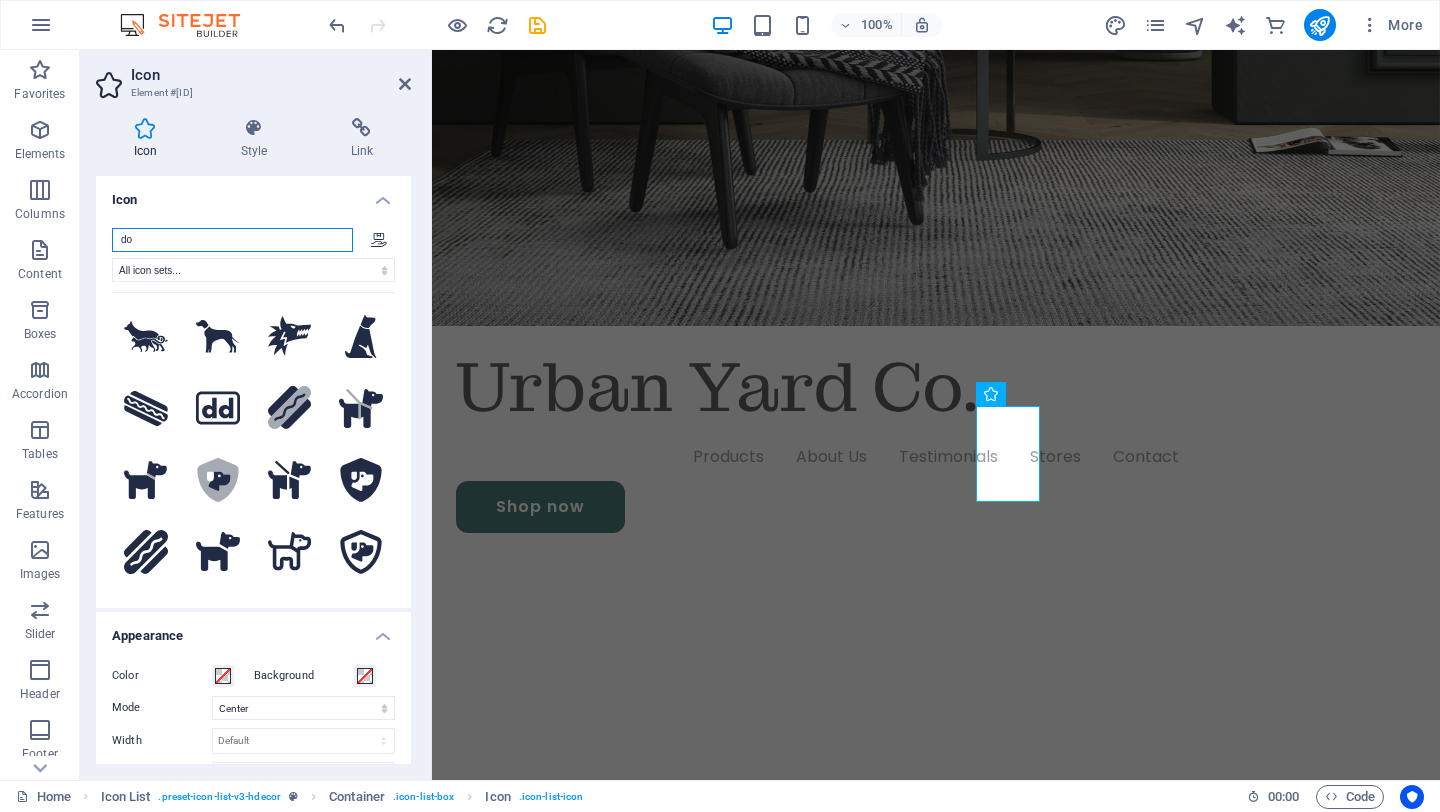 type on "d" 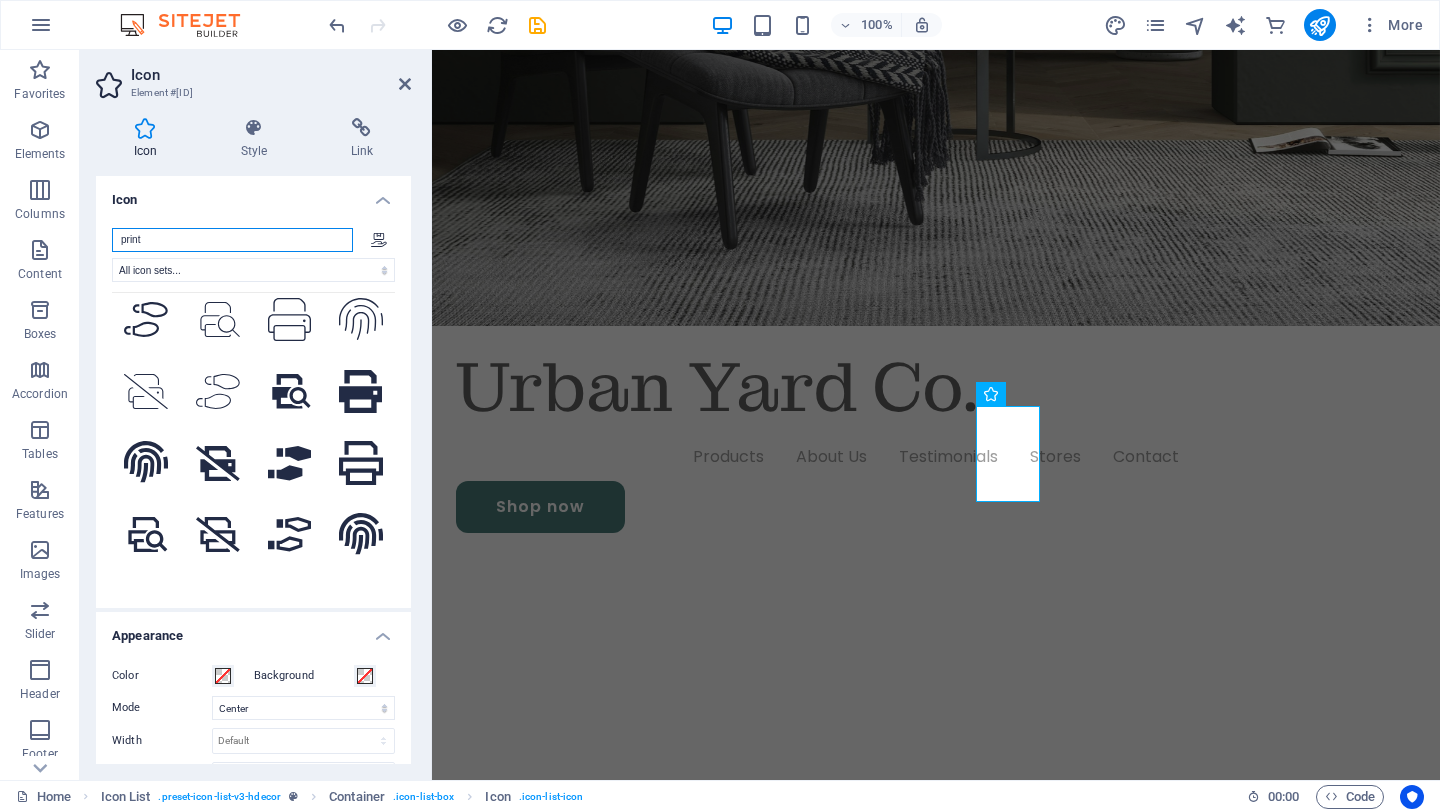 scroll, scrollTop: 693, scrollLeft: 0, axis: vertical 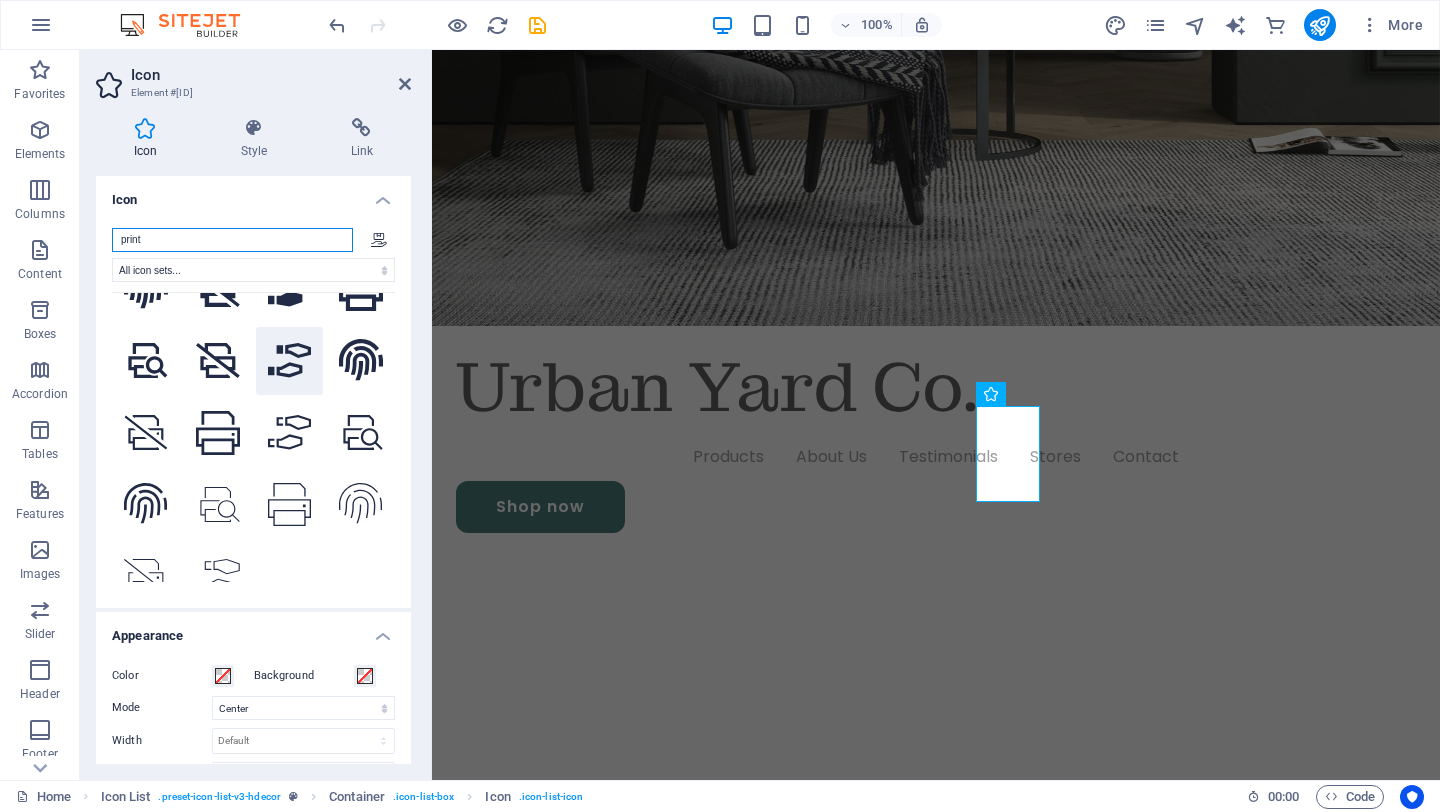 type on "print" 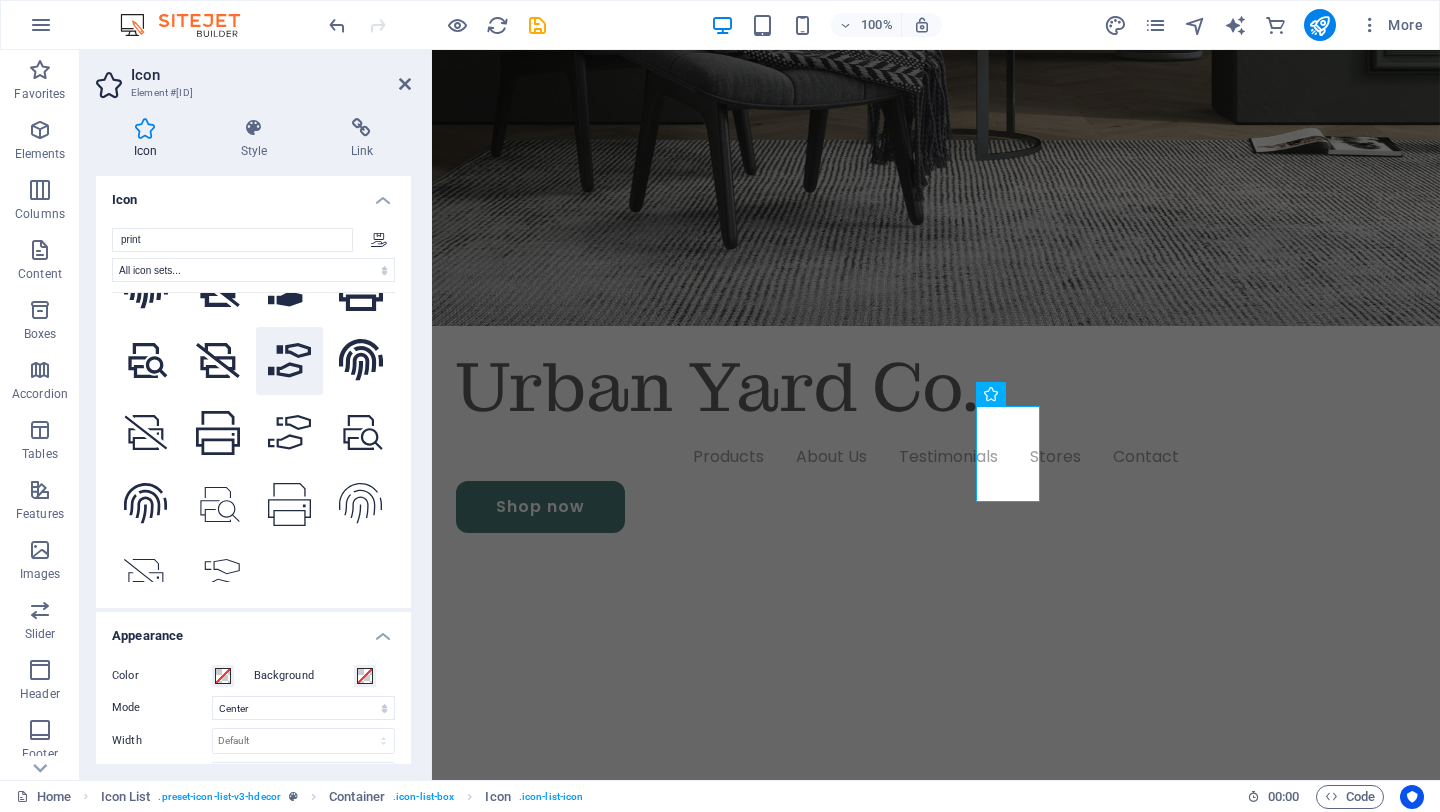 click 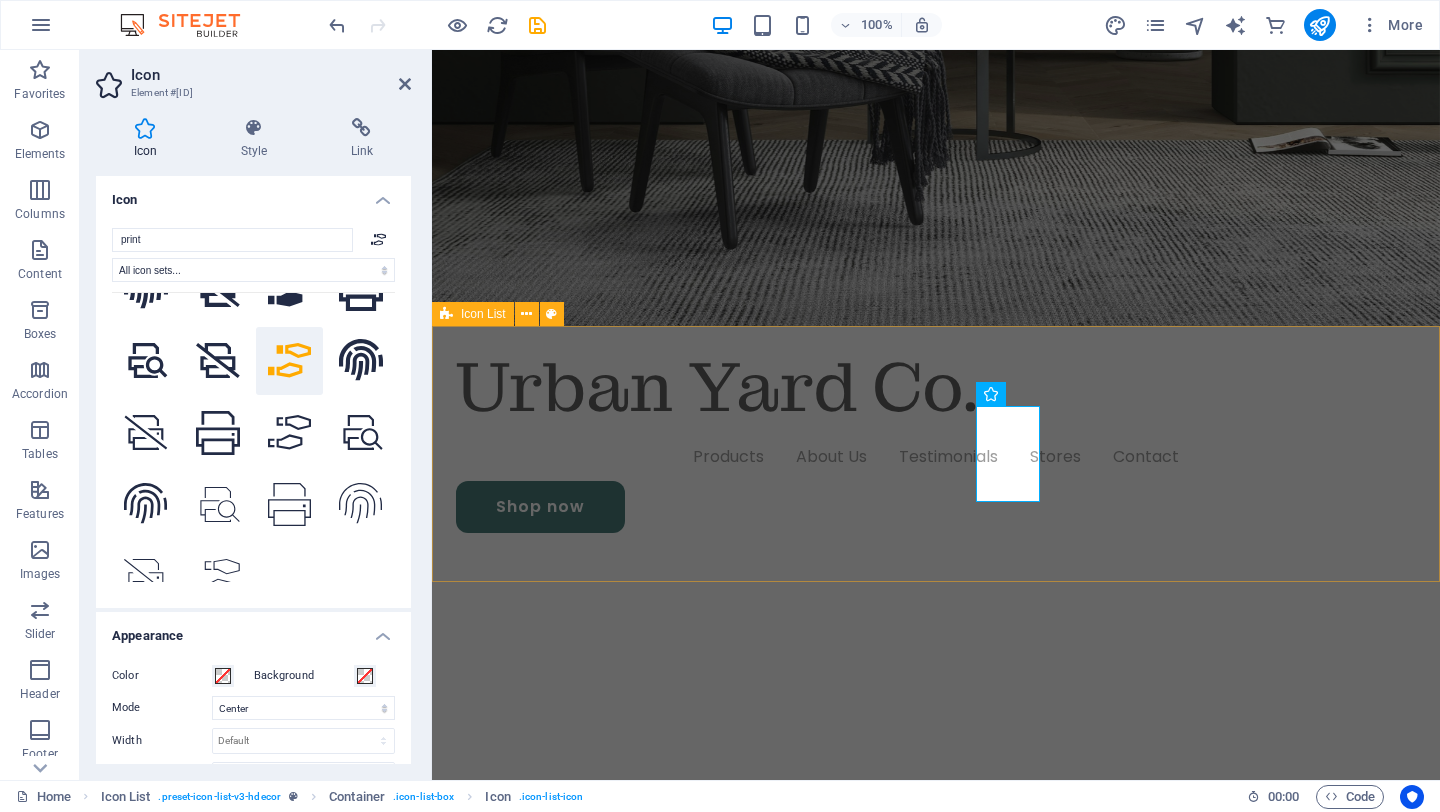 click on "No plastics or synthetic turf Fully  reusable On-the-Go  Friendly 24 / 7 Support Dedicated support" at bounding box center (936, 1345) 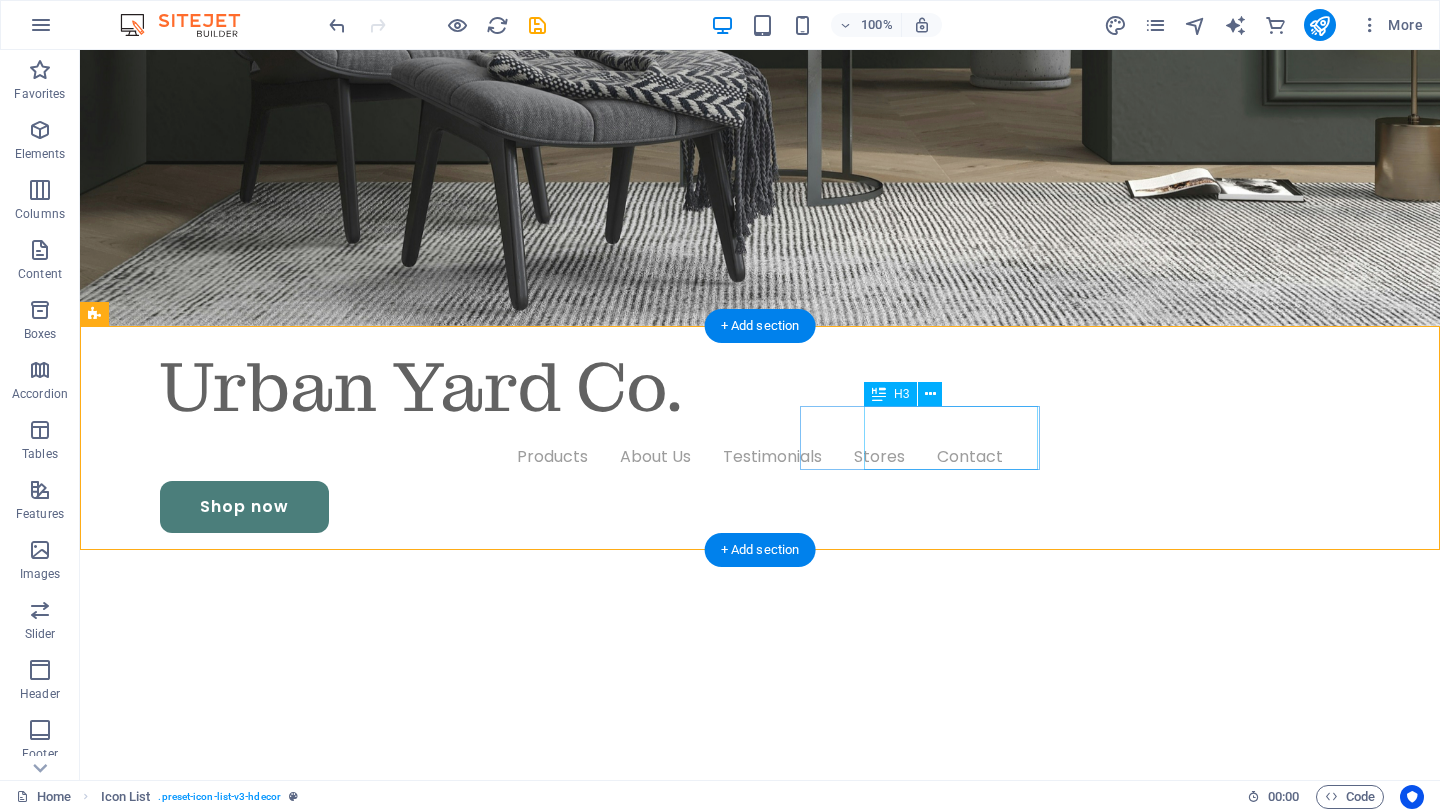 click on "On-the-Go  Friendly" at bounding box center [191, 1417] 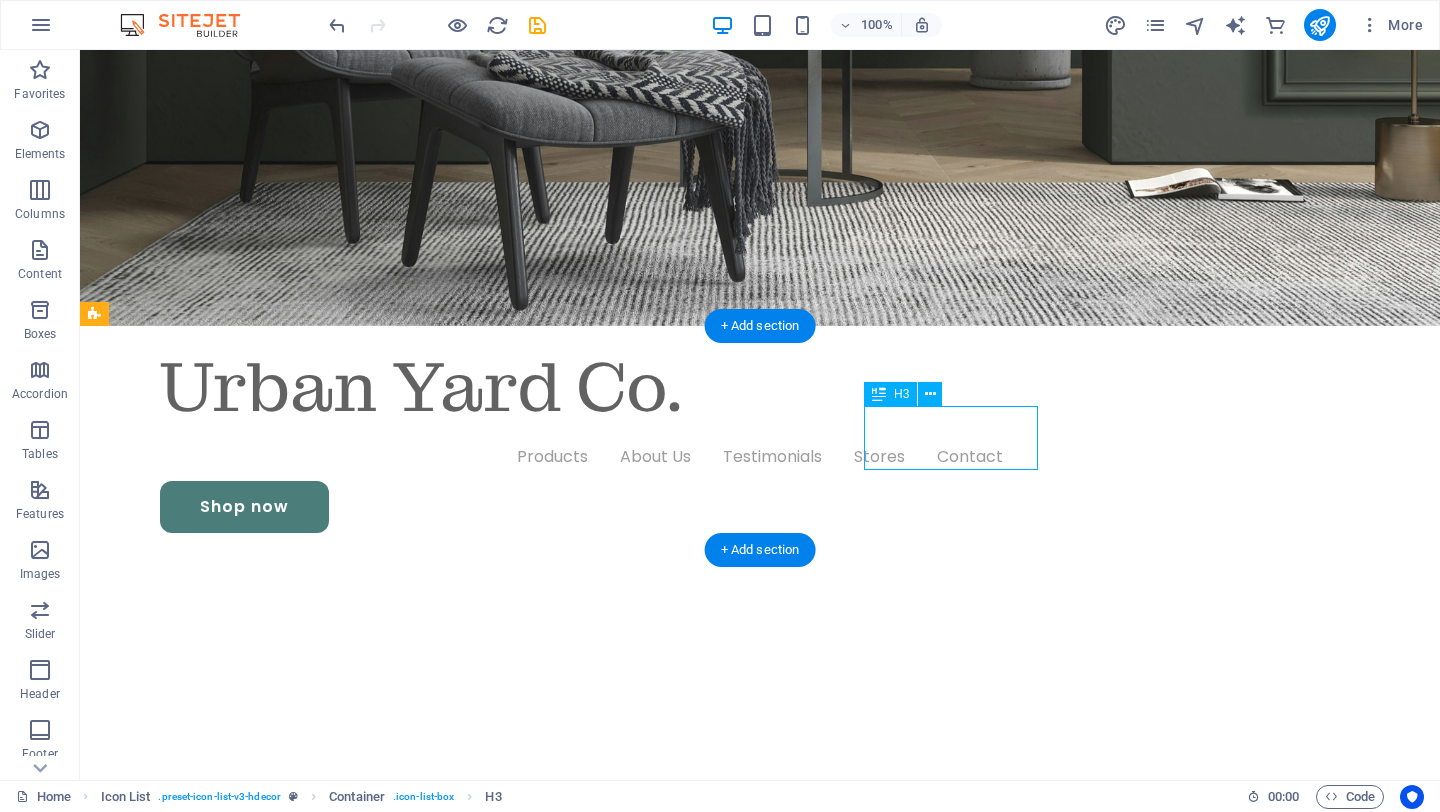 click on "On-the-Go  Friendly" at bounding box center (191, 1417) 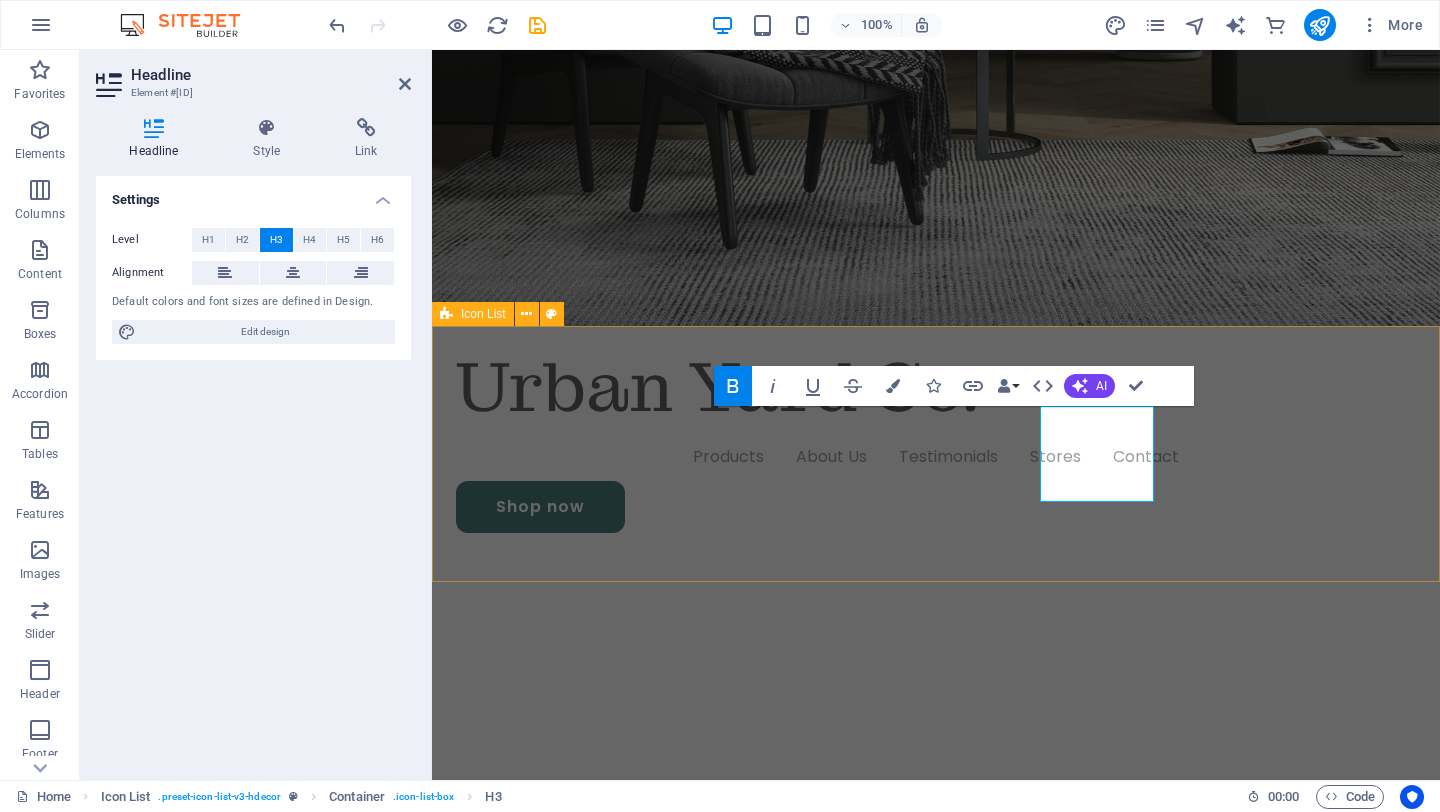 scroll, scrollTop: 588, scrollLeft: 0, axis: vertical 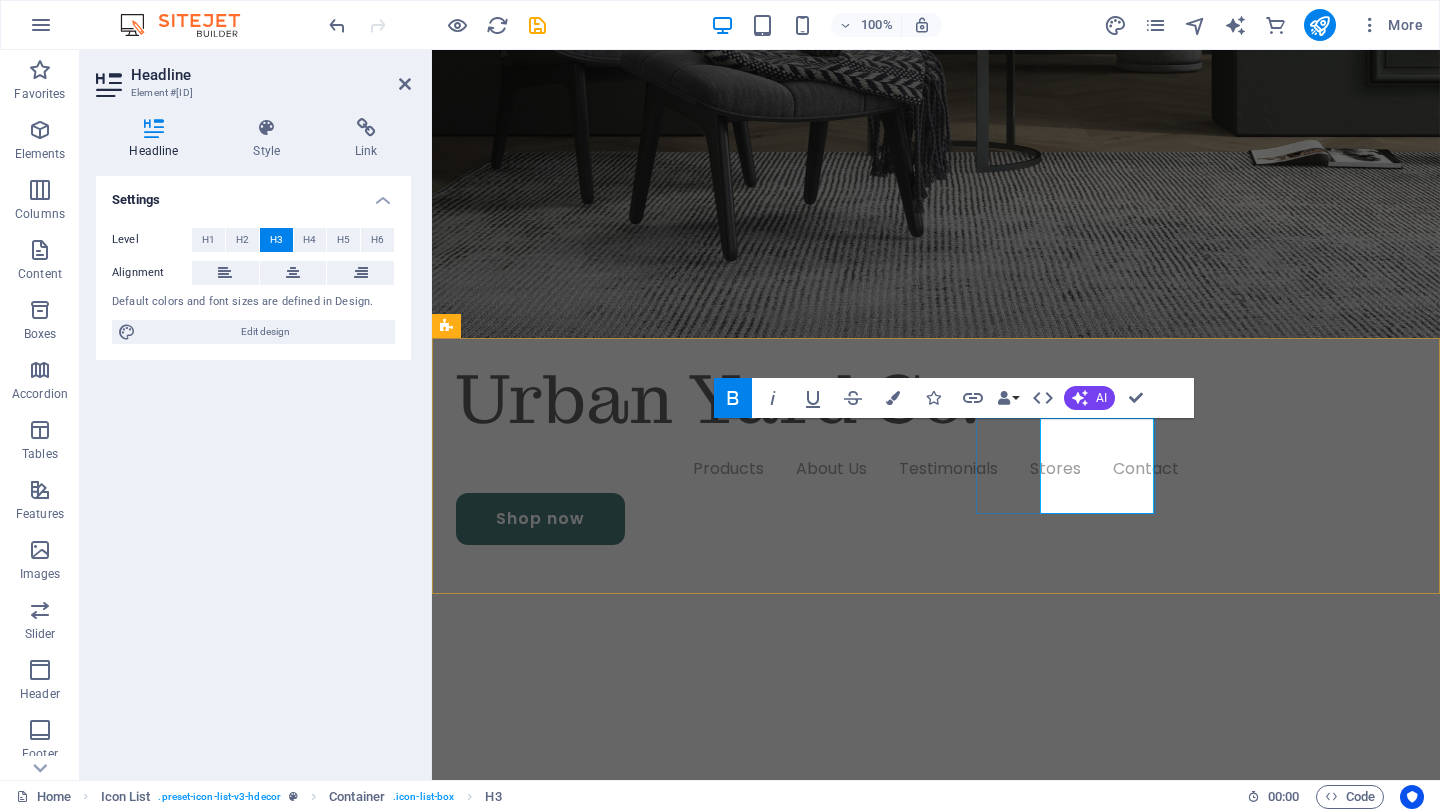 click on "[ACTION]" at bounding box center (503, 1464) 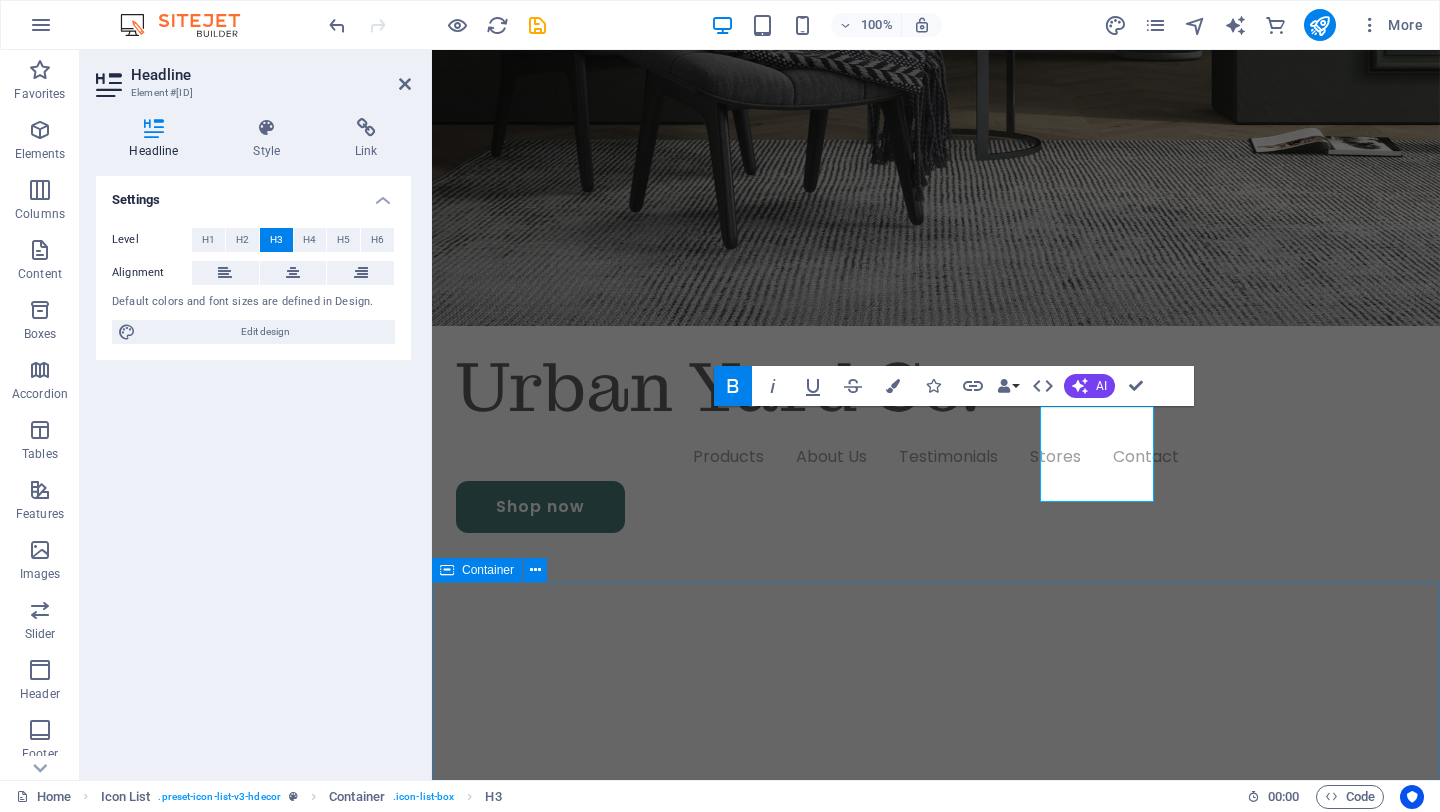 click on "Products Our Products" at bounding box center [936, 2103] 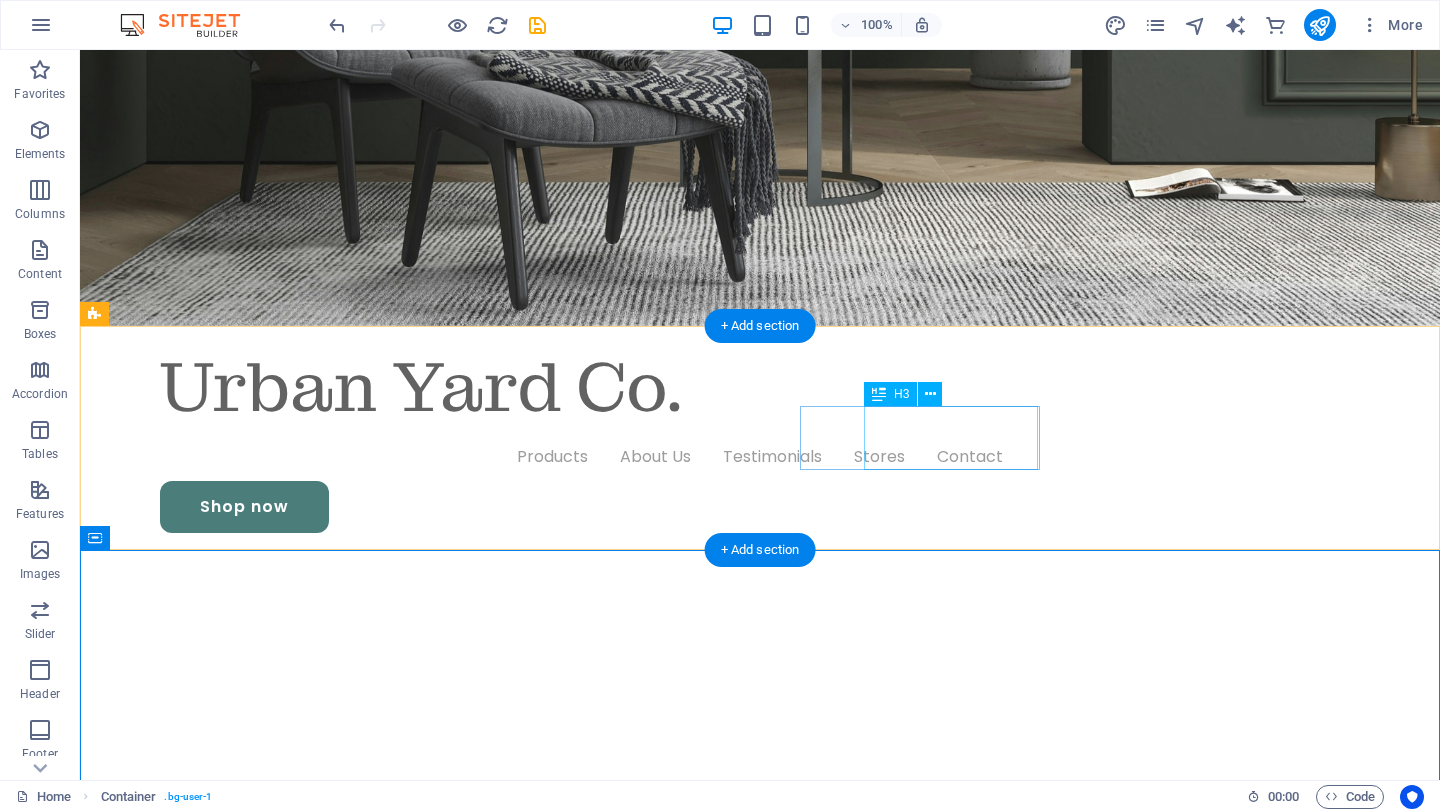 click on "[ACTION]" at bounding box center [191, 1405] 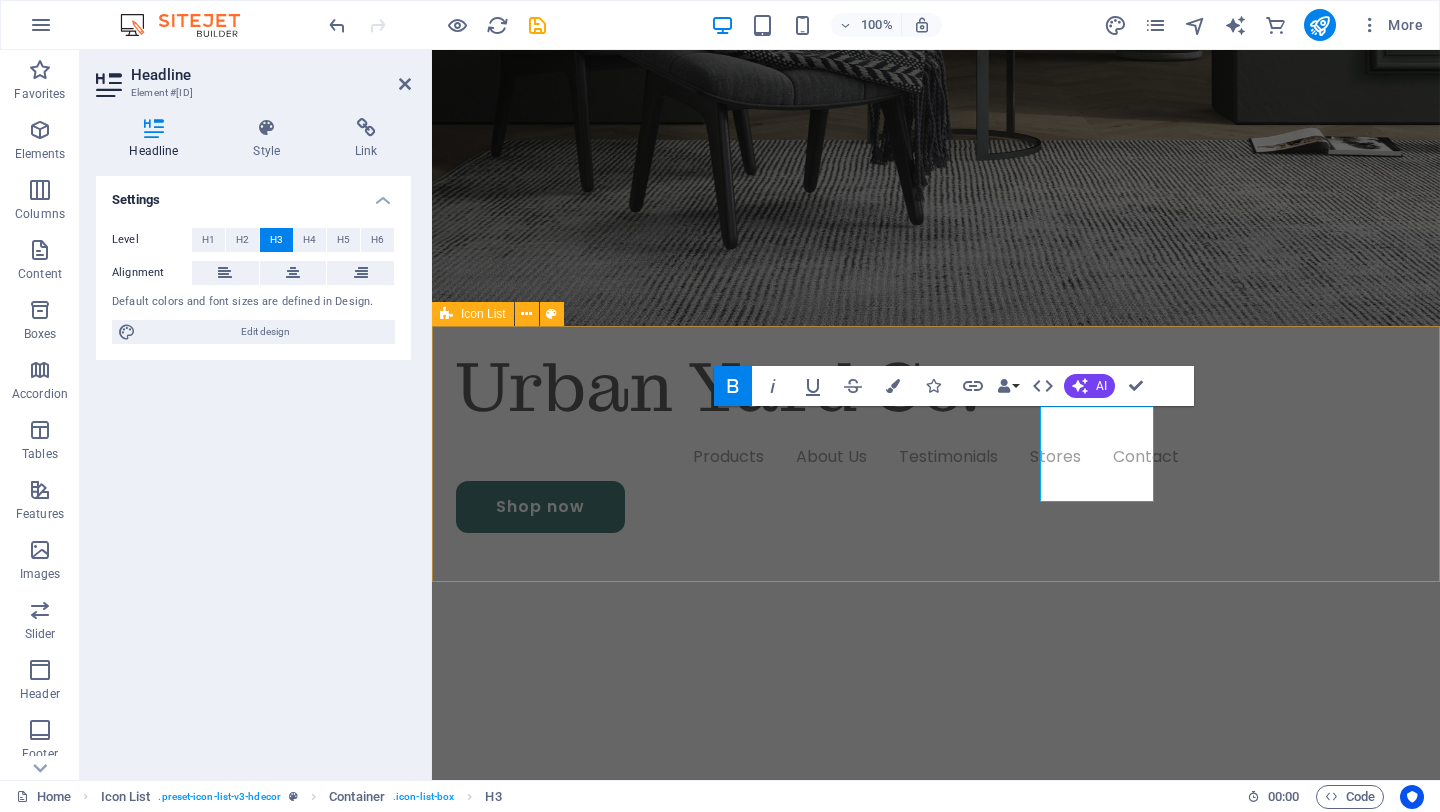 click on "No plastics or synthetic turf Fully  reusable [ACTION] ‌[ACTION] 24 / 7 Support Dedicated support" at bounding box center (936, 1345) 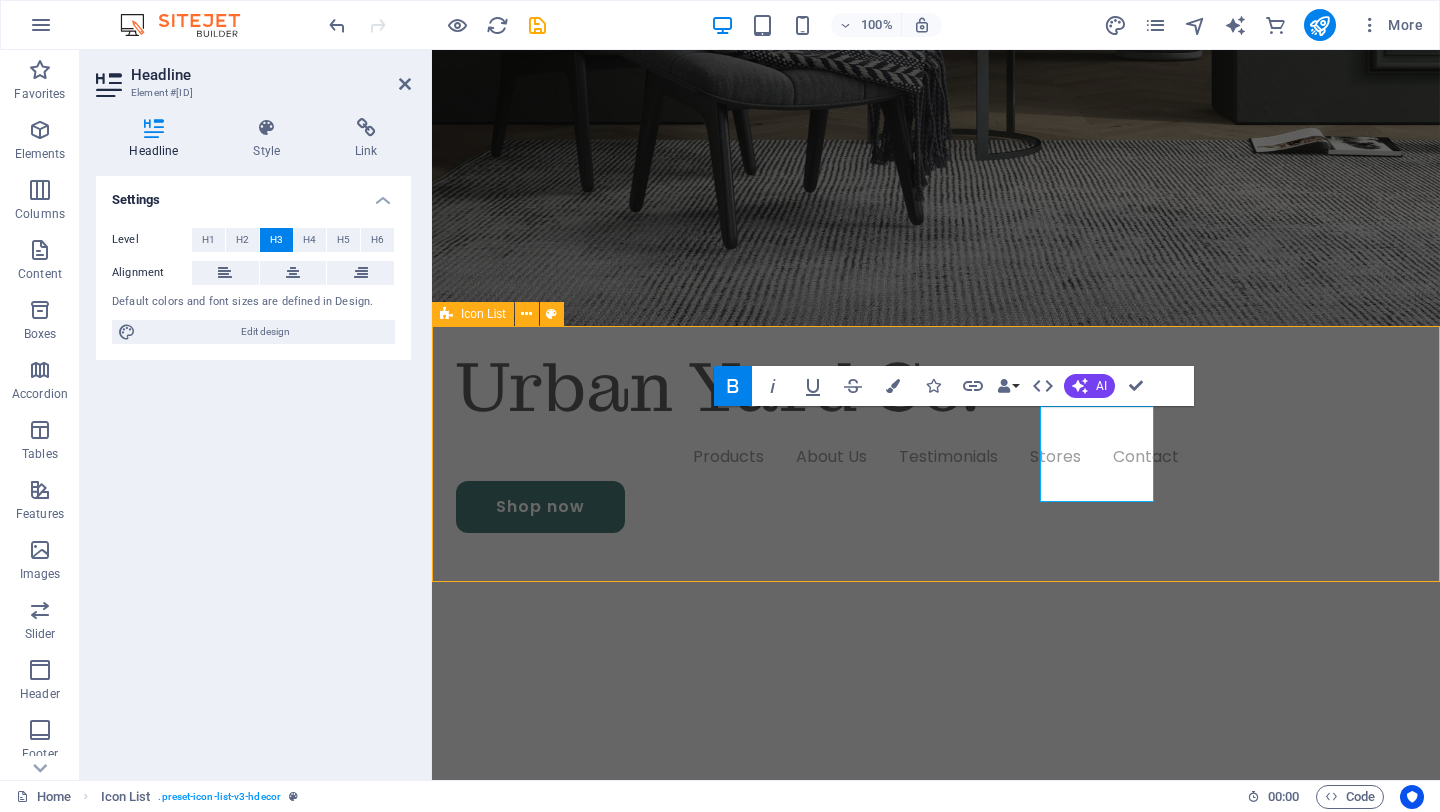 scroll, scrollTop: 584, scrollLeft: 0, axis: vertical 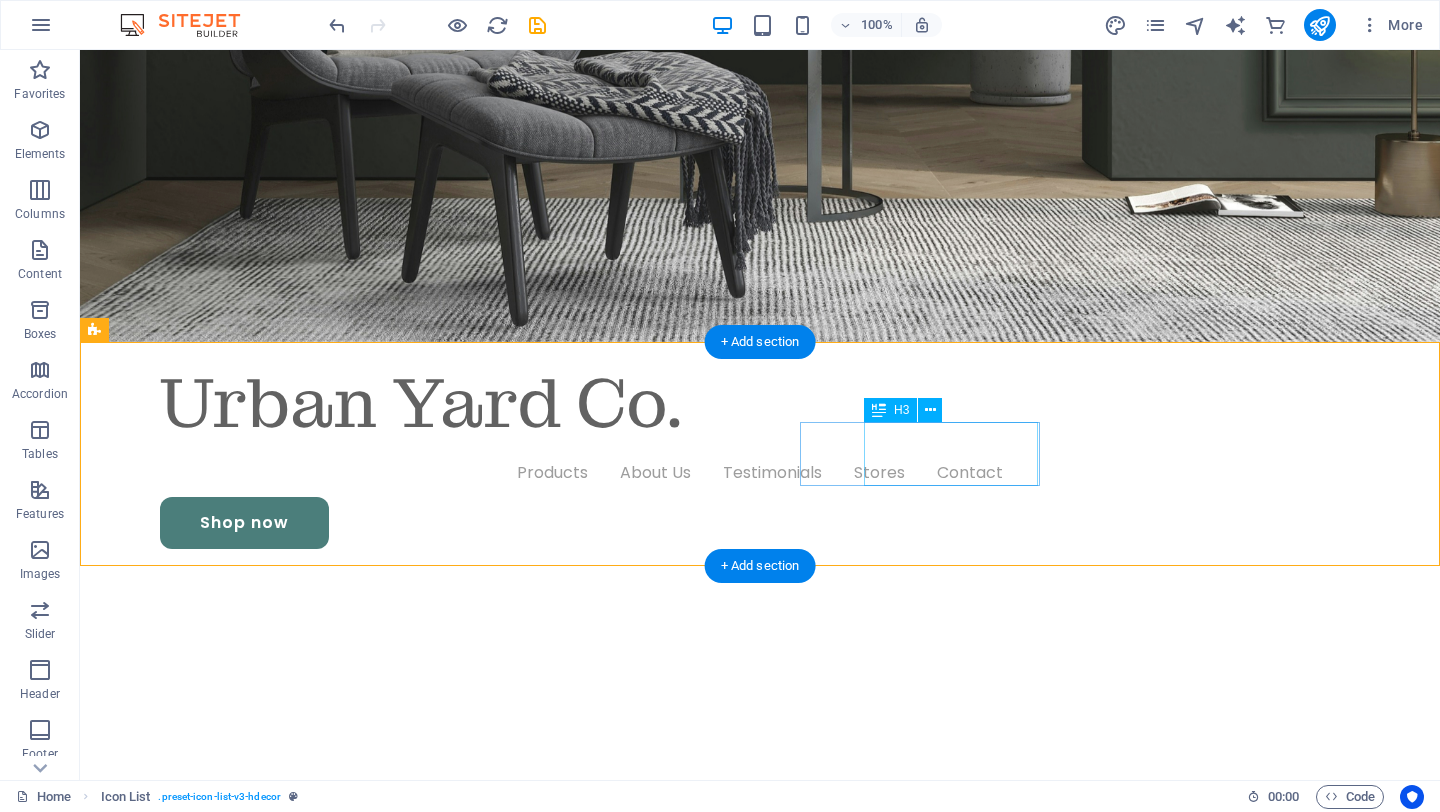 click on "[ACTION]- [ACTION]" at bounding box center [191, 1433] 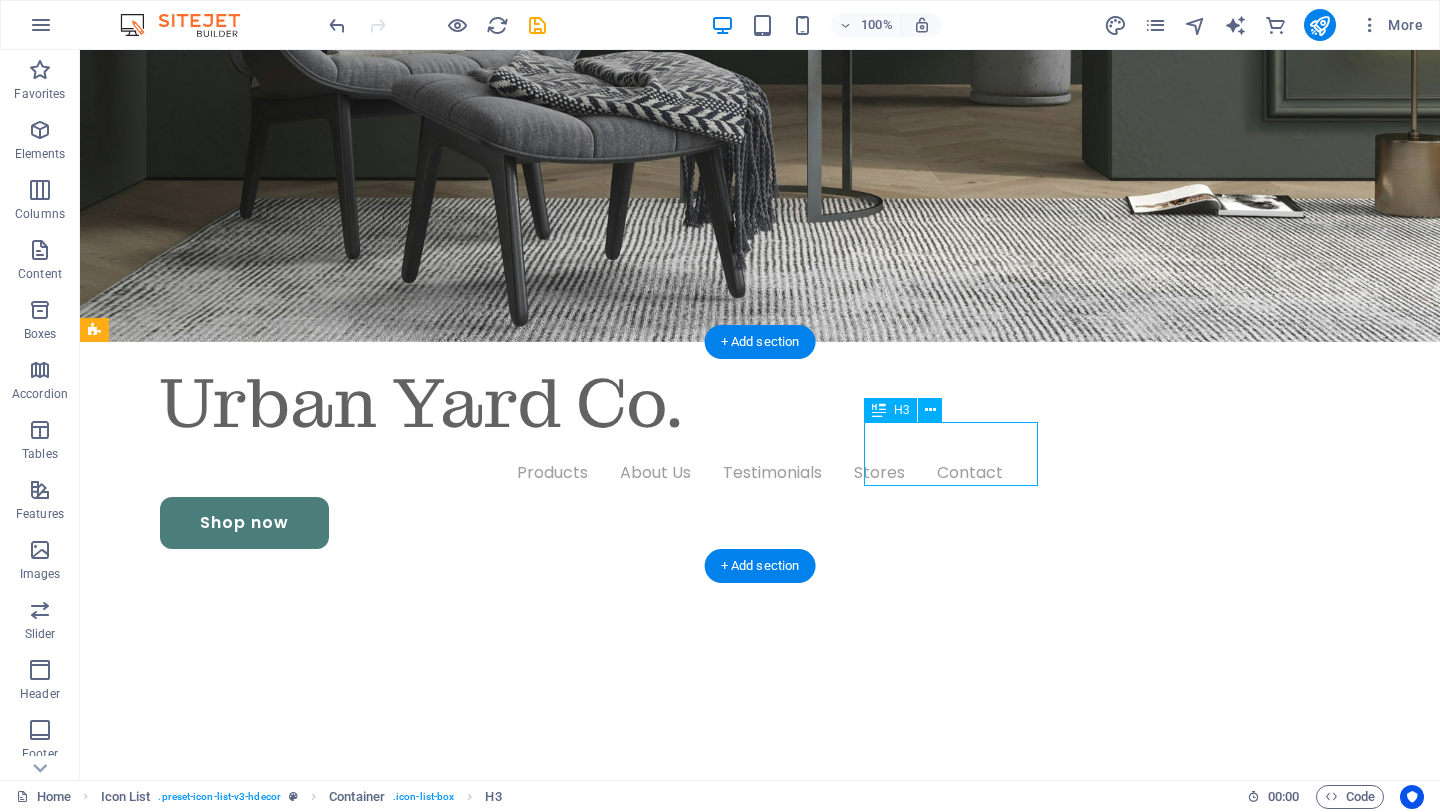 click on "[ACTION]- [ACTION]" at bounding box center (191, 1433) 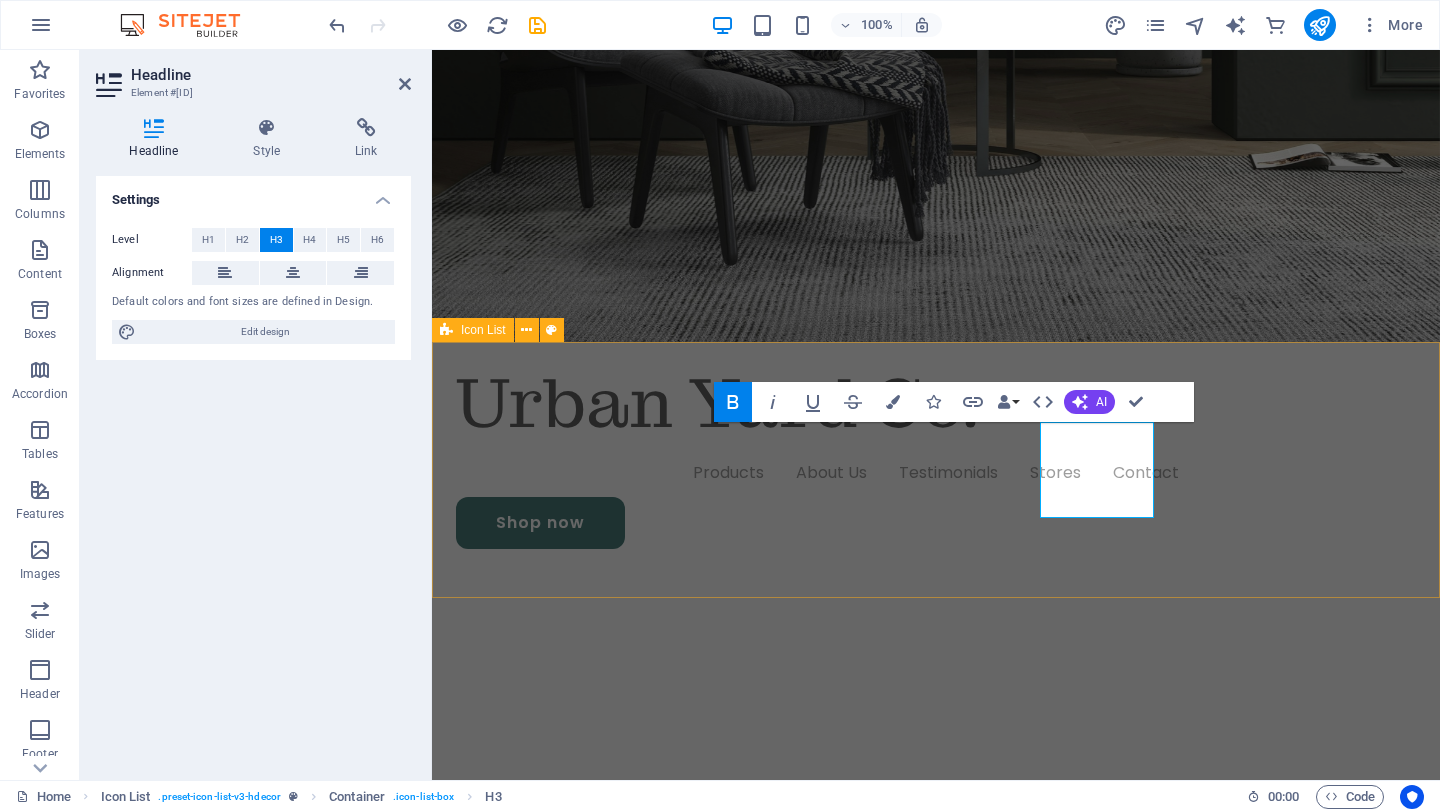 click on "No plastics or synthetic turf Fully  reusable [ACTION] ‌[ACTION] 24 / 7 Support Dedicated support" at bounding box center (936, 1361) 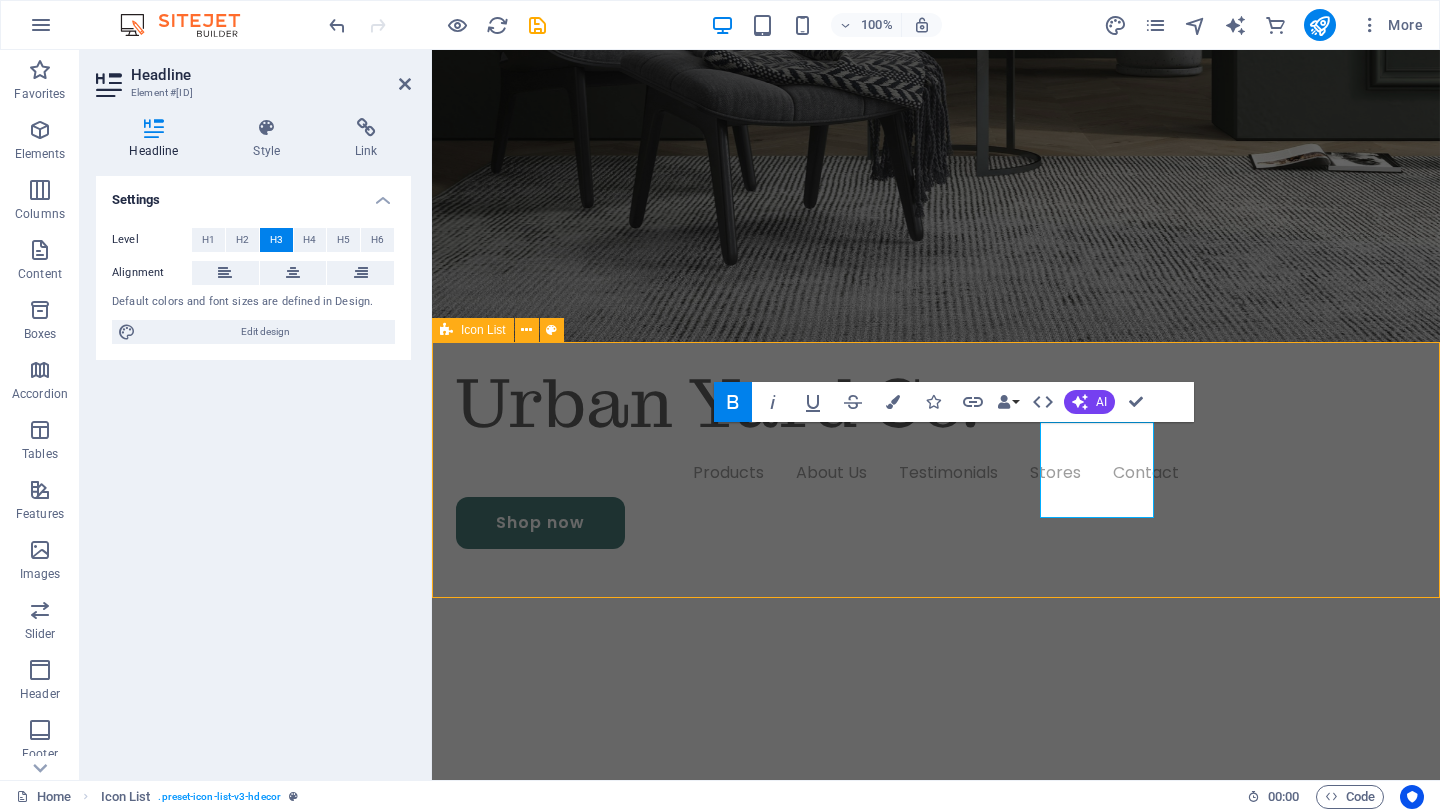 scroll, scrollTop: 568, scrollLeft: 0, axis: vertical 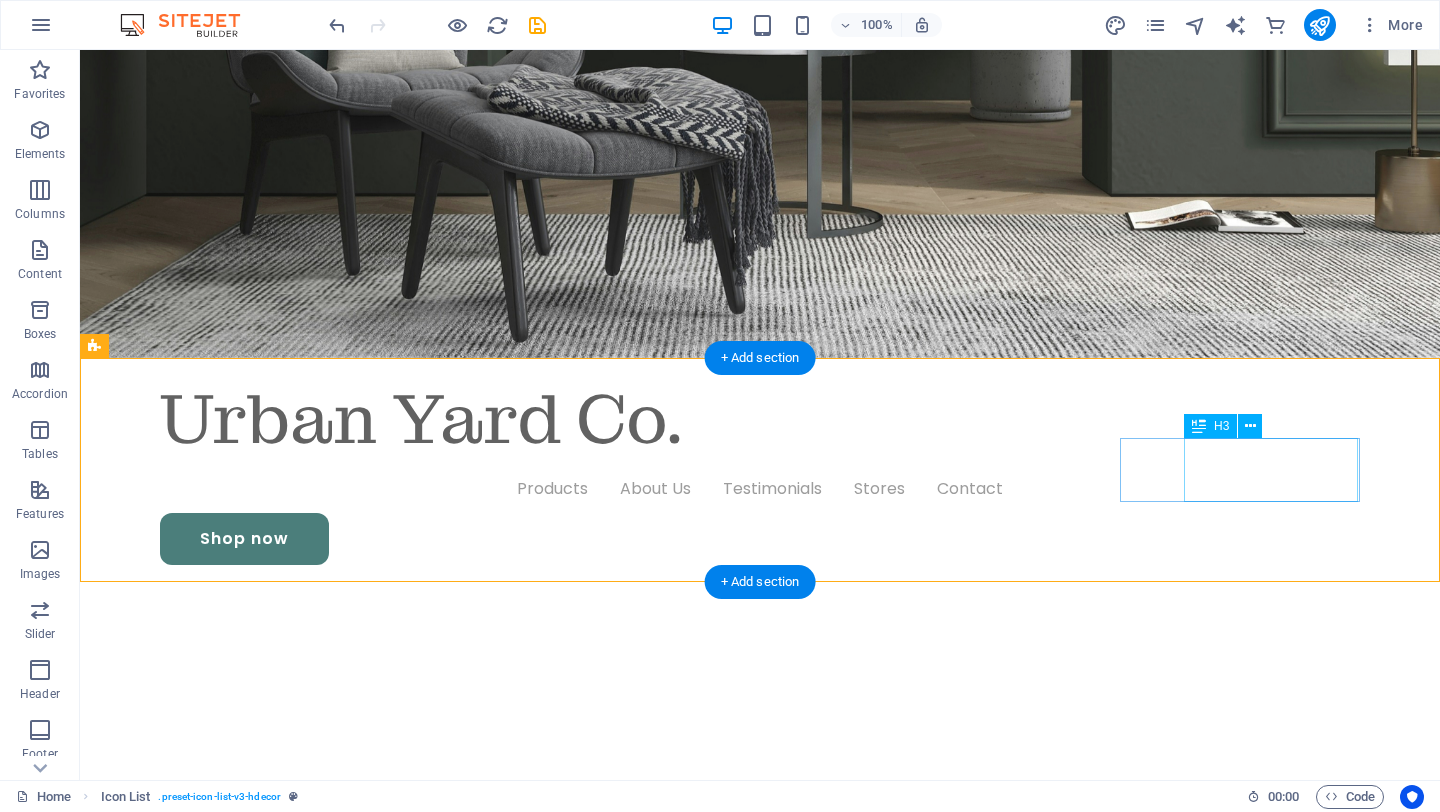click on "24 / 7 Support Dedicated support" at bounding box center [191, 1601] 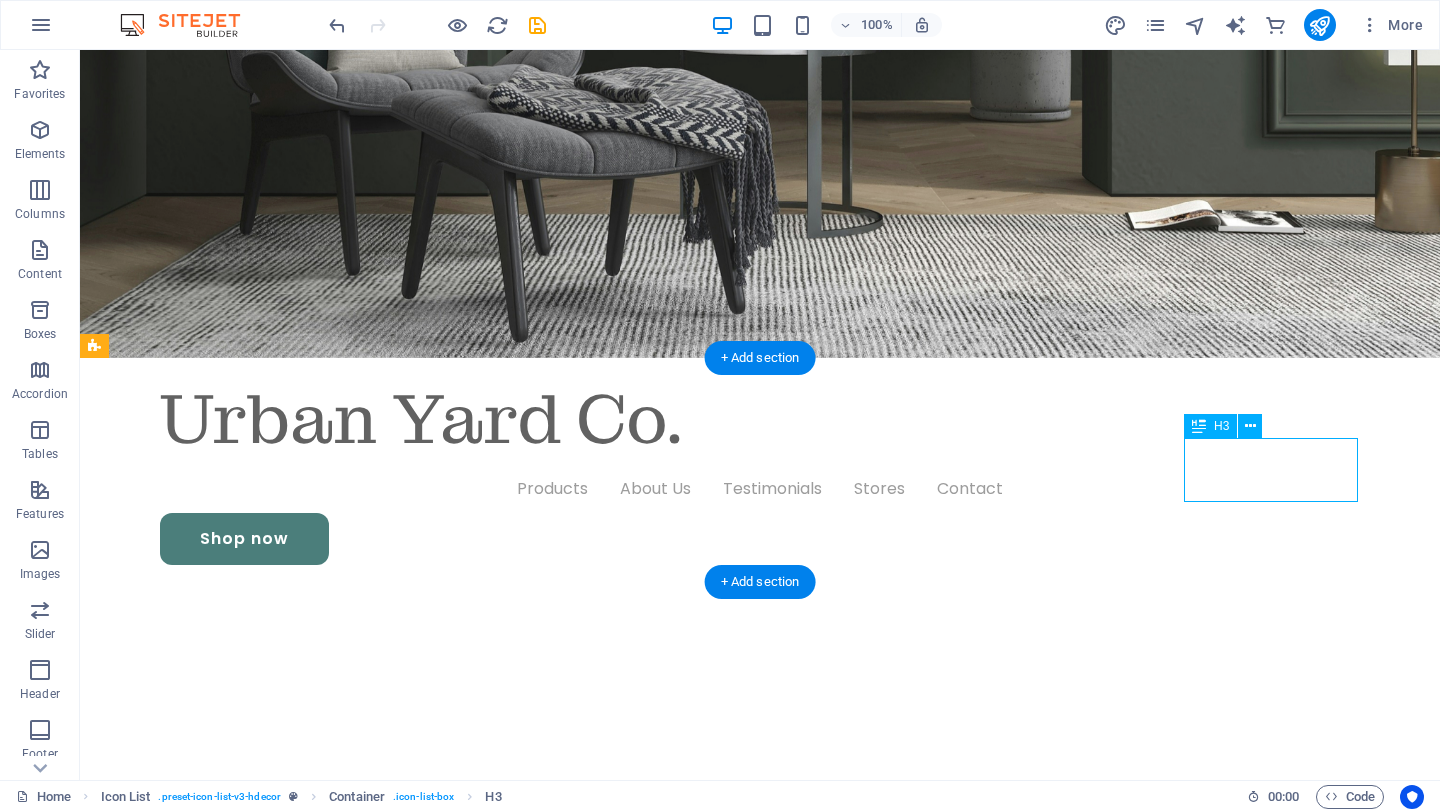click on "24 / 7 Support Dedicated support" at bounding box center (191, 1601) 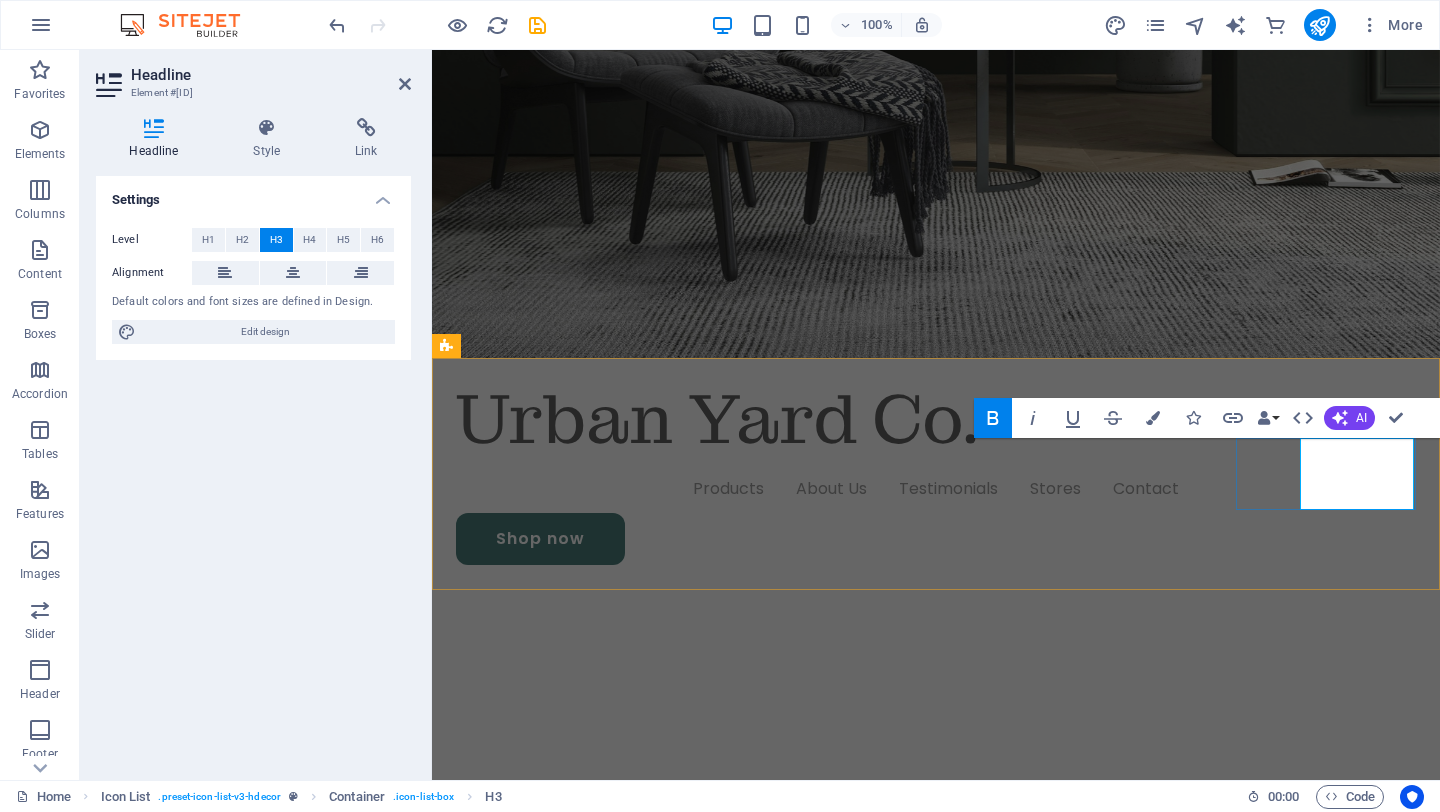 click on "earth-friendly" at bounding box center [495, 1648] 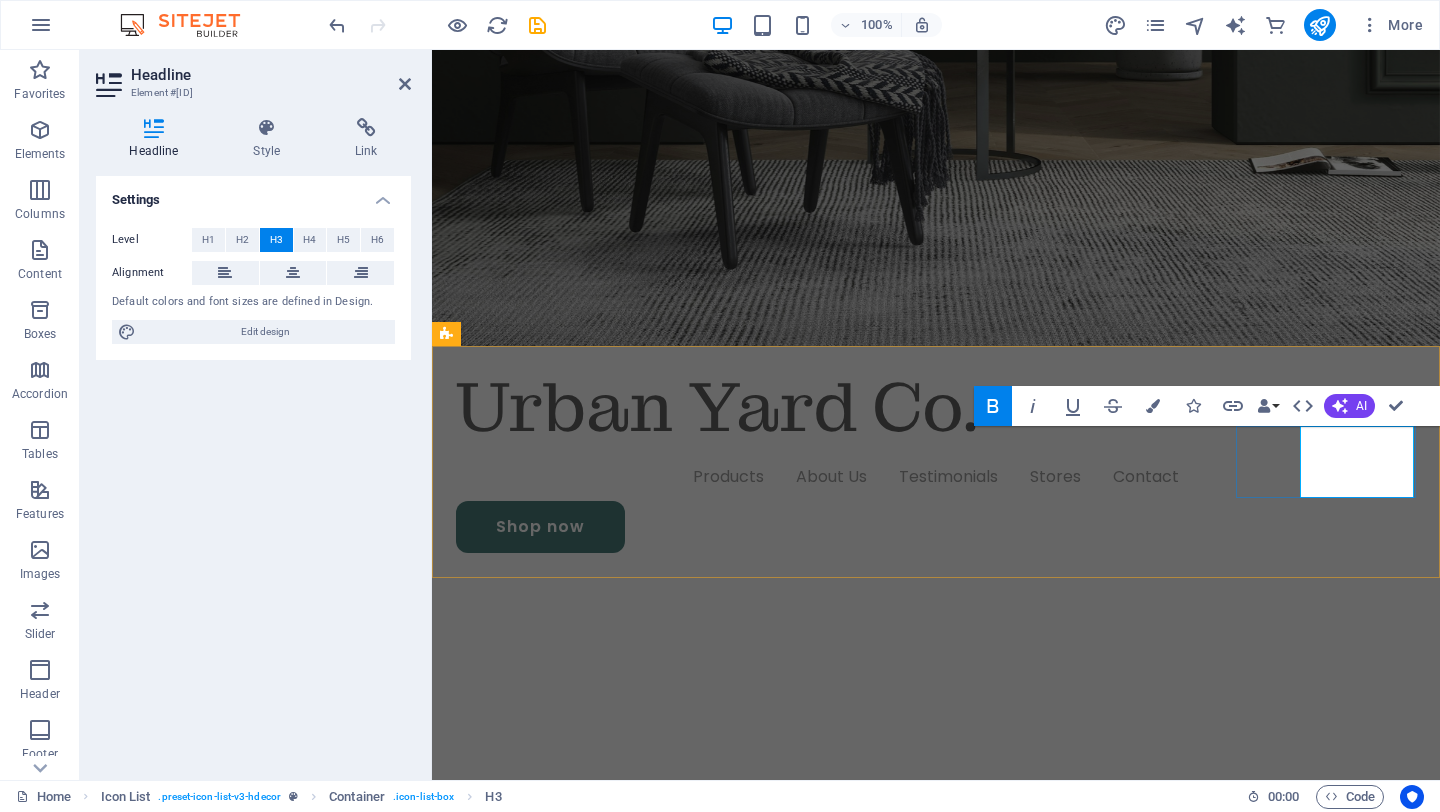 scroll, scrollTop: 568, scrollLeft: 0, axis: vertical 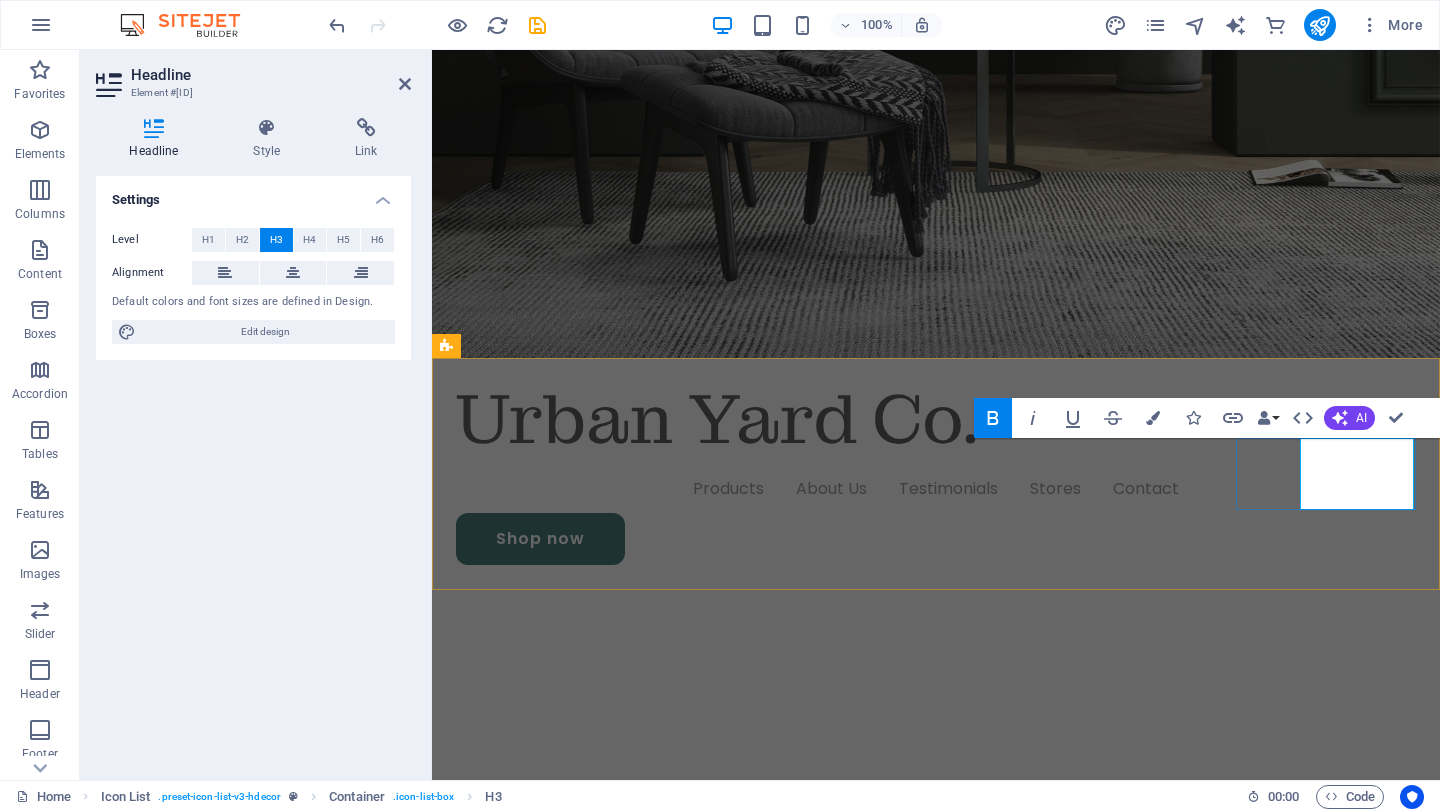 click on "Earth-friendly" at bounding box center (495, 1648) 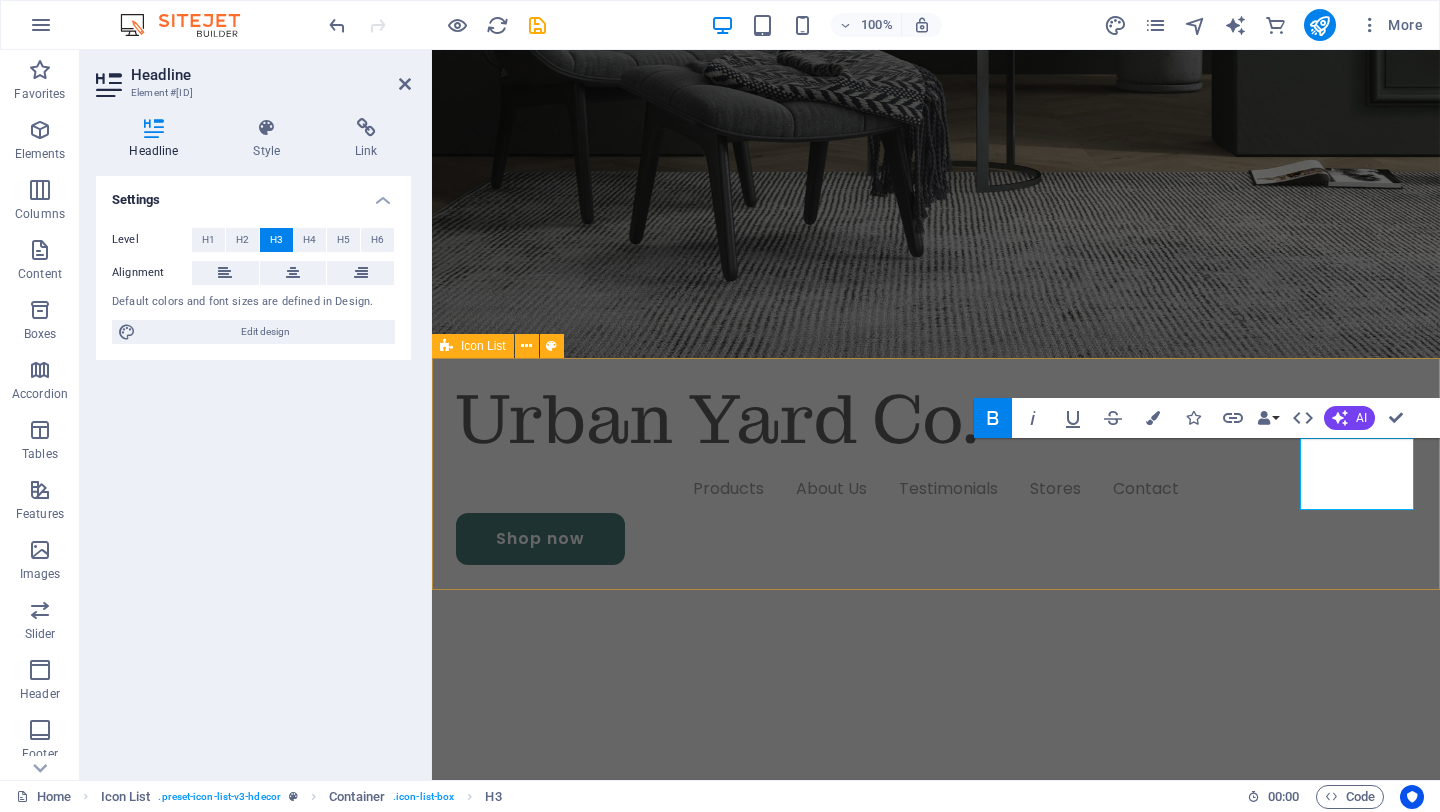 click on "No plastics or synthetic turf Fully  reusable [ACTION] [BRAND]-friendly" at bounding box center (936, 1365) 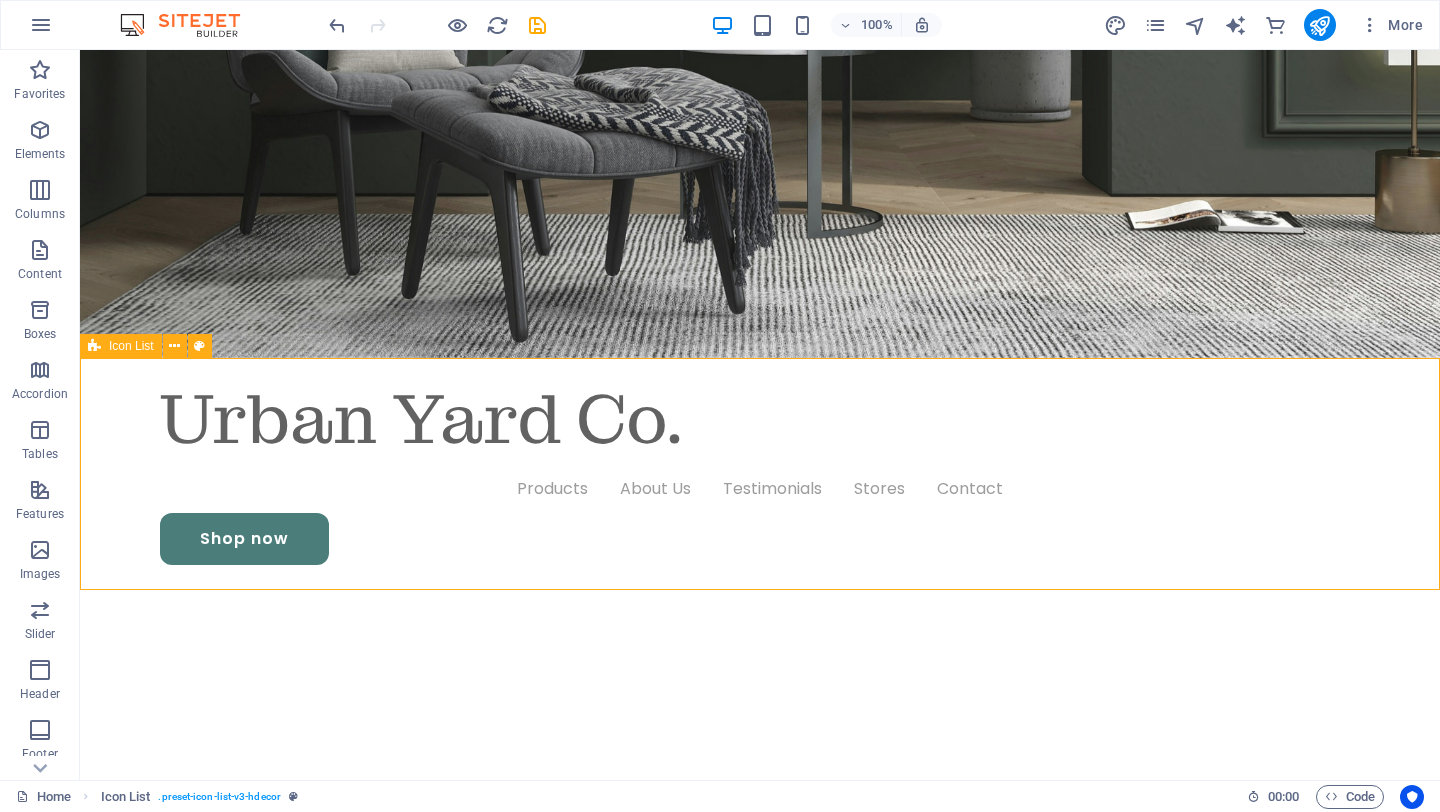 click on "Earth- friendly" at bounding box center (191, 1613) 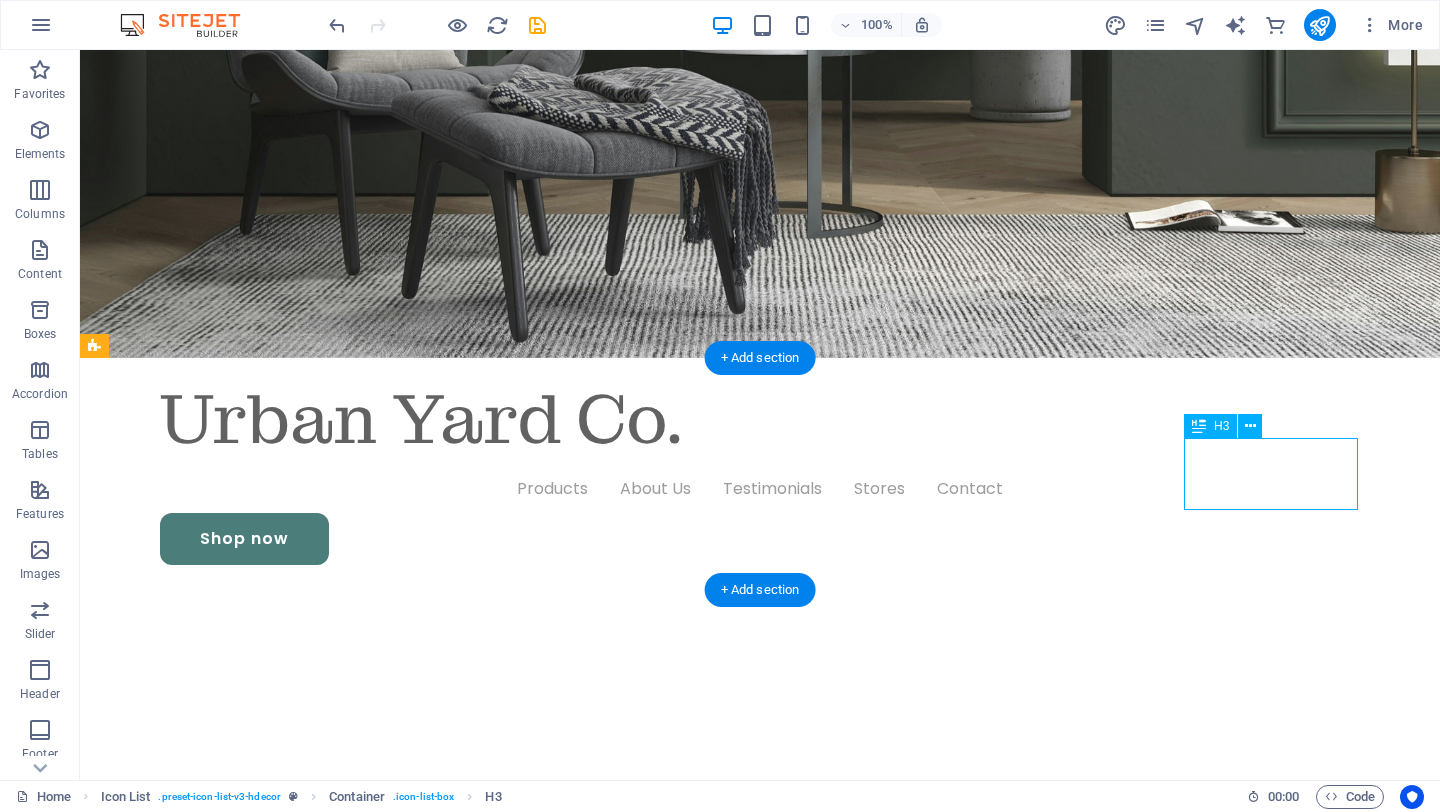 click on "Earth- friendly" at bounding box center (191, 1613) 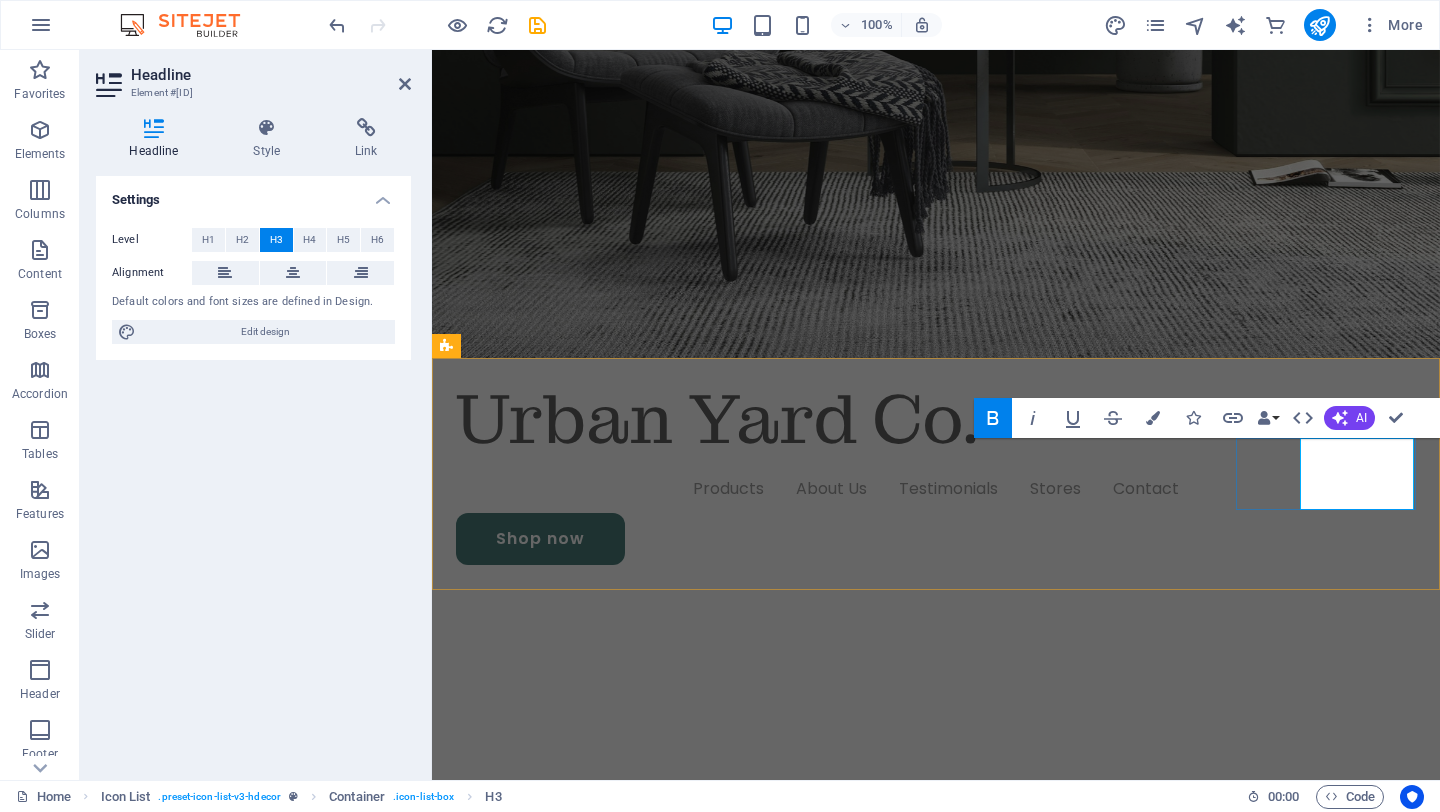 click on "Earth- friendly" at bounding box center (513, 1637) 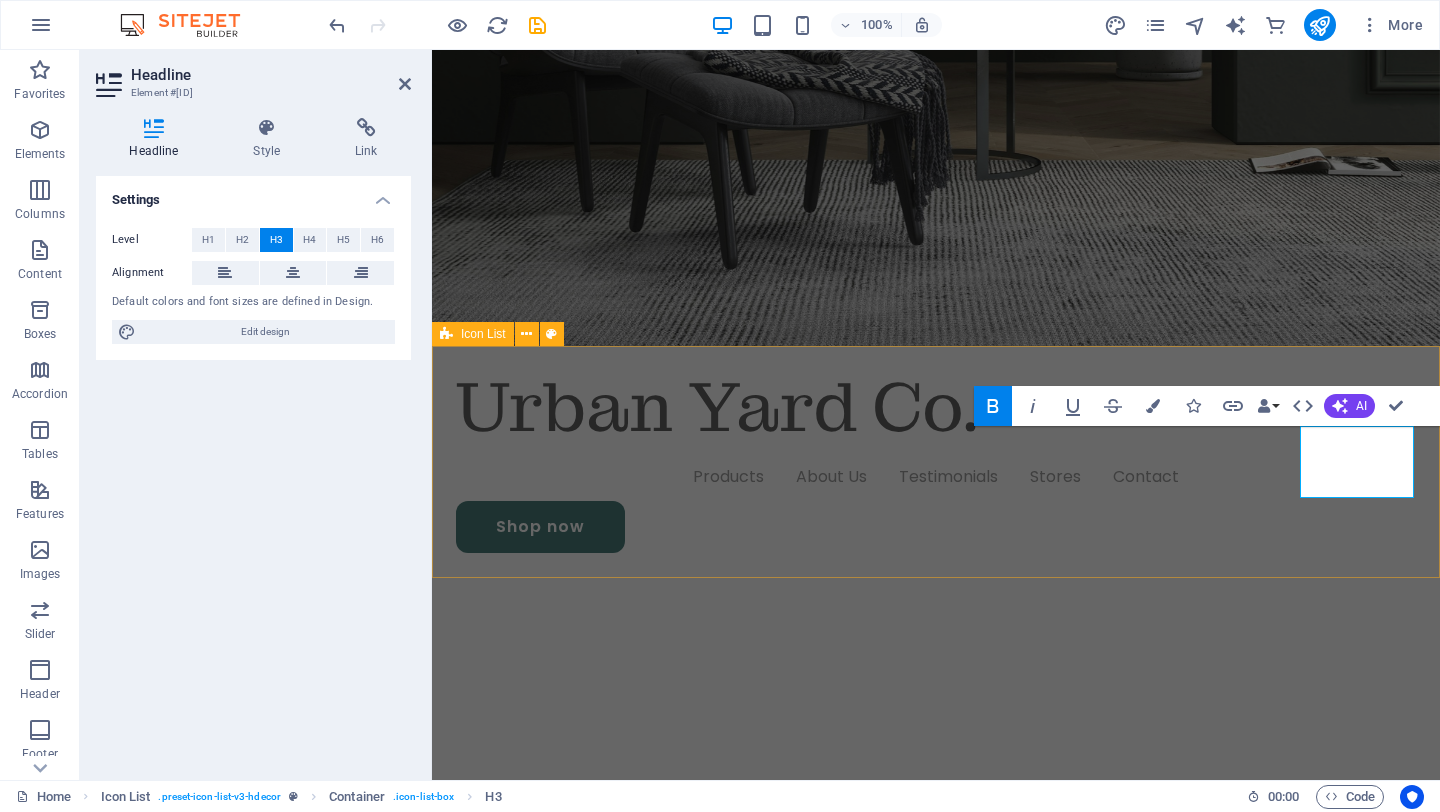 click on "No plastics or synthetic turf Fully  reusable [ACTION] [BRAND]-friendly" at bounding box center [936, 1341] 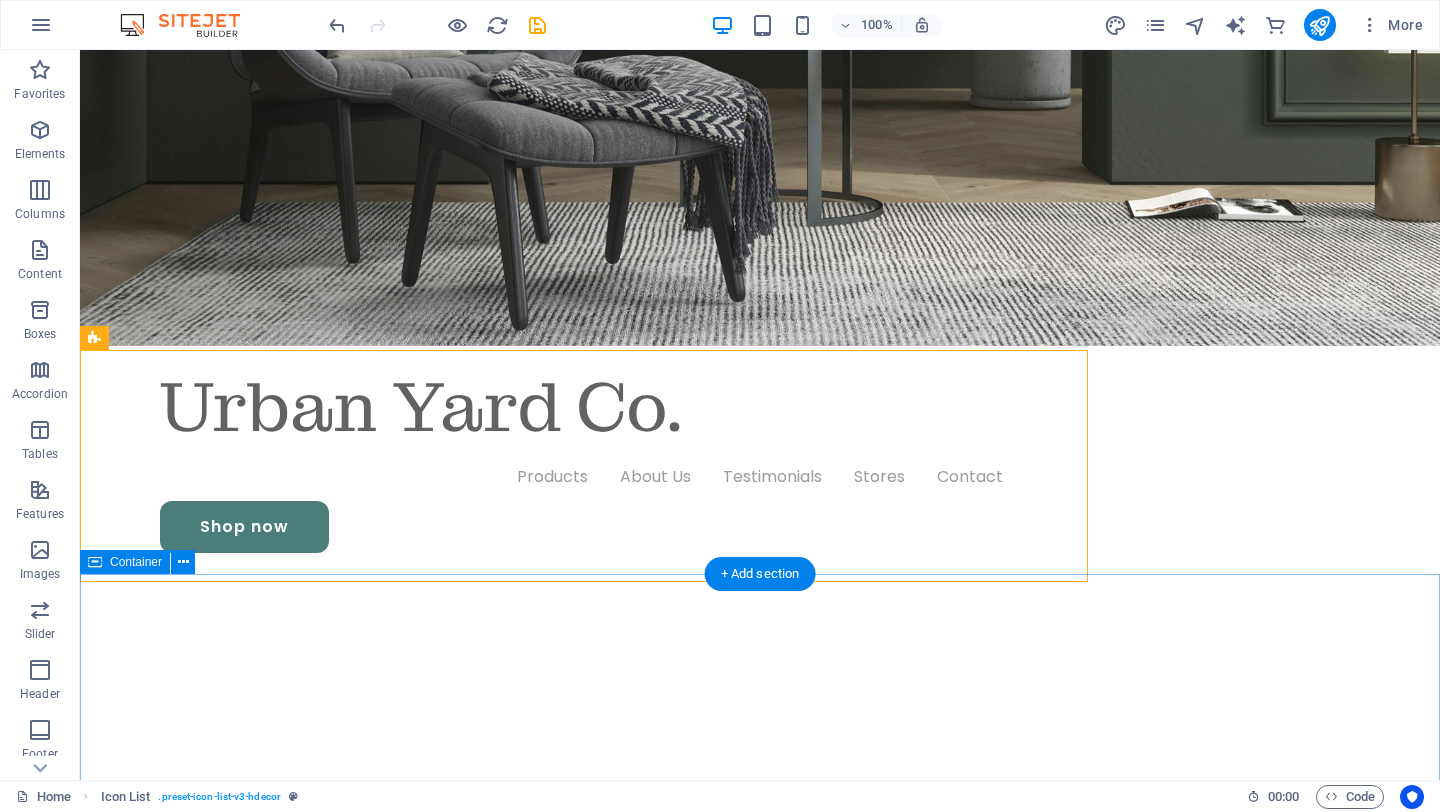 scroll, scrollTop: 576, scrollLeft: 0, axis: vertical 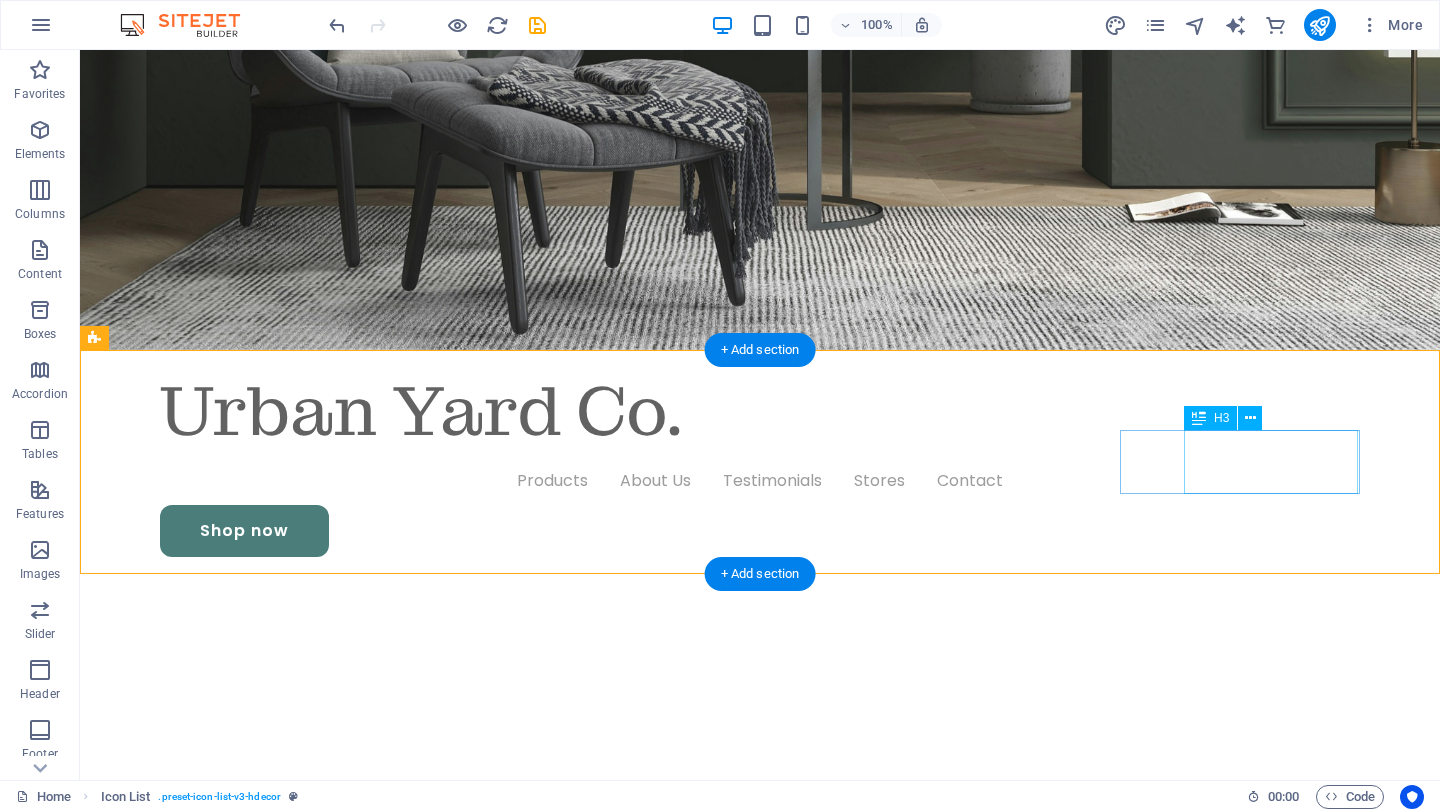 click at bounding box center [224, 1537] 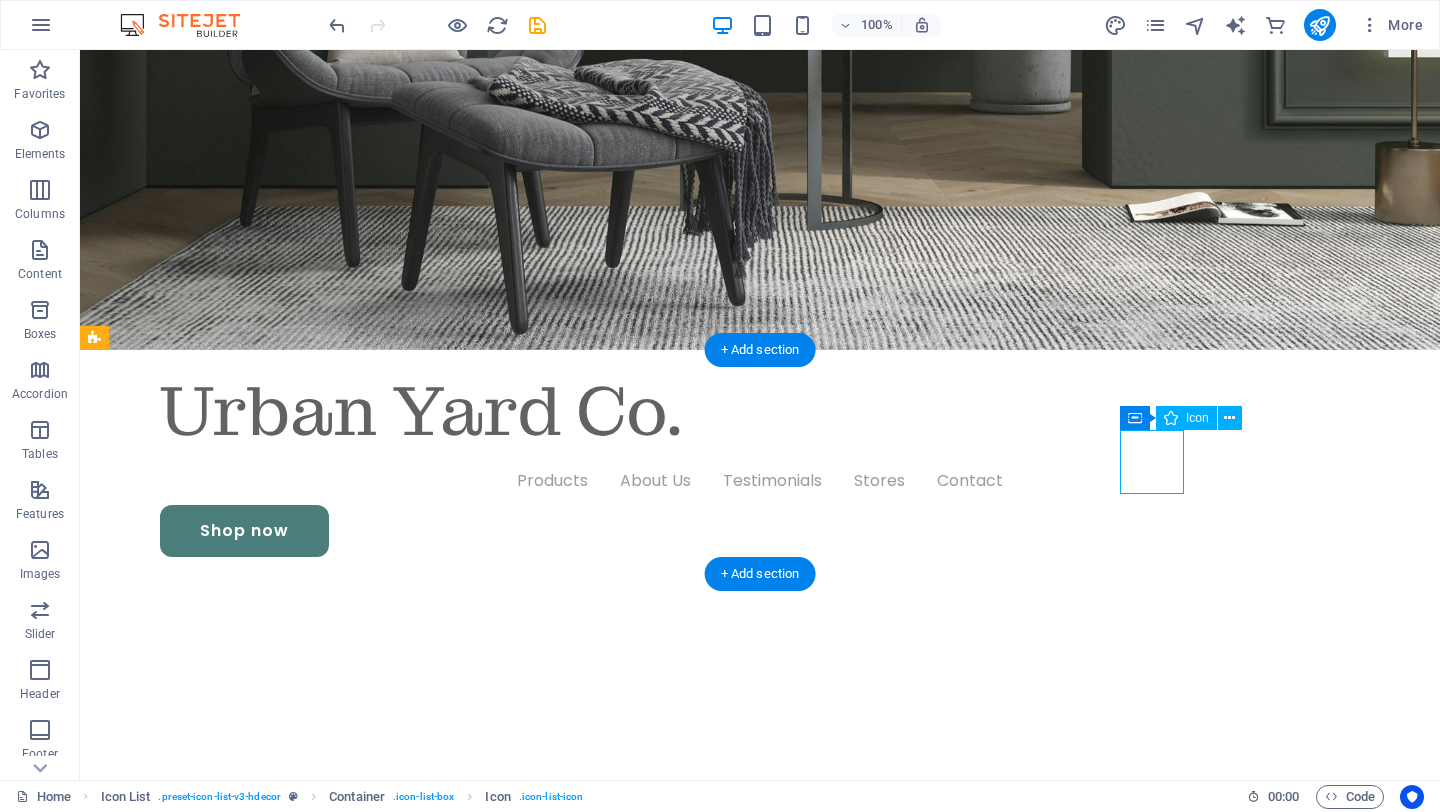 click at bounding box center (224, 1537) 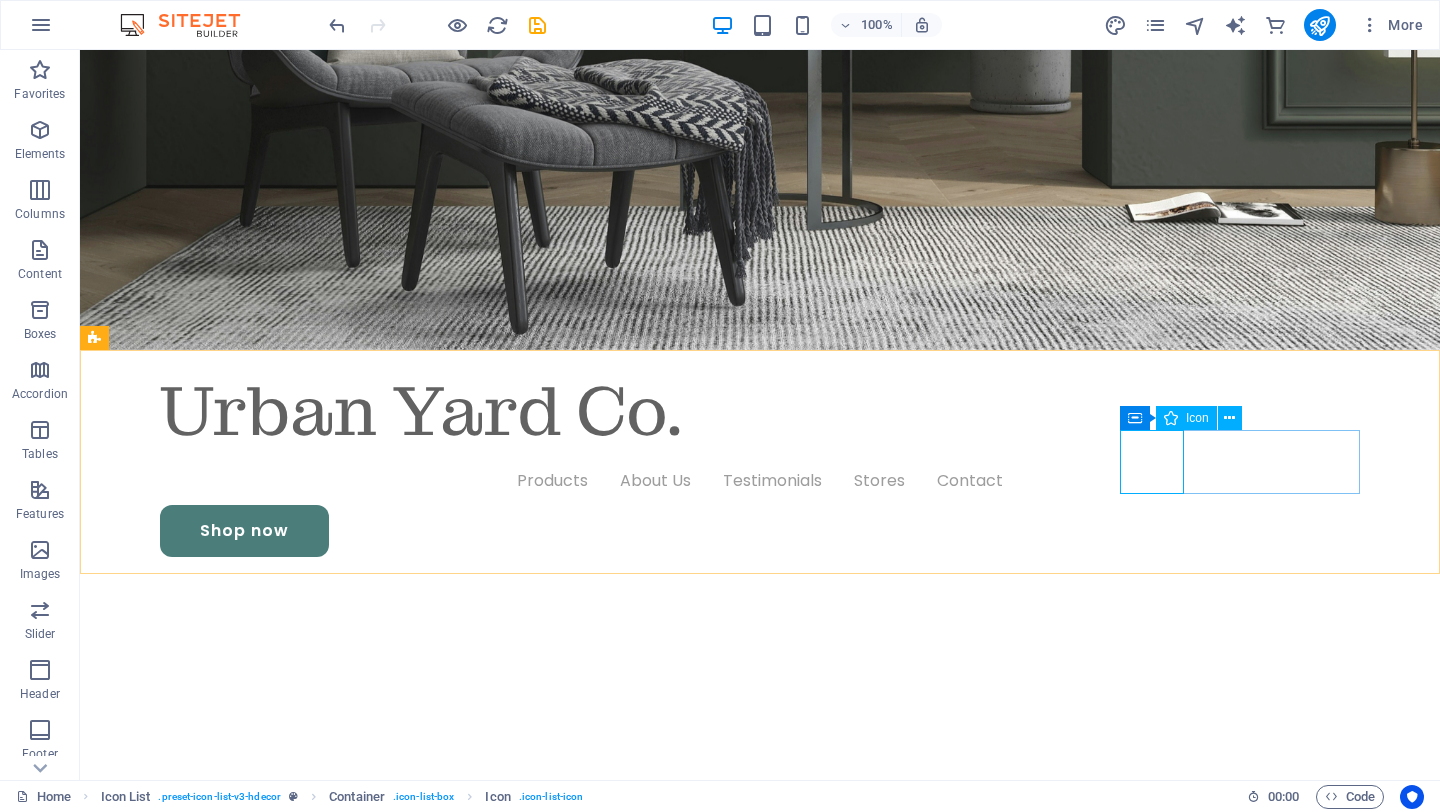 click on "Icon" at bounding box center (1197, 418) 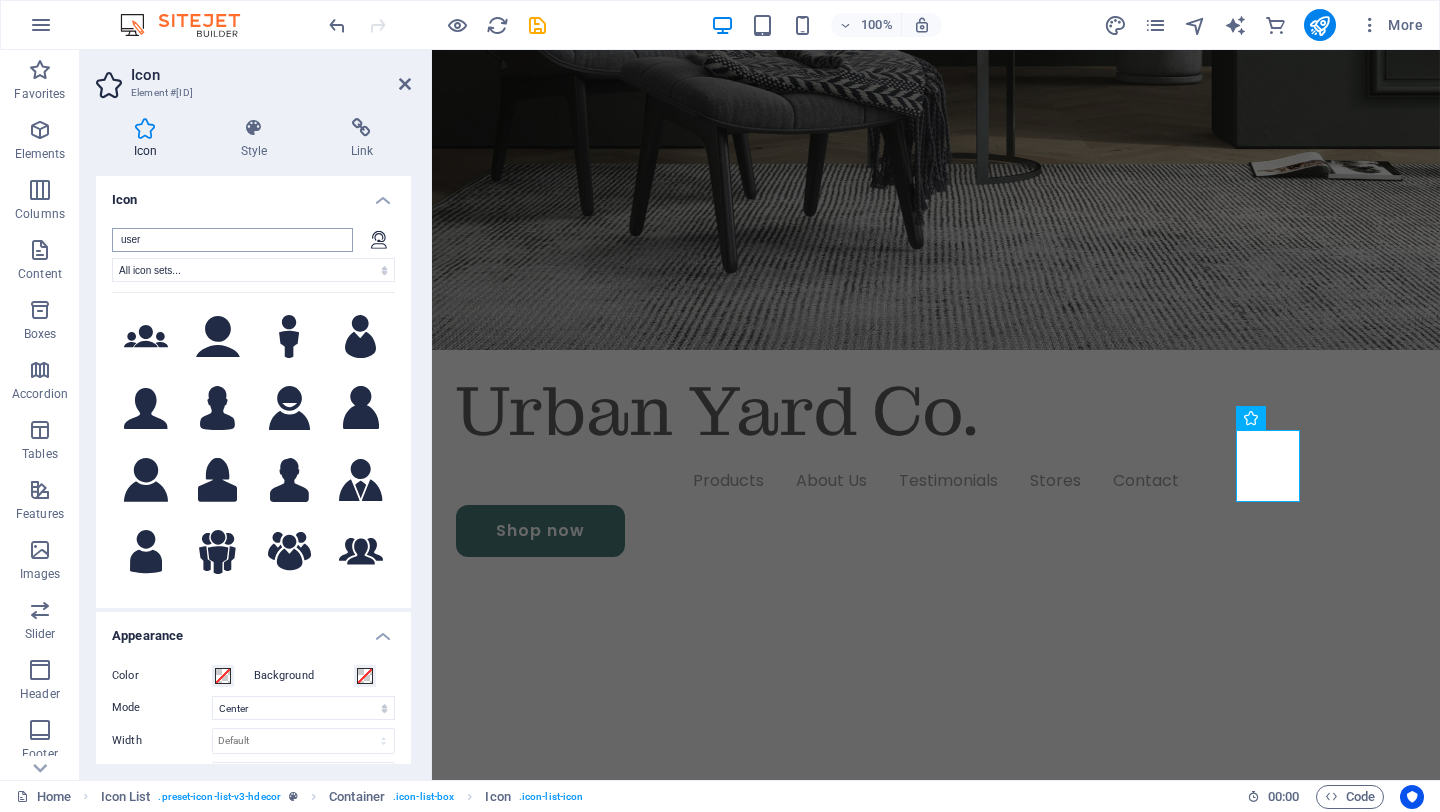 click on "user" at bounding box center [232, 240] 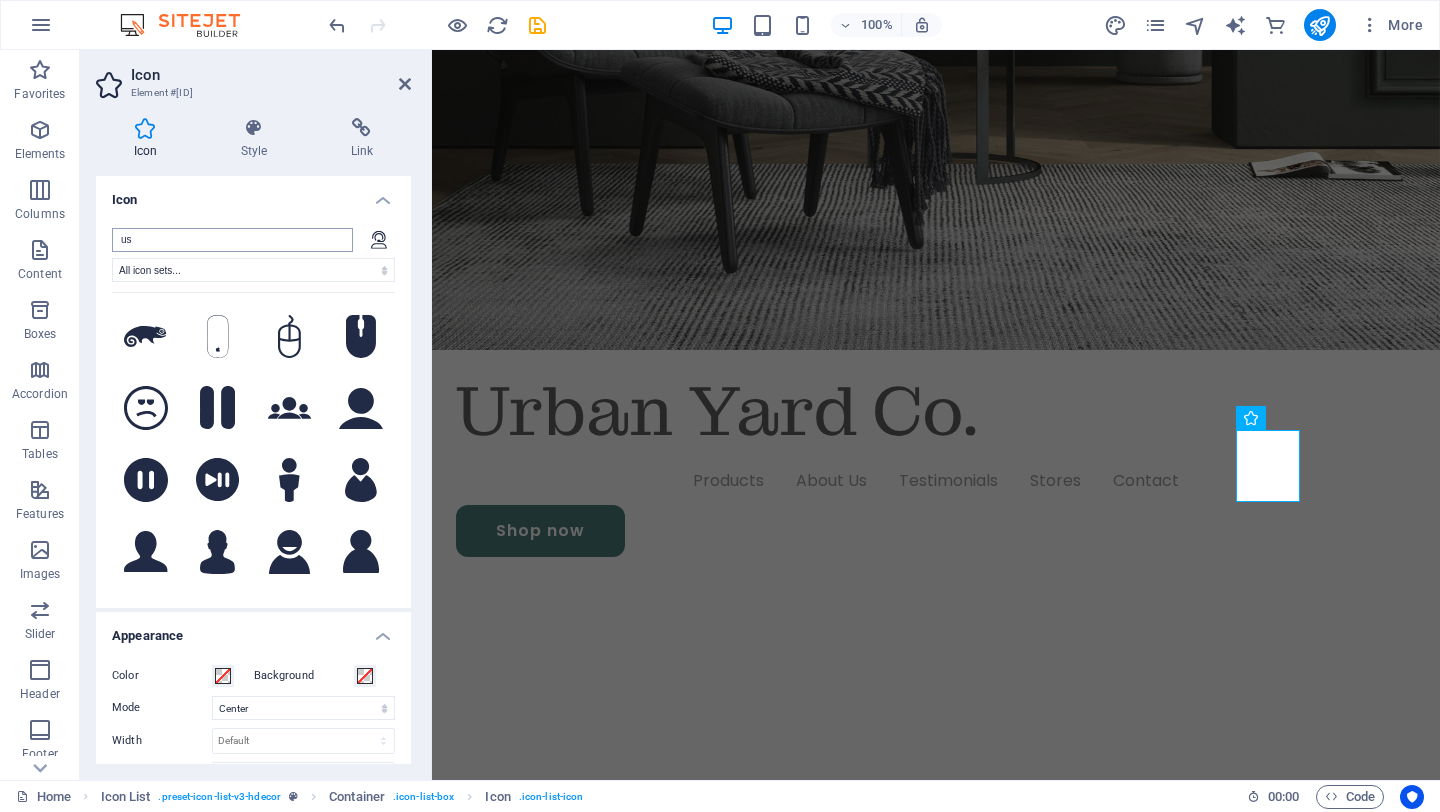 type on "u" 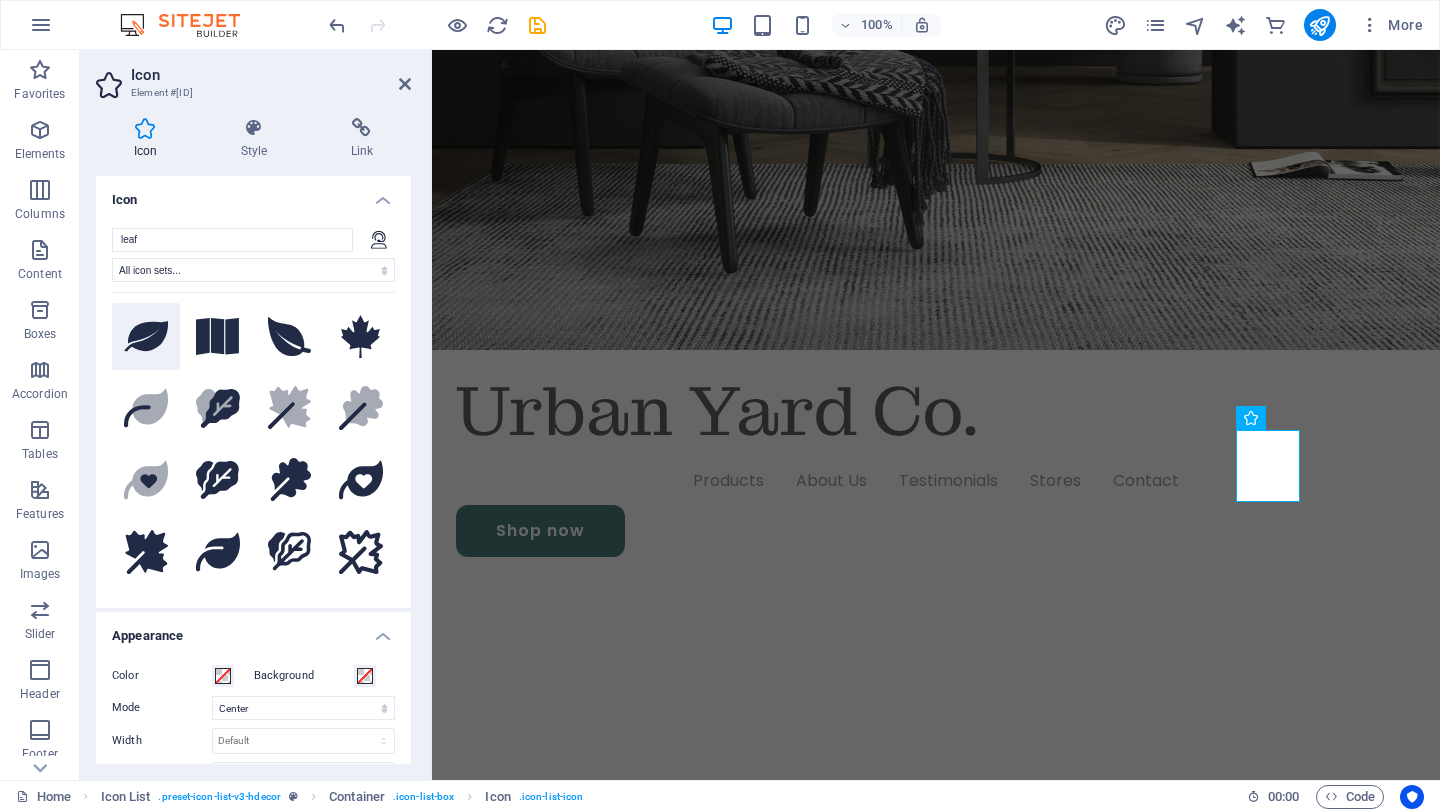 type on "leaf" 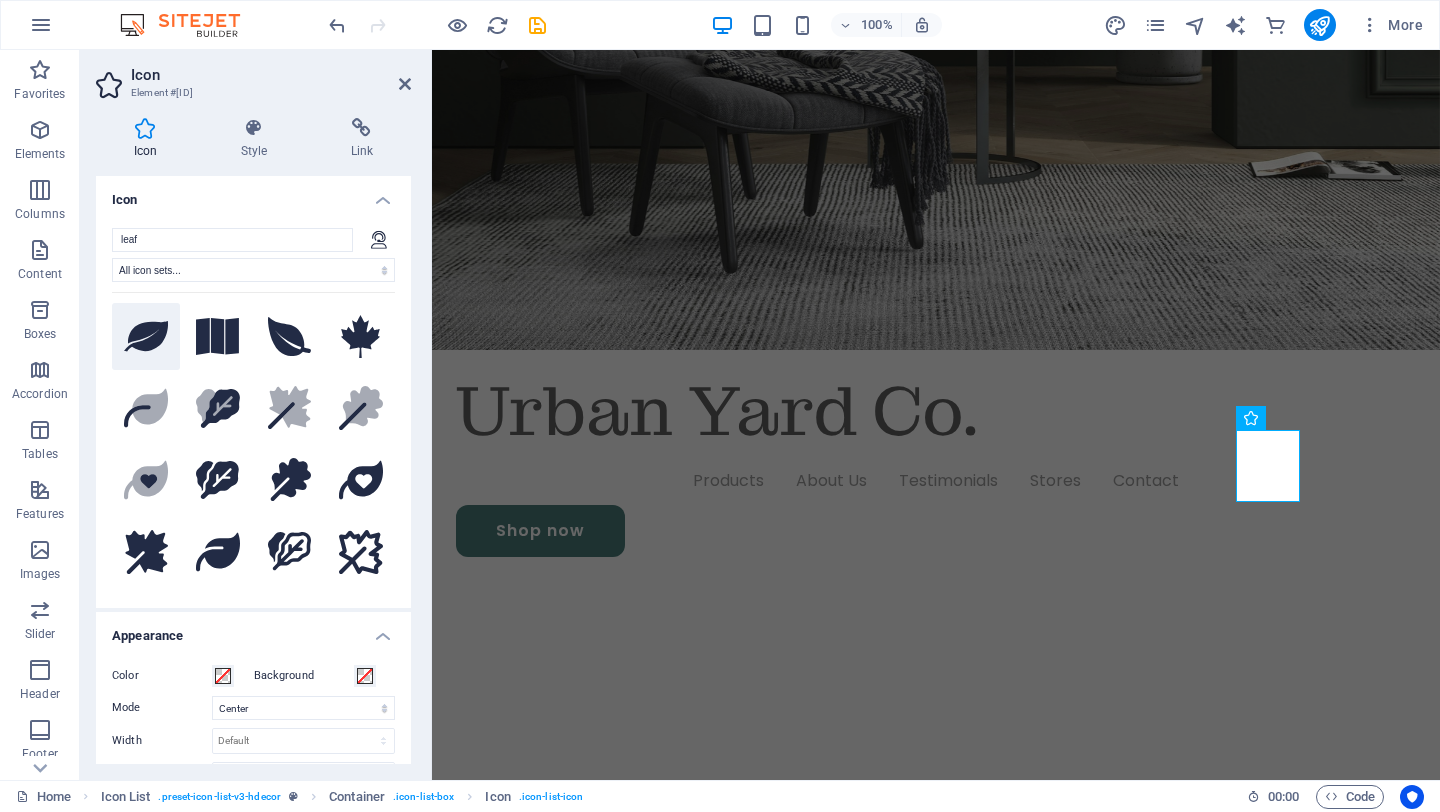click 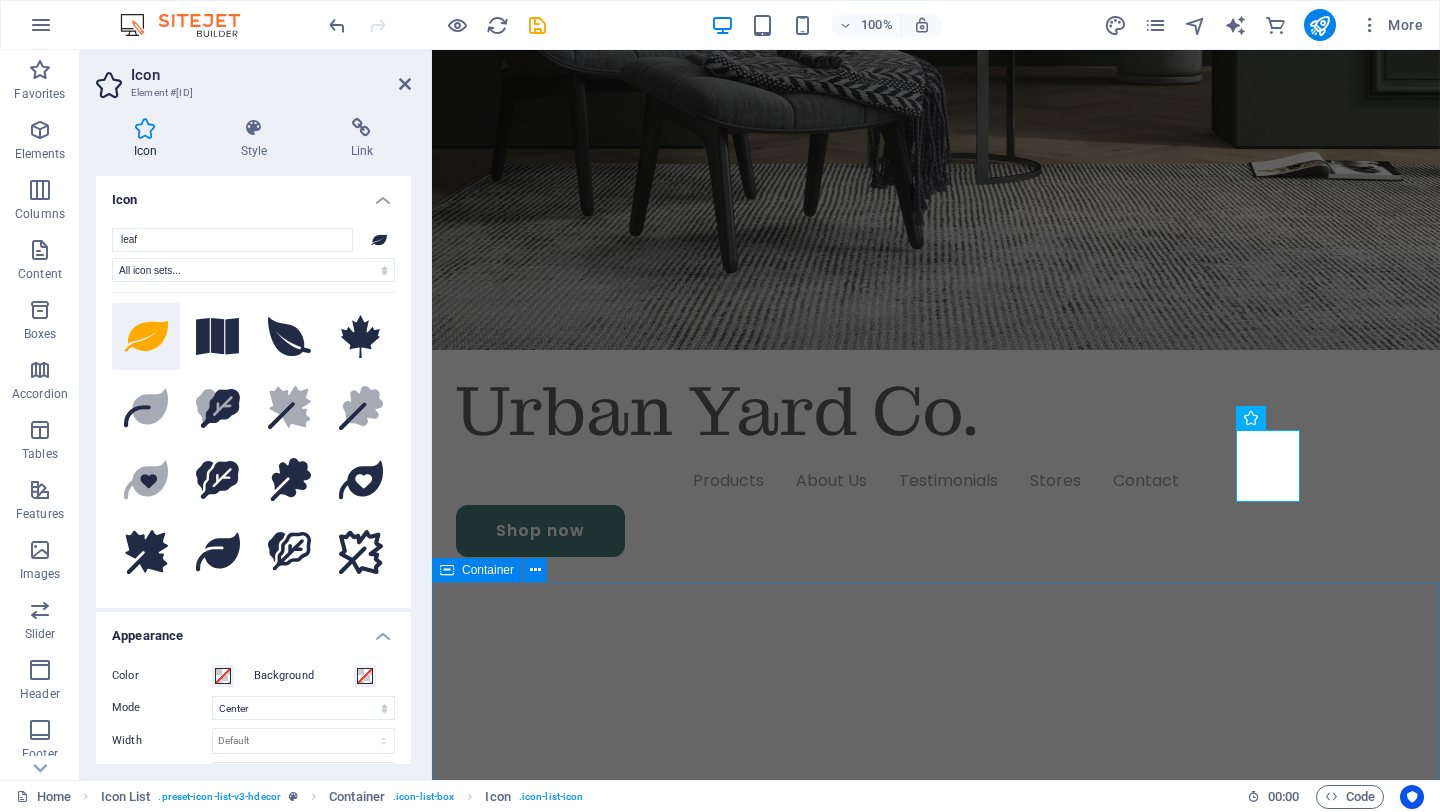 click on "Products Our Products" at bounding box center [936, 2103] 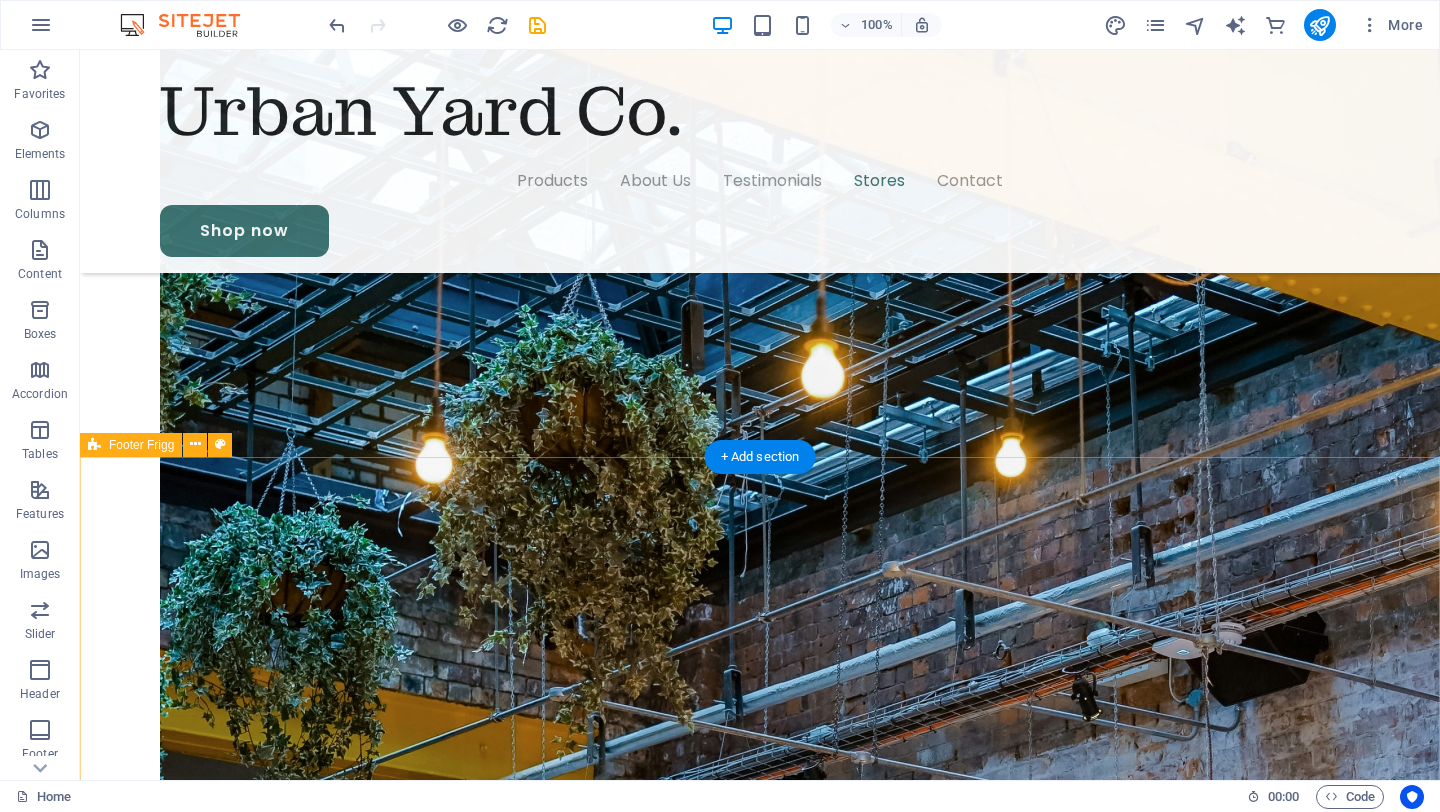 scroll, scrollTop: 5192, scrollLeft: 0, axis: vertical 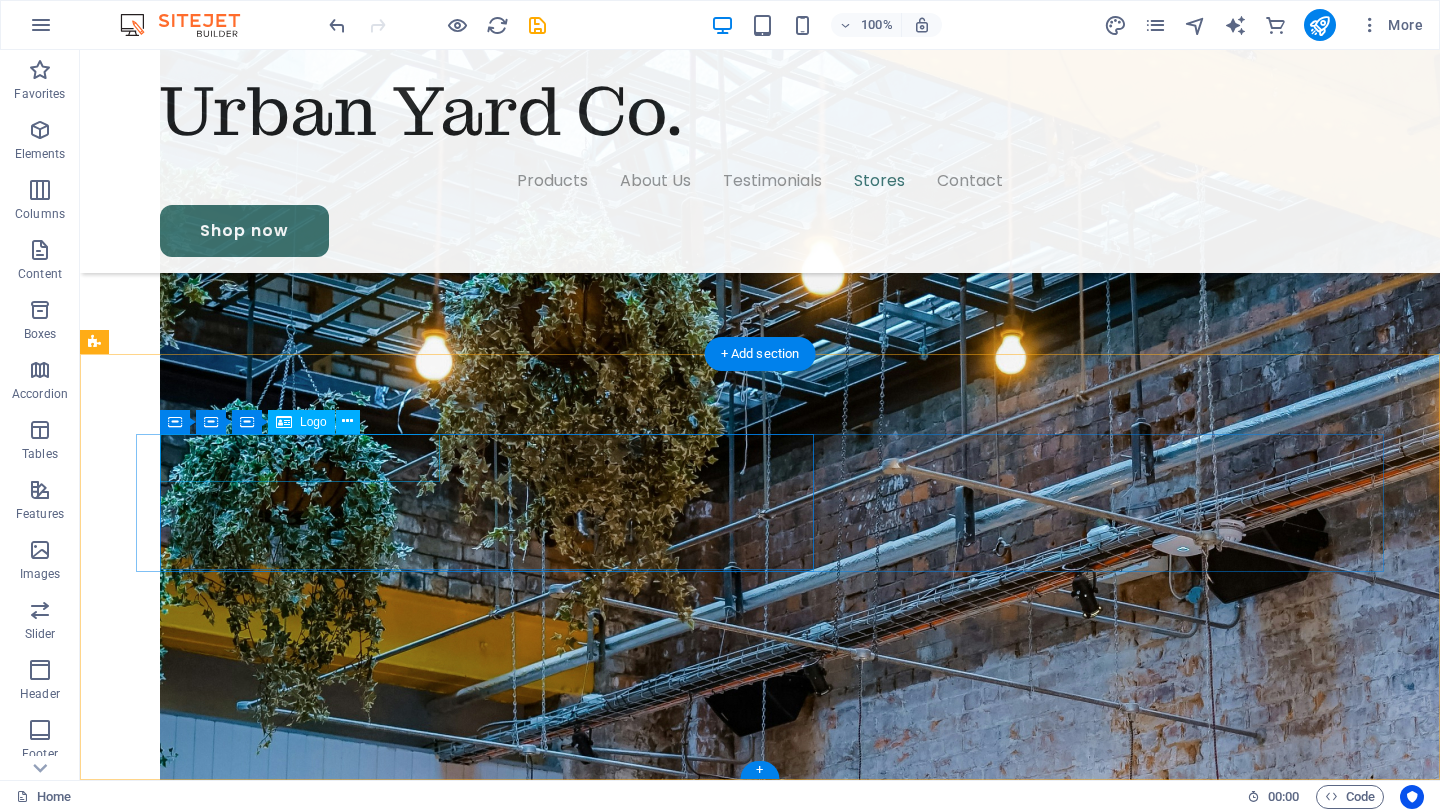 click at bounding box center (300, 13004) 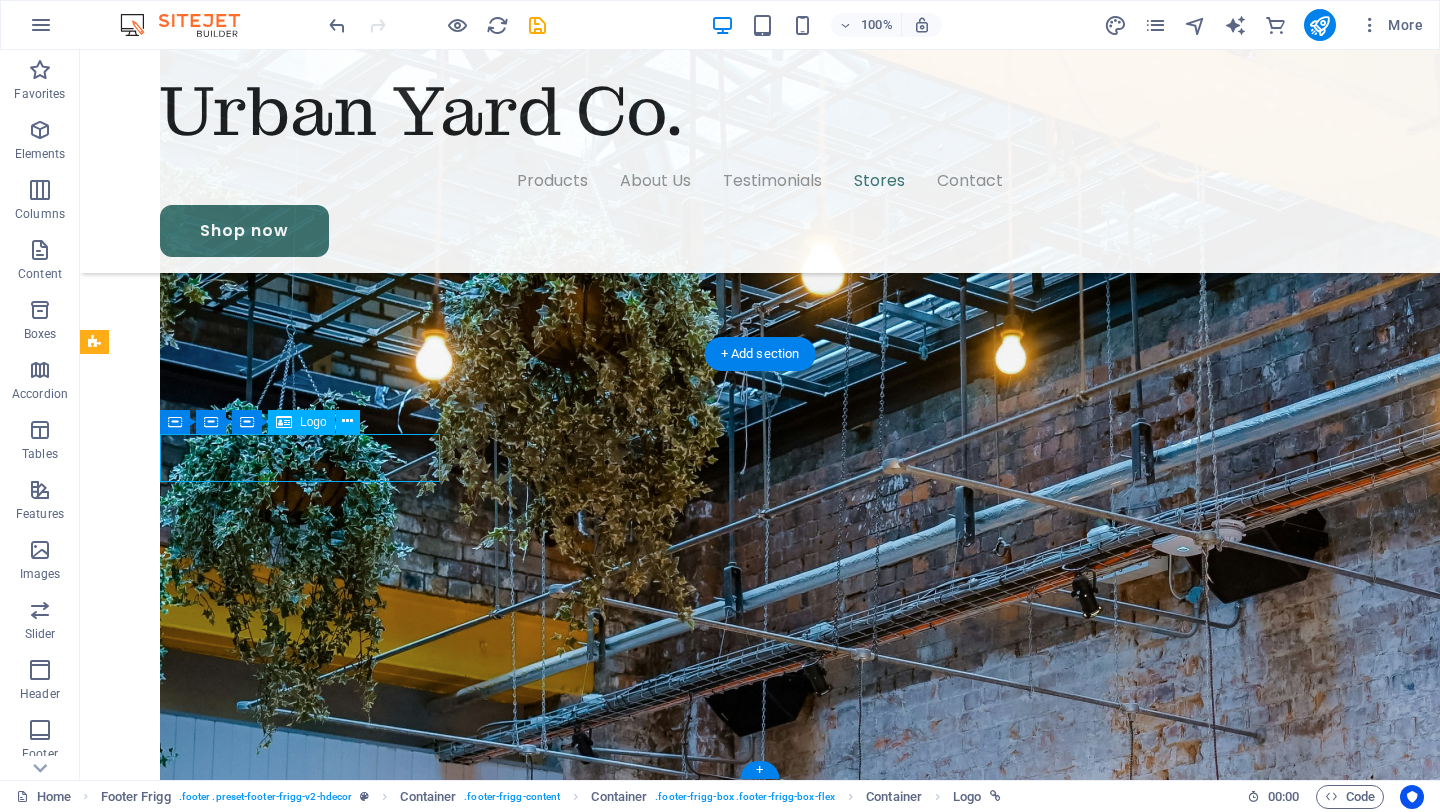 click at bounding box center (300, 13004) 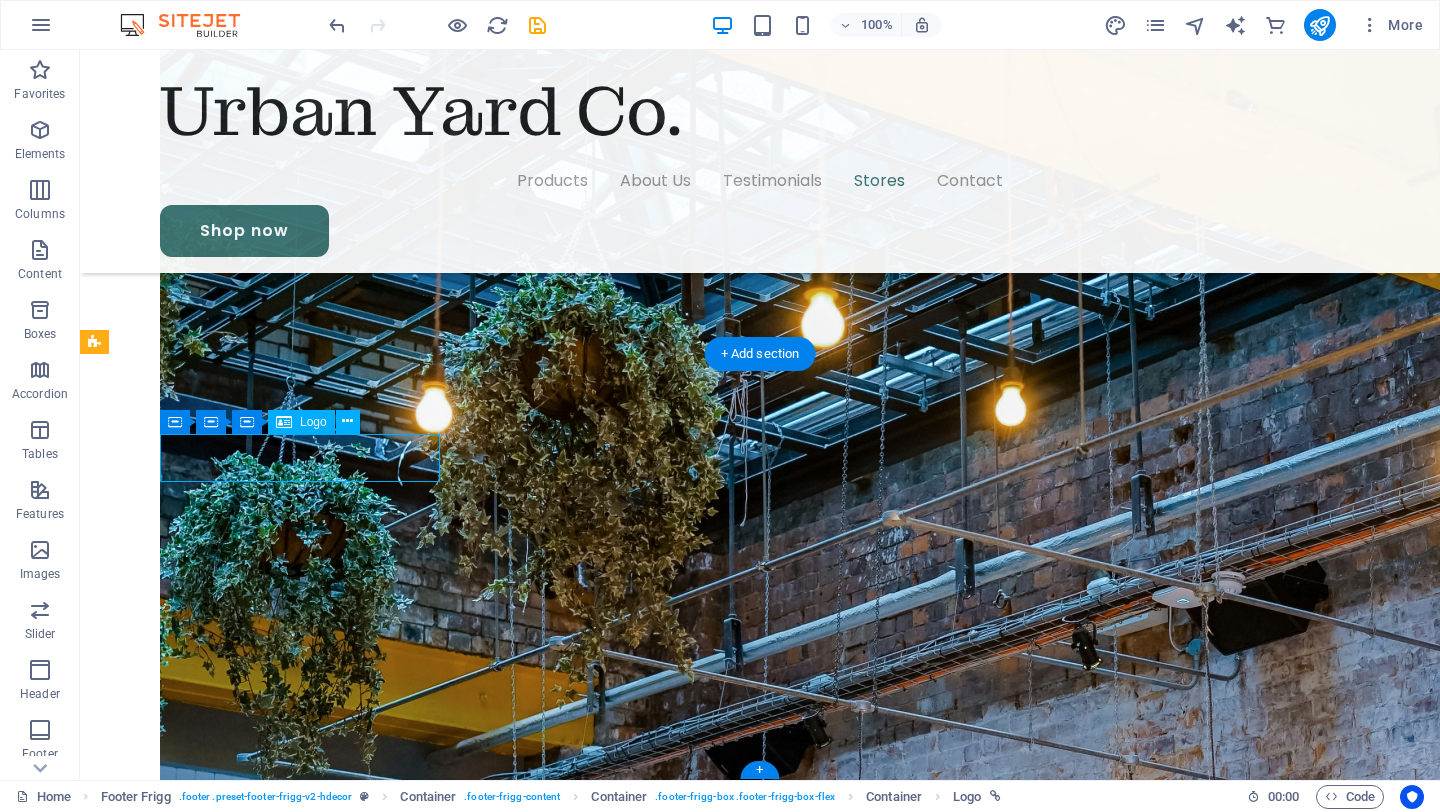 scroll, scrollTop: 4950, scrollLeft: 0, axis: vertical 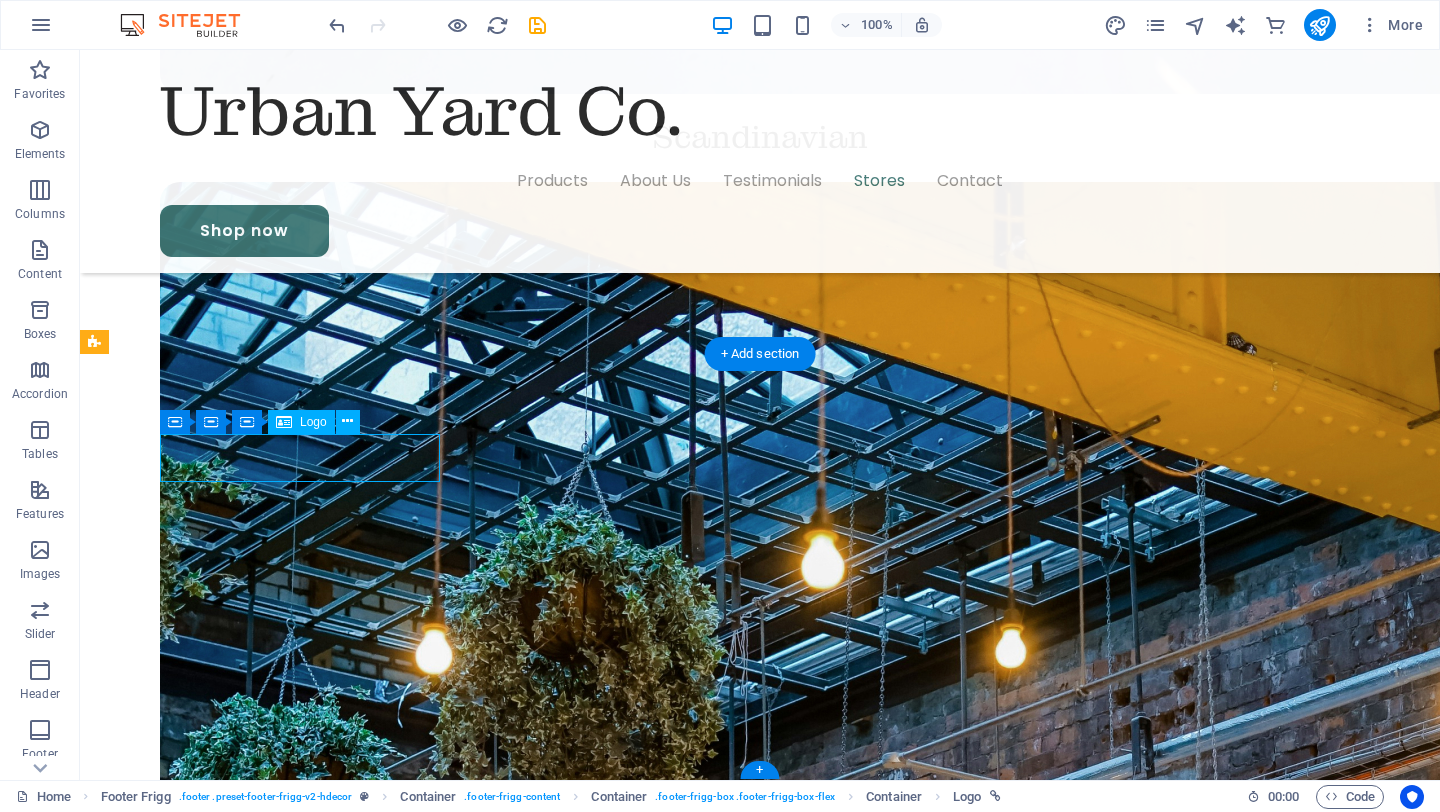 select on "px" 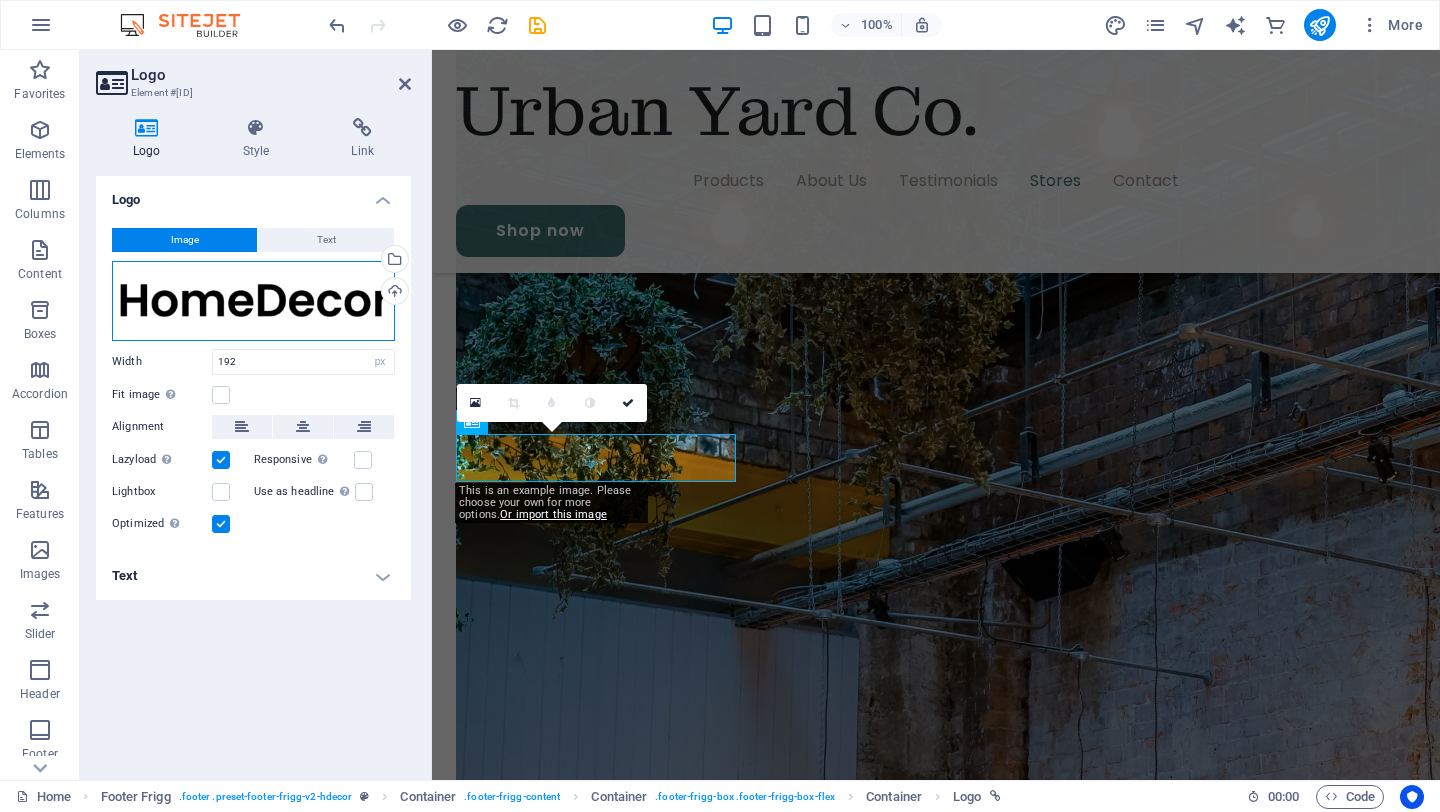 click on "Drag files here, click to choose files or select files from Files or our free stock photos & videos" at bounding box center (253, 301) 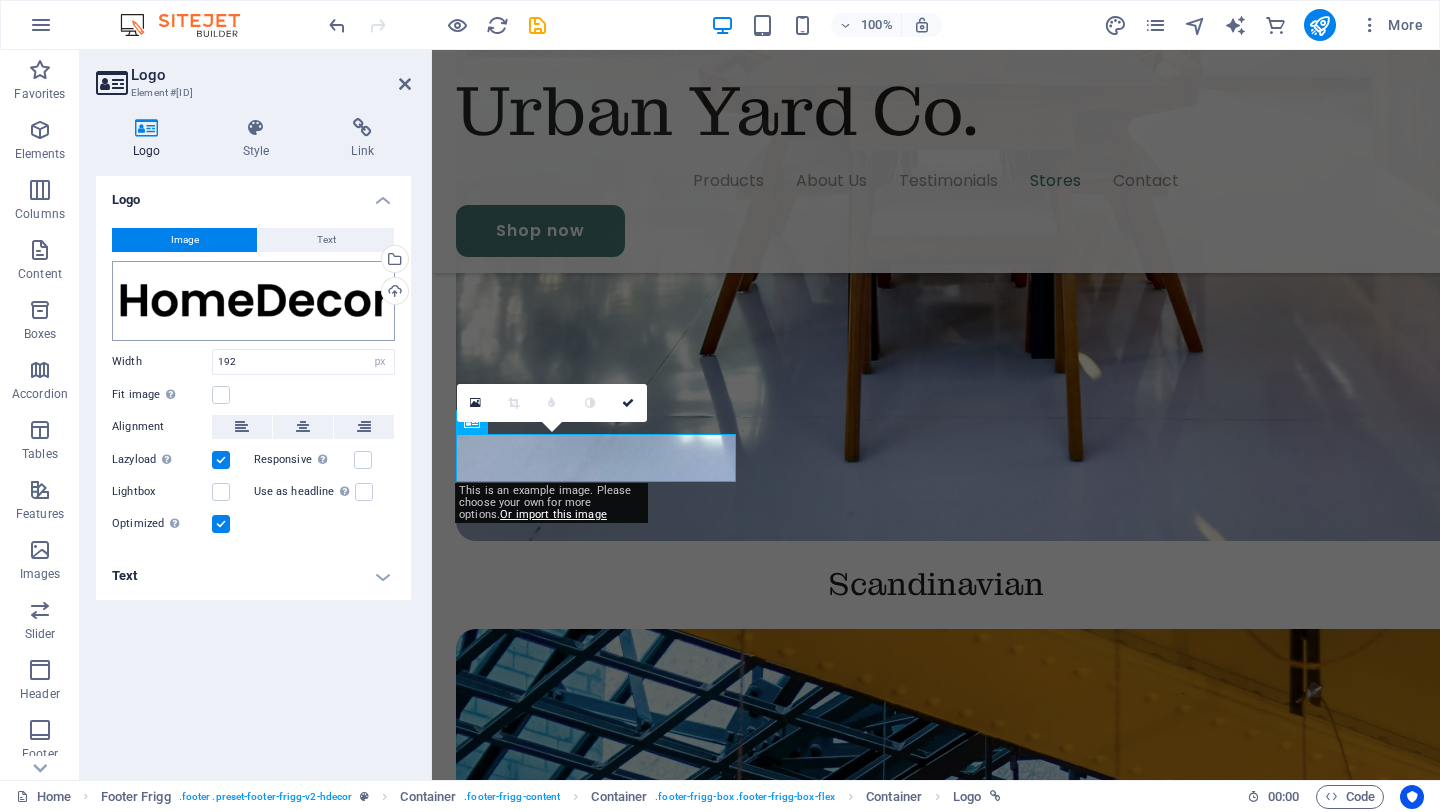 scroll, scrollTop: 5117, scrollLeft: 0, axis: vertical 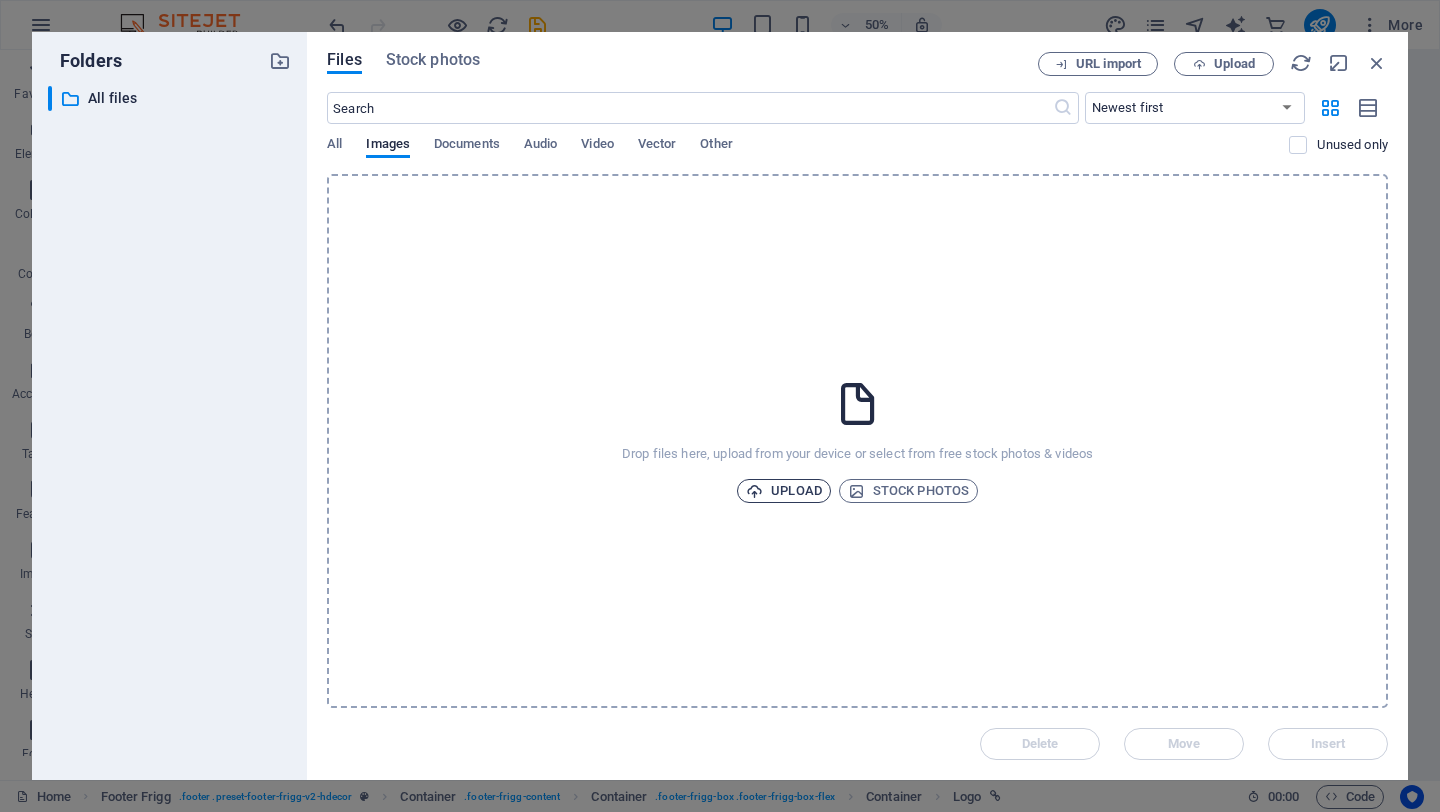 click on "Upload" at bounding box center (784, 491) 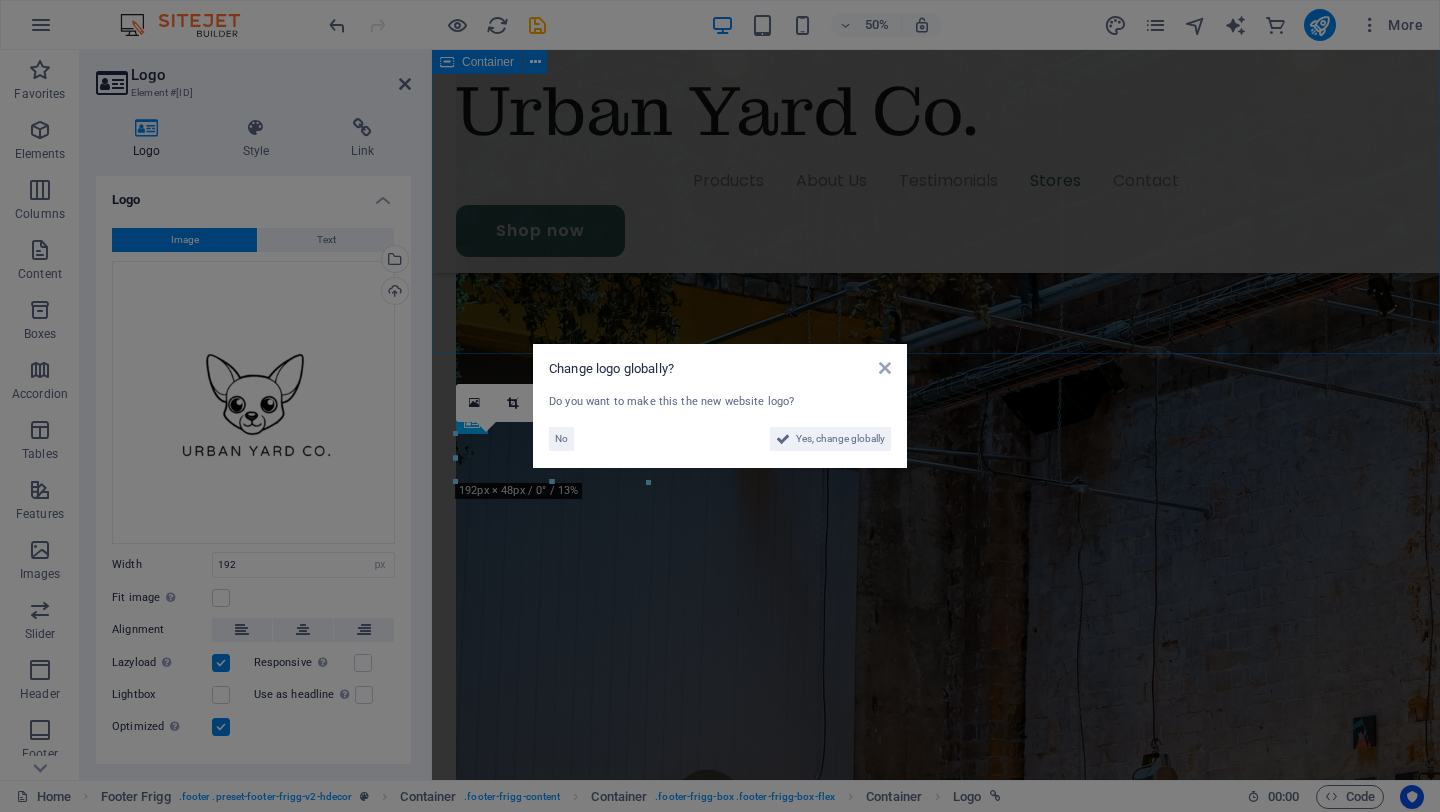 scroll, scrollTop: 4950, scrollLeft: 0, axis: vertical 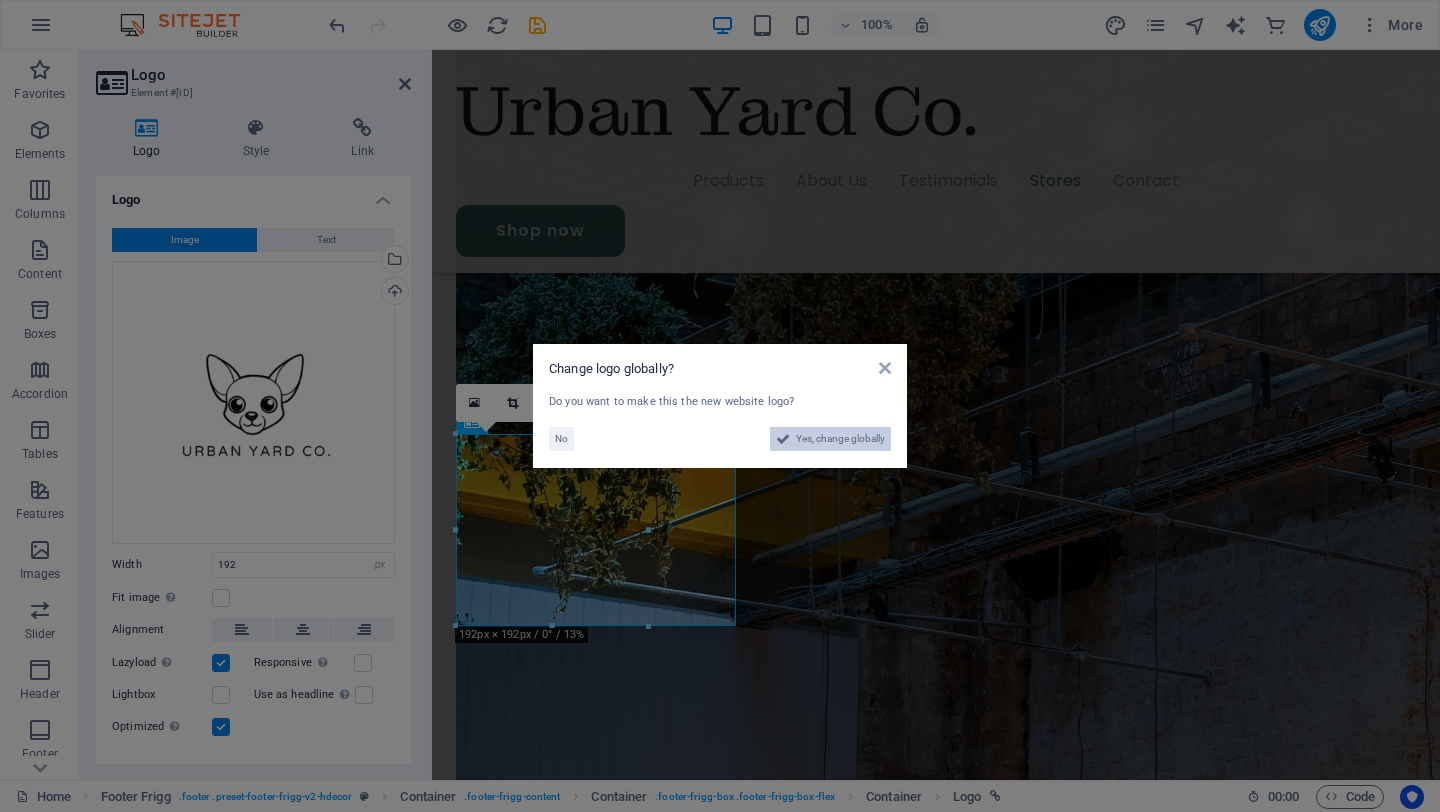 click at bounding box center [783, 439] 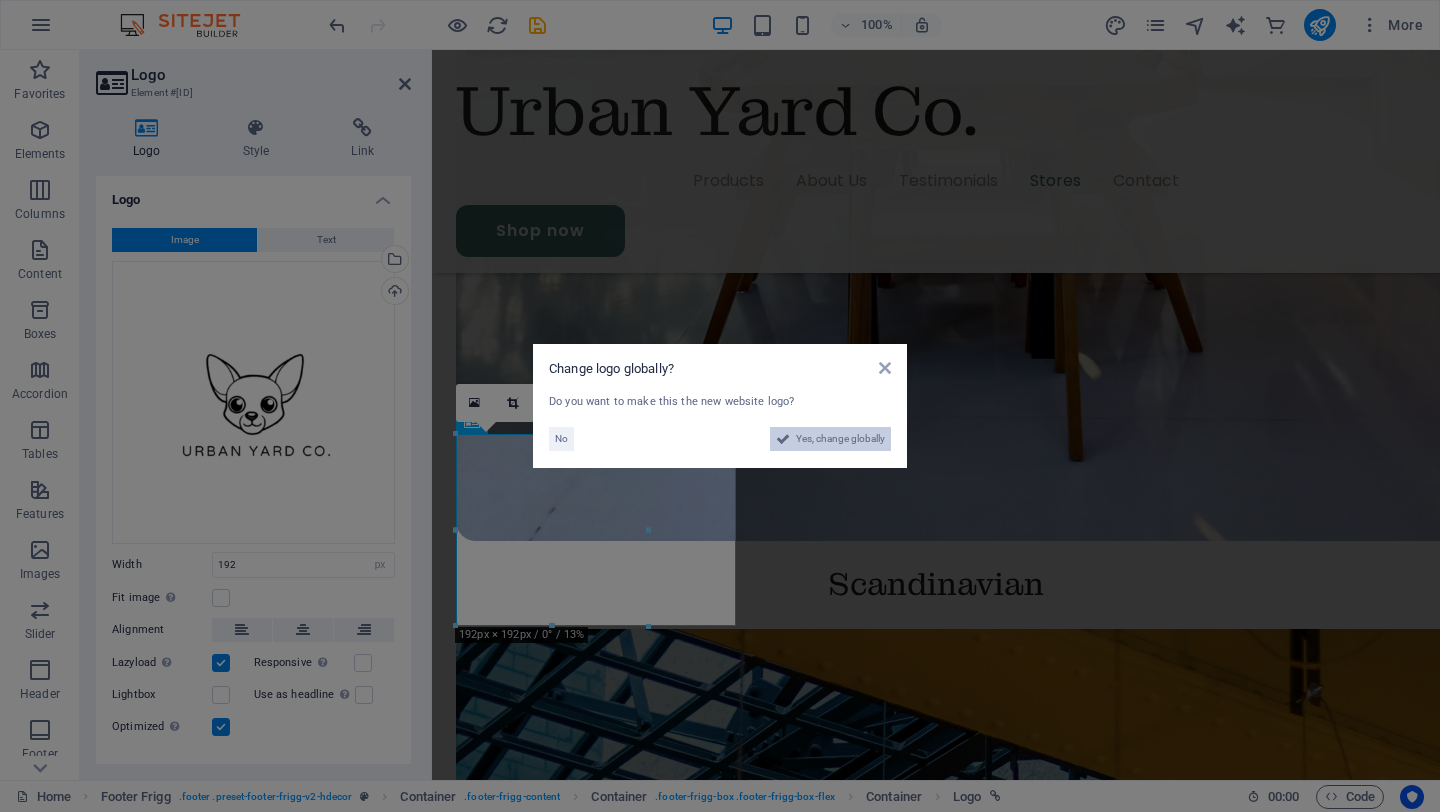scroll, scrollTop: 5259, scrollLeft: 0, axis: vertical 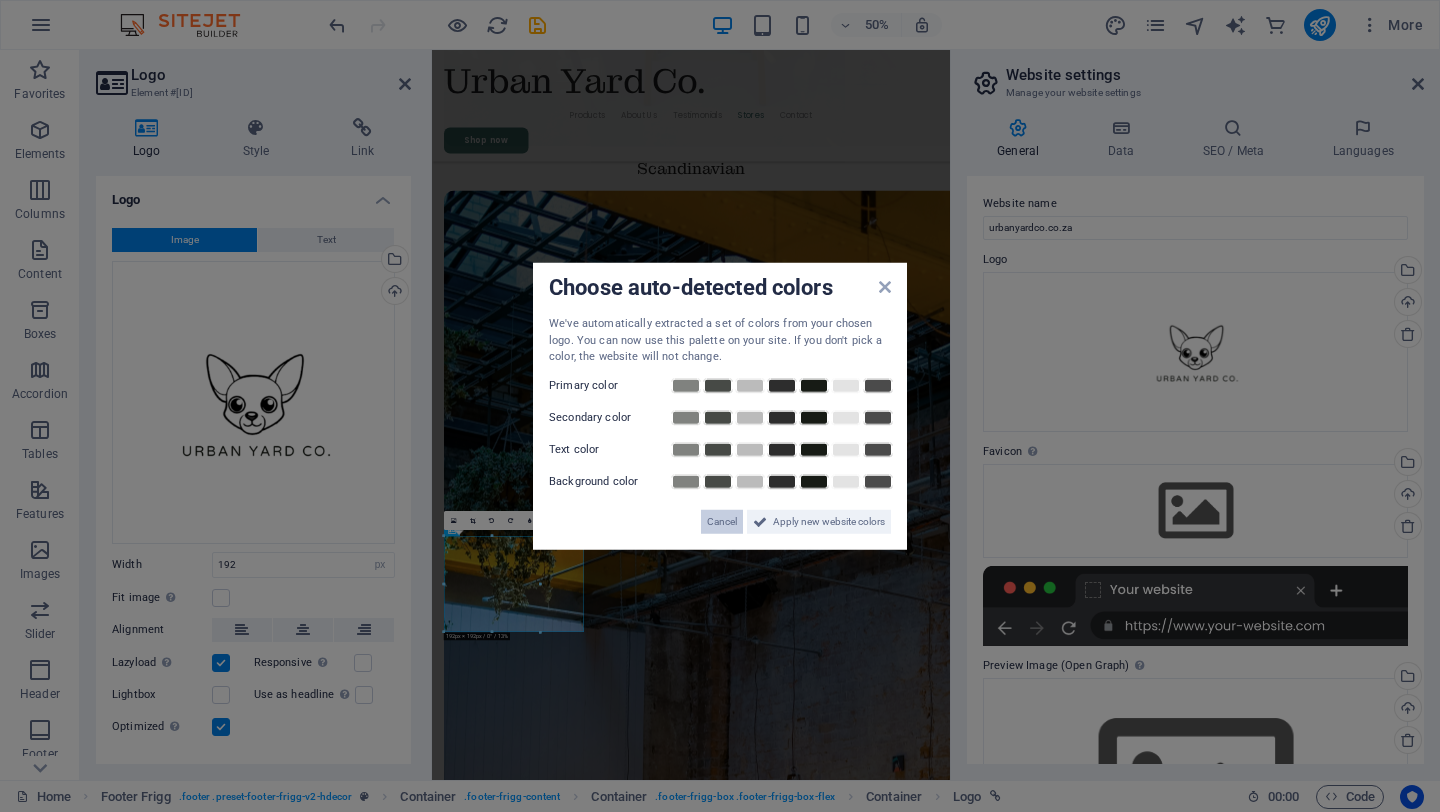 click on "Cancel" at bounding box center [722, 521] 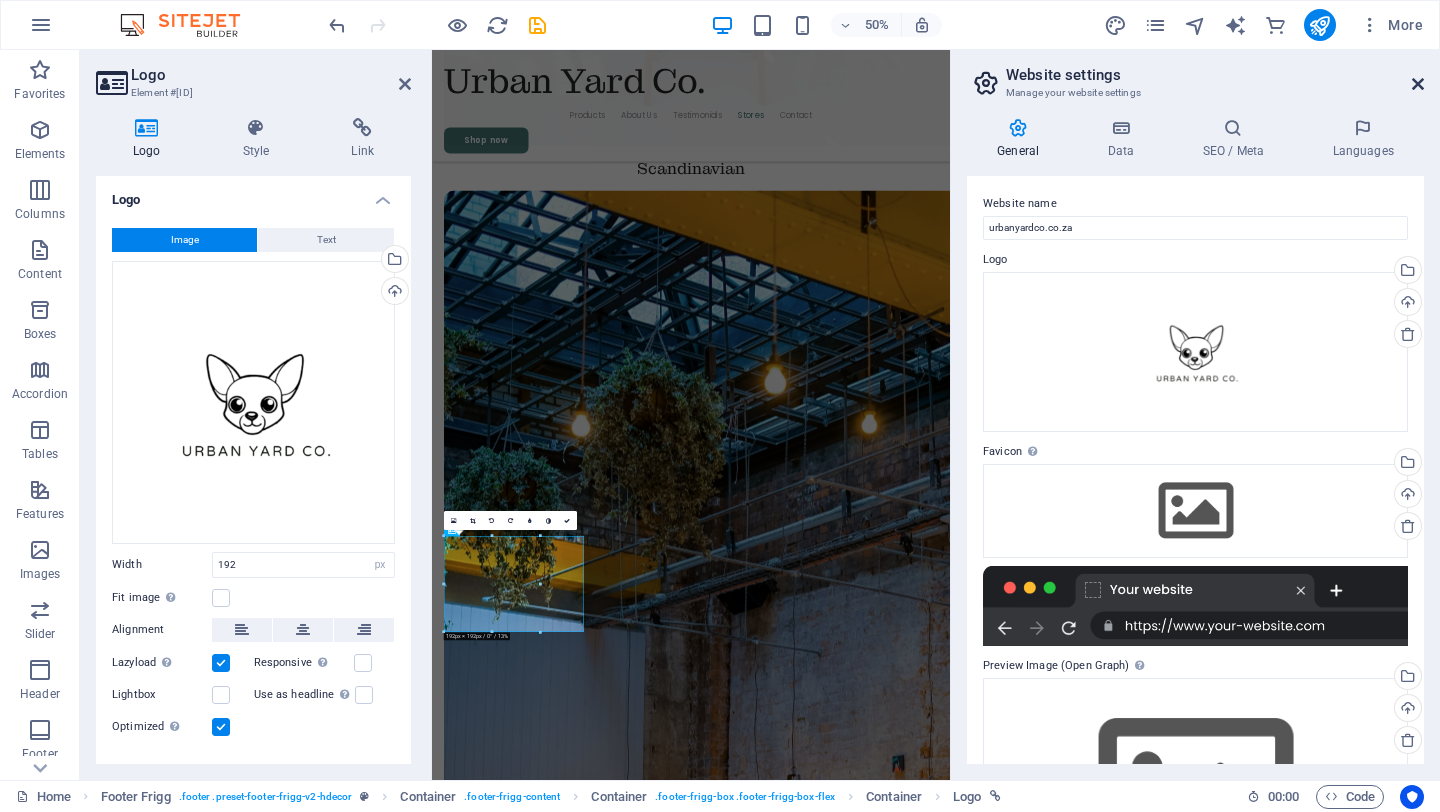 click at bounding box center (1418, 84) 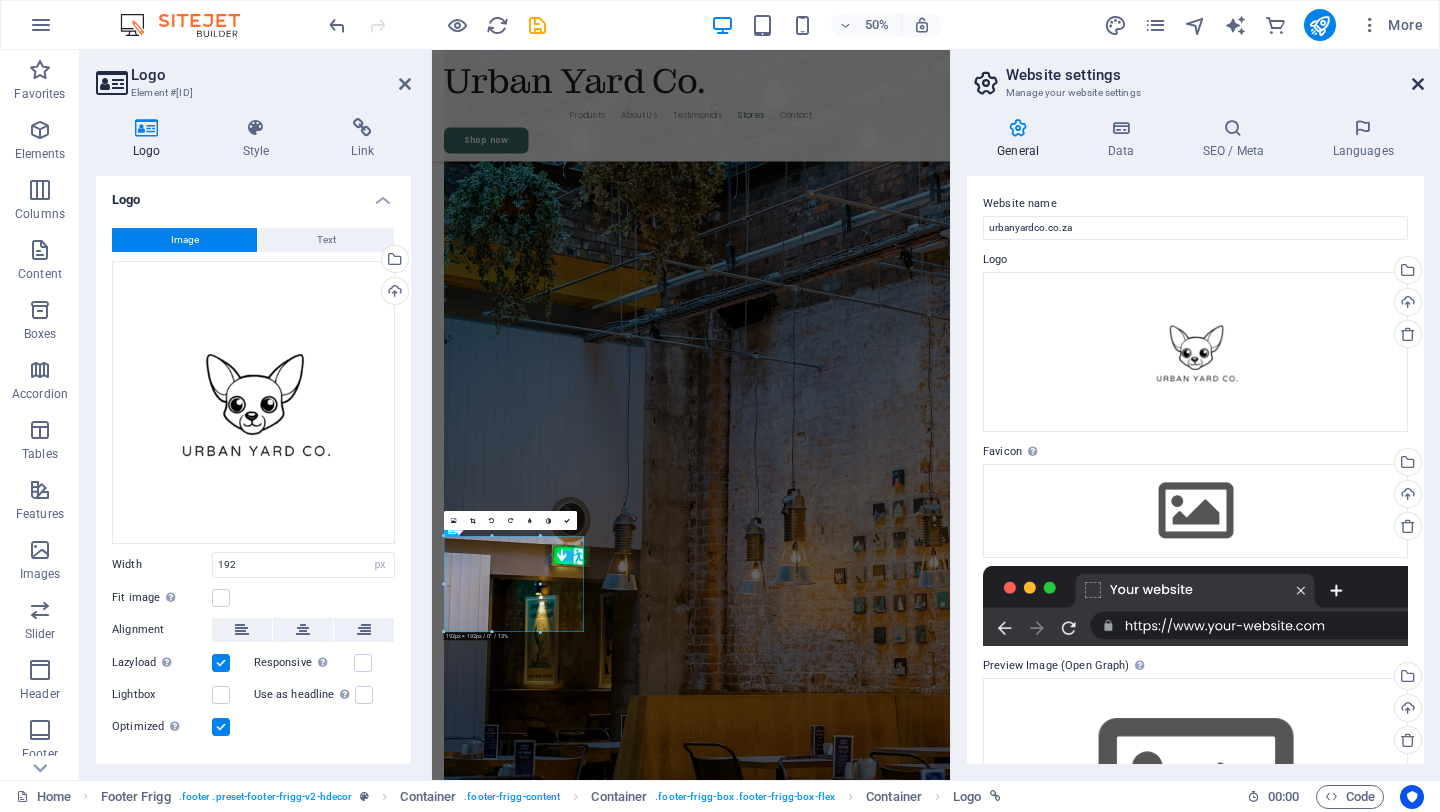 scroll, scrollTop: 4950, scrollLeft: 0, axis: vertical 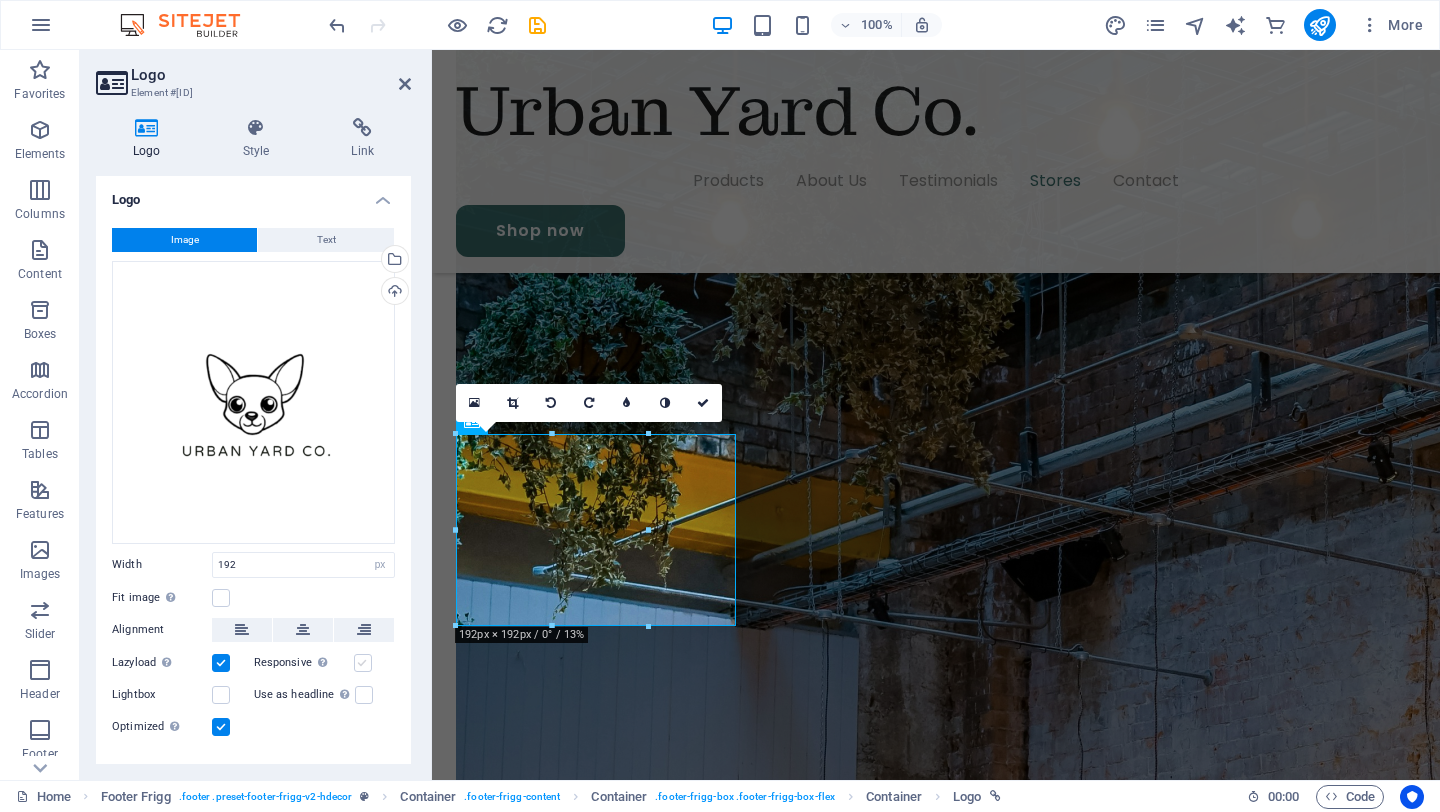 click at bounding box center [363, 663] 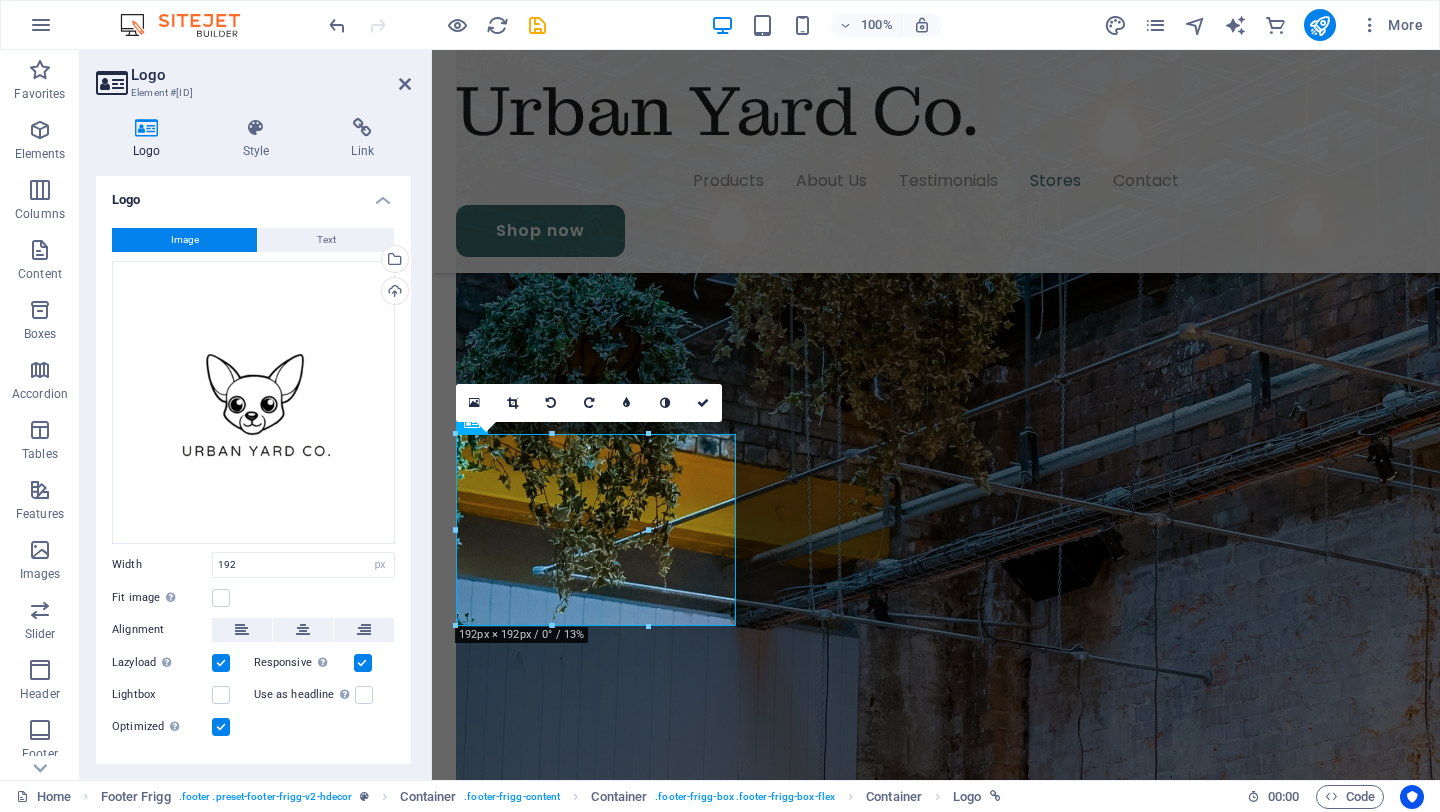 click on "Image Text Drag files here, click to choose files or select files from Files or our free stock photos & videos Select files from the file manager, stock photos, or upload file(s) Upload Width 192 Default auto px rem % em vh vw Fit image Automatically fit image to a fixed width and height Height Default auto px Alignment Lazyload Loading images after the page loads improves page speed. Responsive Automatically load retina image and smartphone optimized sizes. Lightbox Use as headline The image will be wrapped in an H1 headline tag. Useful for giving alternative text the weight of an H1 headline, e.g. for the logo. Leave unchecked if uncertain. Optimized Images are compressed to improve page speed. Position Direction Custom X offset 50 px rem % vh vw Y offset 50 px rem % vh vw Edit design" at bounding box center (253, 483) 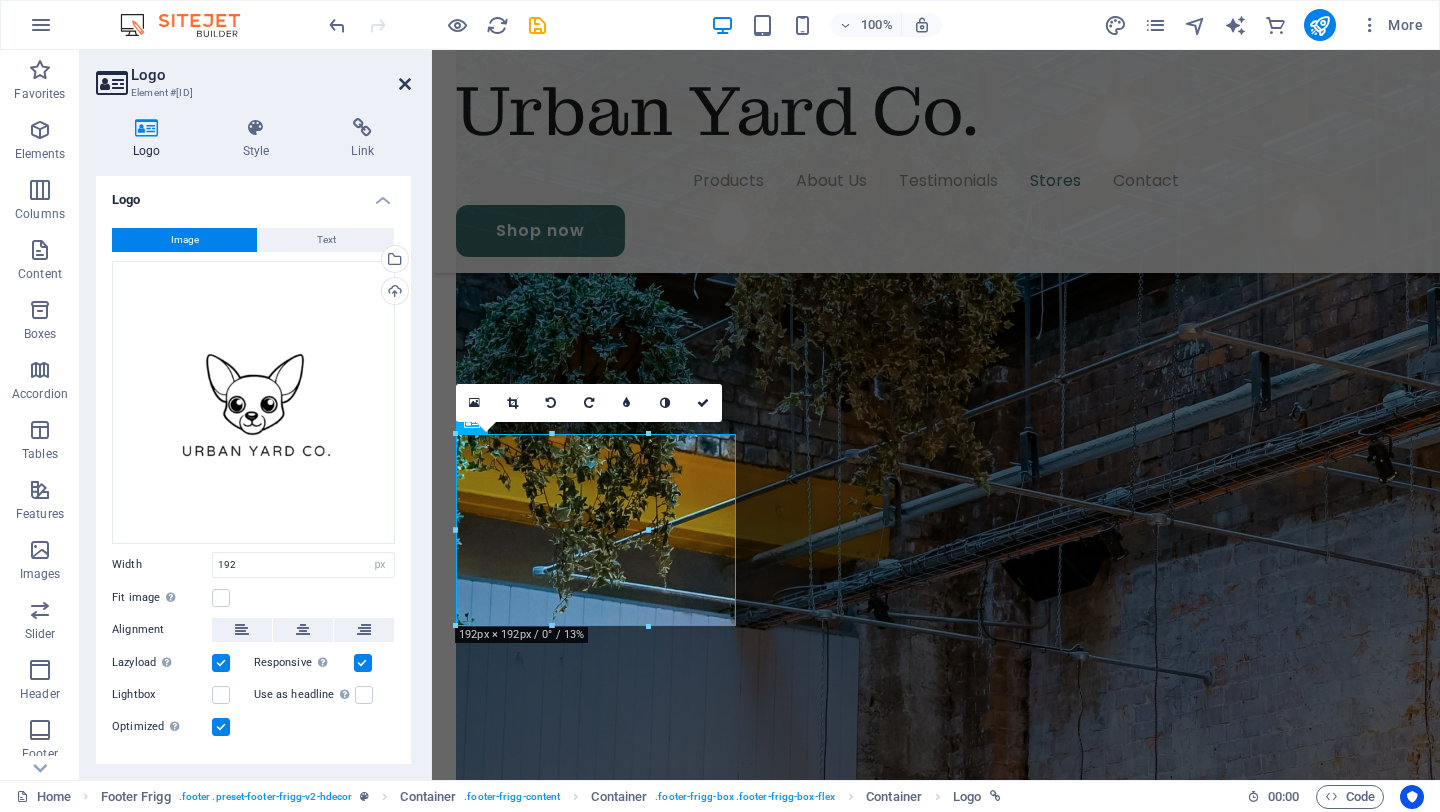 click at bounding box center (405, 84) 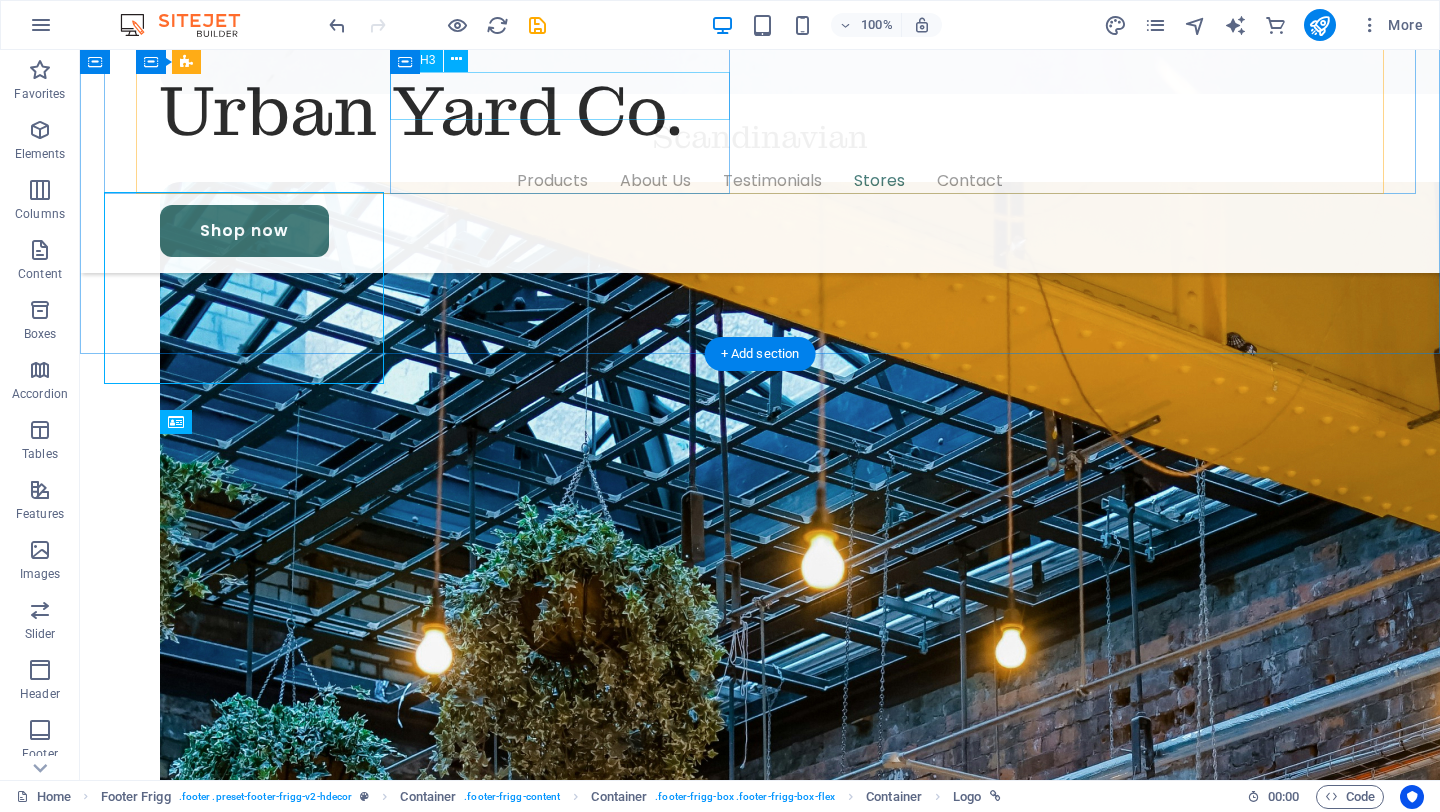 scroll, scrollTop: 5192, scrollLeft: 0, axis: vertical 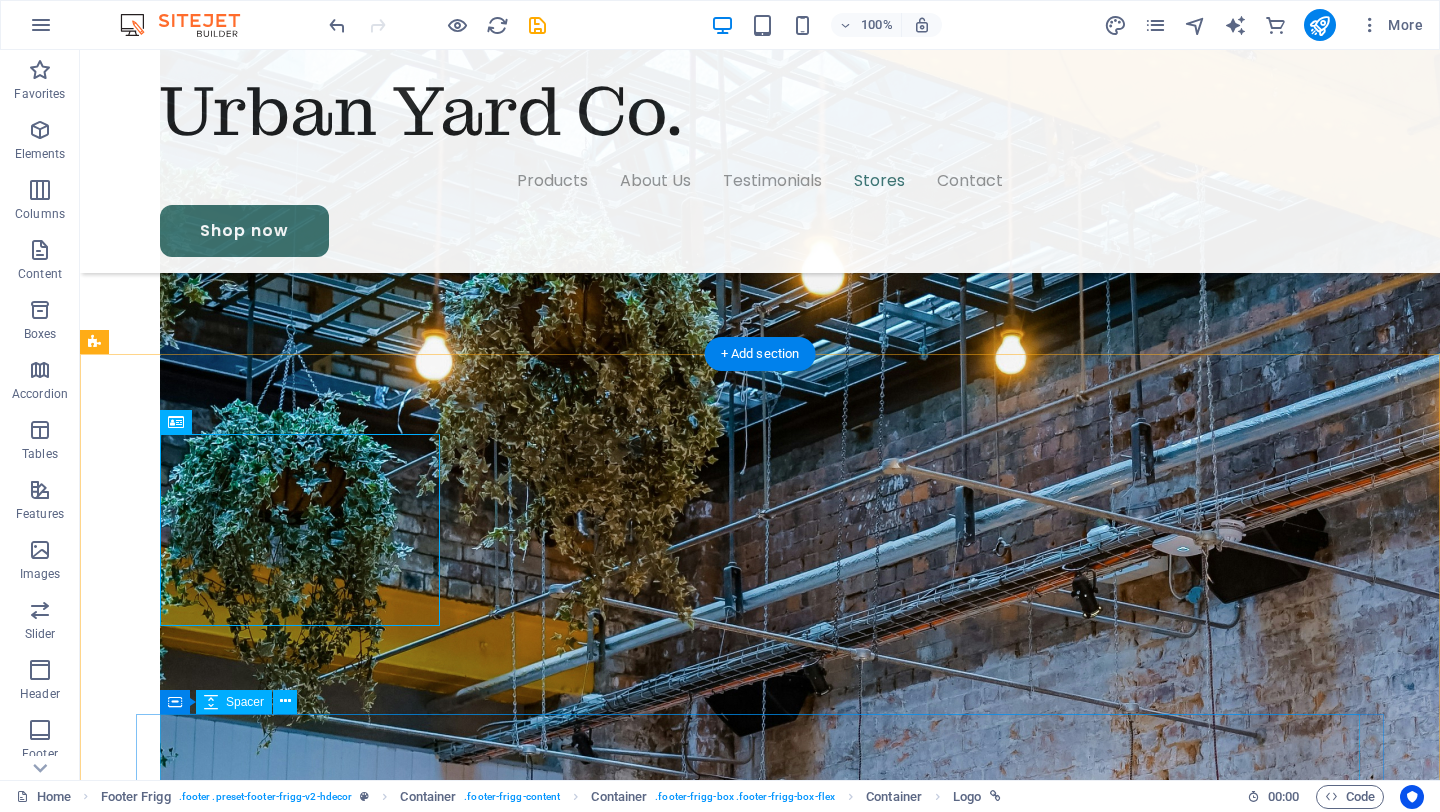 click at bounding box center [760, 13668] 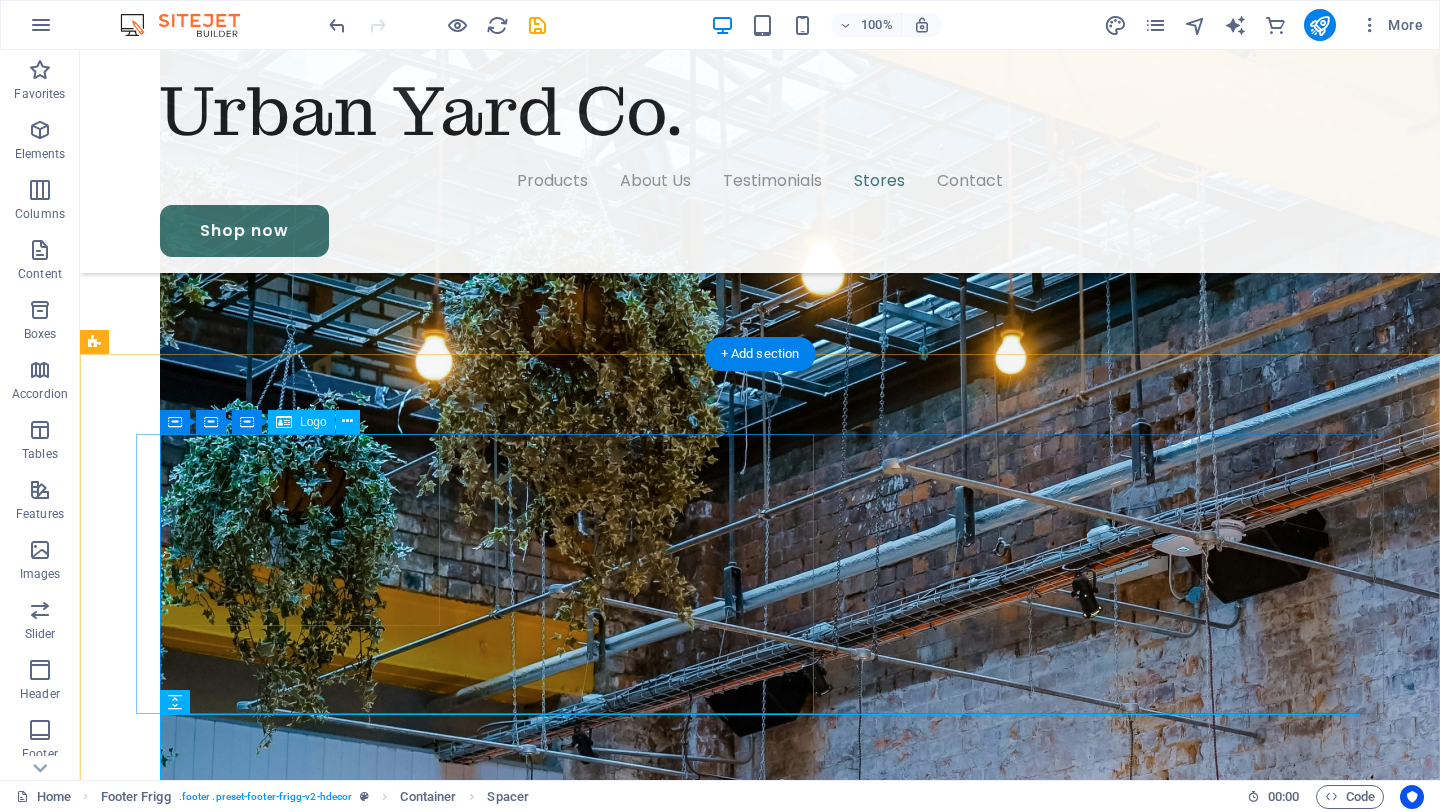 click at bounding box center (300, 13076) 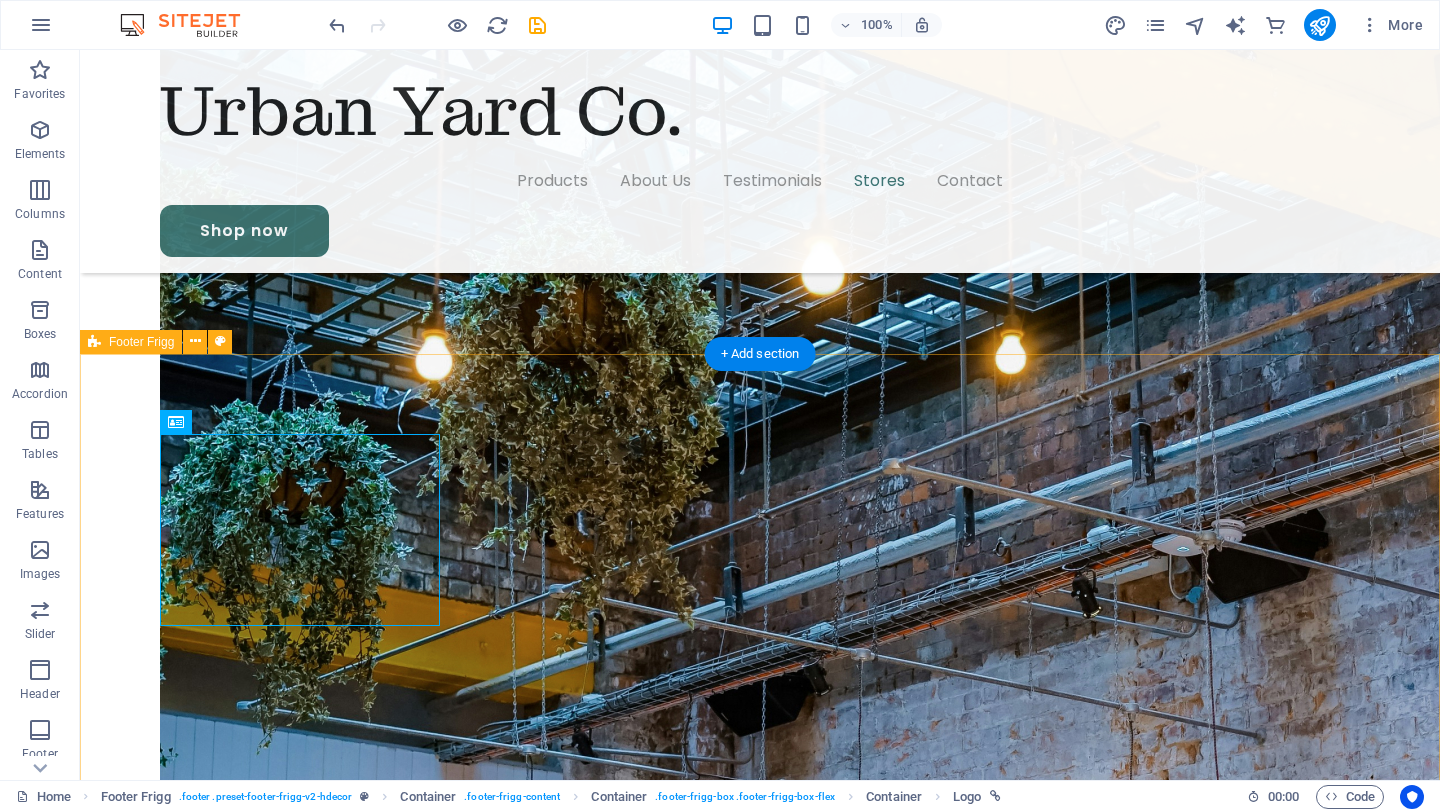 click on "Uas molestias excepturi sint occaecati cupiditate non provident, similique sunt qui officia Quick Links Products About Us Stores Follow Us Facebook Twitter Instagram   urbanyardco.co.za  2024 Legal Notice Privacy Policy" at bounding box center (760, 13382) 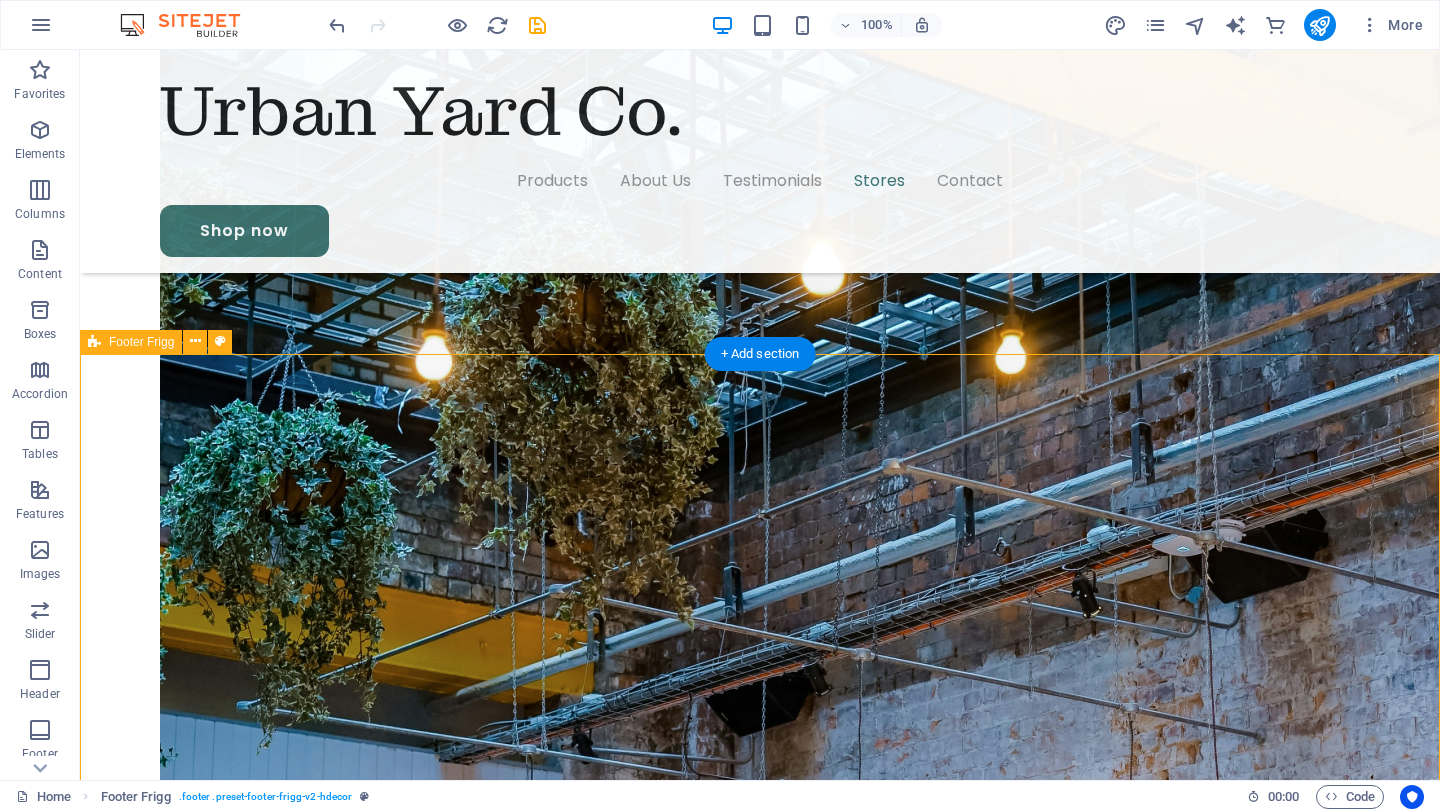 click on "Uas molestias excepturi sint occaecati cupiditate non provident, similique sunt qui officia Quick Links Products About Us Stores Follow Us Facebook Twitter Instagram   urbanyardco.co.za  2024 Legal Notice Privacy Policy" at bounding box center [760, 13382] 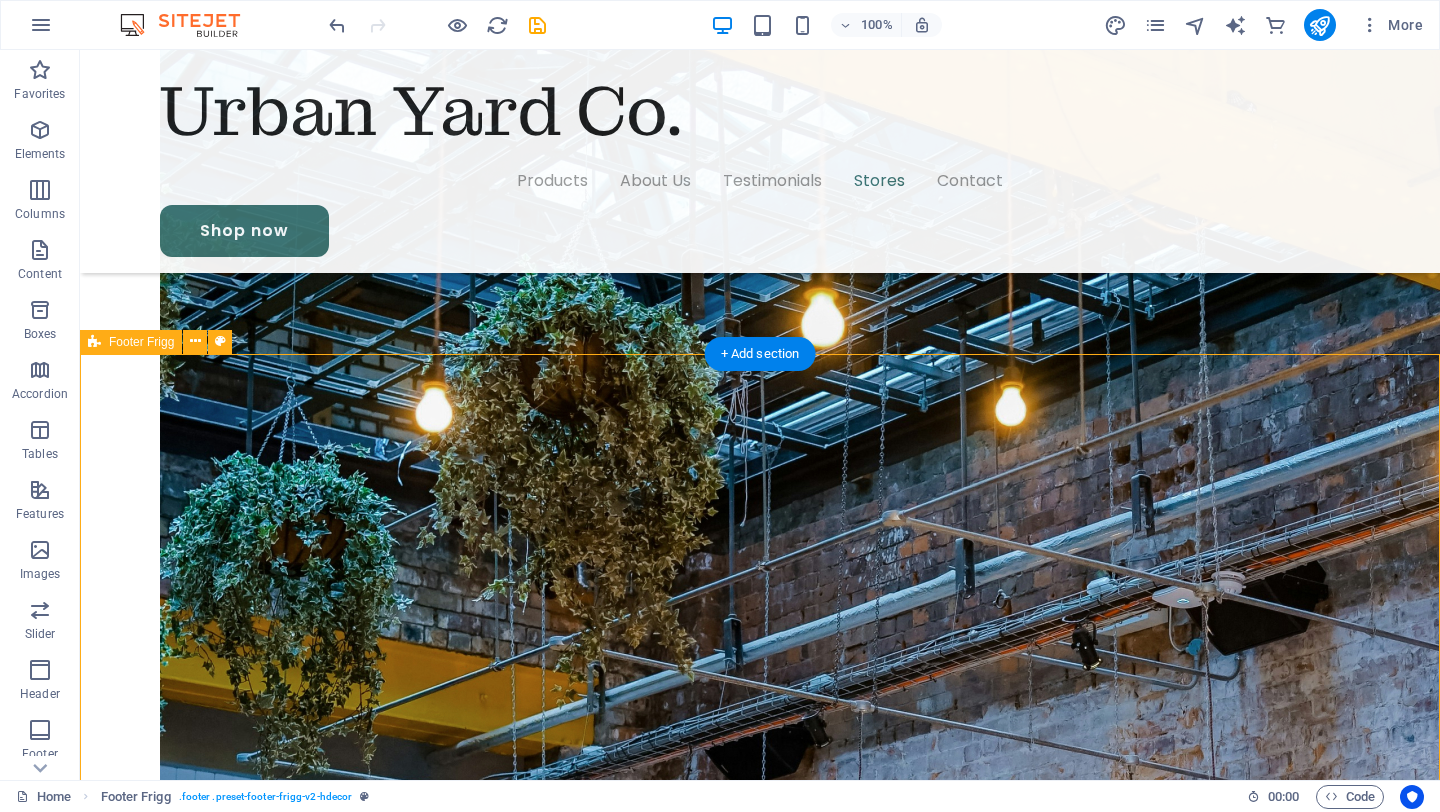 scroll, scrollTop: 4950, scrollLeft: 0, axis: vertical 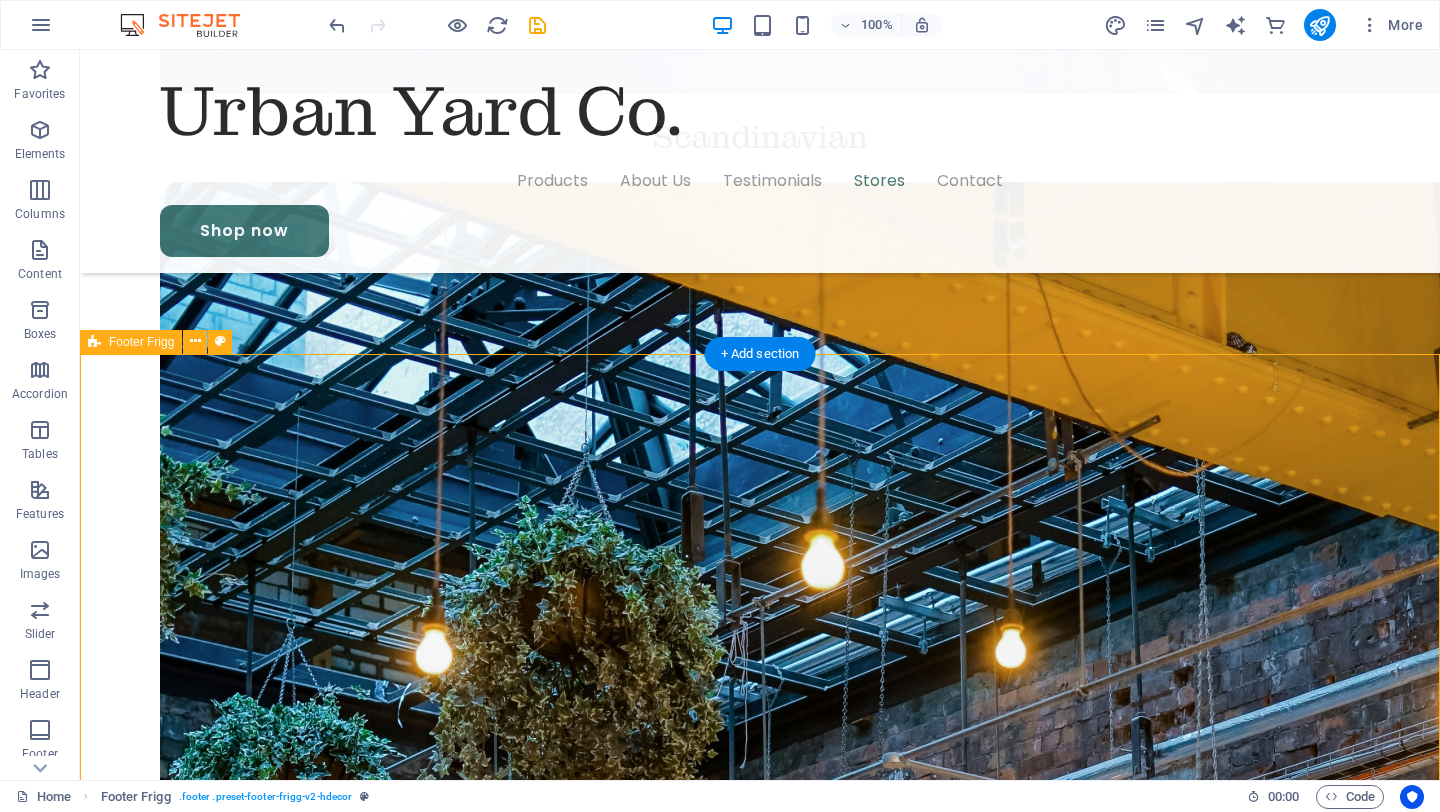 select on "footer" 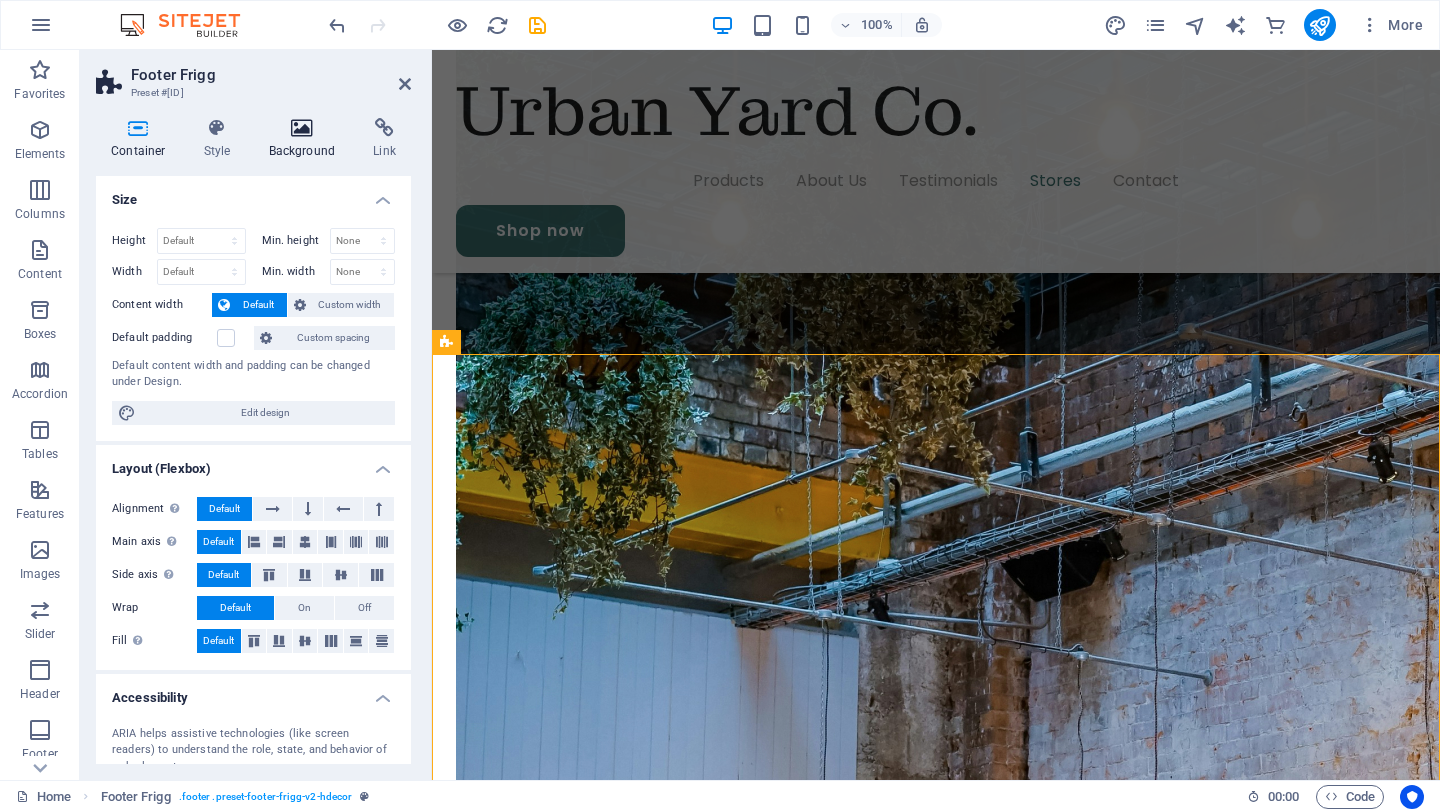click at bounding box center [302, 128] 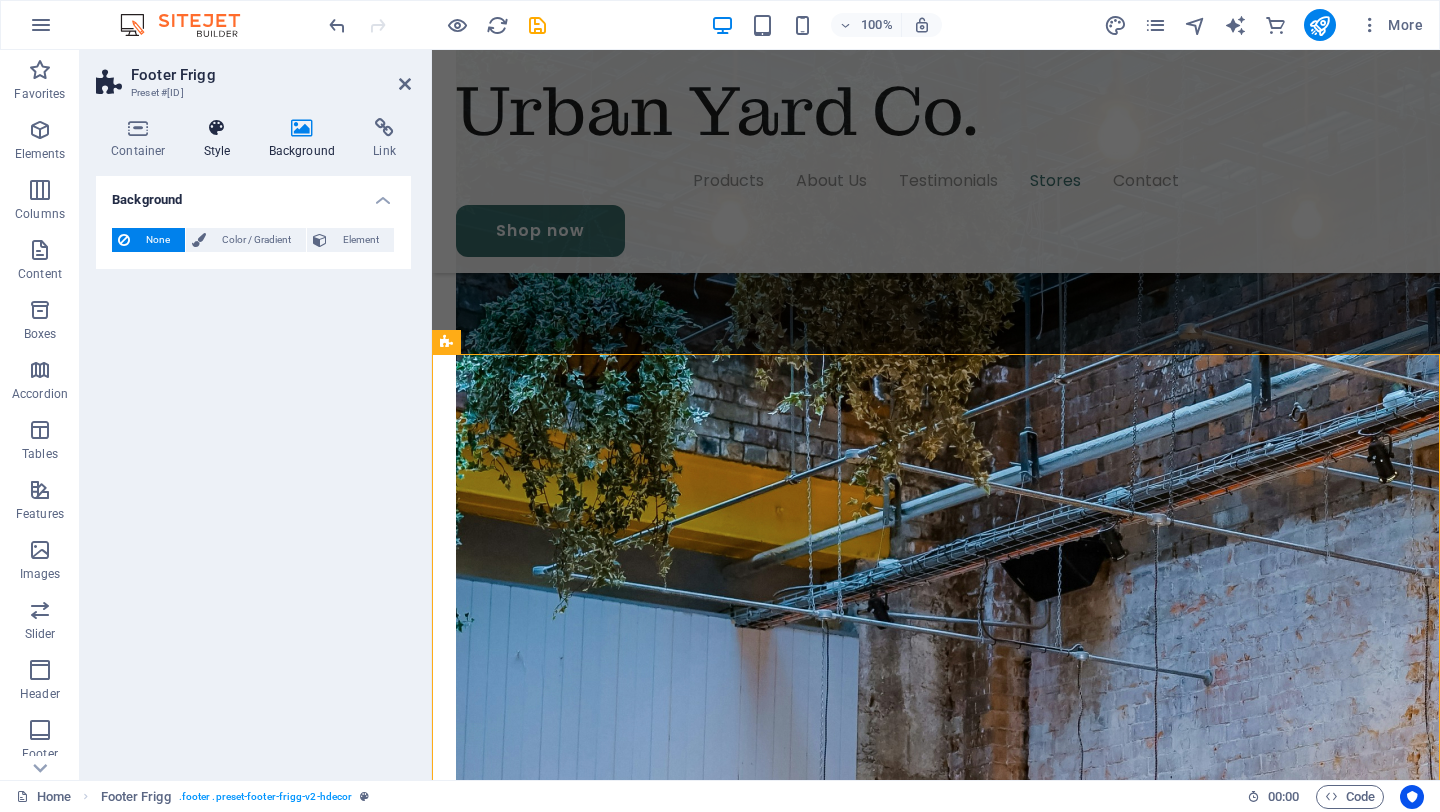 click on "Style" at bounding box center [221, 139] 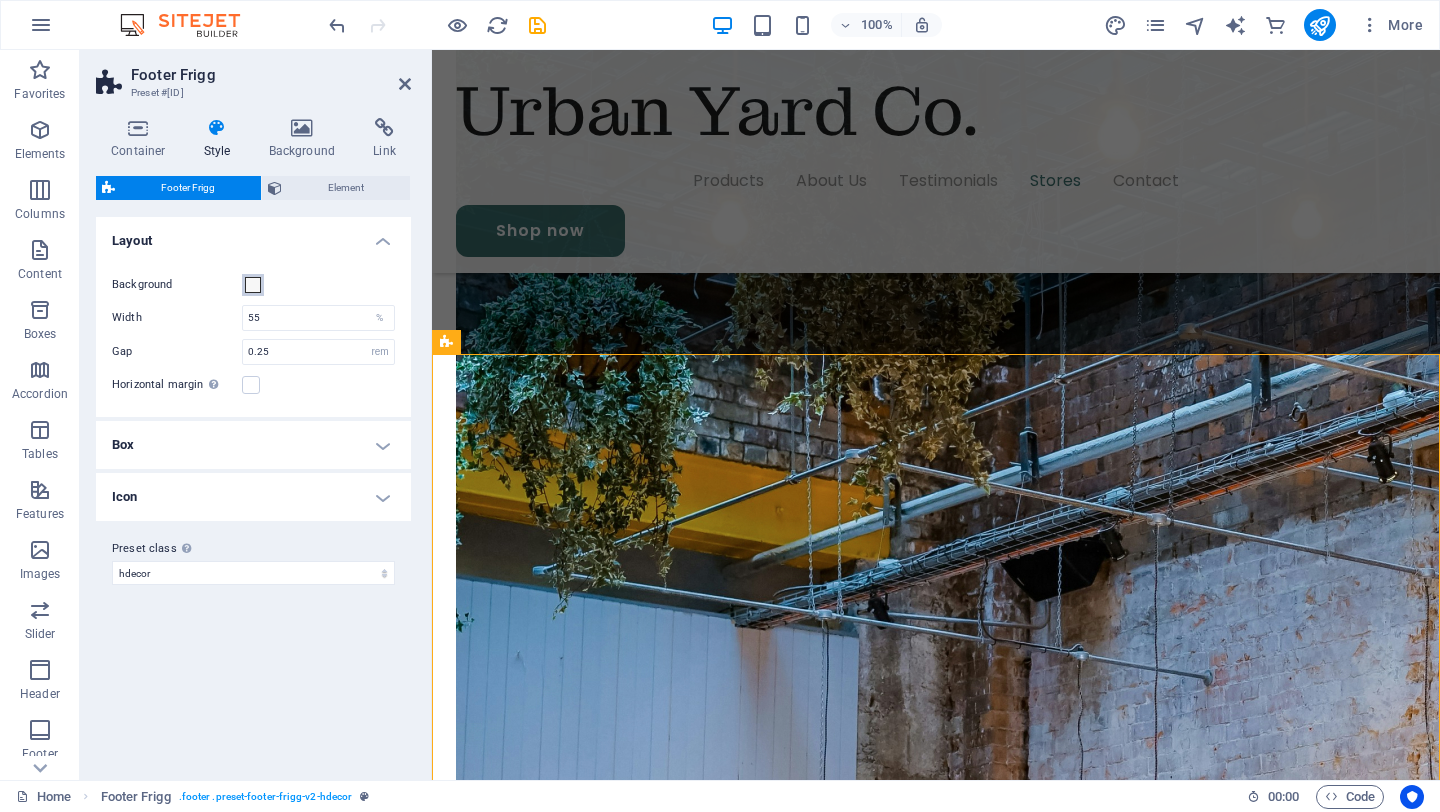 click on "Background" at bounding box center (253, 285) 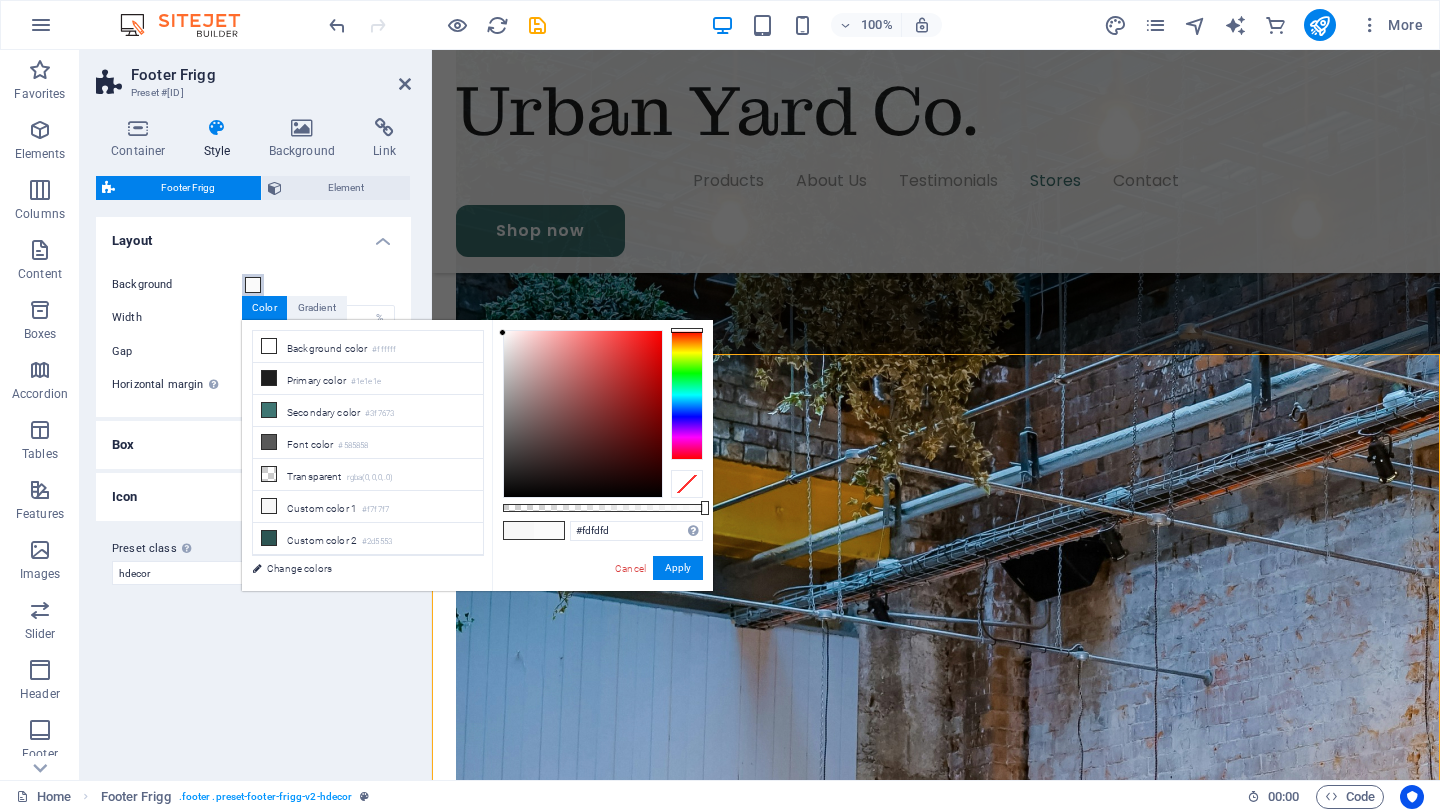 type on "#ffffff" 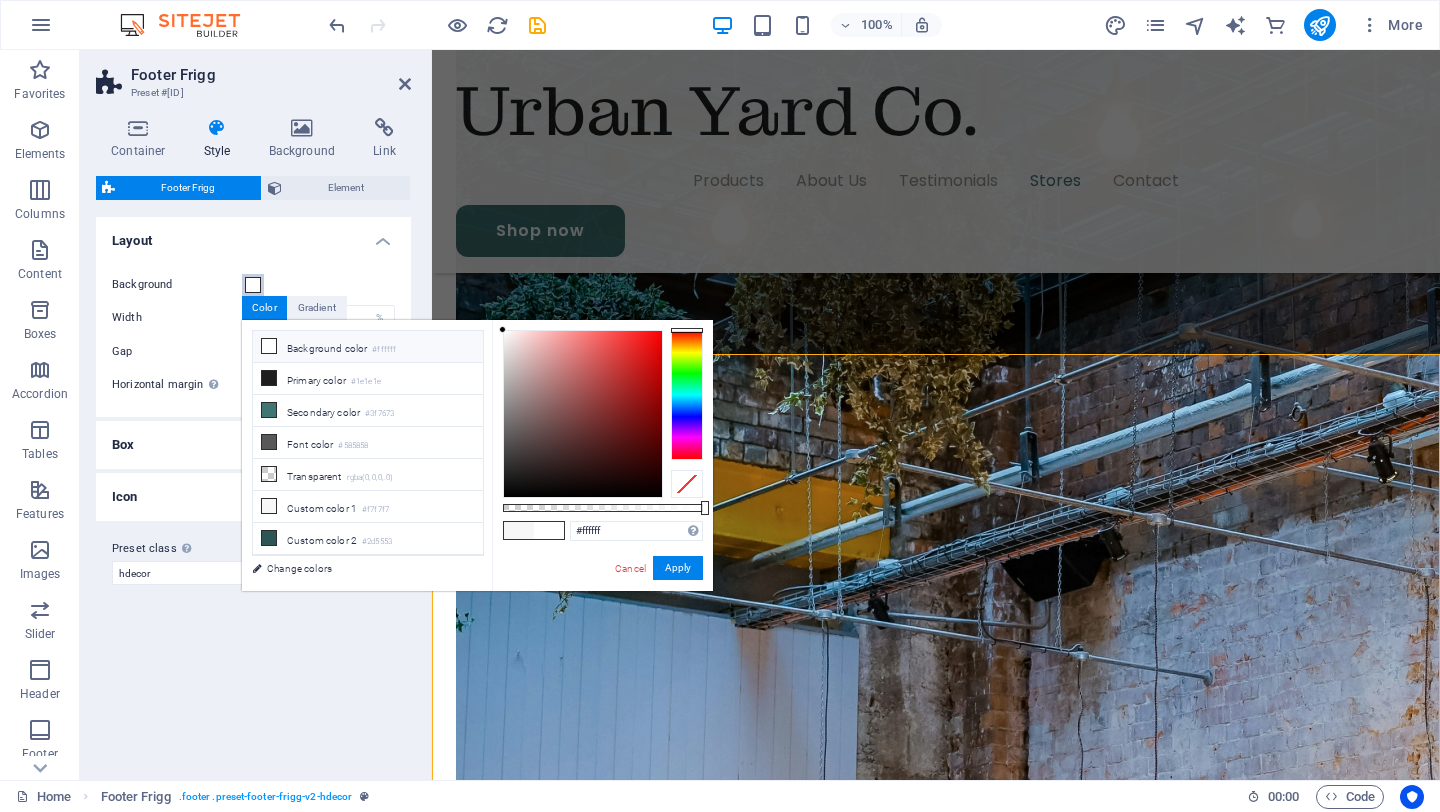 drag, startPoint x: 502, startPoint y: 335, endPoint x: 501, endPoint y: 299, distance: 36.013885 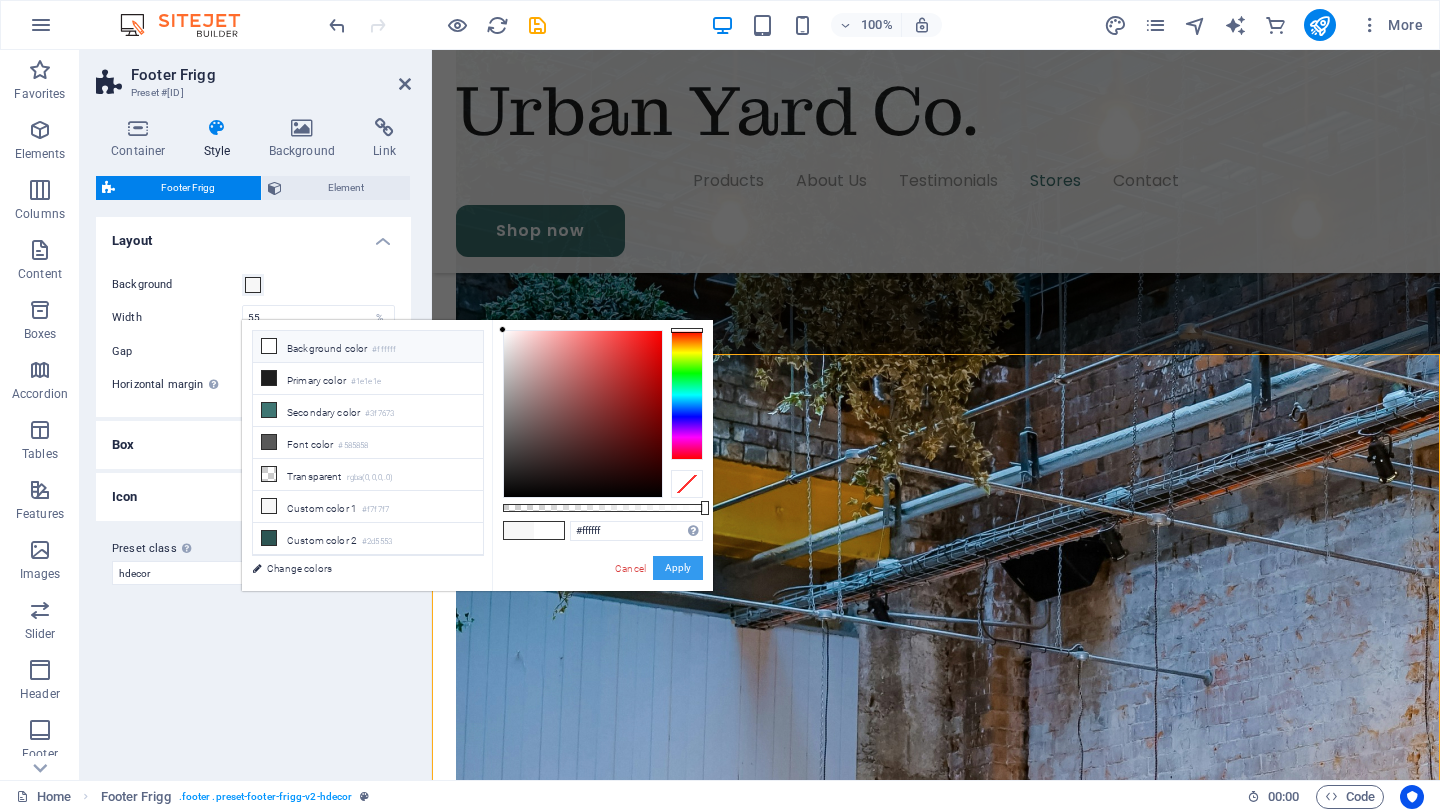 click on "Apply" at bounding box center [678, 568] 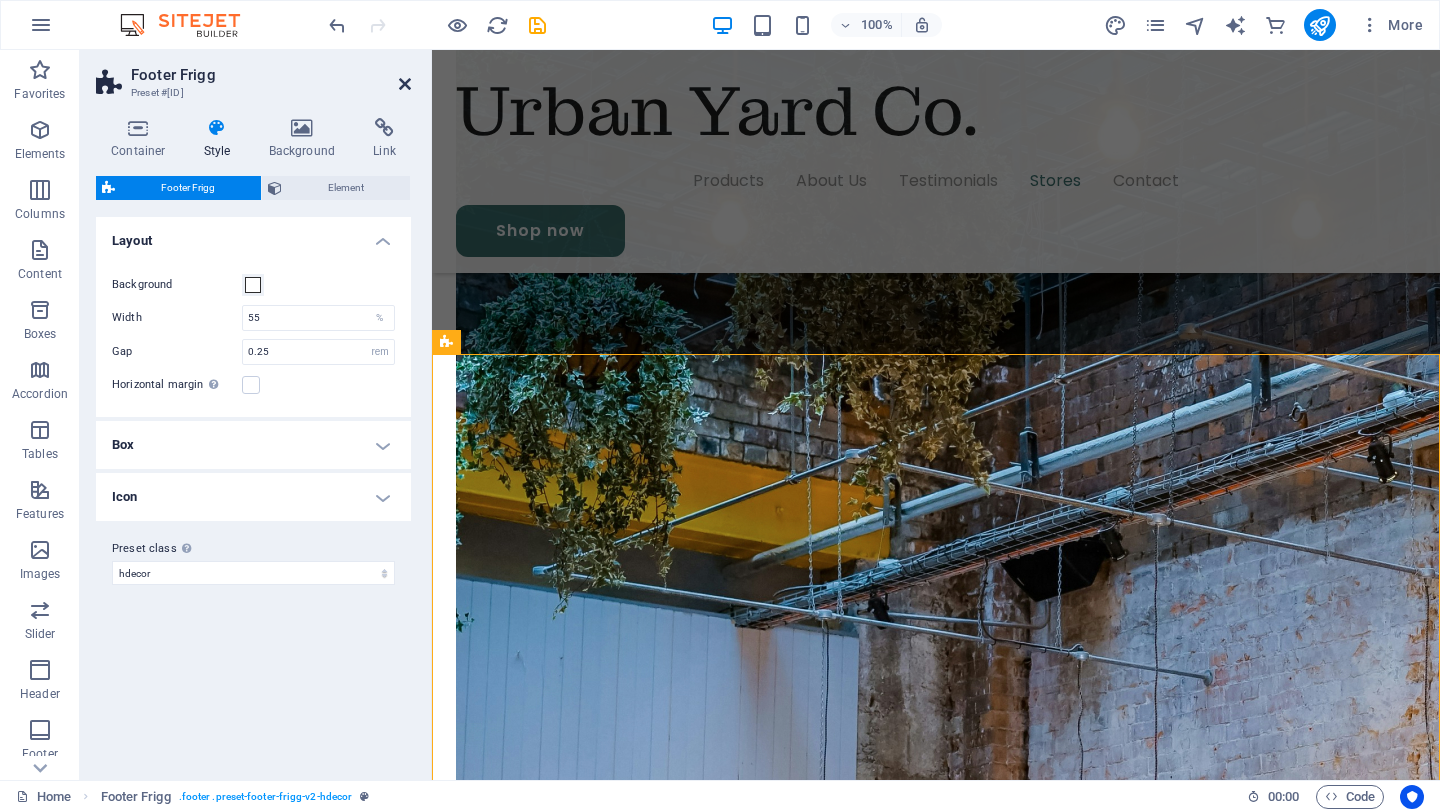 click at bounding box center (405, 84) 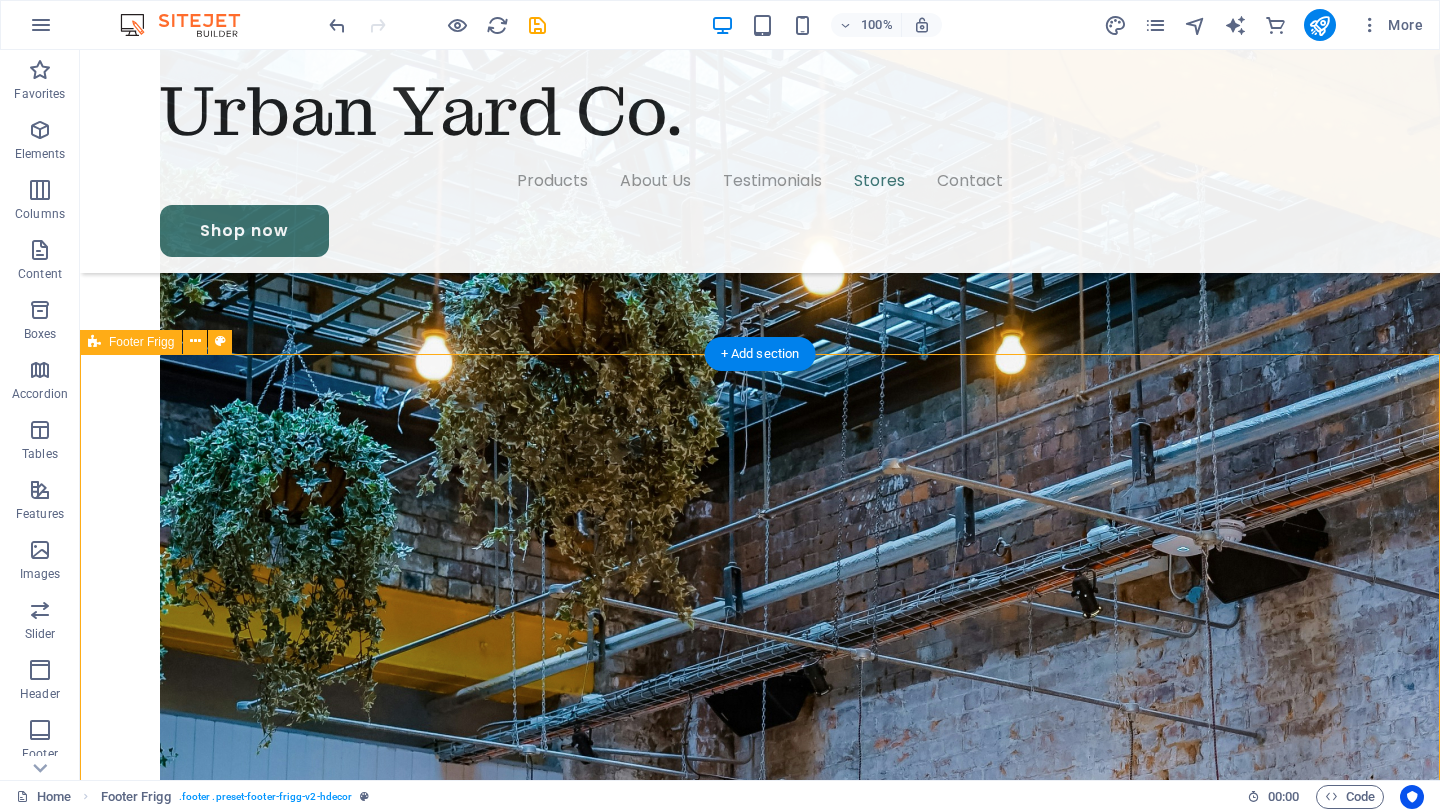 click on "Uas molestias excepturi sint occaecati cupiditate non provident, similique sunt qui officia Quick Links Products About Us Stores Follow Us Facebook Twitter Instagram   urbanyardco.co.za  2024 Legal Notice Privacy Policy" at bounding box center (760, 13382) 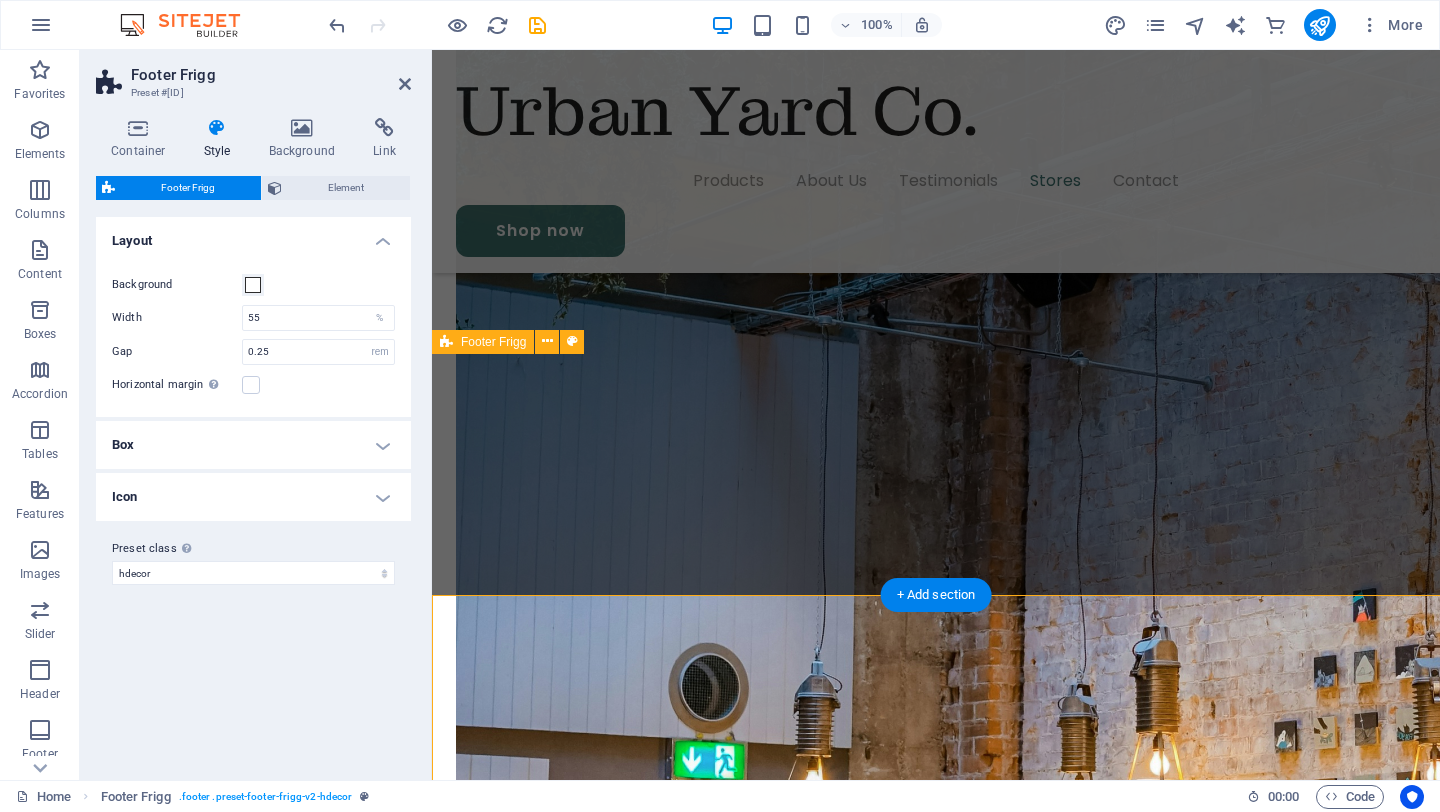 scroll, scrollTop: 4950, scrollLeft: 0, axis: vertical 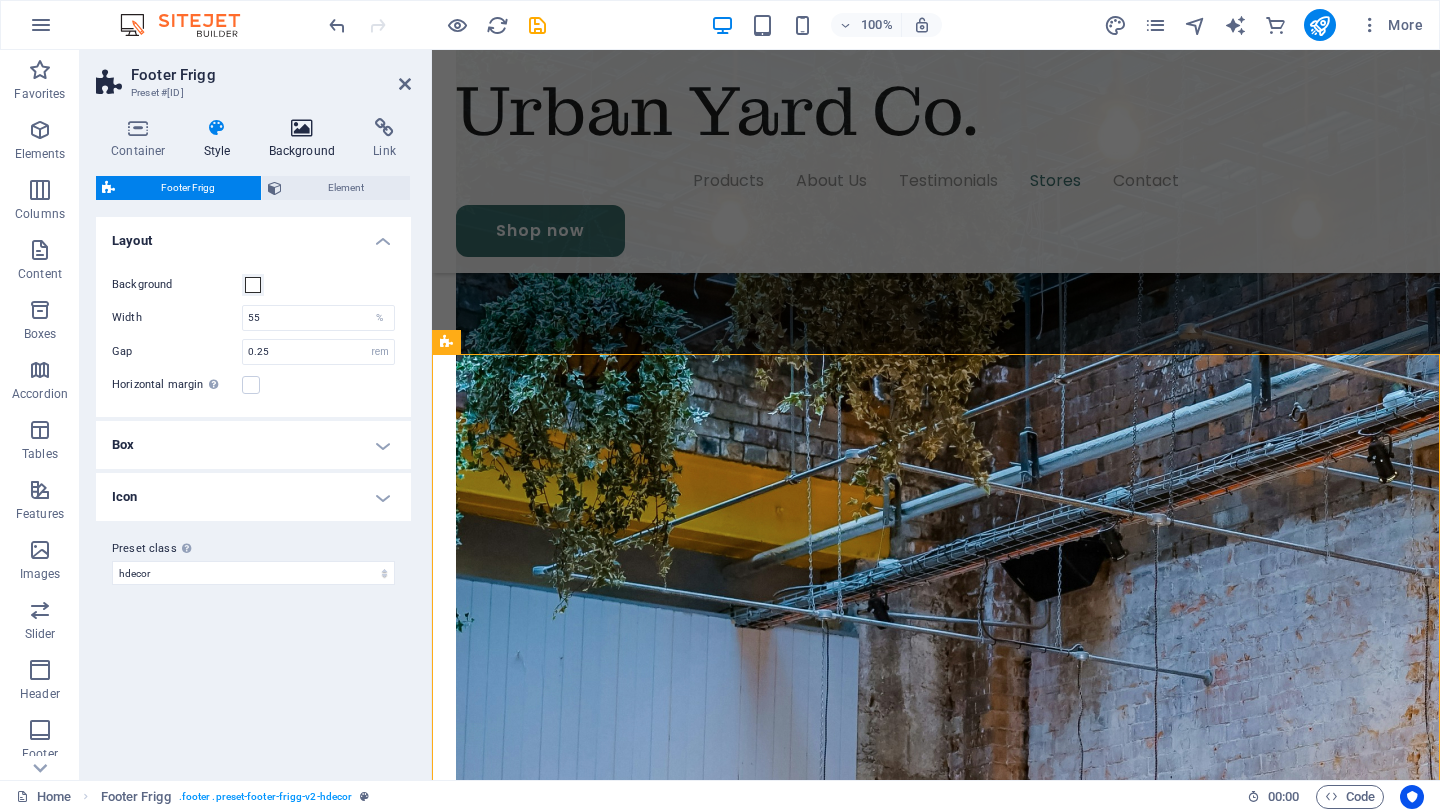 click on "Background" at bounding box center (306, 139) 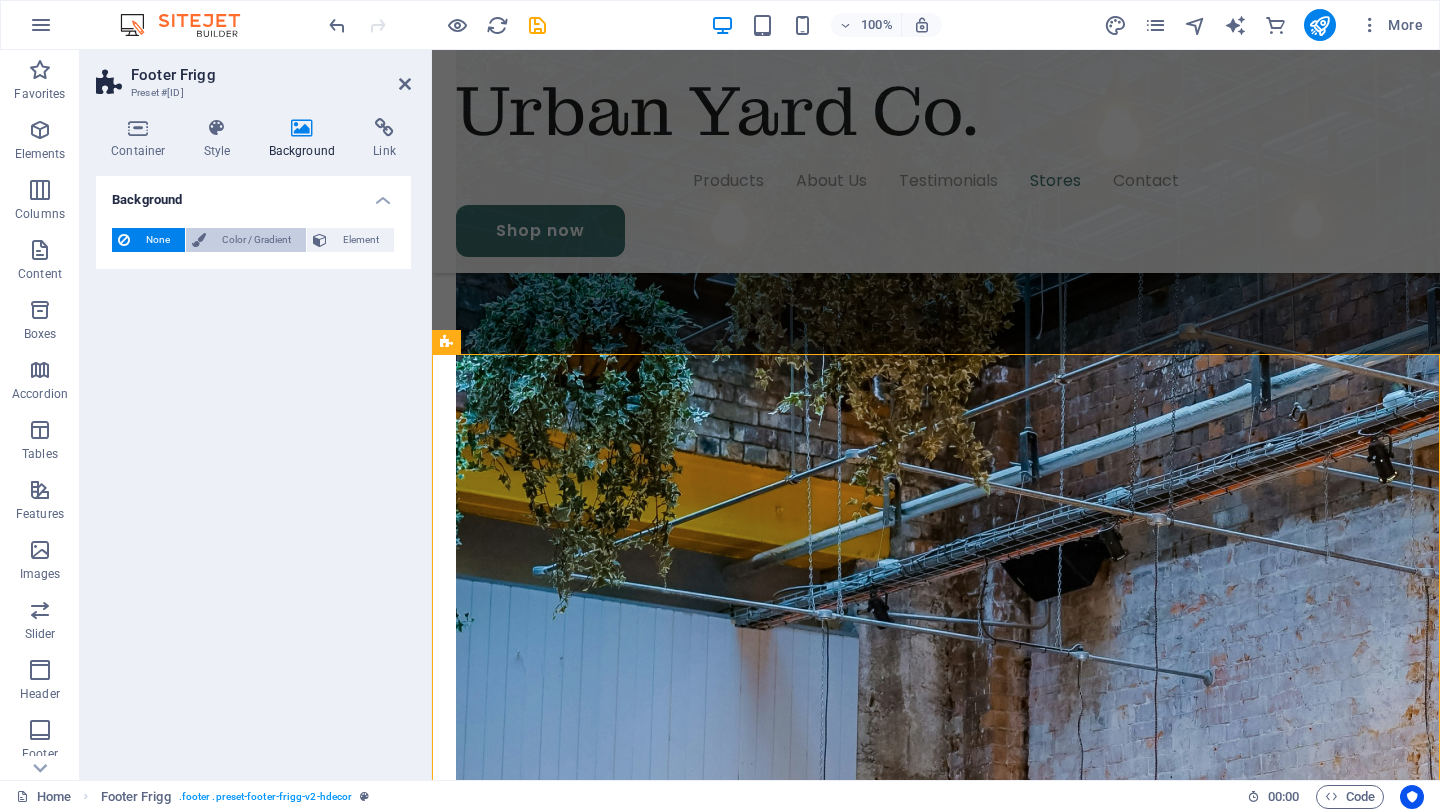 click on "Color / Gradient" at bounding box center (256, 240) 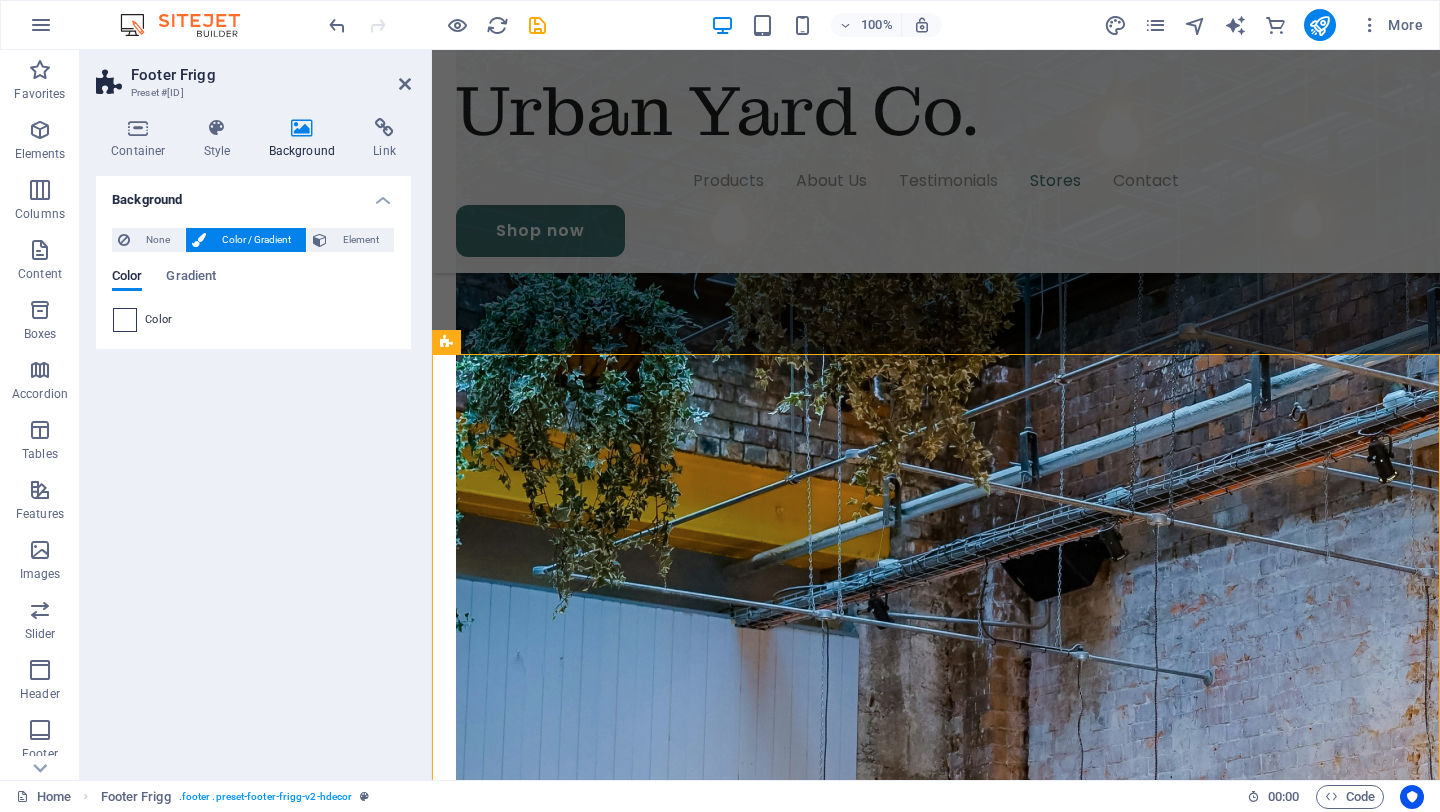click at bounding box center [125, 320] 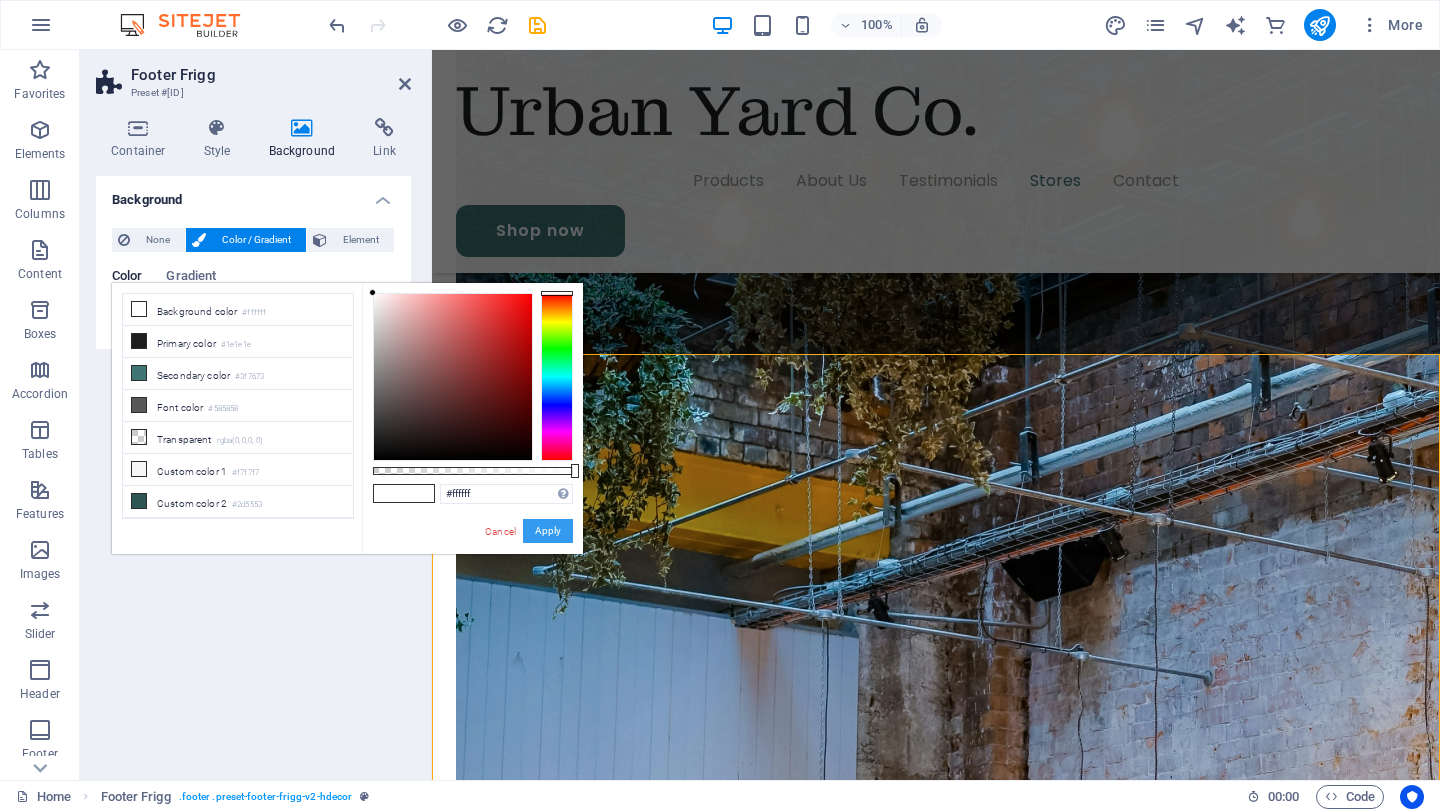click on "Apply" at bounding box center [548, 531] 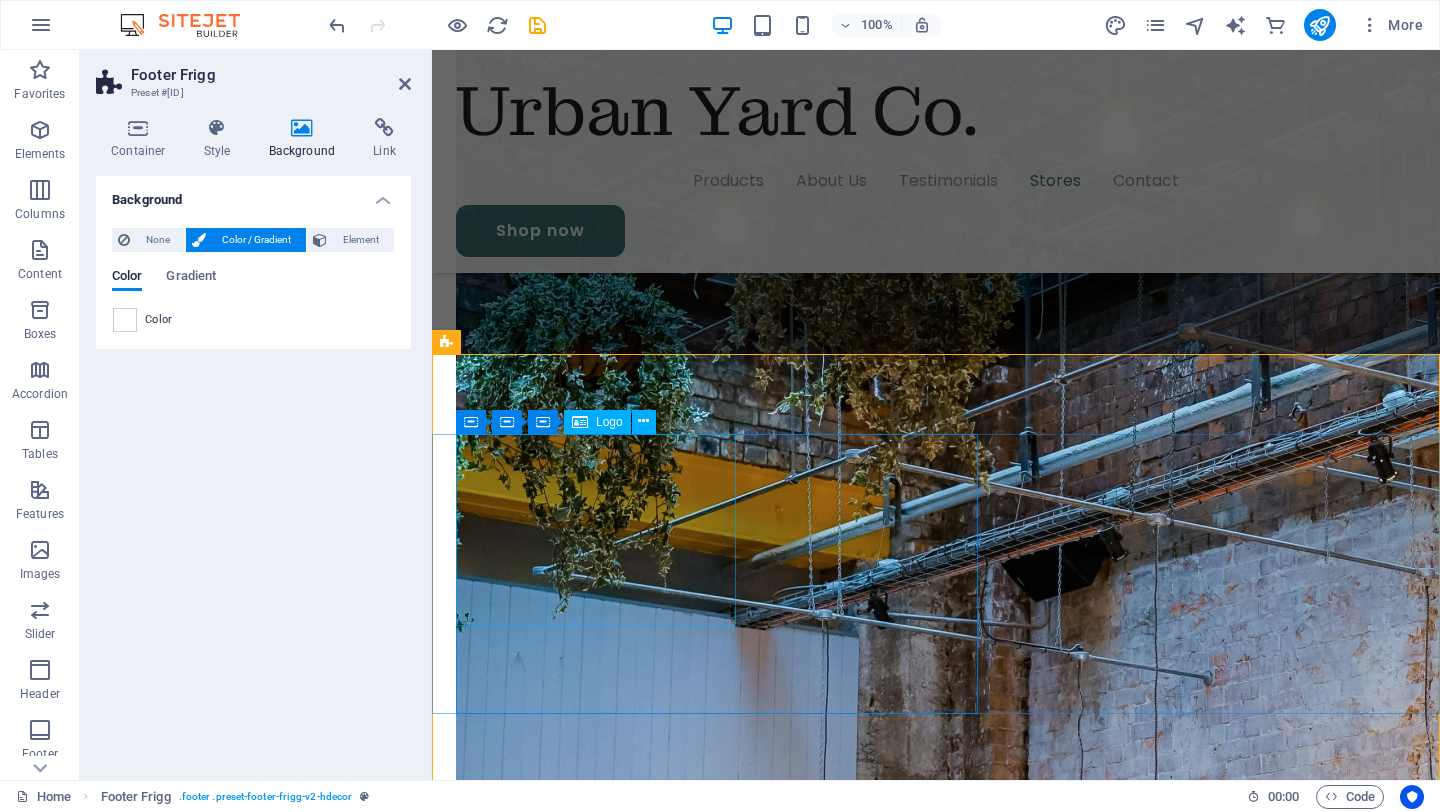 click at bounding box center [596, 12157] 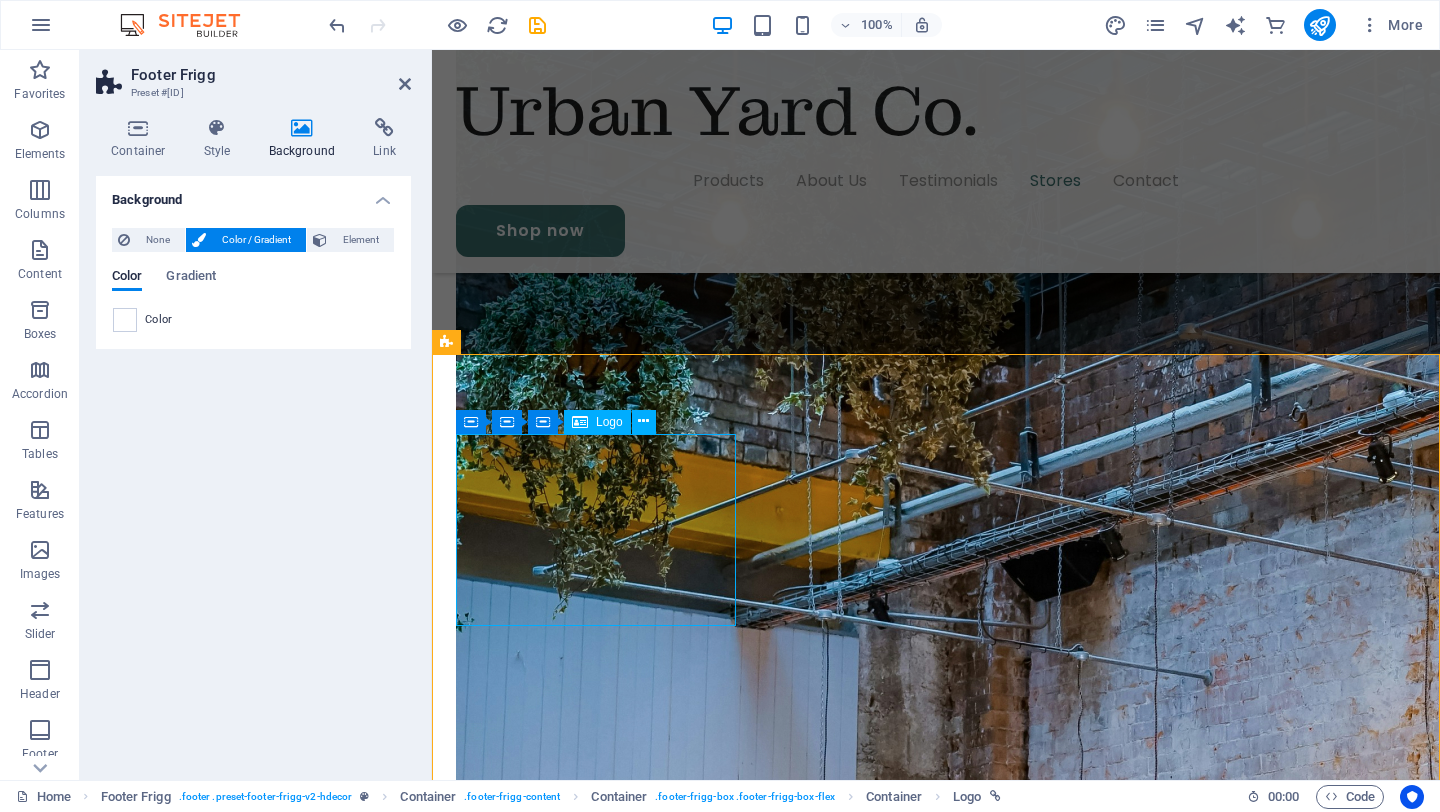 click at bounding box center [596, 12157] 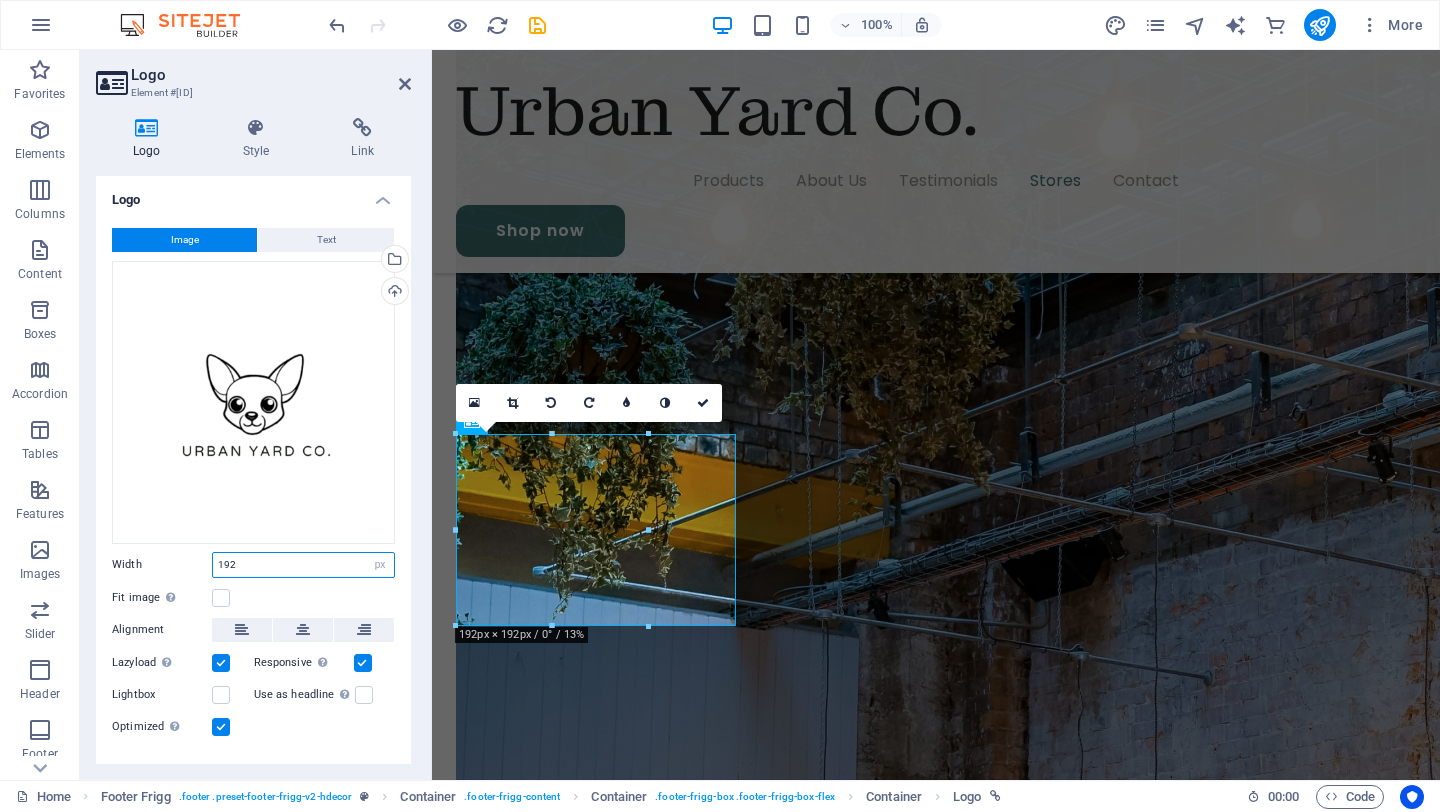 click on "192" at bounding box center (303, 565) 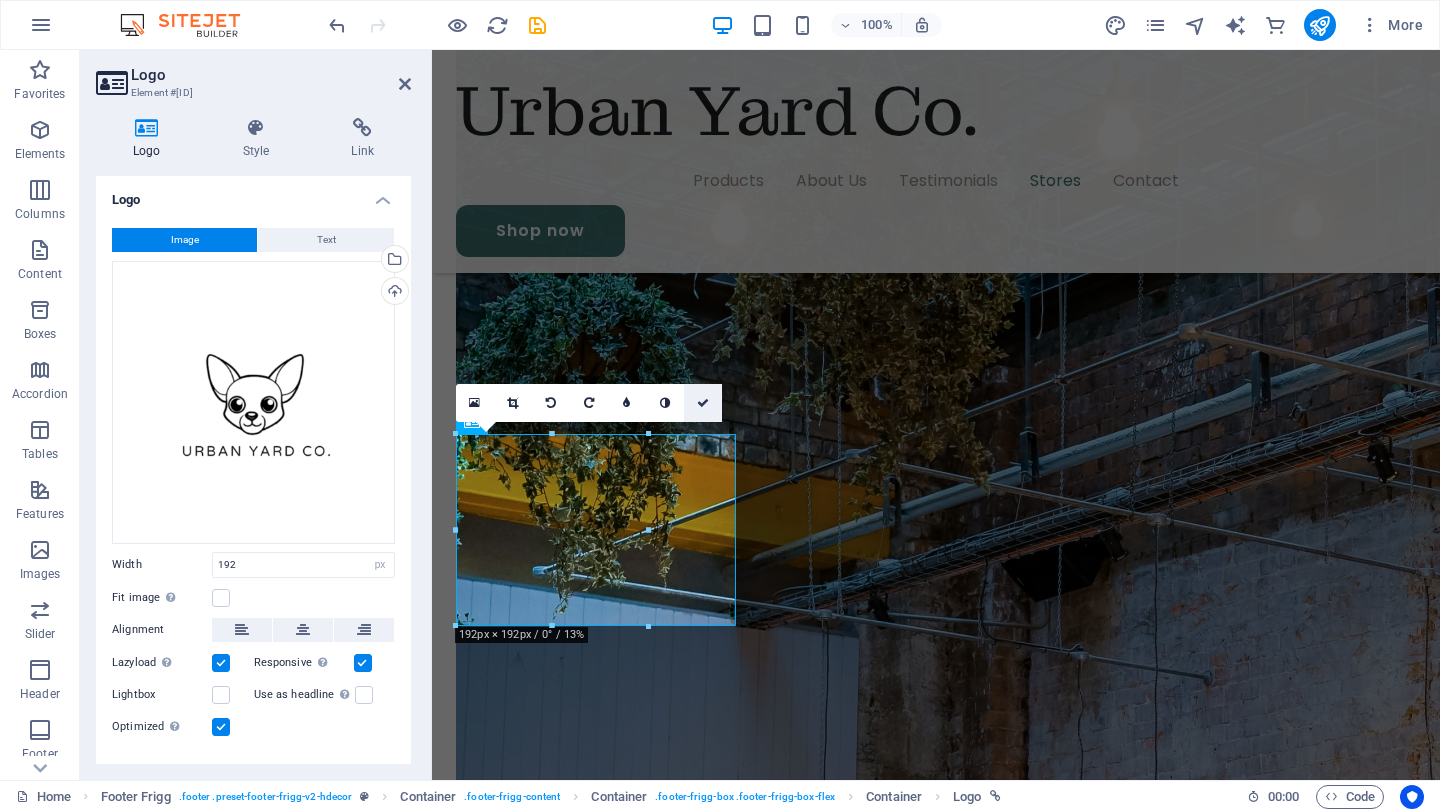 drag, startPoint x: 645, startPoint y: 432, endPoint x: 708, endPoint y: 406, distance: 68.154236 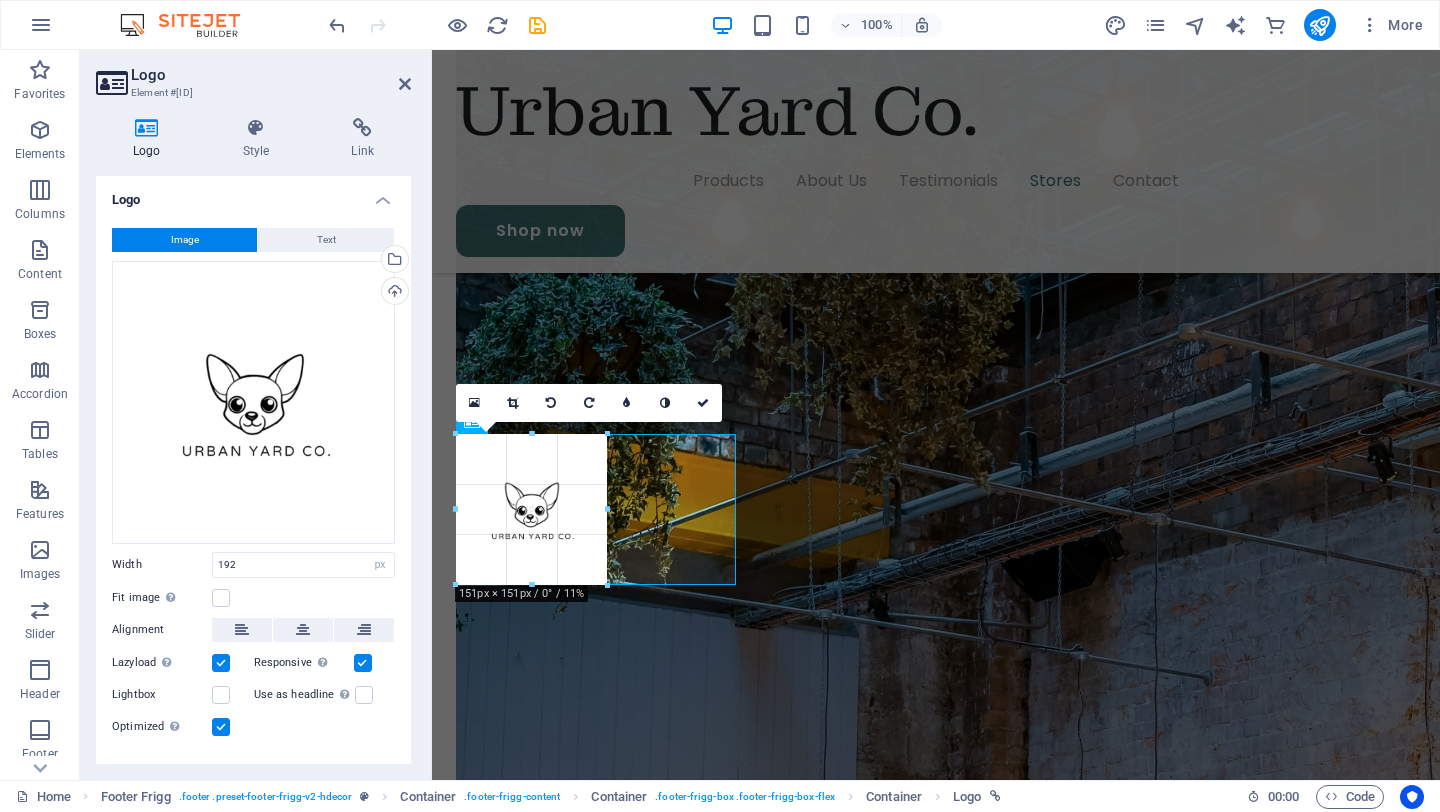 drag, startPoint x: 647, startPoint y: 528, endPoint x: 606, endPoint y: 504, distance: 47.507893 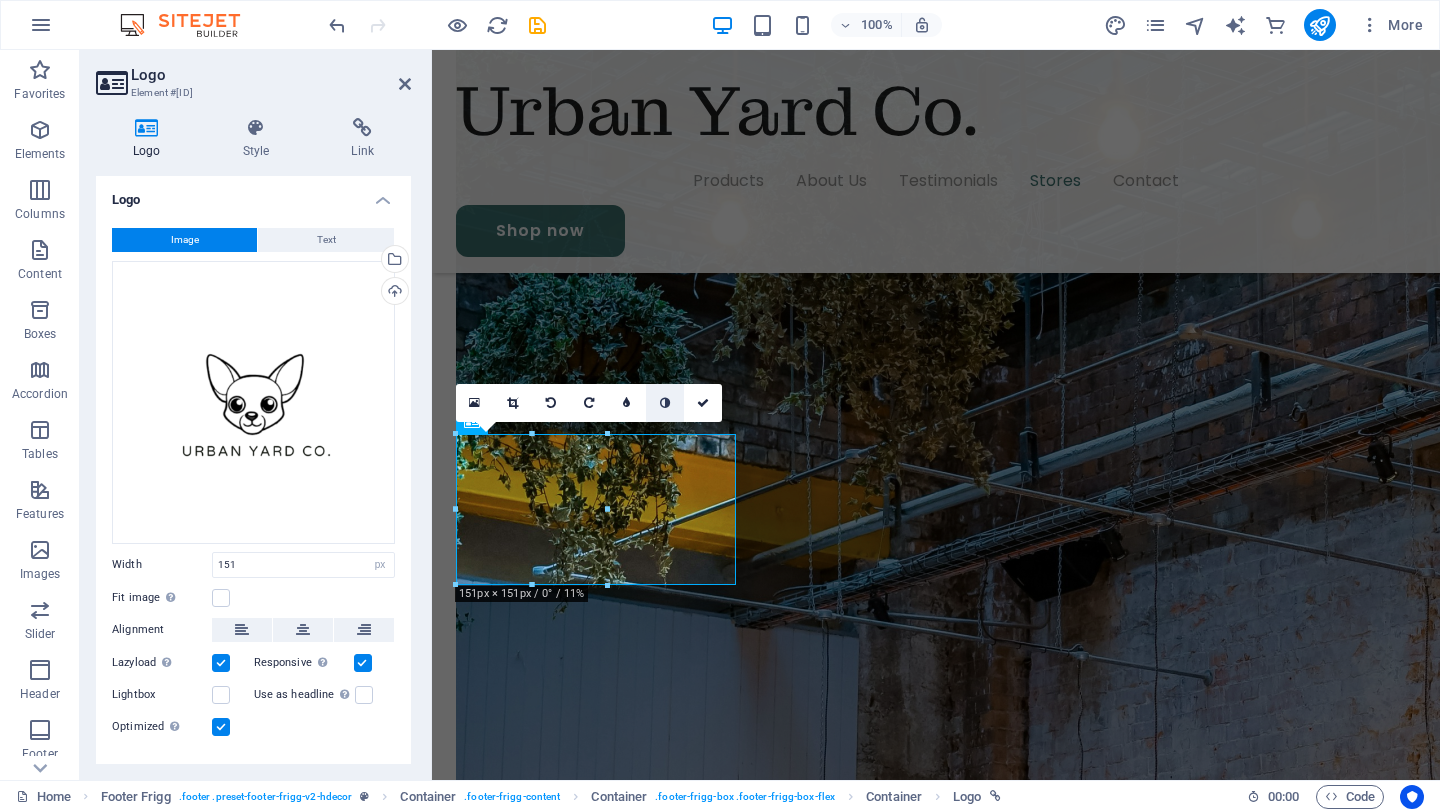 click at bounding box center [665, 403] 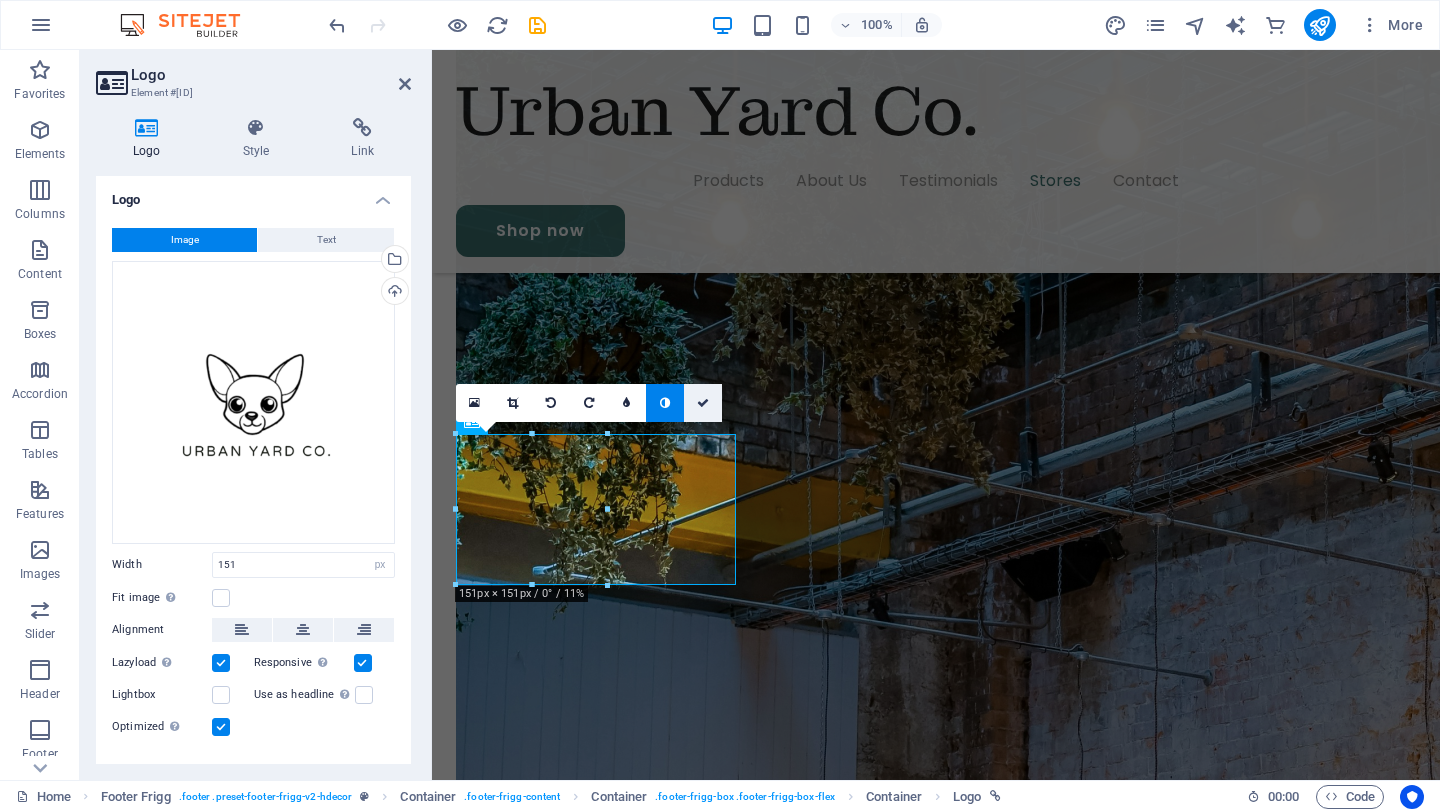 click at bounding box center [703, 403] 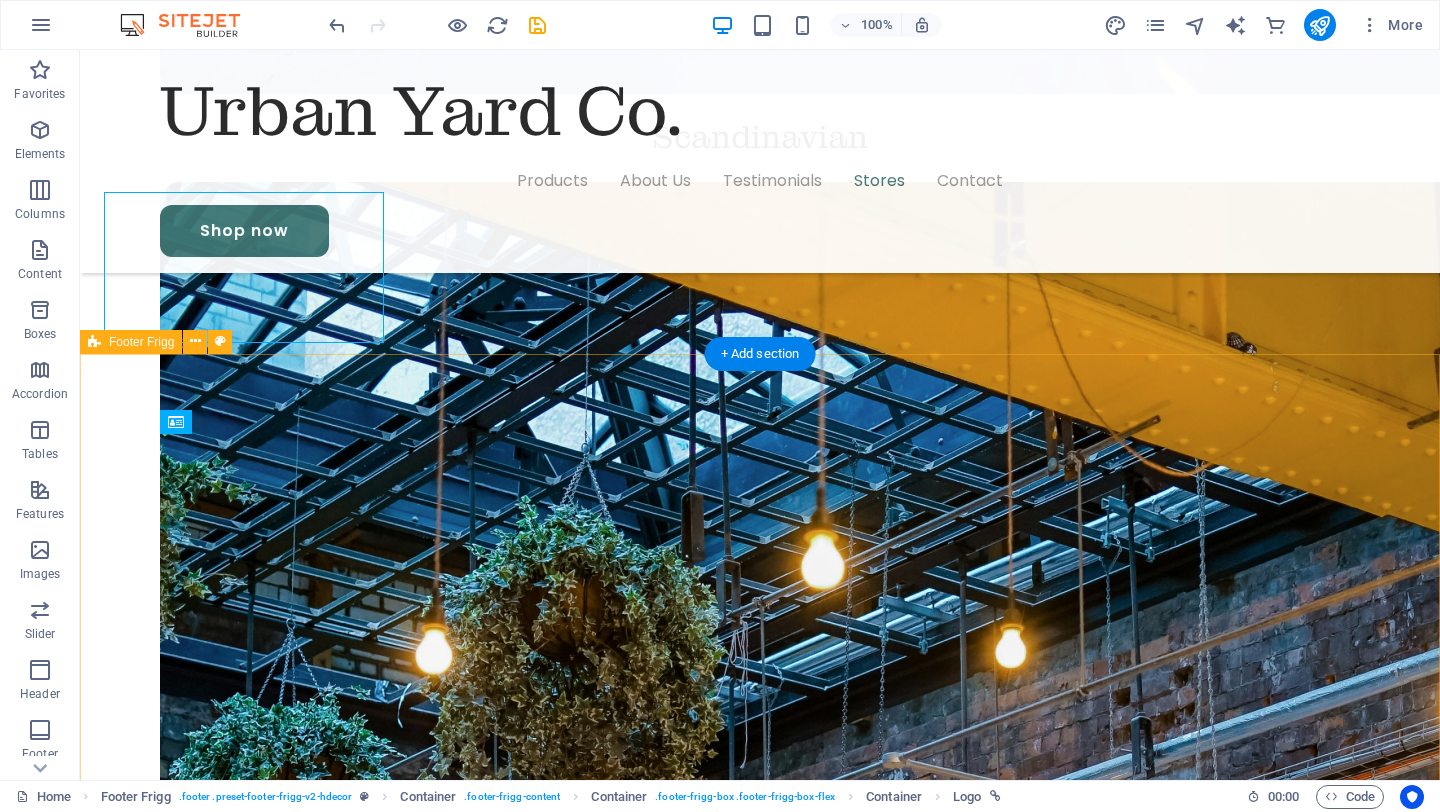 scroll, scrollTop: 5192, scrollLeft: 0, axis: vertical 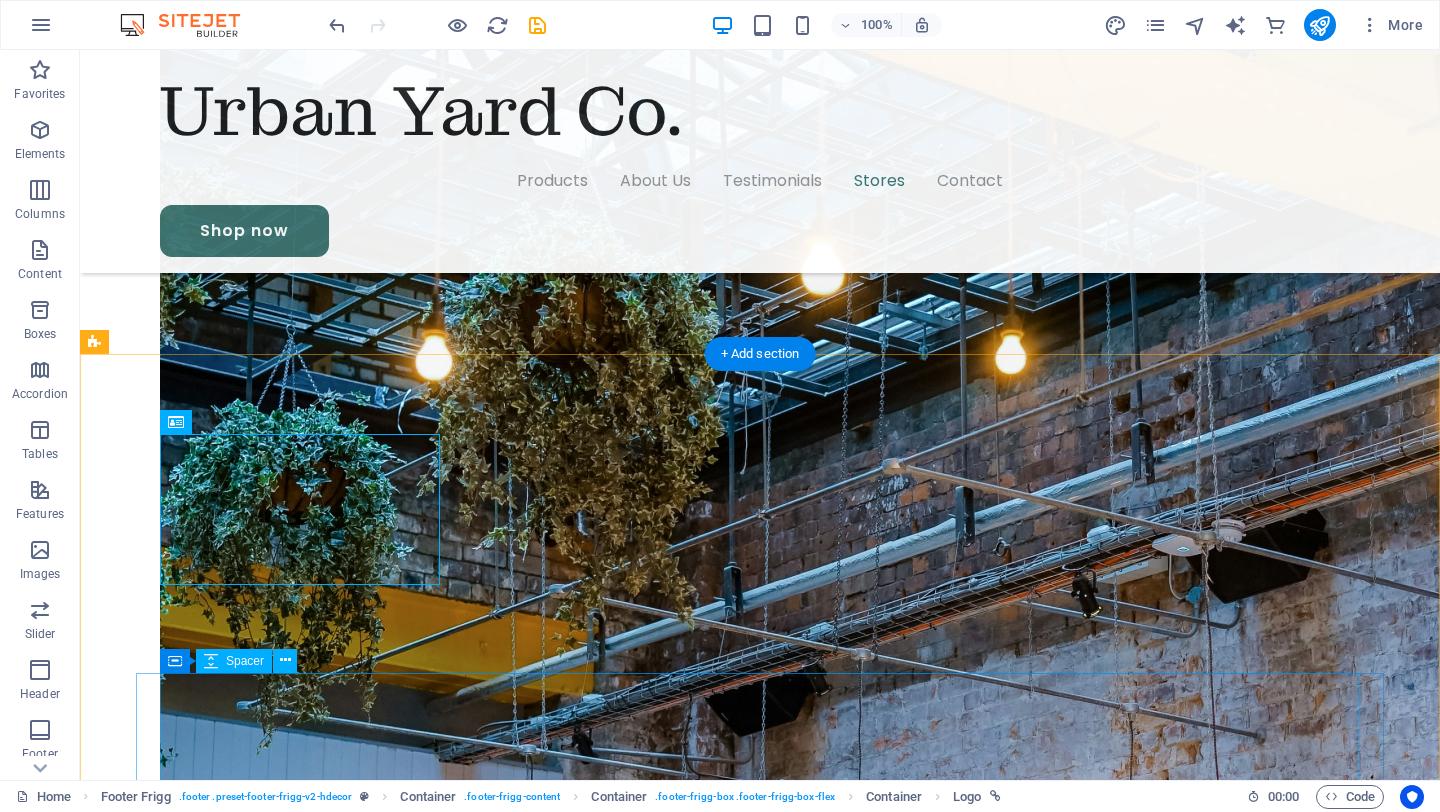 click at bounding box center [760, 13627] 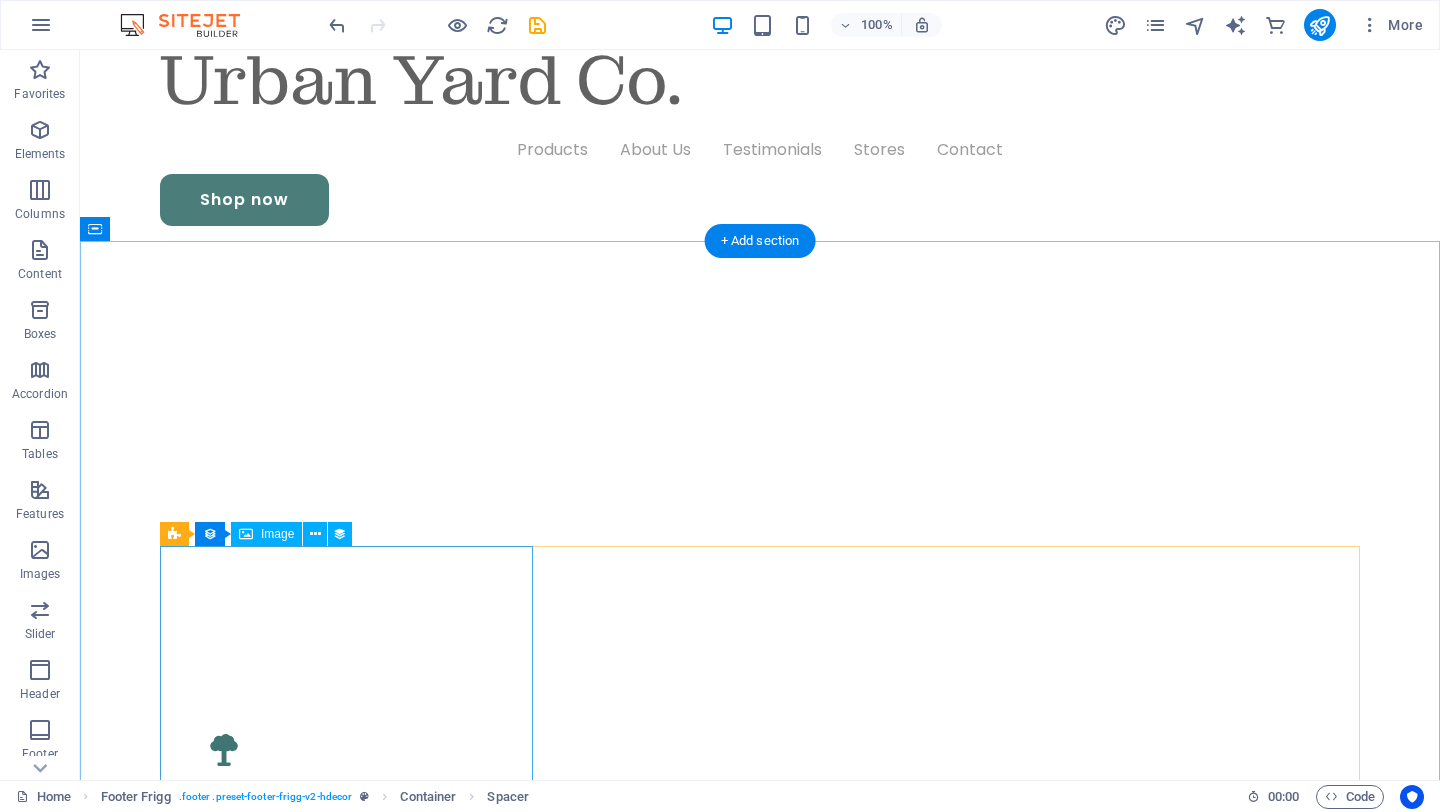 scroll, scrollTop: 0, scrollLeft: 0, axis: both 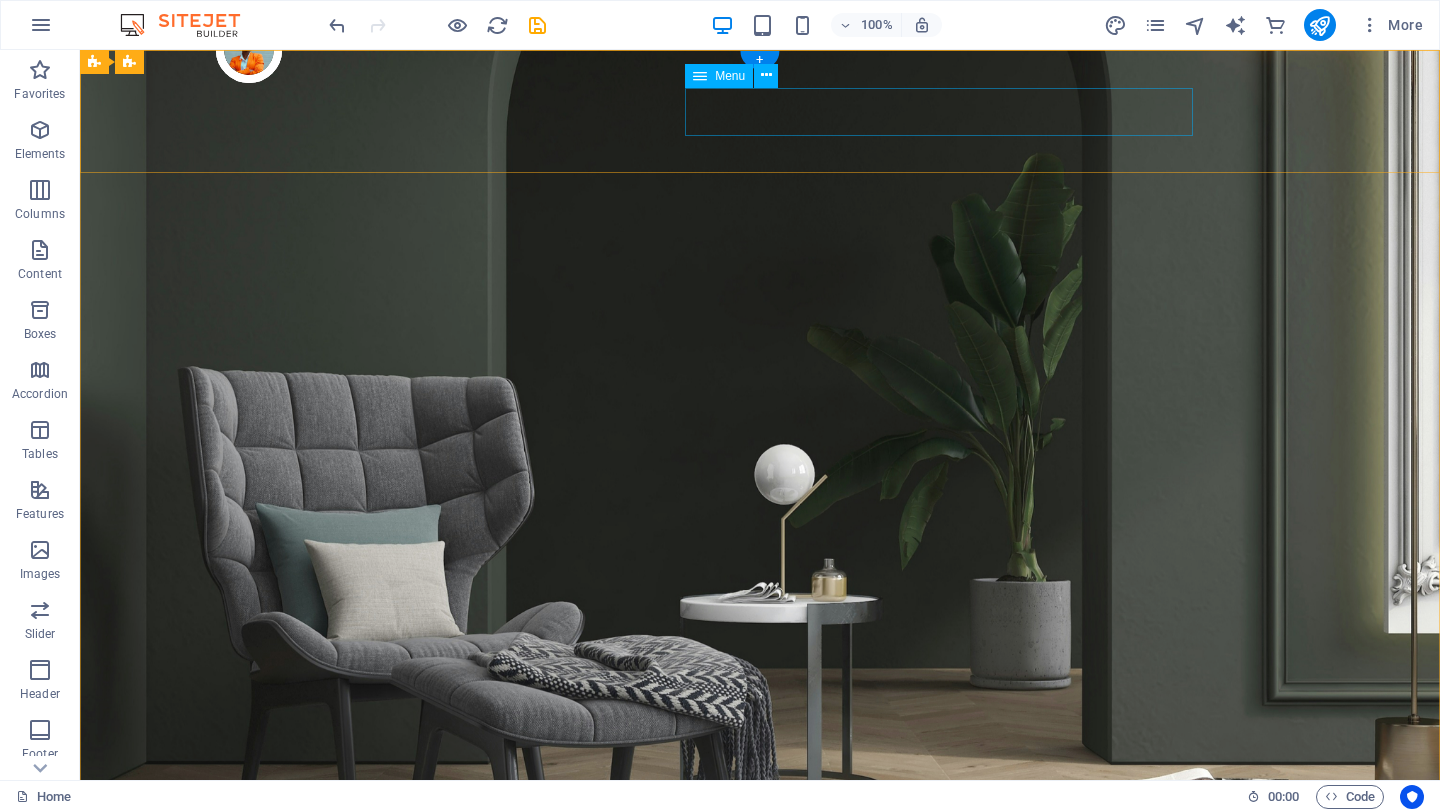 click on "Products About Us Testimonials Stores Contact" at bounding box center (760, 1057) 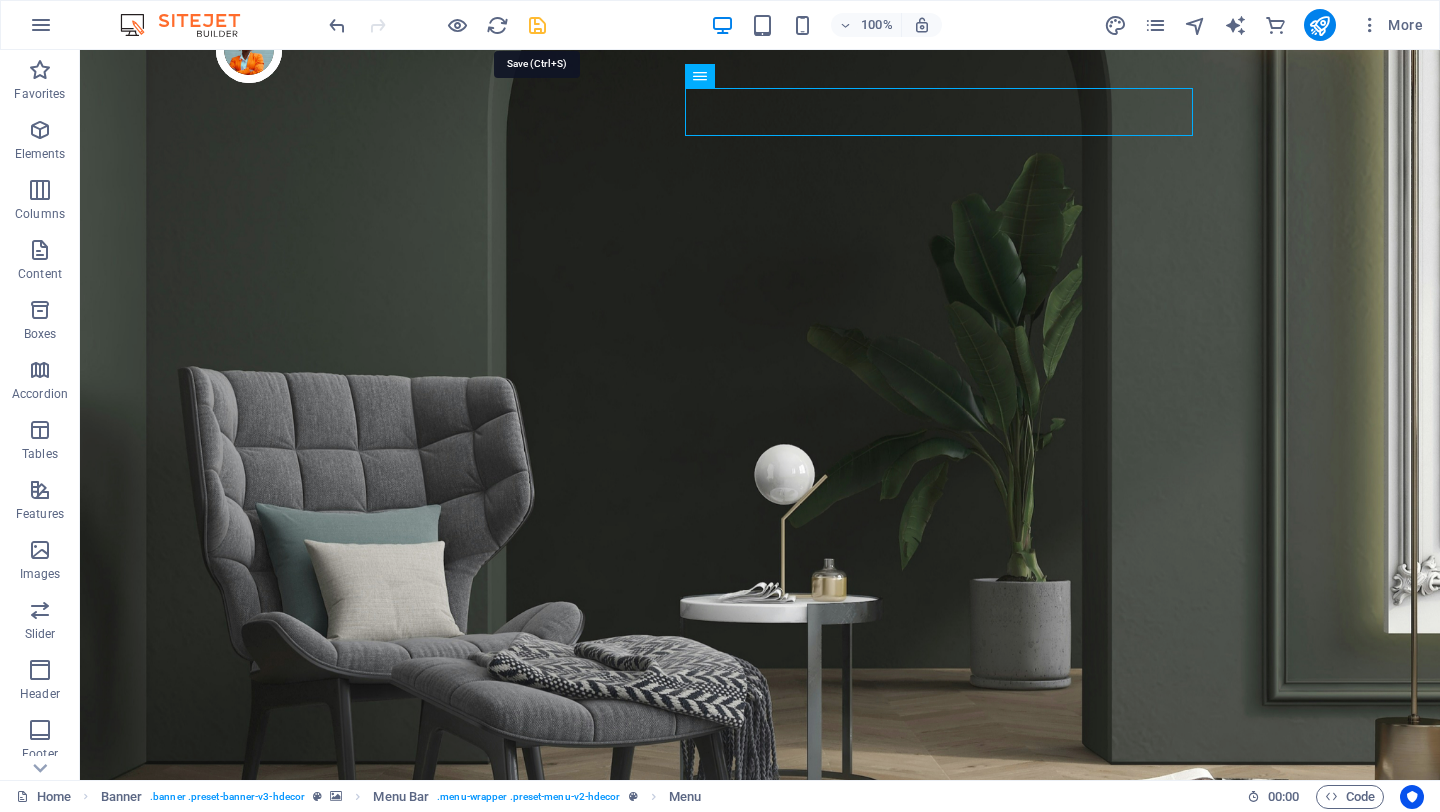 click at bounding box center [537, 25] 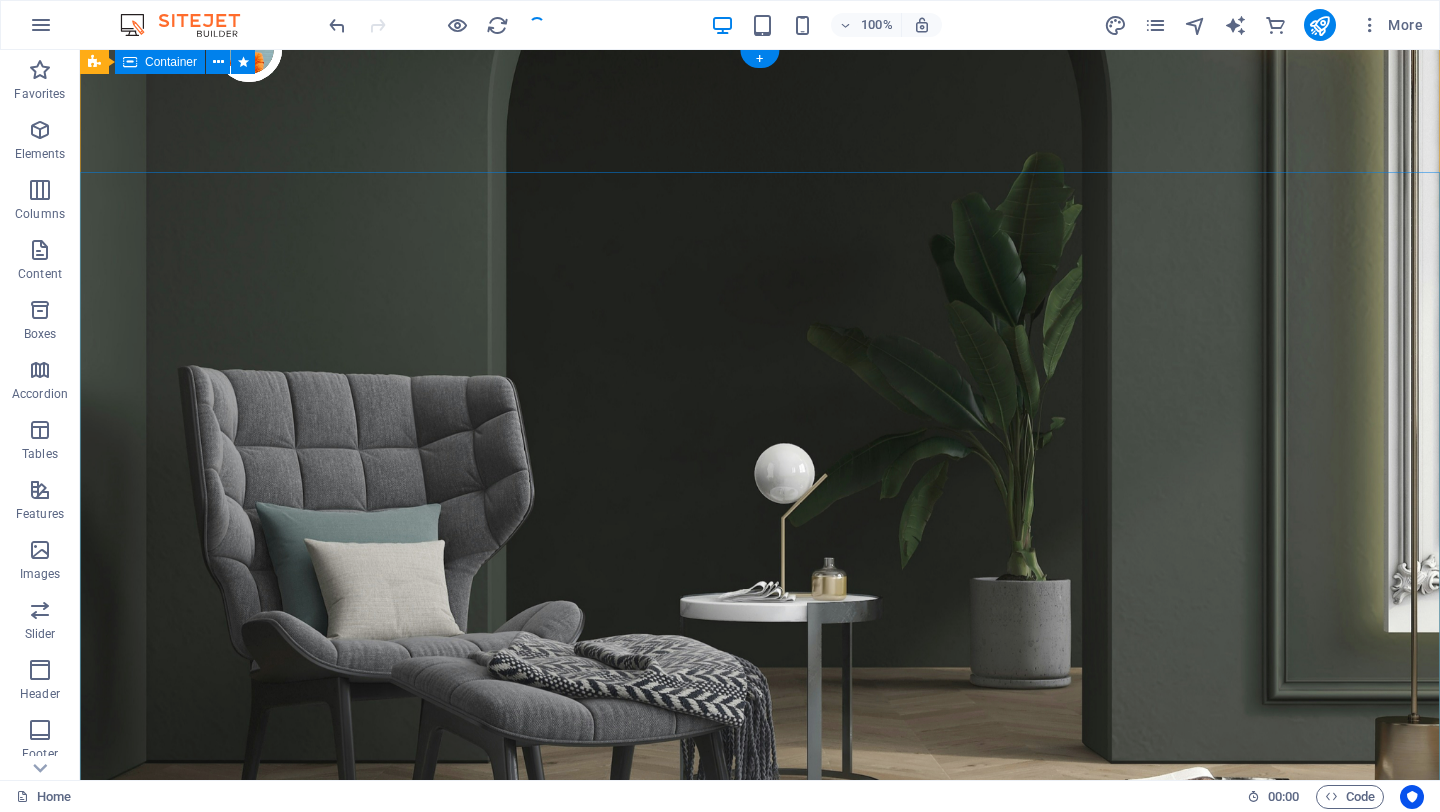 scroll, scrollTop: 0, scrollLeft: 0, axis: both 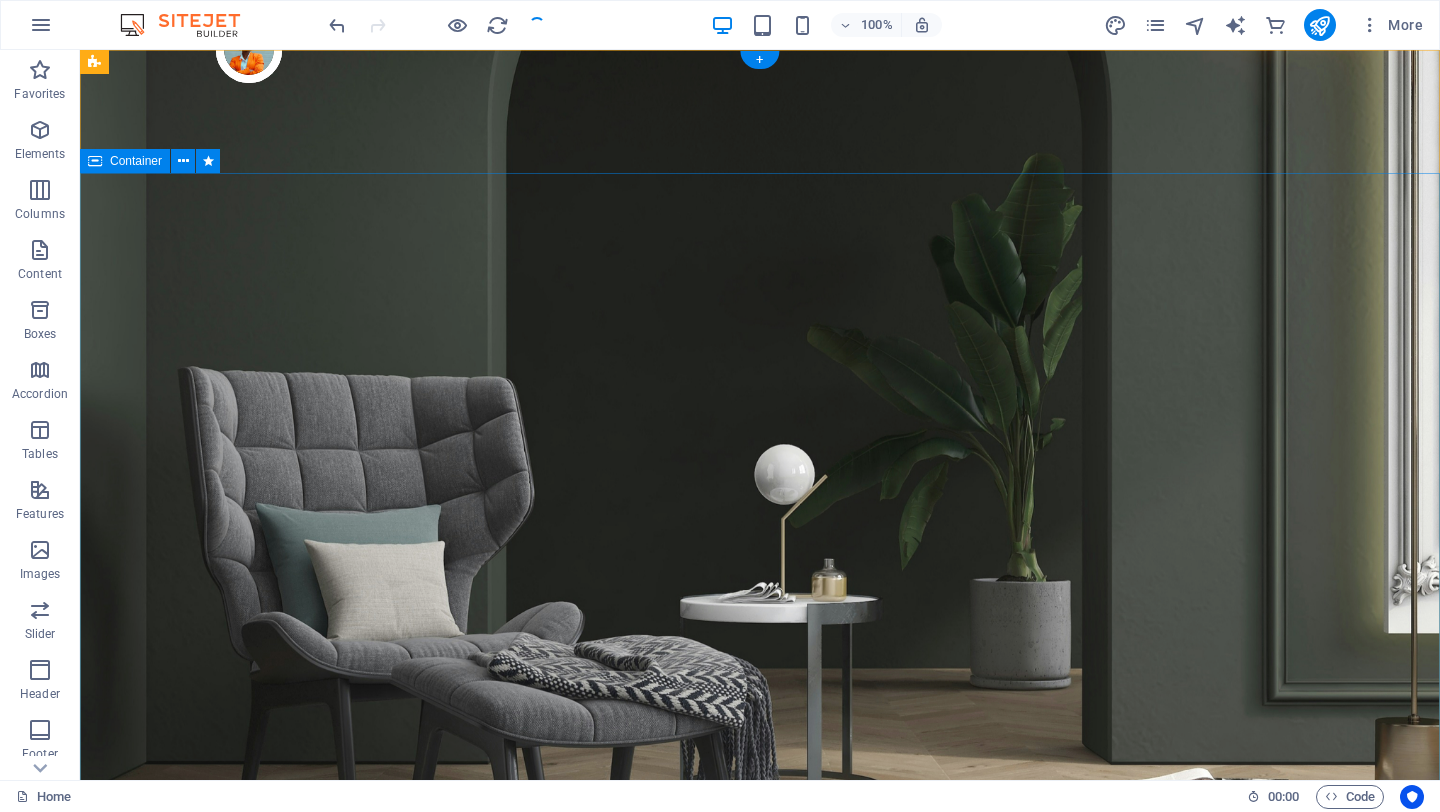 click on "Designed for Dogs. Loved by Humans Natural Potty Solutions for Urban Dogs" at bounding box center (760, 1347) 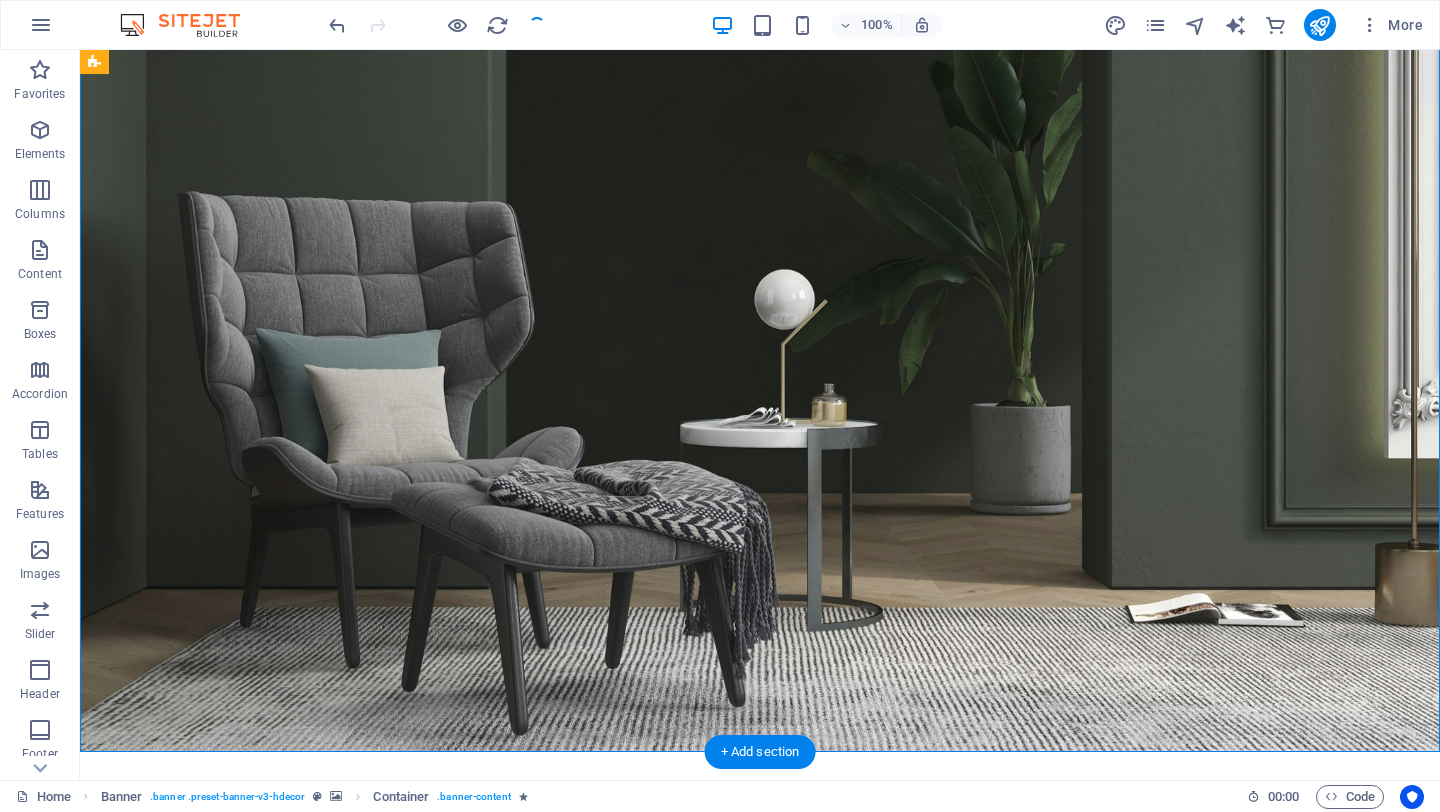 scroll, scrollTop: 176, scrollLeft: 0, axis: vertical 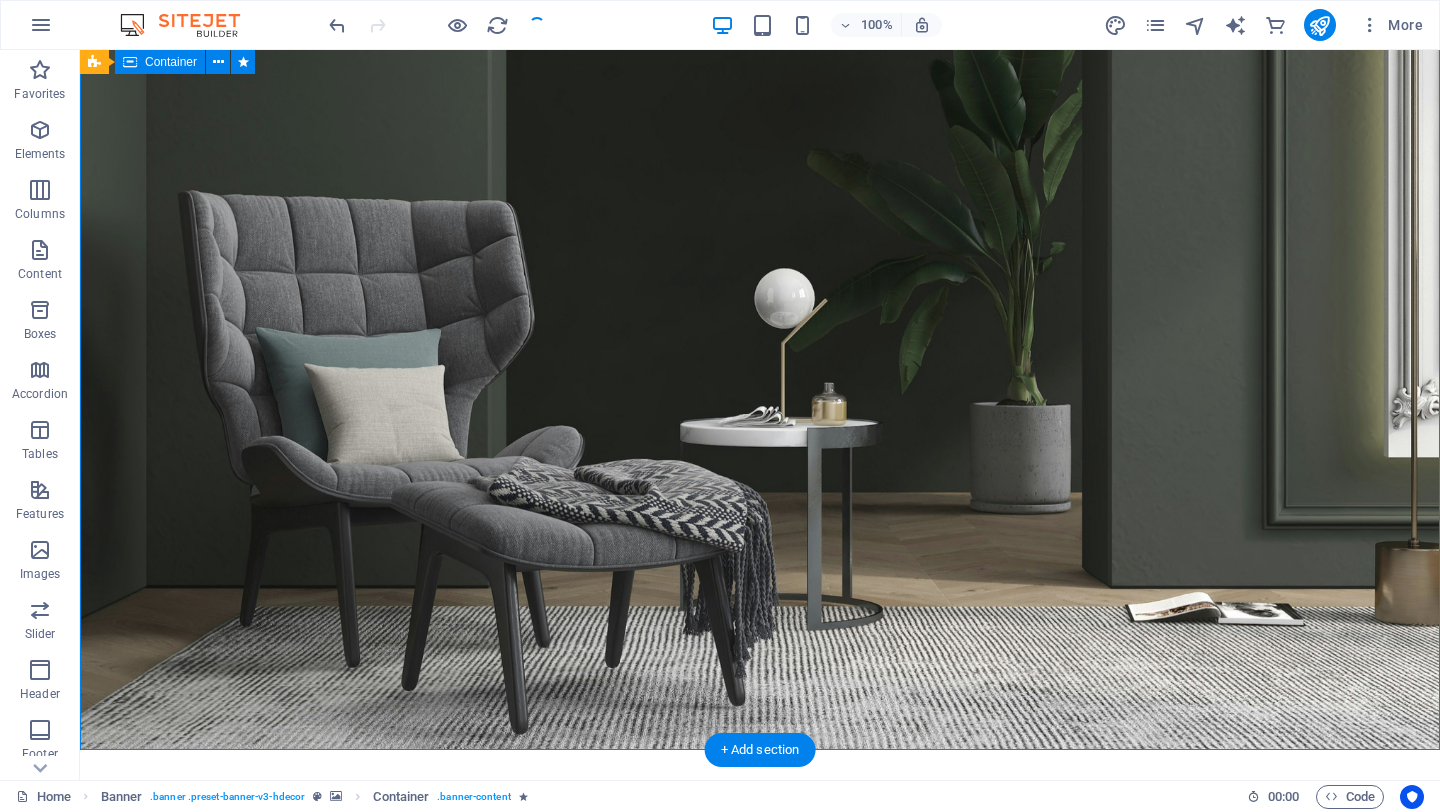 click on "Designed for Dogs. Loved by Humans Natural Potty Solutions for Urban Dogs" at bounding box center (760, 1171) 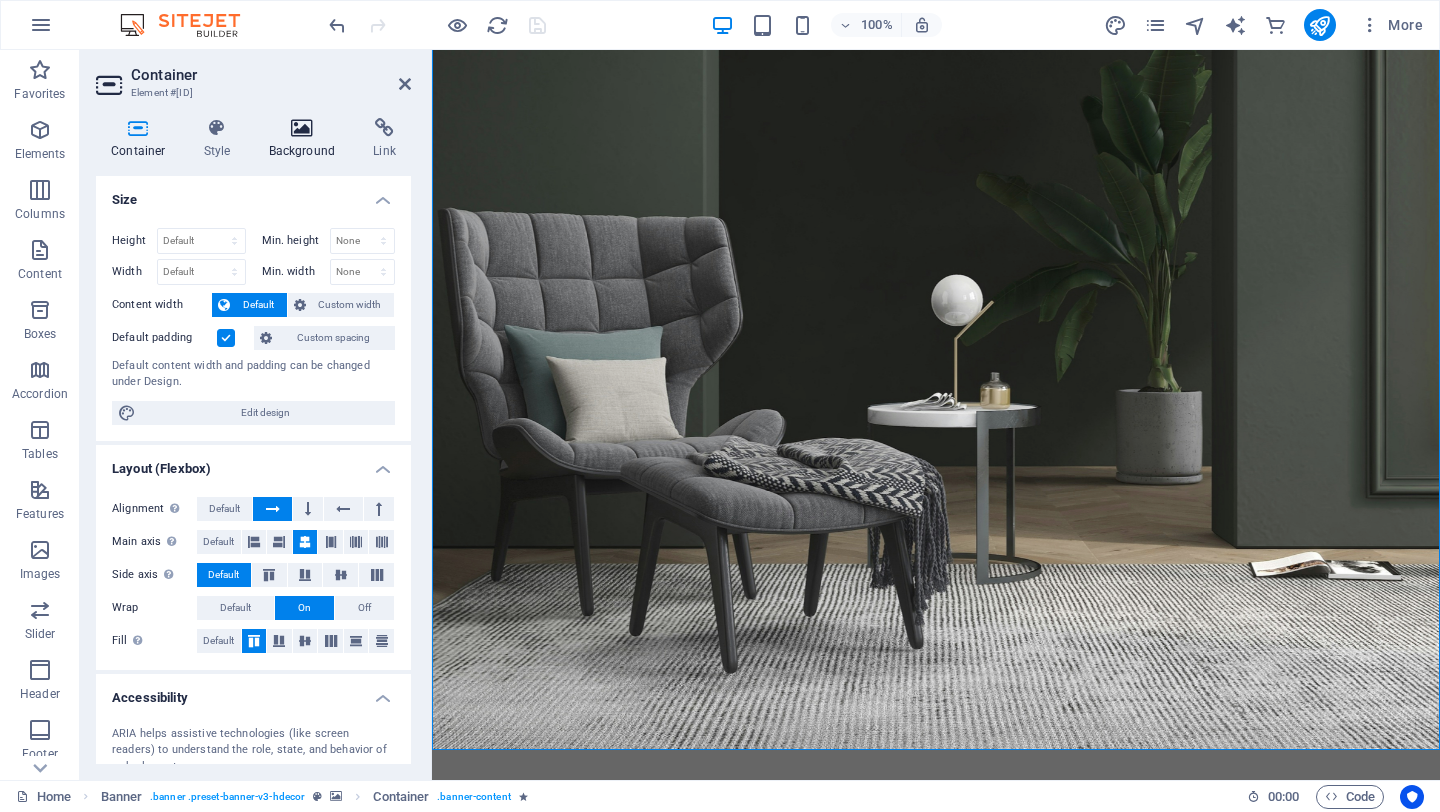click on "Background" at bounding box center [306, 139] 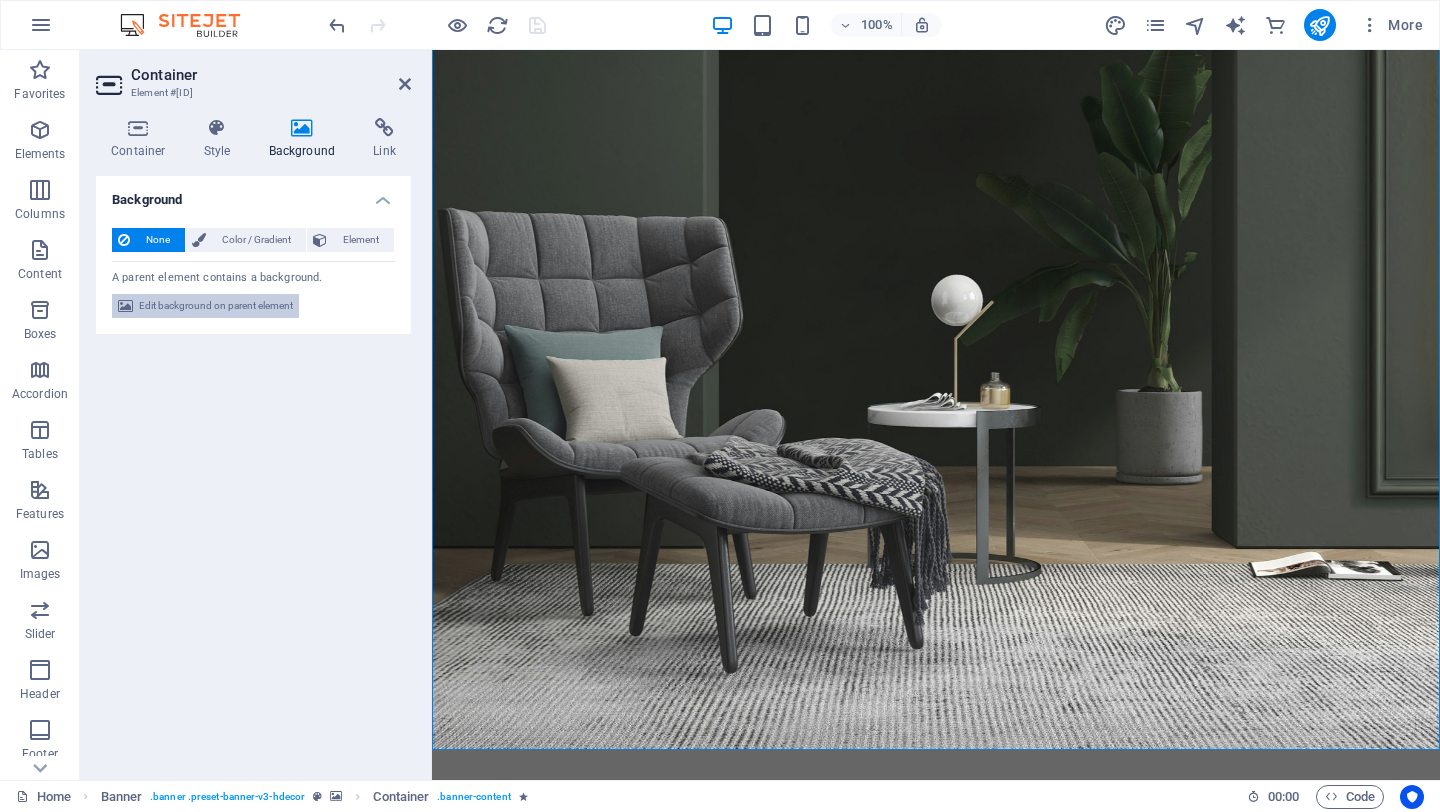 click on "Edit background on parent element" at bounding box center (216, 306) 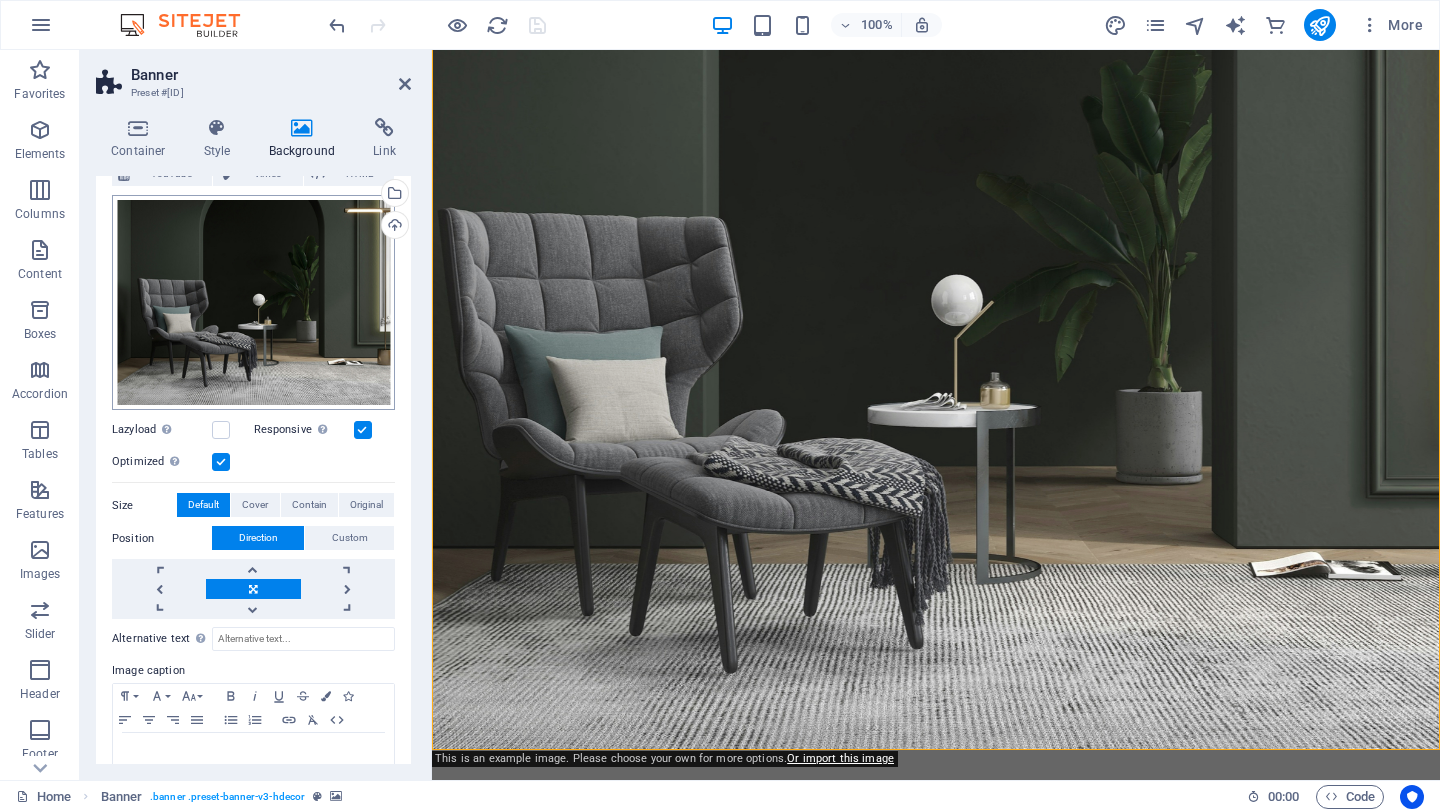 scroll, scrollTop: 157, scrollLeft: 0, axis: vertical 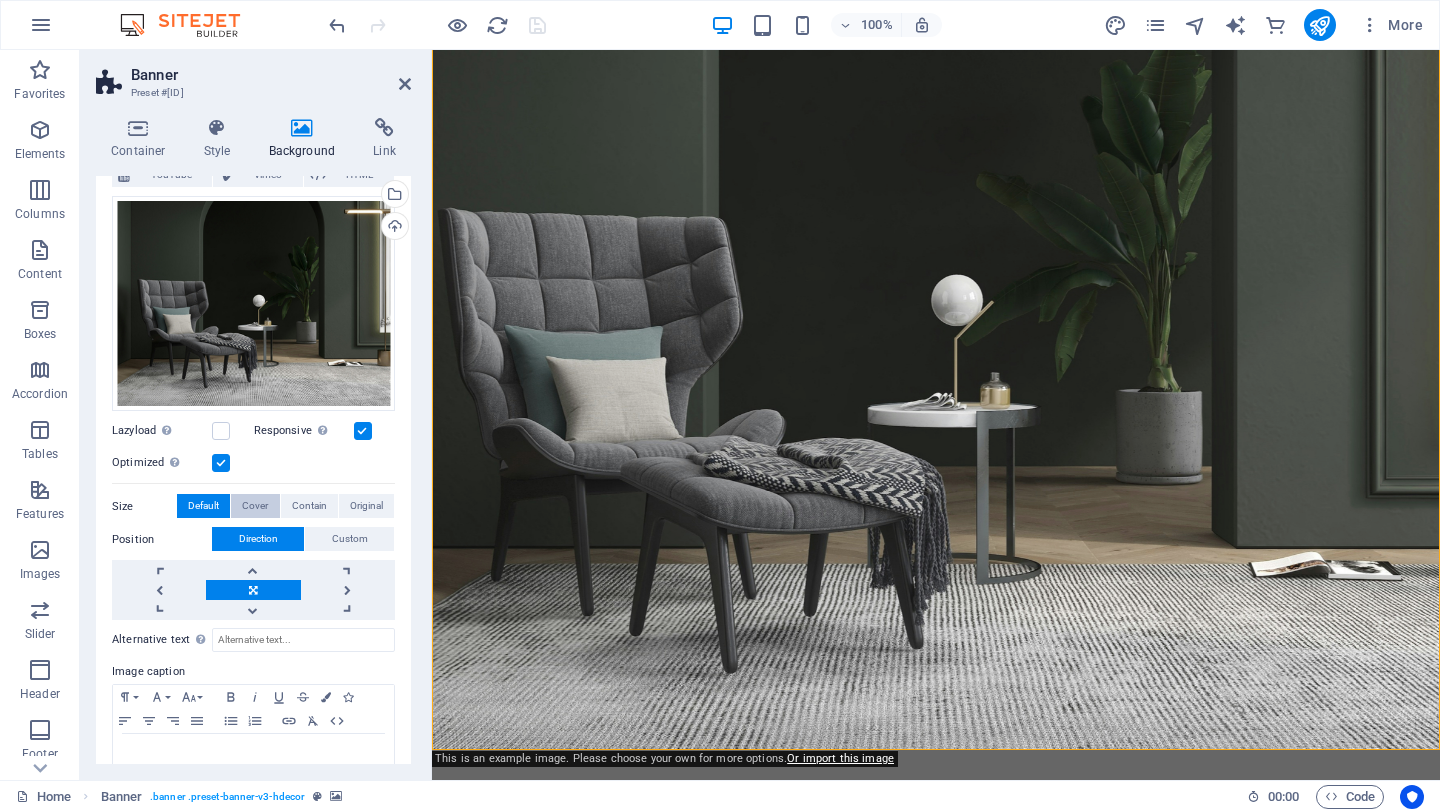 click on "Cover" at bounding box center (255, 506) 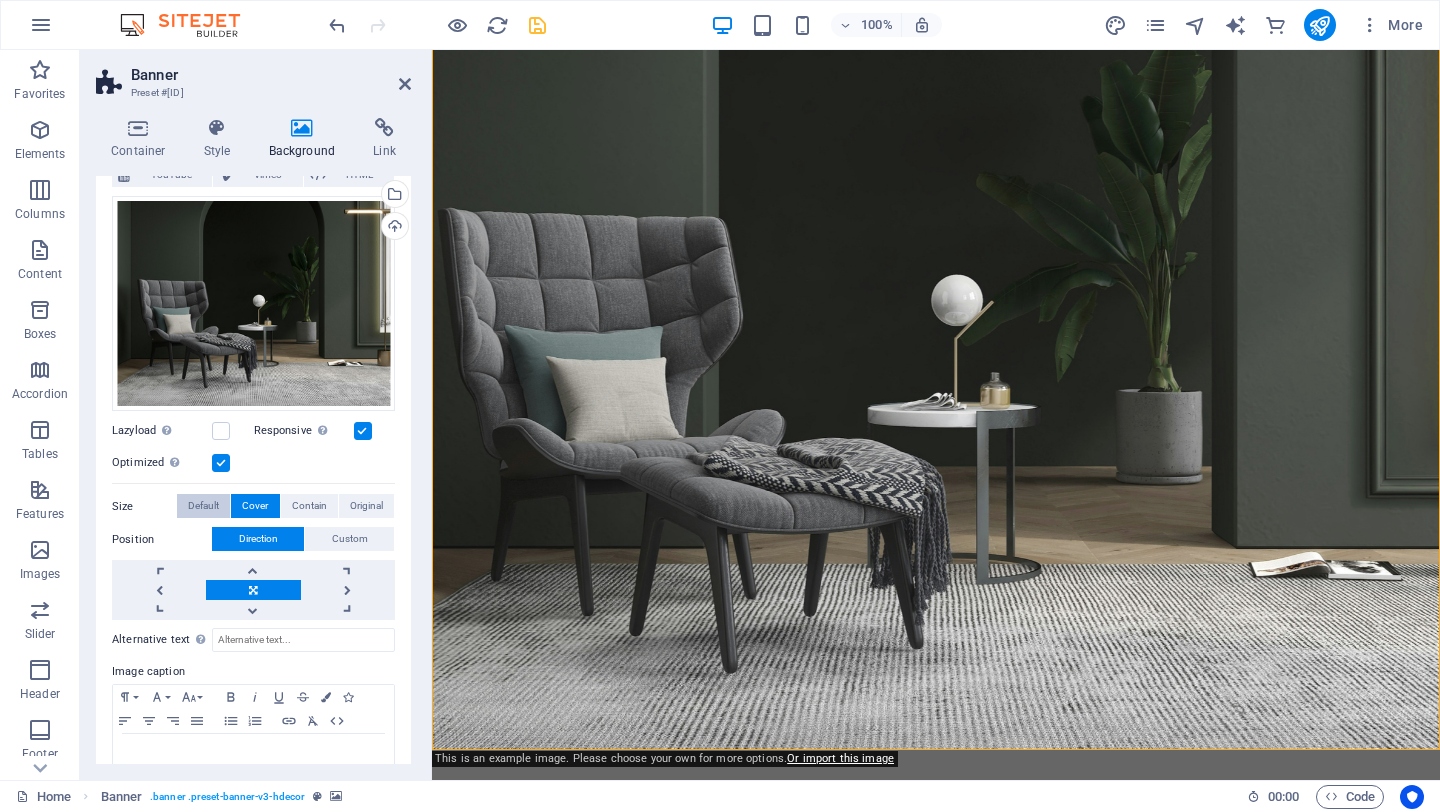 click on "Default" at bounding box center (203, 506) 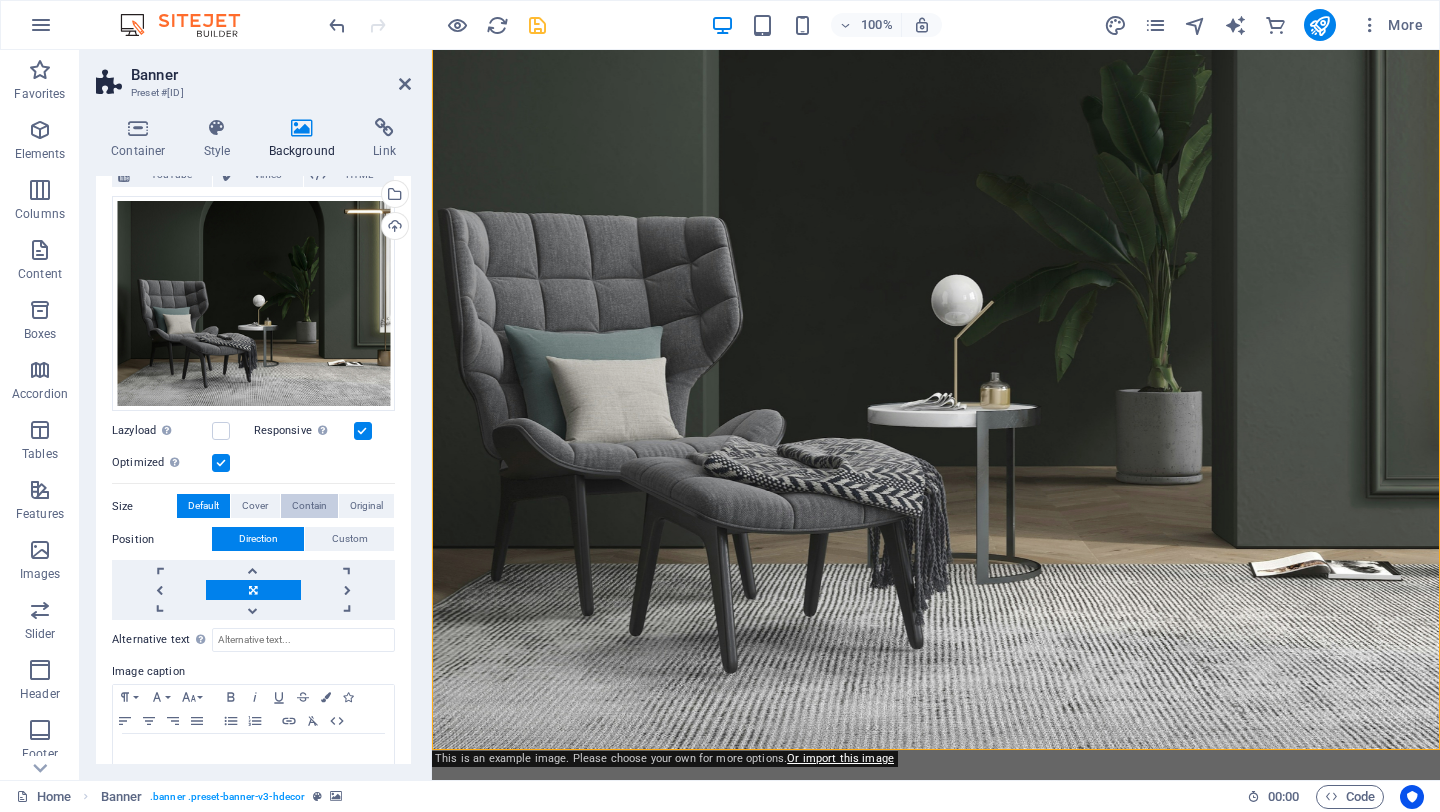 click on "Contain" at bounding box center [309, 506] 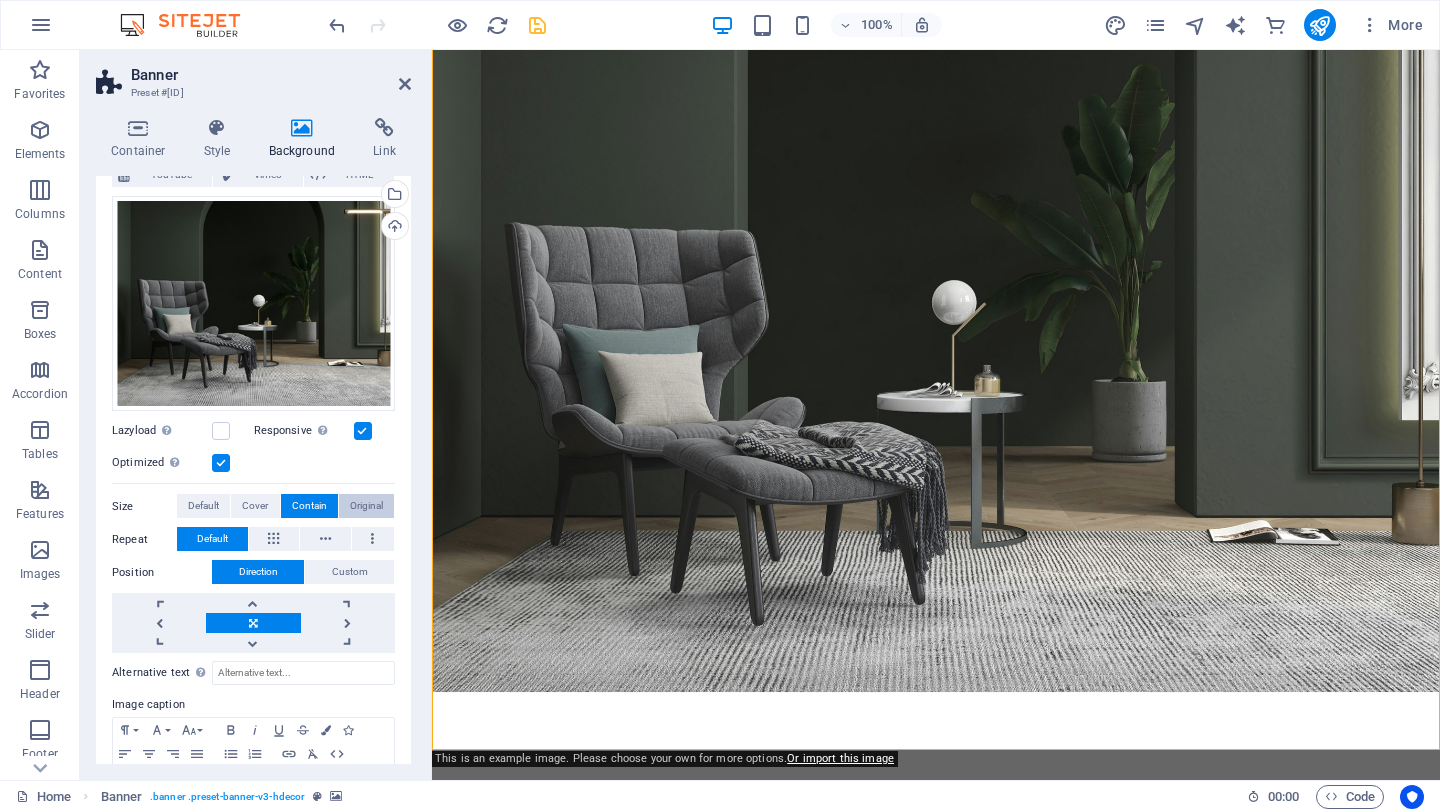 click on "Original" at bounding box center (366, 506) 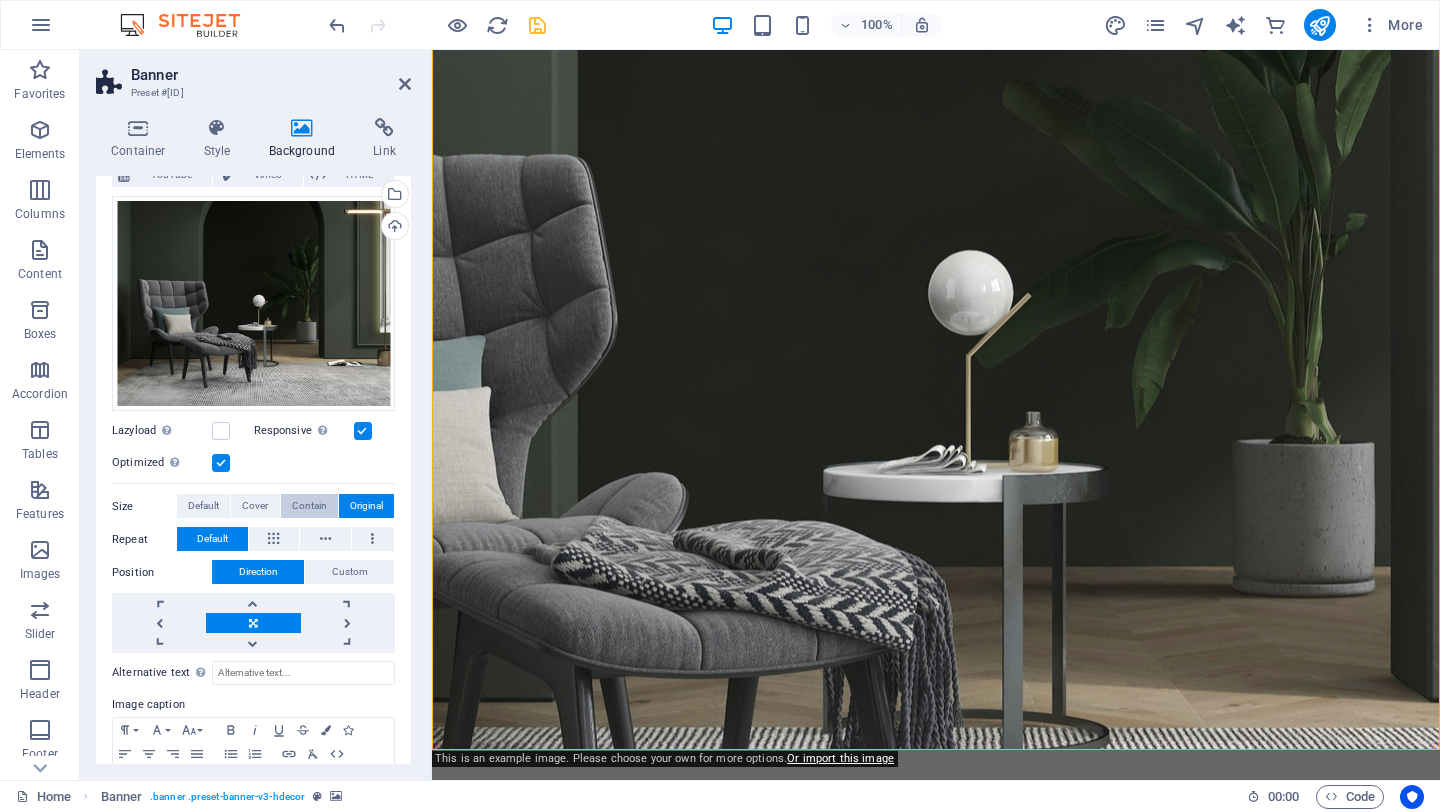 click on "Contain" at bounding box center [309, 506] 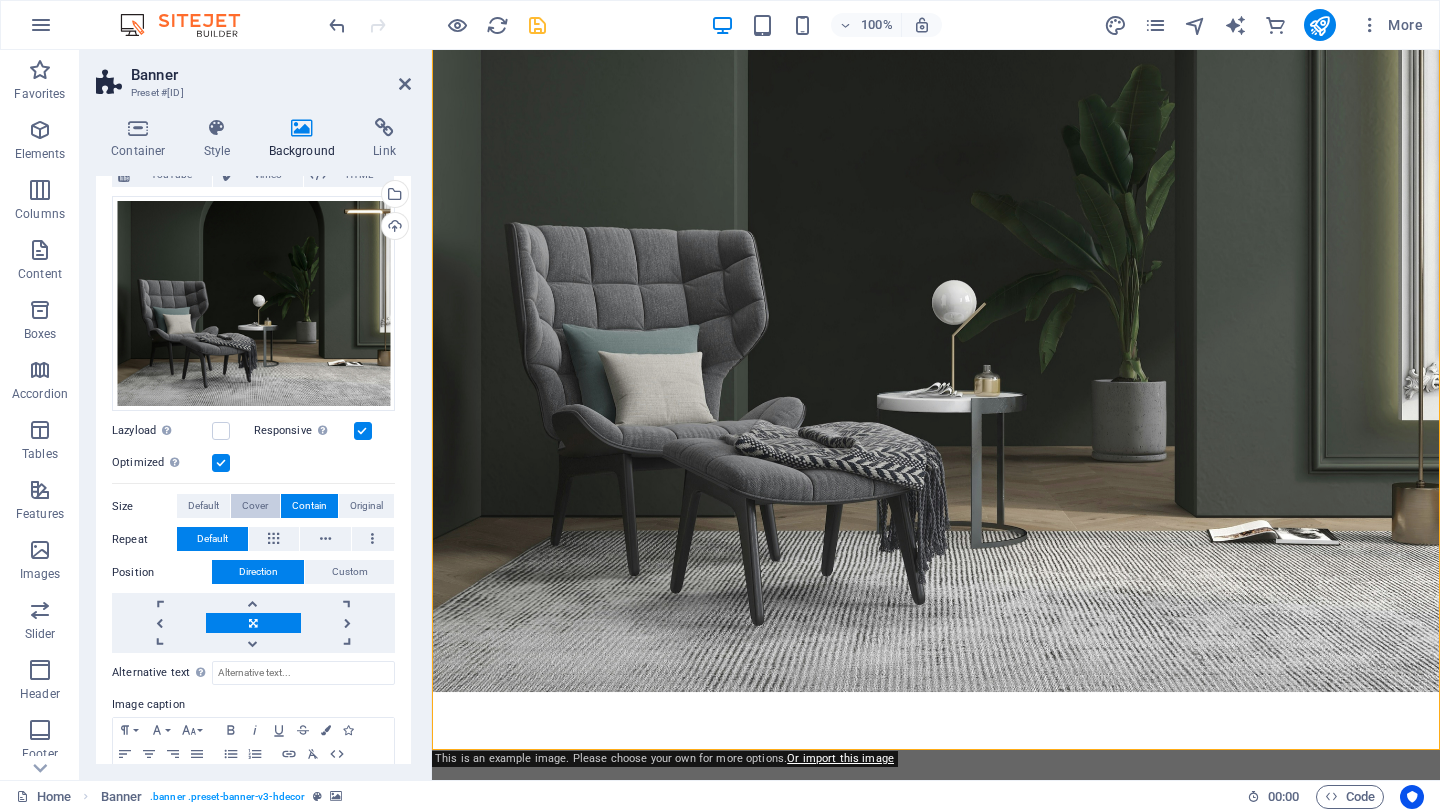 click on "Cover" at bounding box center (255, 506) 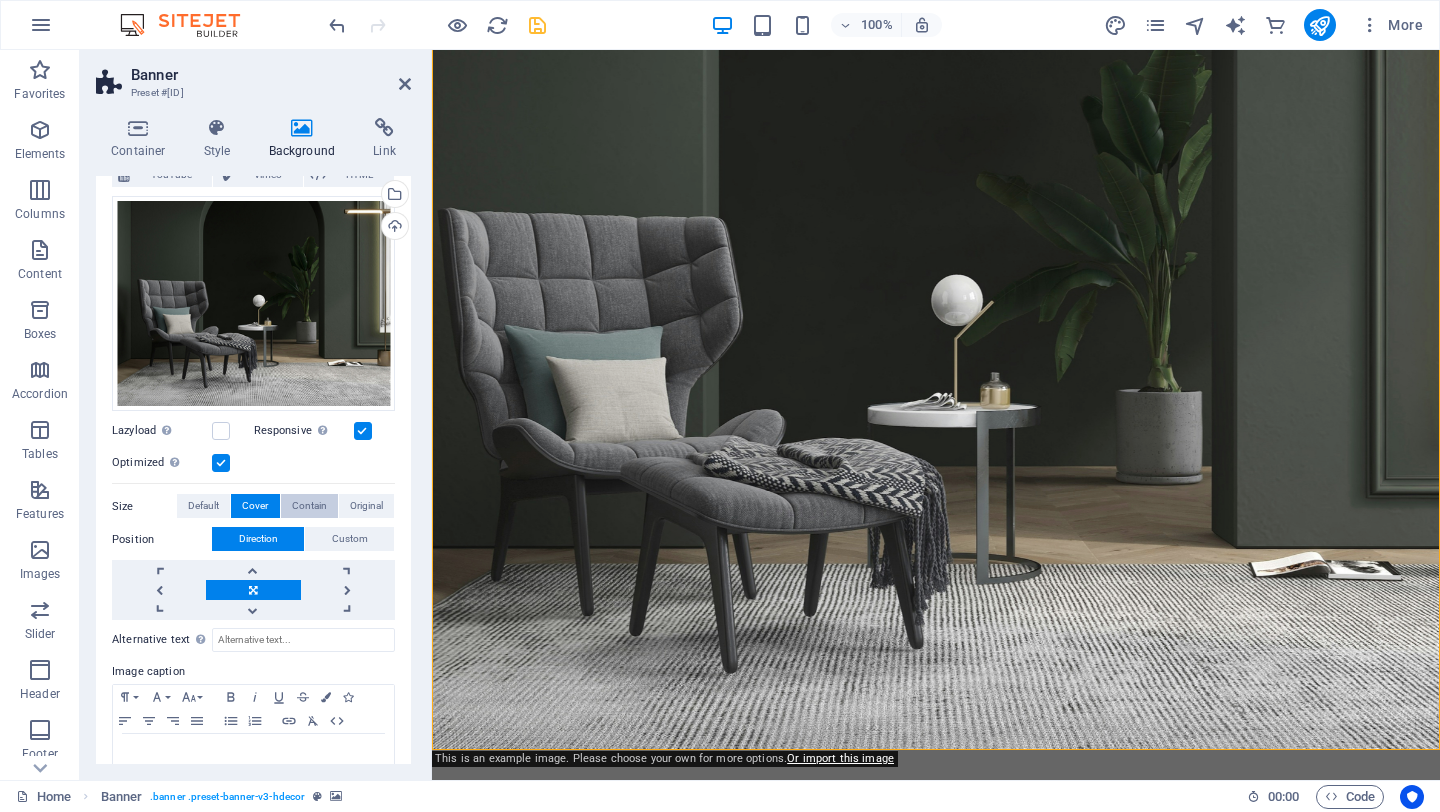 click on "Contain" at bounding box center (309, 506) 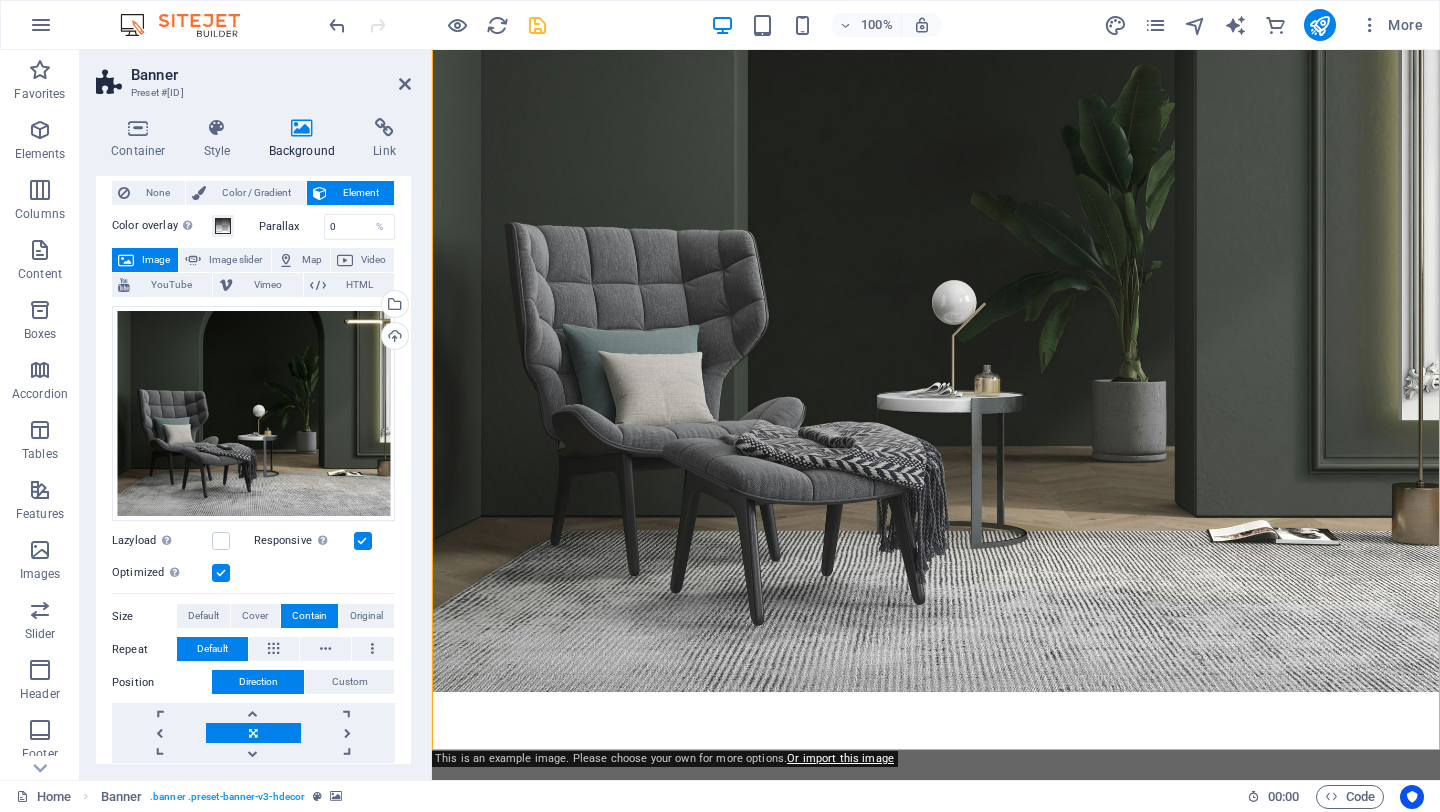 scroll, scrollTop: 39, scrollLeft: 0, axis: vertical 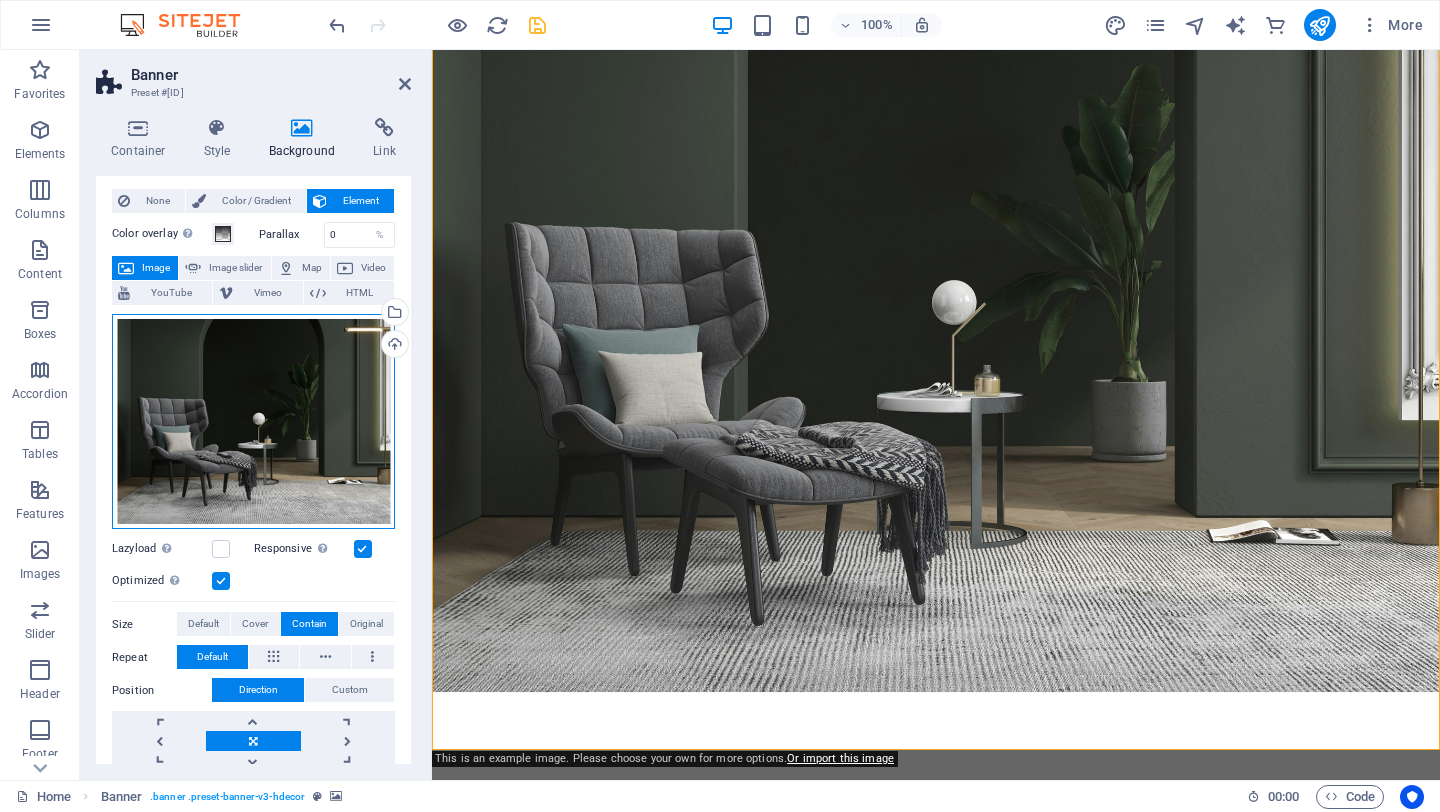 click on "Drag files here, click to choose files or select files from Files or our free stock photos & videos" at bounding box center [253, 421] 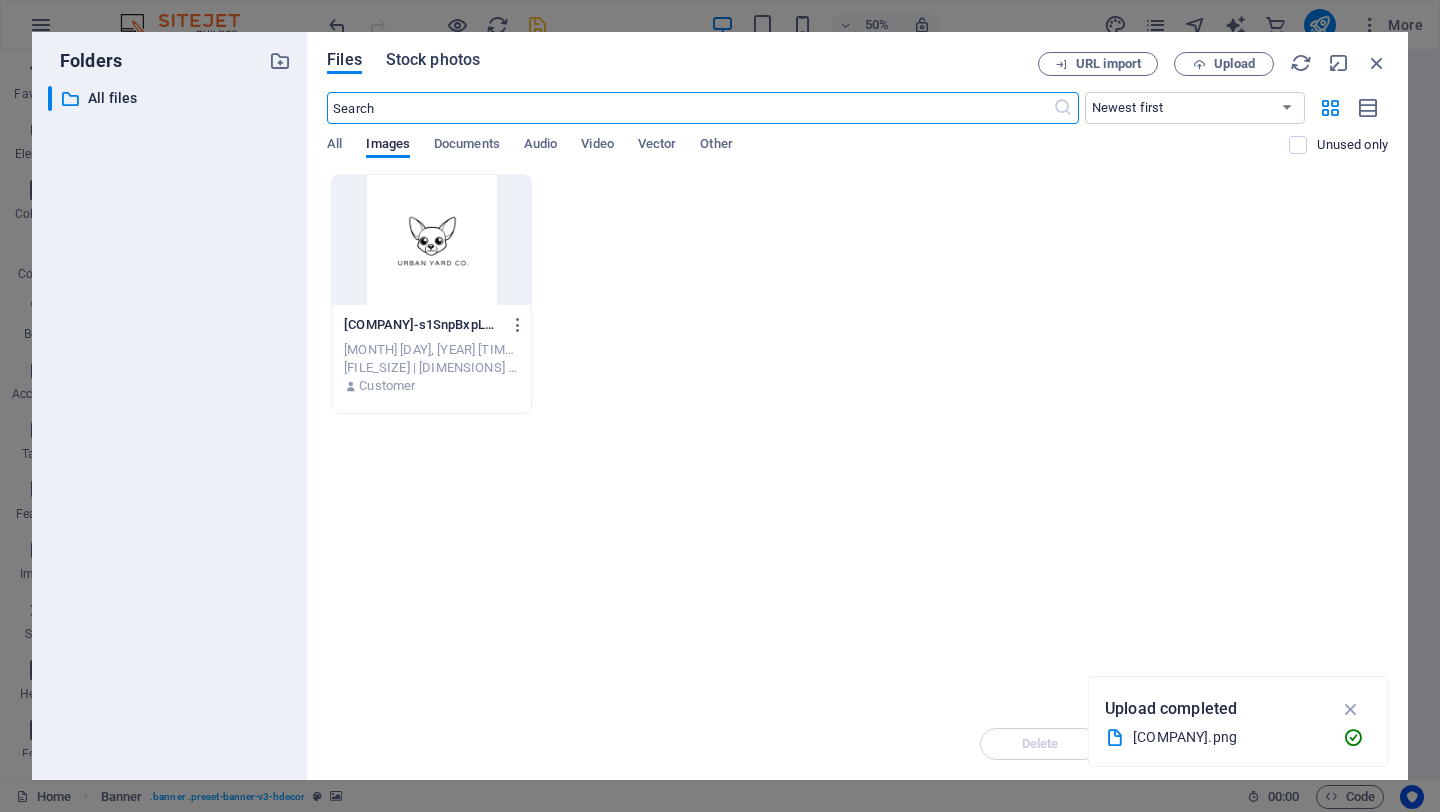 click on "Stock photos" at bounding box center [433, 60] 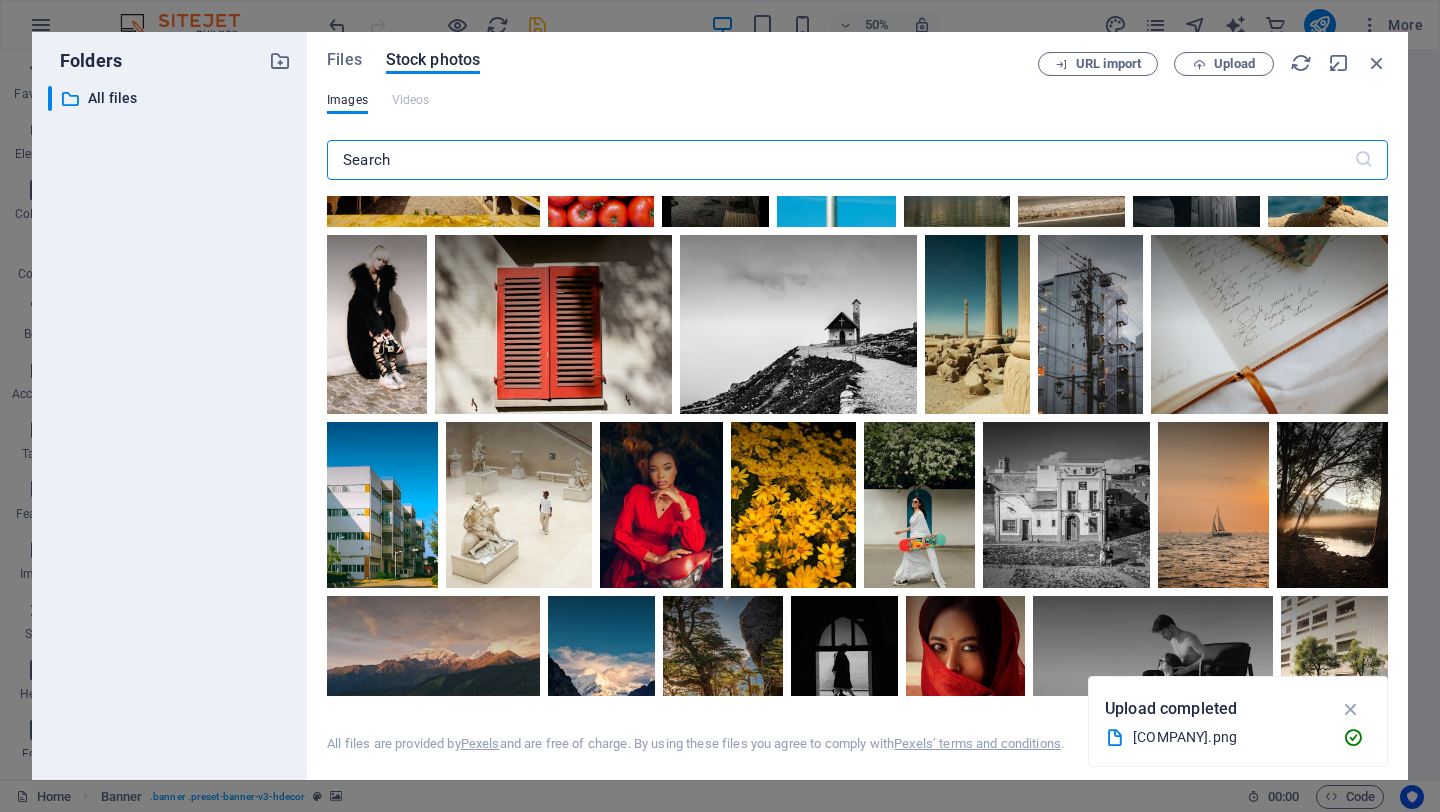 scroll, scrollTop: 0, scrollLeft: 0, axis: both 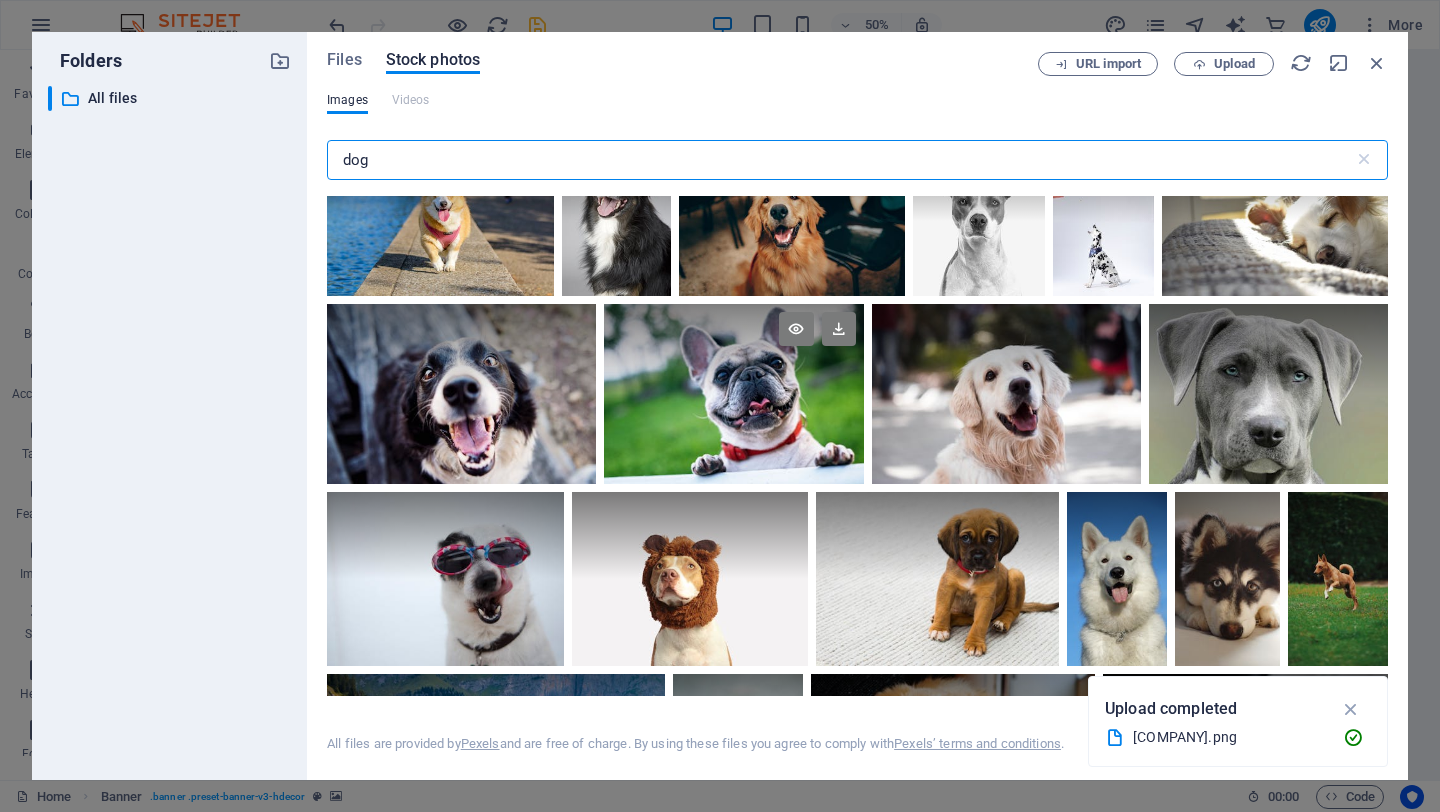 click at bounding box center [734, 394] 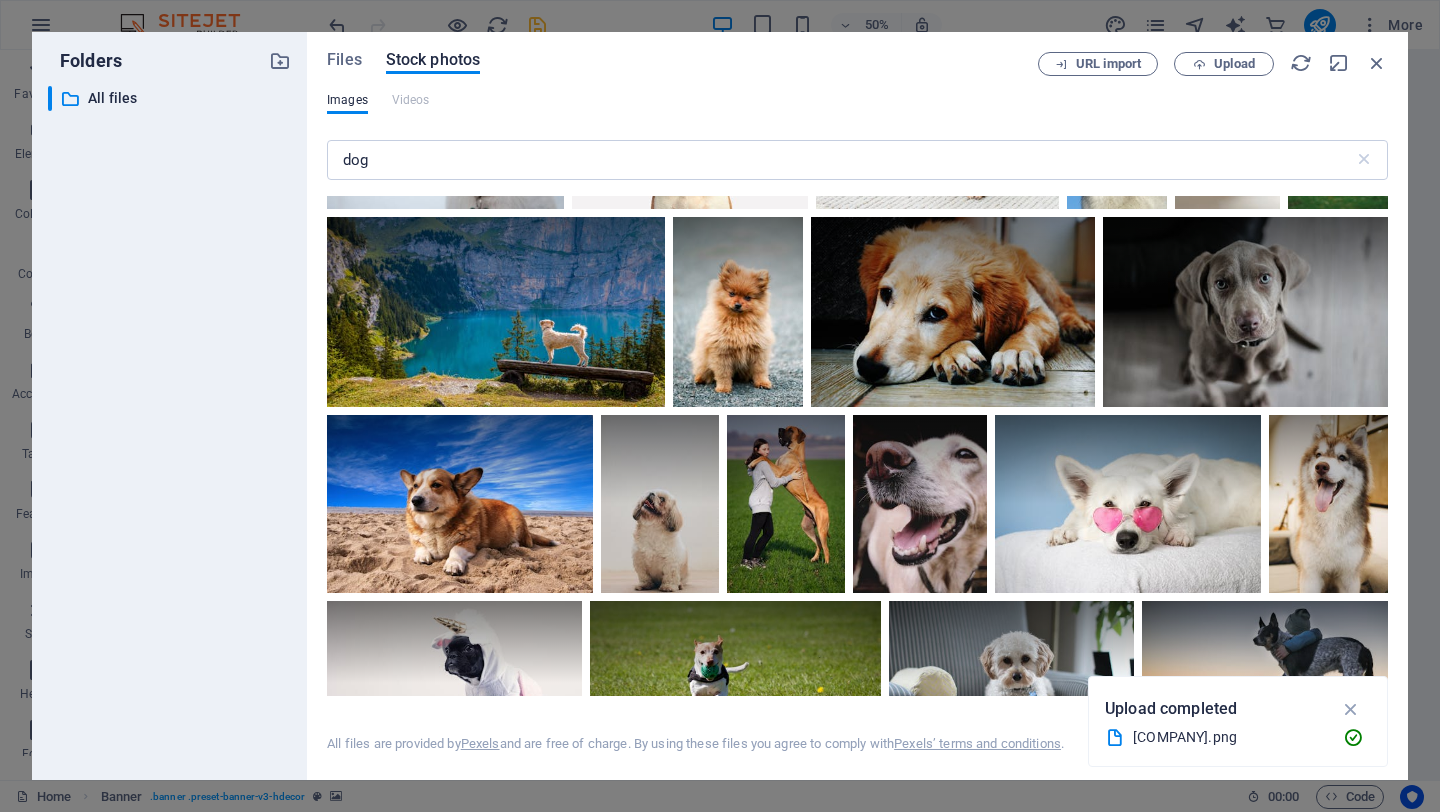 scroll, scrollTop: 983, scrollLeft: 0, axis: vertical 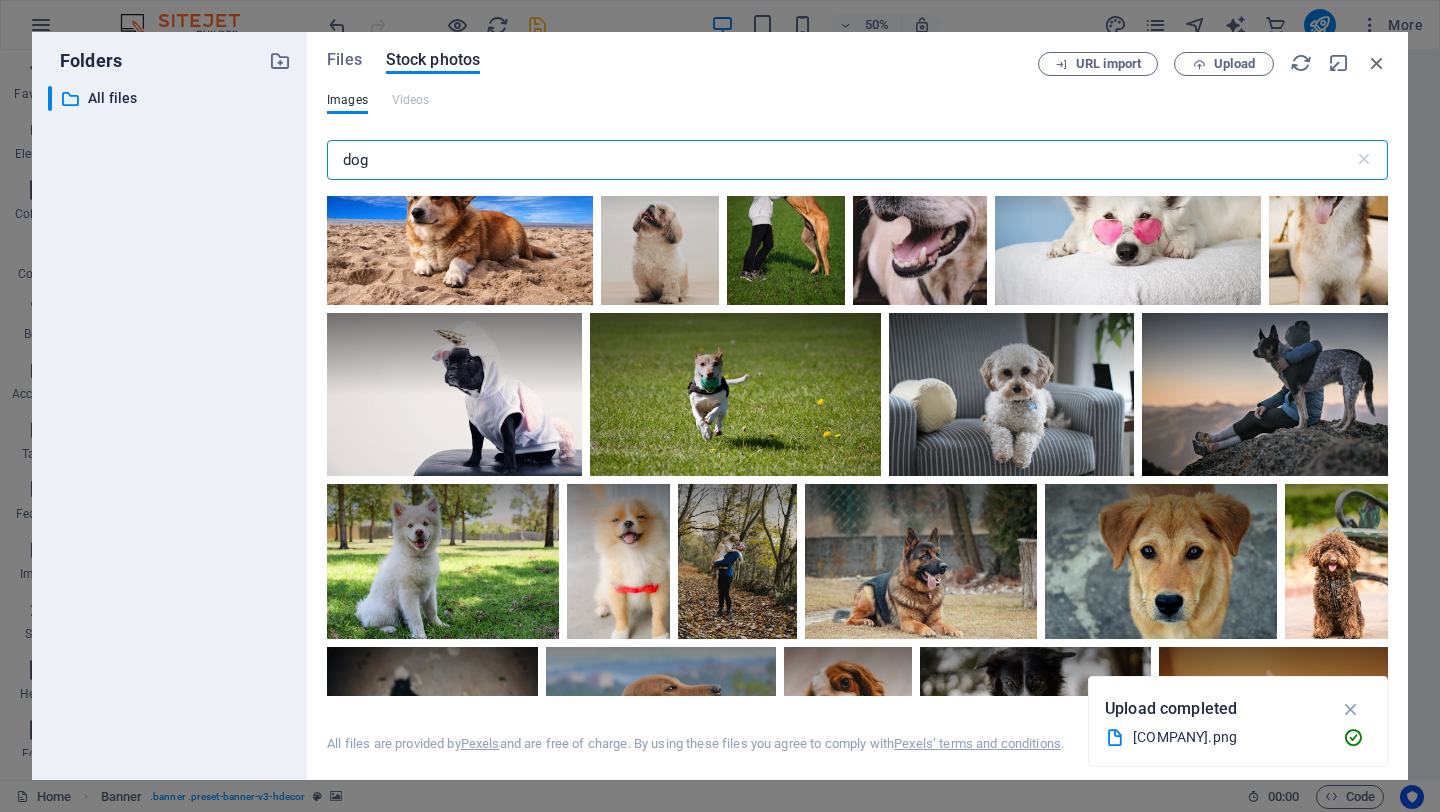 click on "dog" at bounding box center (840, 160) 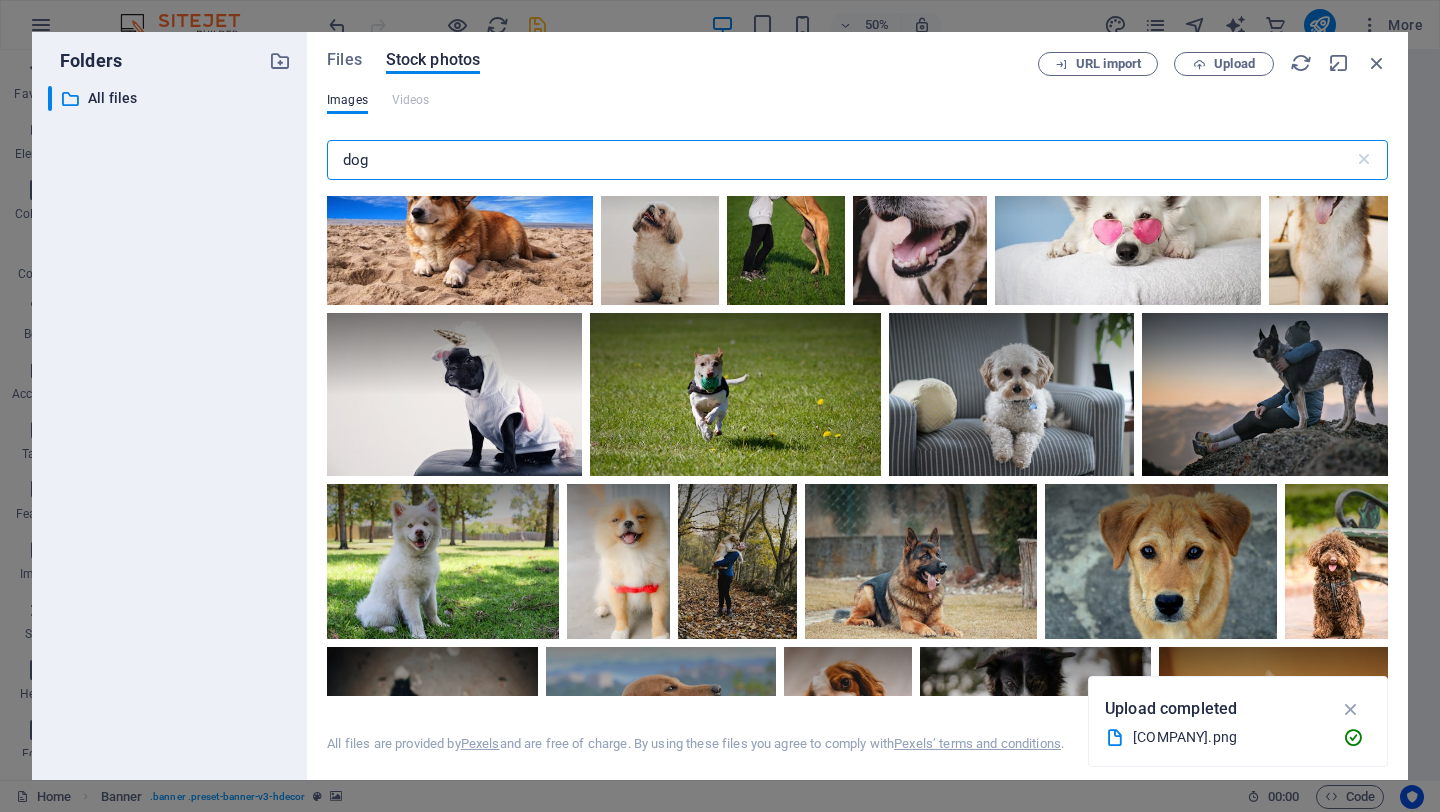 click on "dog" at bounding box center [840, 160] 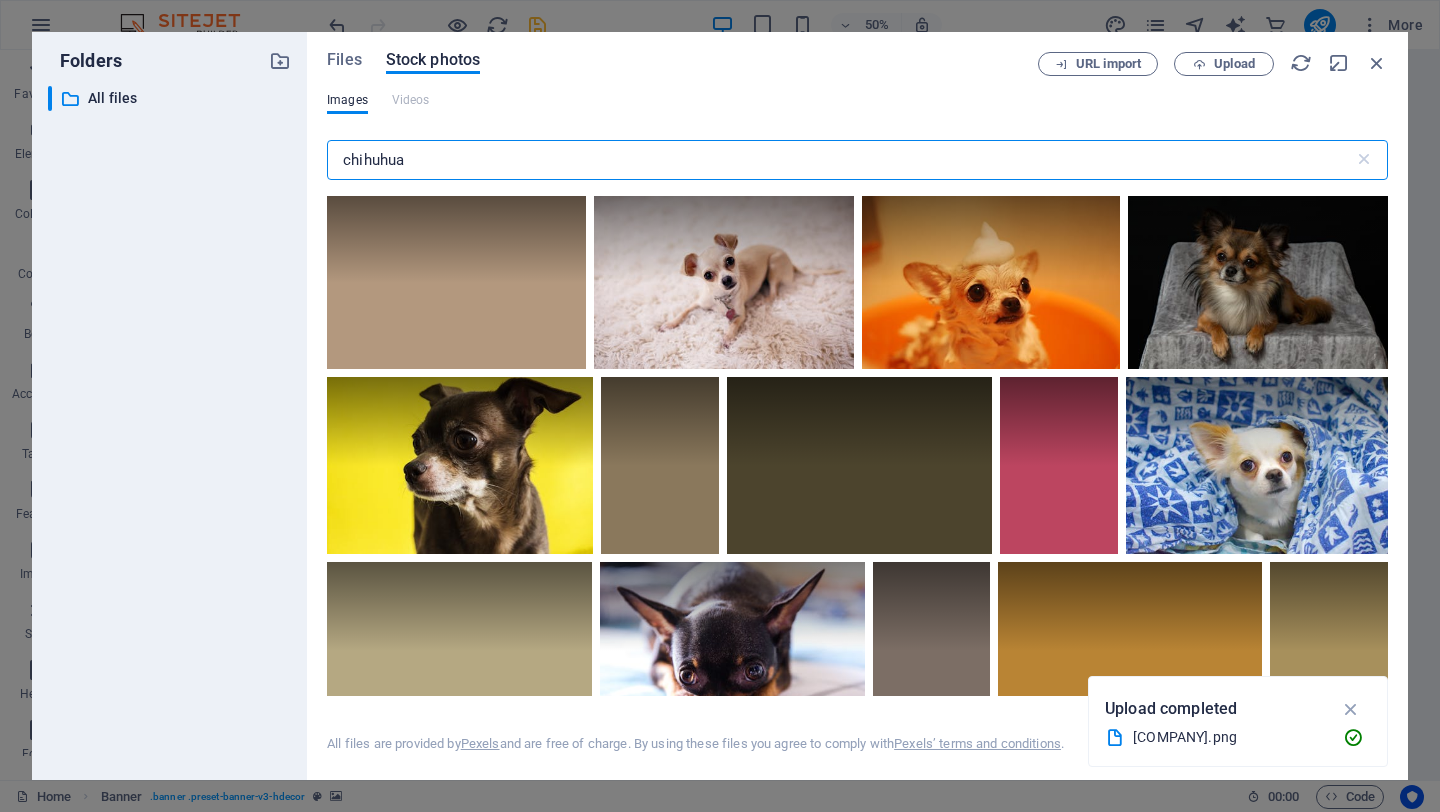 click on "chihuhua" at bounding box center (840, 160) 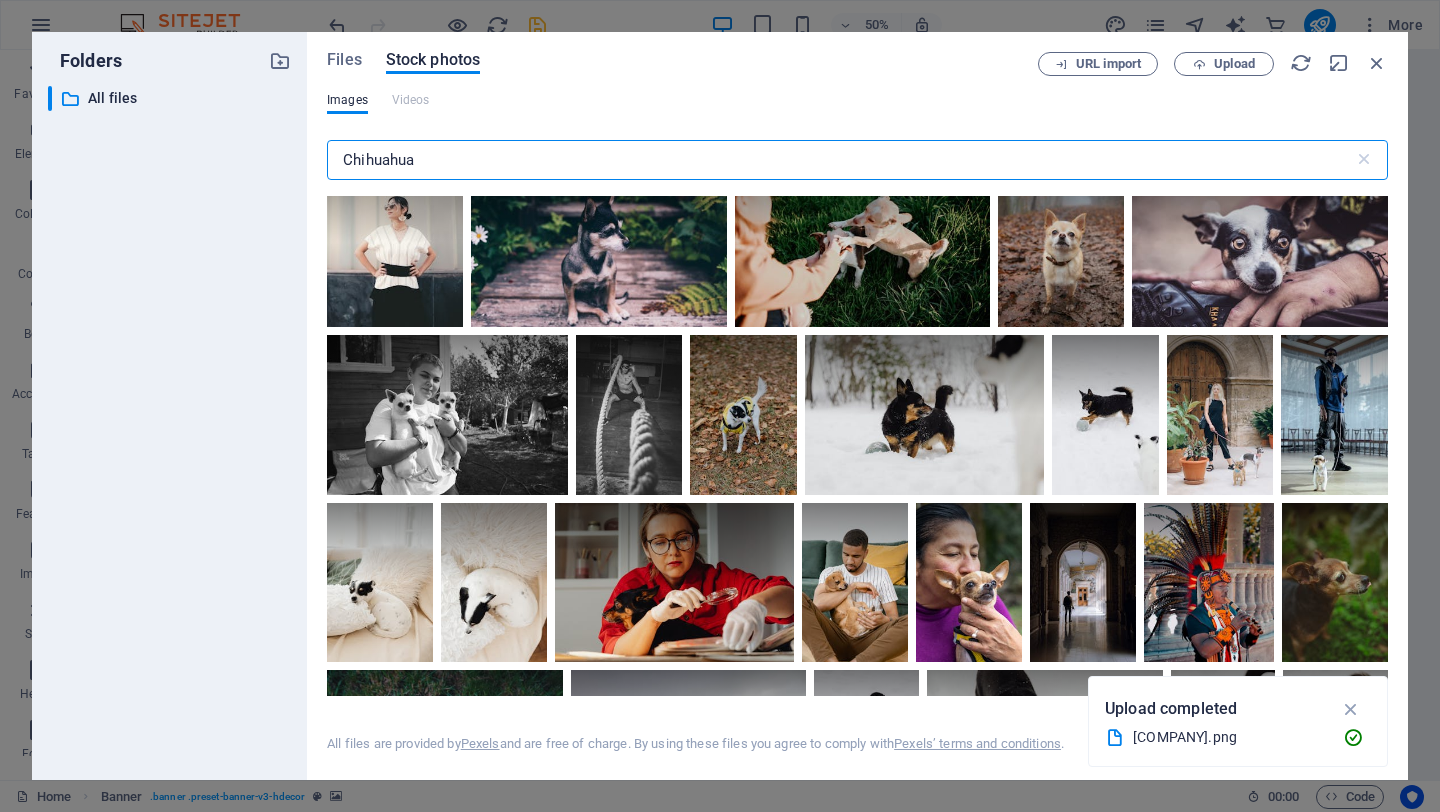 scroll, scrollTop: 3006, scrollLeft: 0, axis: vertical 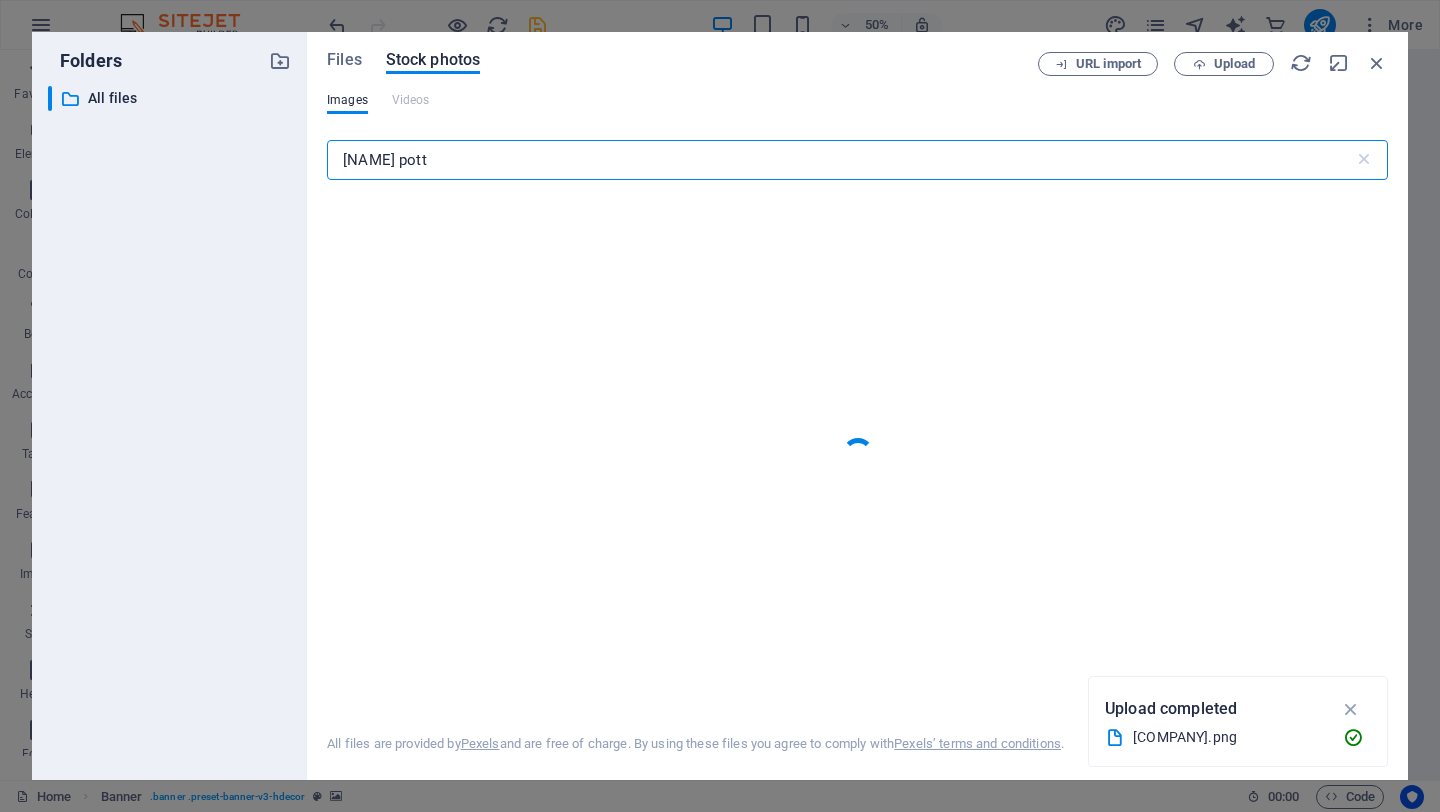 type on "[NAME] potty" 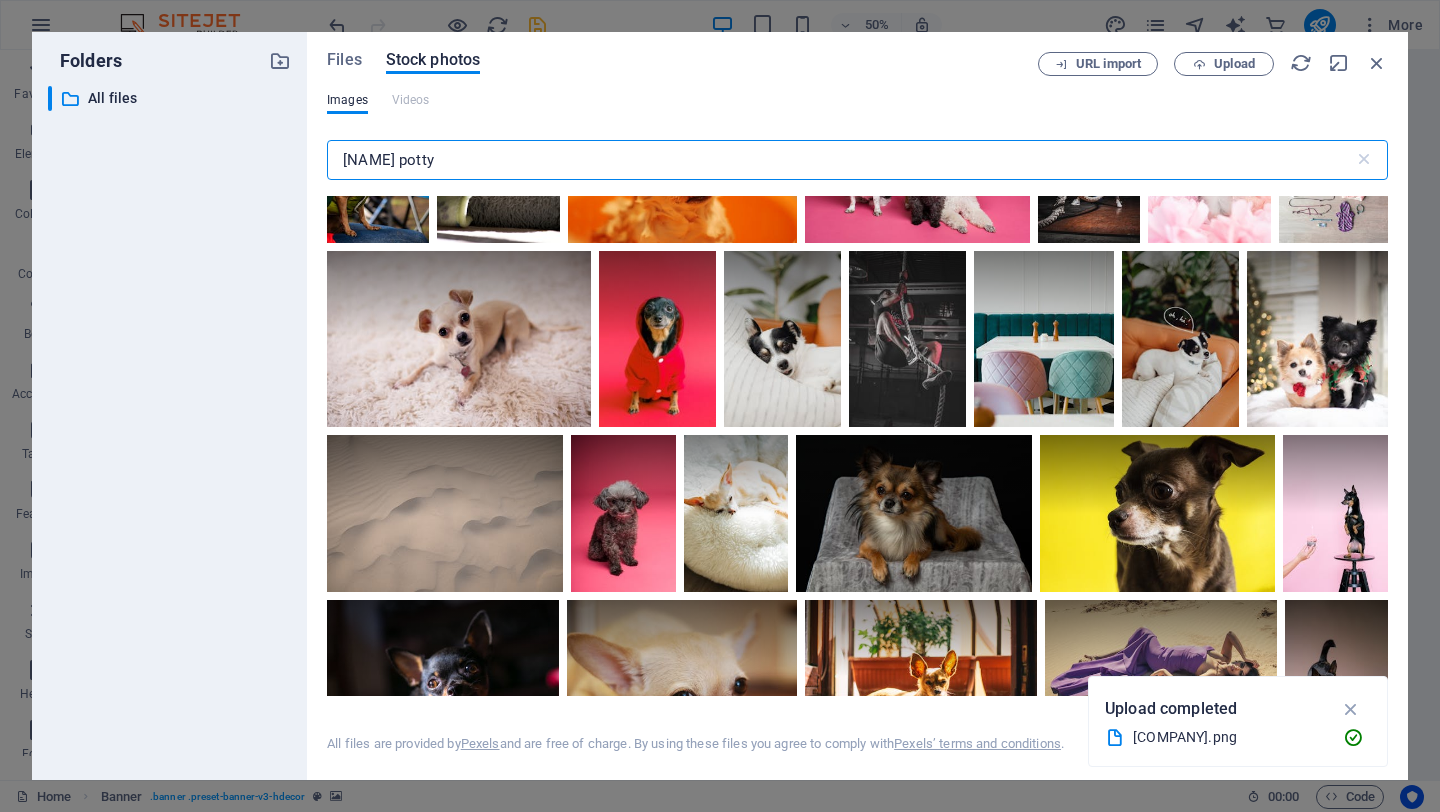 scroll, scrollTop: 0, scrollLeft: 0, axis: both 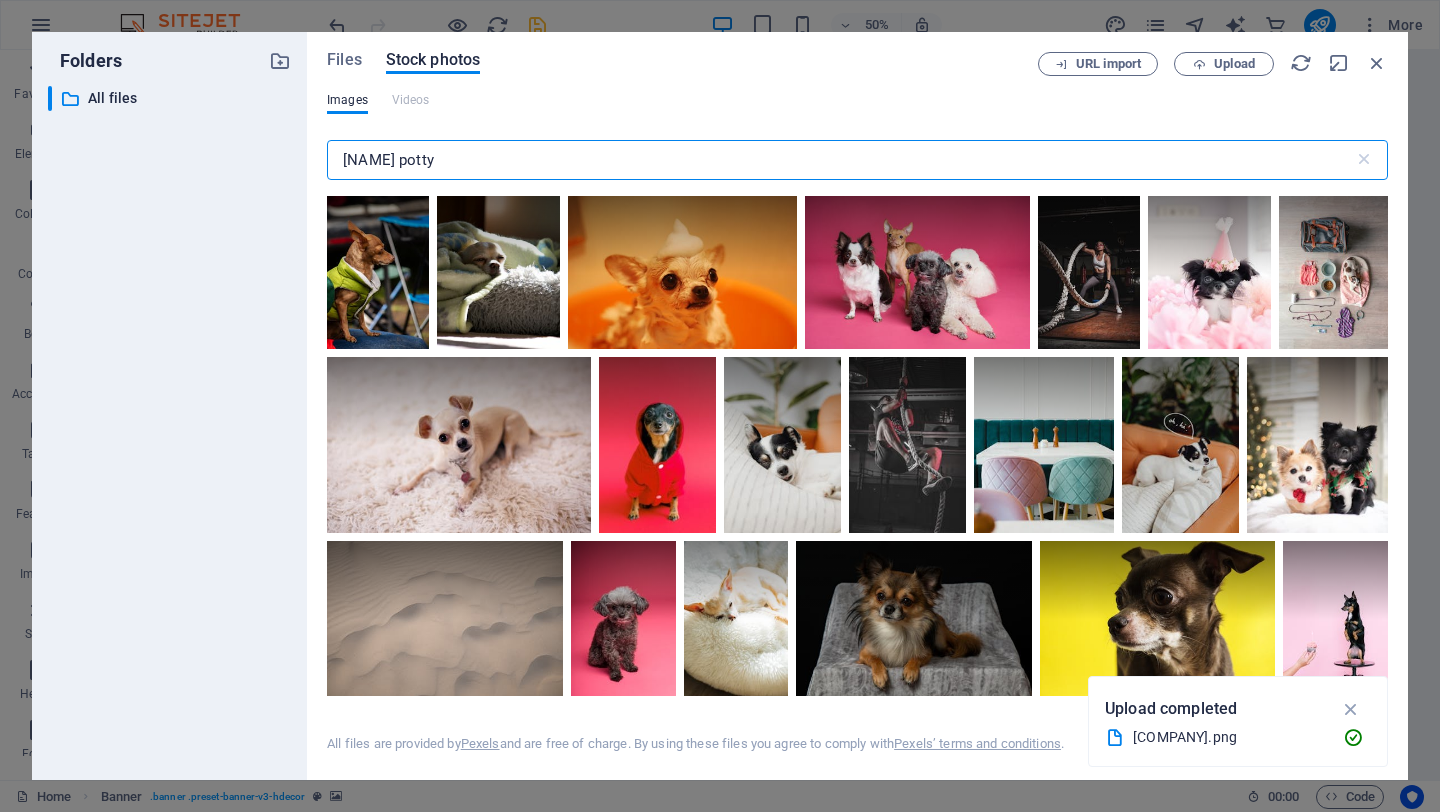 click on "[NAME] potty" at bounding box center (840, 160) 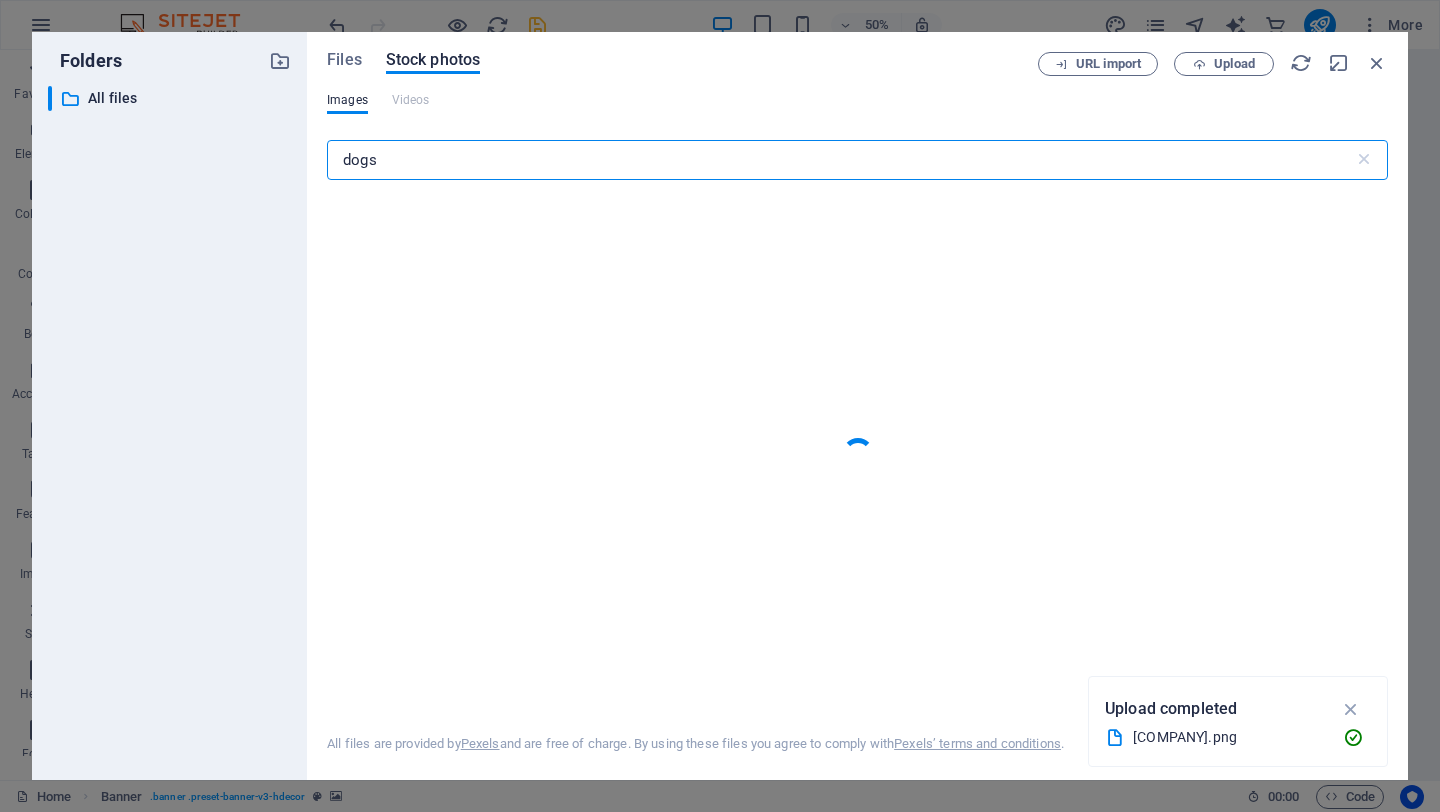 click on "dogs" at bounding box center [840, 160] 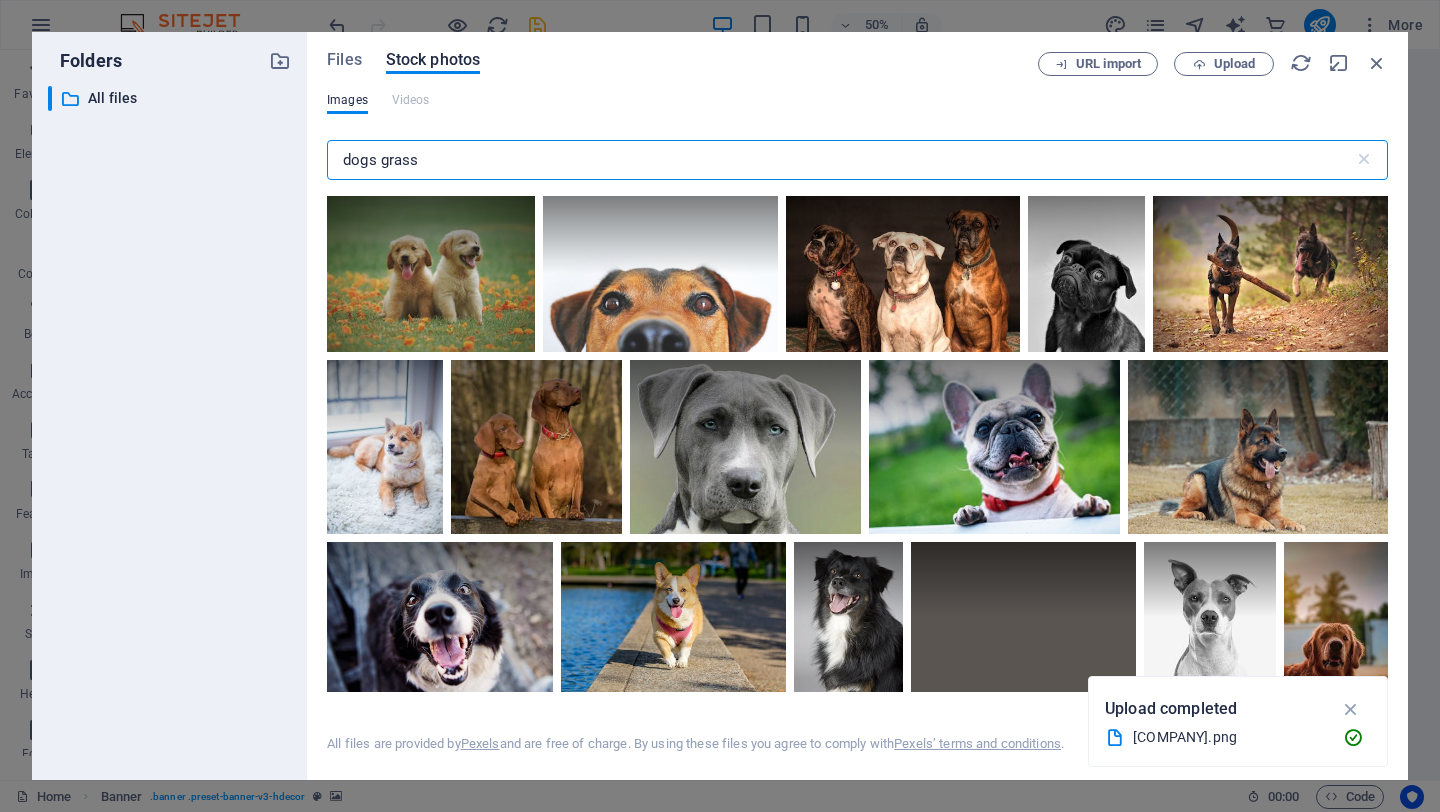type on "dogs grass" 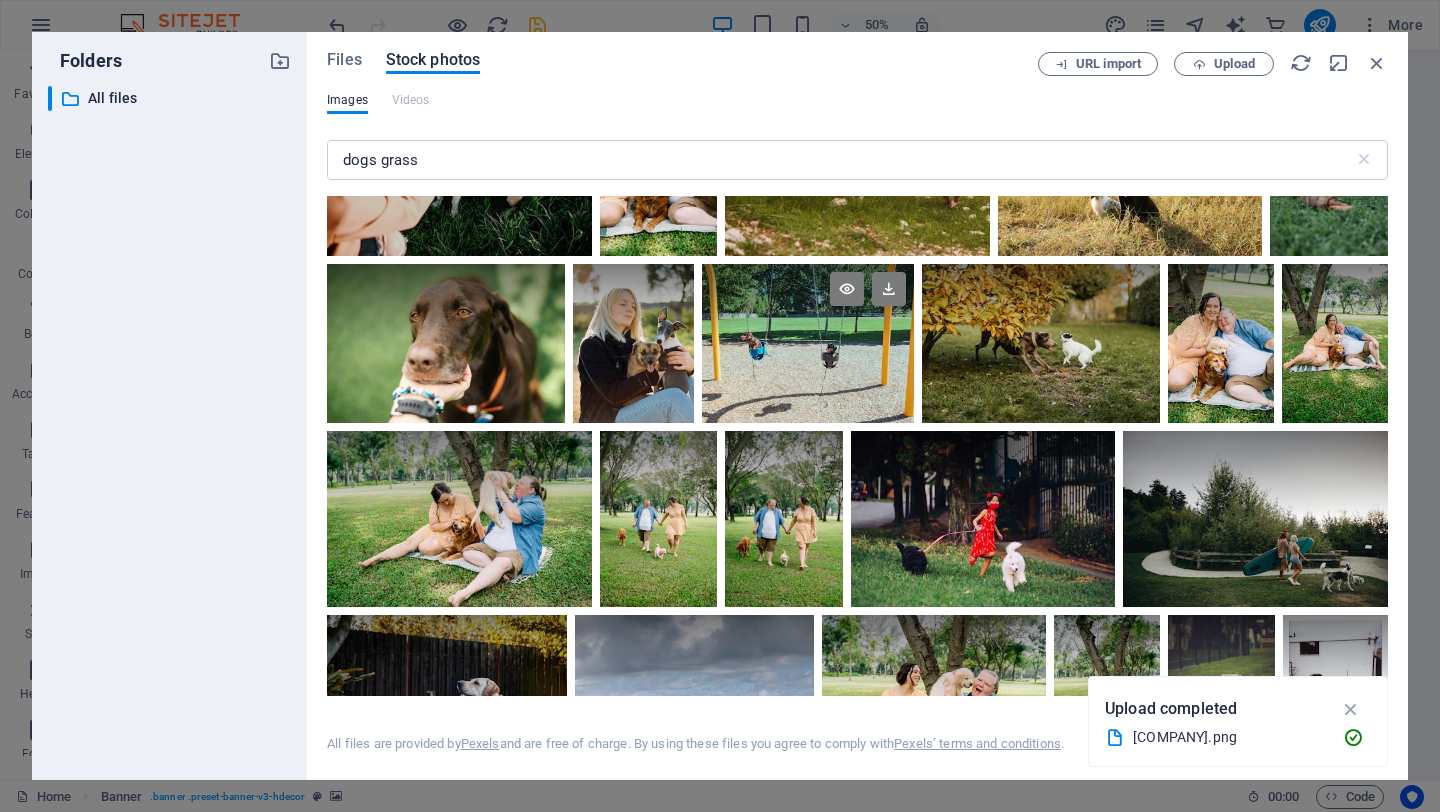 scroll, scrollTop: 1689, scrollLeft: 0, axis: vertical 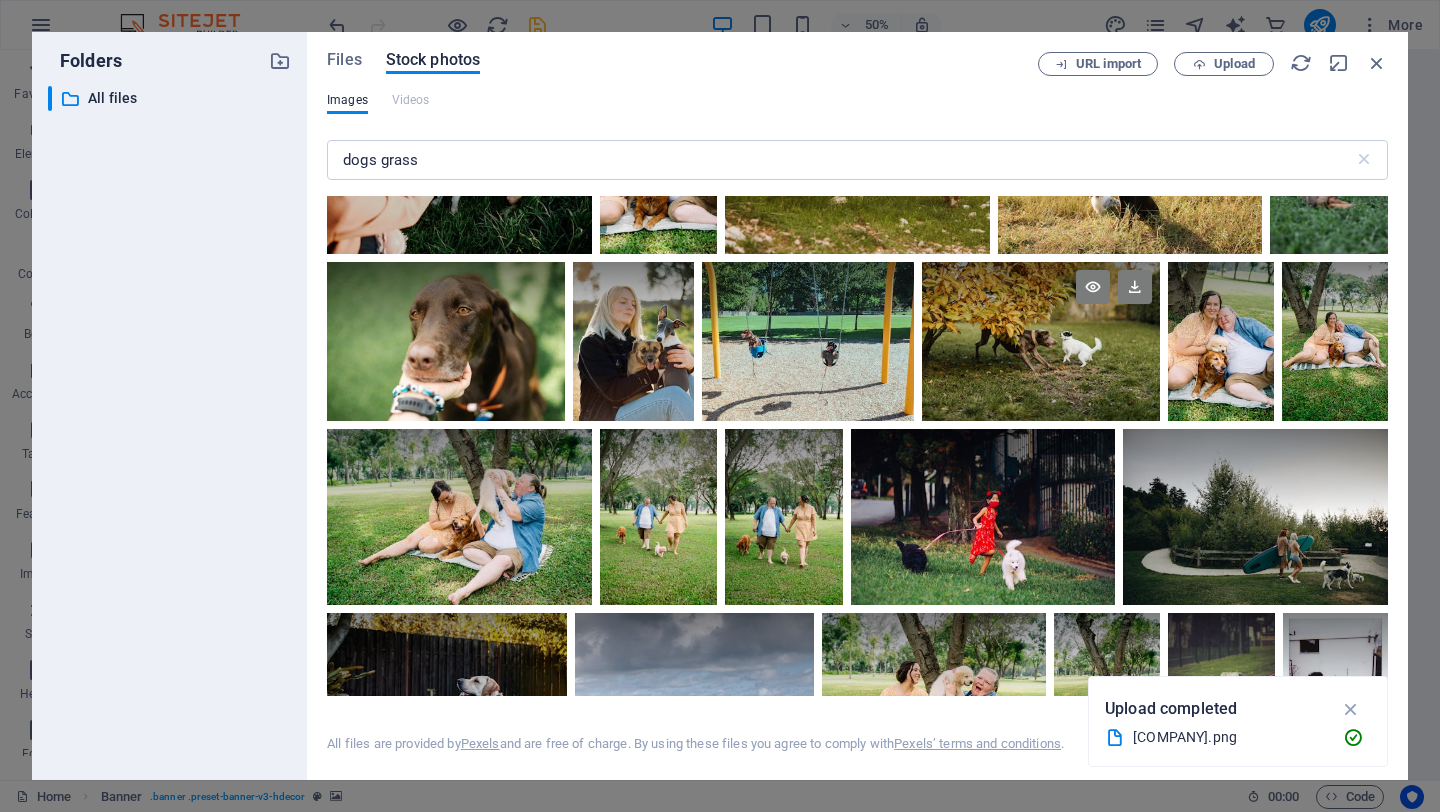 click at bounding box center (1041, 341) 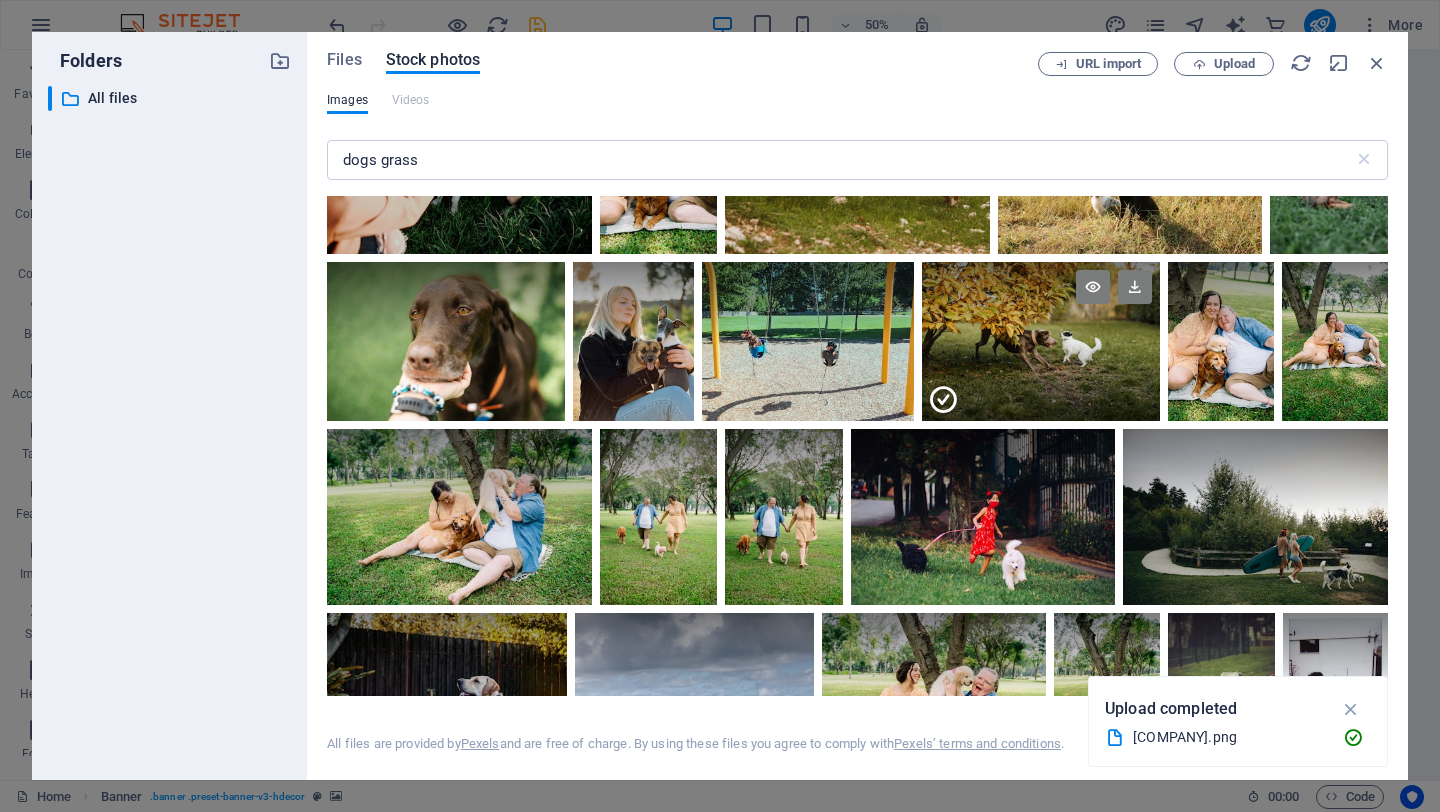 click at bounding box center [1041, 380] 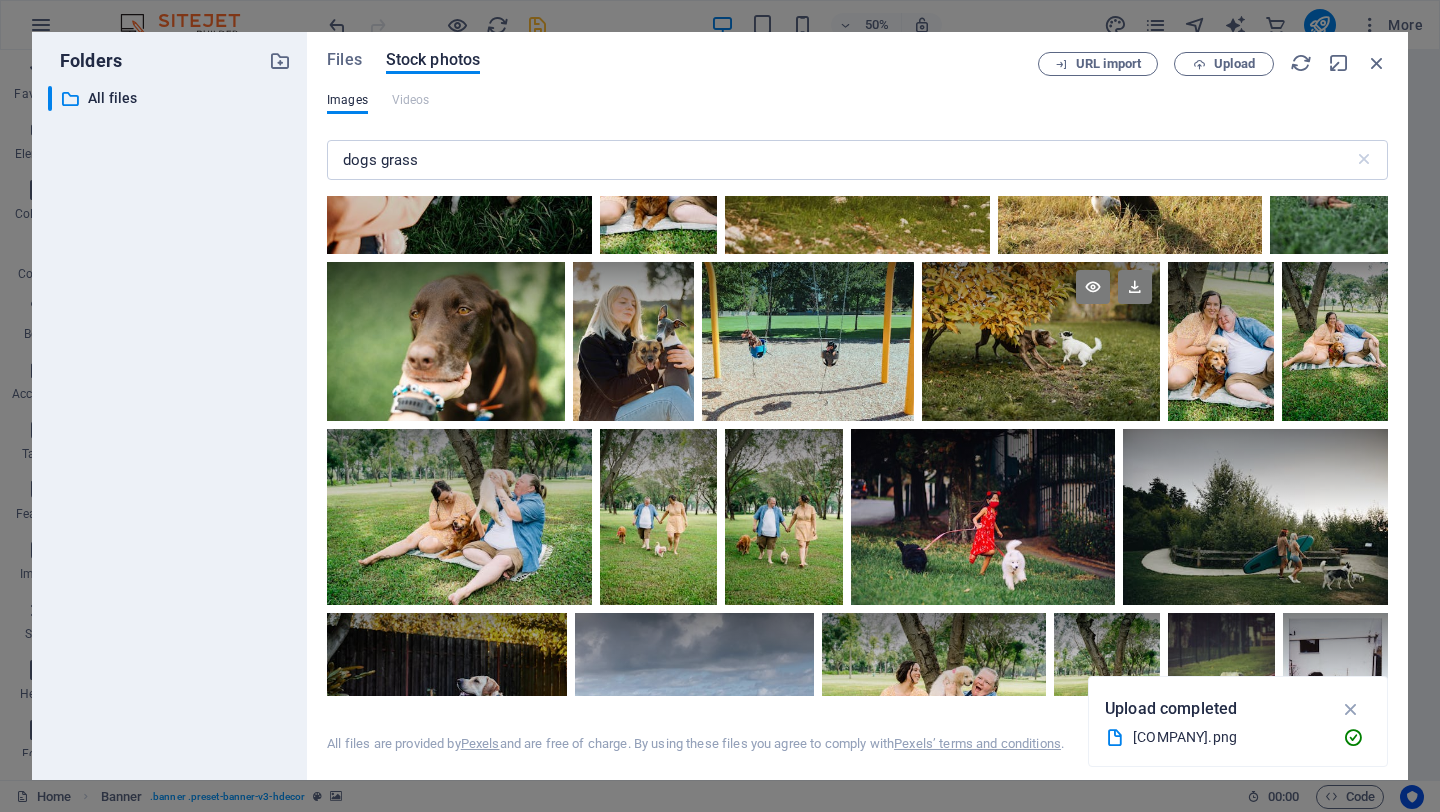 click at bounding box center (1041, 341) 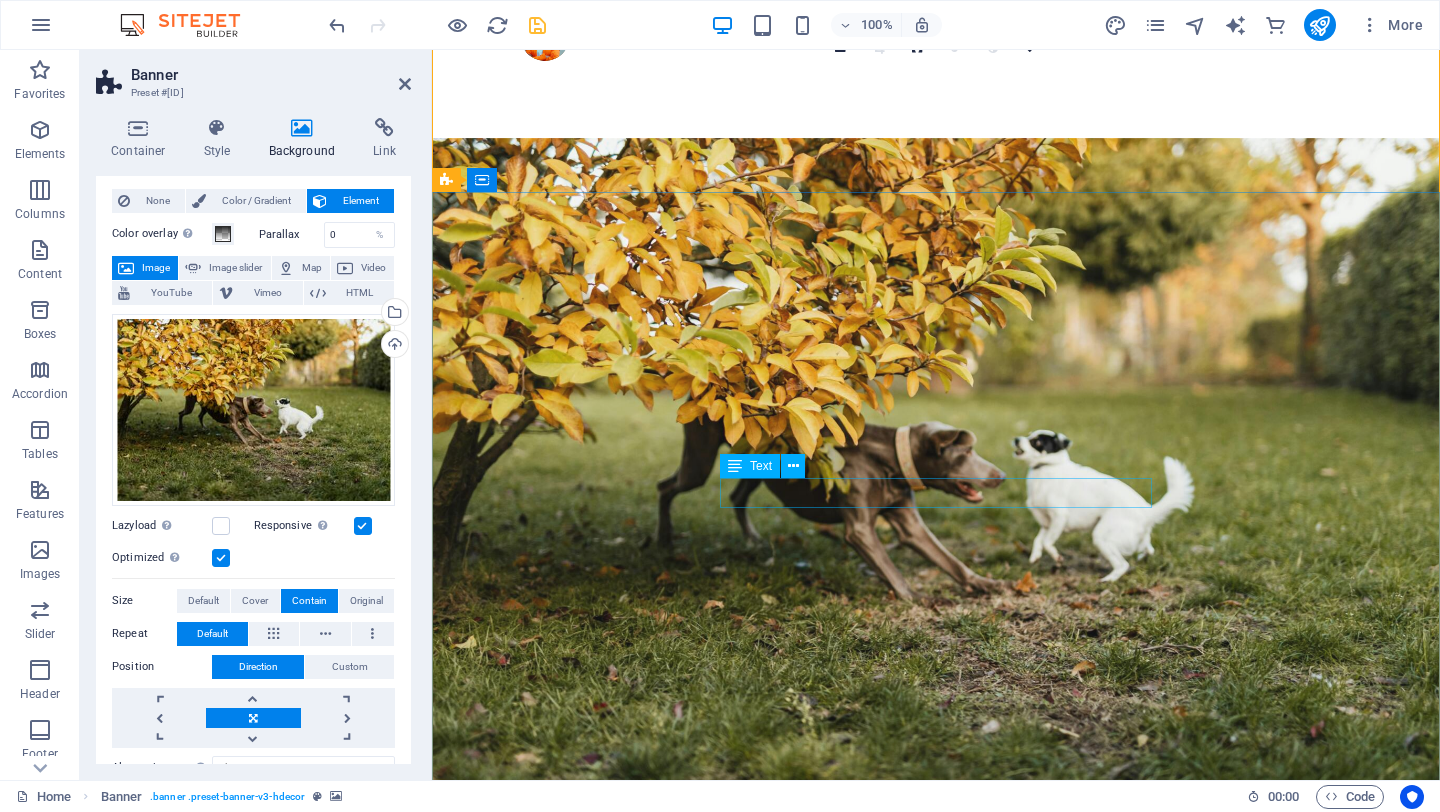 scroll, scrollTop: 0, scrollLeft: 0, axis: both 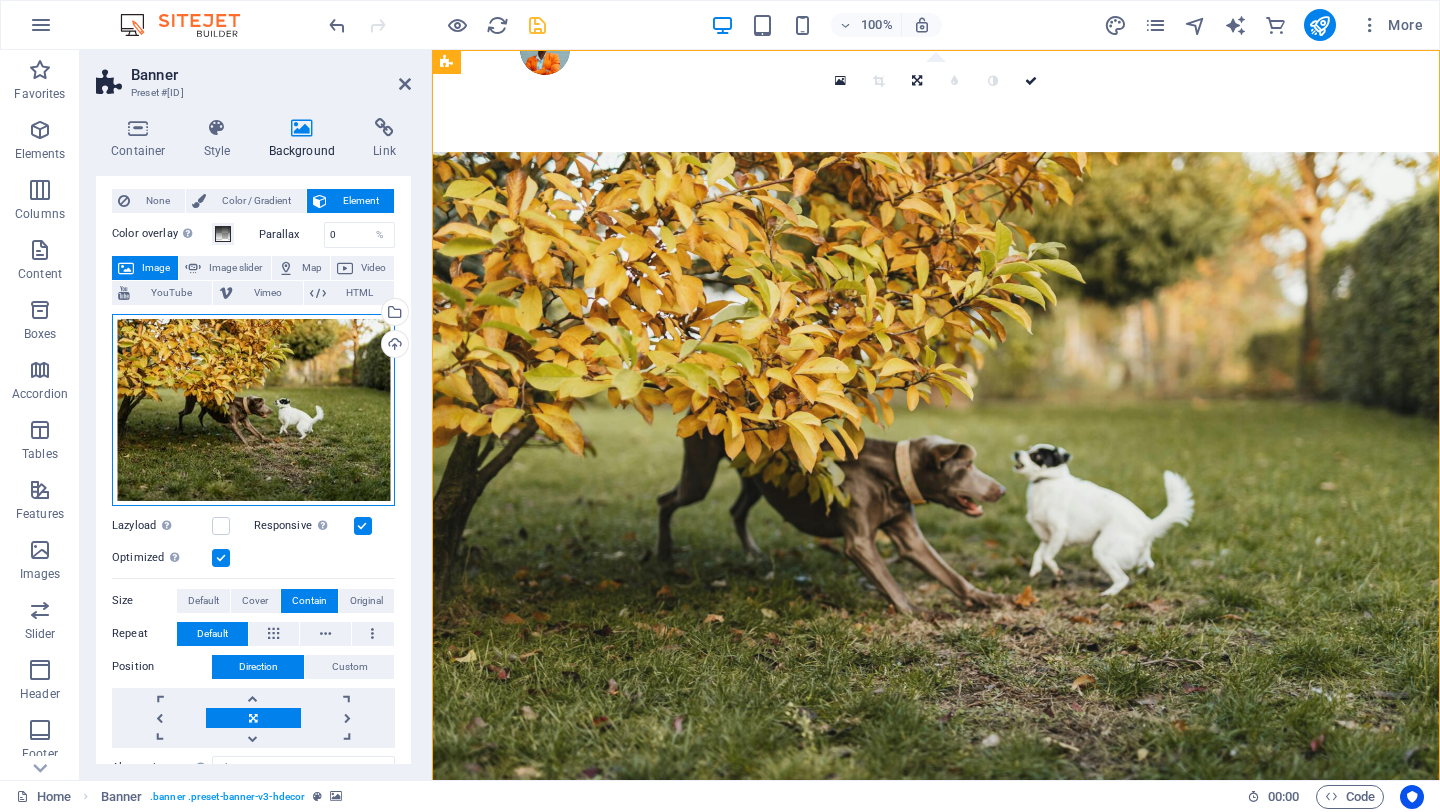 click on "Drag files here, click to choose files or select files from Files or our free stock photos & videos" at bounding box center (253, 410) 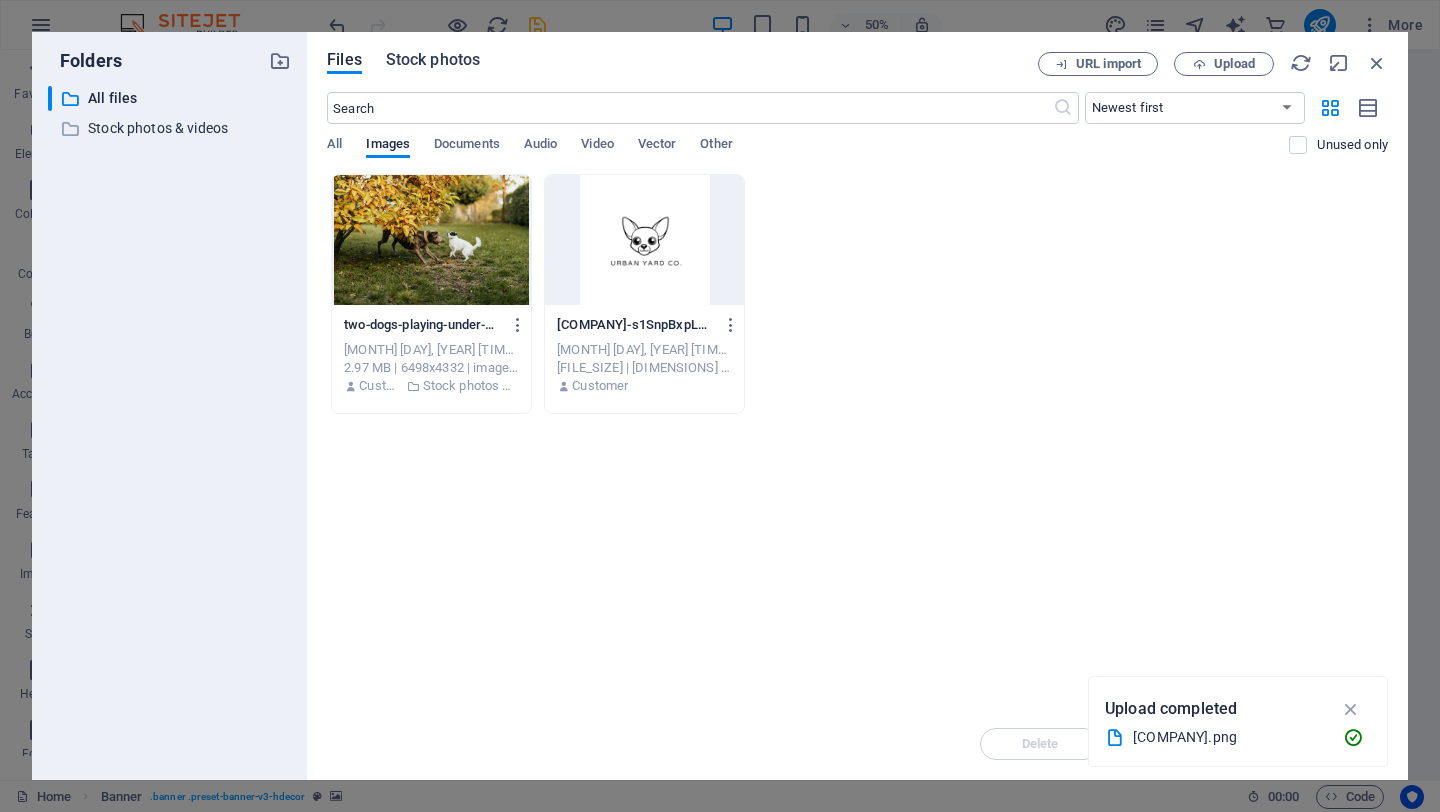 click on "Stock photos" at bounding box center (433, 60) 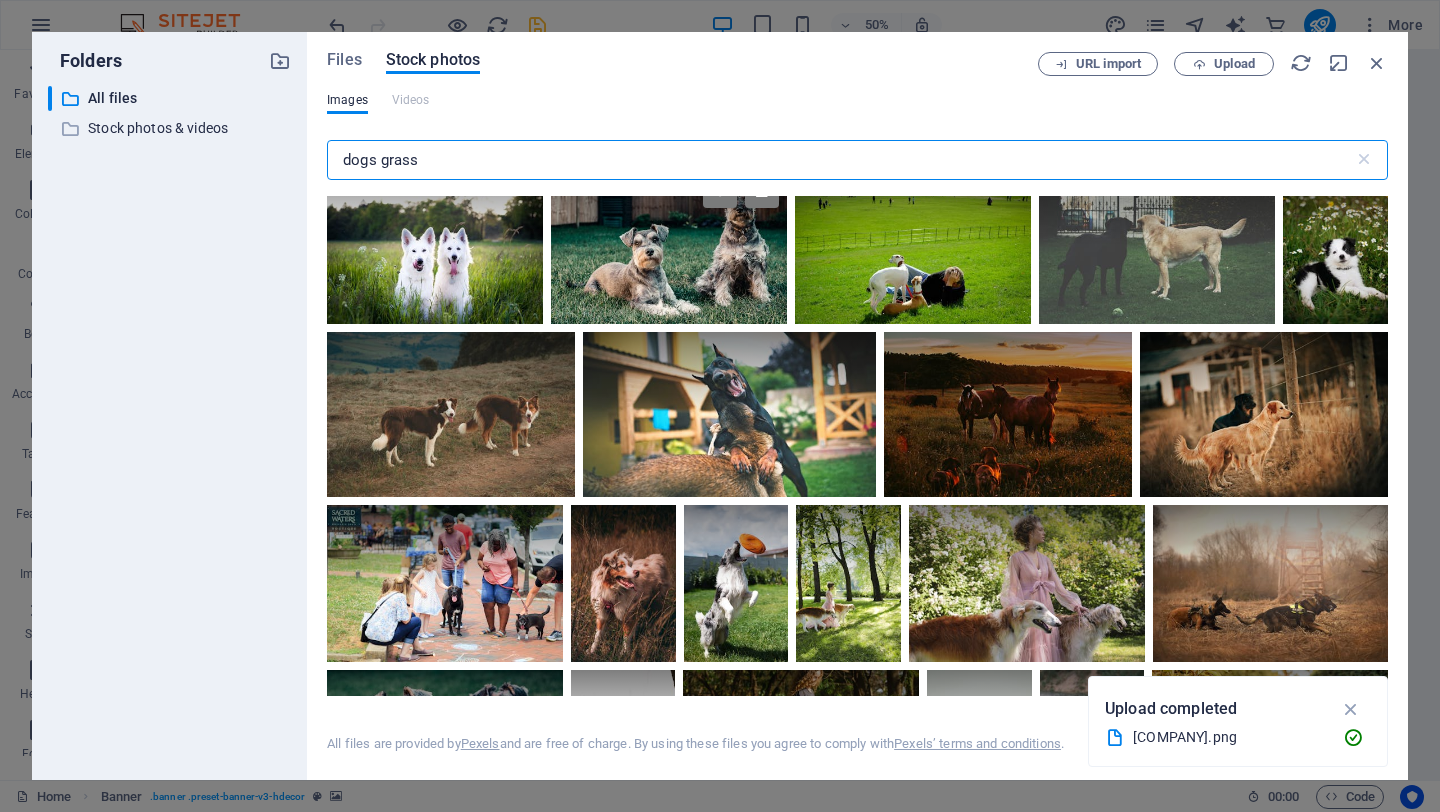 scroll, scrollTop: 389, scrollLeft: 0, axis: vertical 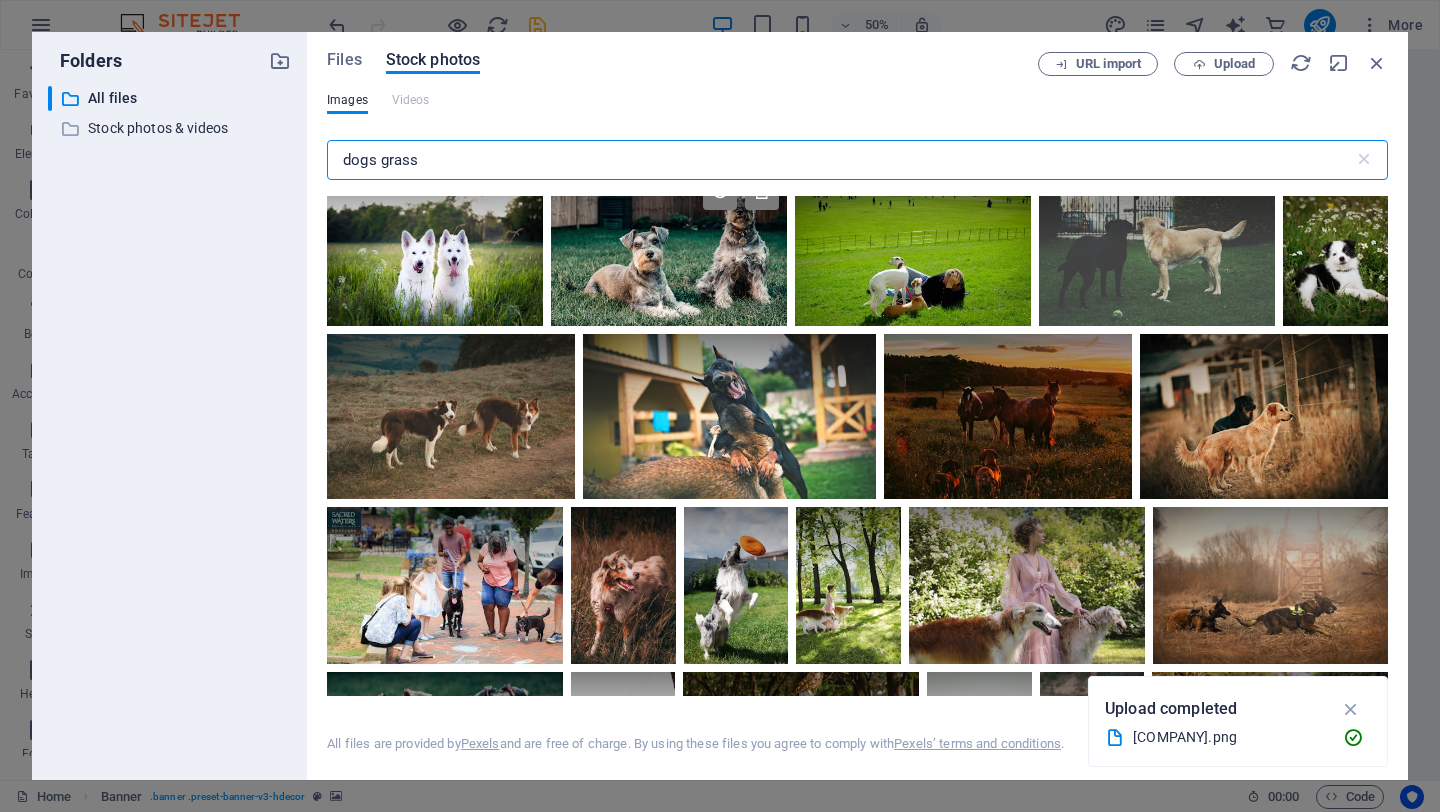 click at bounding box center [669, 207] 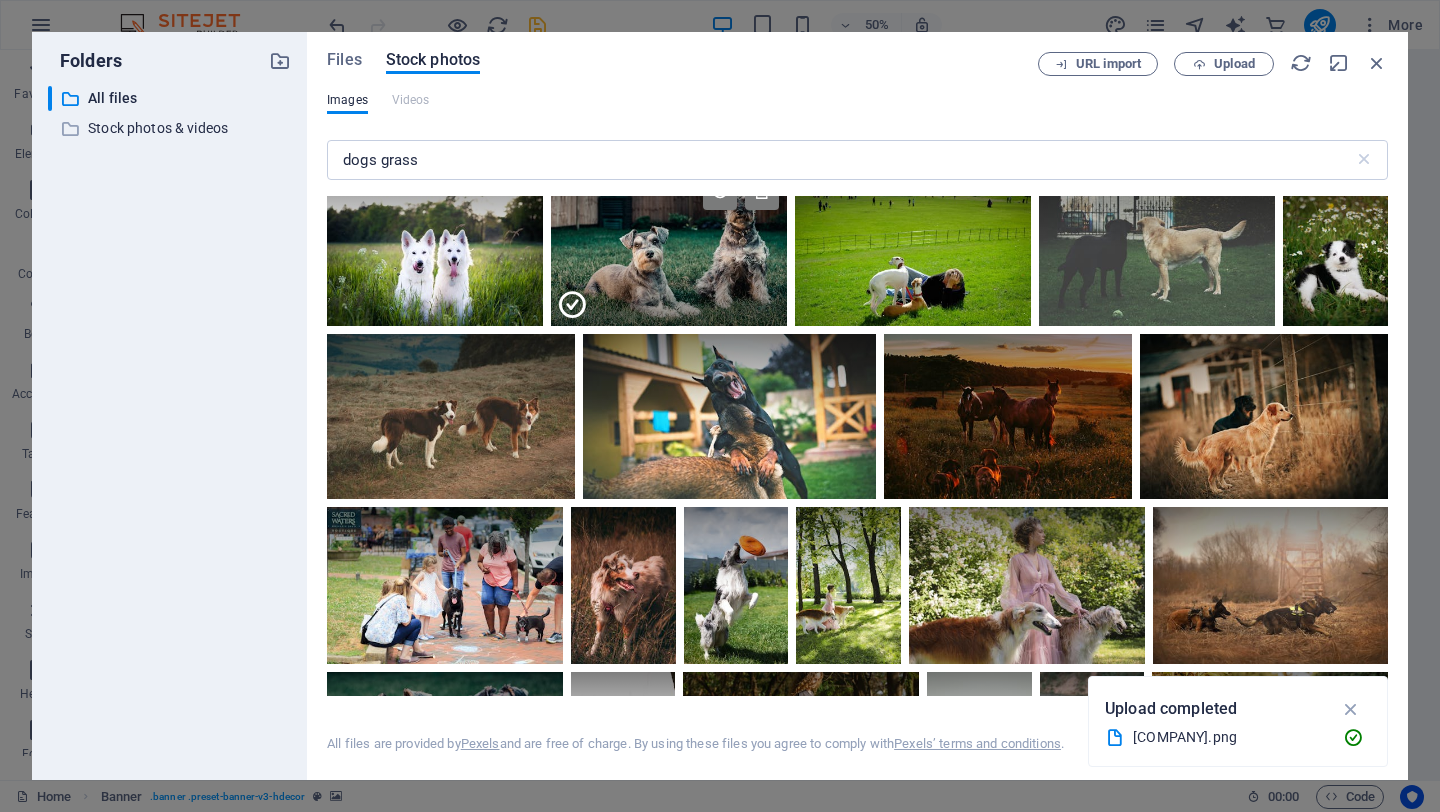 click at bounding box center (669, 207) 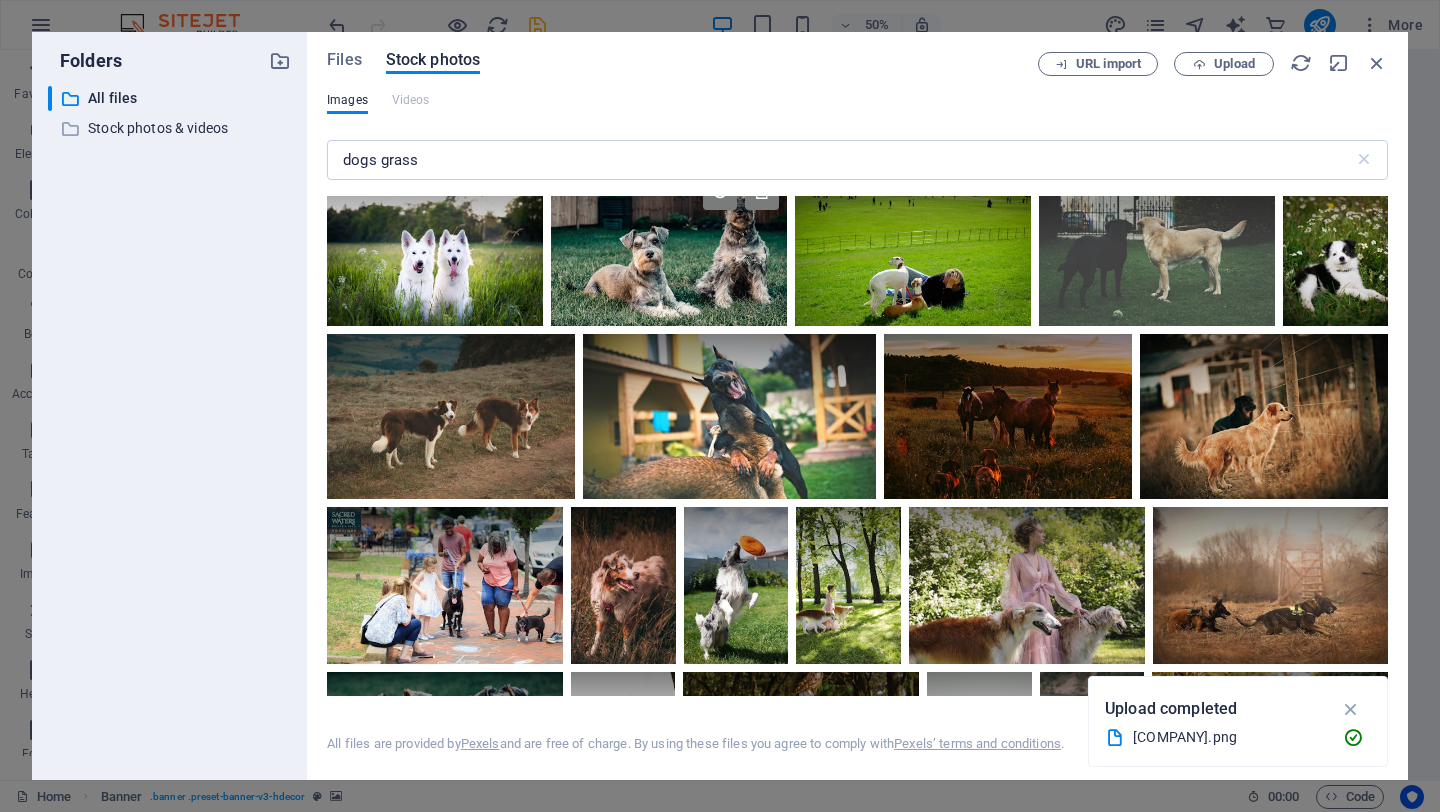 click at bounding box center (669, 207) 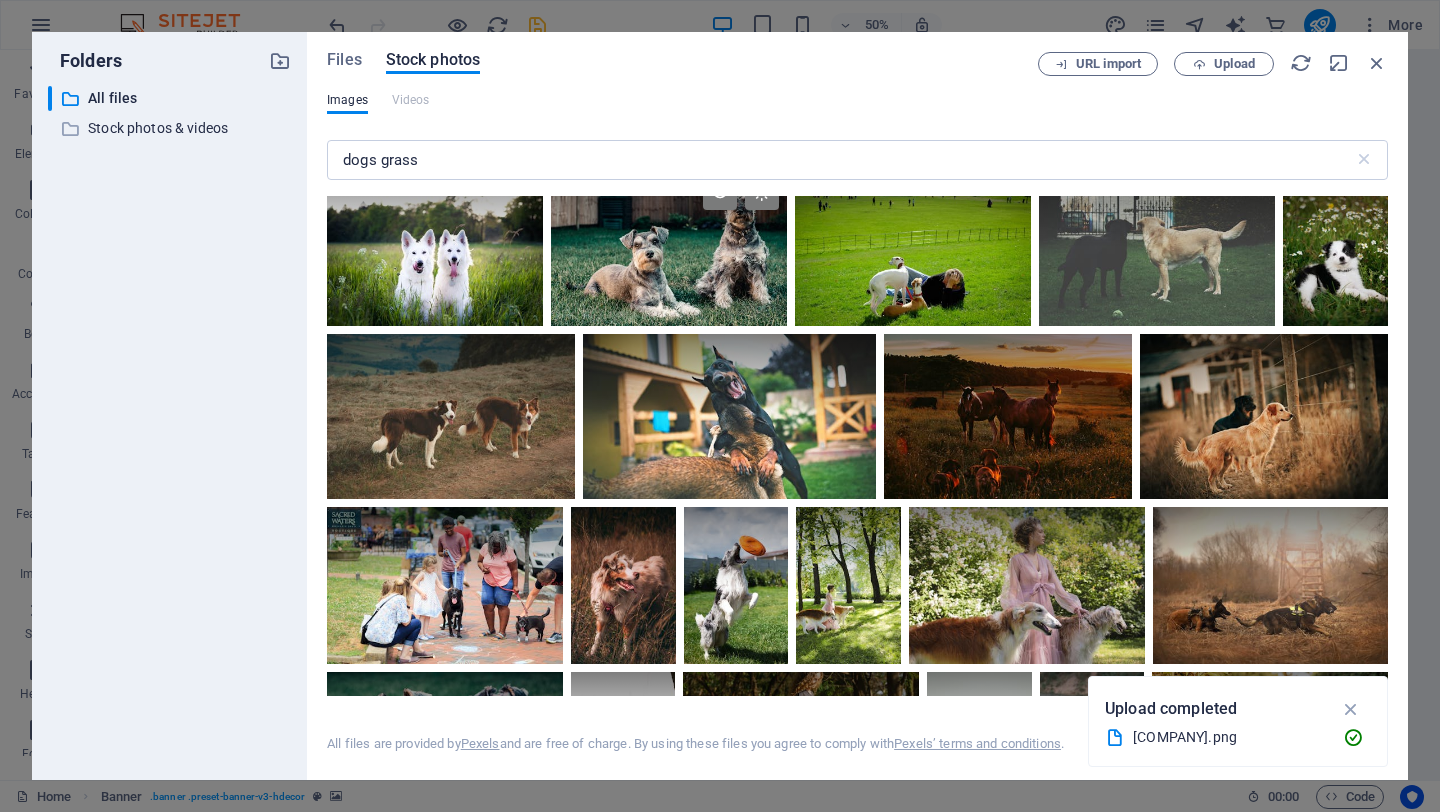 click at bounding box center (669, 246) 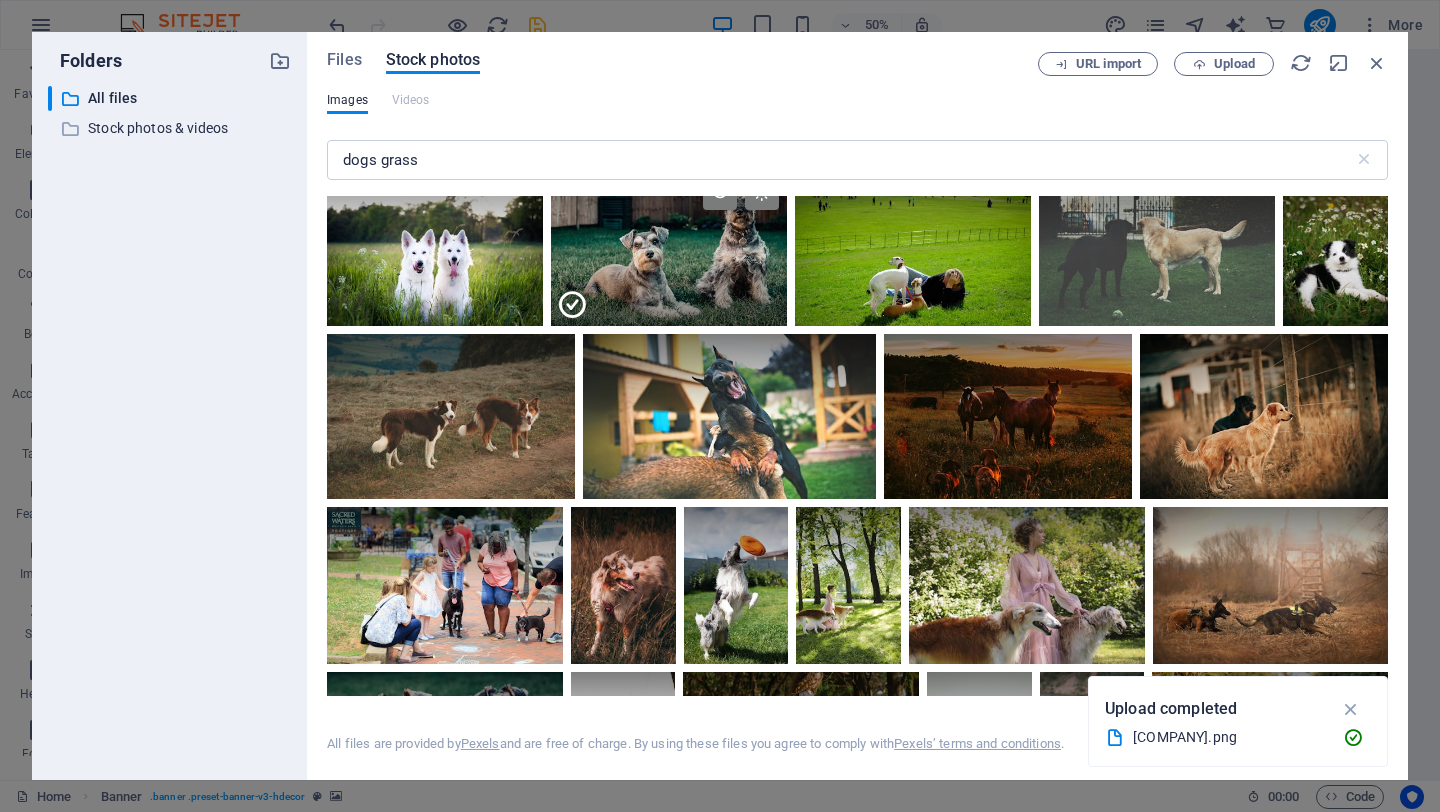 click at bounding box center [669, 286] 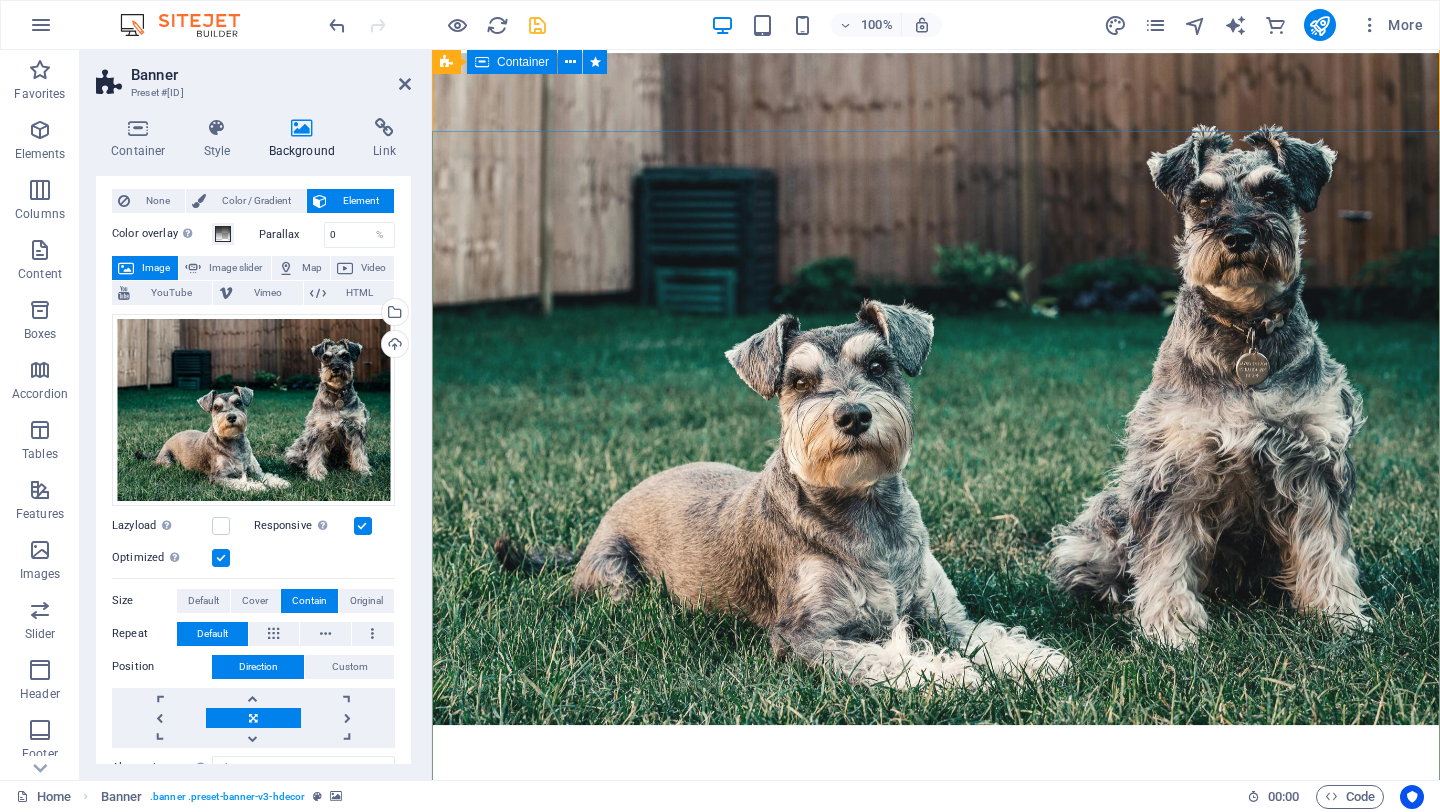 scroll, scrollTop: 93, scrollLeft: 0, axis: vertical 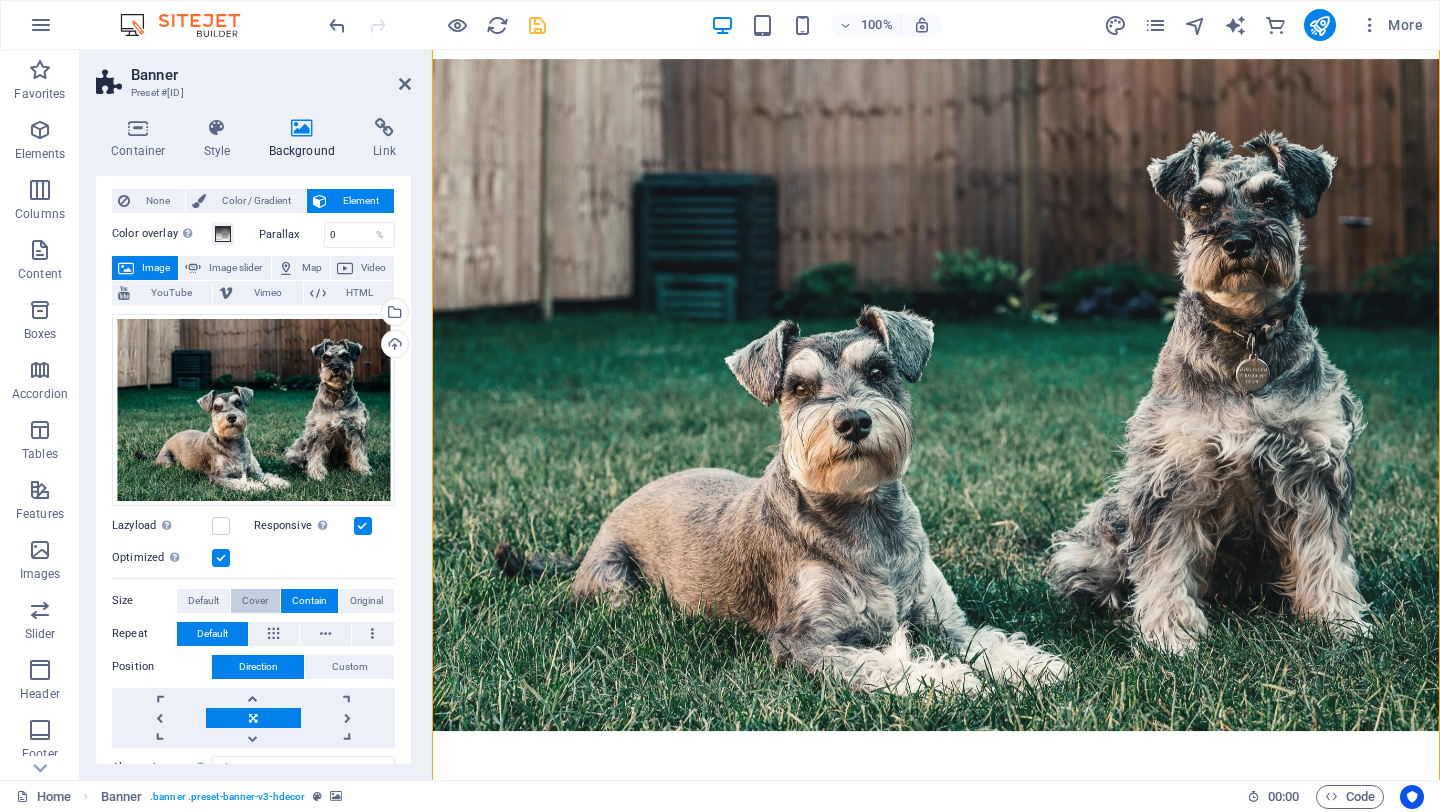 click on "Cover" at bounding box center (255, 601) 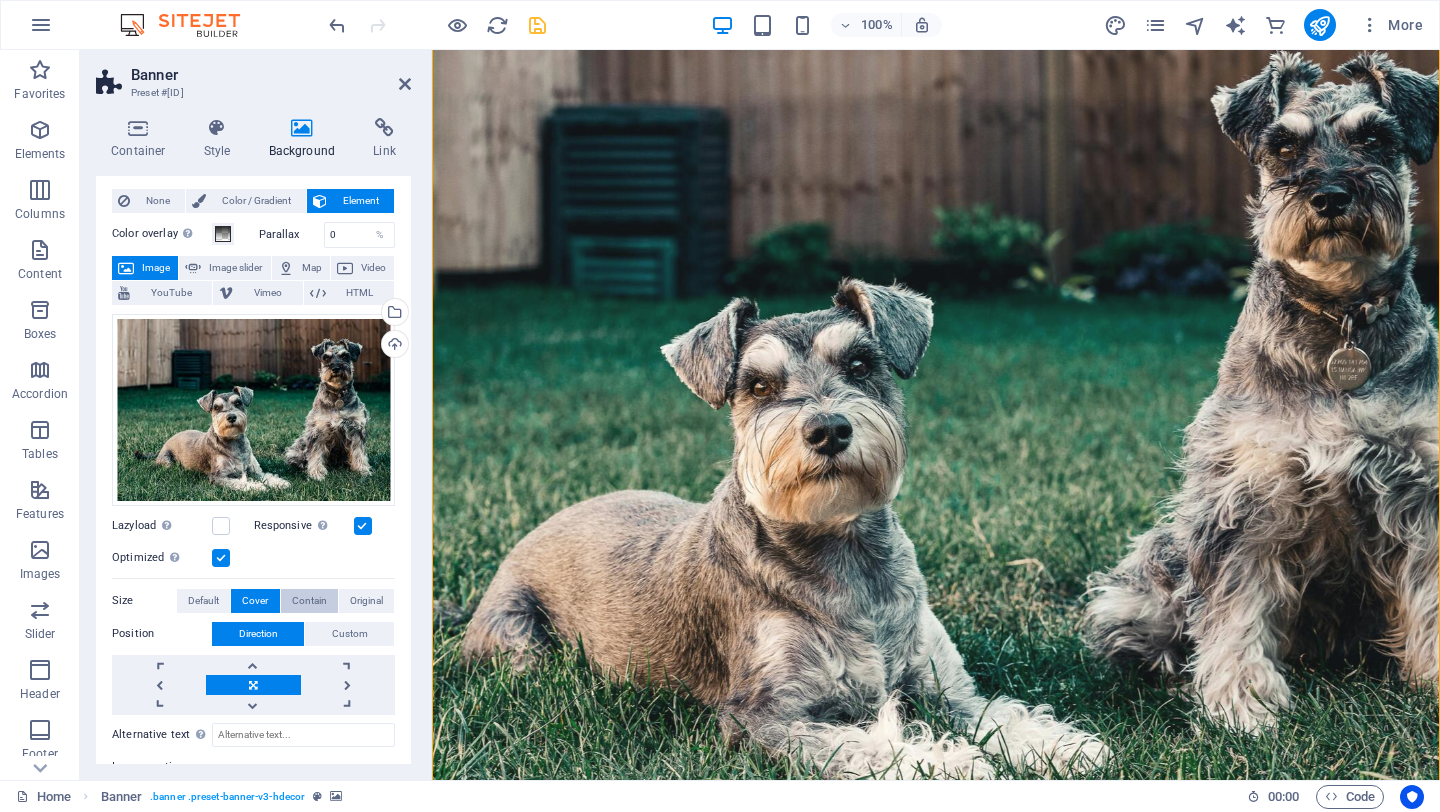 click on "Contain" at bounding box center (309, 601) 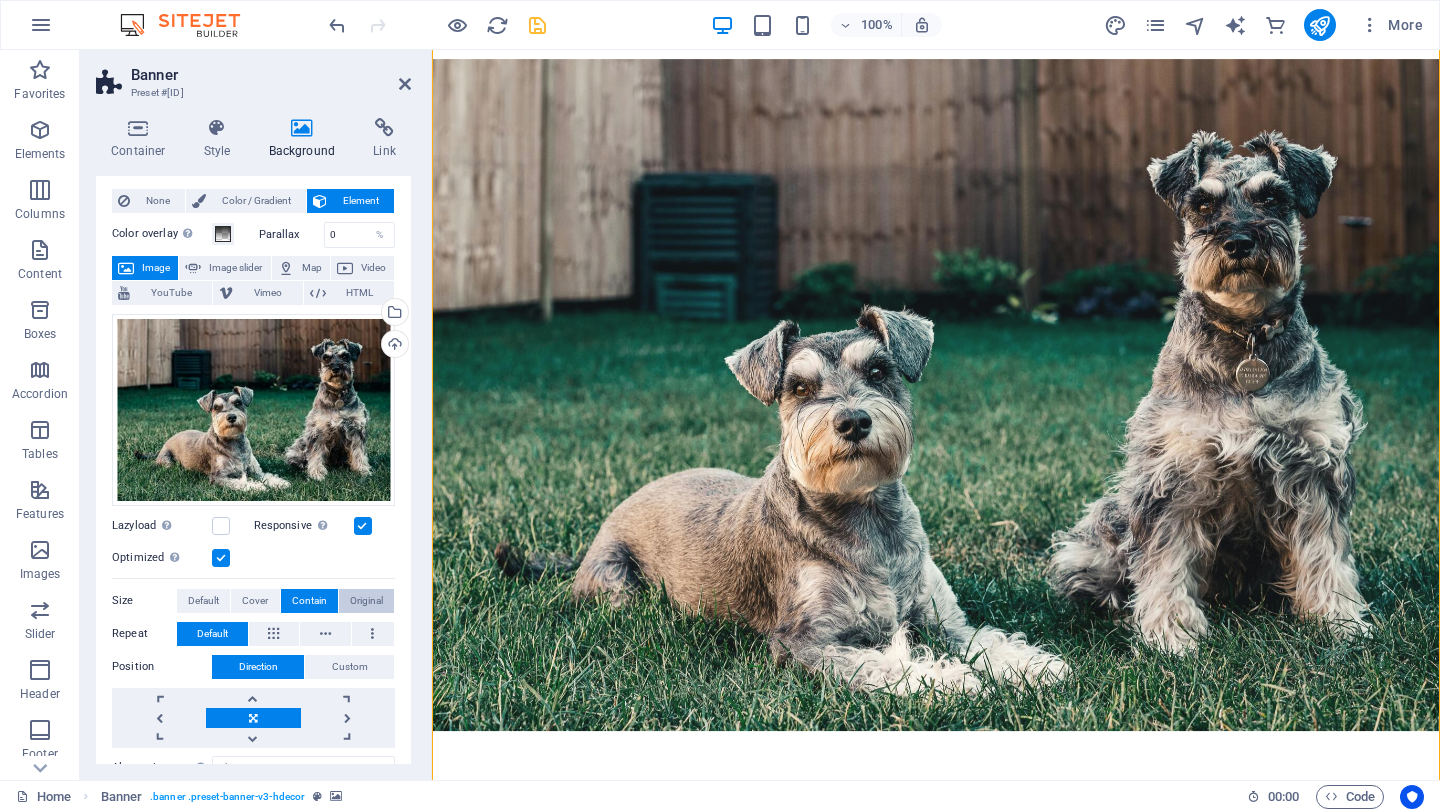 click on "Original" at bounding box center [366, 601] 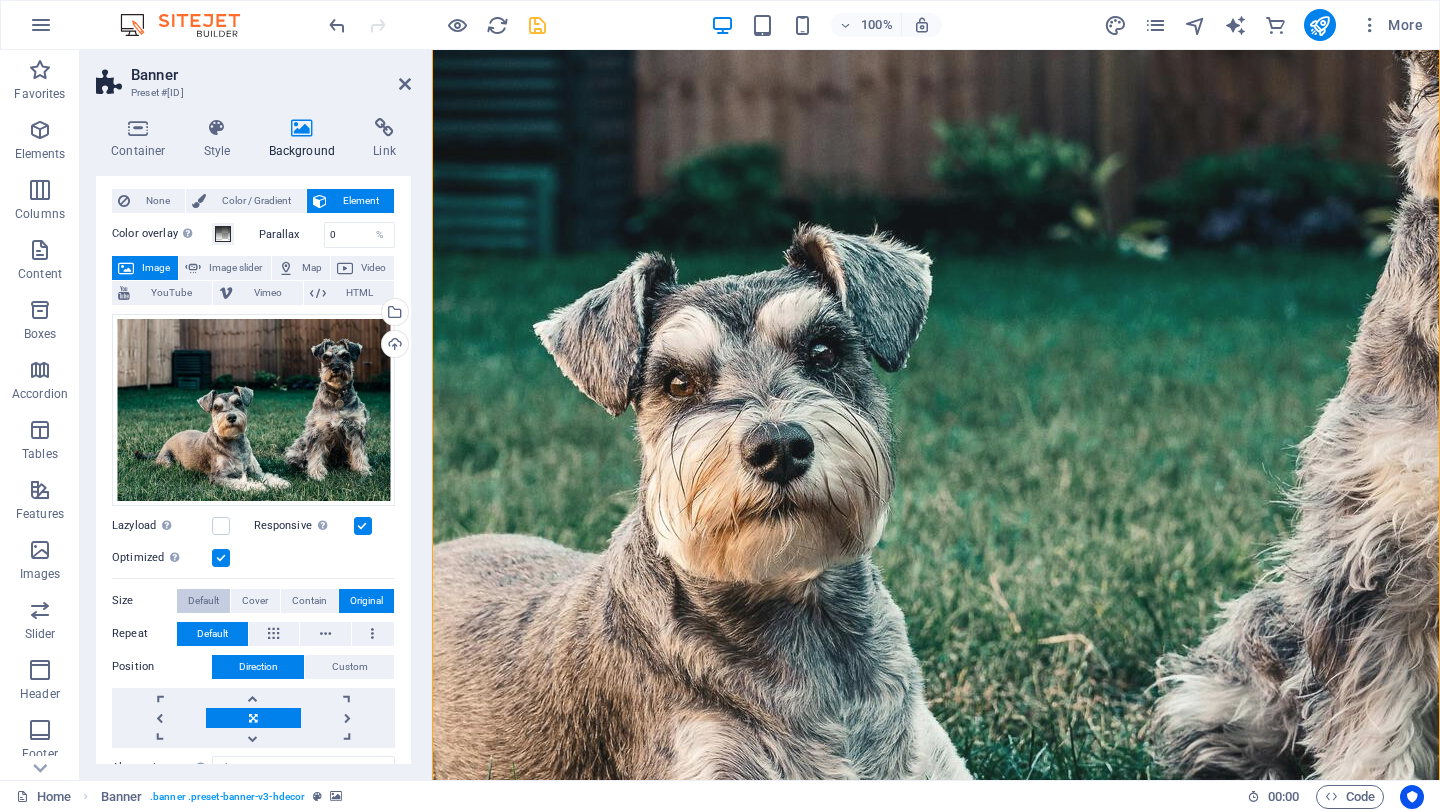 click on "Default" at bounding box center (203, 601) 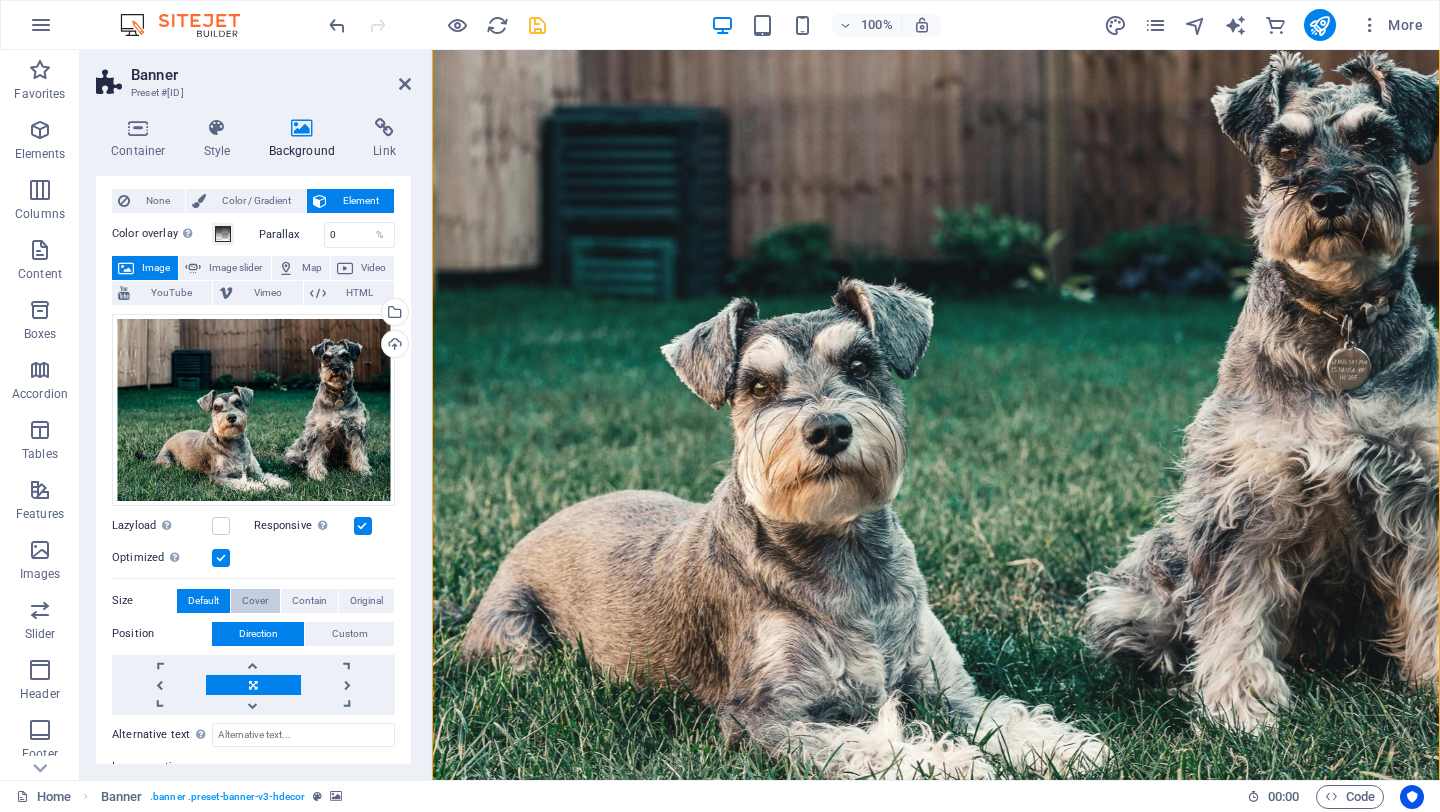 click on "Cover" at bounding box center (255, 601) 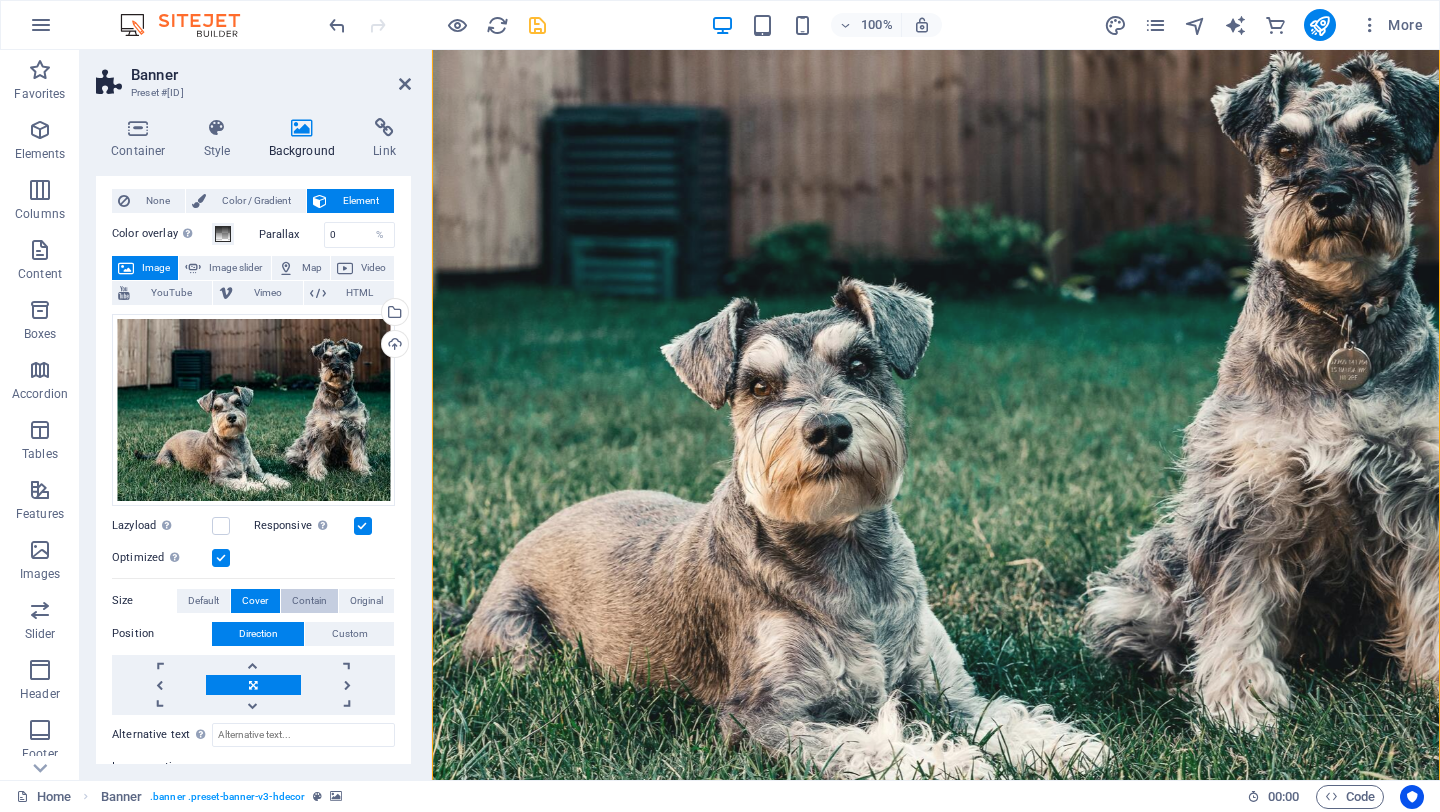 click on "Contain" at bounding box center (309, 601) 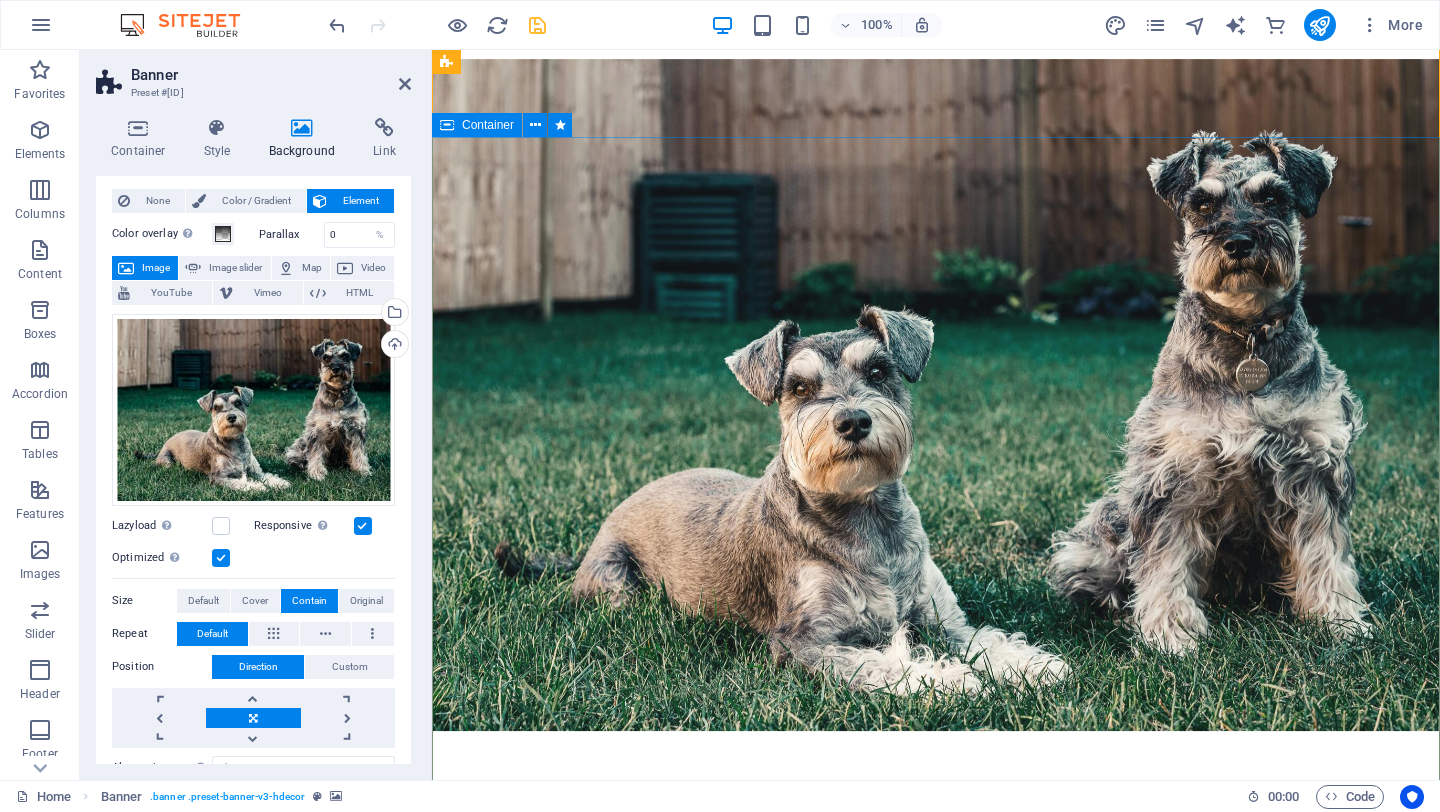 scroll, scrollTop: 0, scrollLeft: 0, axis: both 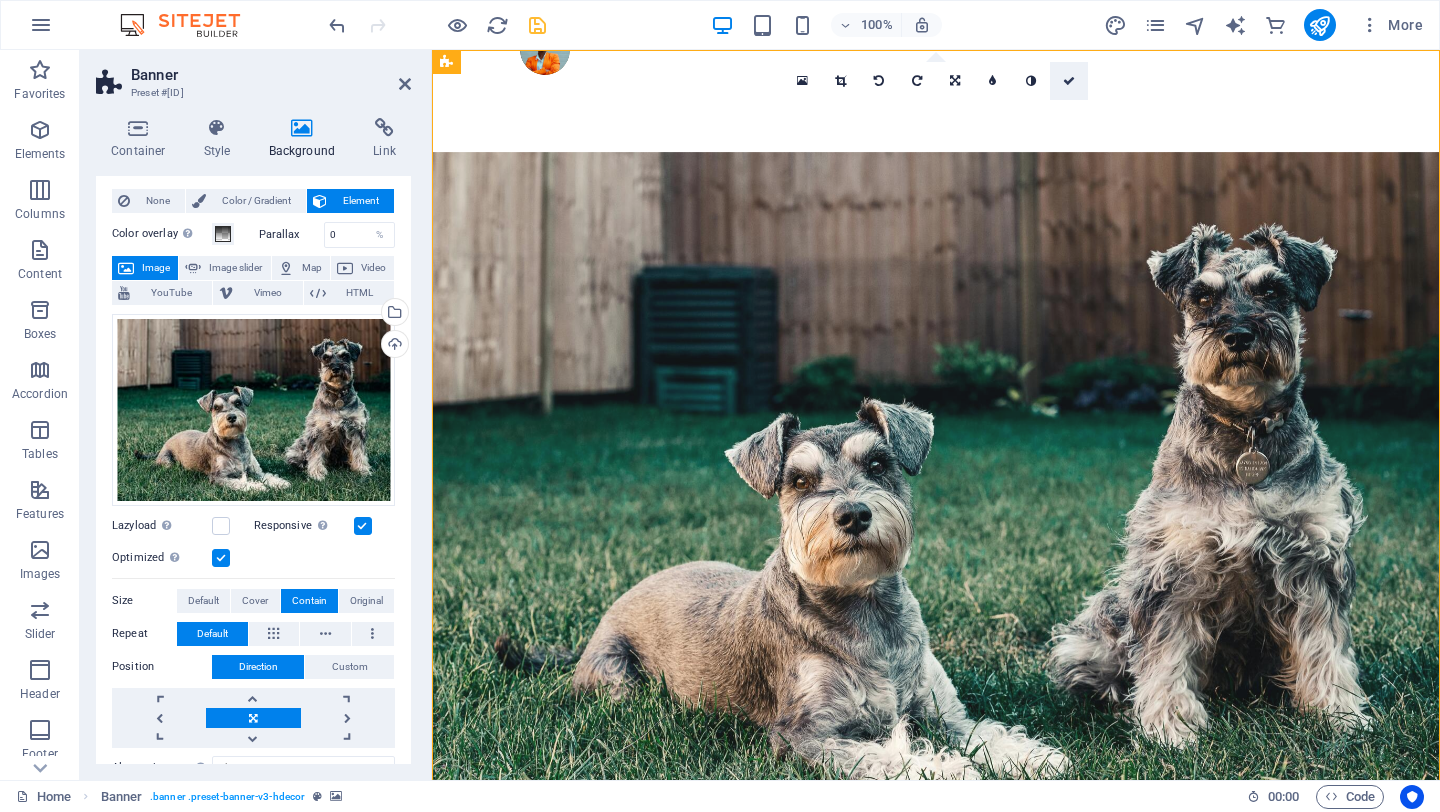 click at bounding box center (1069, 81) 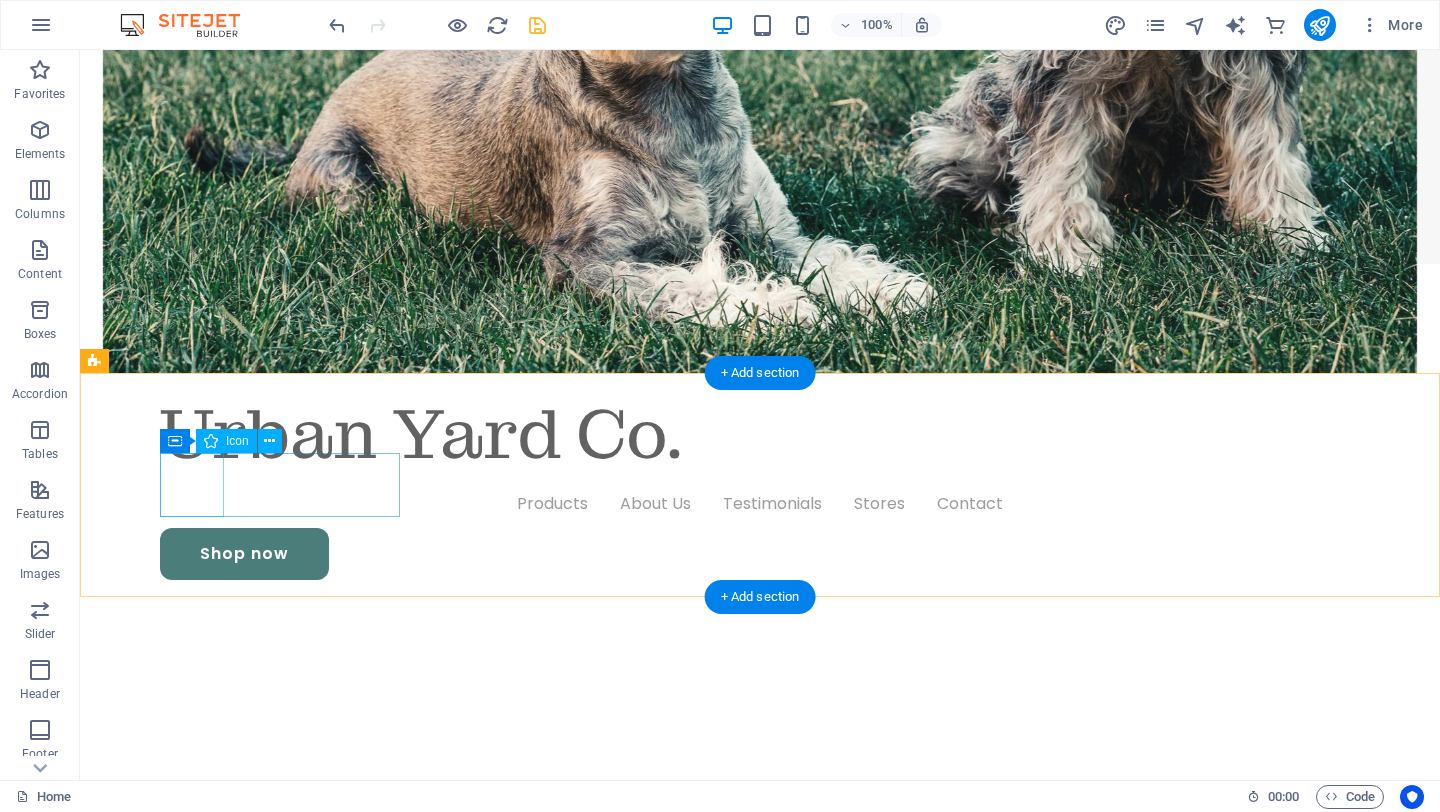 scroll, scrollTop: 0, scrollLeft: 0, axis: both 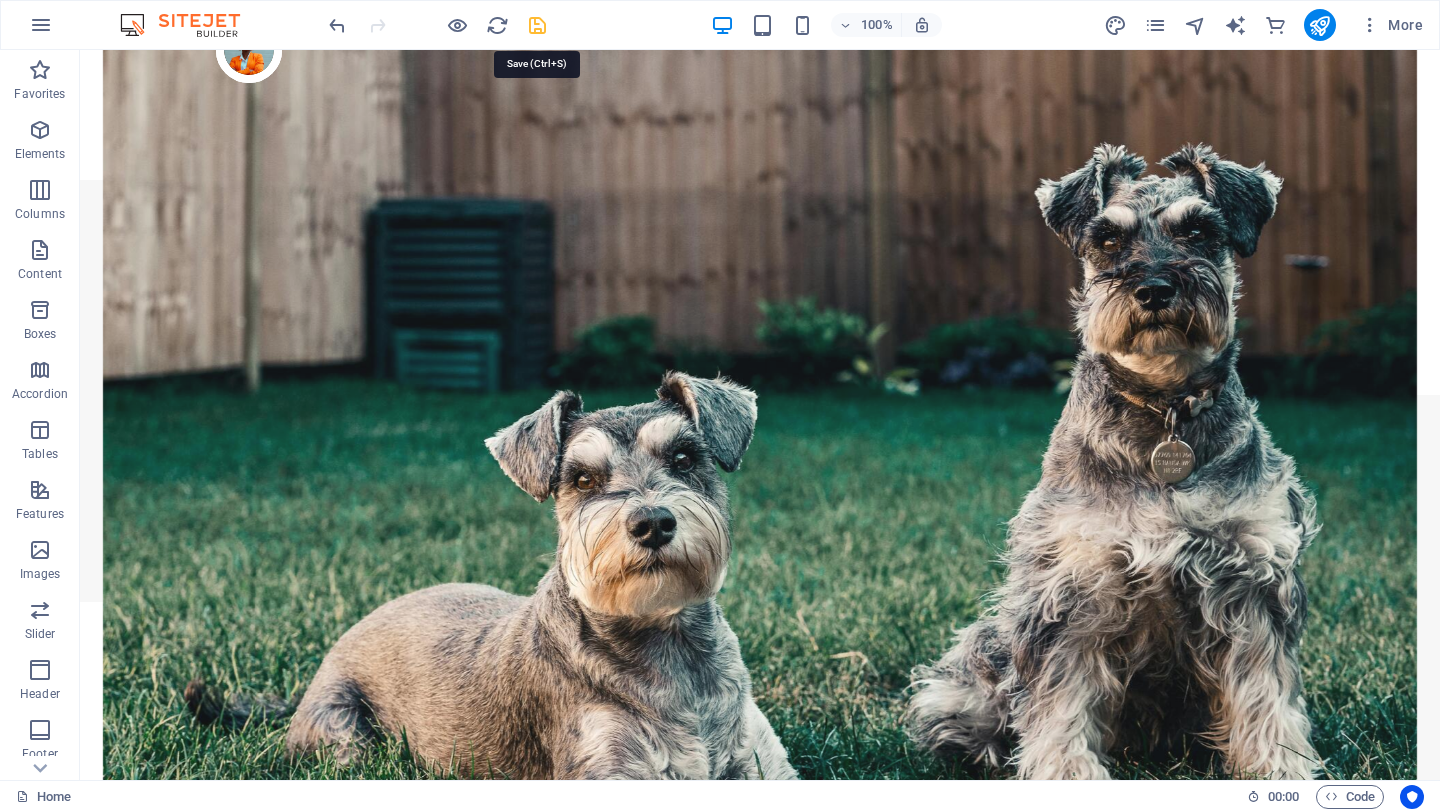 click at bounding box center (537, 25) 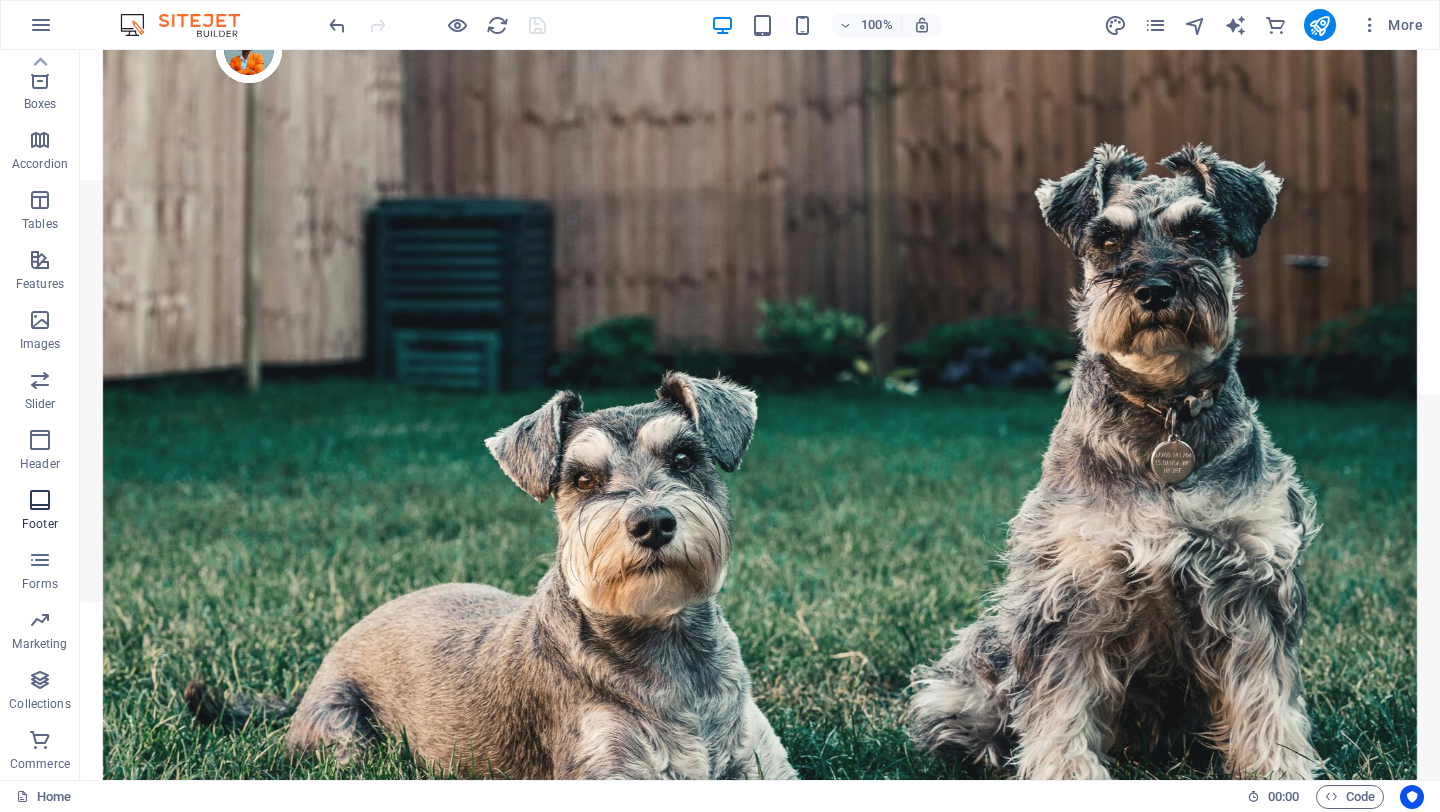 scroll, scrollTop: 0, scrollLeft: 0, axis: both 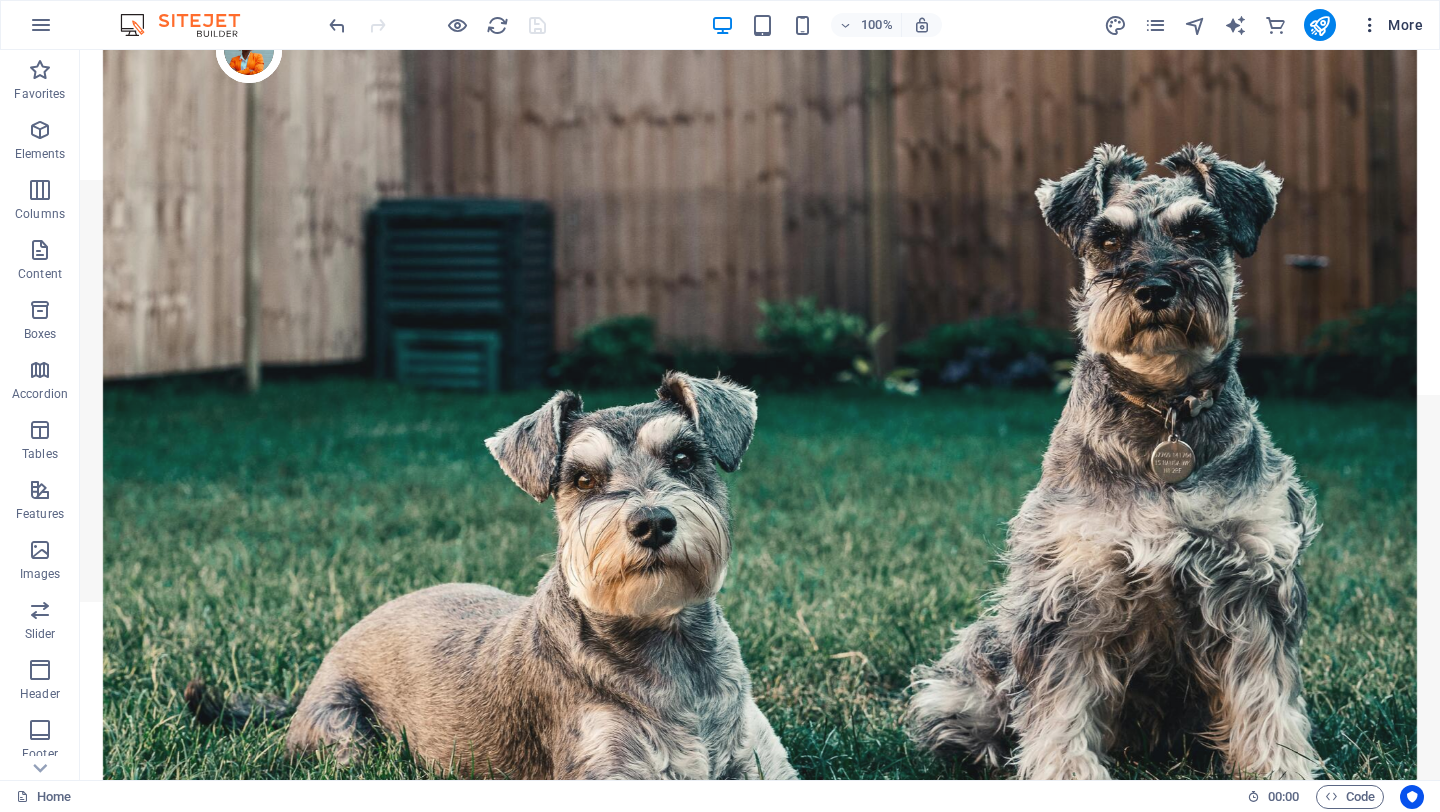 click on "More" at bounding box center (1391, 25) 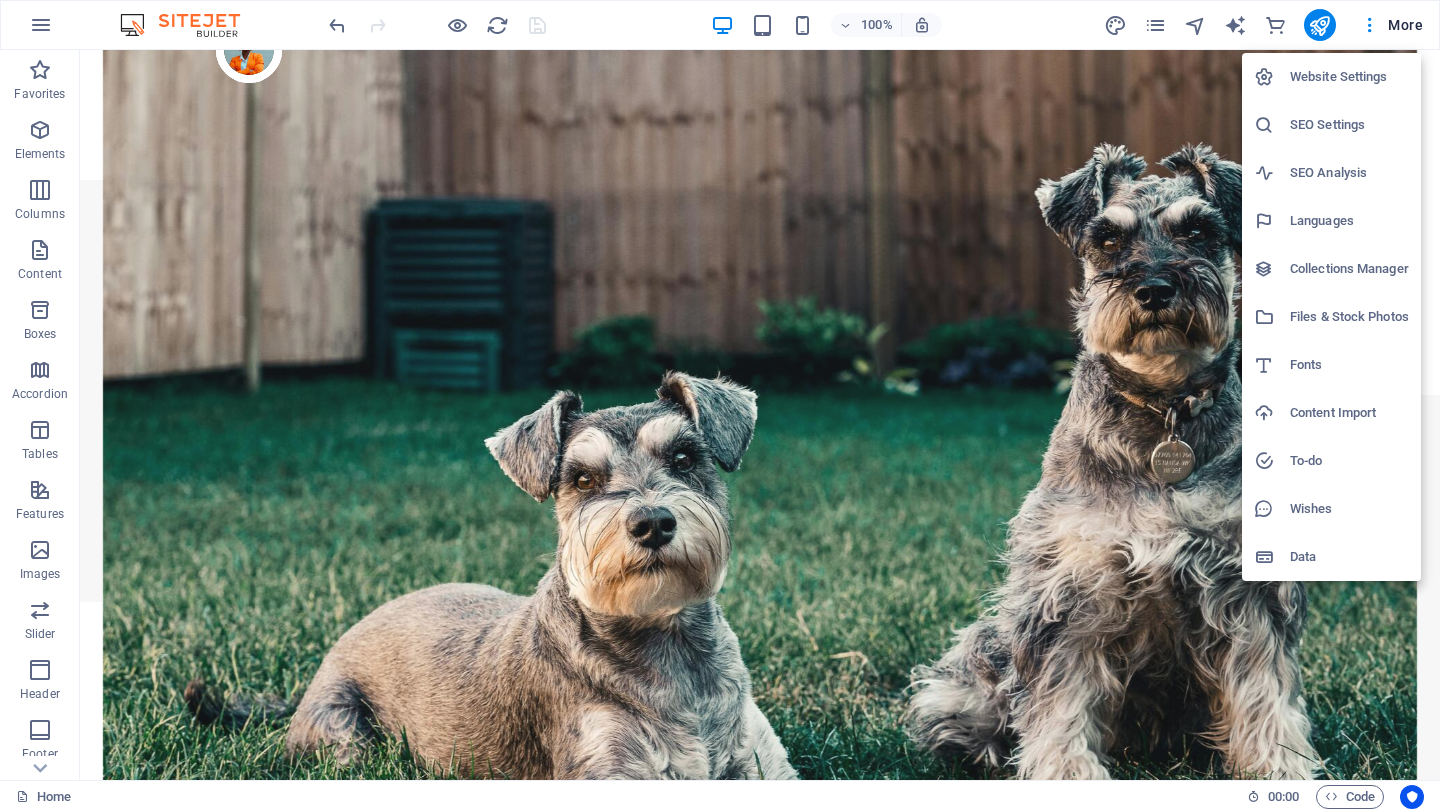 click at bounding box center (720, 406) 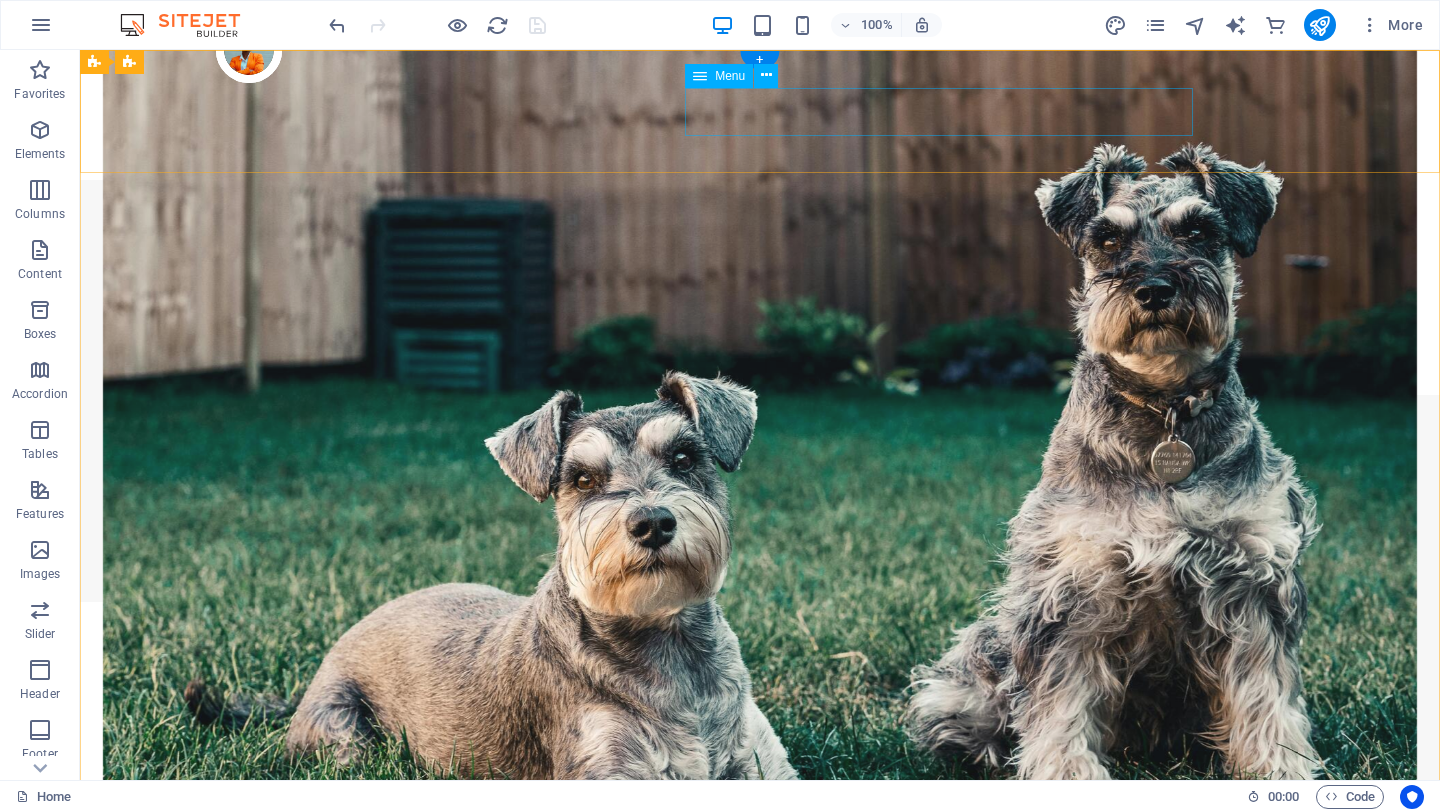 click on "Products About Us Testimonials Stores Contact" at bounding box center (760, 1057) 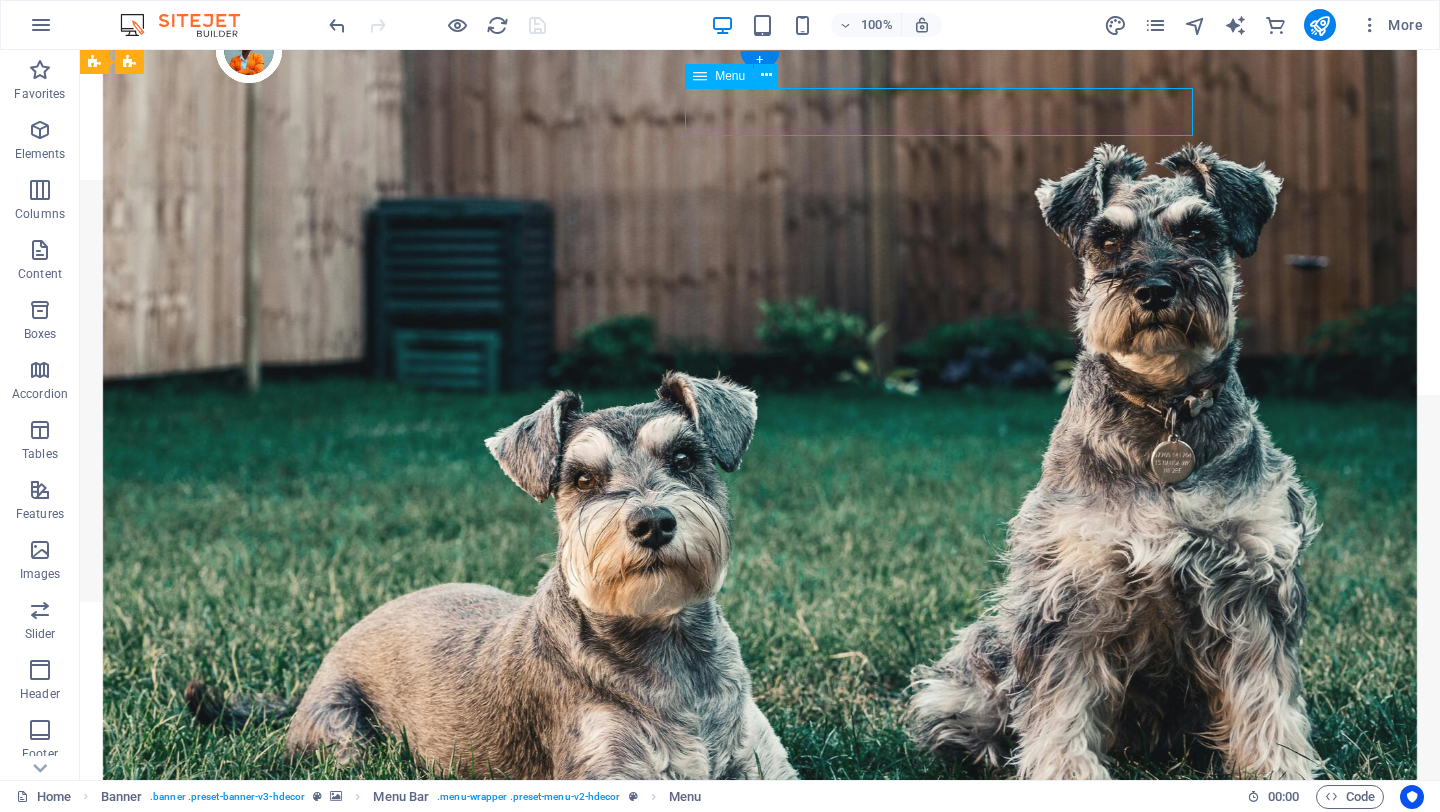 click on "Products About Us Testimonials Stores Contact" at bounding box center (760, 1057) 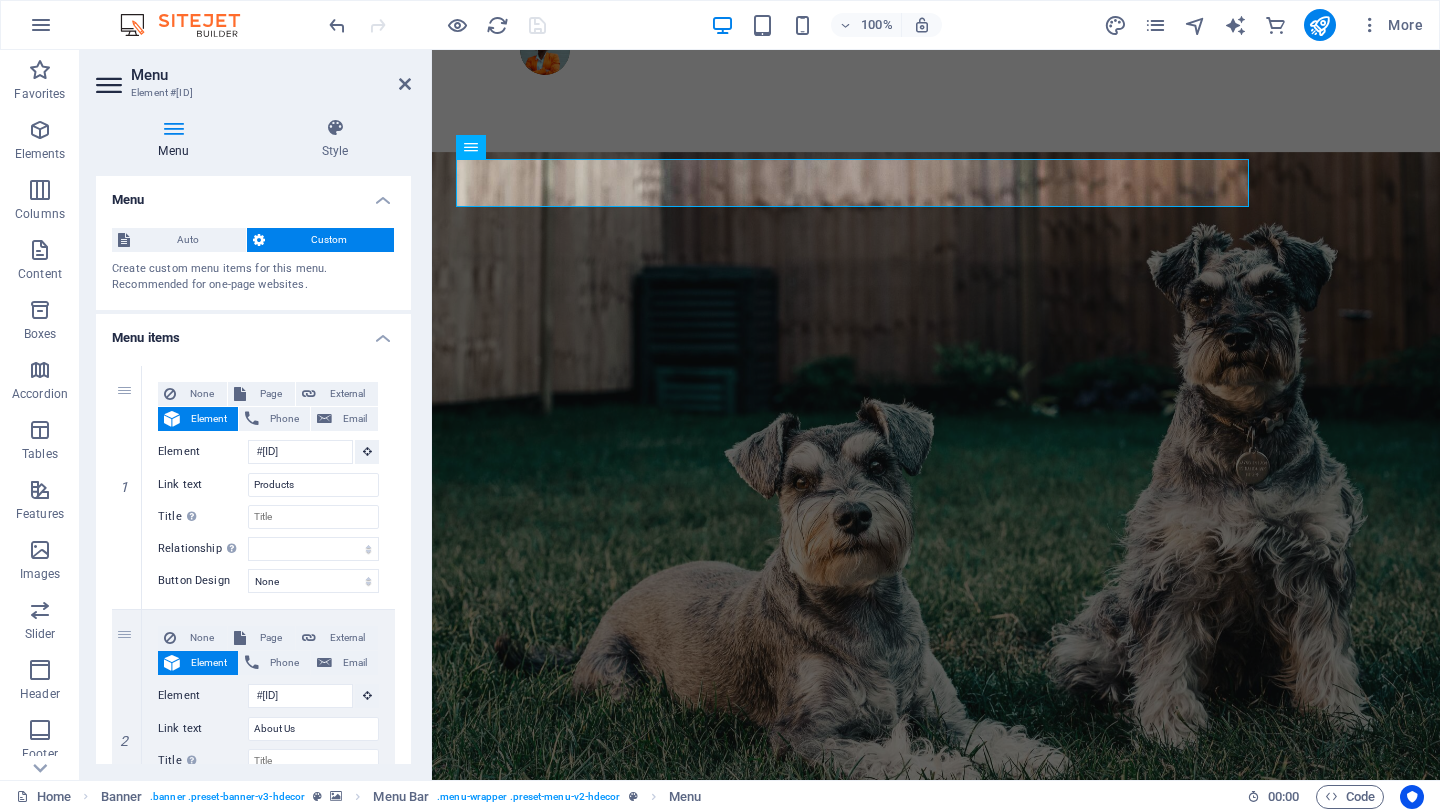click on "Menu" at bounding box center [177, 139] 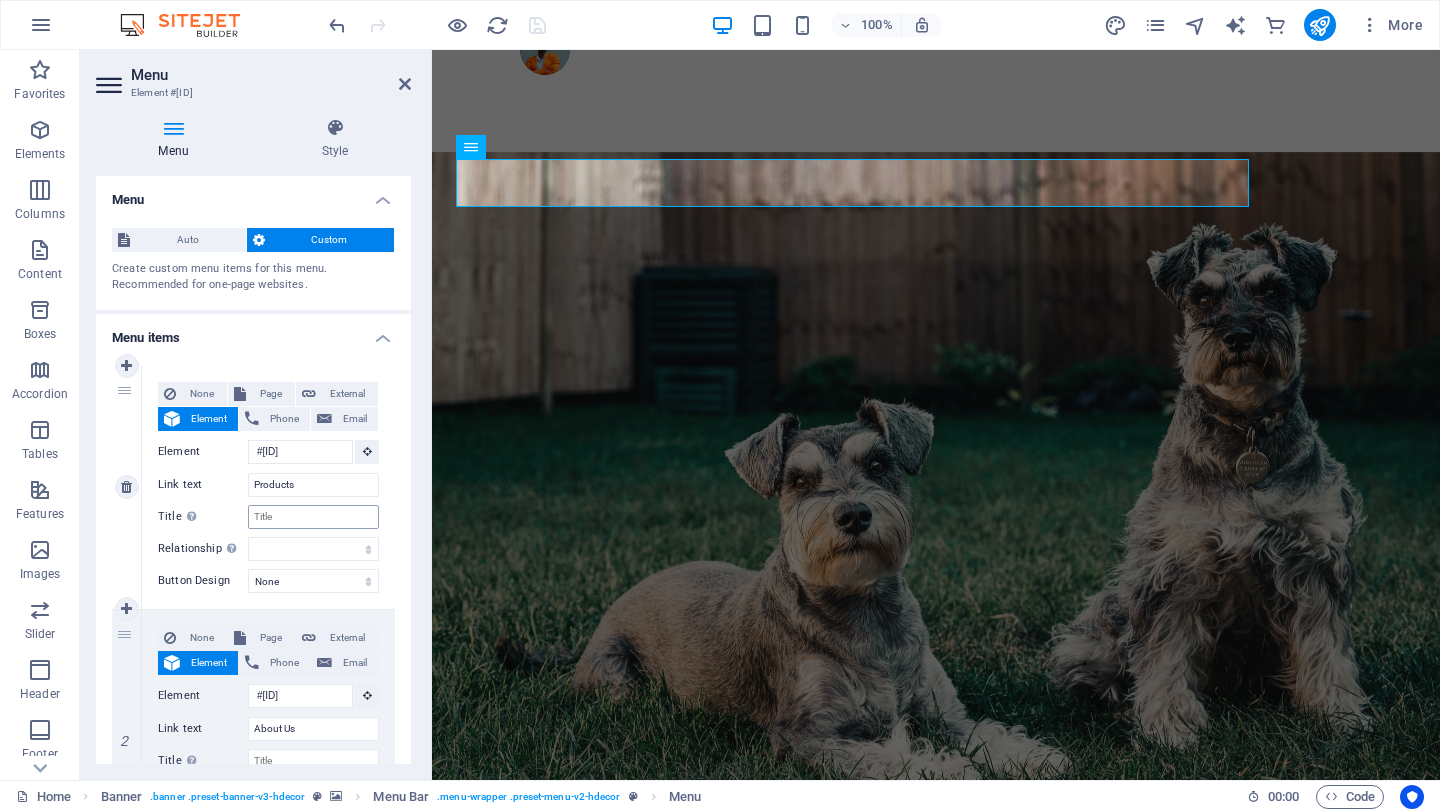 scroll, scrollTop: 0, scrollLeft: 0, axis: both 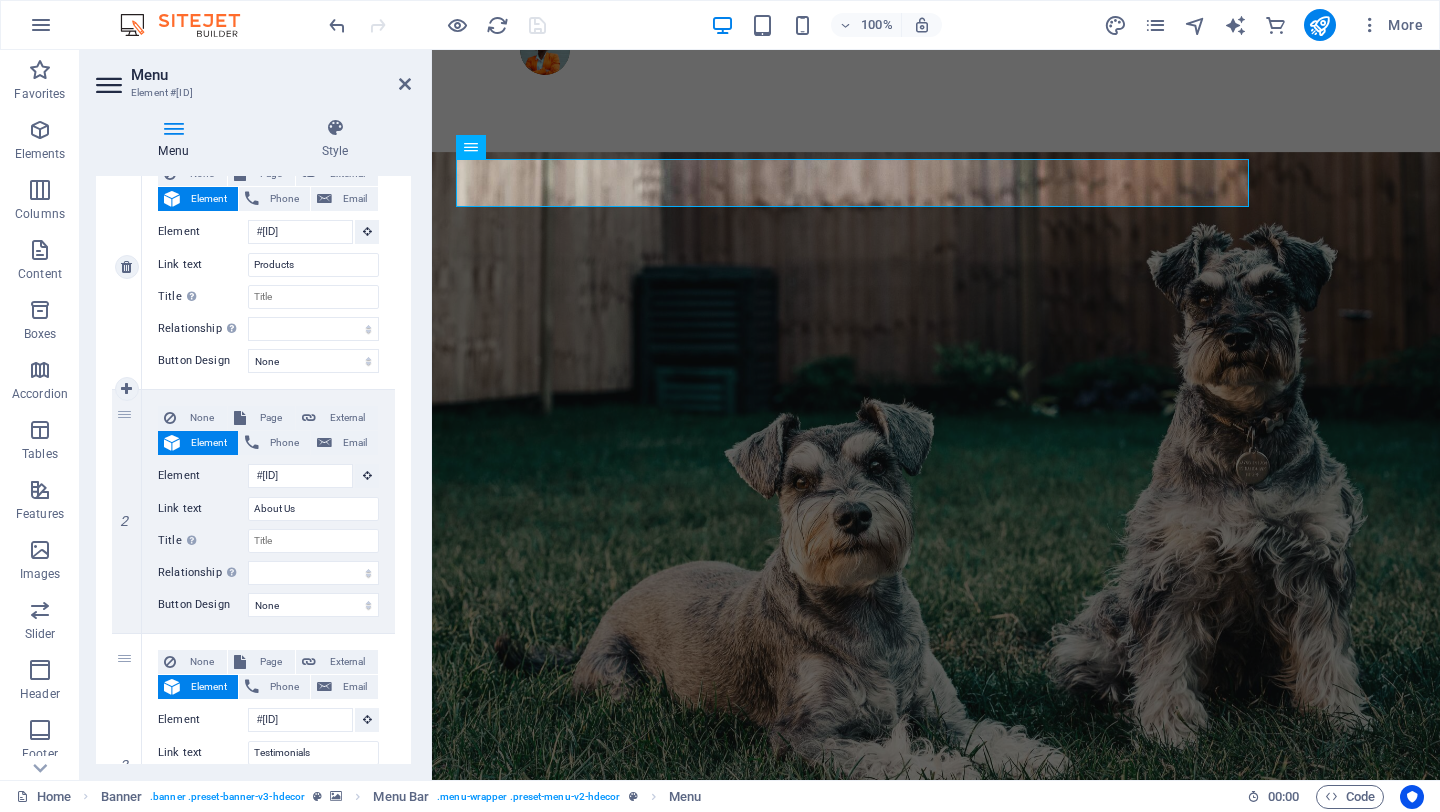 drag, startPoint x: 123, startPoint y: 416, endPoint x: 118, endPoint y: 204, distance: 212.05896 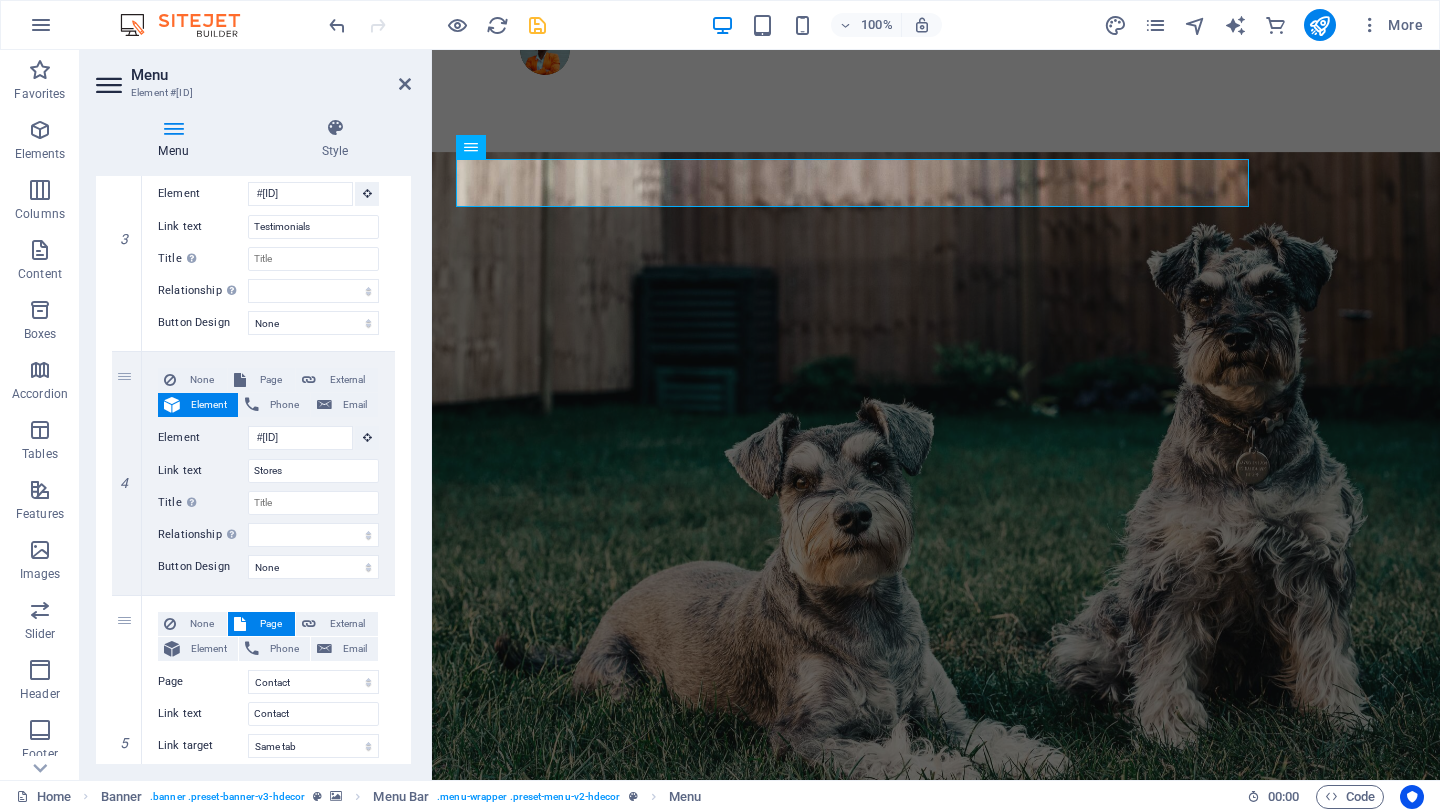 scroll, scrollTop: 753, scrollLeft: 0, axis: vertical 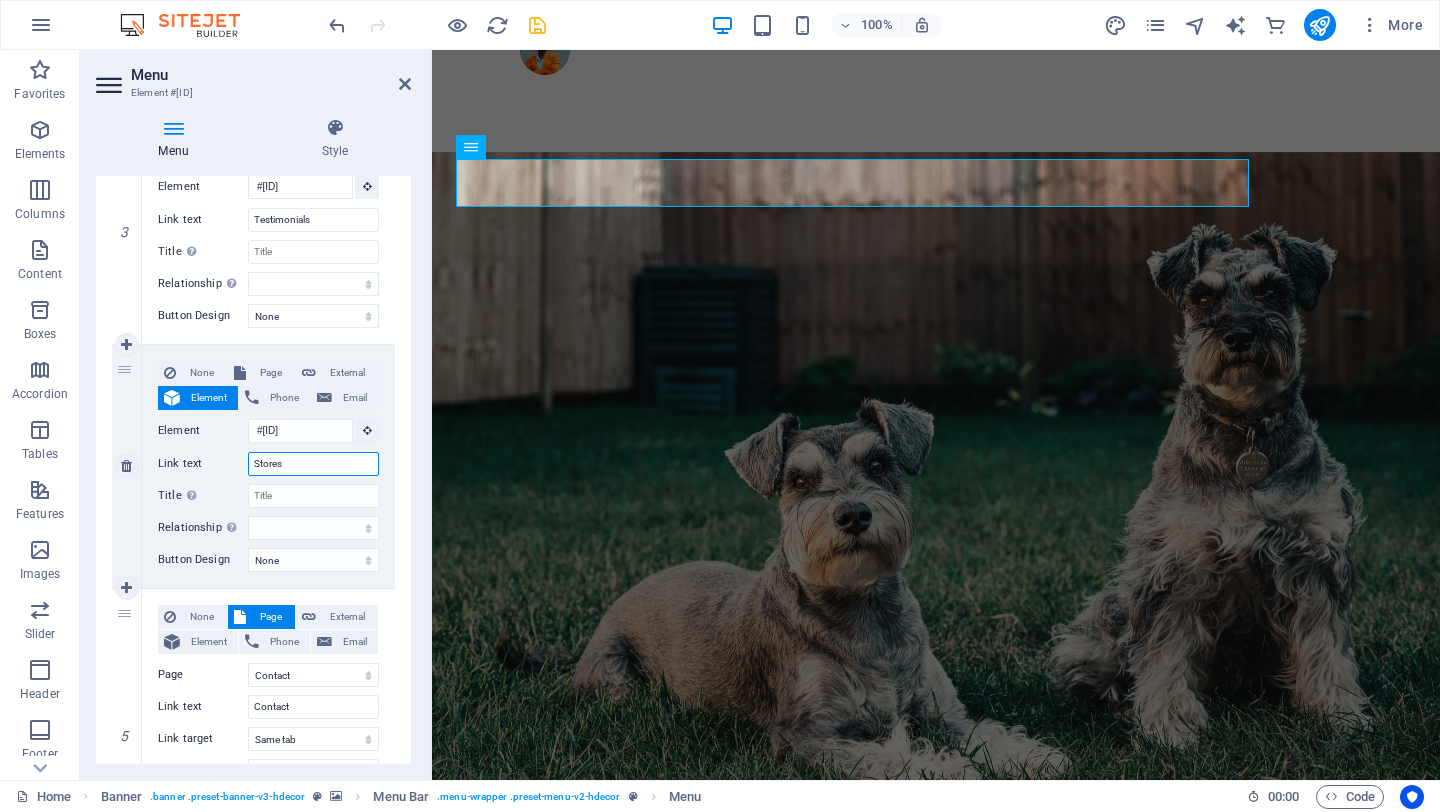click on "Stores" at bounding box center (313, 464) 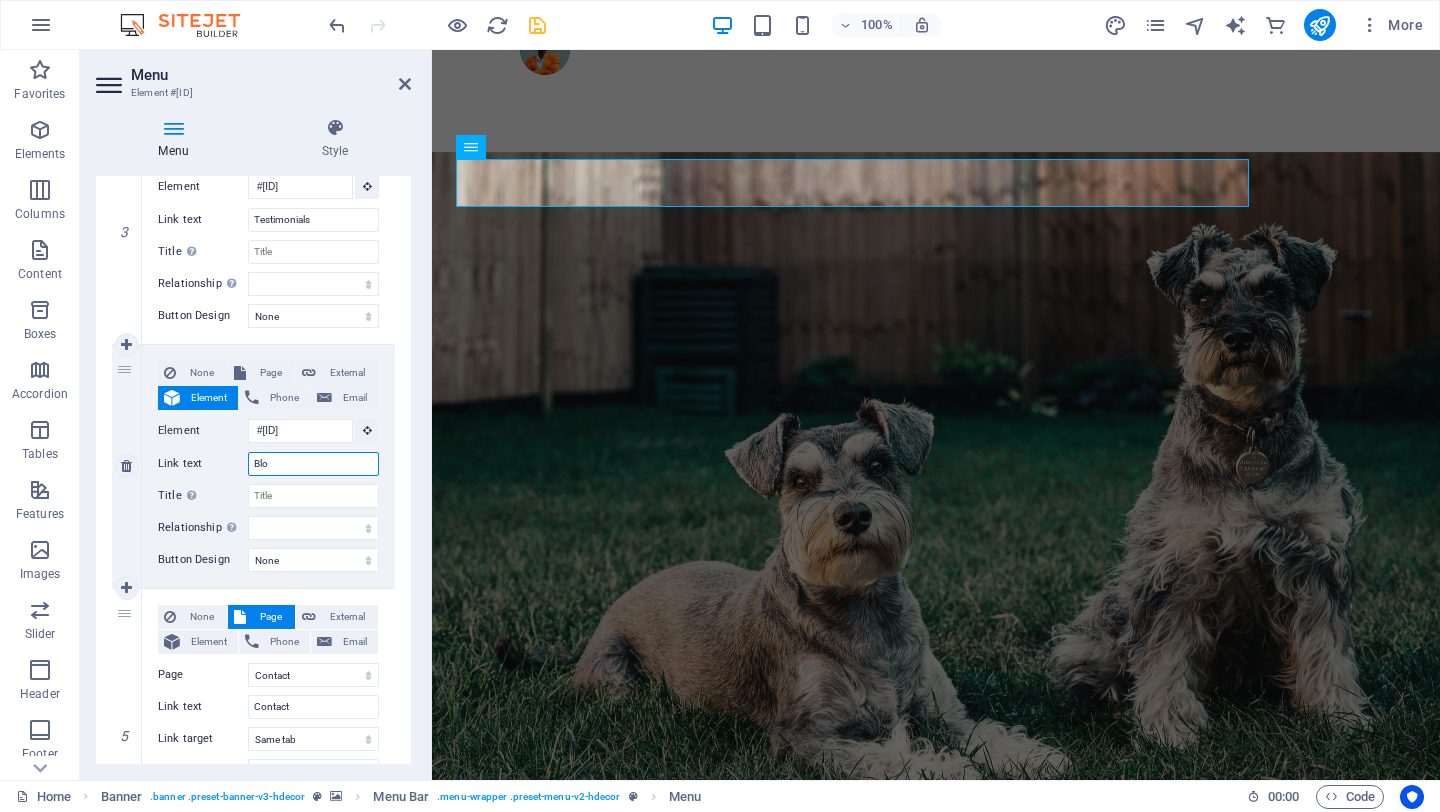 type on "Blog" 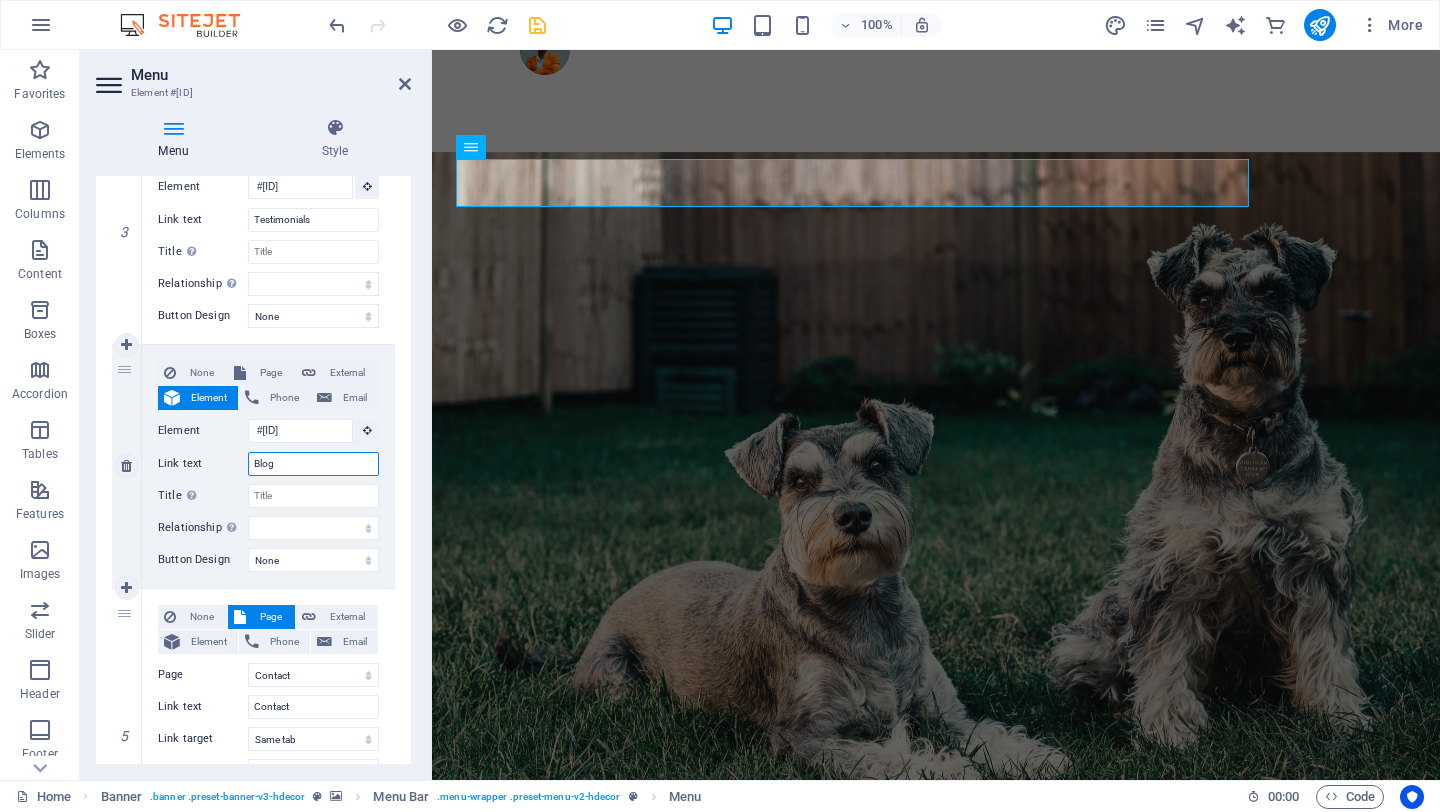 select 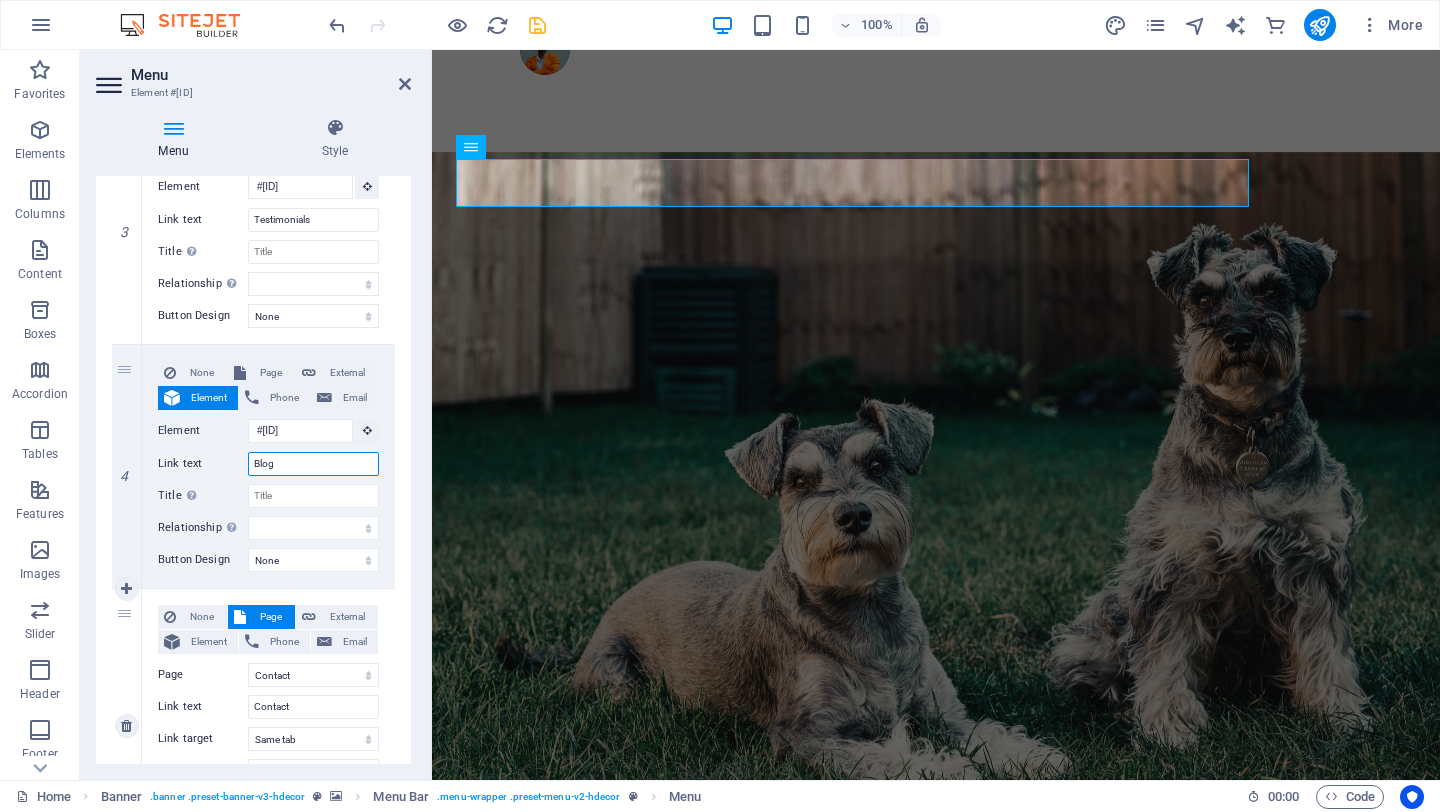 type on "Blog" 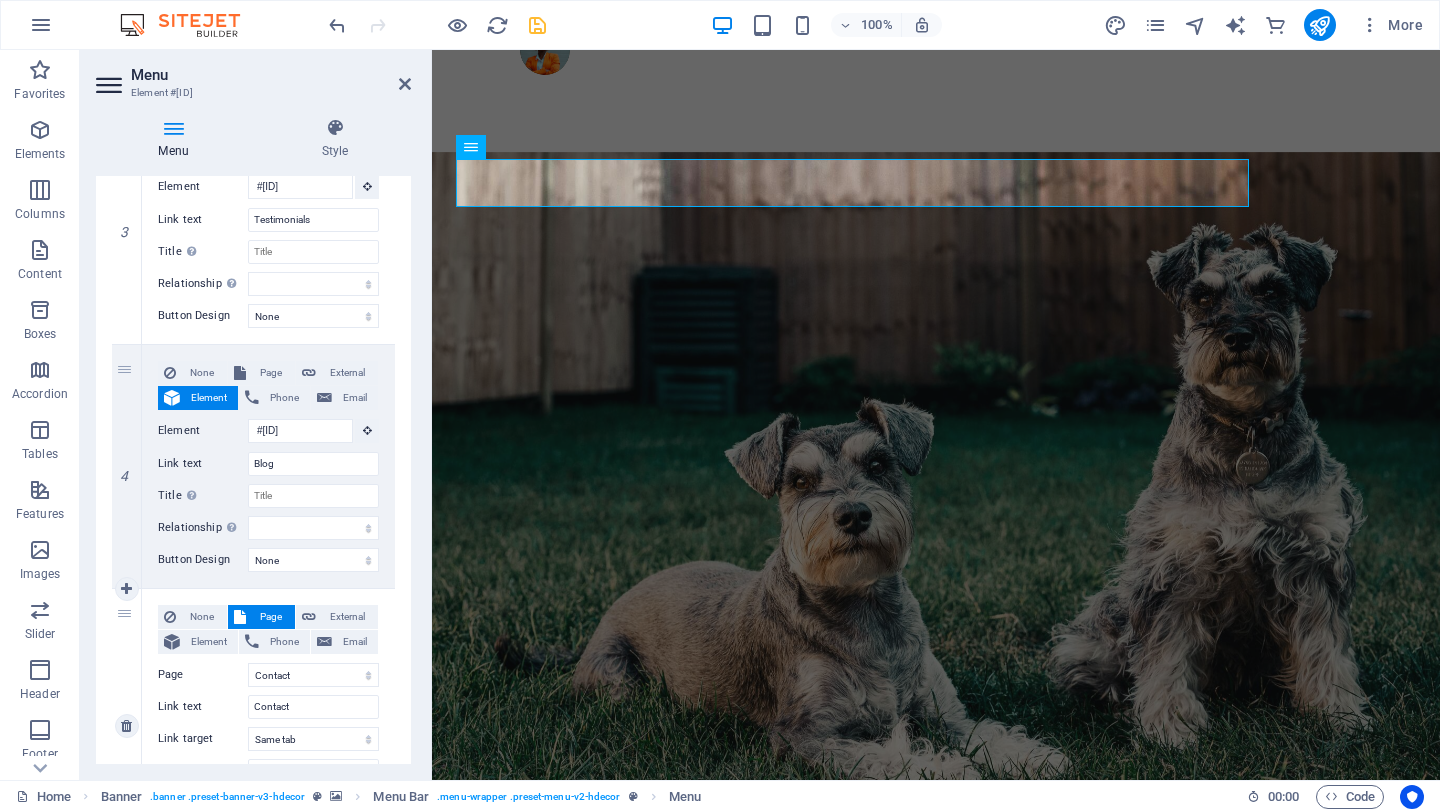click on "None Page External Element Phone Email Page Home Contact Privacy Legal Notice Element
URL /[ID] Phone Email Link text Contact Link target New tab Same tab Overlay Title Additional link description, should not be the same as the link text. The title is most often shown as a tooltip text when the mouse moves over the element. Leave empty if uncertain. Relationship Sets the  relationship of this link to the link target . For example, the value "nofollow" instructs search engines not to follow the link. Can be left empty. alternate author bookmark external help license next nofollow noreferrer noopener prev search tag Button Design None Default Primary Secondary" at bounding box center (268, 726) 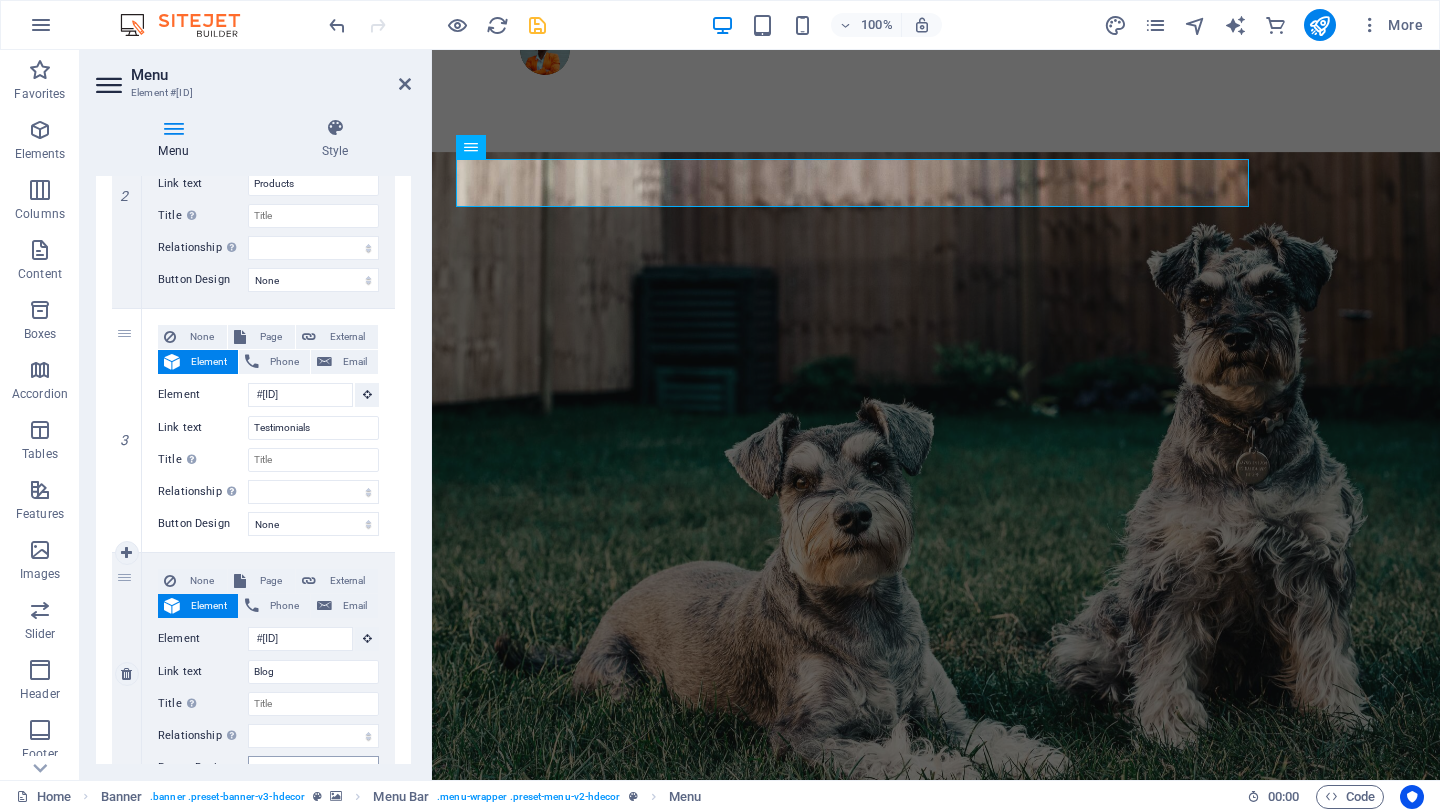 scroll, scrollTop: 544, scrollLeft: 0, axis: vertical 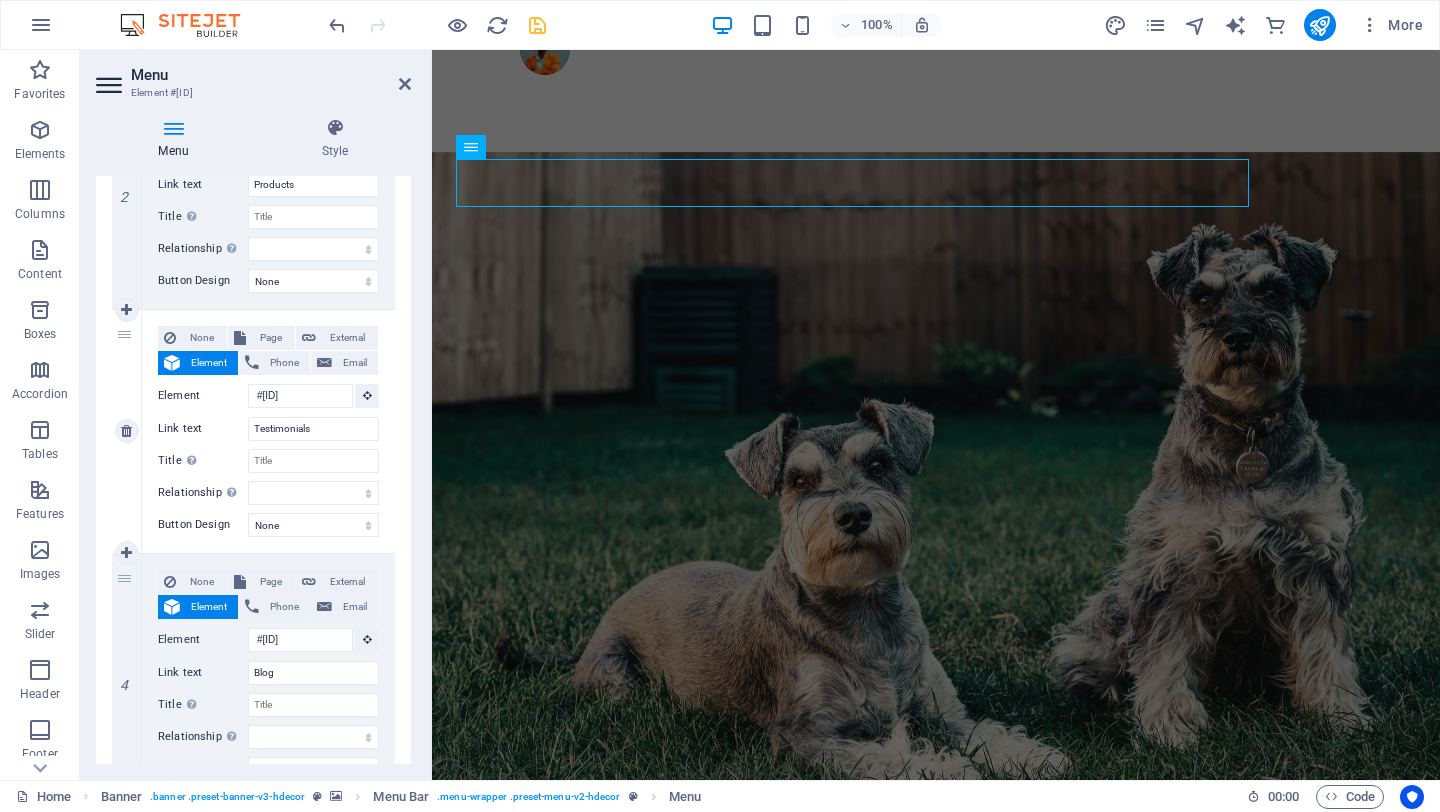 click on "3" at bounding box center (127, 431) 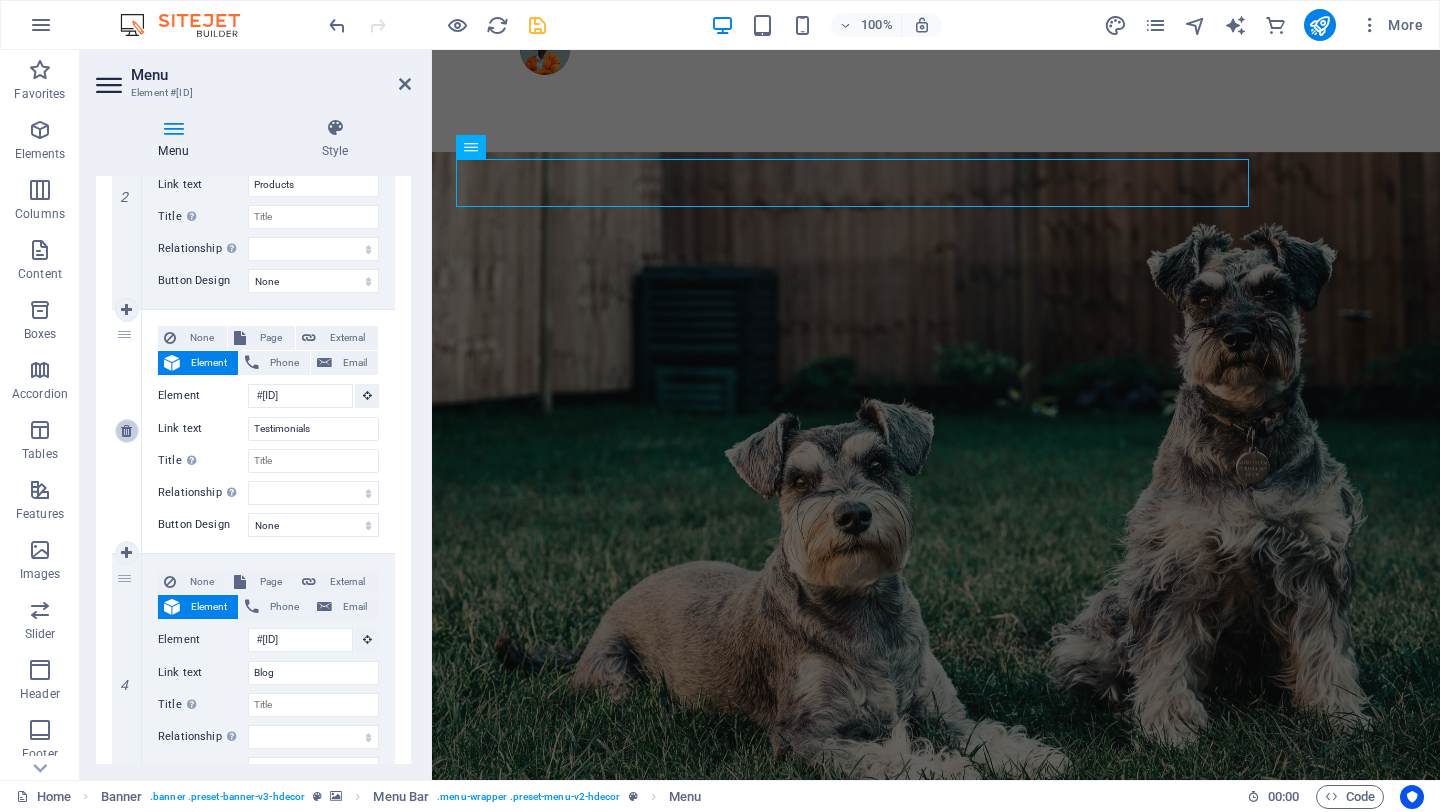 click at bounding box center (126, 431) 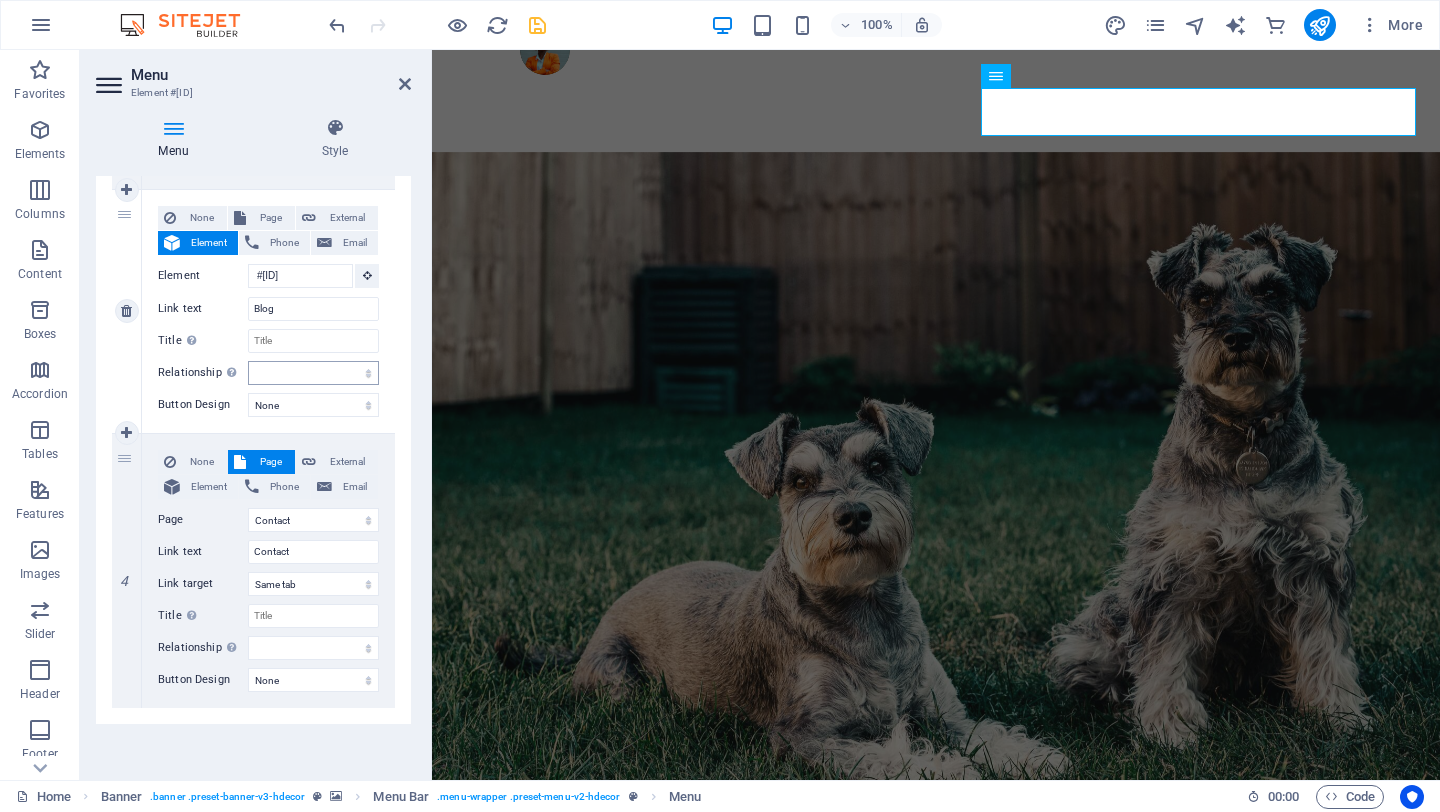 scroll, scrollTop: 0, scrollLeft: 0, axis: both 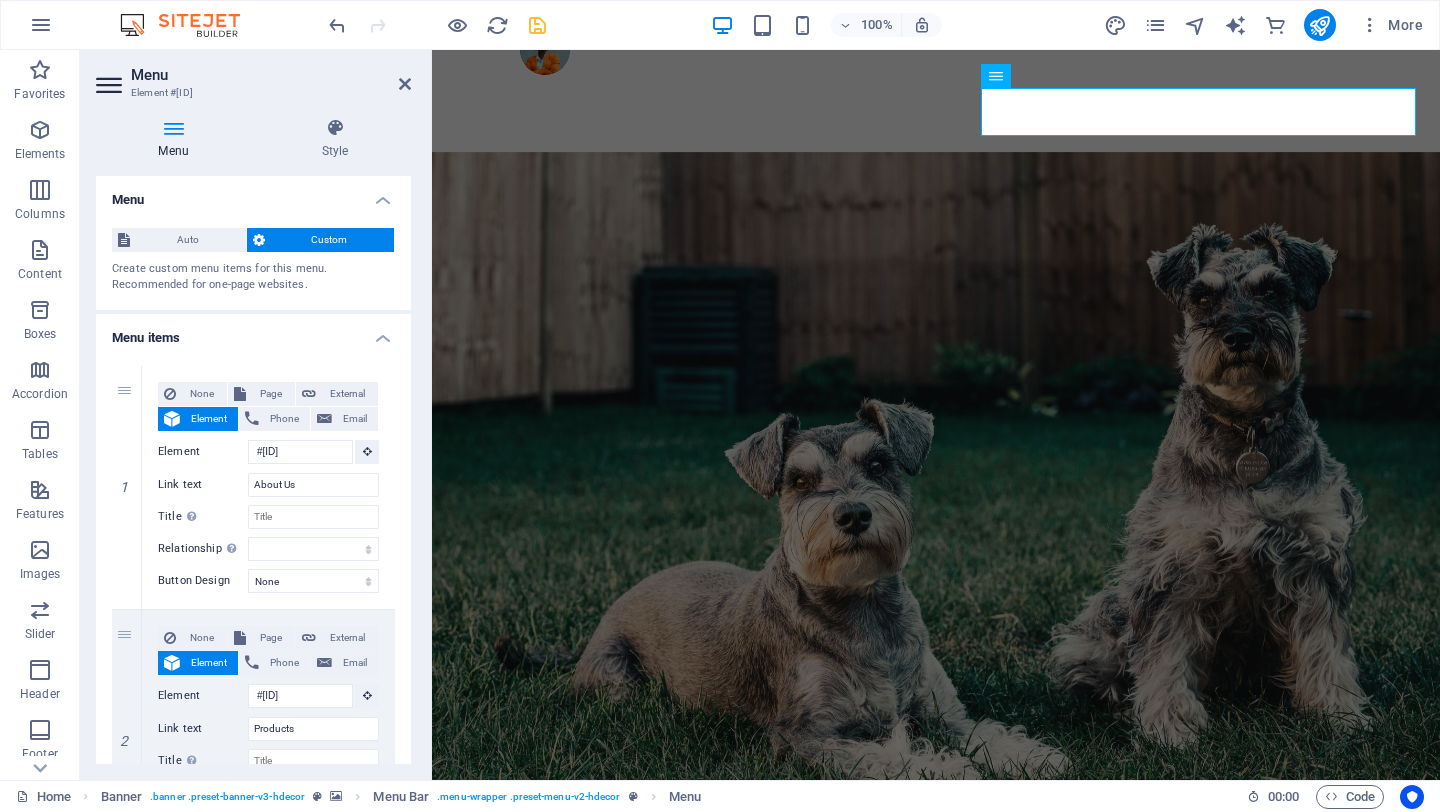 click on "Menu Element #[ID]" at bounding box center [253, 76] 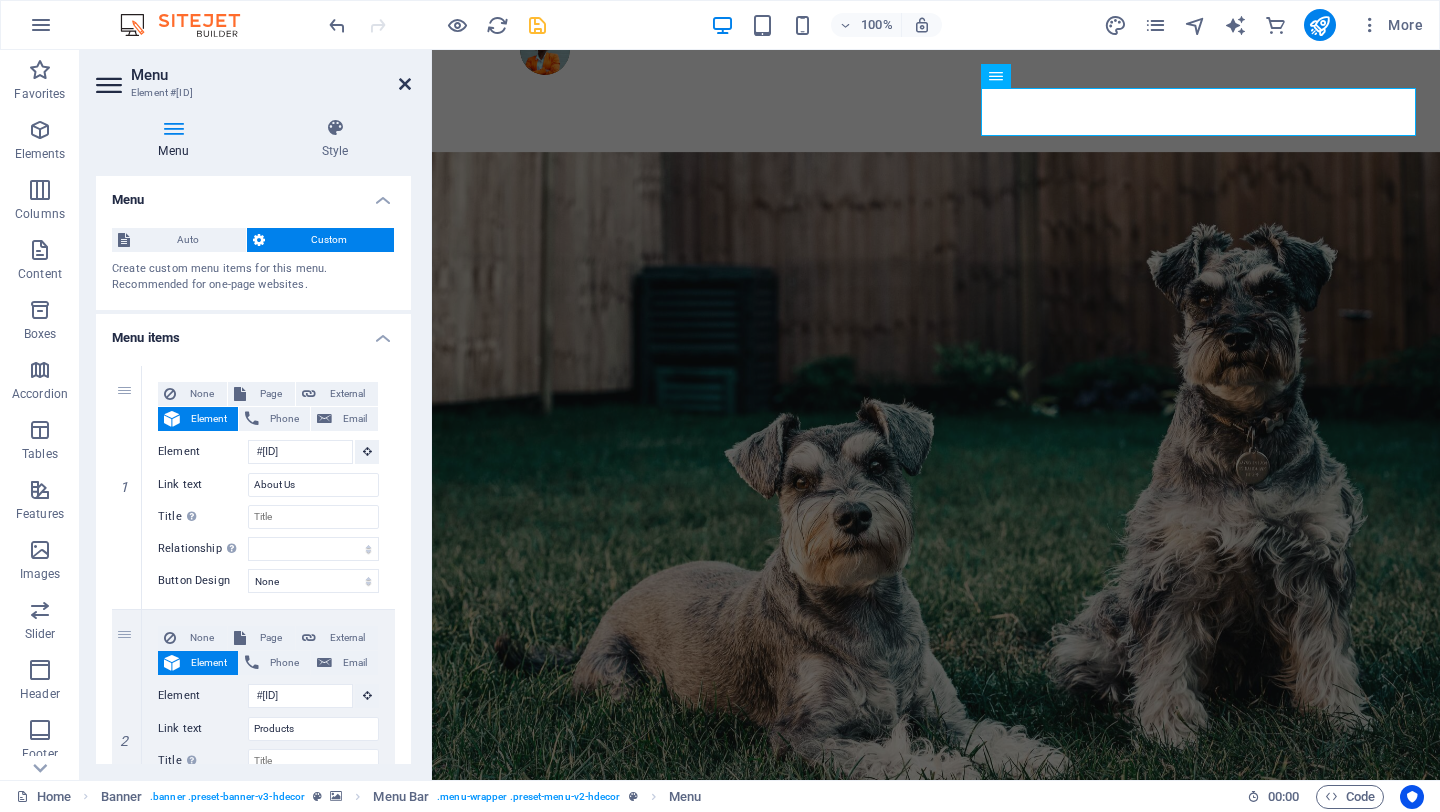 click at bounding box center (405, 84) 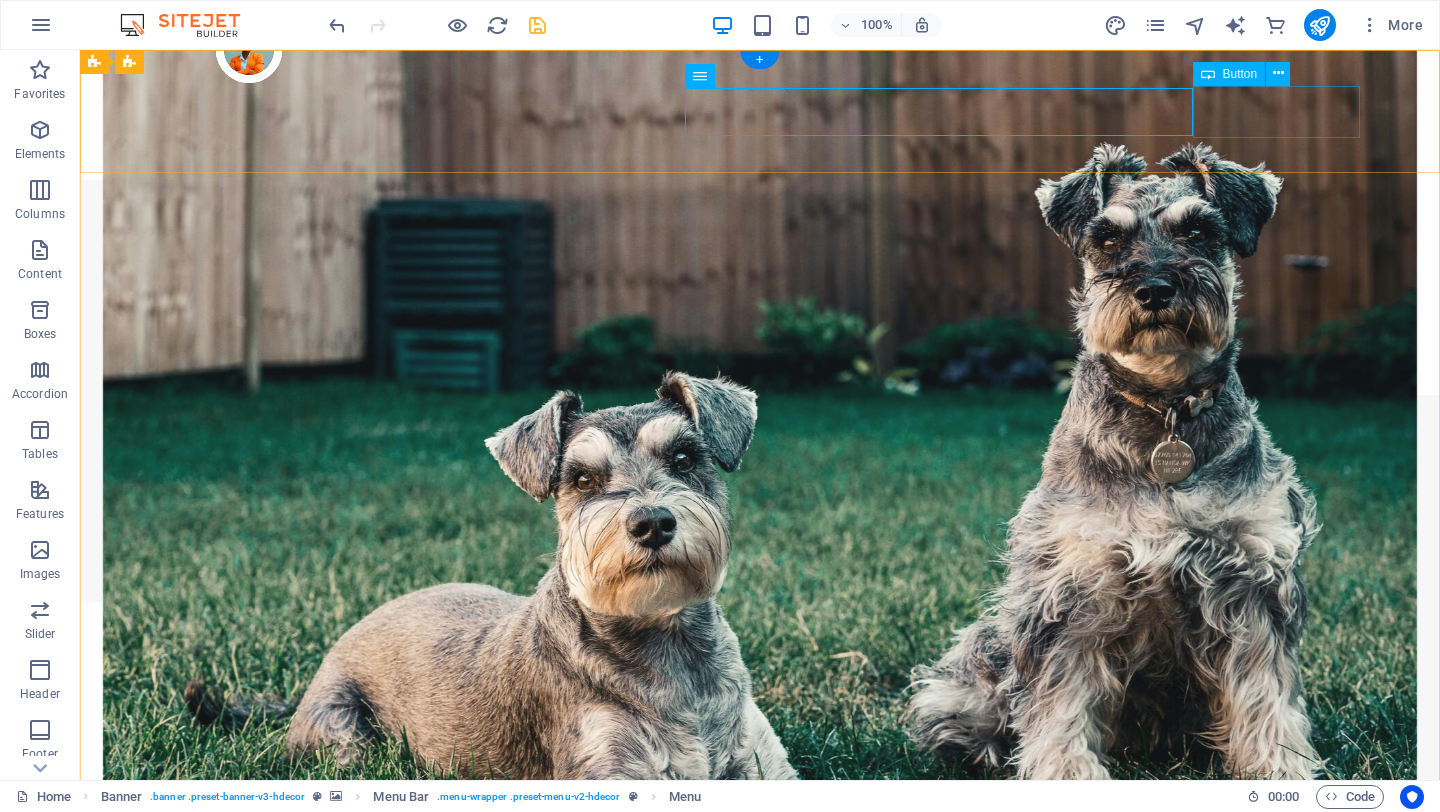 click on "Shop now" at bounding box center [760, 1107] 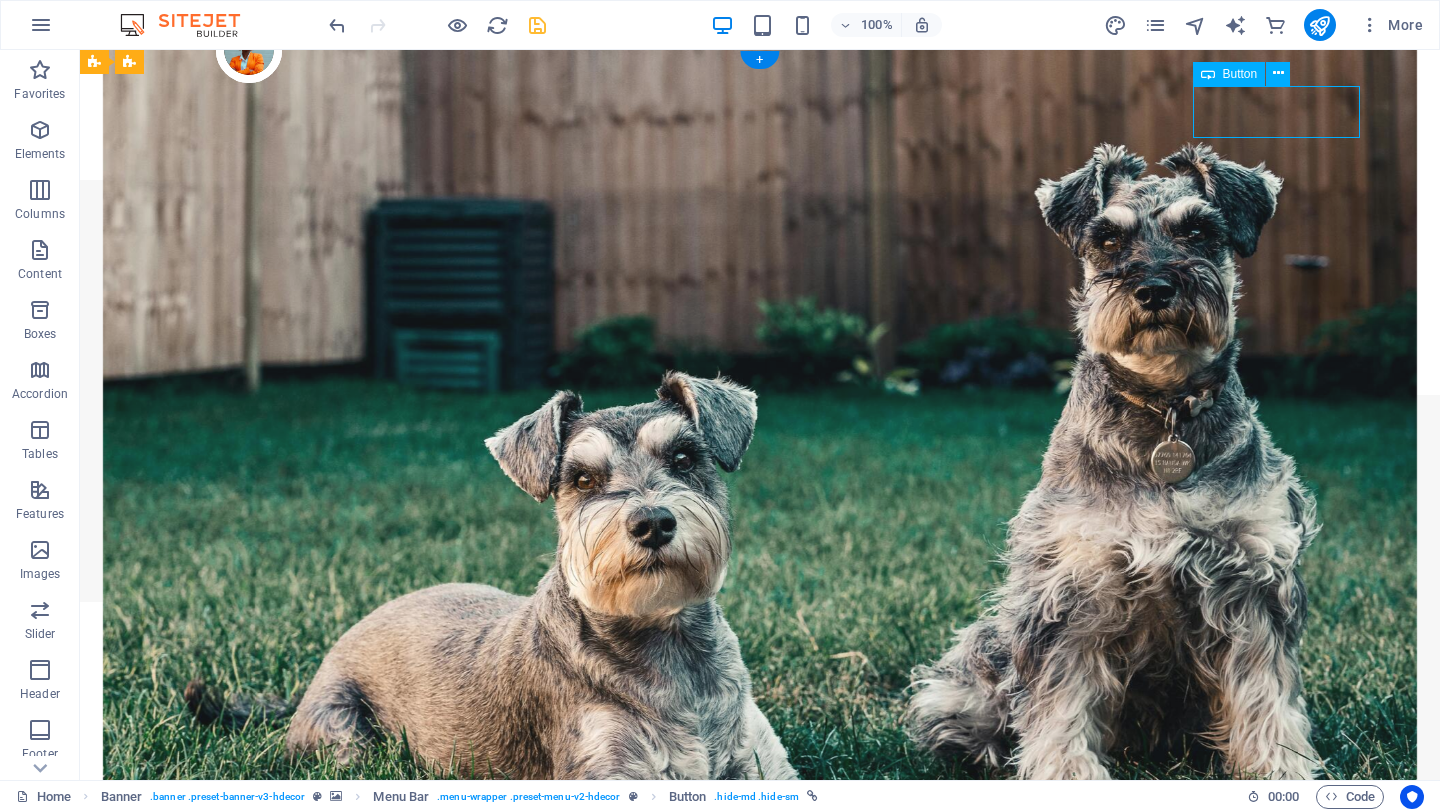 click on "Shop now" at bounding box center (760, 1107) 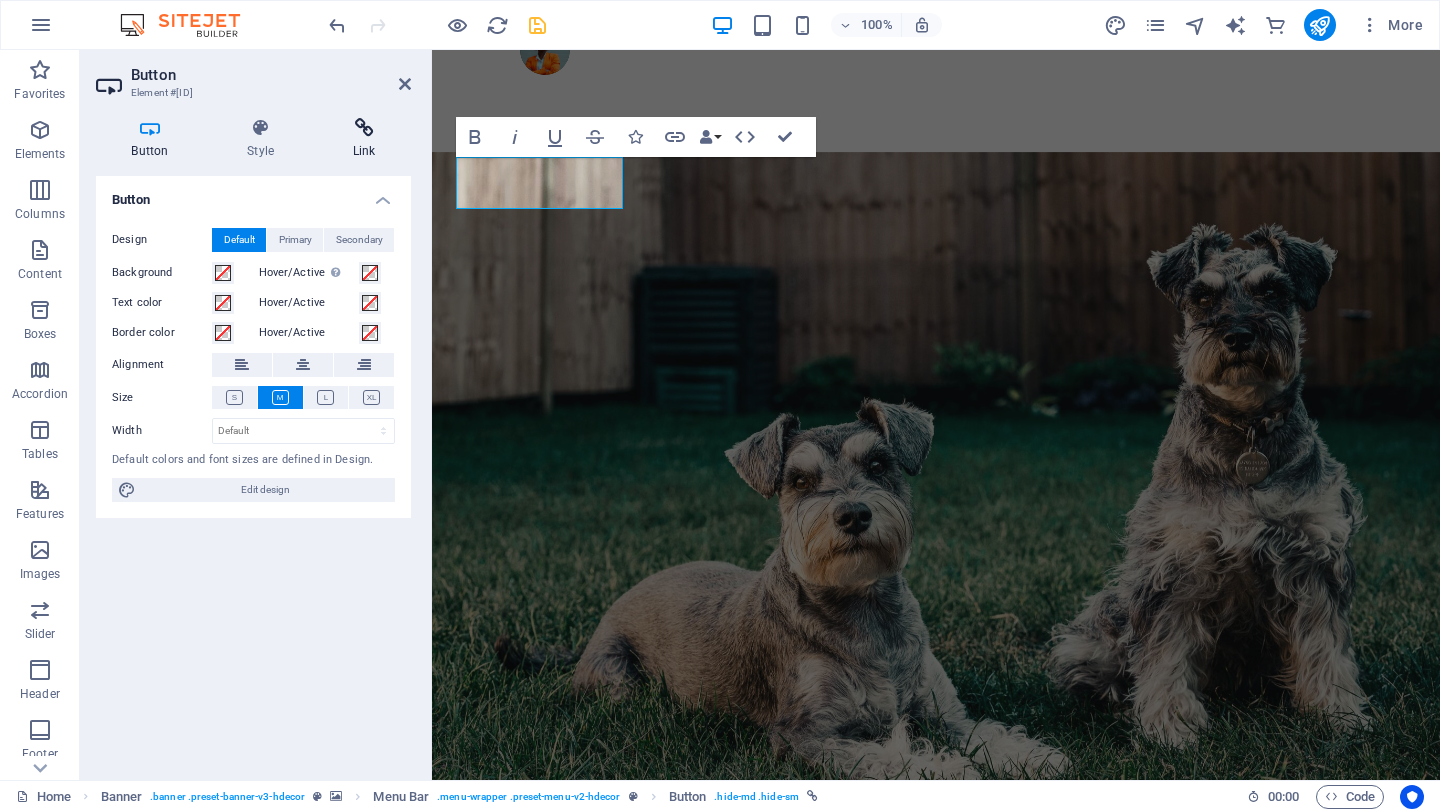 click at bounding box center [364, 128] 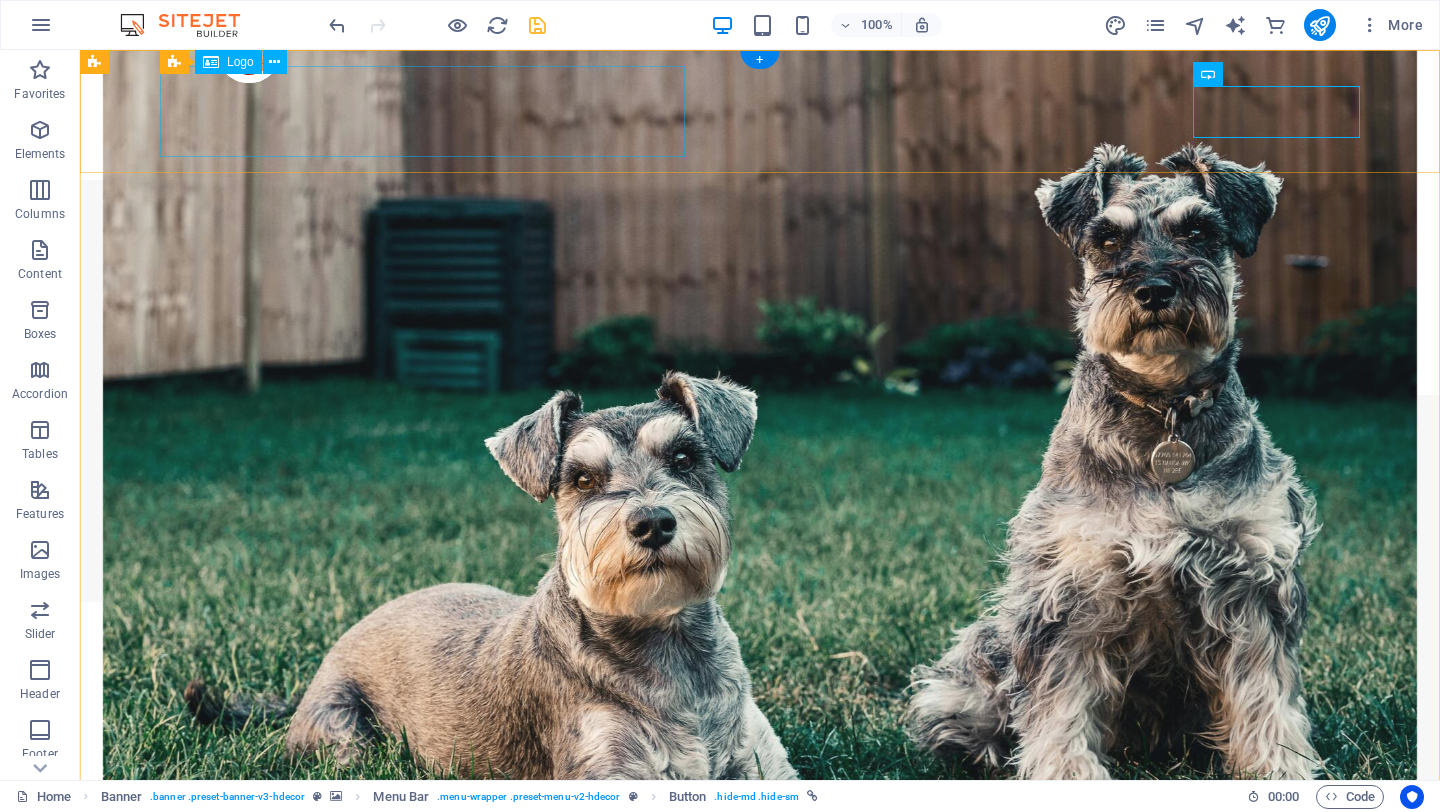 click on "Urban Yard Co." at bounding box center [760, 987] 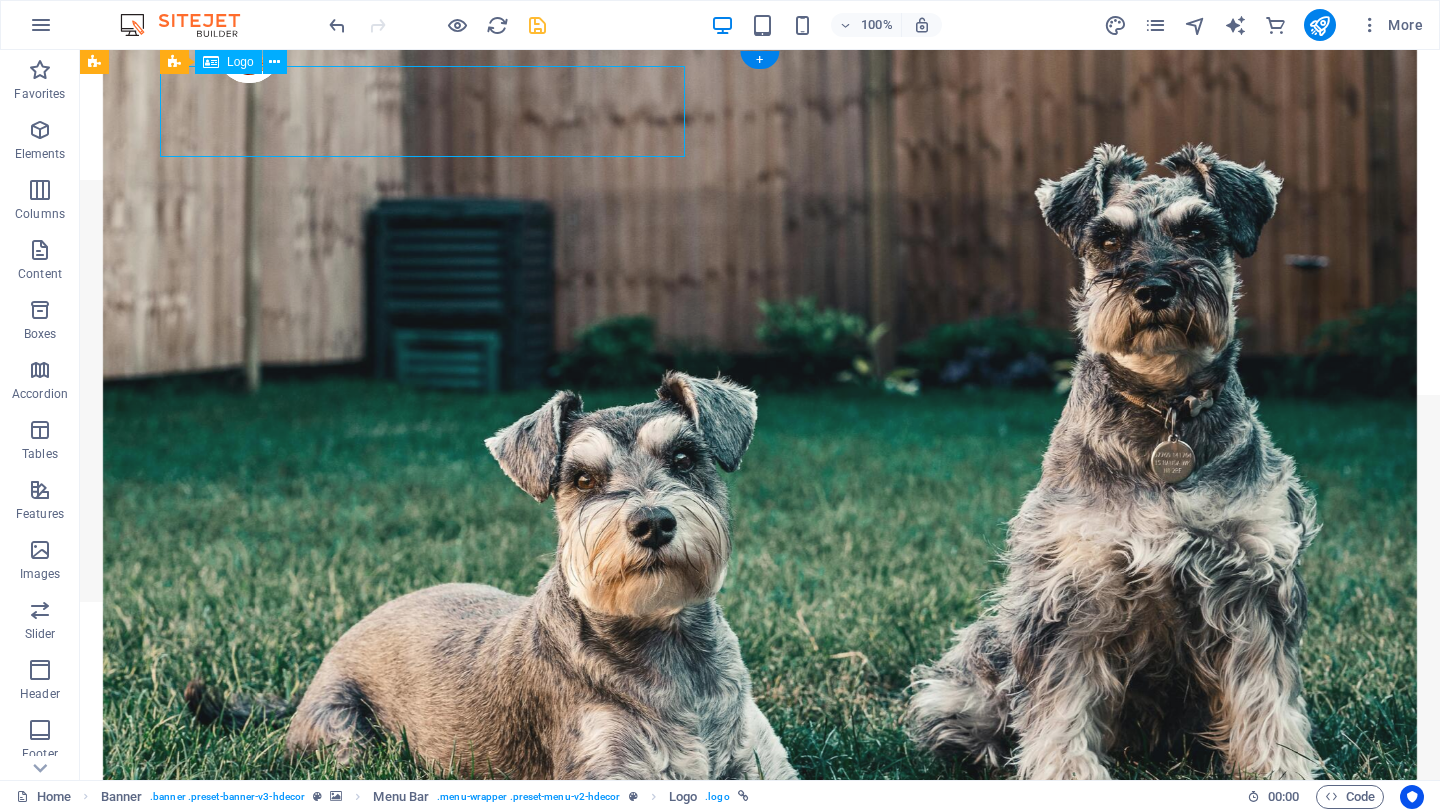 click on "Urban Yard Co." at bounding box center (760, 987) 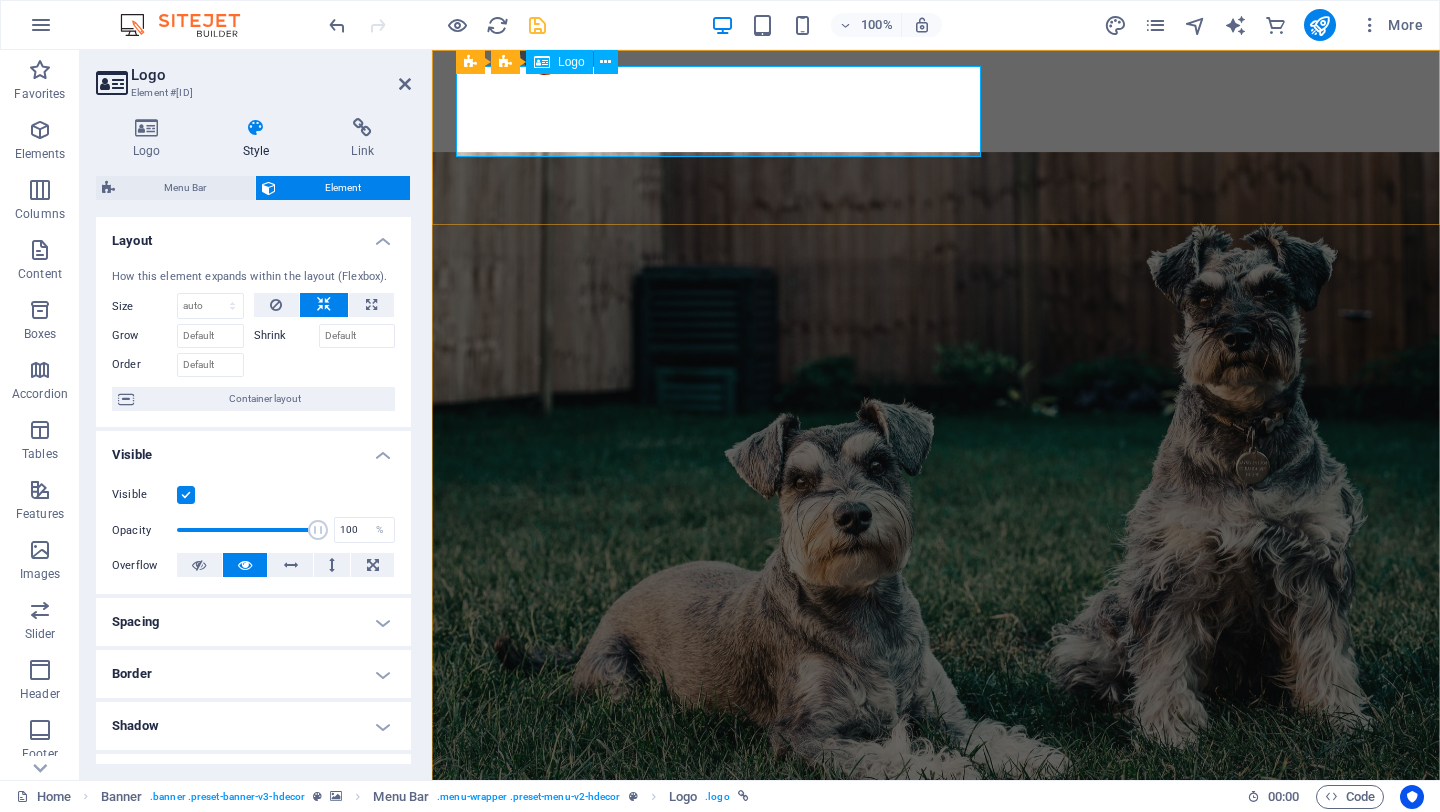 click on "Logo" at bounding box center [559, 62] 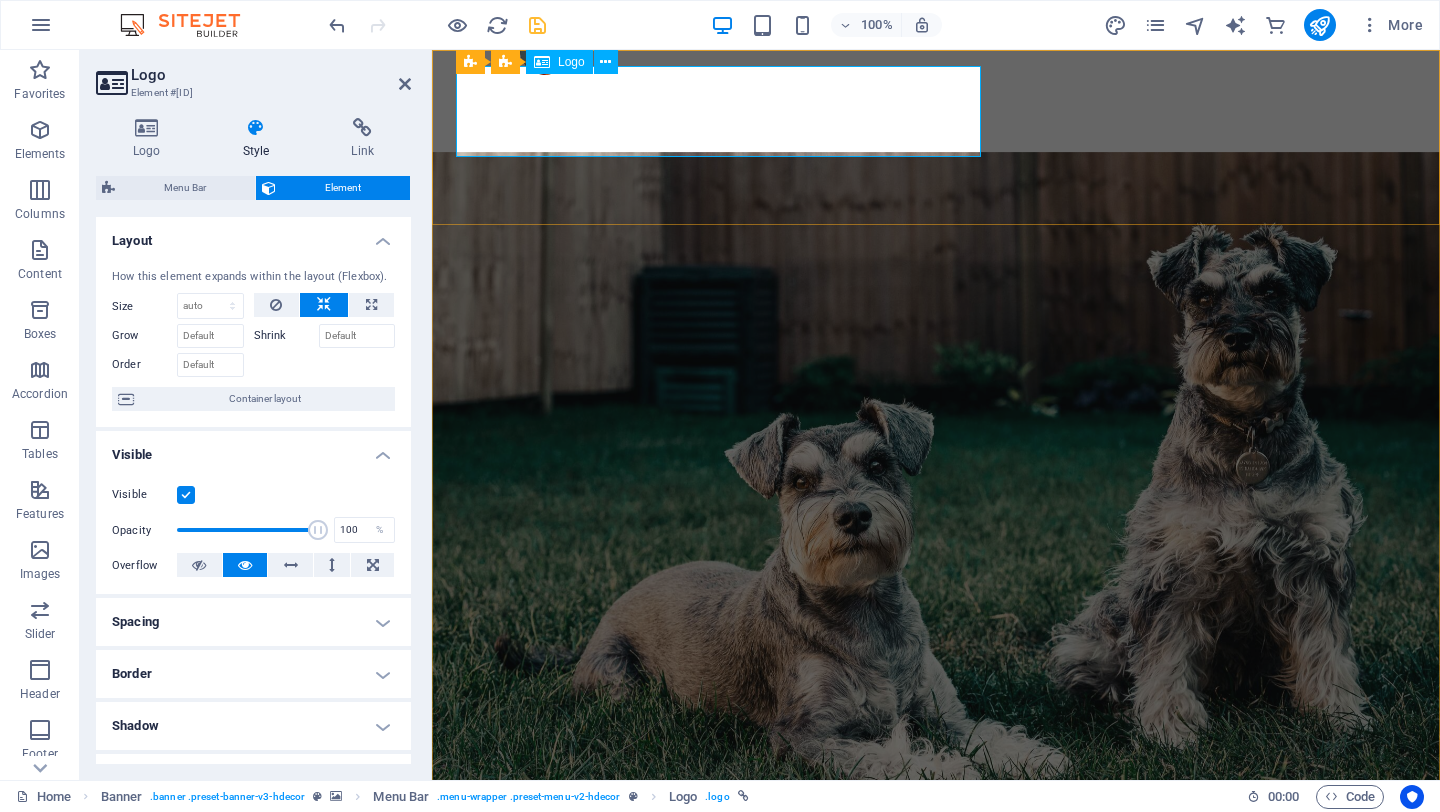 click on "Logo" at bounding box center (559, 62) 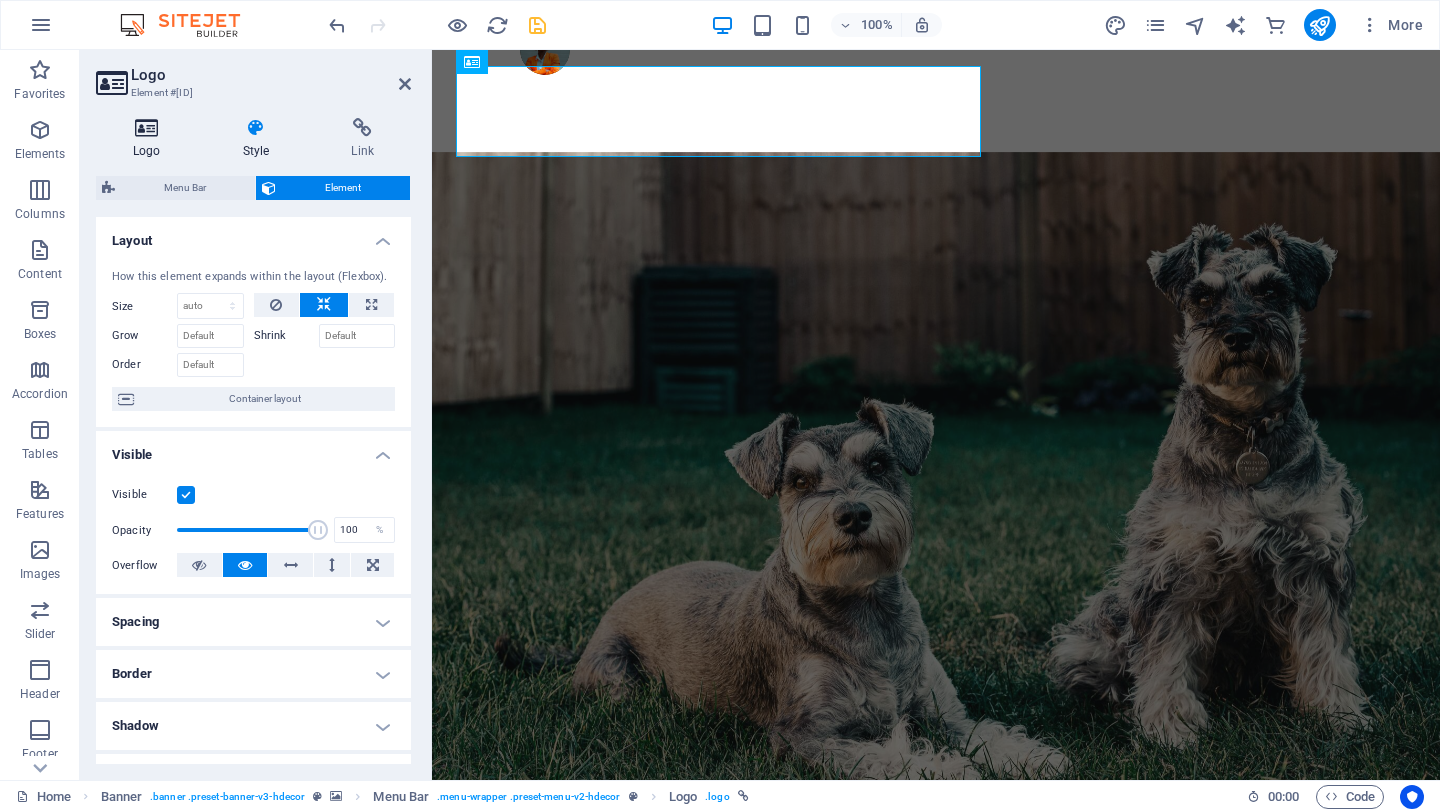 click at bounding box center (147, 128) 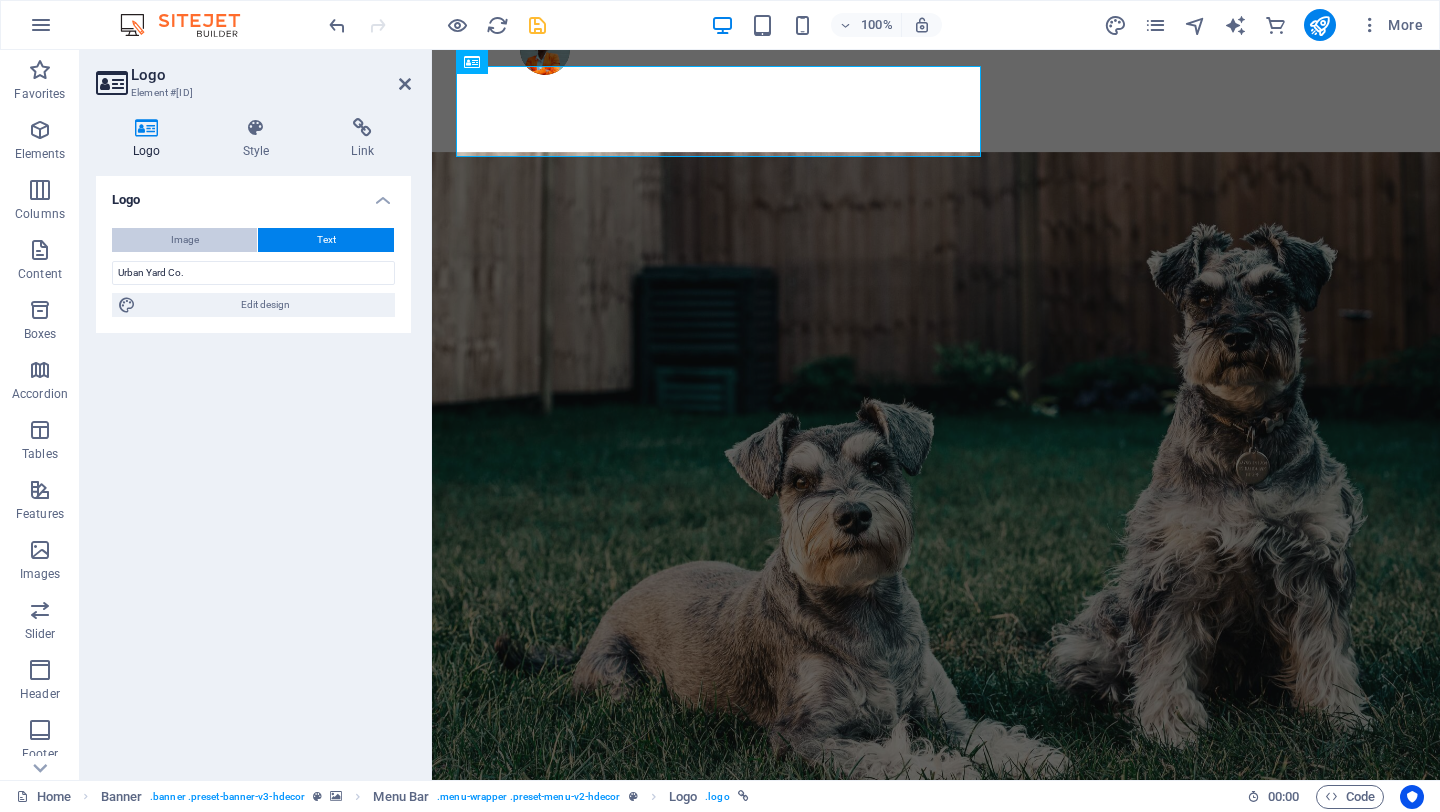click on "Image" at bounding box center (184, 240) 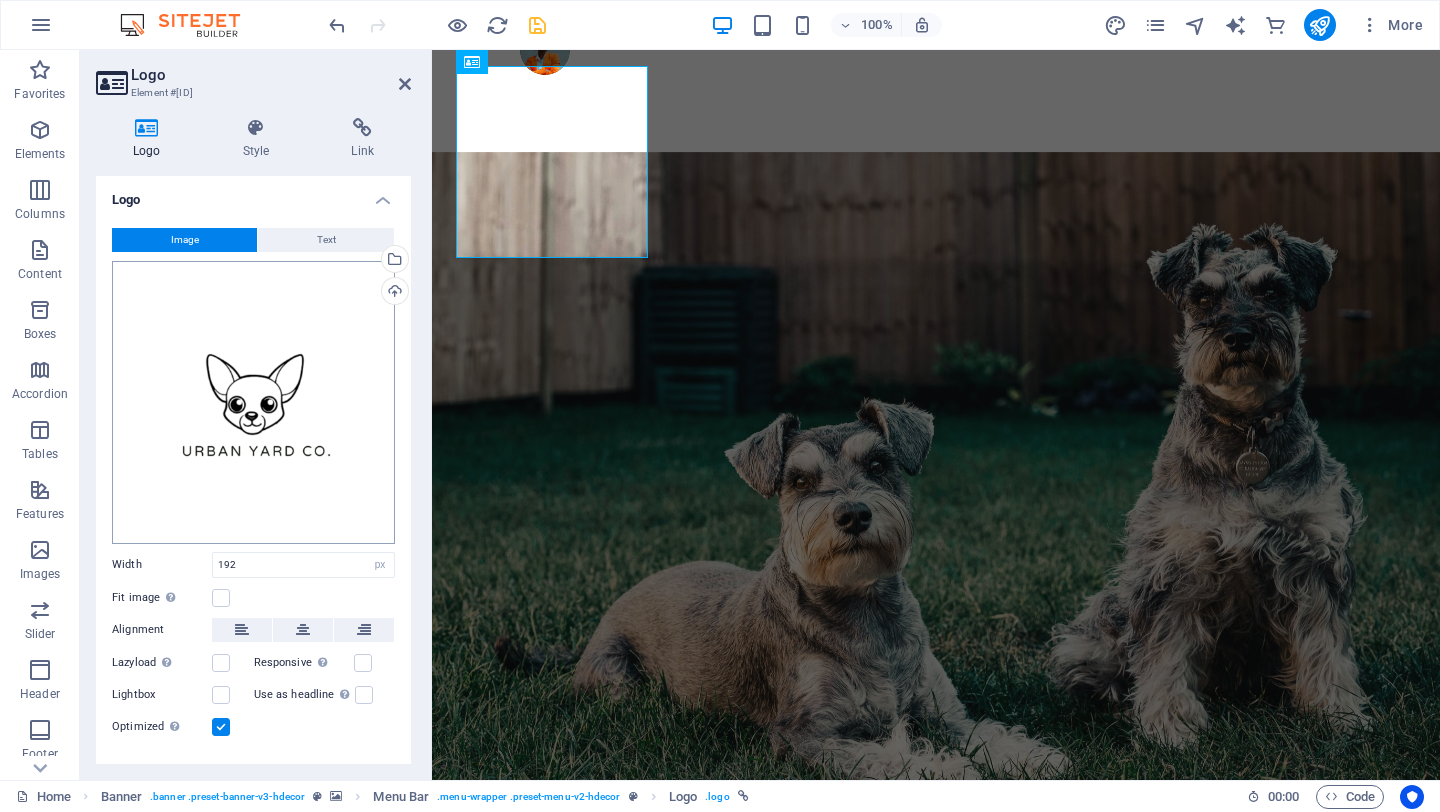 scroll, scrollTop: 34, scrollLeft: 0, axis: vertical 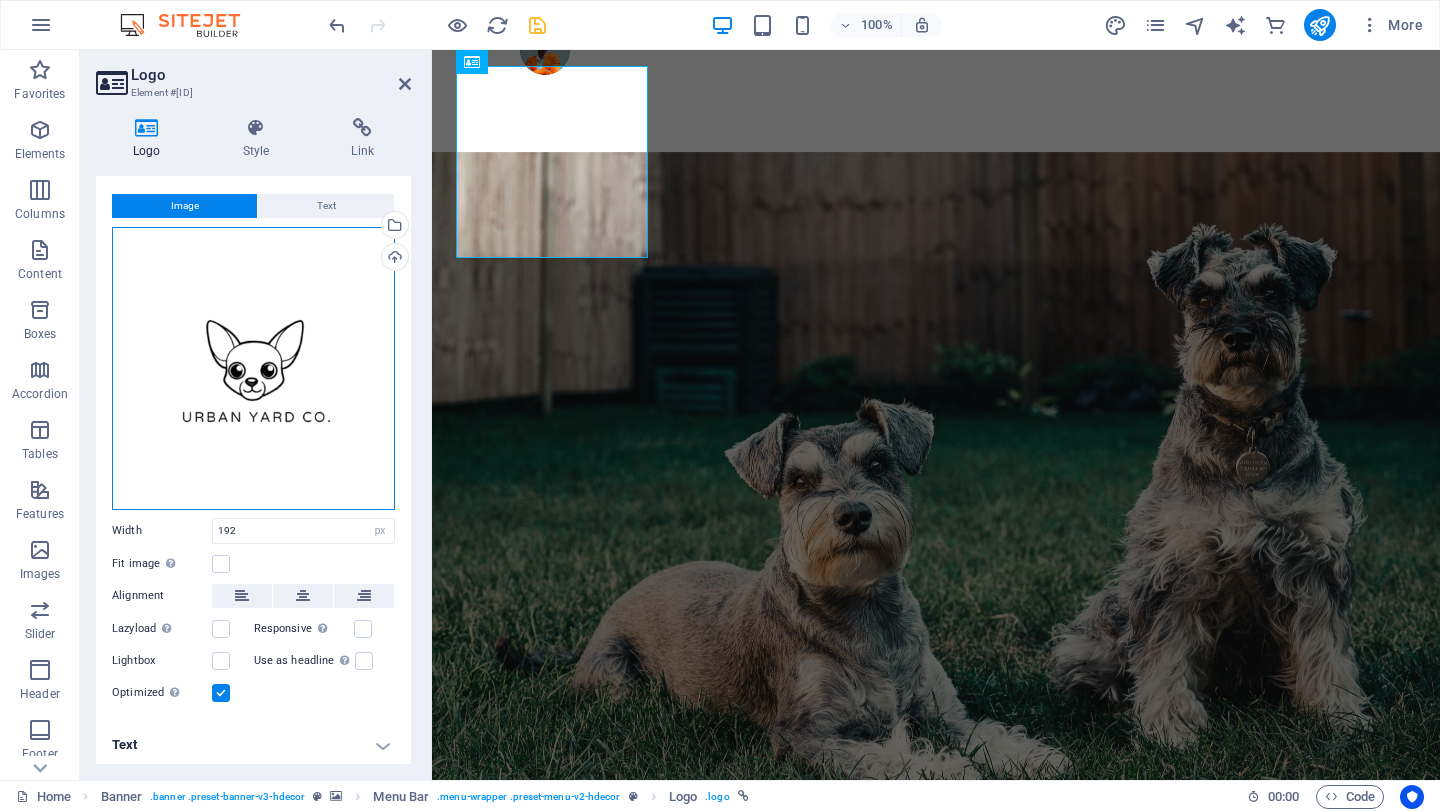 click on "Drag files here, click to choose files or select files from Files or our free stock photos & videos" at bounding box center (253, 368) 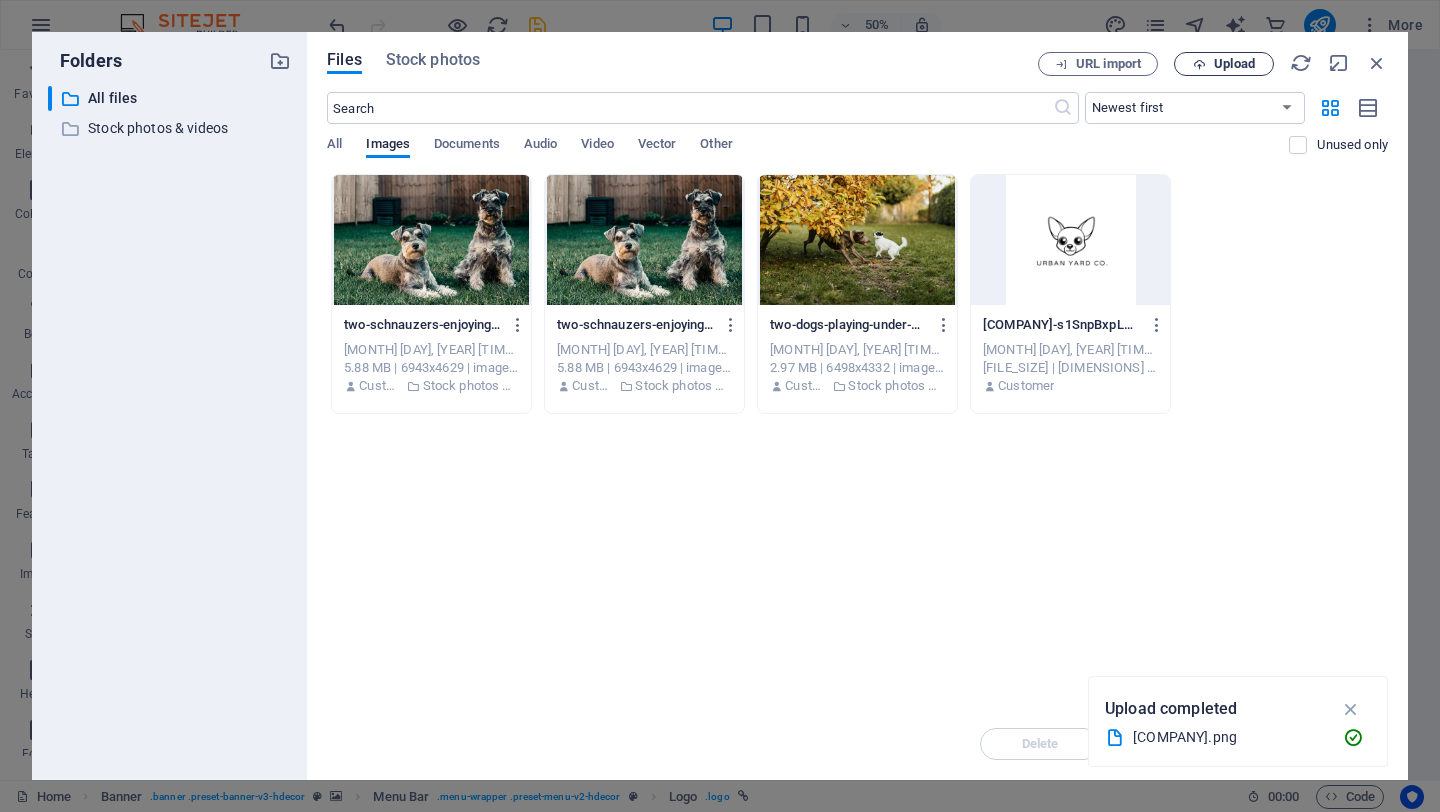 click on "Upload" at bounding box center [1234, 64] 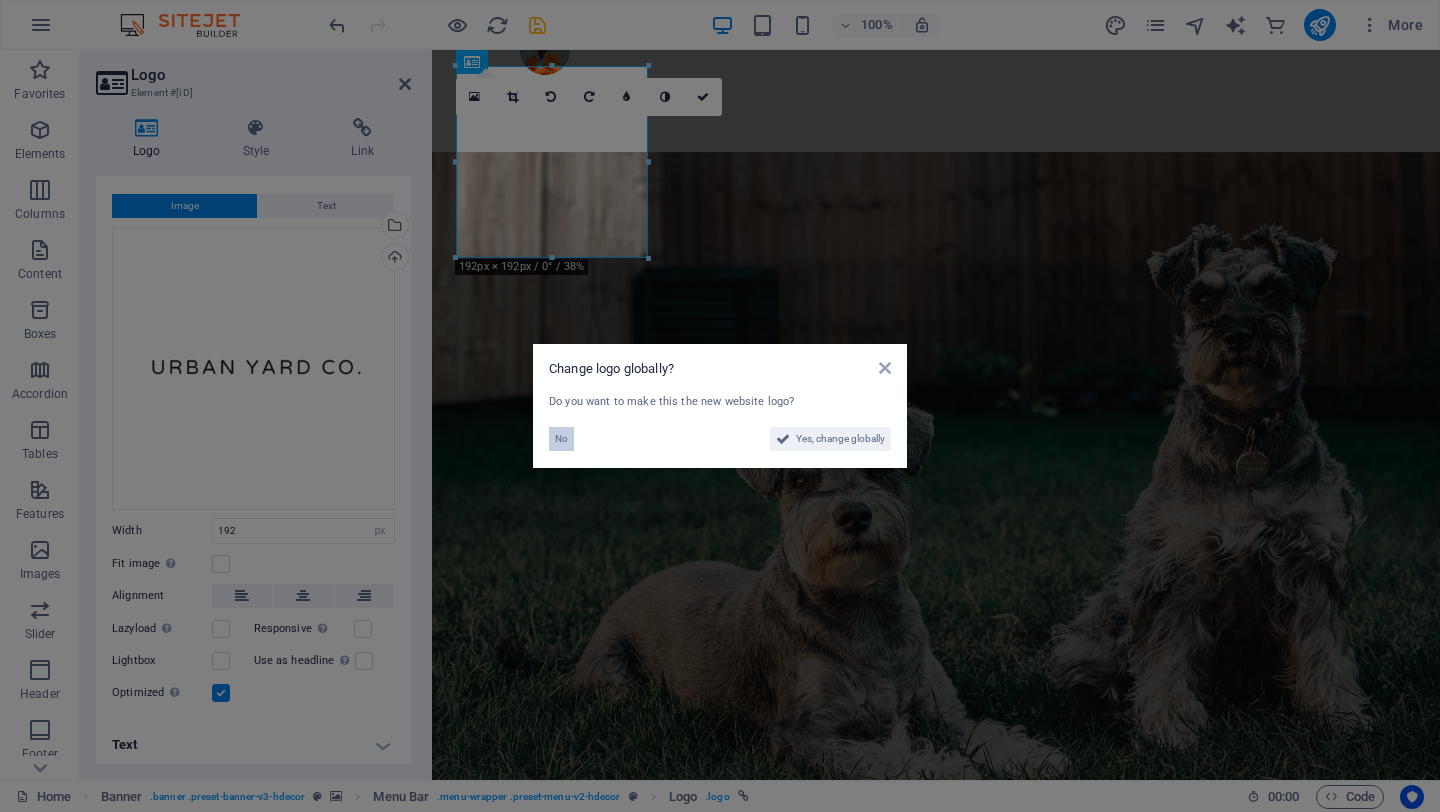 click on "No" at bounding box center [561, 439] 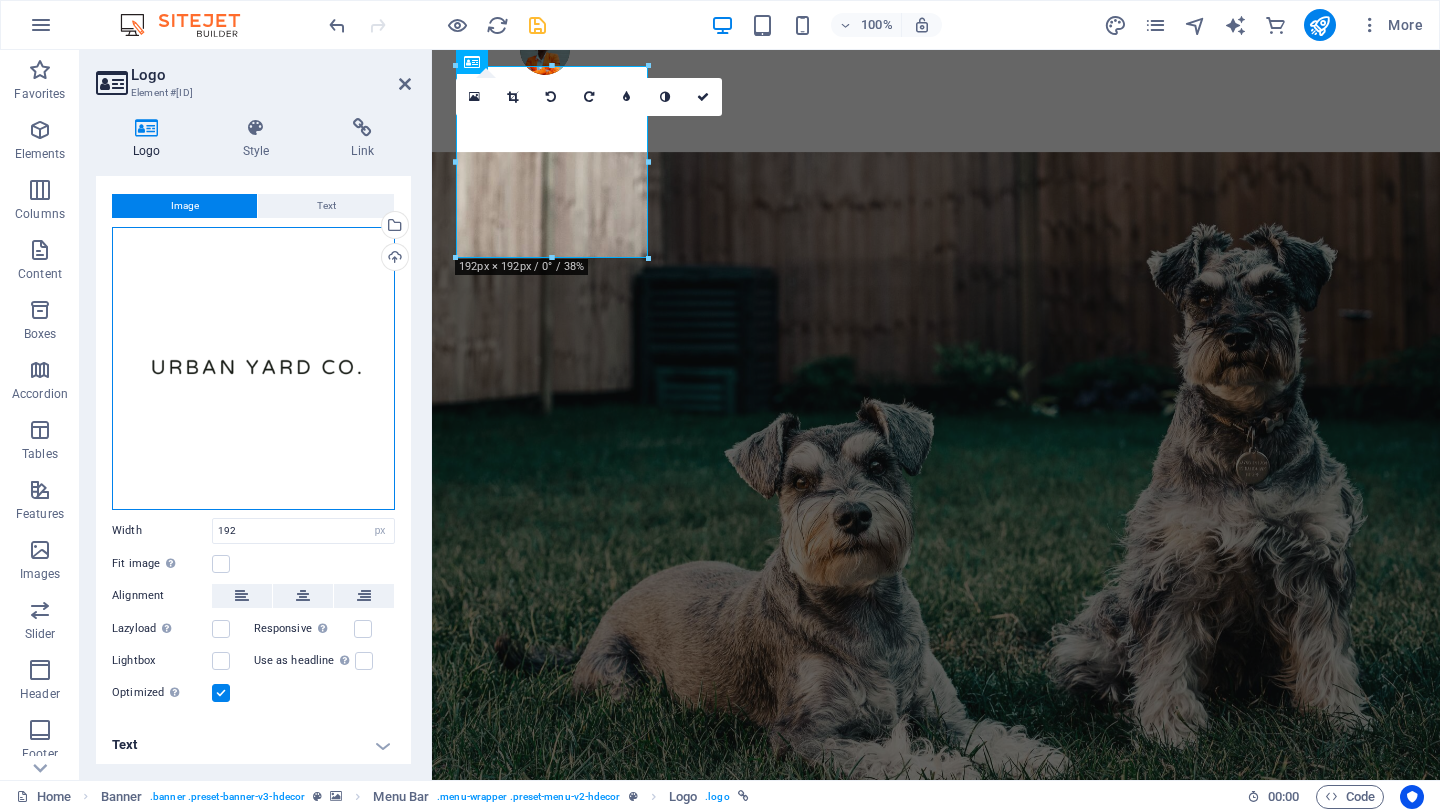 click on "Drag files here, click to choose files or select files from Files or our free stock photos & videos" at bounding box center [253, 368] 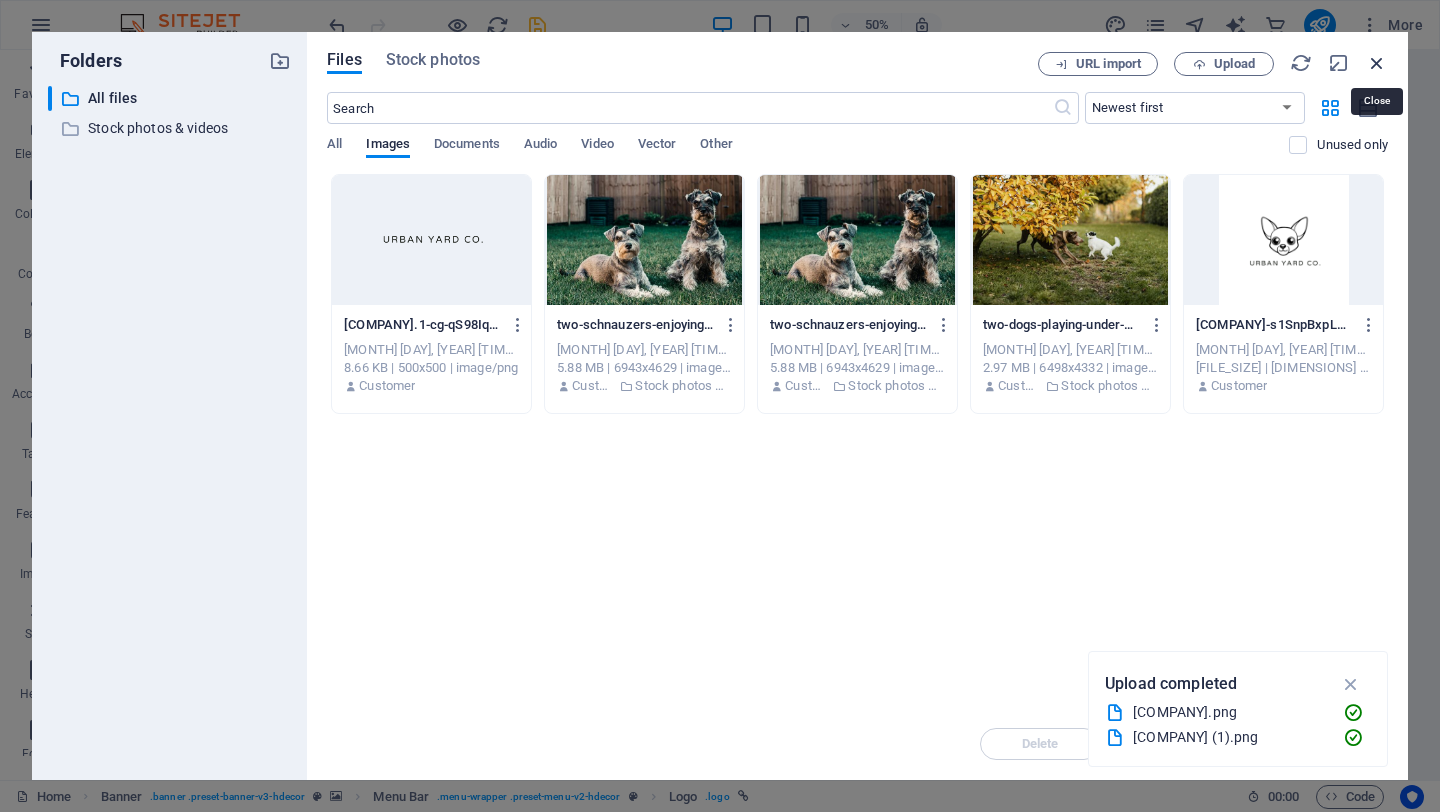 click at bounding box center (1377, 63) 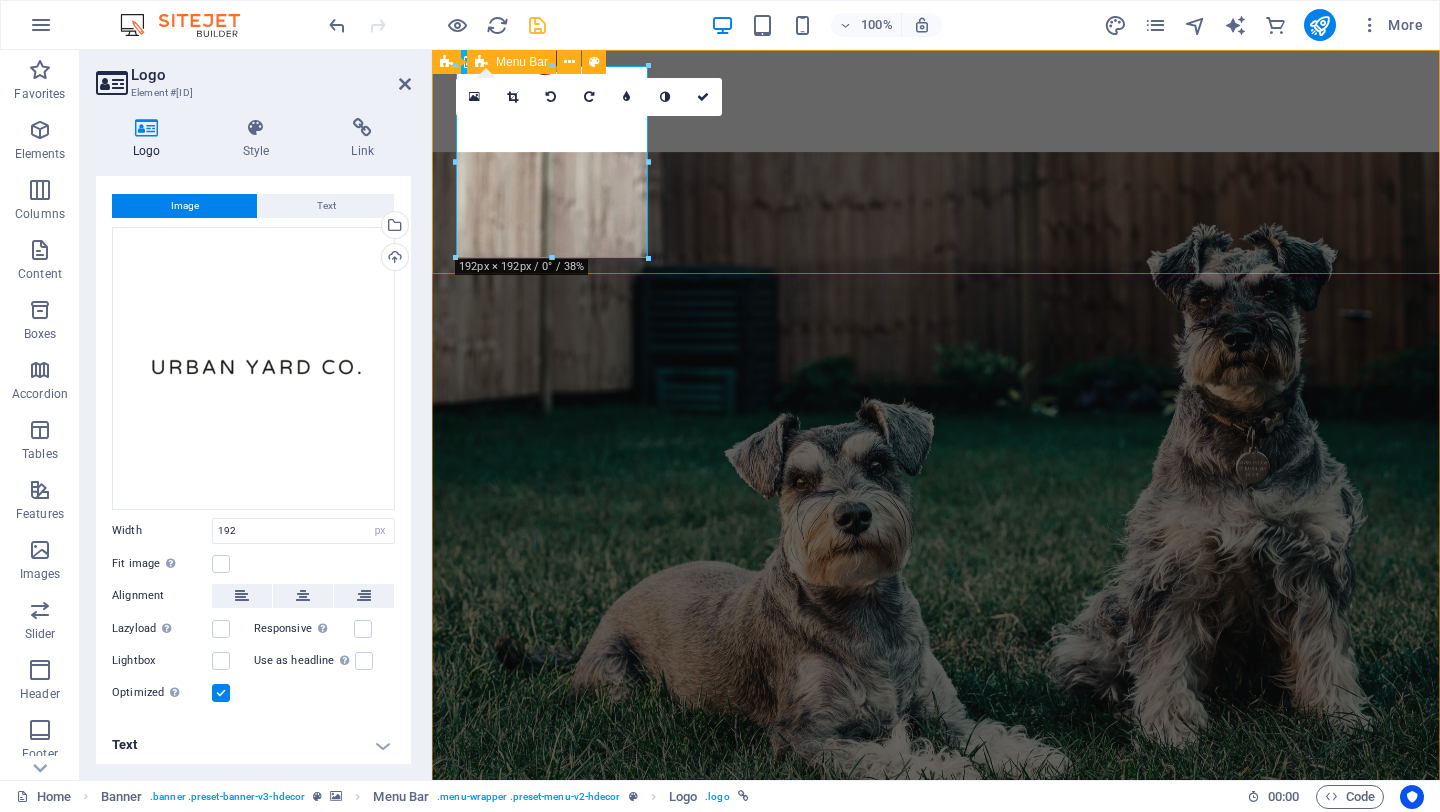 click on "About Us Products Blog Contact Shop now" at bounding box center [936, 1088] 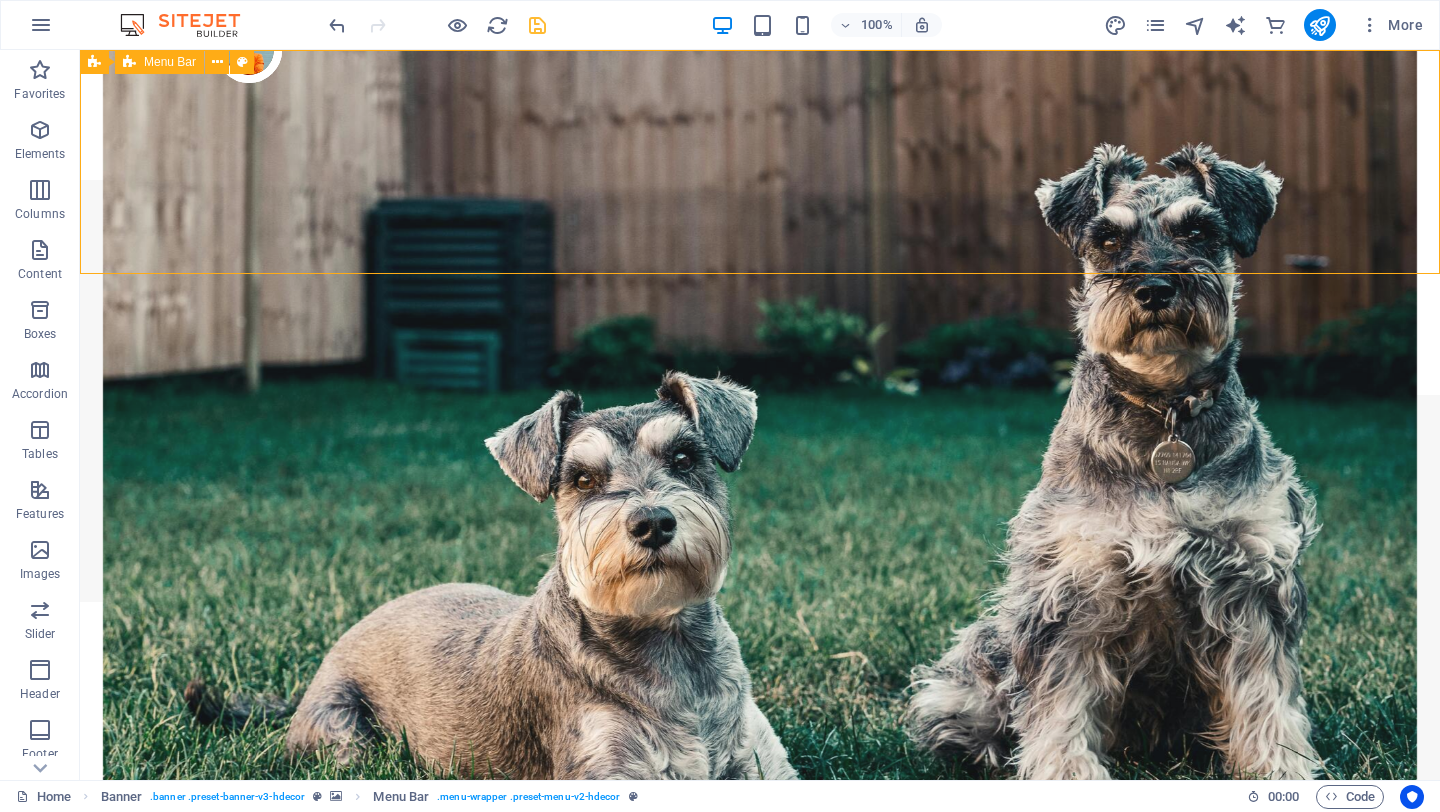 click on "About Us Products Blog Contact Shop now" at bounding box center (760, 1088) 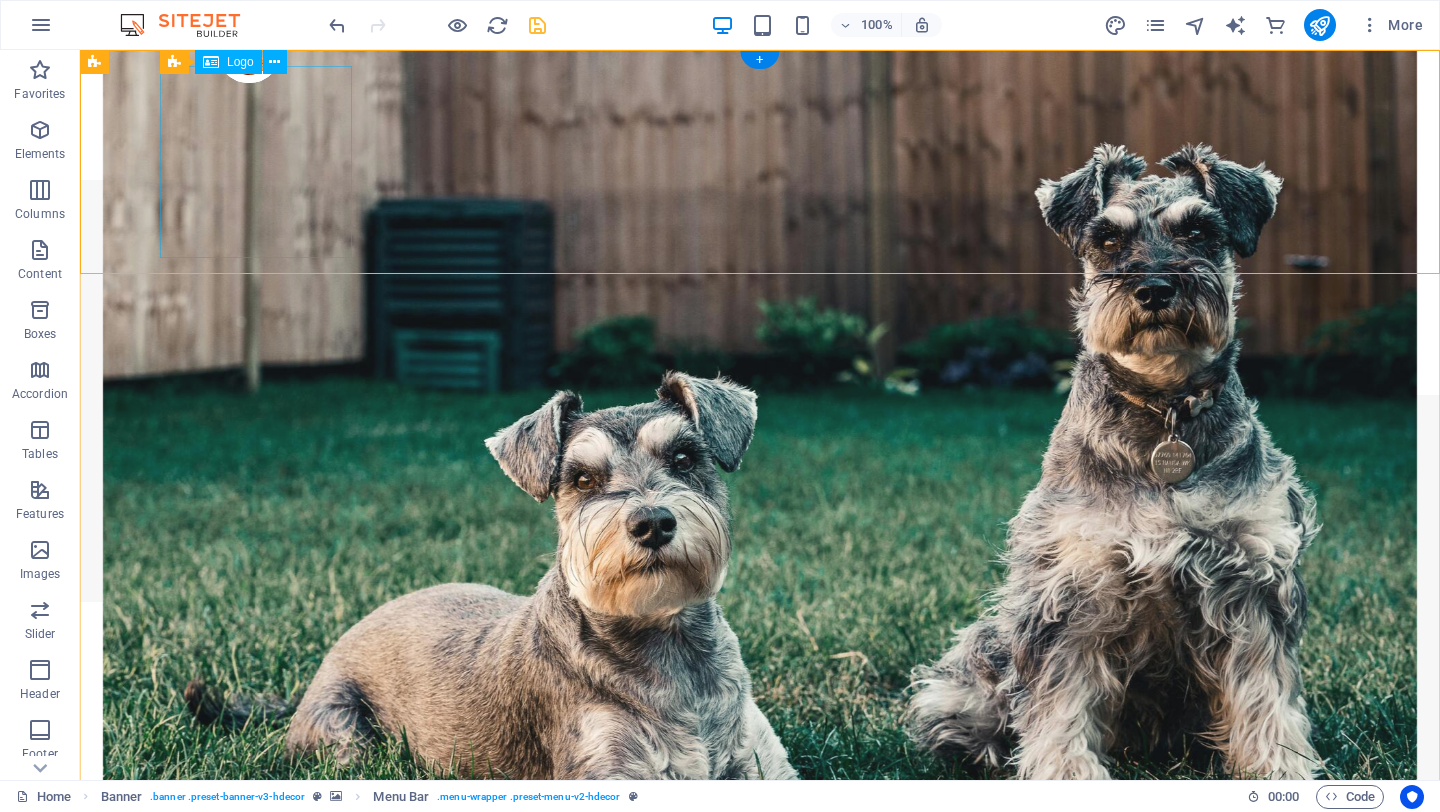 click at bounding box center (760, 1038) 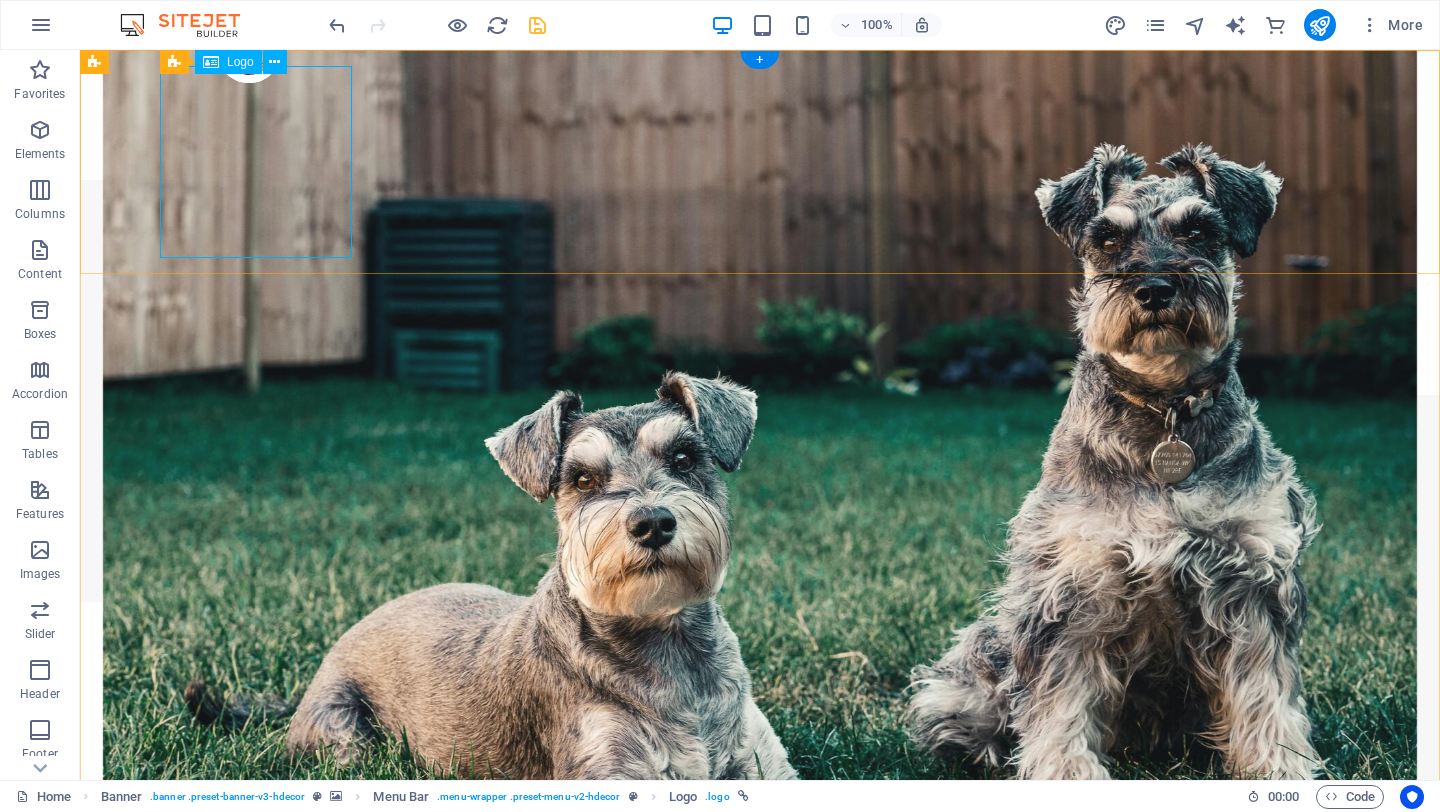 click at bounding box center (760, 1038) 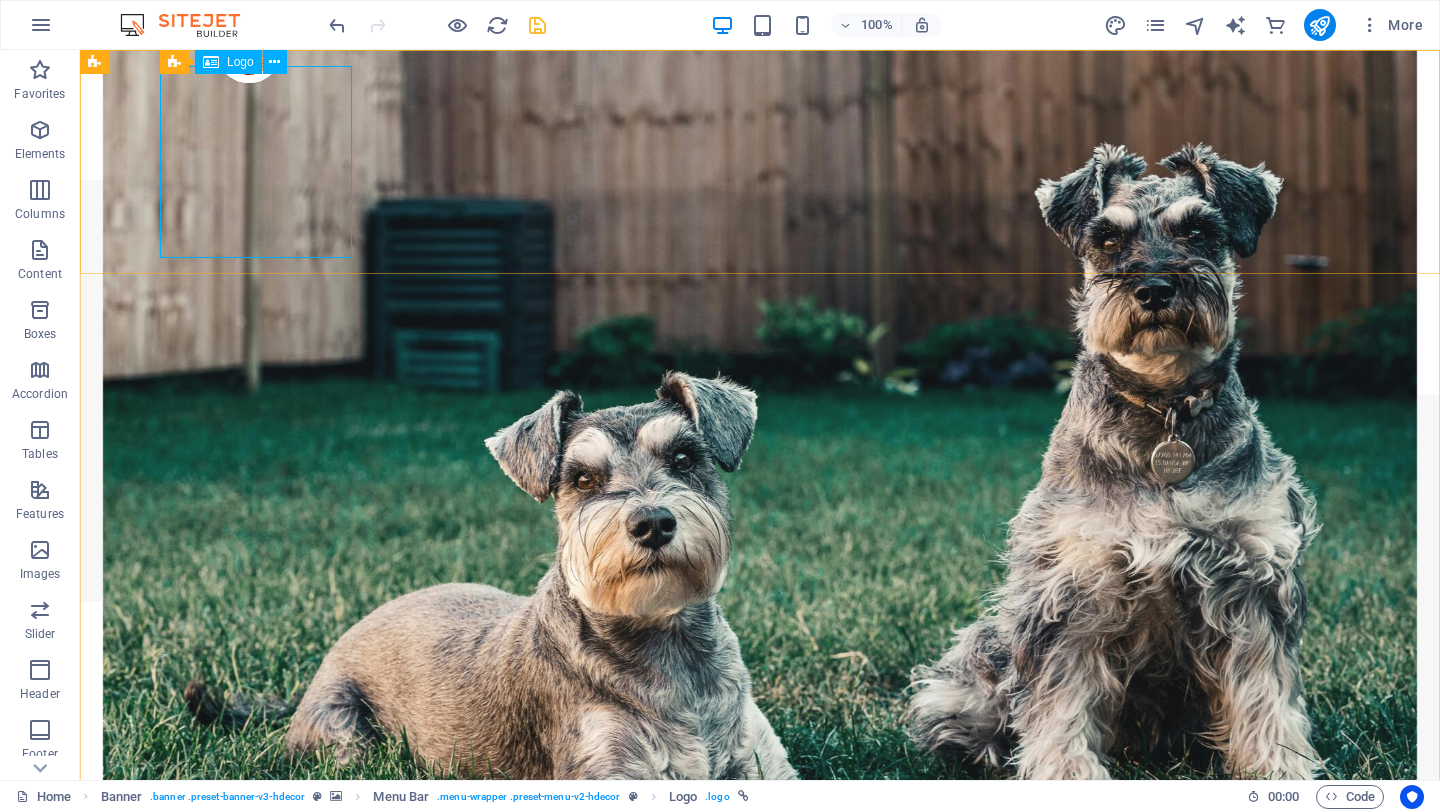 click on "100% More" at bounding box center (720, 25) 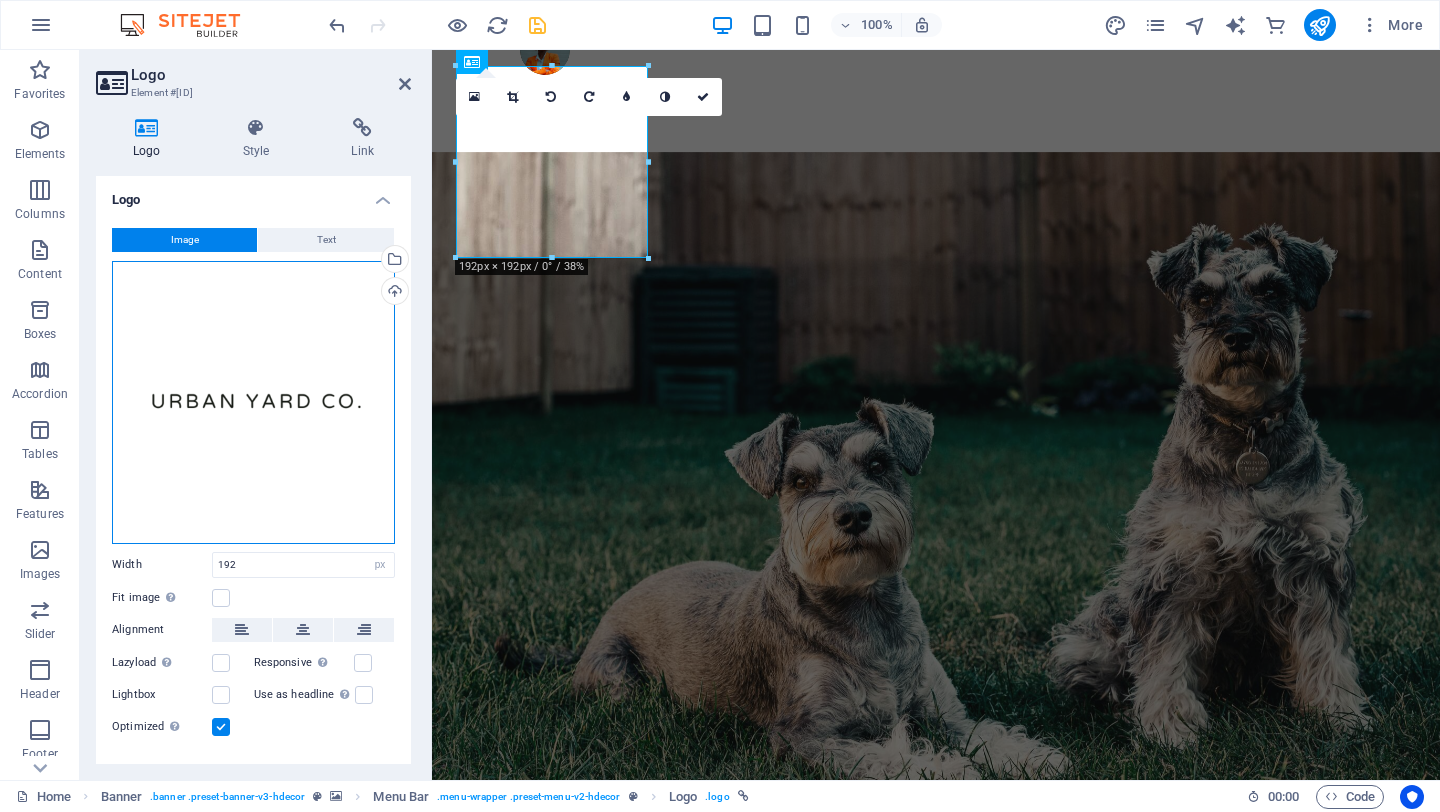 click on "Drag files here, click to choose files or select files from Files or our free stock photos & videos" at bounding box center (253, 402) 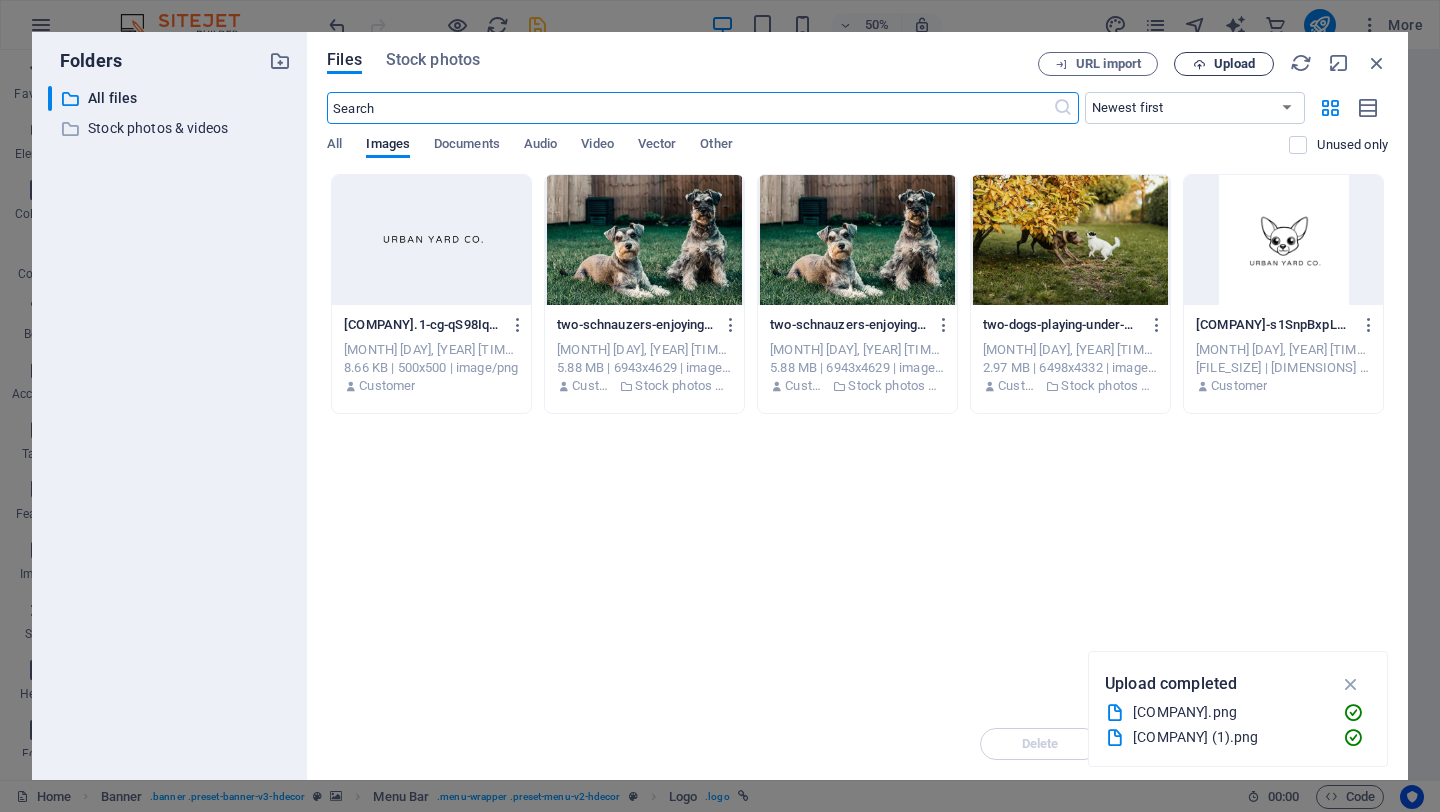 click on "Upload" at bounding box center [1234, 64] 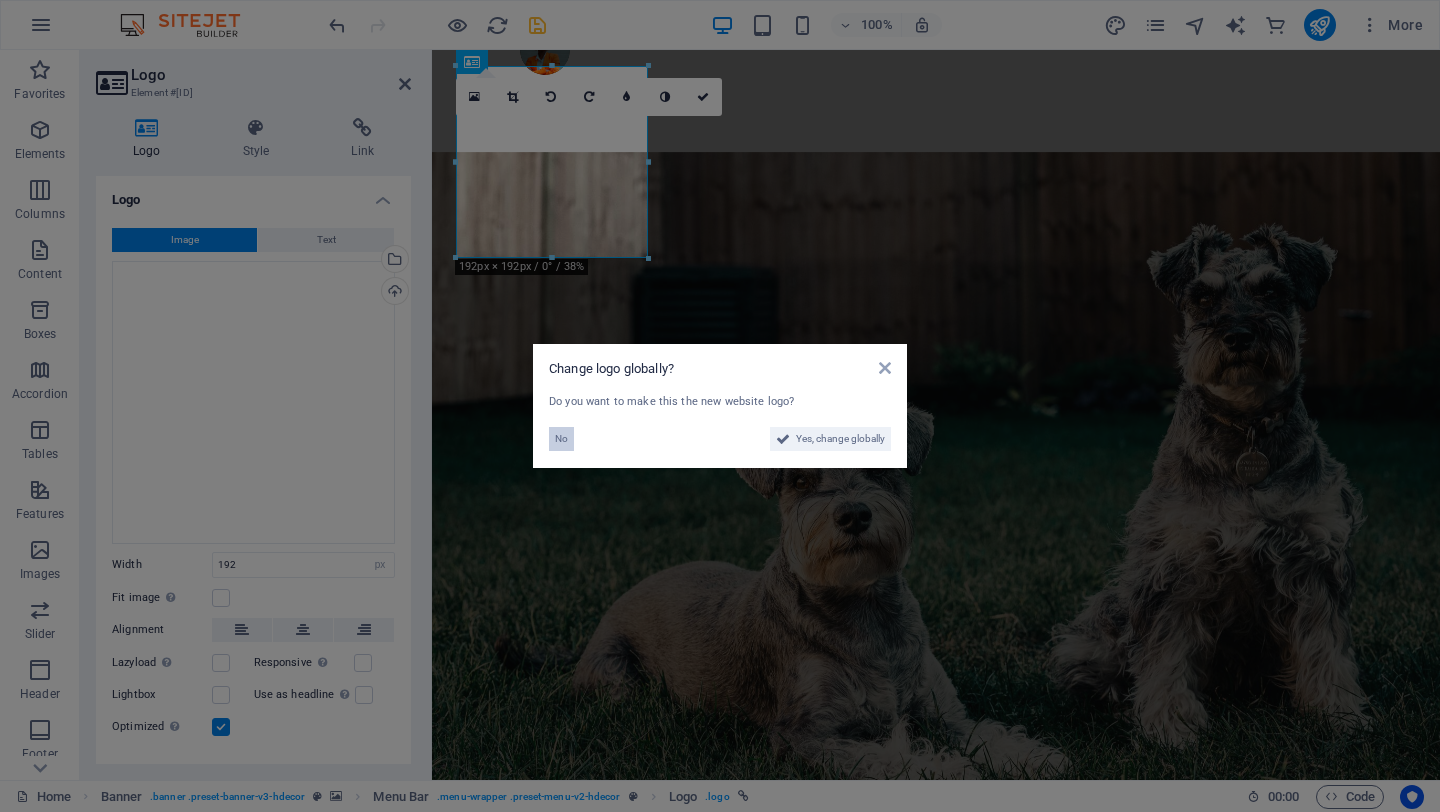 click on "No" at bounding box center [561, 439] 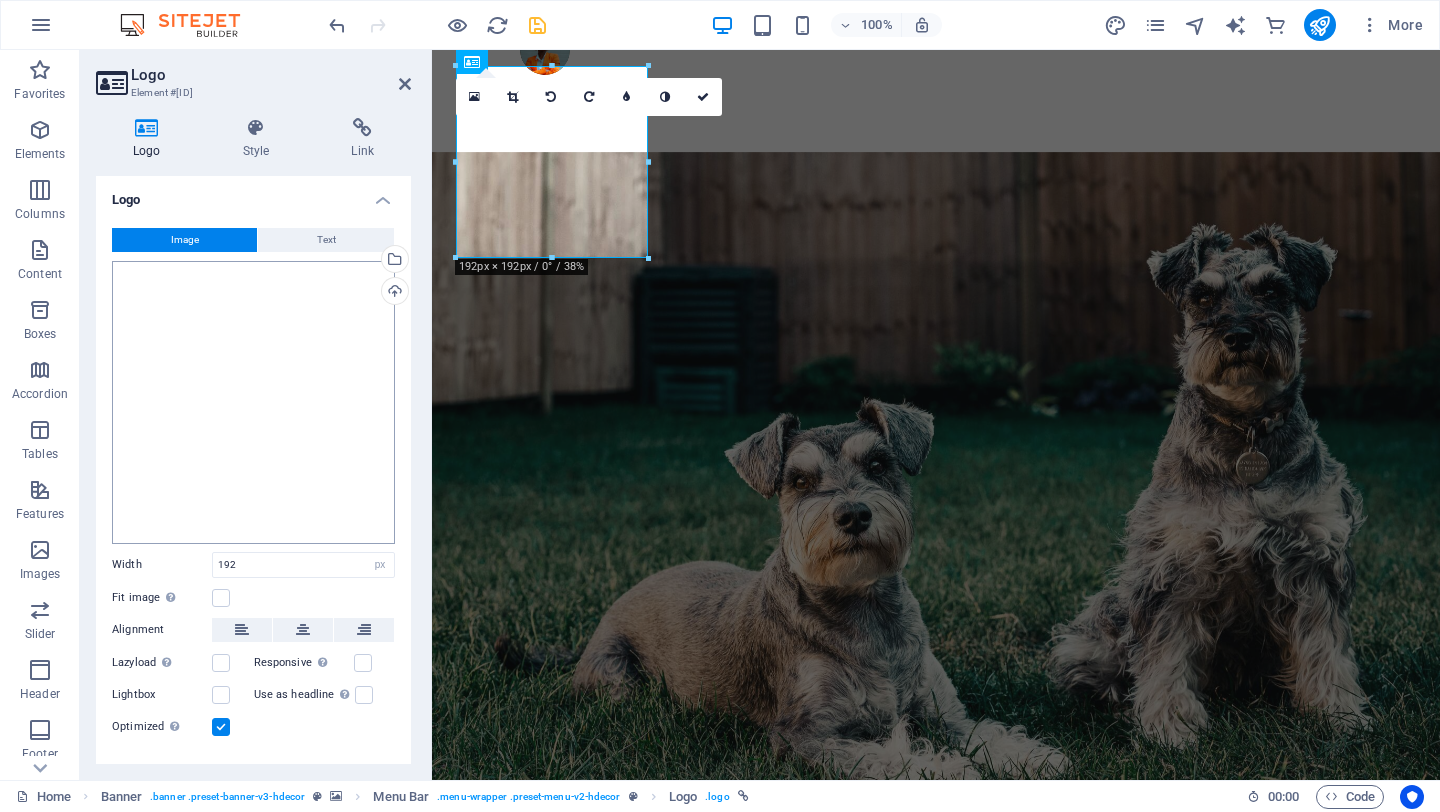 scroll, scrollTop: 34, scrollLeft: 0, axis: vertical 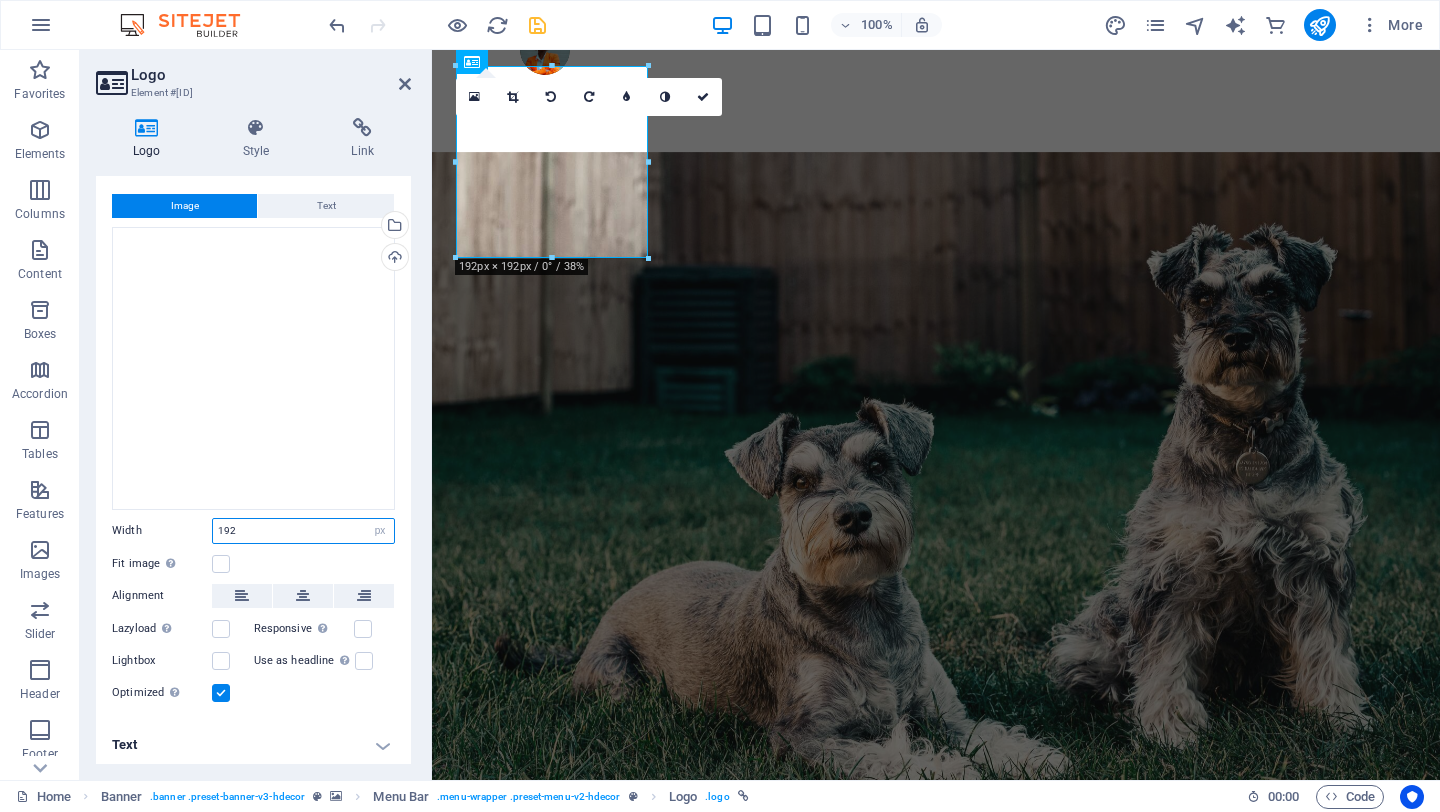 click on "192" at bounding box center [303, 531] 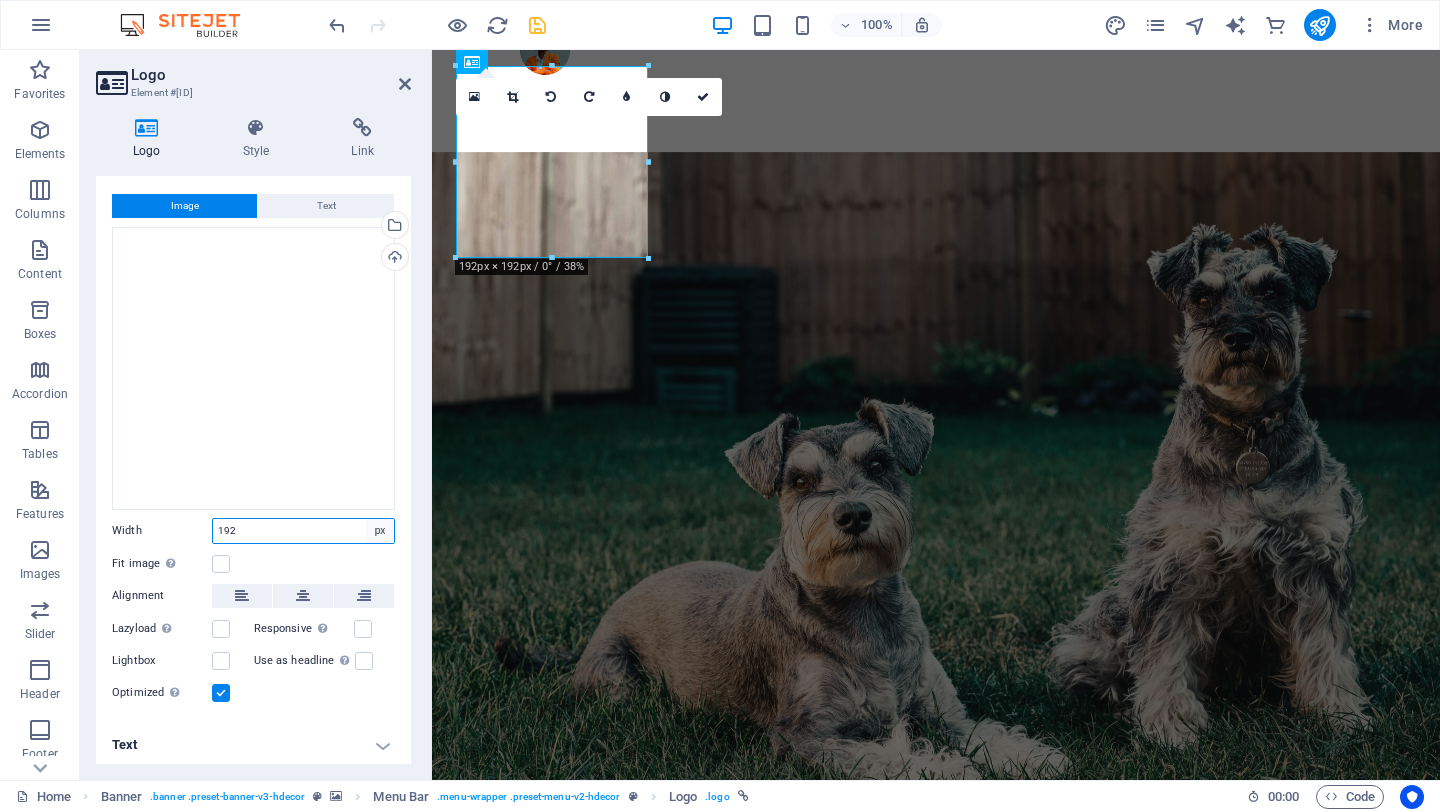 click on "Default auto px rem % em vh vw" at bounding box center (380, 531) 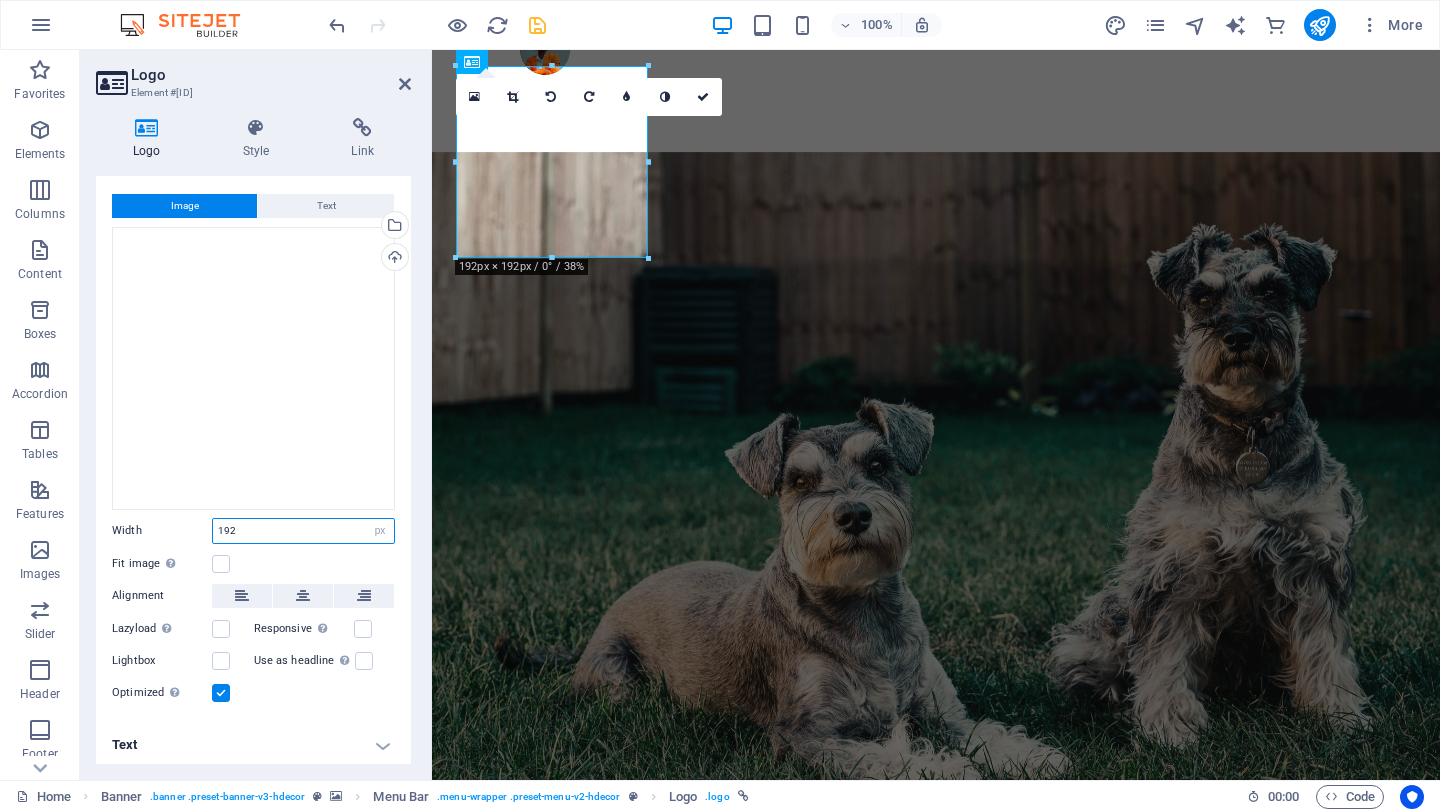click on "192" at bounding box center [303, 531] 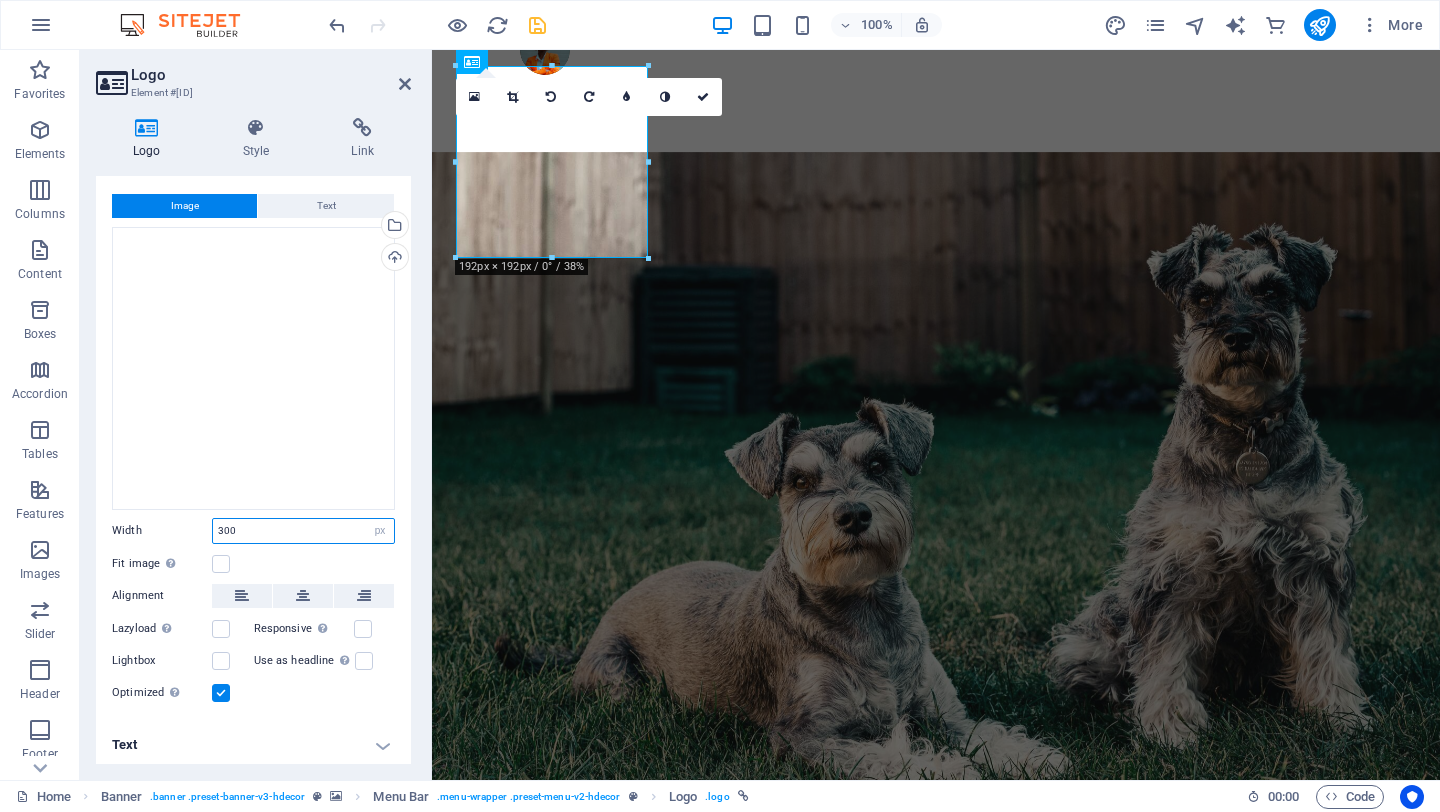 type on "300" 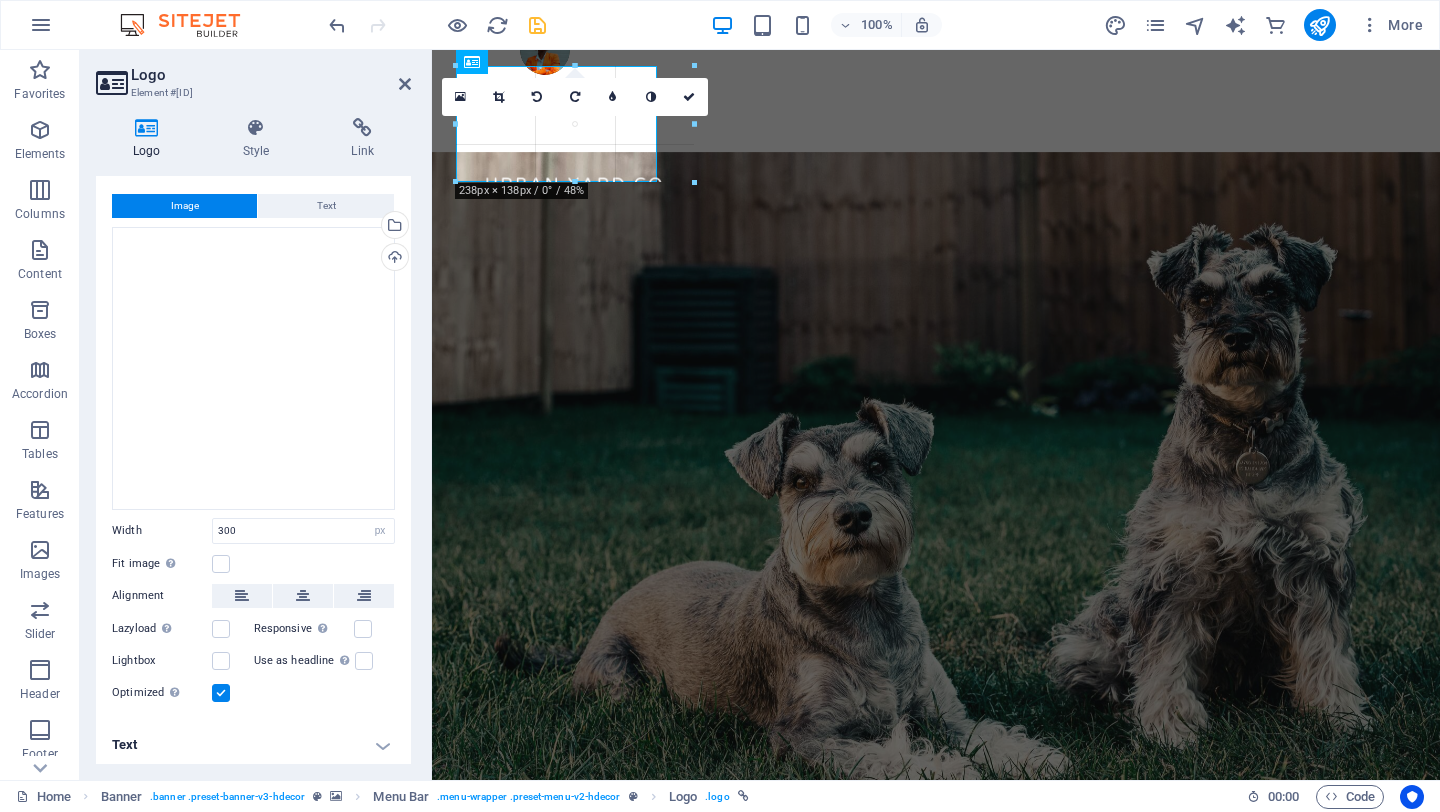 drag, startPoint x: 647, startPoint y: 258, endPoint x: 656, endPoint y: 138, distance: 120.33703 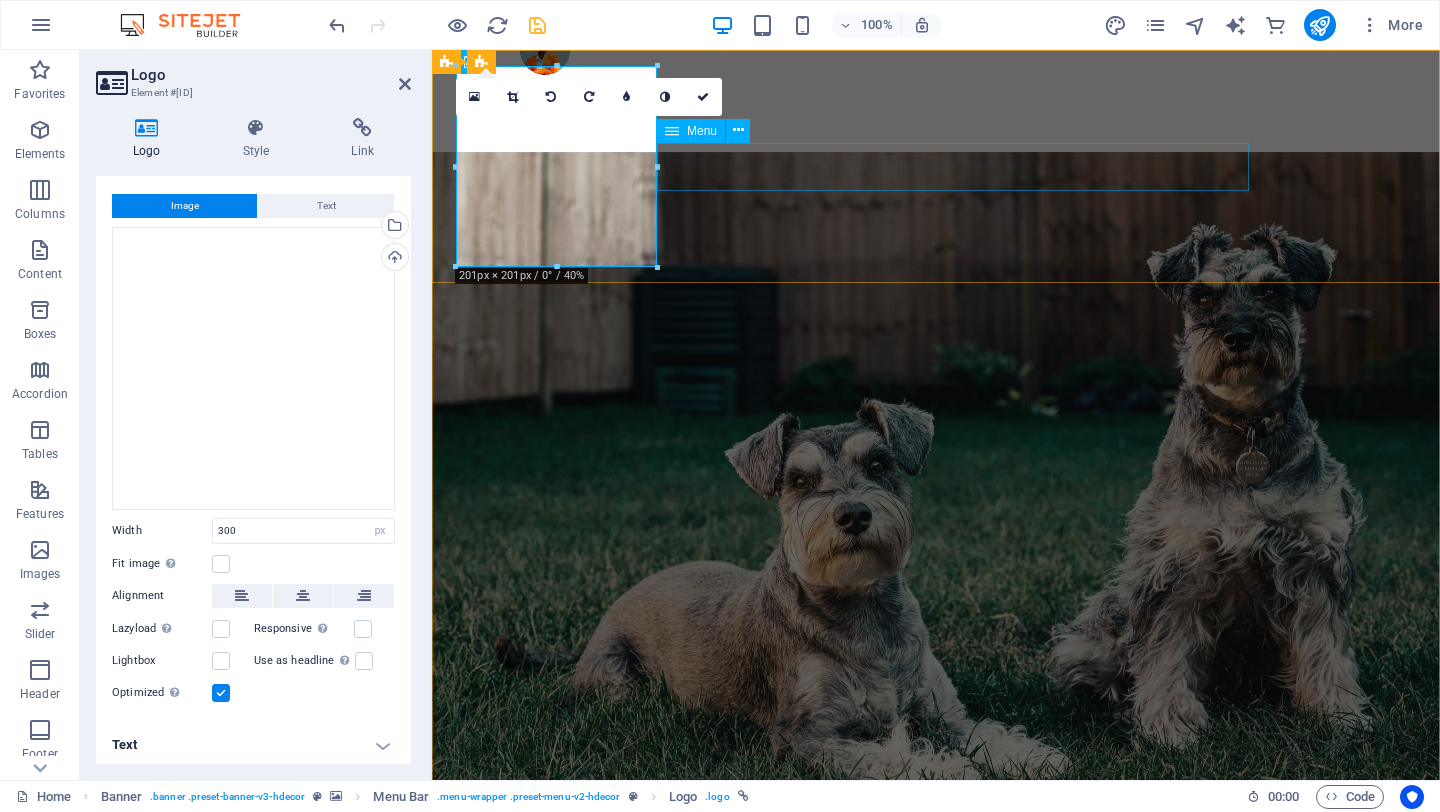 drag, startPoint x: 1091, startPoint y: 216, endPoint x: 727, endPoint y: 166, distance: 367.41803 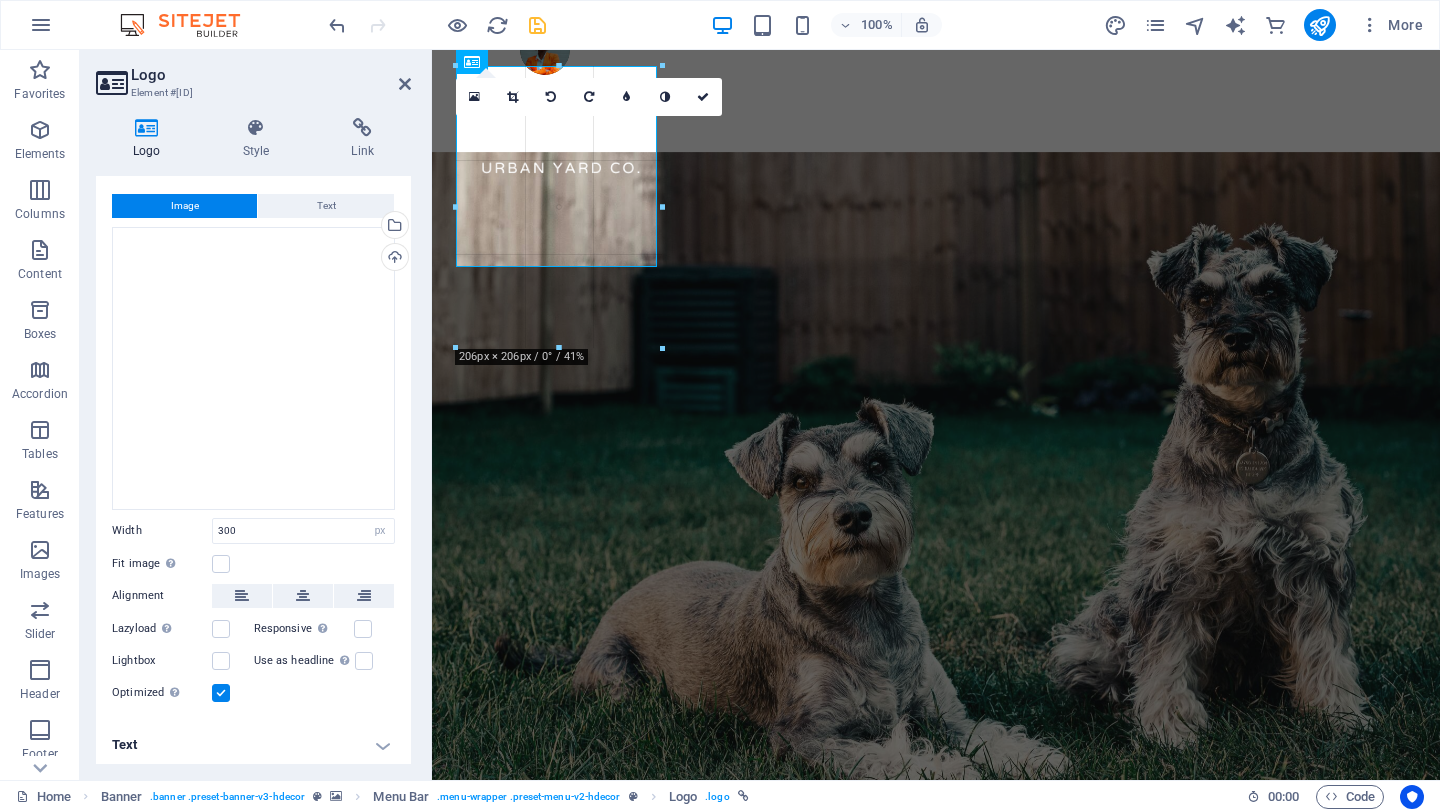 drag, startPoint x: 655, startPoint y: 168, endPoint x: 740, endPoint y: 167, distance: 85.00588 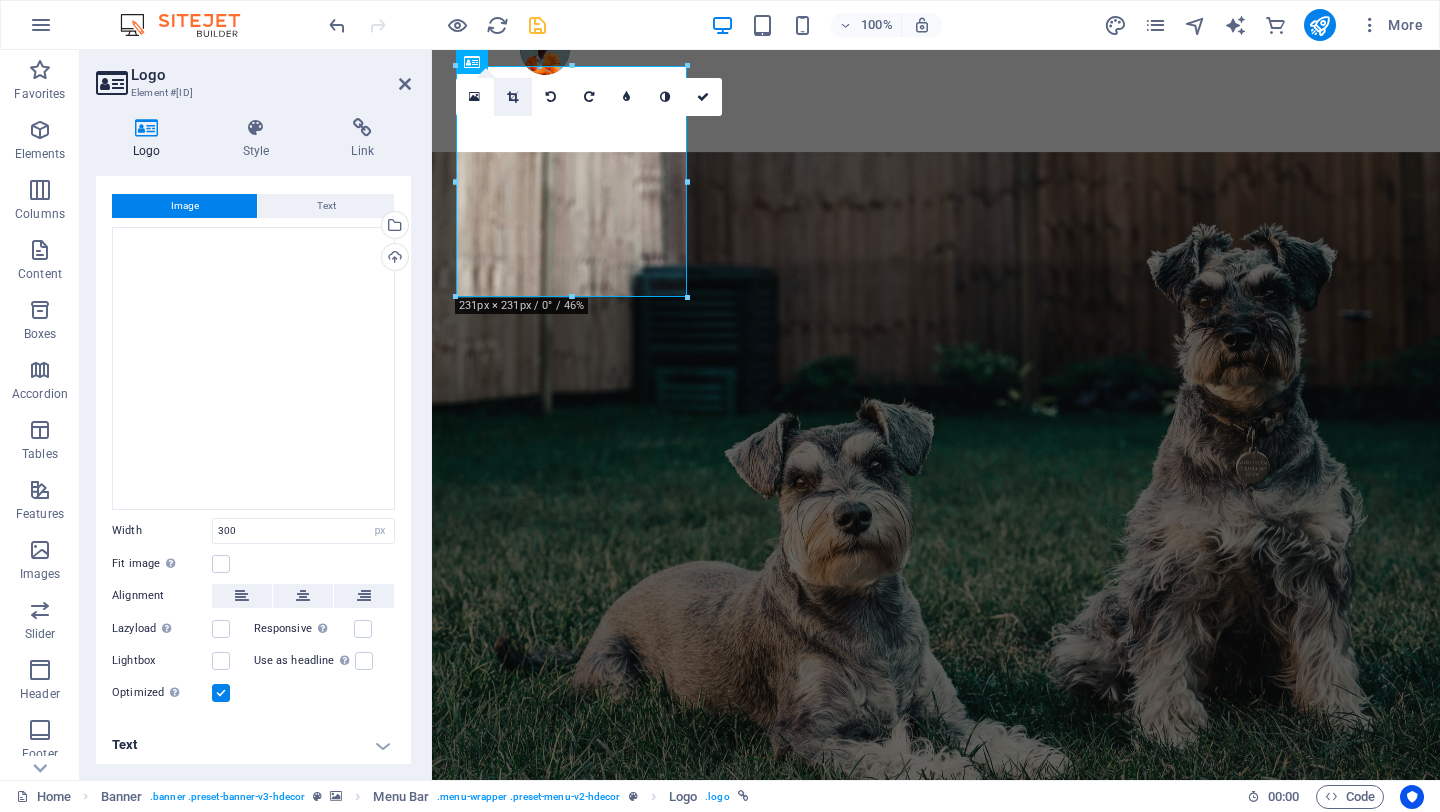 click at bounding box center (512, 97) 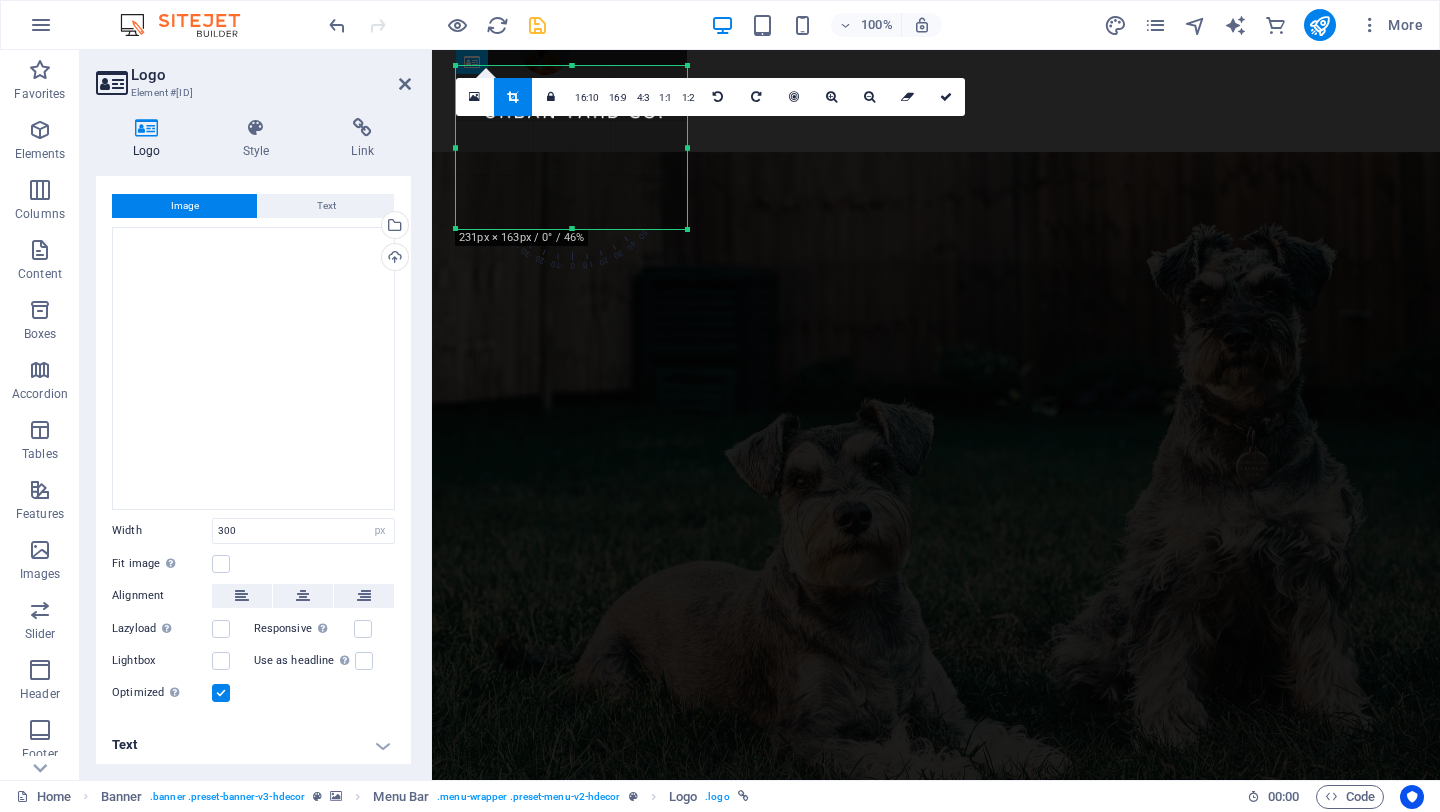 drag, startPoint x: 569, startPoint y: 67, endPoint x: 568, endPoint y: 135, distance: 68.007355 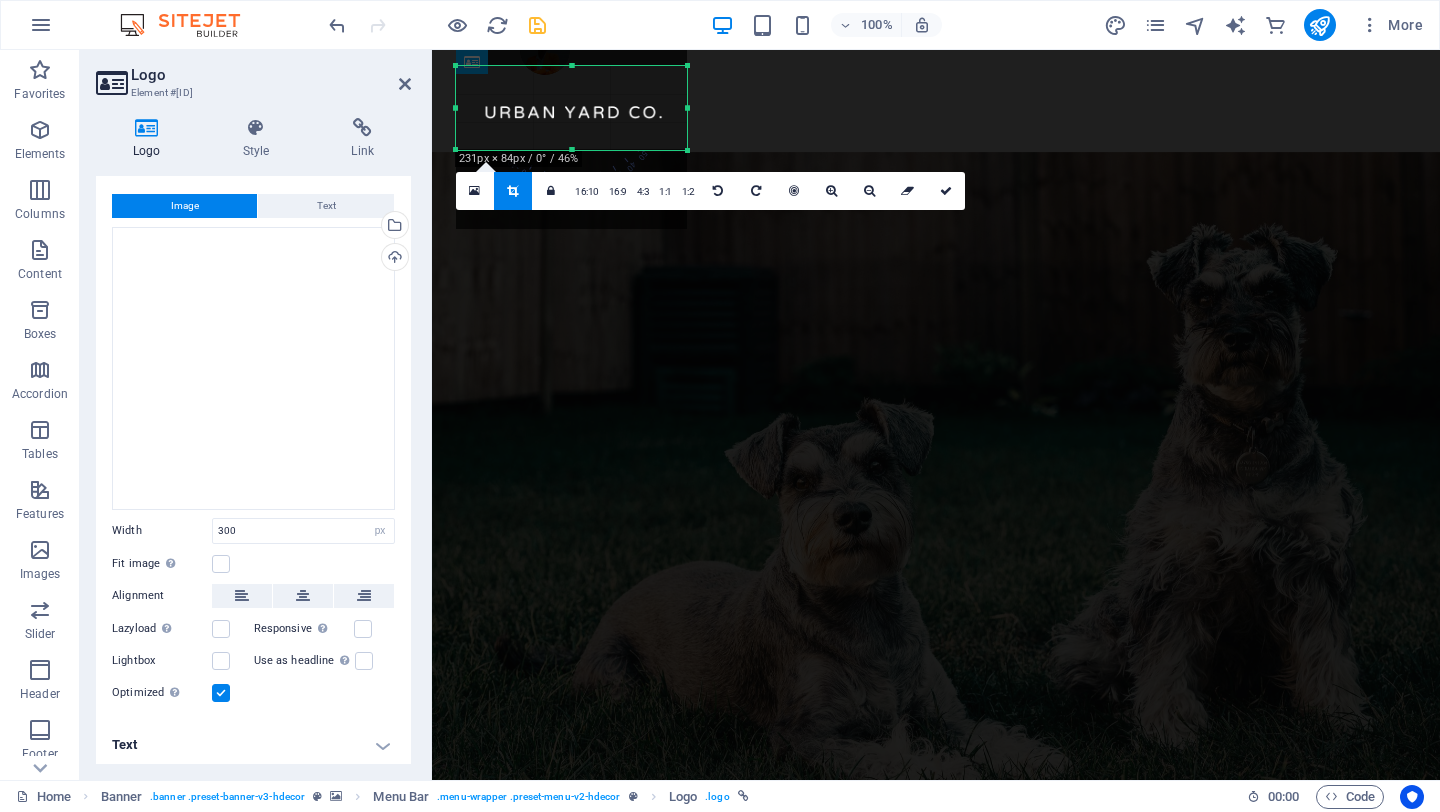 drag, startPoint x: 573, startPoint y: 231, endPoint x: 574, endPoint y: 152, distance: 79.00633 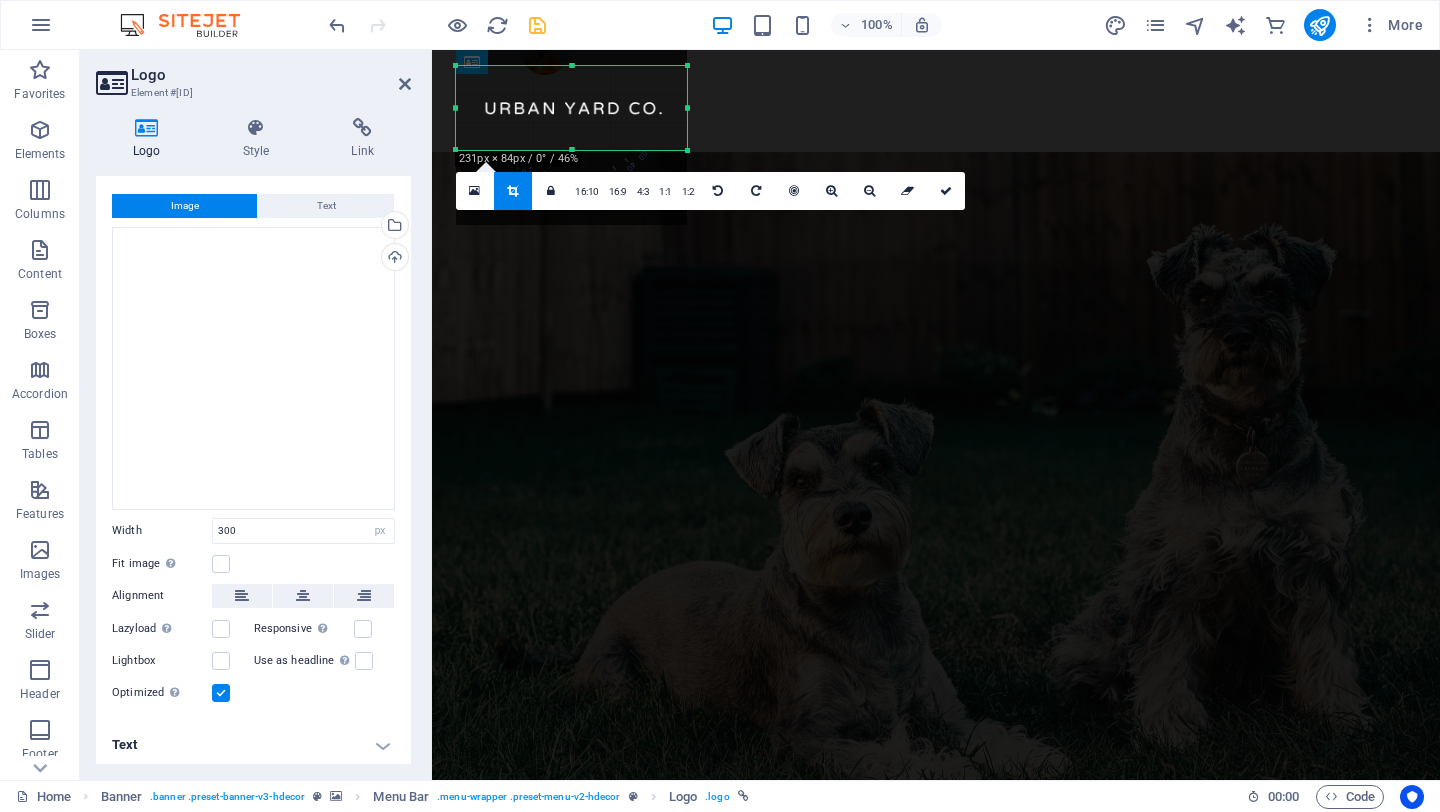 click on "180 170 160 150 140 130 120 110 100 90 80 70 60 50 40 30 20 10 0 -10 -20 -30 -40 -50 -60 -70 -80 -90 -100 -110 -120 -130 -140 -150 -160 -170 231px × 84px / 0° / 46% 16:10 16:9 4:3 1:1 1:2 0" at bounding box center [571, 108] 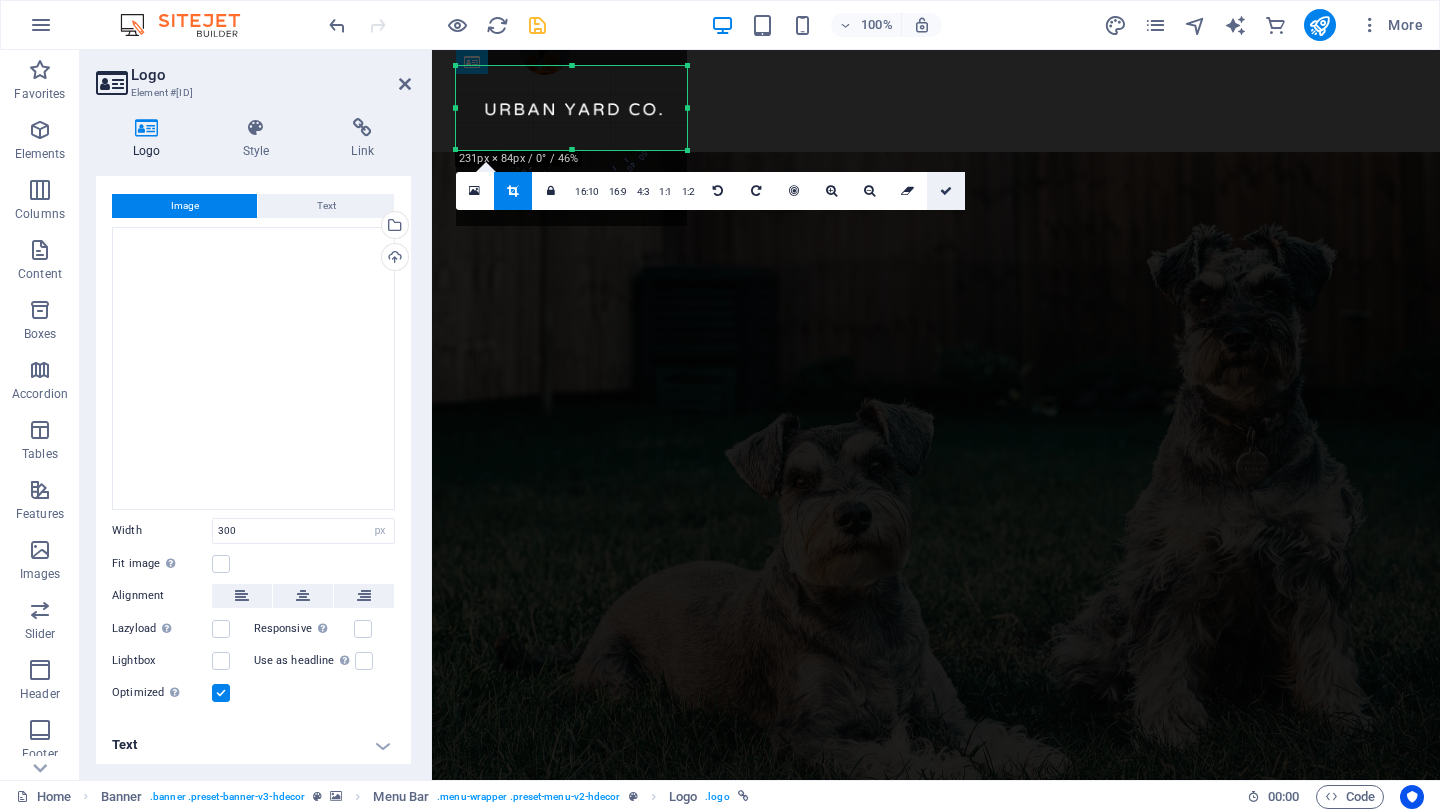 click at bounding box center [946, 191] 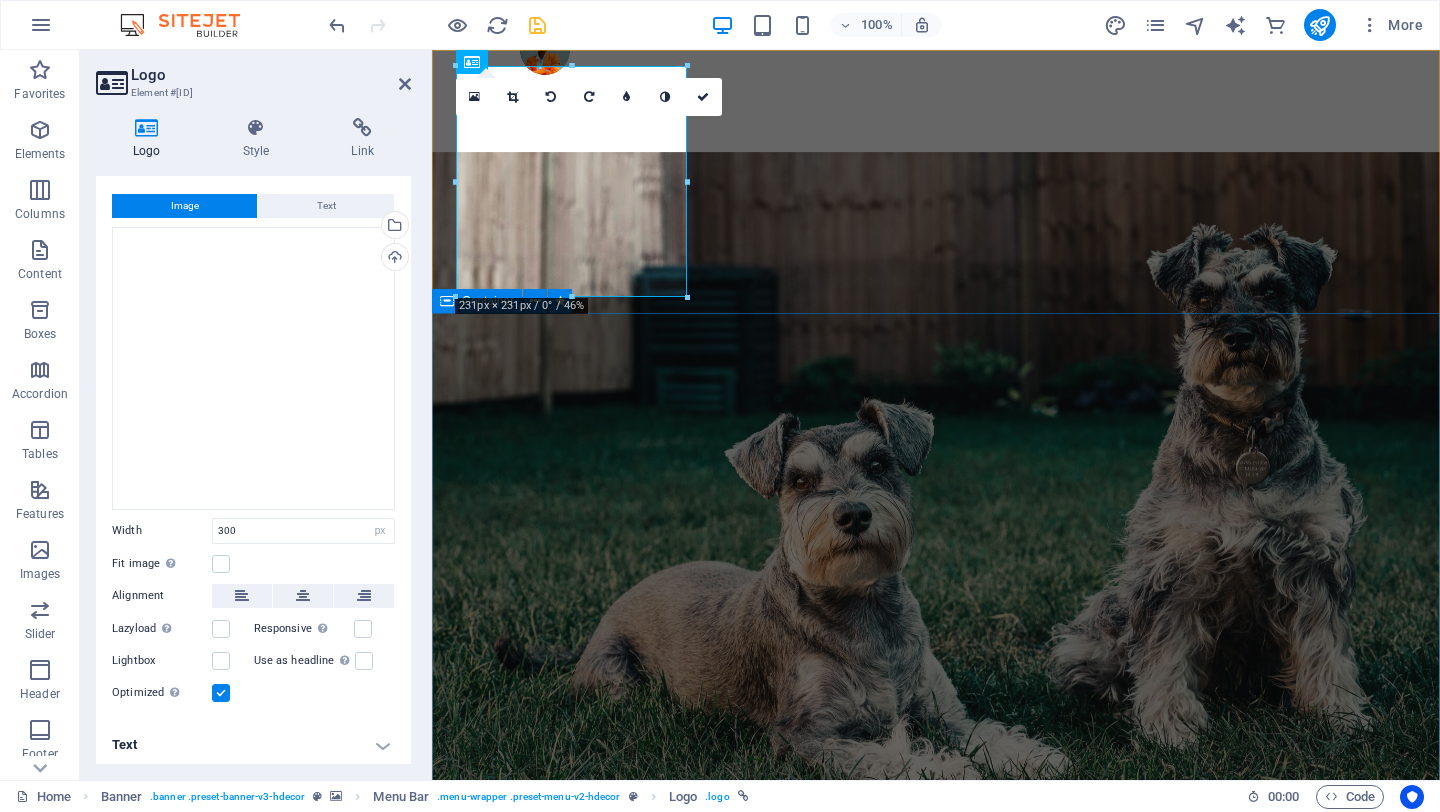 click on "Designed for Dogs. Loved by Humans Natural Potty Solutions for Urban Dogs" at bounding box center (936, 1340) 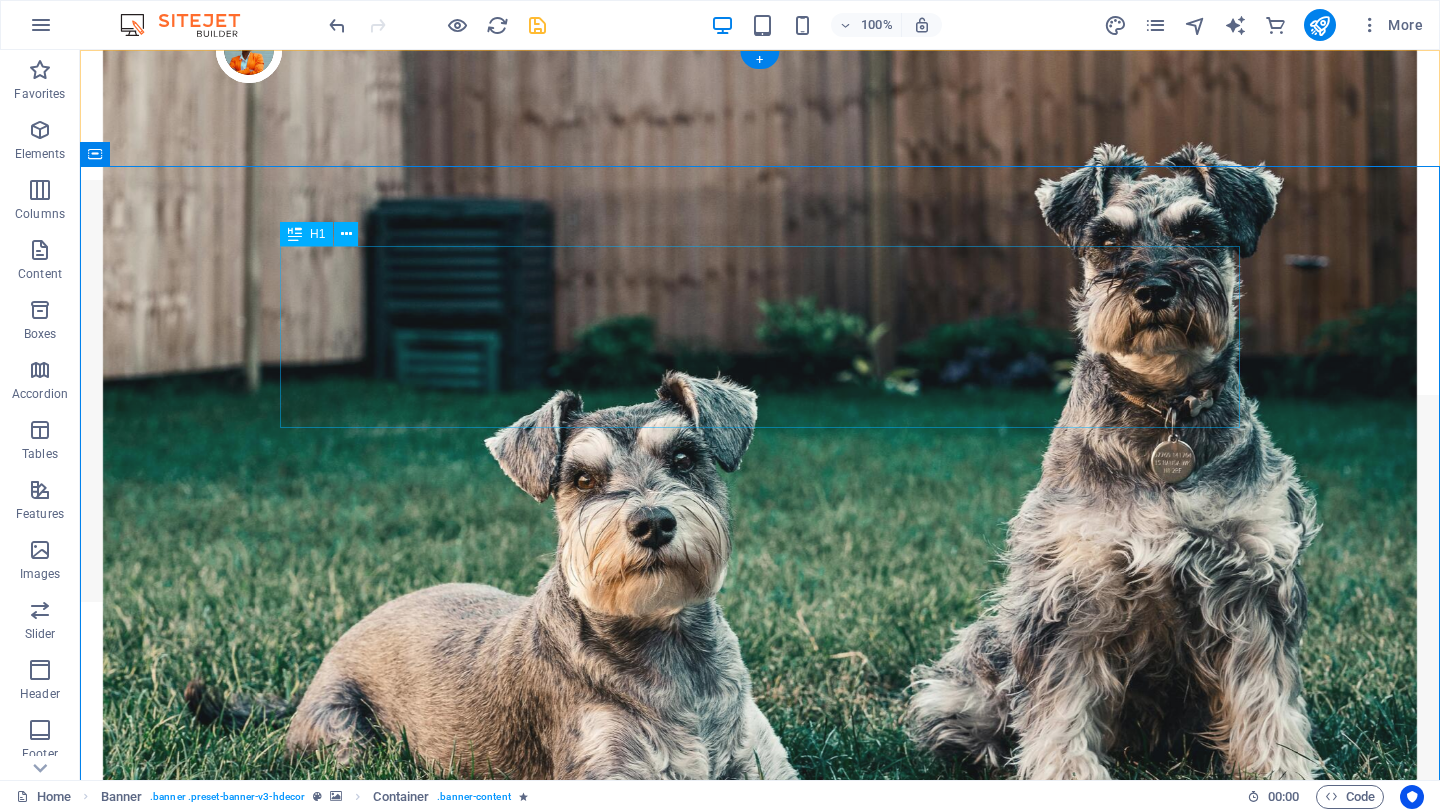 click on "Designed for Dogs. Loved by Humans" at bounding box center [760, 1313] 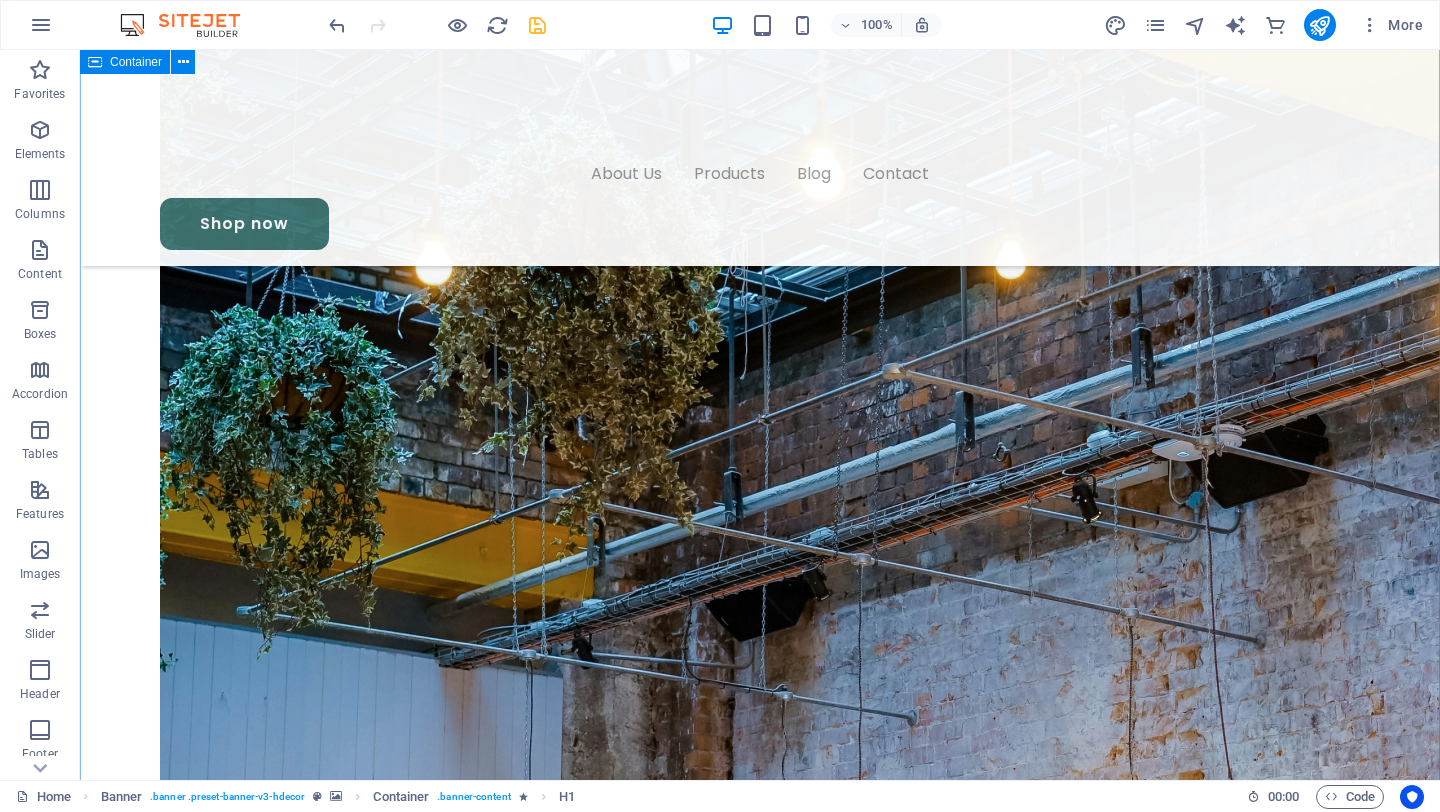scroll, scrollTop: 5293, scrollLeft: 0, axis: vertical 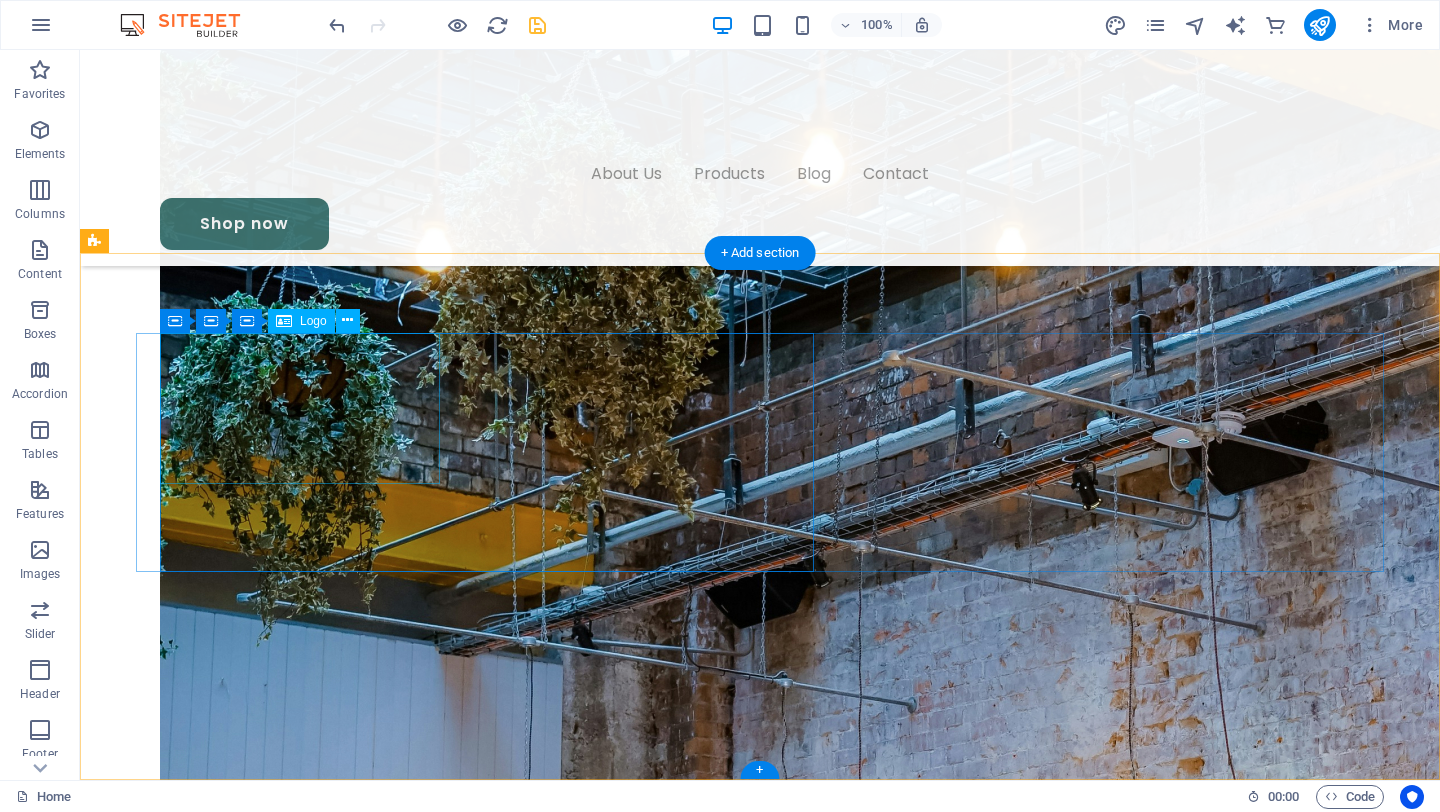 click at bounding box center (300, 12947) 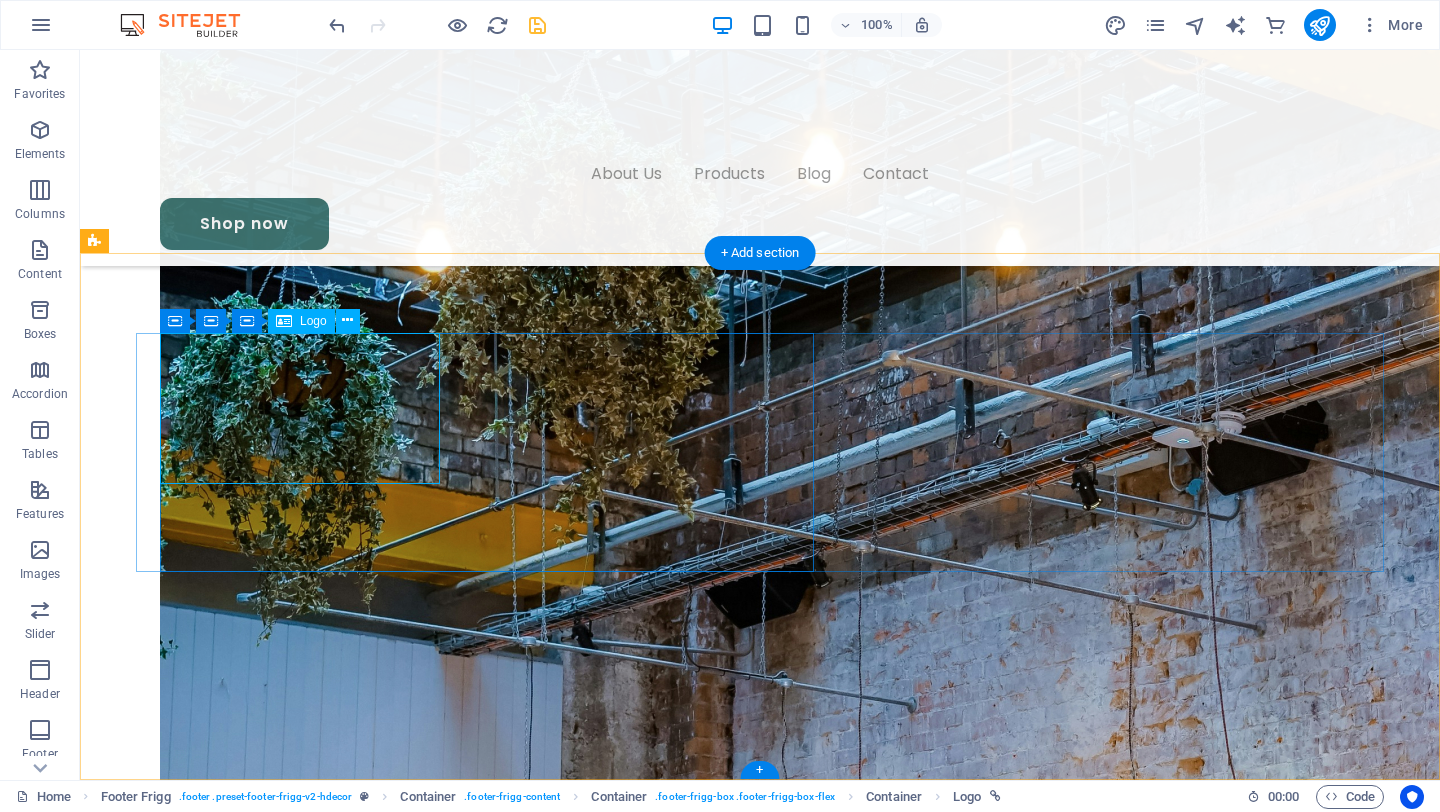 click at bounding box center [300, 12947] 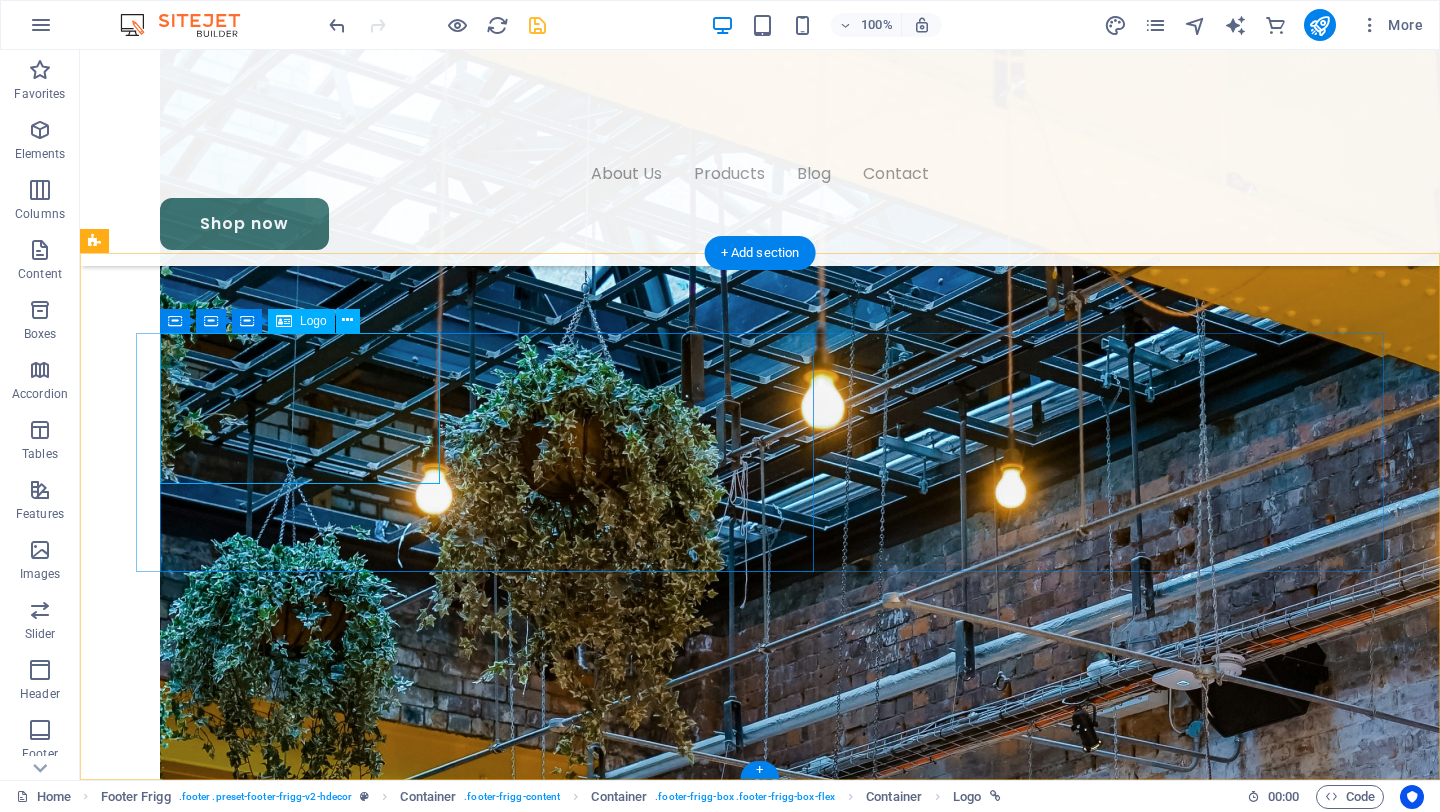 select on "px" 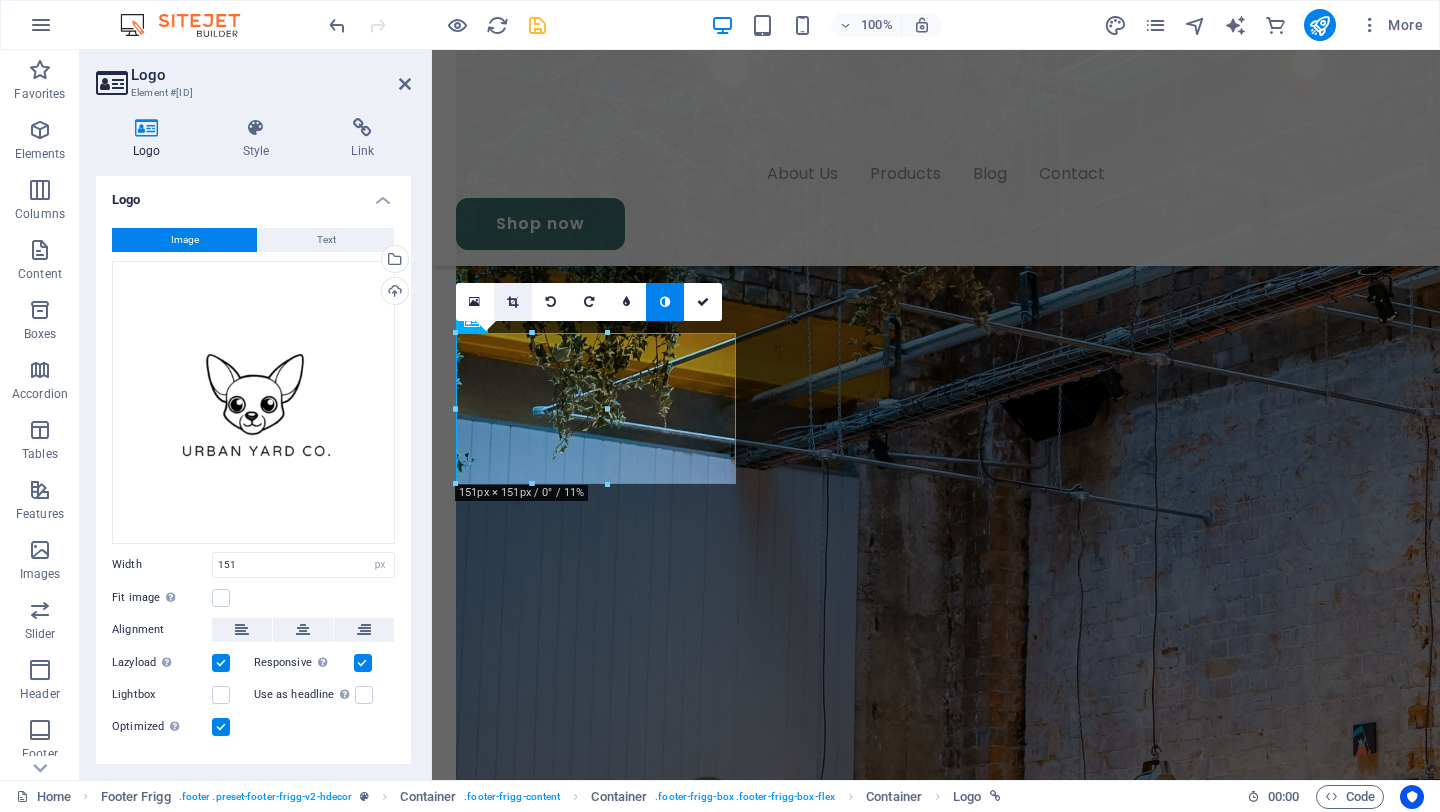 click at bounding box center [512, 302] 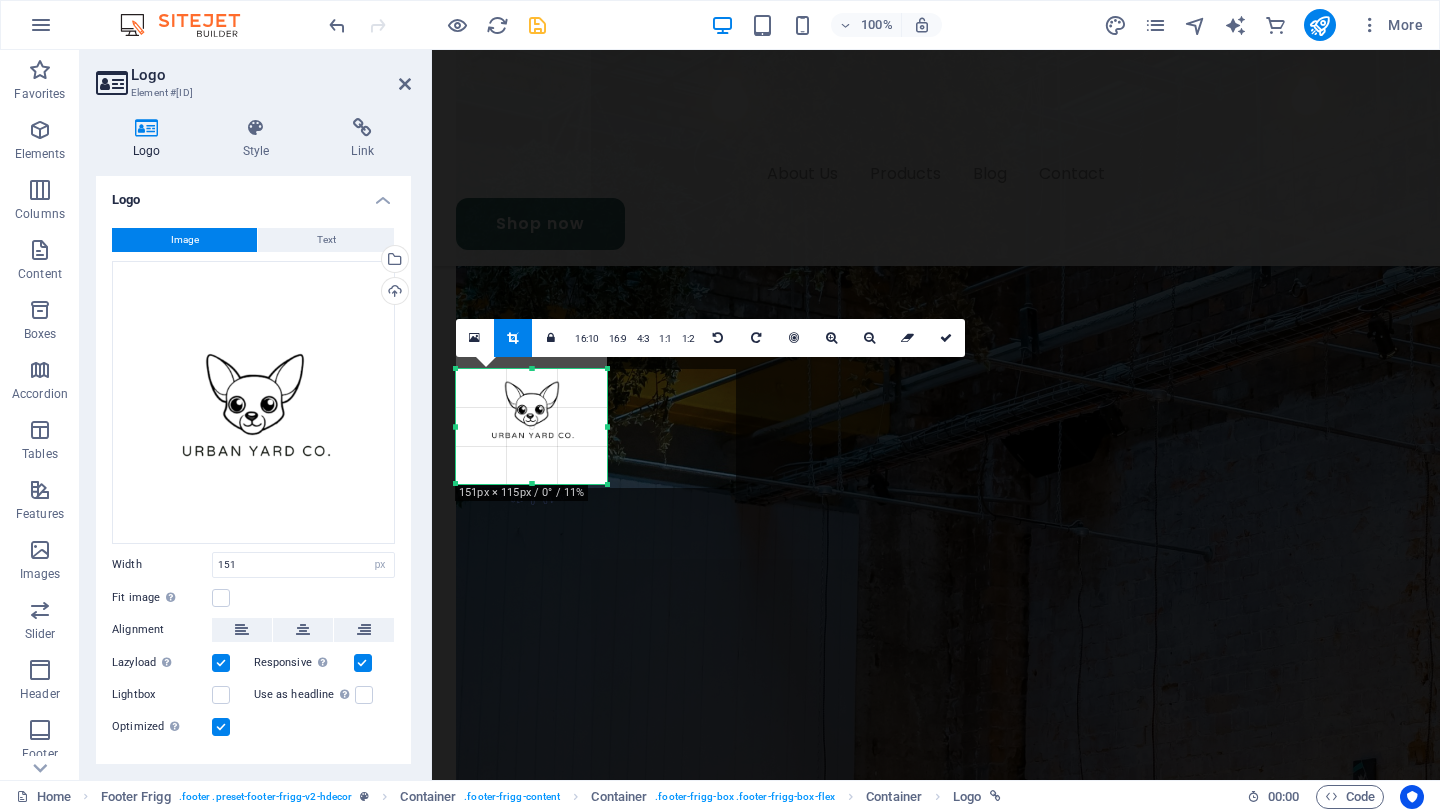 scroll, scrollTop: 5009, scrollLeft: 0, axis: vertical 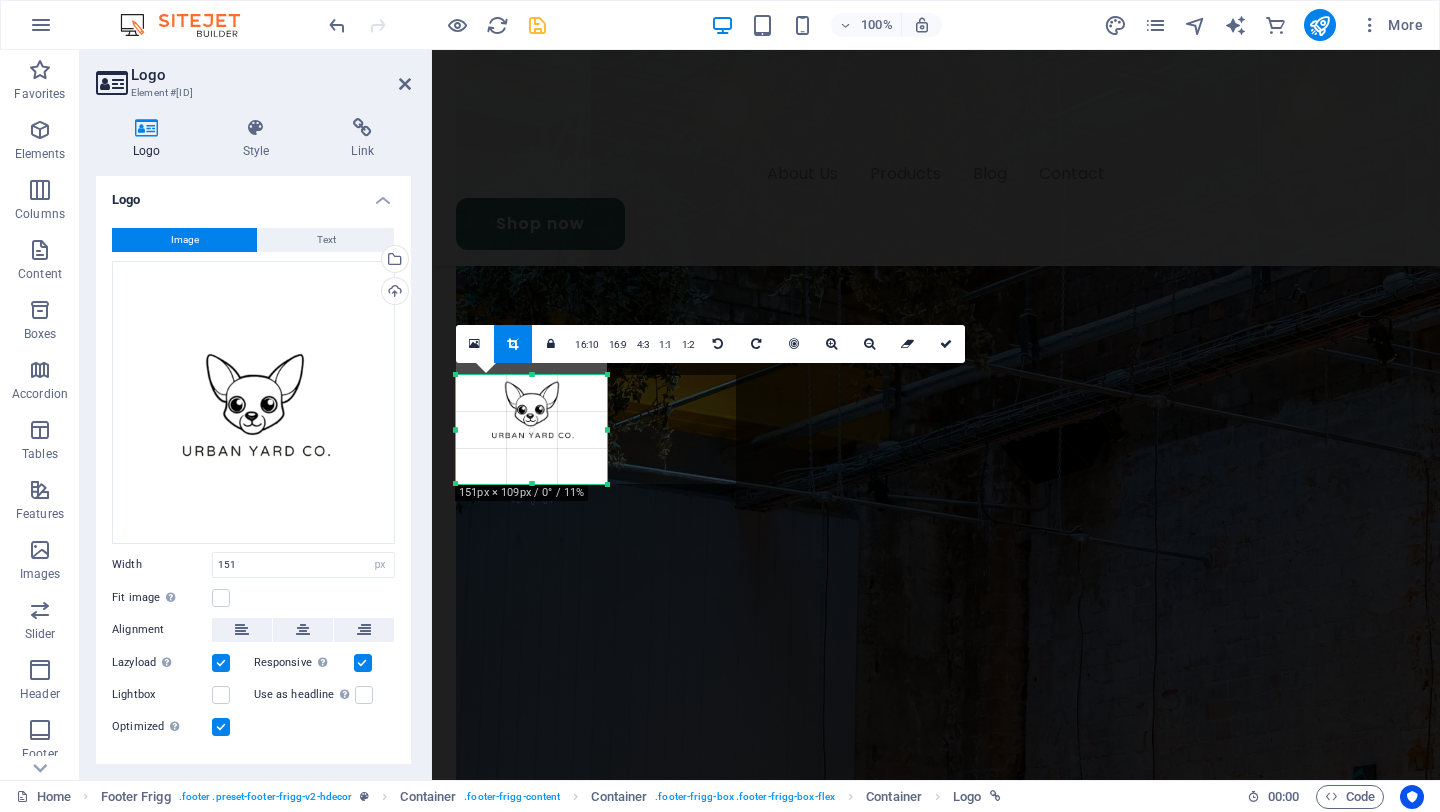 drag, startPoint x: 530, startPoint y: 335, endPoint x: 531, endPoint y: 377, distance: 42.0119 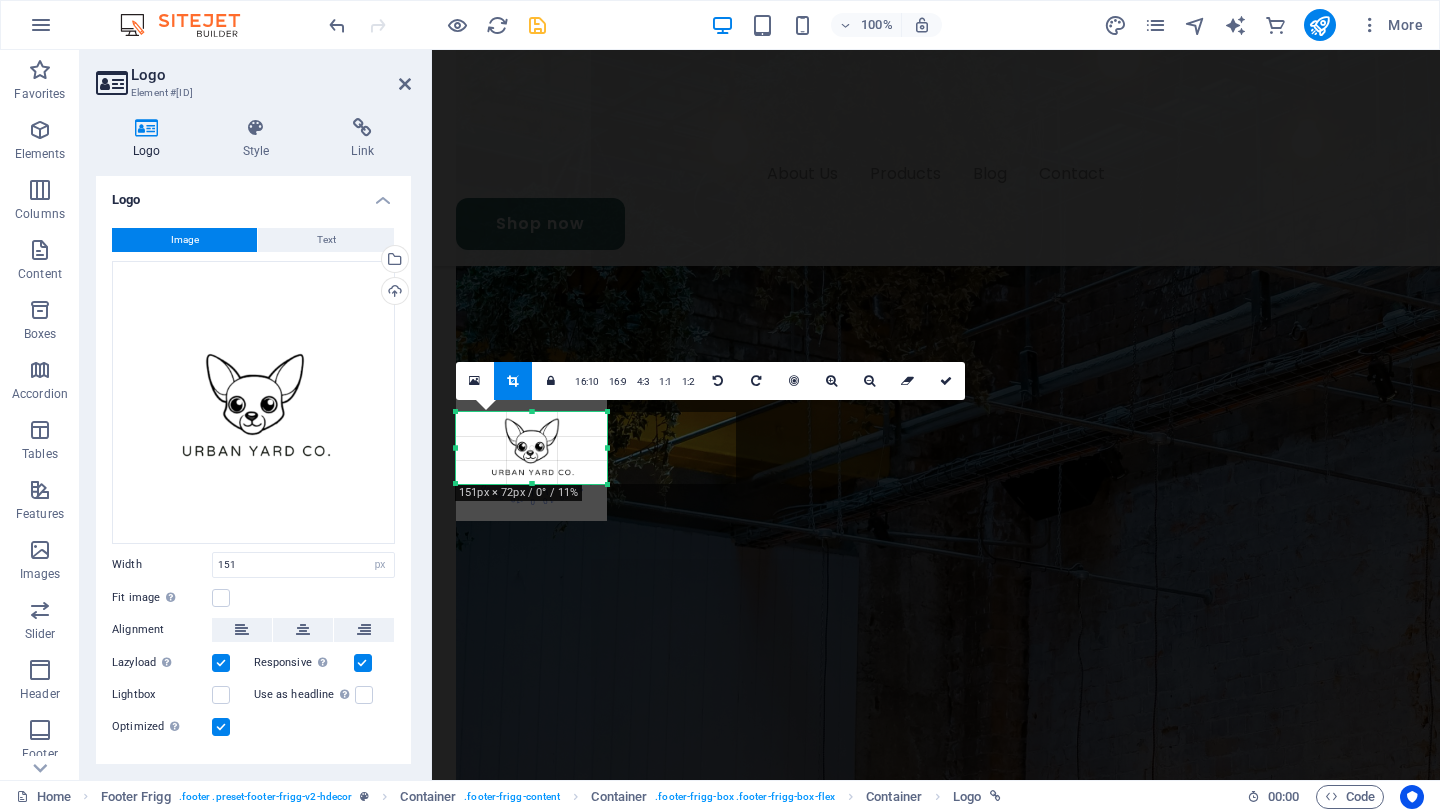 scroll, scrollTop: 4973, scrollLeft: 0, axis: vertical 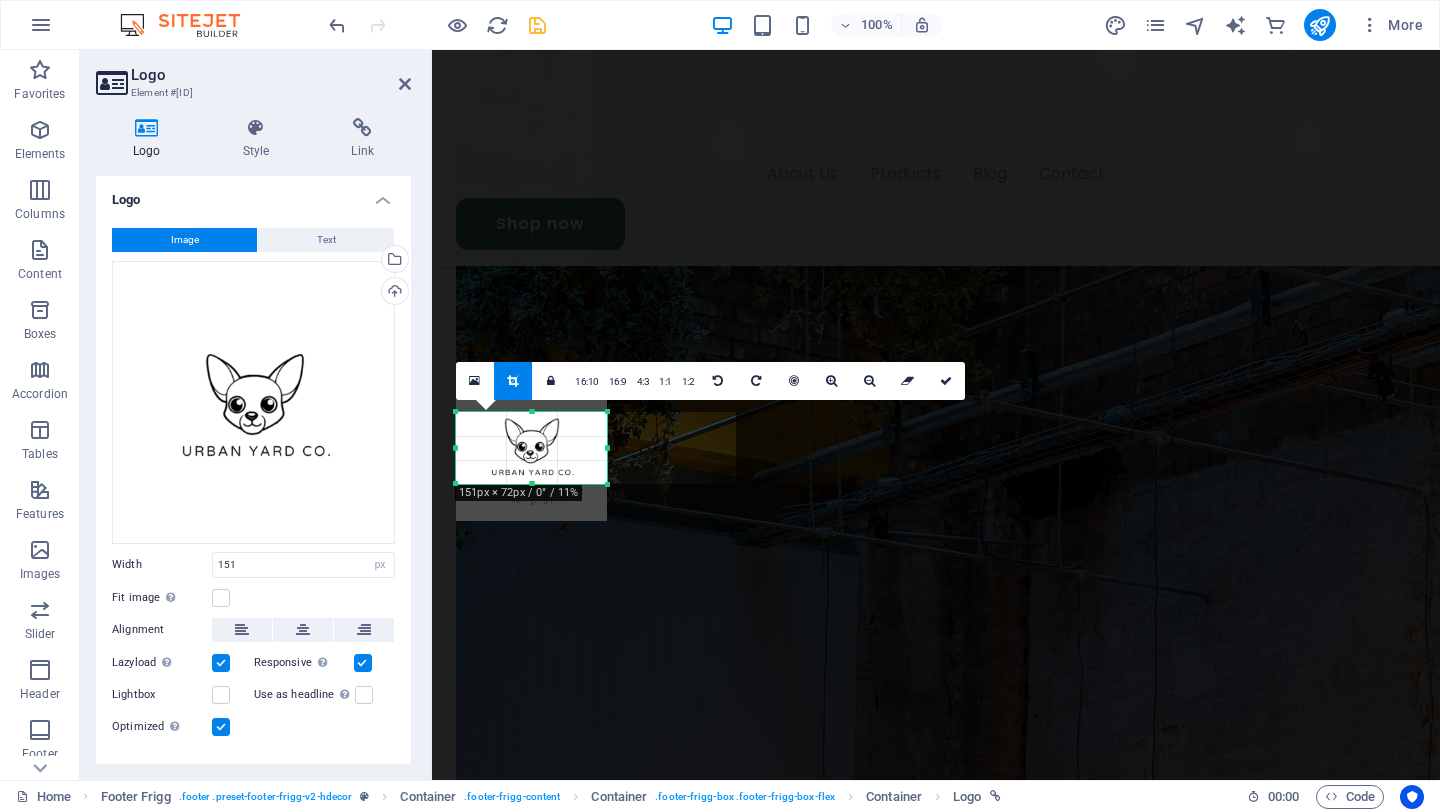 drag, startPoint x: 534, startPoint y: 482, endPoint x: 534, endPoint y: 446, distance: 36 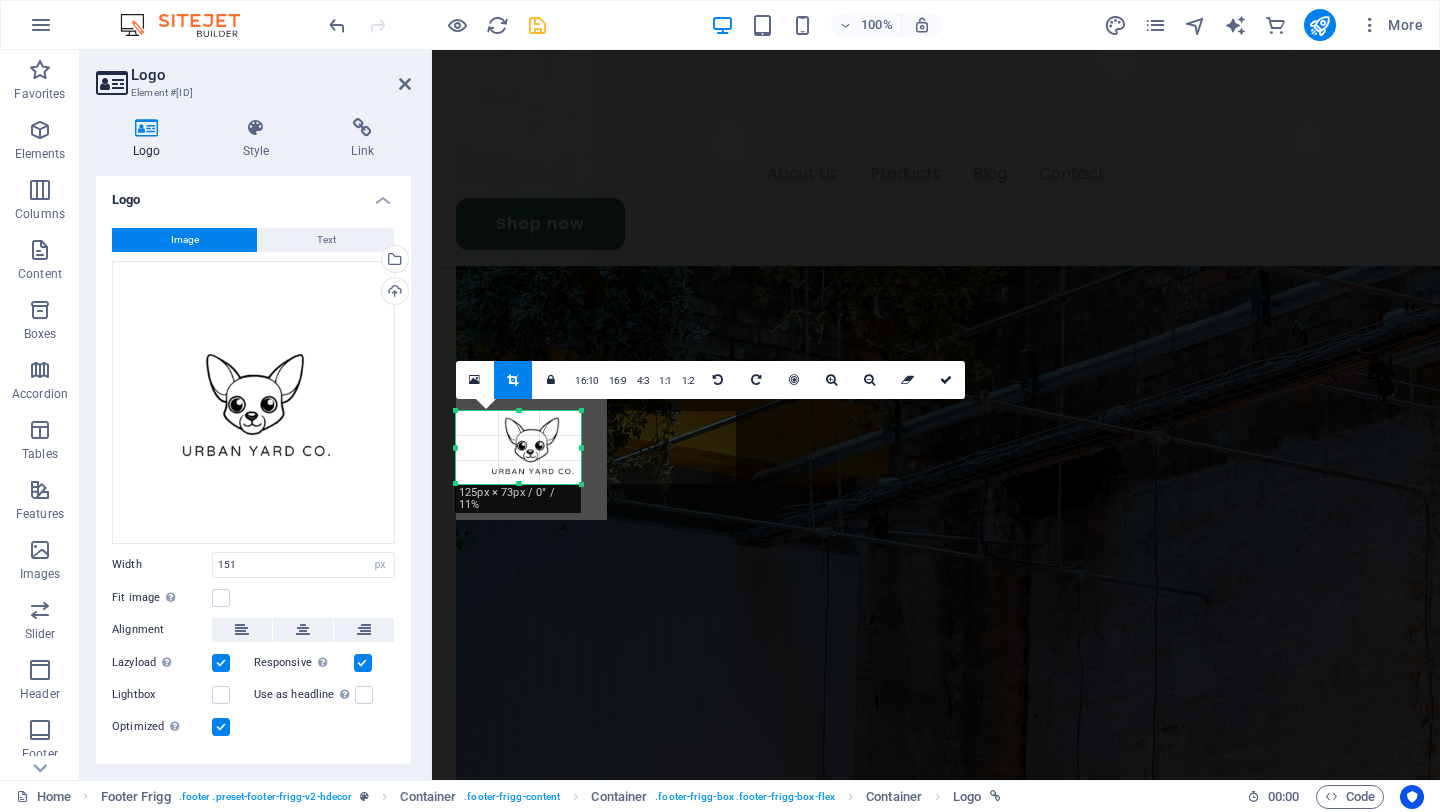 drag, startPoint x: 606, startPoint y: 449, endPoint x: 580, endPoint y: 449, distance: 26 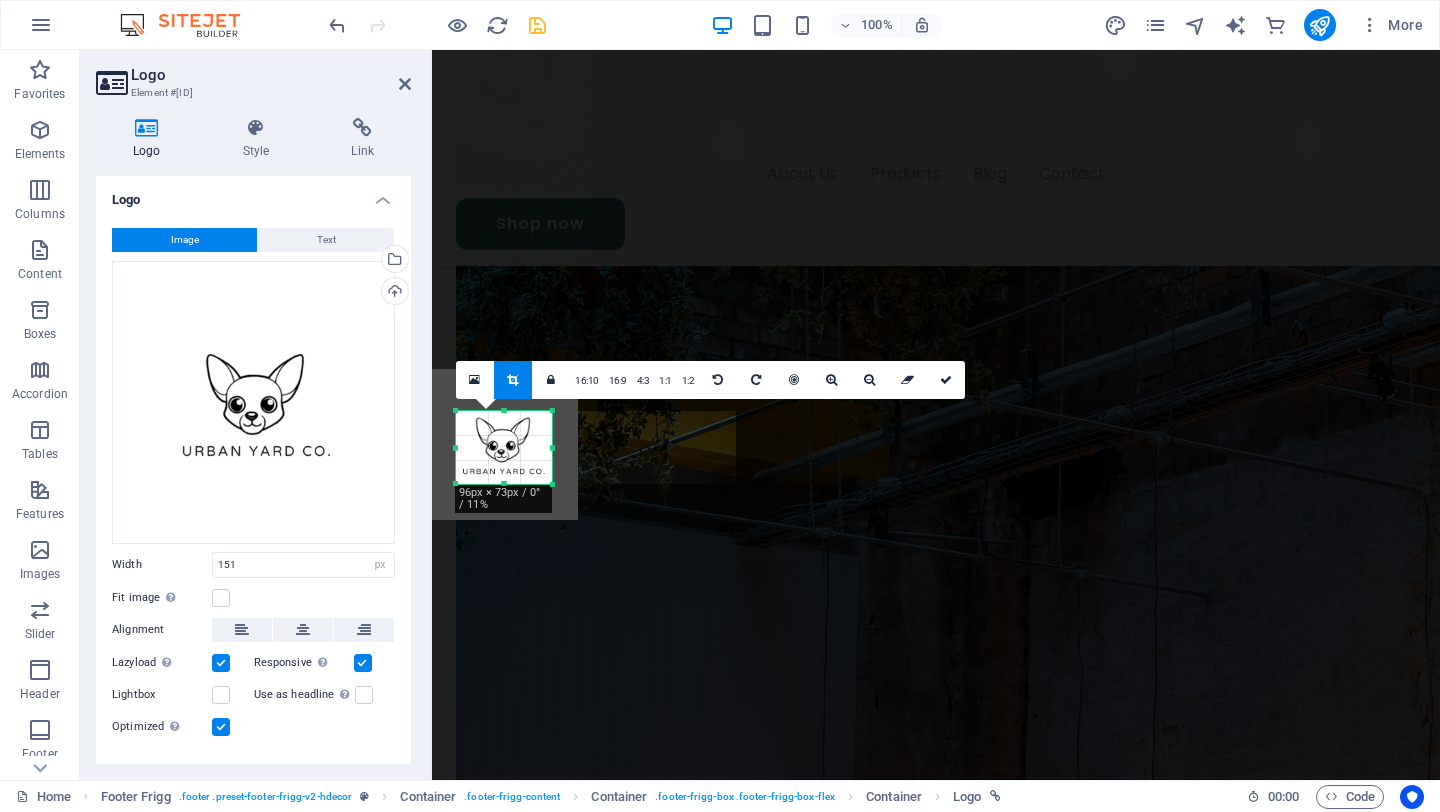 drag, startPoint x: 457, startPoint y: 450, endPoint x: 486, endPoint y: 449, distance: 29.017237 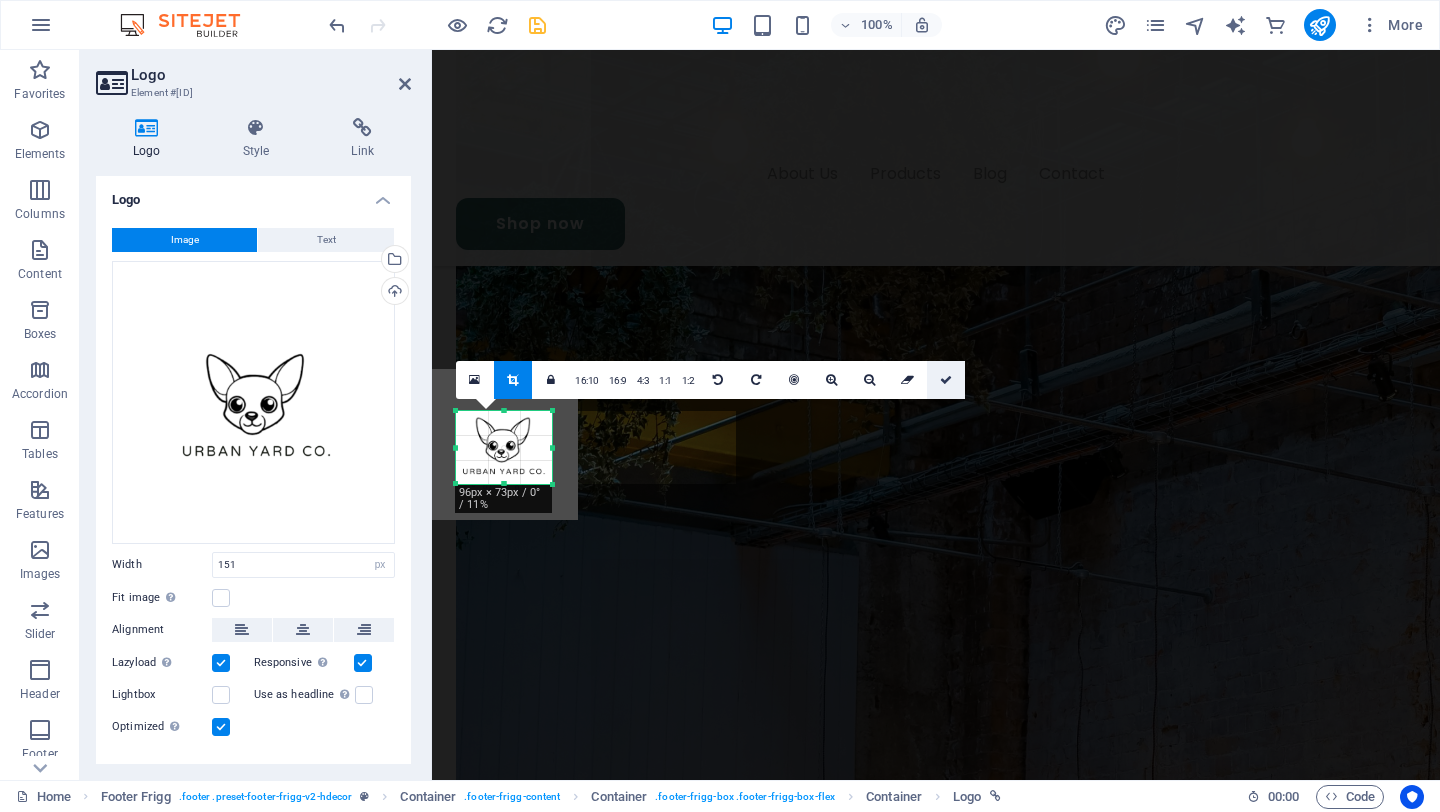 click at bounding box center [946, 380] 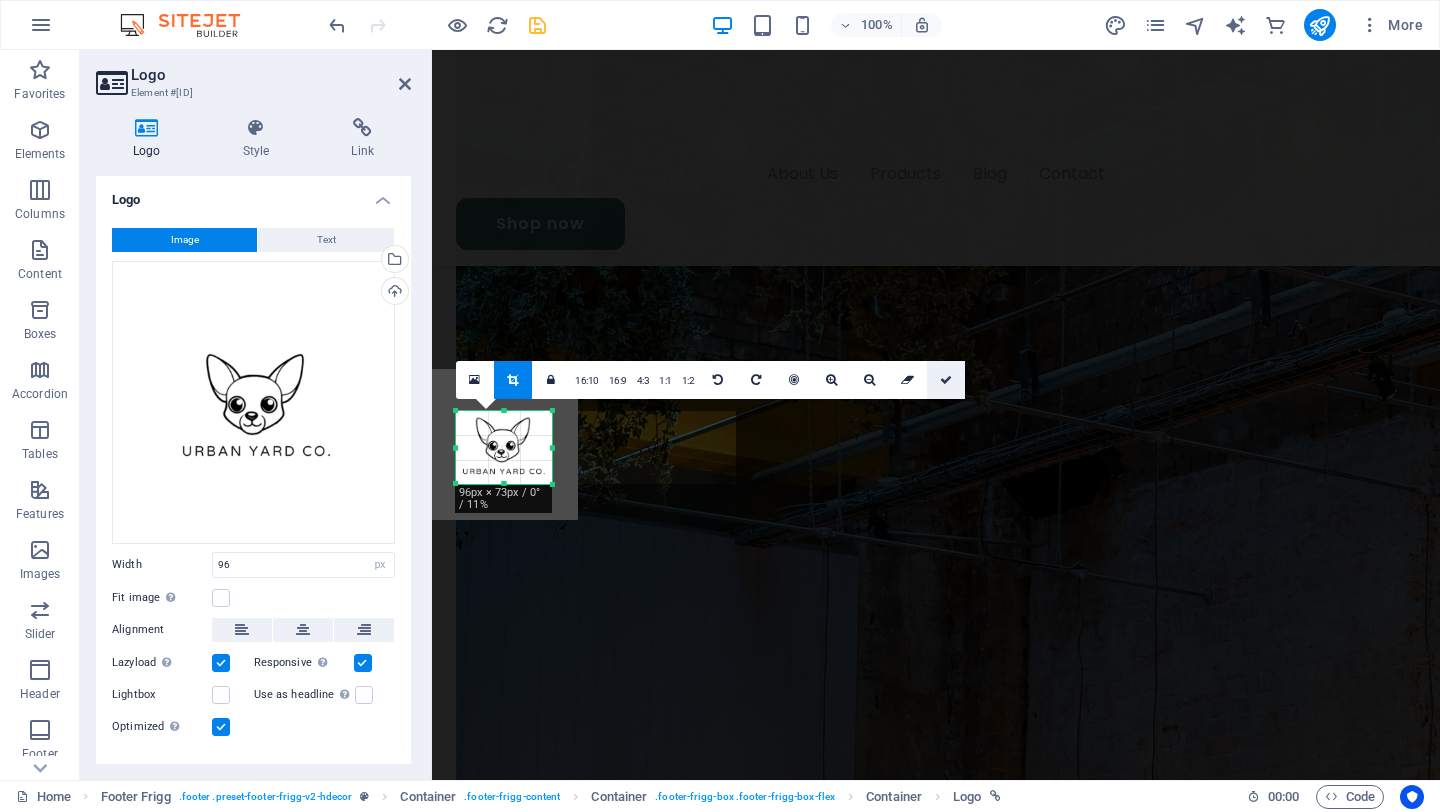 scroll, scrollTop: 4996, scrollLeft: 0, axis: vertical 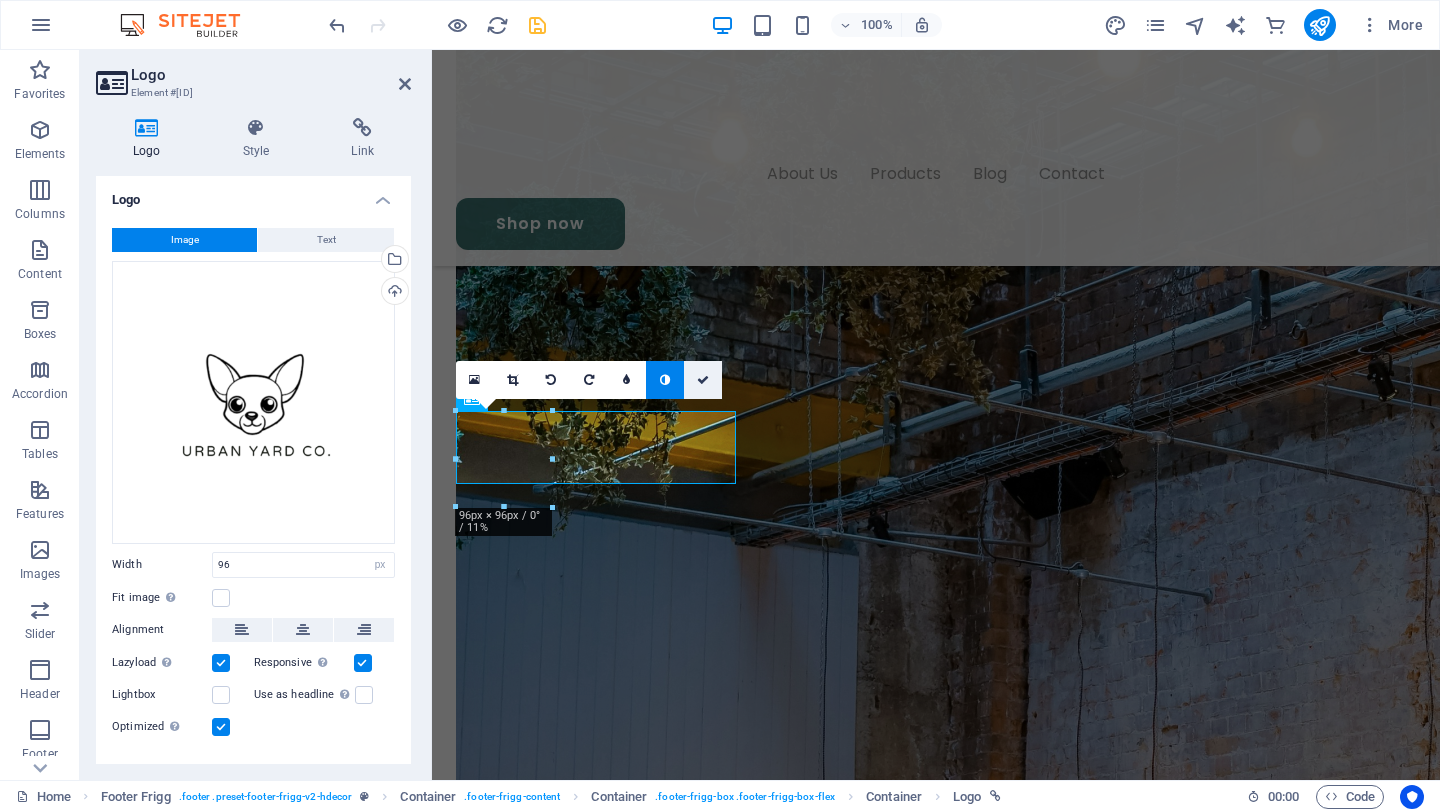 click at bounding box center (703, 380) 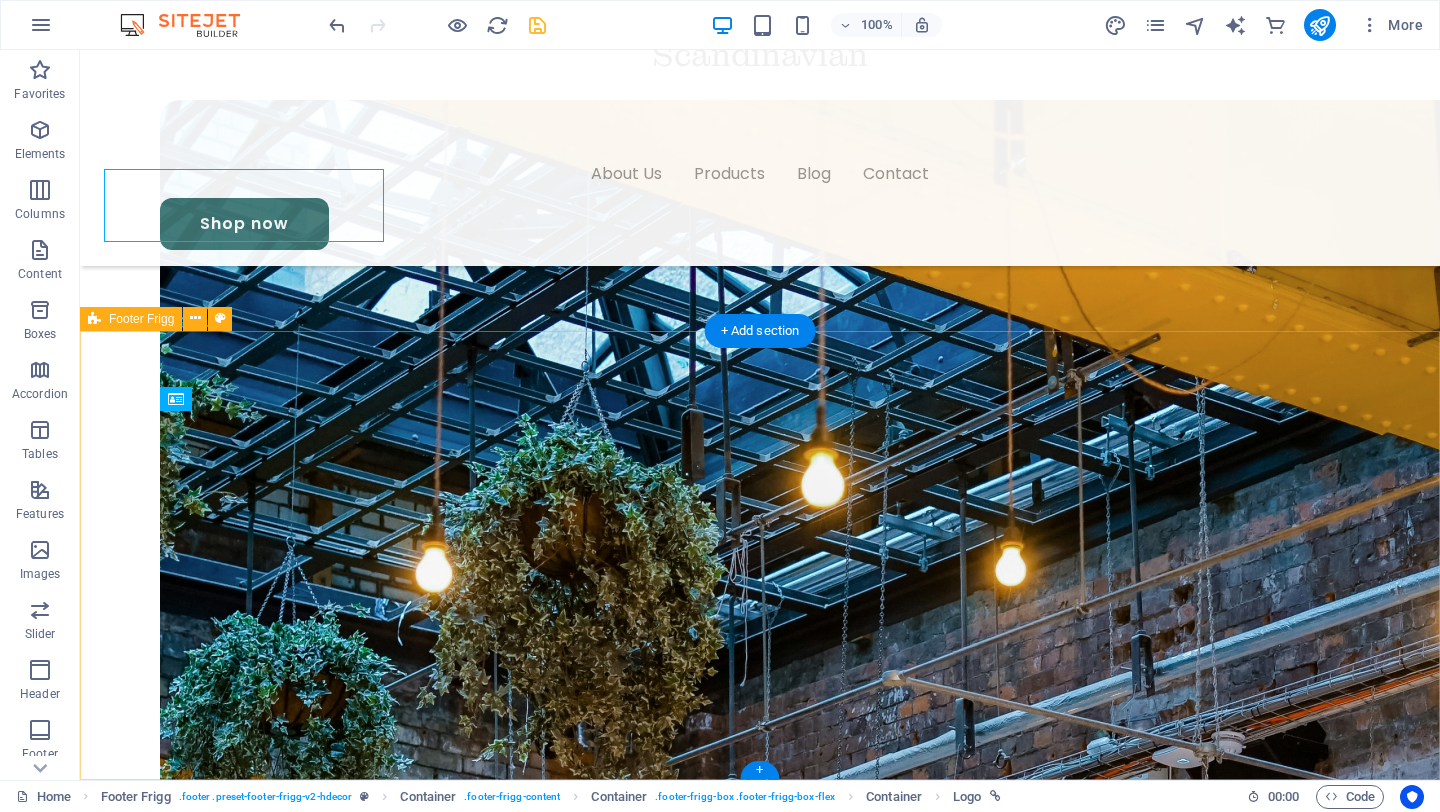 scroll, scrollTop: 5215, scrollLeft: 0, axis: vertical 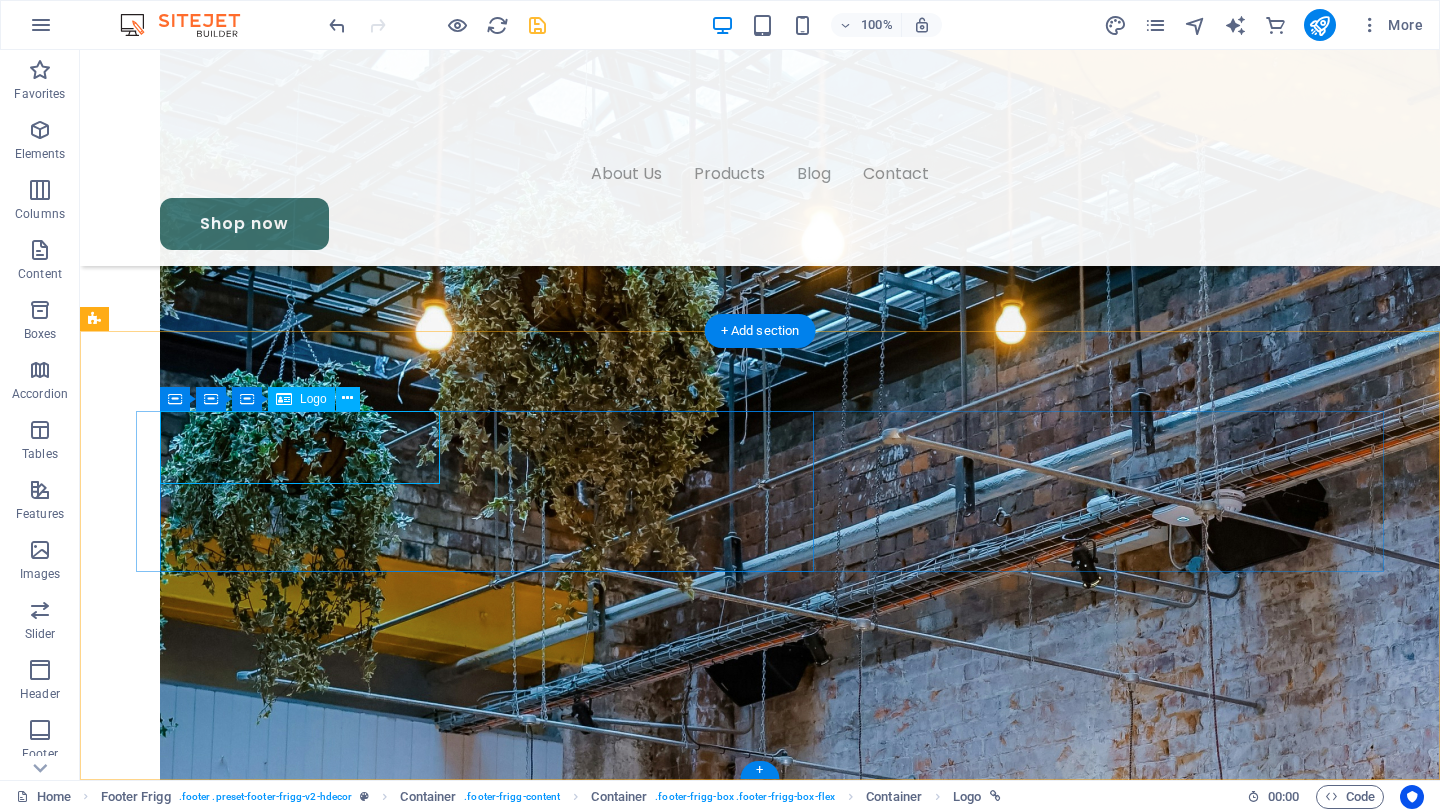 click at bounding box center (300, 12986) 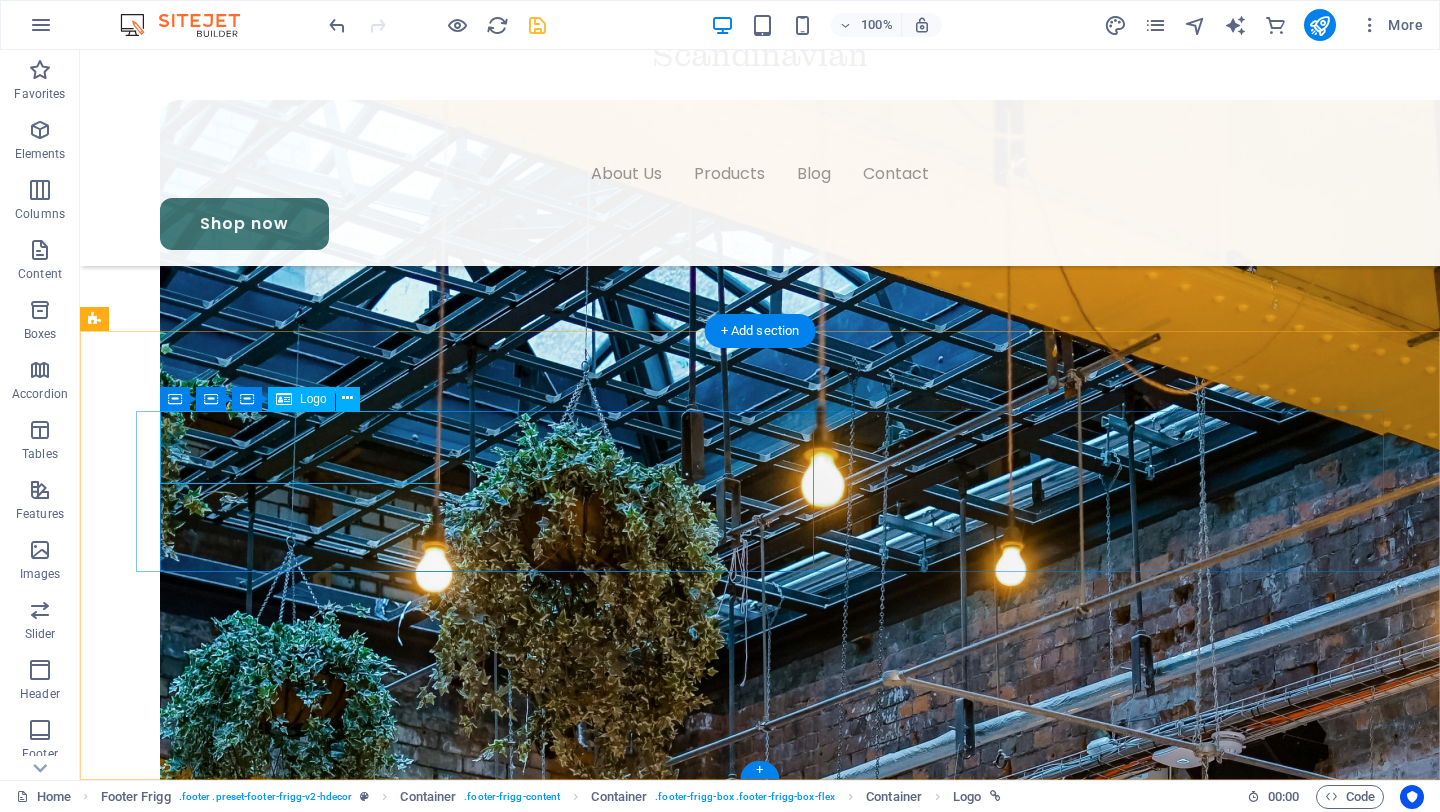 select on "px" 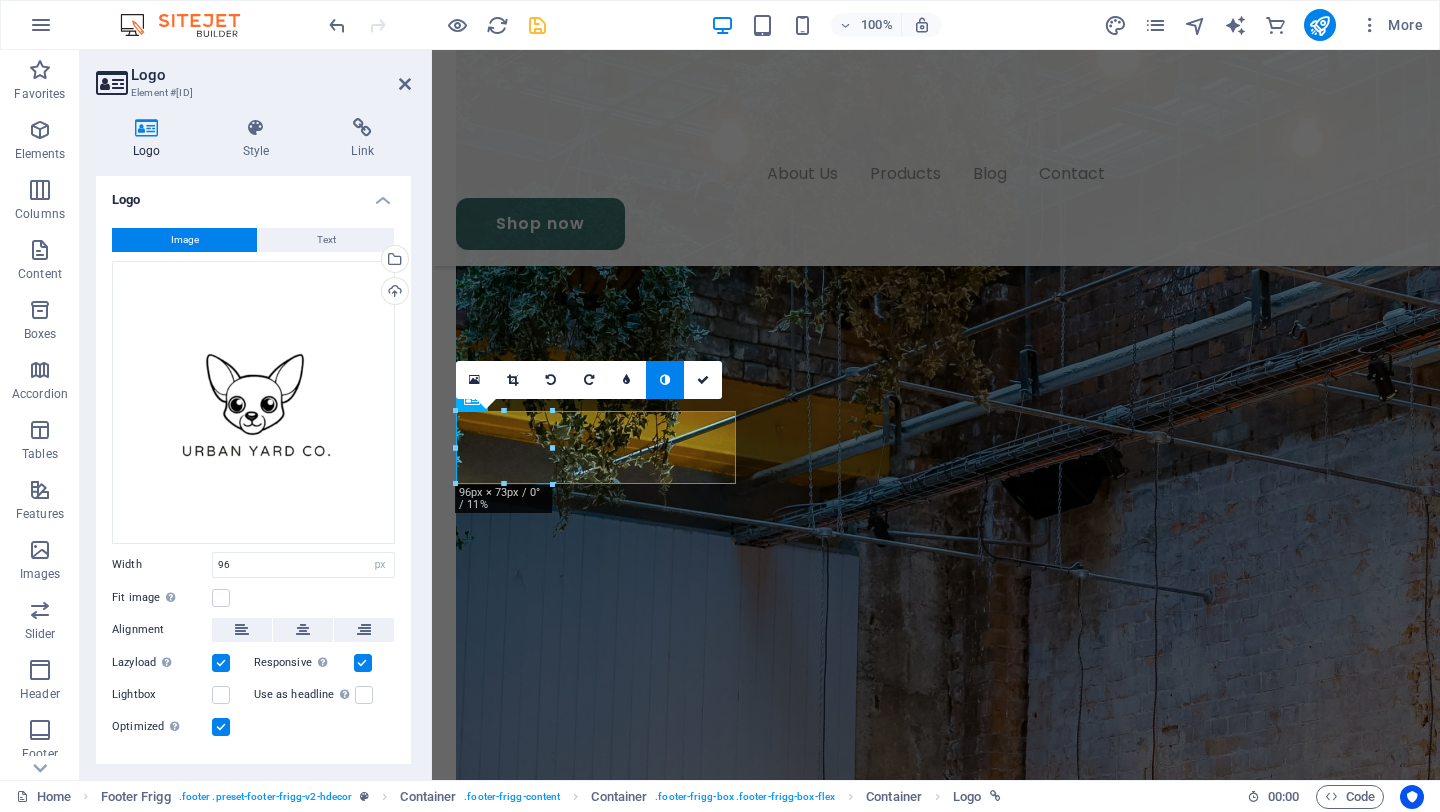 click on "16:10 16:9 4:3 1:1 1:2 0" at bounding box center [589, 380] 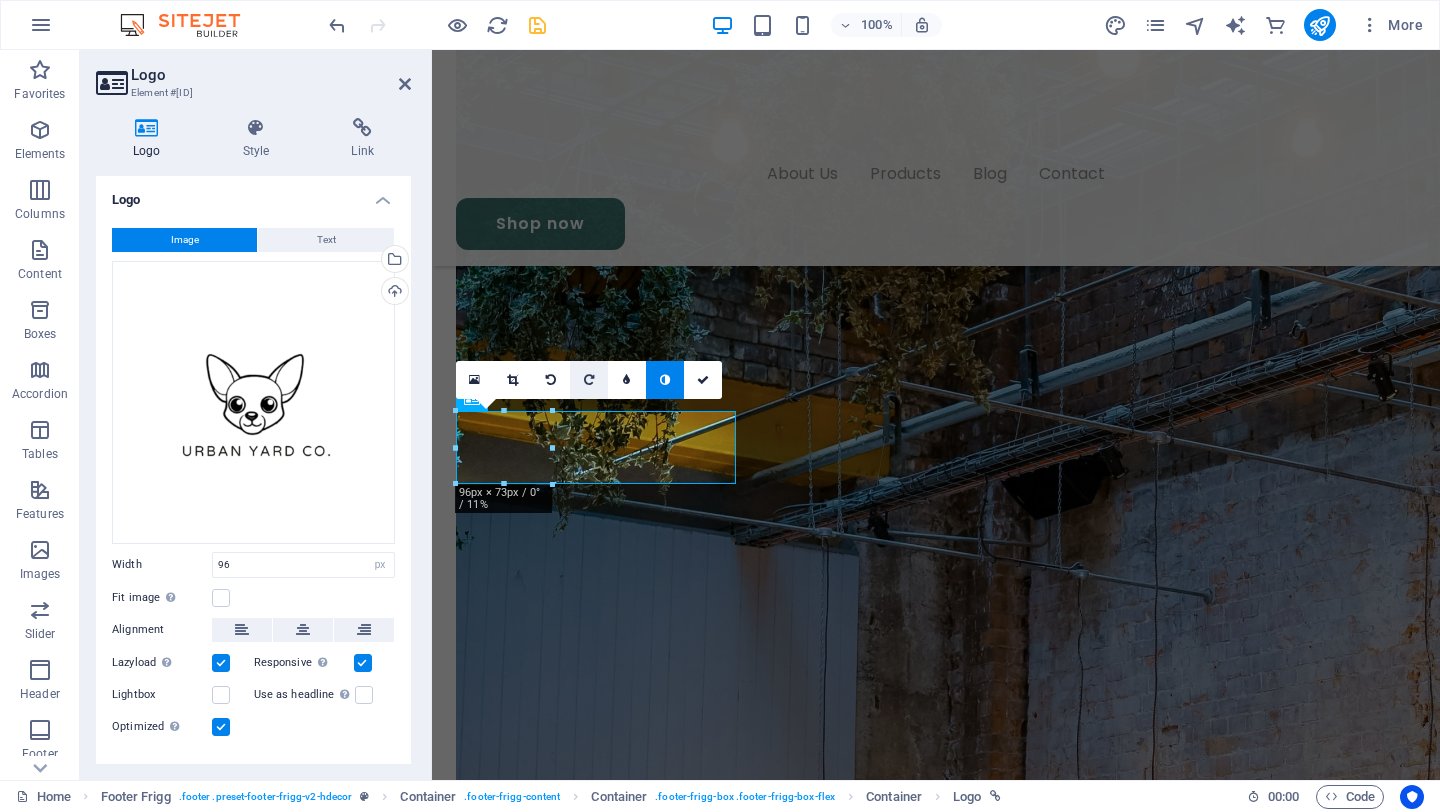 drag, startPoint x: 555, startPoint y: 411, endPoint x: 589, endPoint y: 372, distance: 51.739735 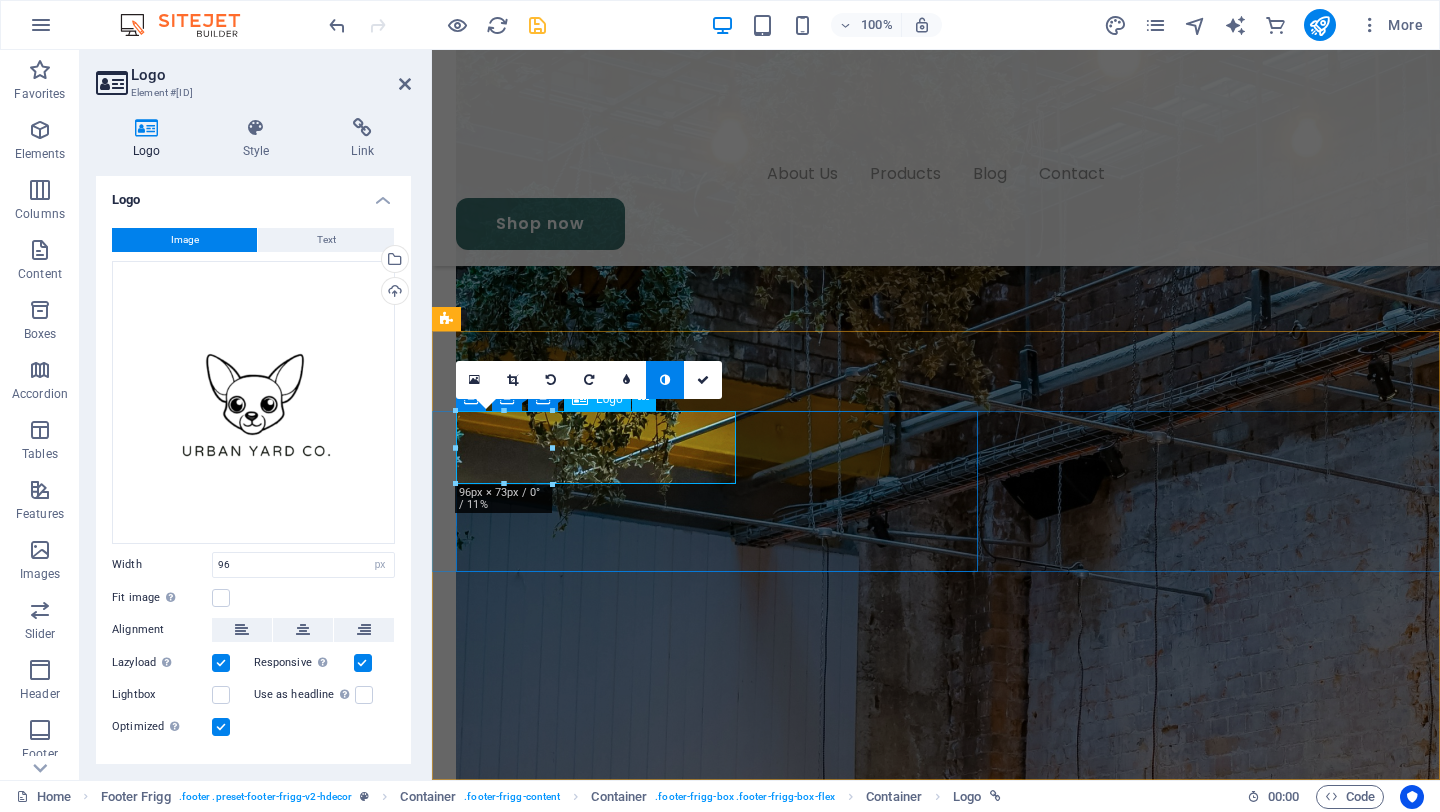 click at bounding box center [596, 12015] 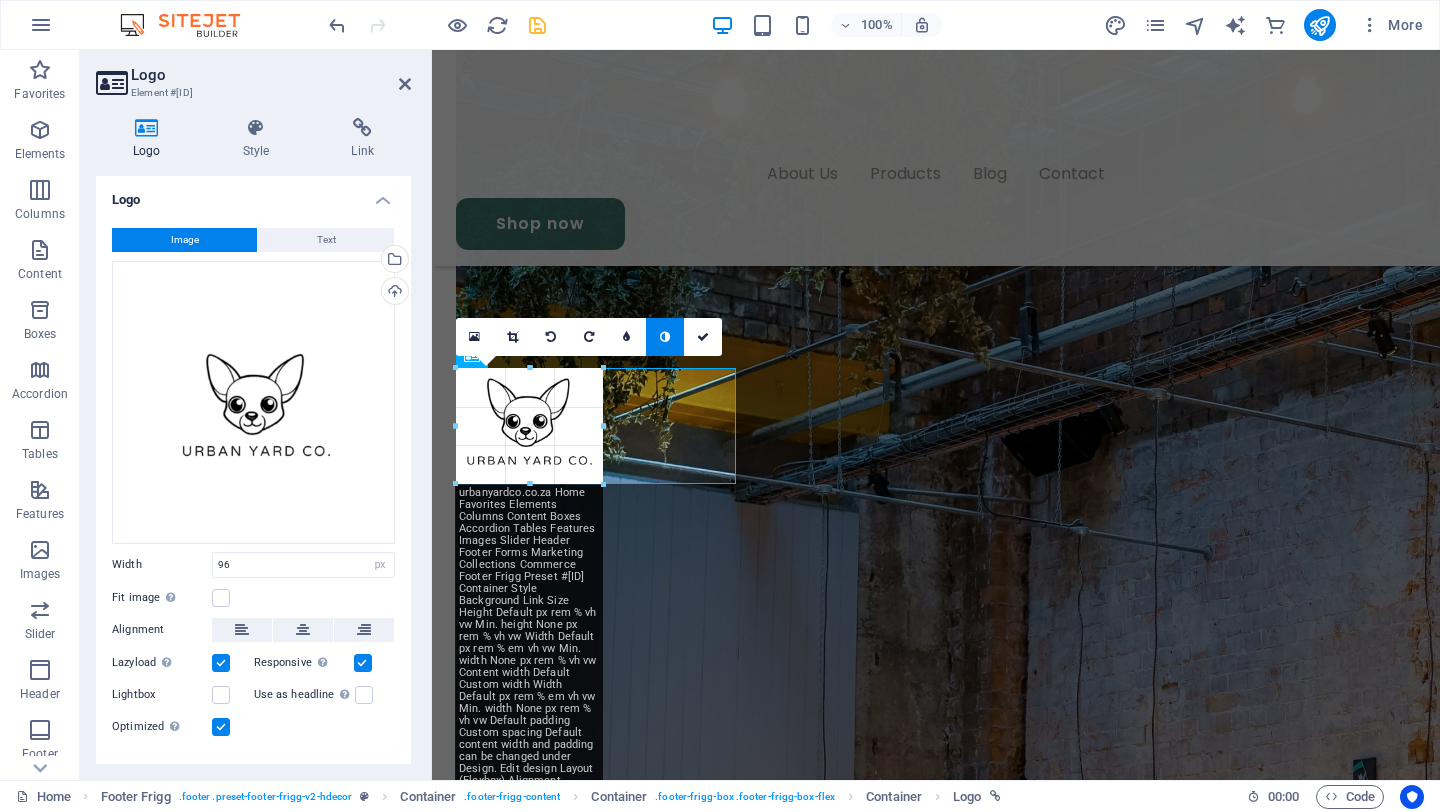 drag, startPoint x: 548, startPoint y: 414, endPoint x: 599, endPoint y: 375, distance: 64.202805 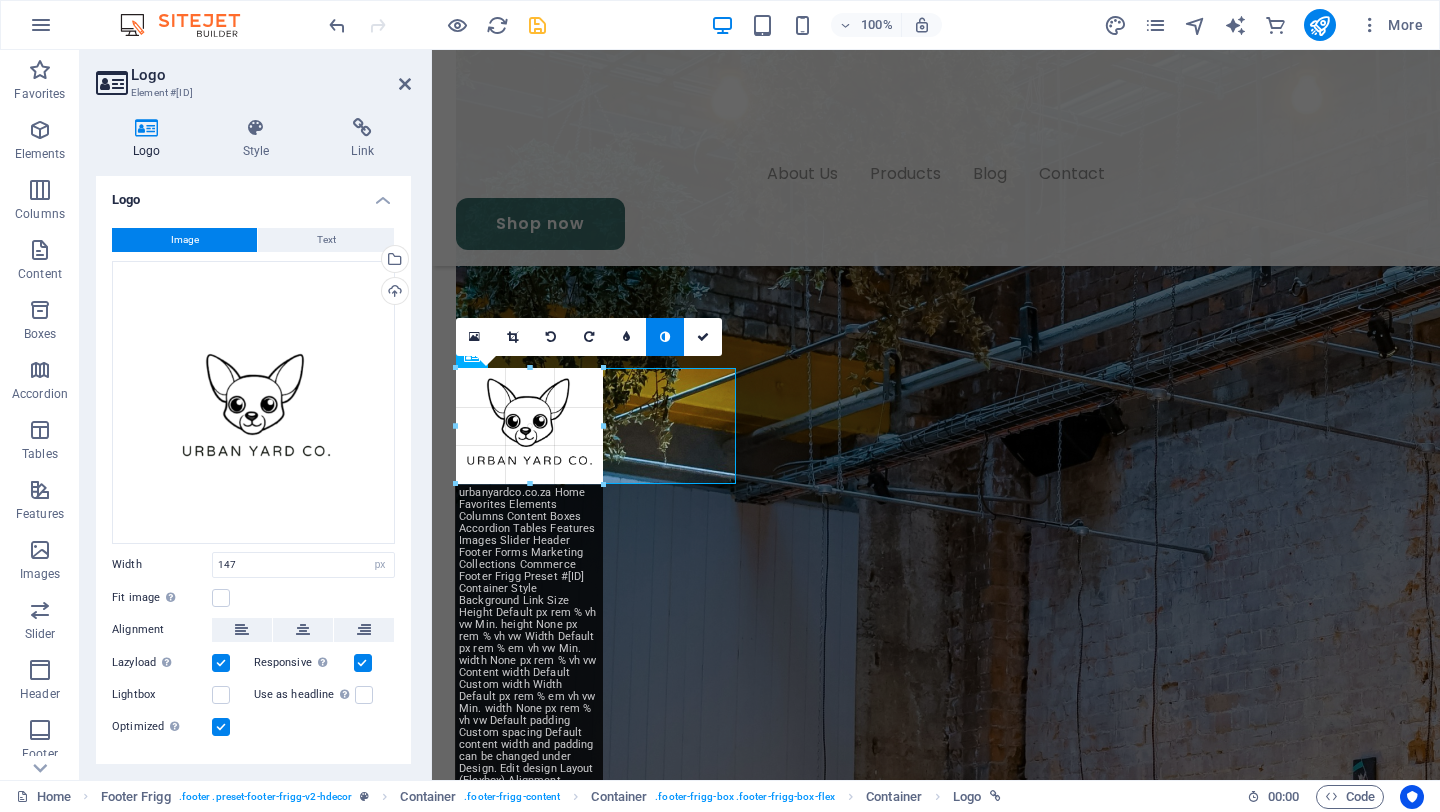 scroll, scrollTop: 5012, scrollLeft: 0, axis: vertical 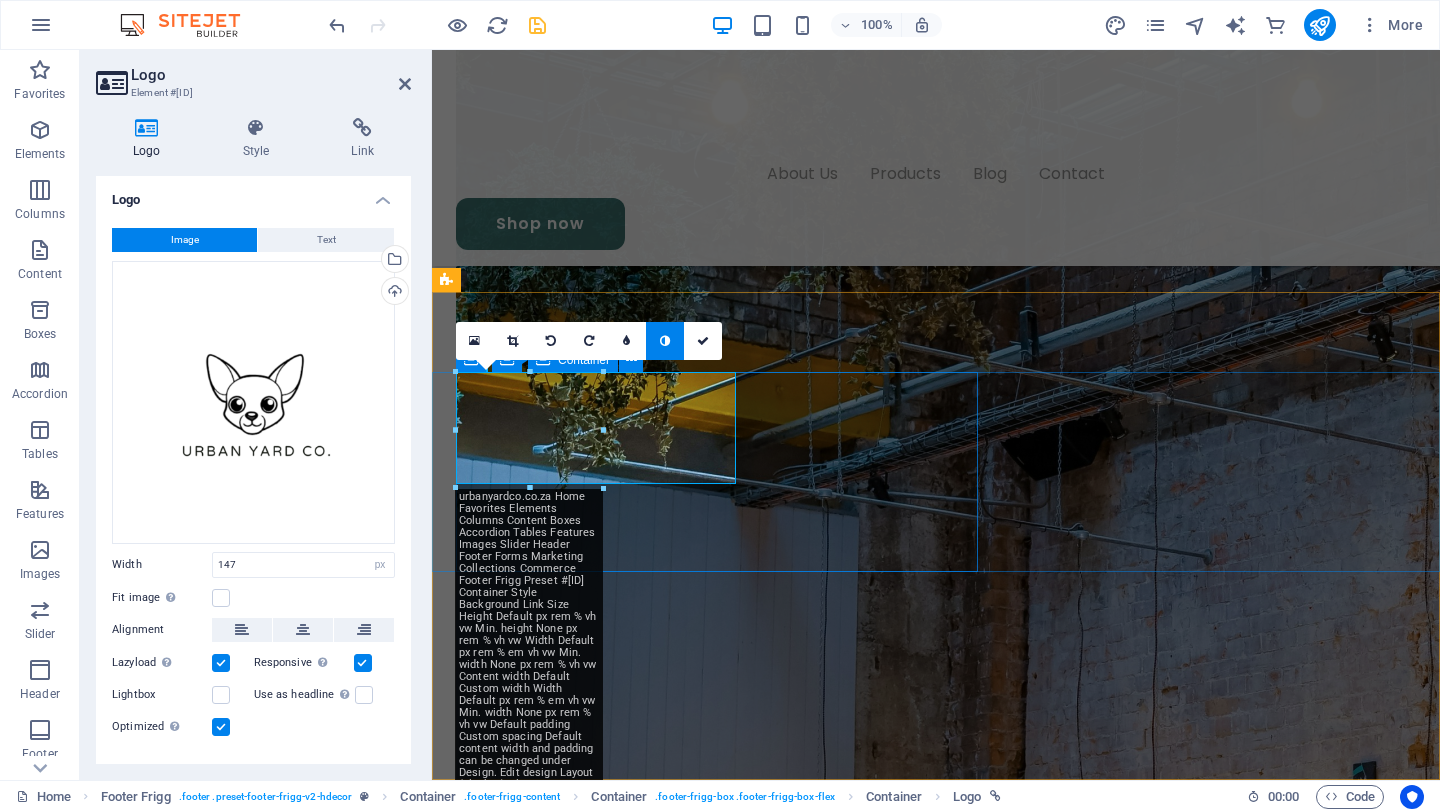 click on "Uas molestias excepturi sint occaecati cupiditate non provident, similique sunt qui officia" at bounding box center (936, 12040) 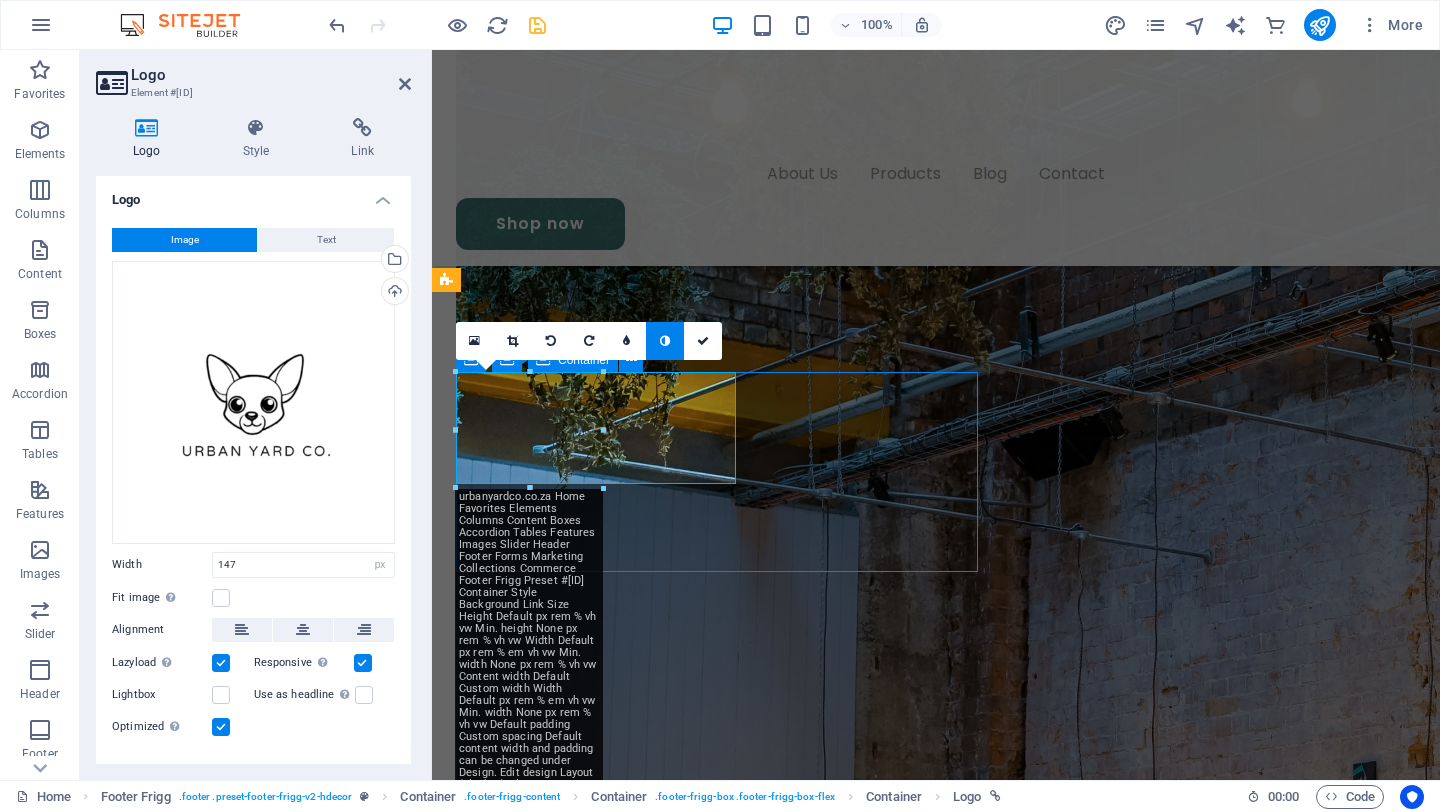 click on "Uas molestias excepturi sint occaecati cupiditate non provident, similique sunt qui officia" at bounding box center (936, 12040) 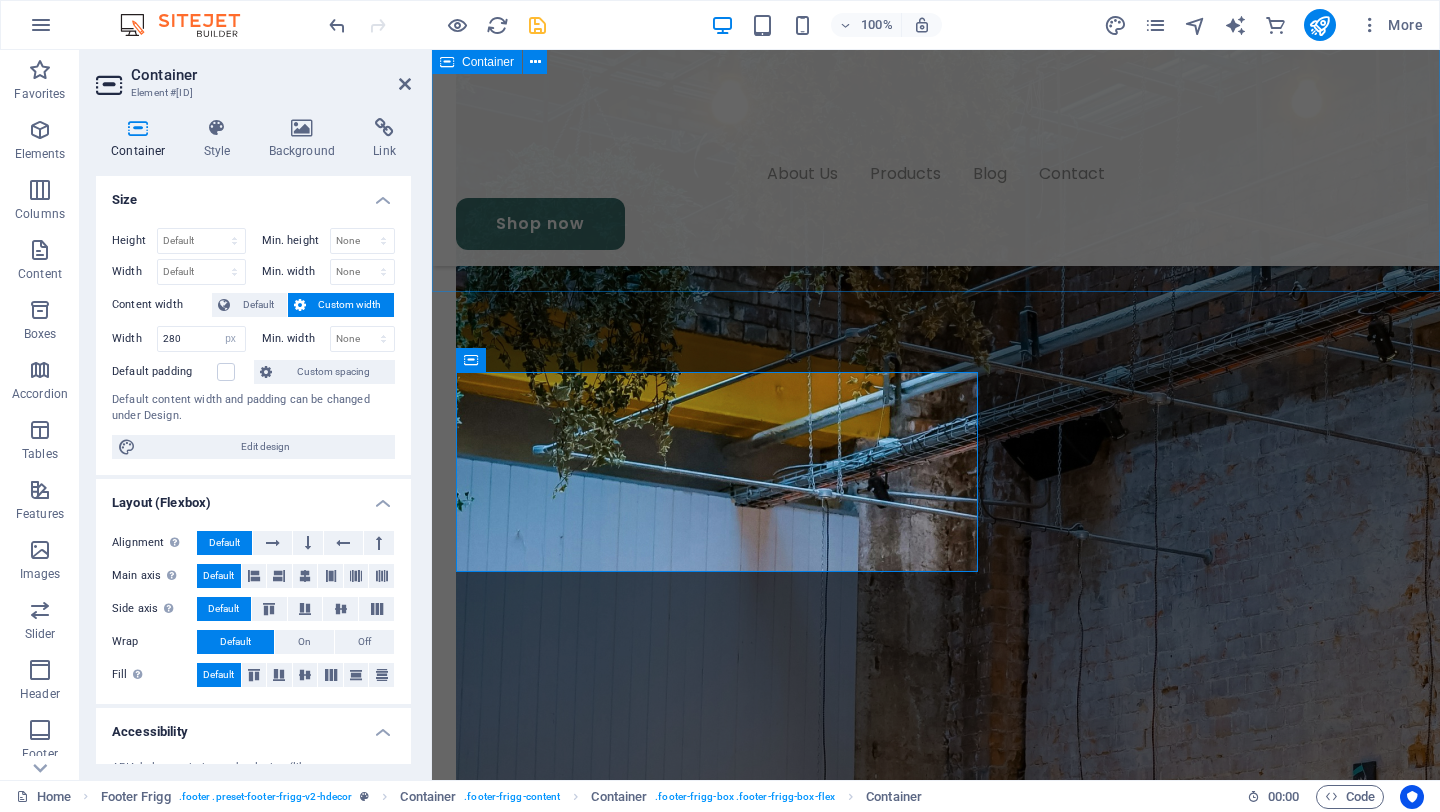 click on "Stores Our Stores [CITY], [COUNTRY] [NUMBER] [STREET], [CITY], [STATE] [POSTAL_CODE] Get Directions      [CITY], [COUNTRY] [NUMBER] [STREET], [CITY], [STATE] Get Directions" at bounding box center [936, 10810] 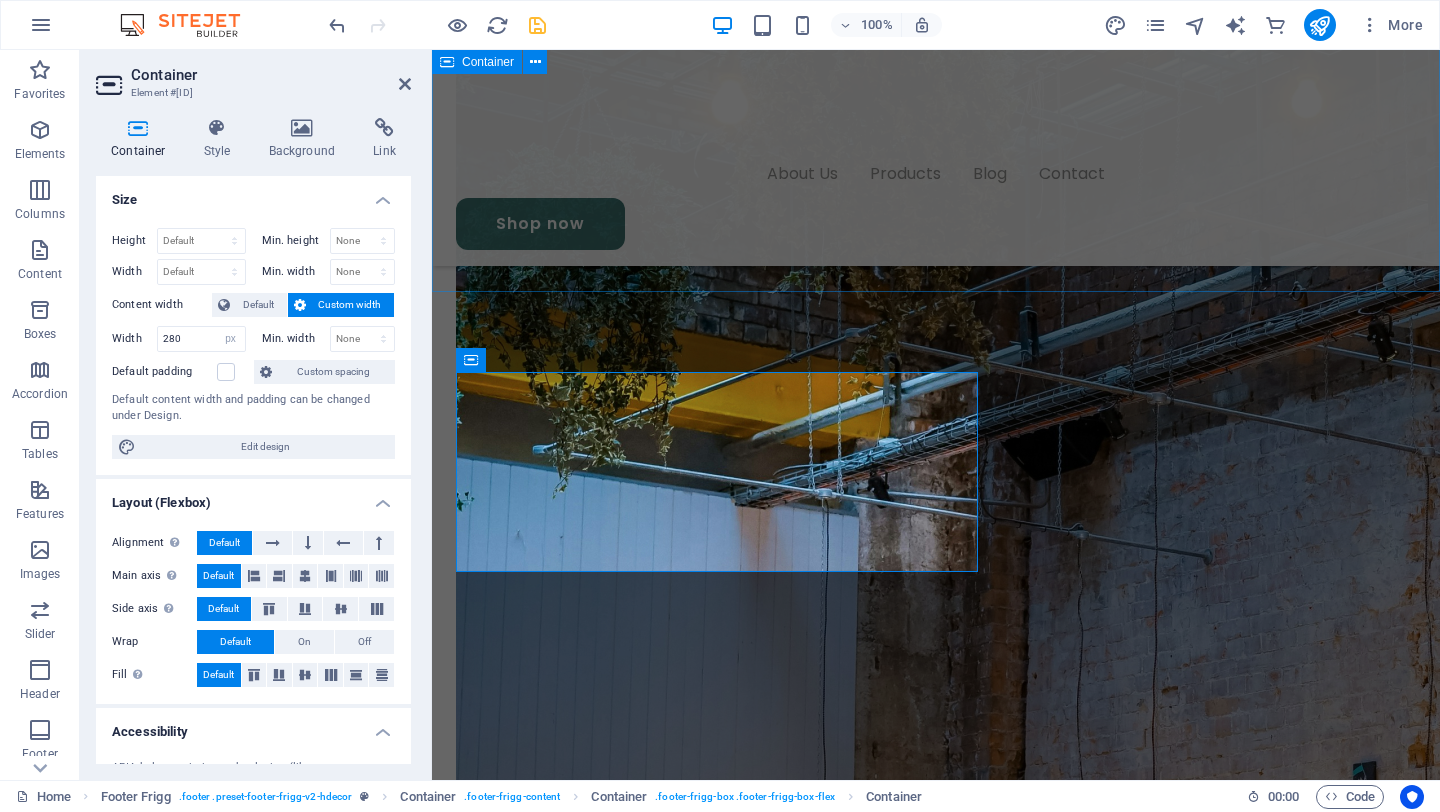 click on "Stores Our Stores [CITY], [COUNTRY] [NUMBER] [STREET], [CITY], [STATE] [POSTAL_CODE] Get Directions      [CITY], [COUNTRY] [NUMBER] [STREET], [CITY], [STATE] Get Directions" at bounding box center (936, 10810) 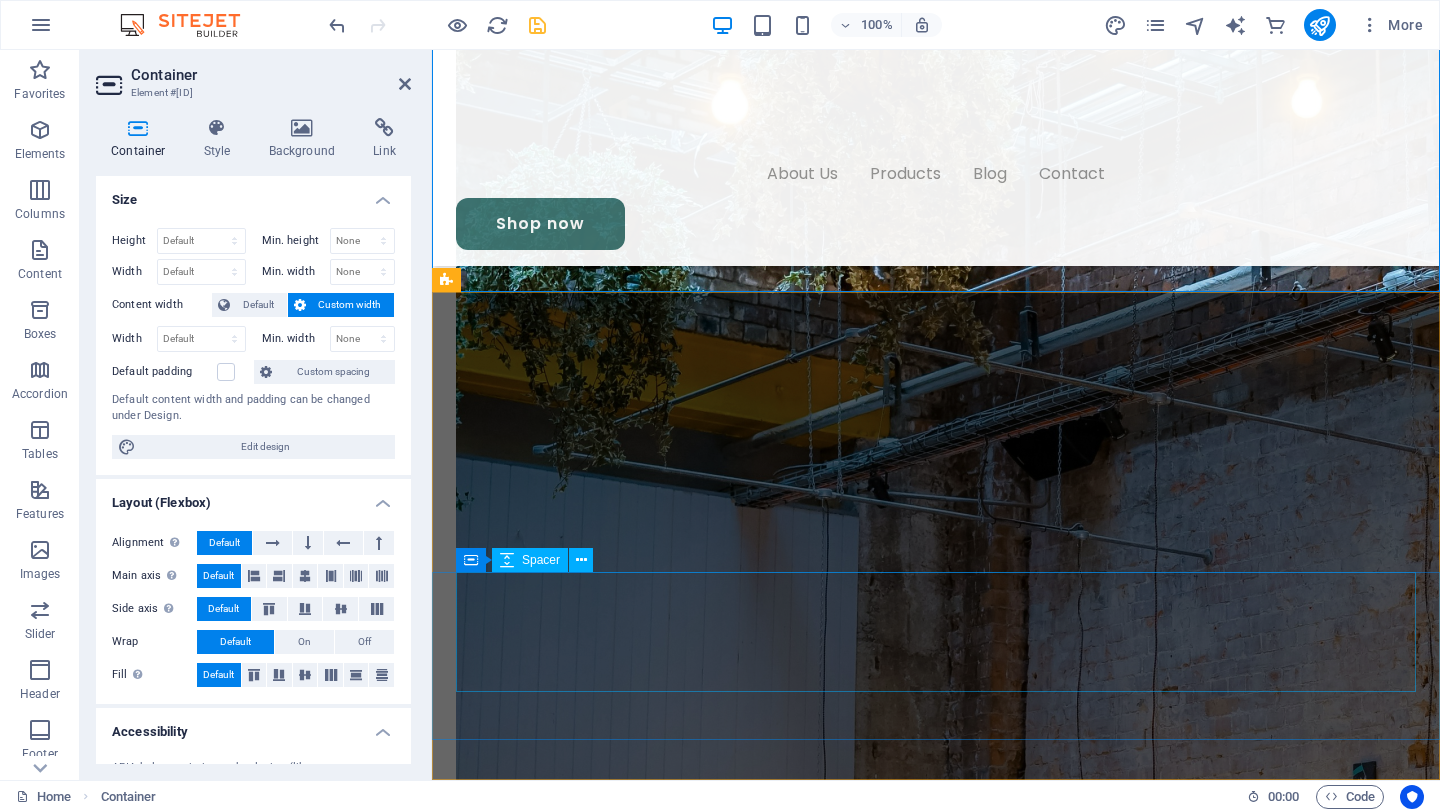 click at bounding box center [936, 12548] 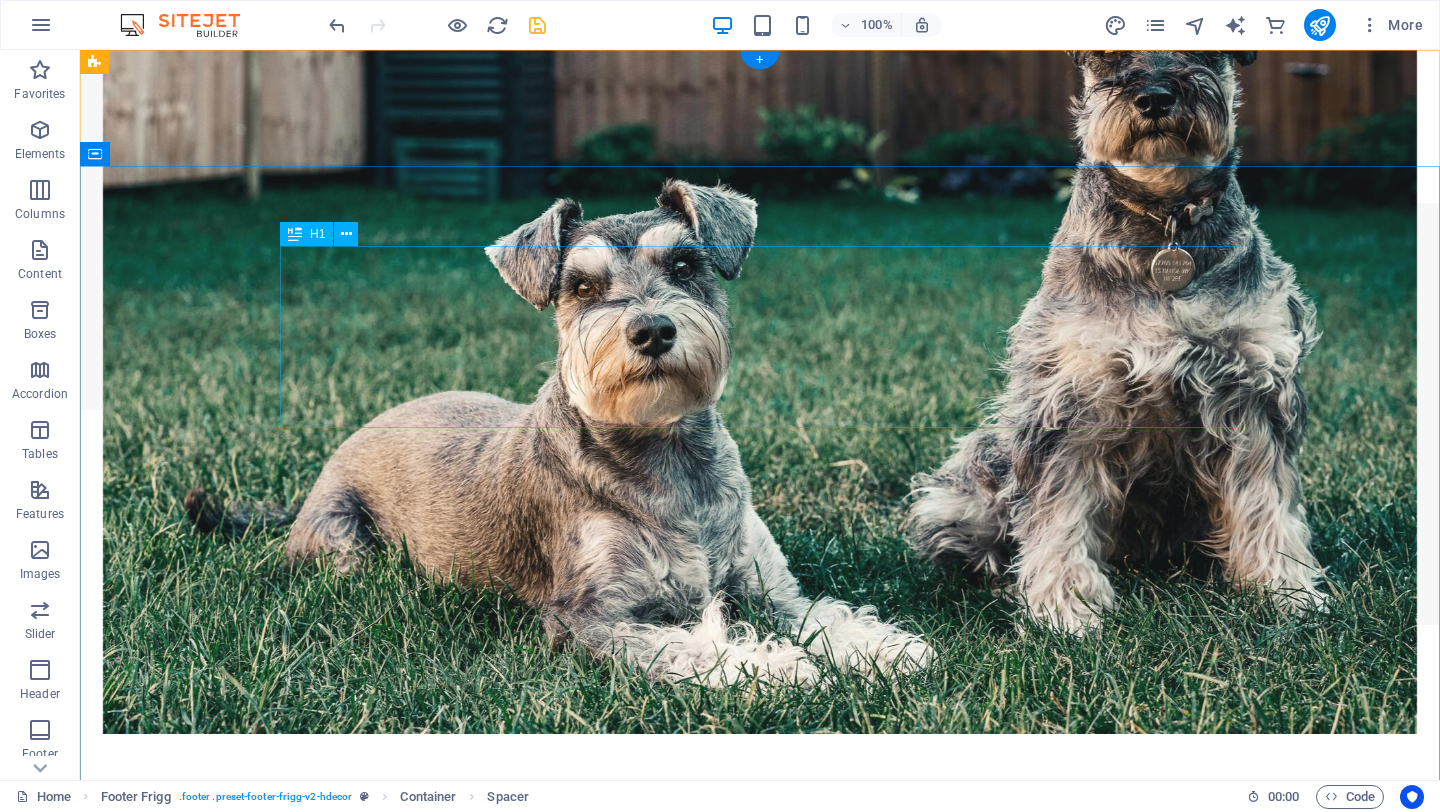 scroll, scrollTop: 0, scrollLeft: 0, axis: both 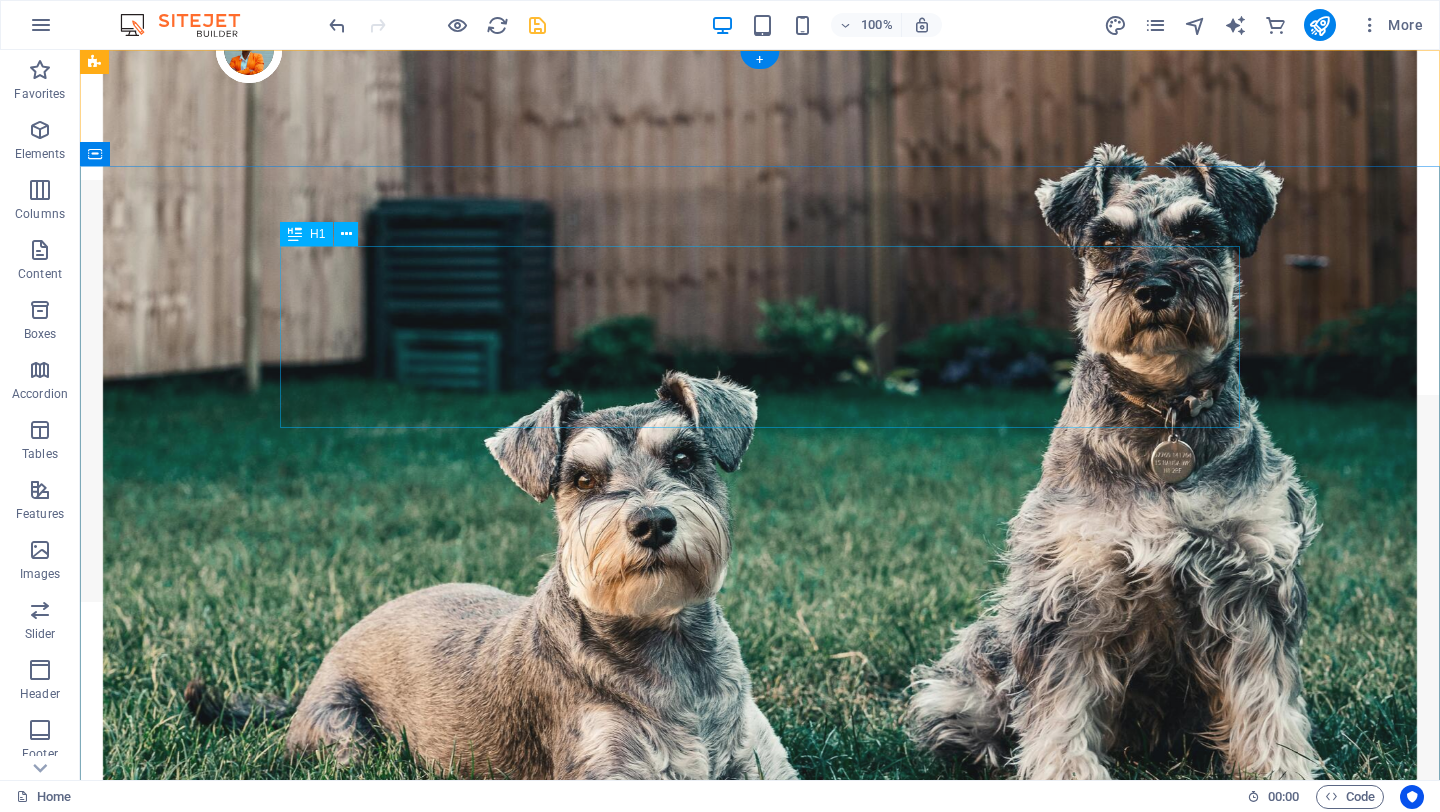 click on "Designed for Dogs. Loved by Humans" at bounding box center [760, 1313] 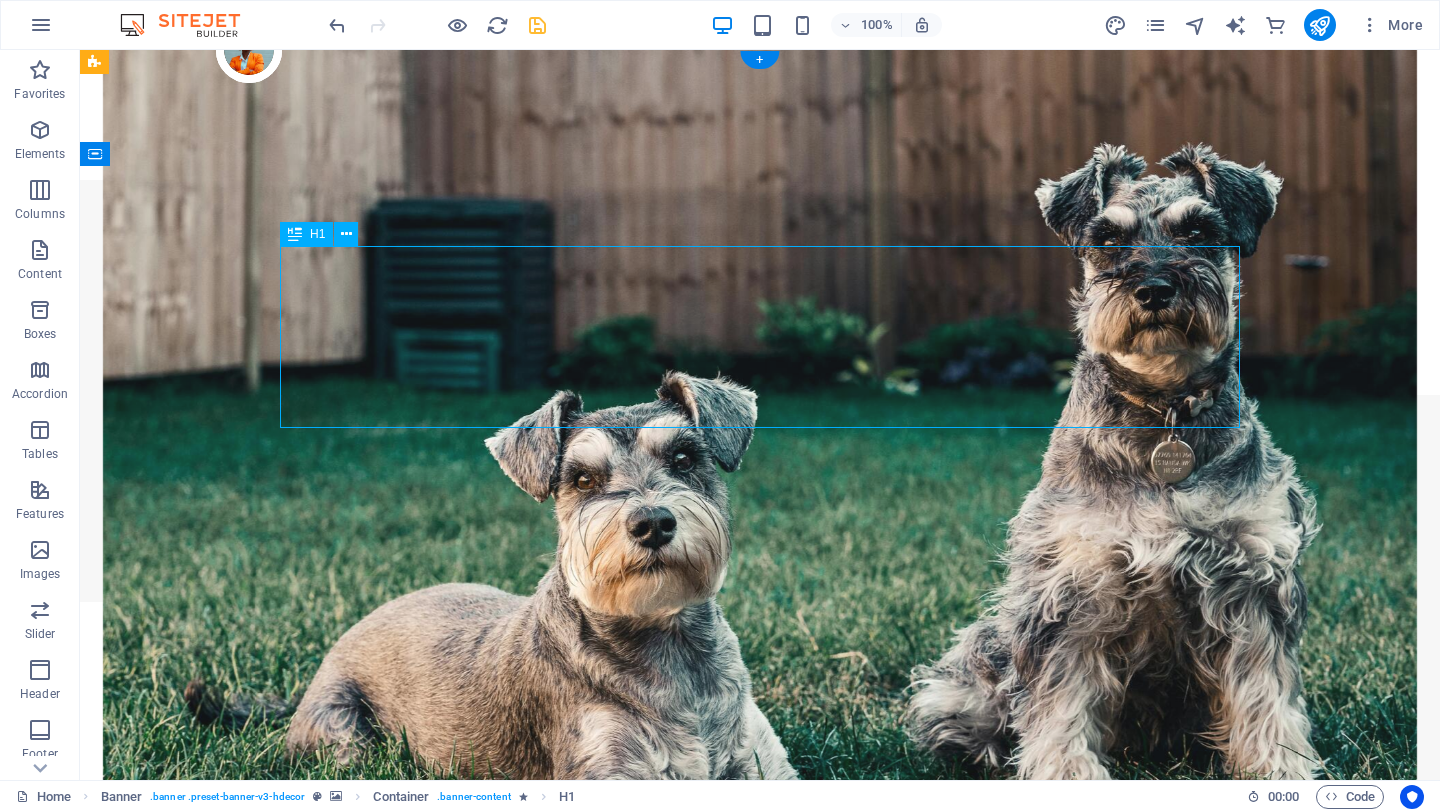 click on "Designed for Dogs. Loved by Humans" at bounding box center (760, 1313) 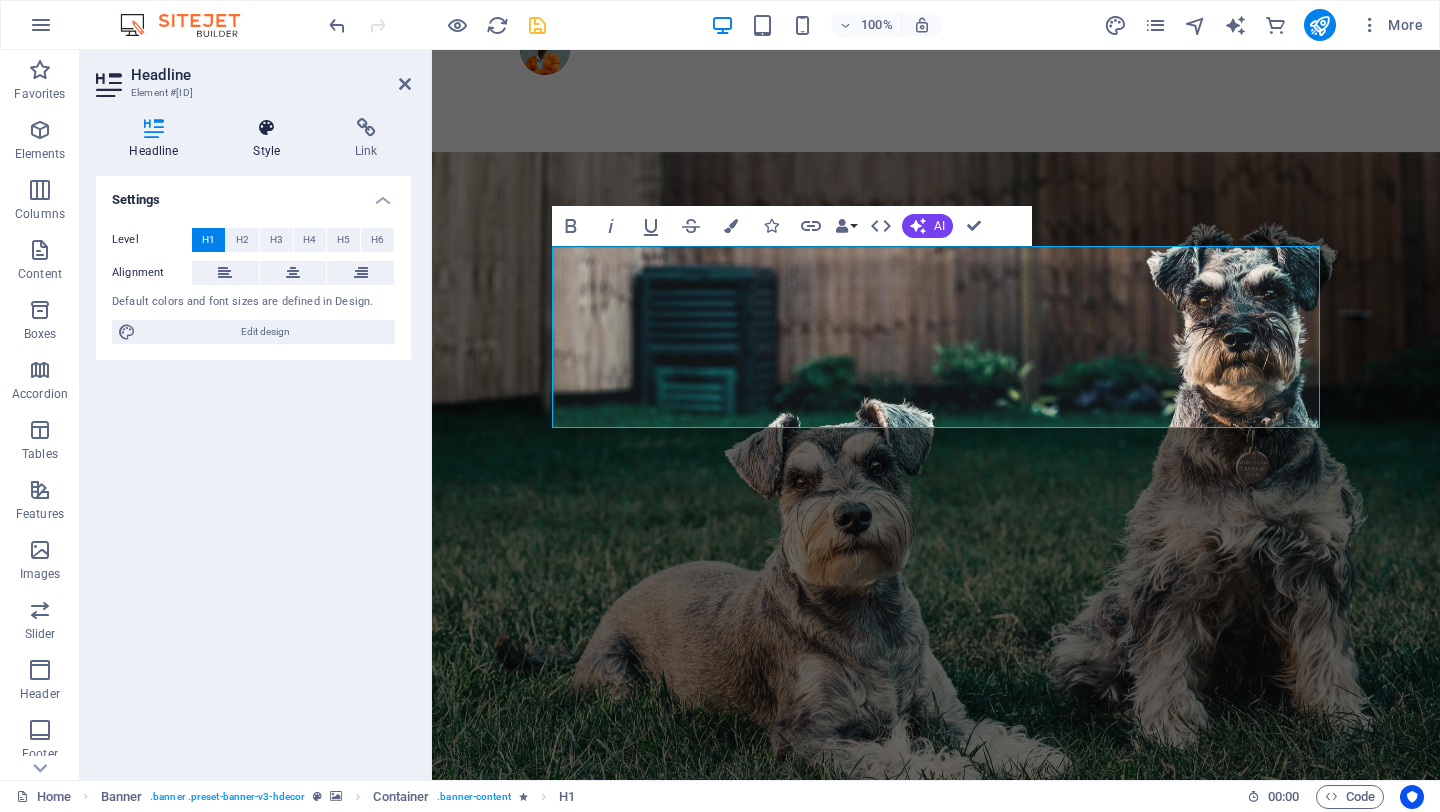 click on "Style" at bounding box center [271, 139] 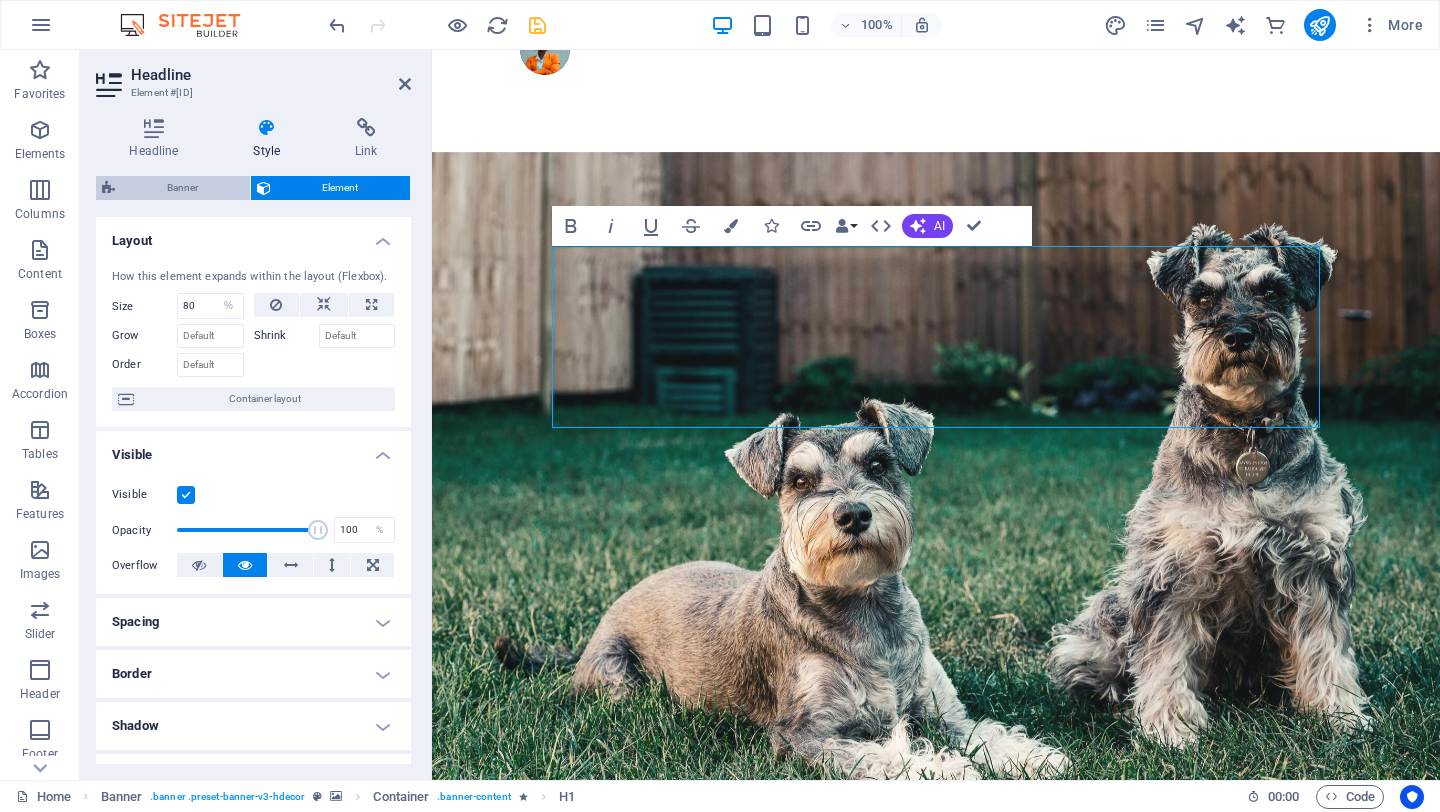 click on "Banner" at bounding box center [182, 188] 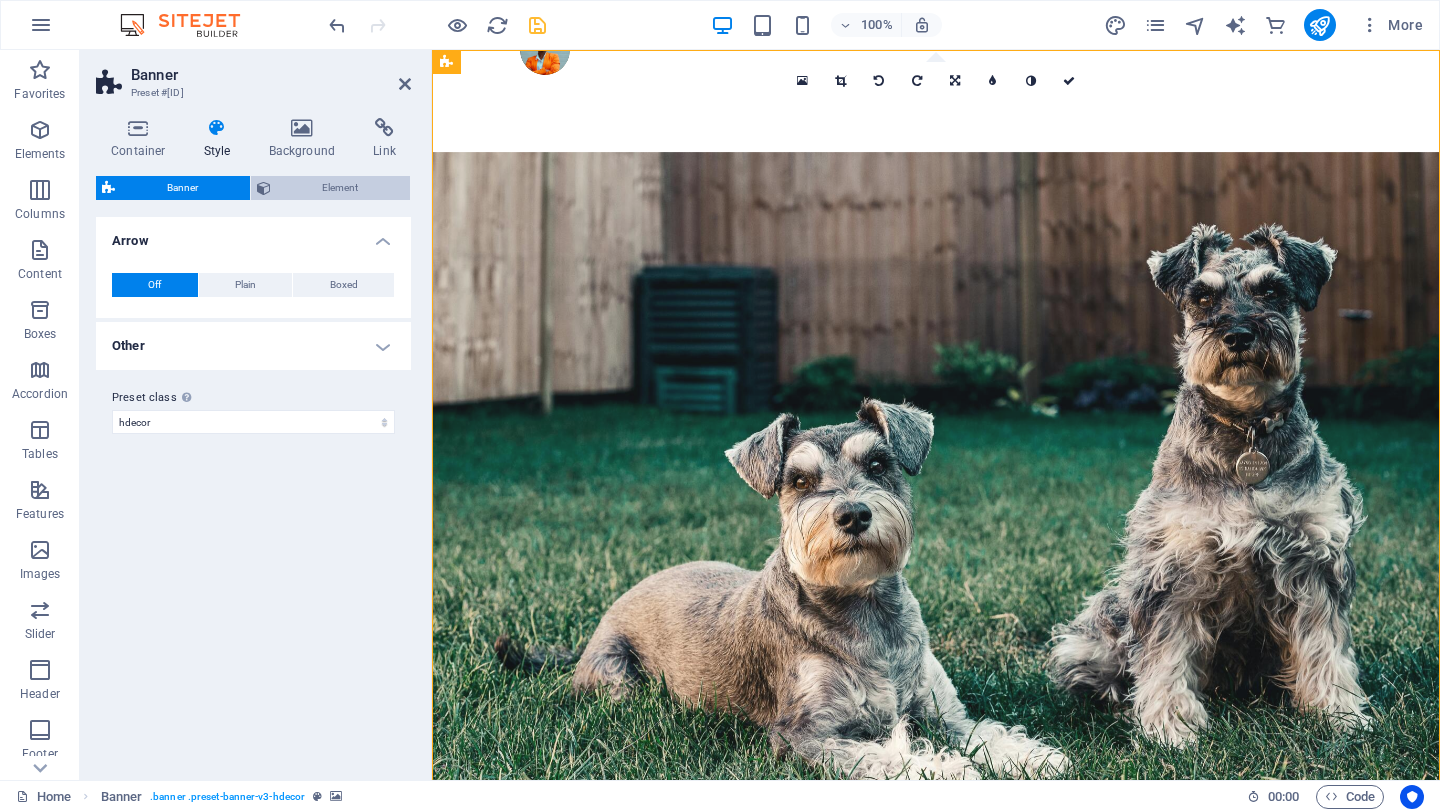 click on "Element" at bounding box center (341, 188) 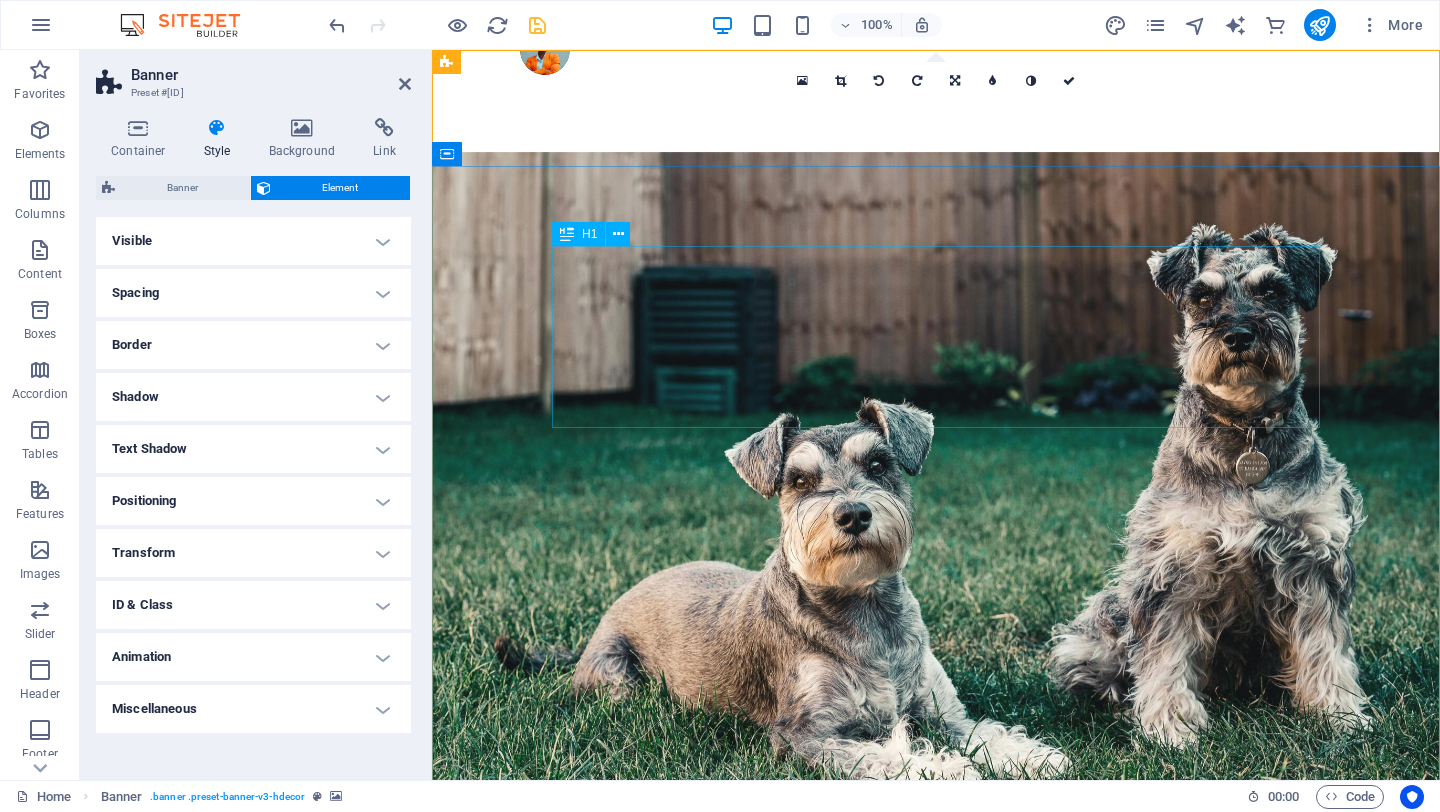 click on "Designed for Dogs. Loved by Humans" at bounding box center [936, 1313] 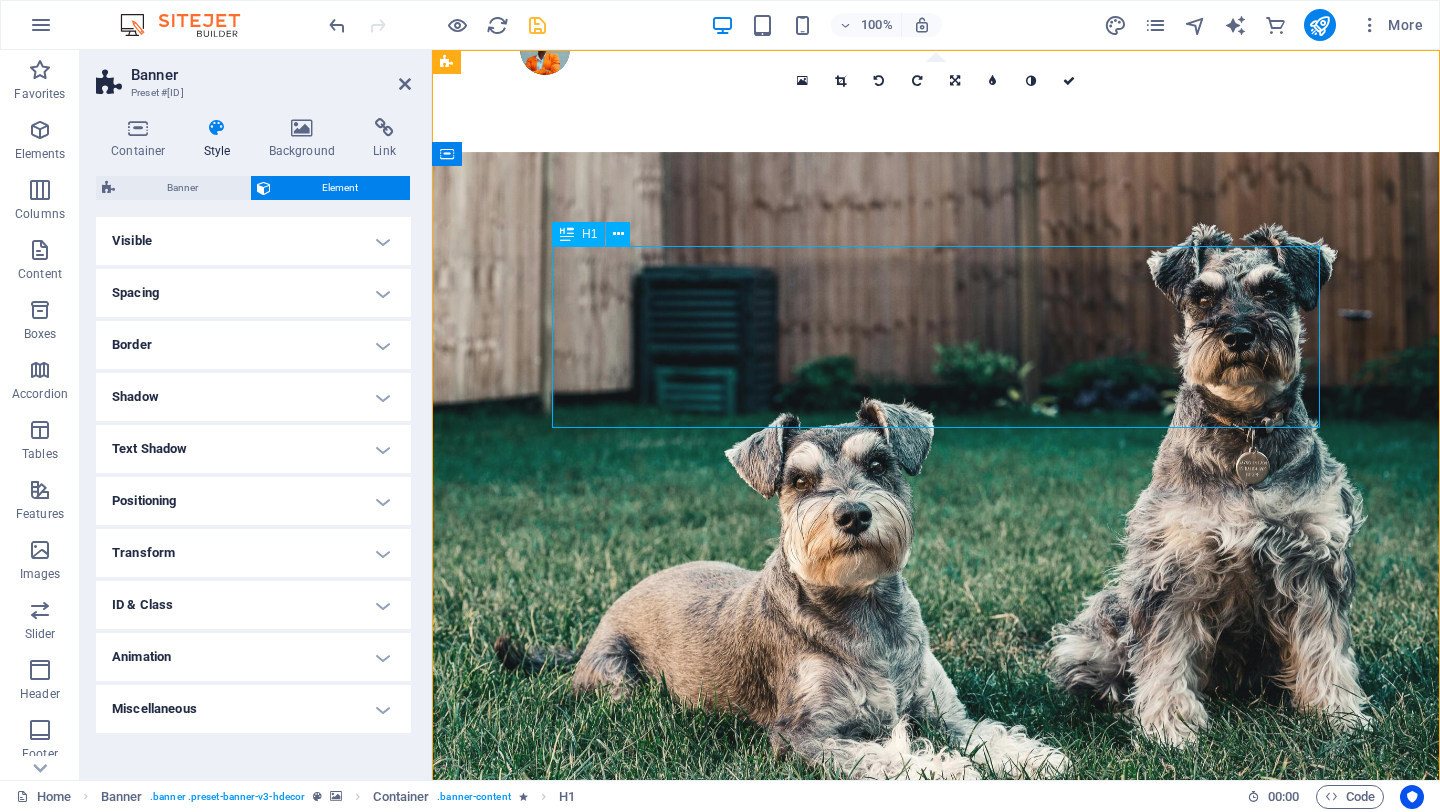 click on "Designed for Dogs. Loved by Humans" at bounding box center (936, 1313) 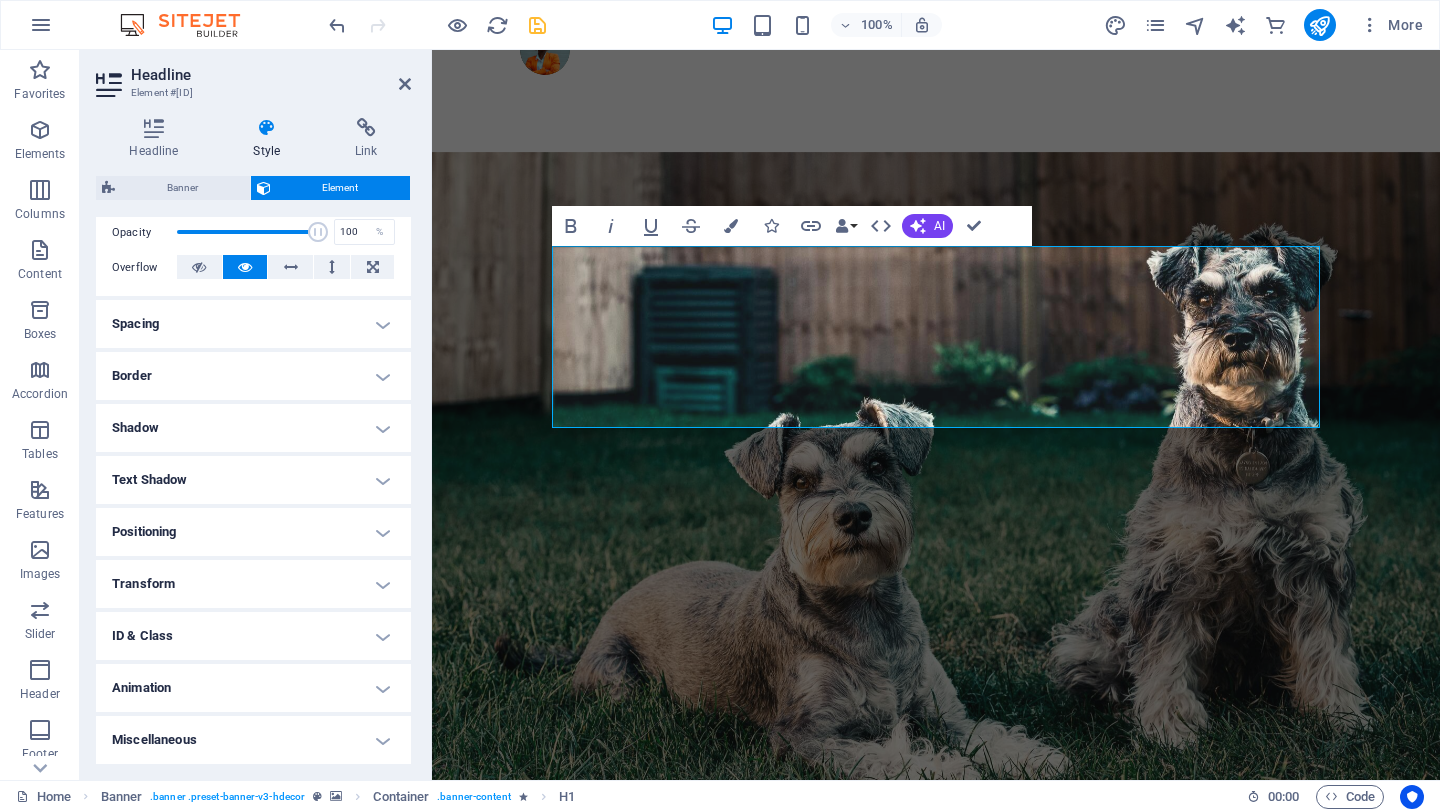 scroll, scrollTop: 0, scrollLeft: 0, axis: both 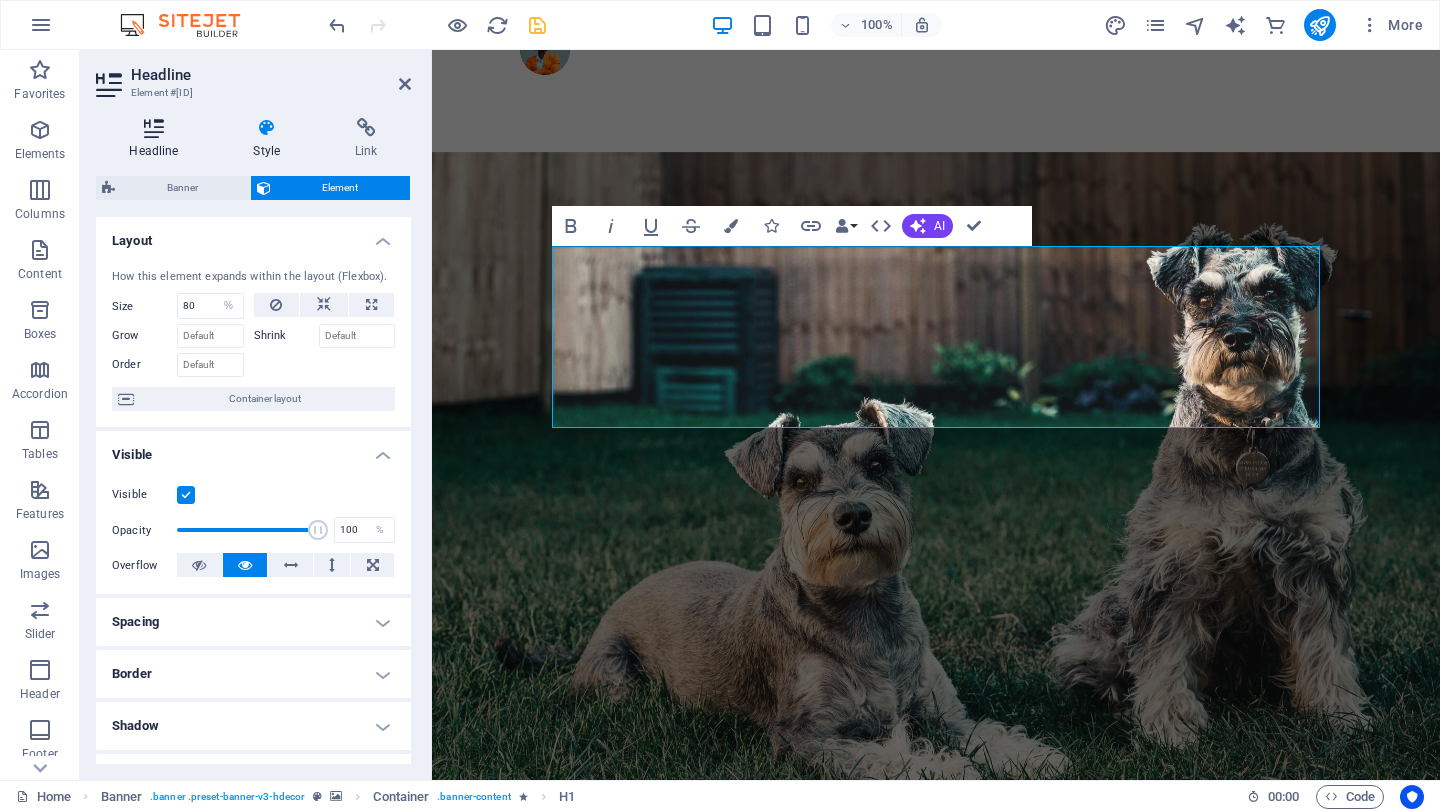 click on "Headline" at bounding box center (158, 139) 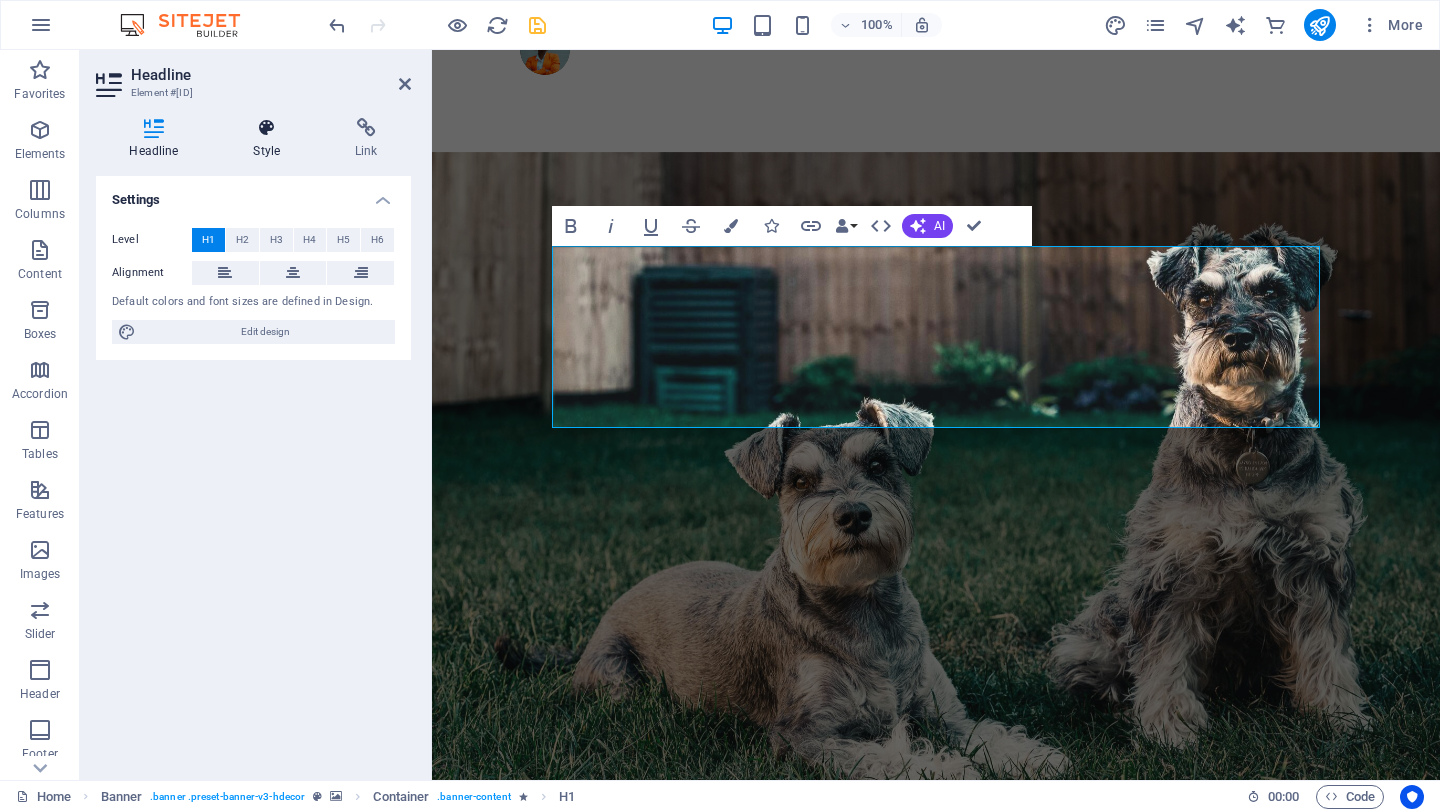 click on "Style" at bounding box center (271, 139) 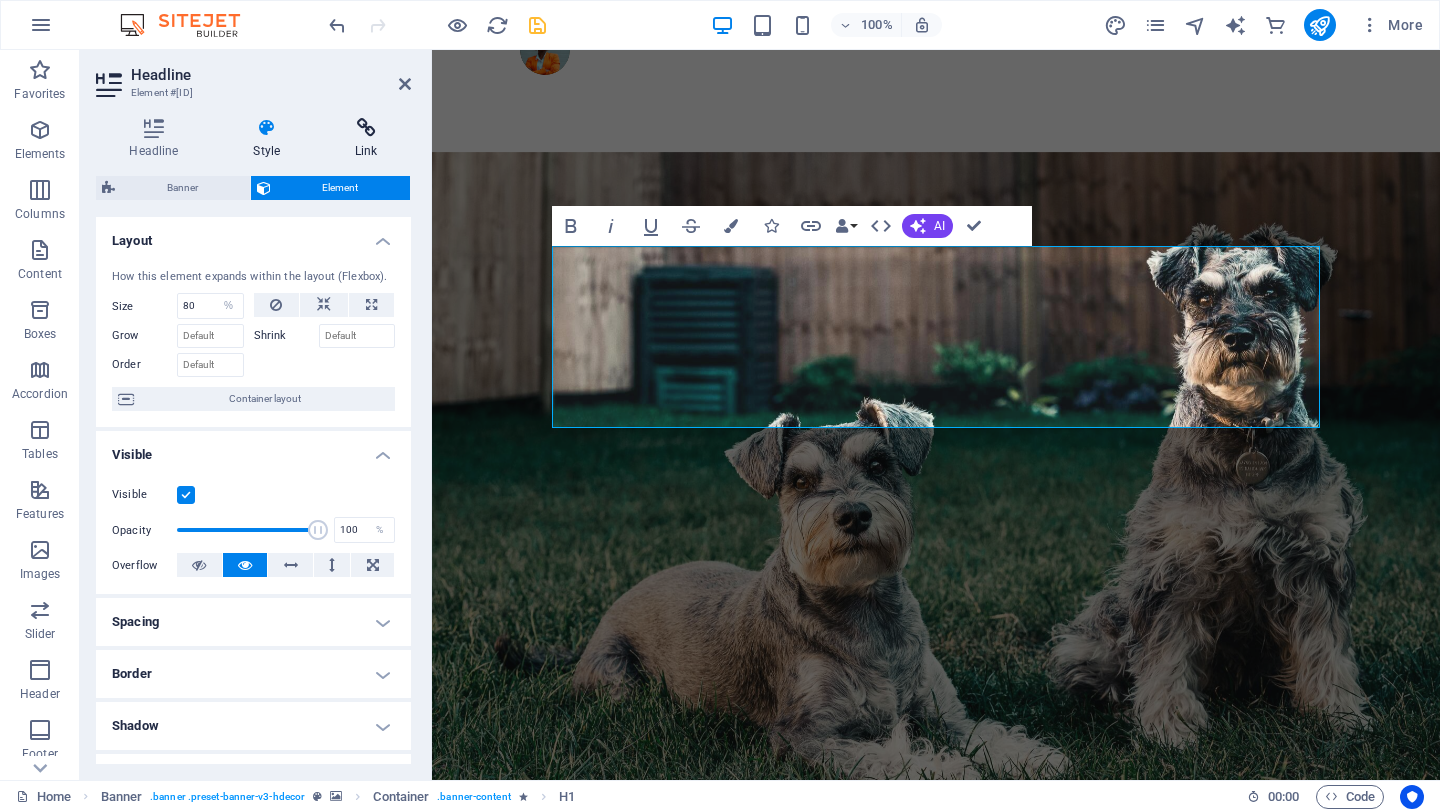 click on "Link" at bounding box center [366, 139] 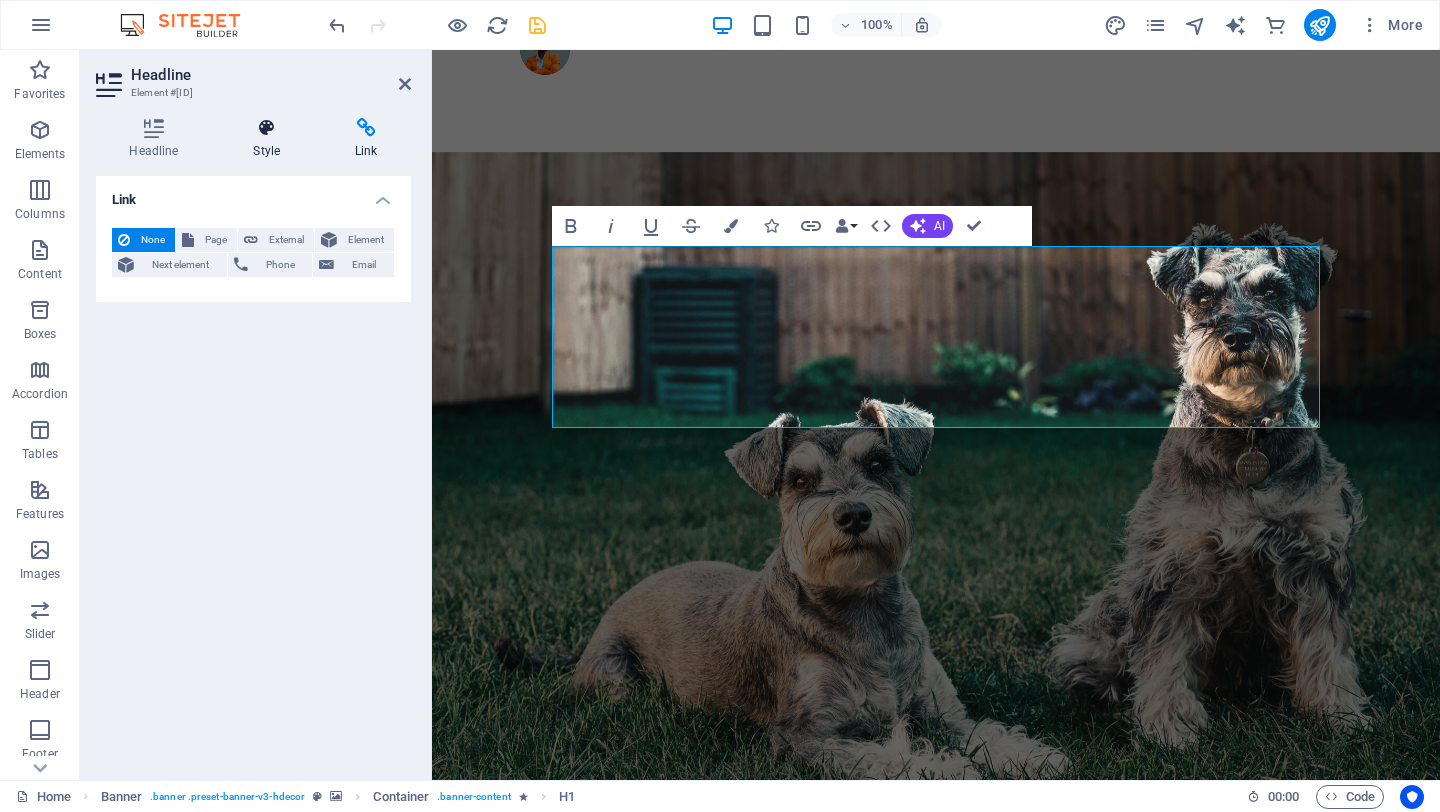 click at bounding box center [267, 128] 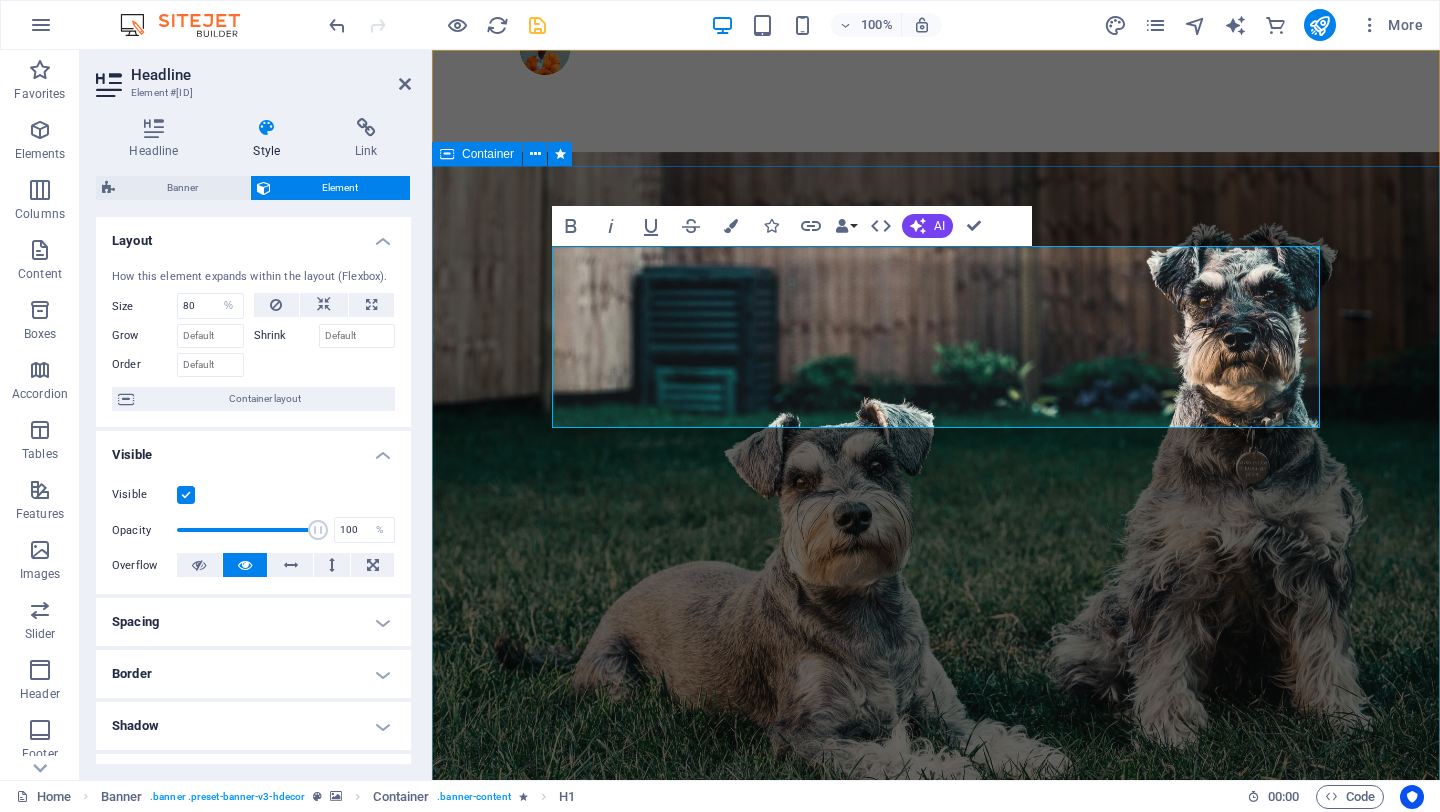 click on "Designed for Dogs. Loved by Humans Natural Potty Solutions for Urban Dogs" at bounding box center (936, 1340) 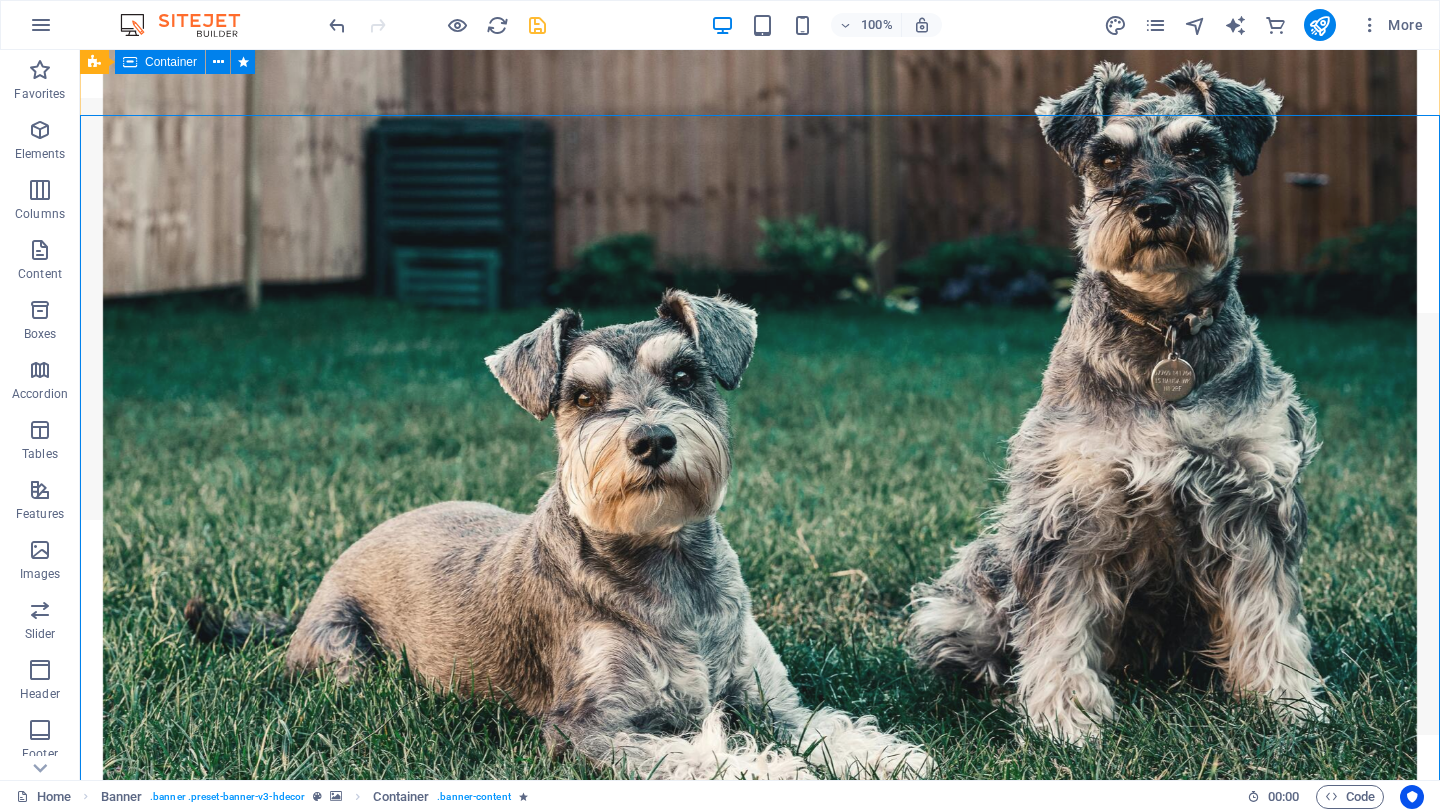 scroll, scrollTop: 0, scrollLeft: 0, axis: both 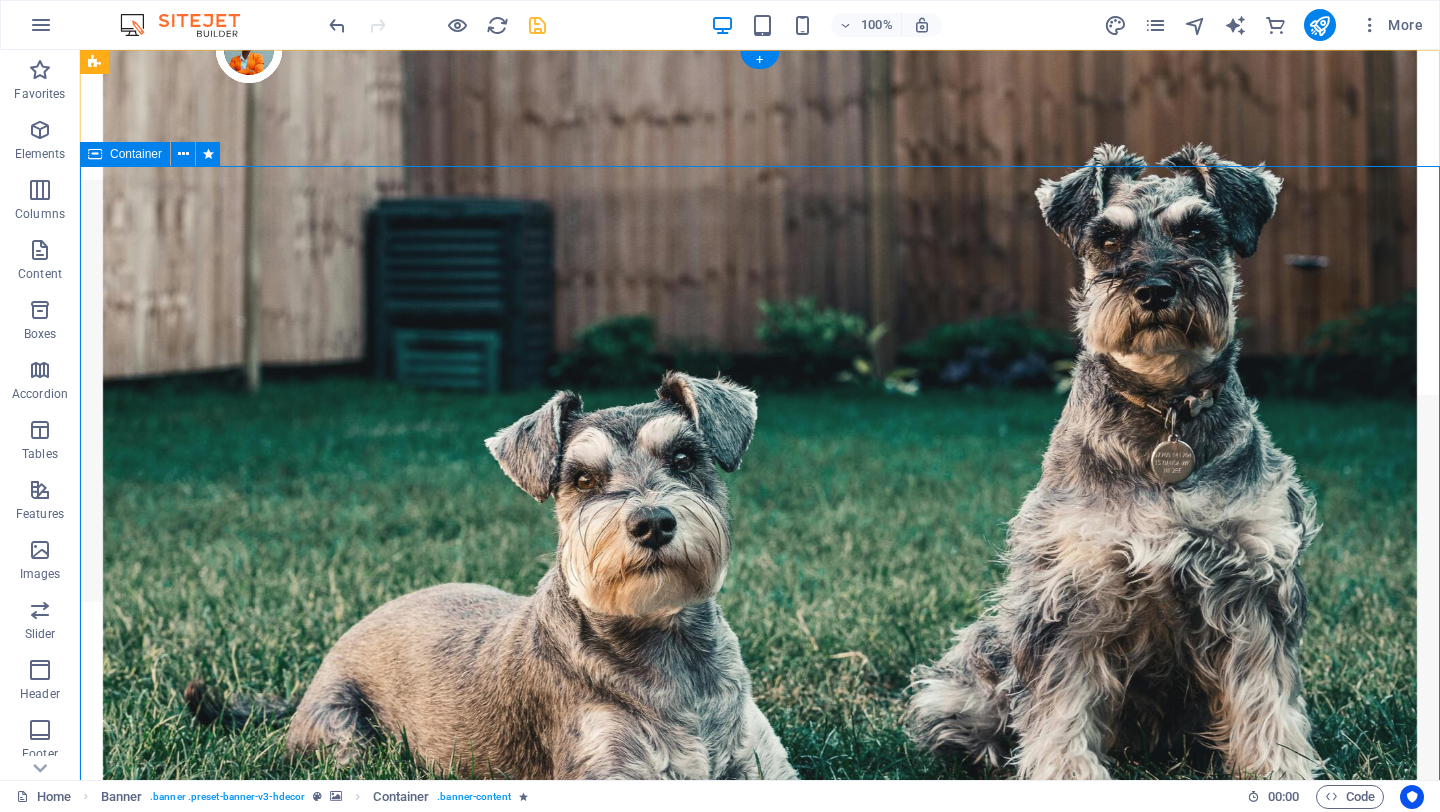 click on "Designed for Dogs. Loved by Humans Natural Potty Solutions for Urban Dogs" at bounding box center [760, 1340] 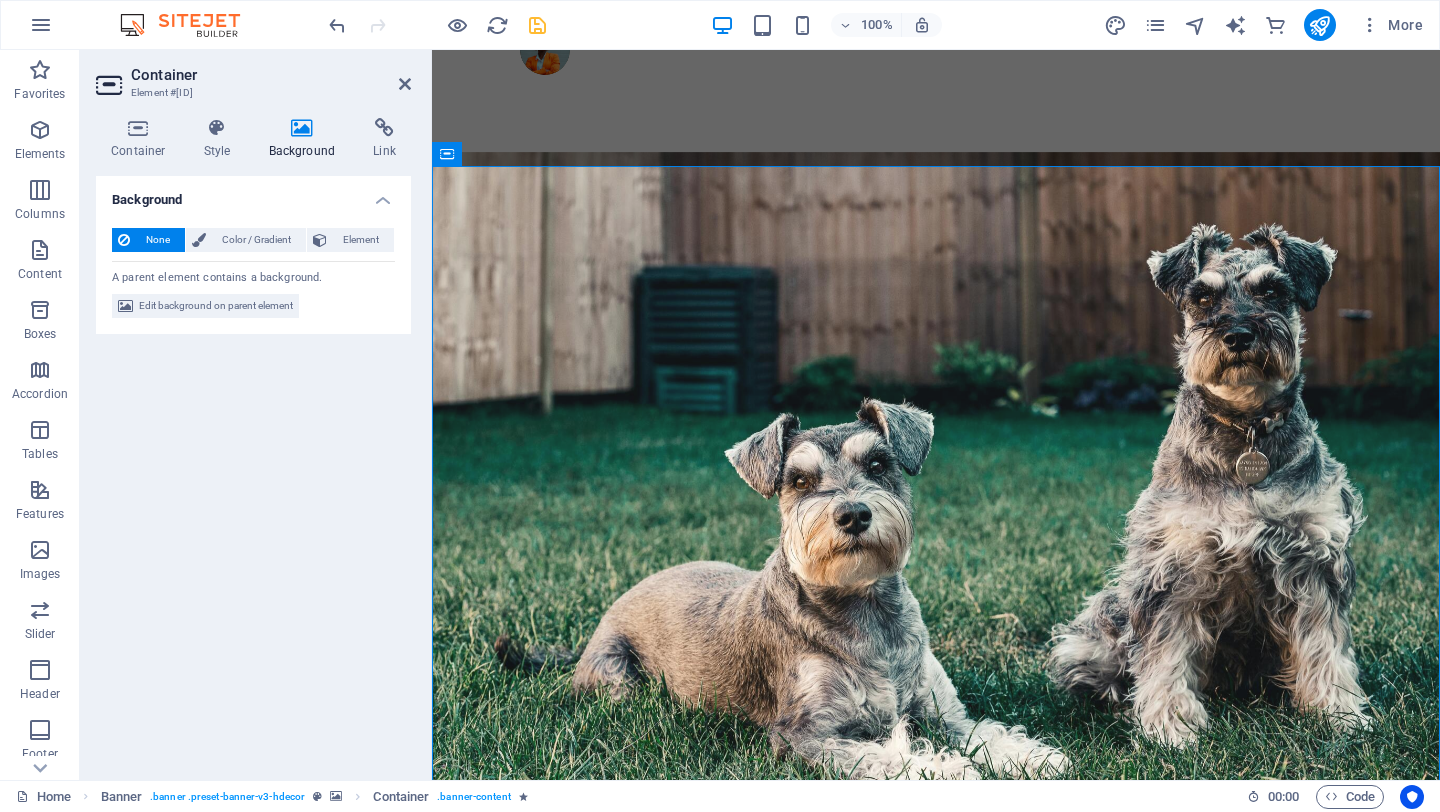 click at bounding box center (302, 128) 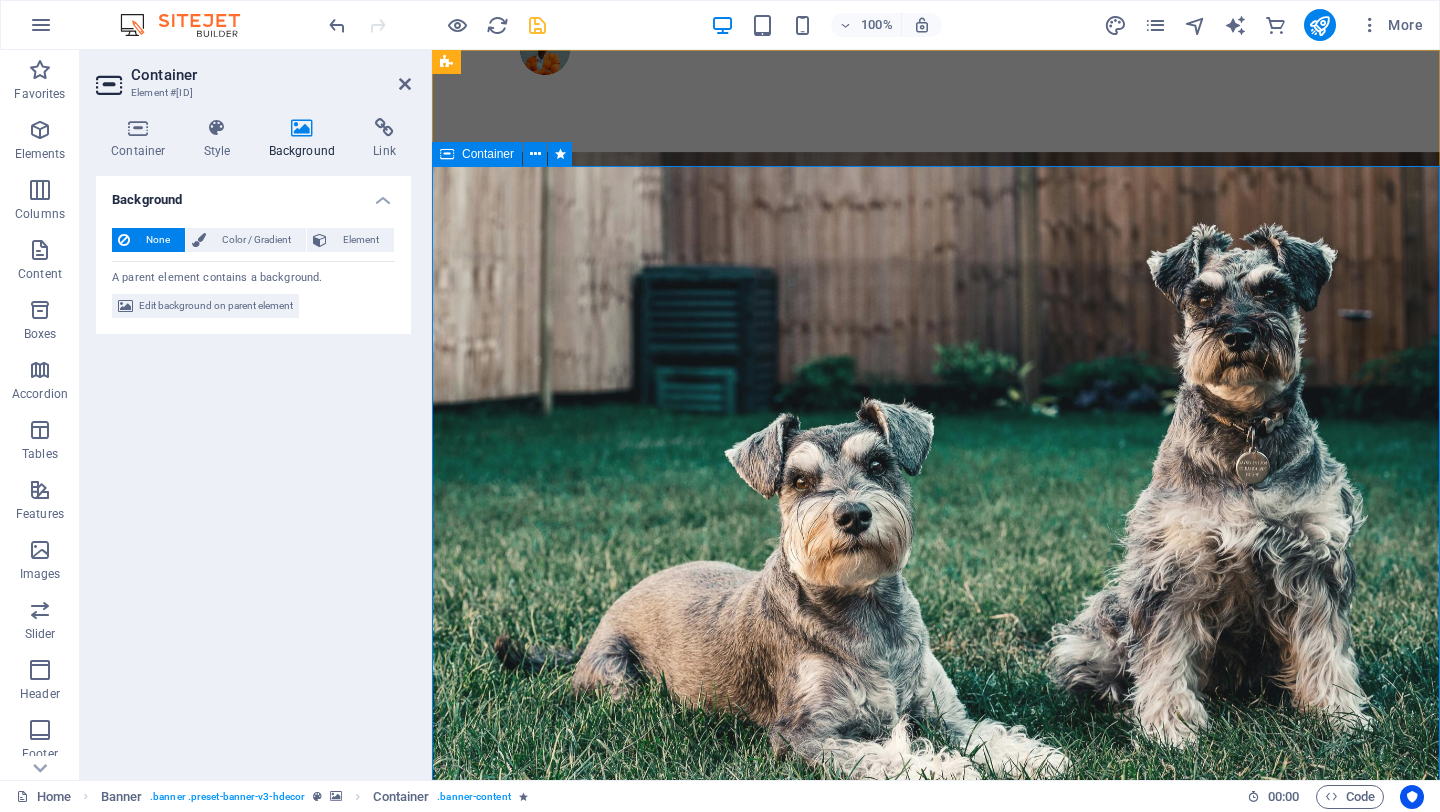 click on "Designed for Dogs. Loved by Humans Natural Potty Solutions for Urban Dogs" at bounding box center (936, 1340) 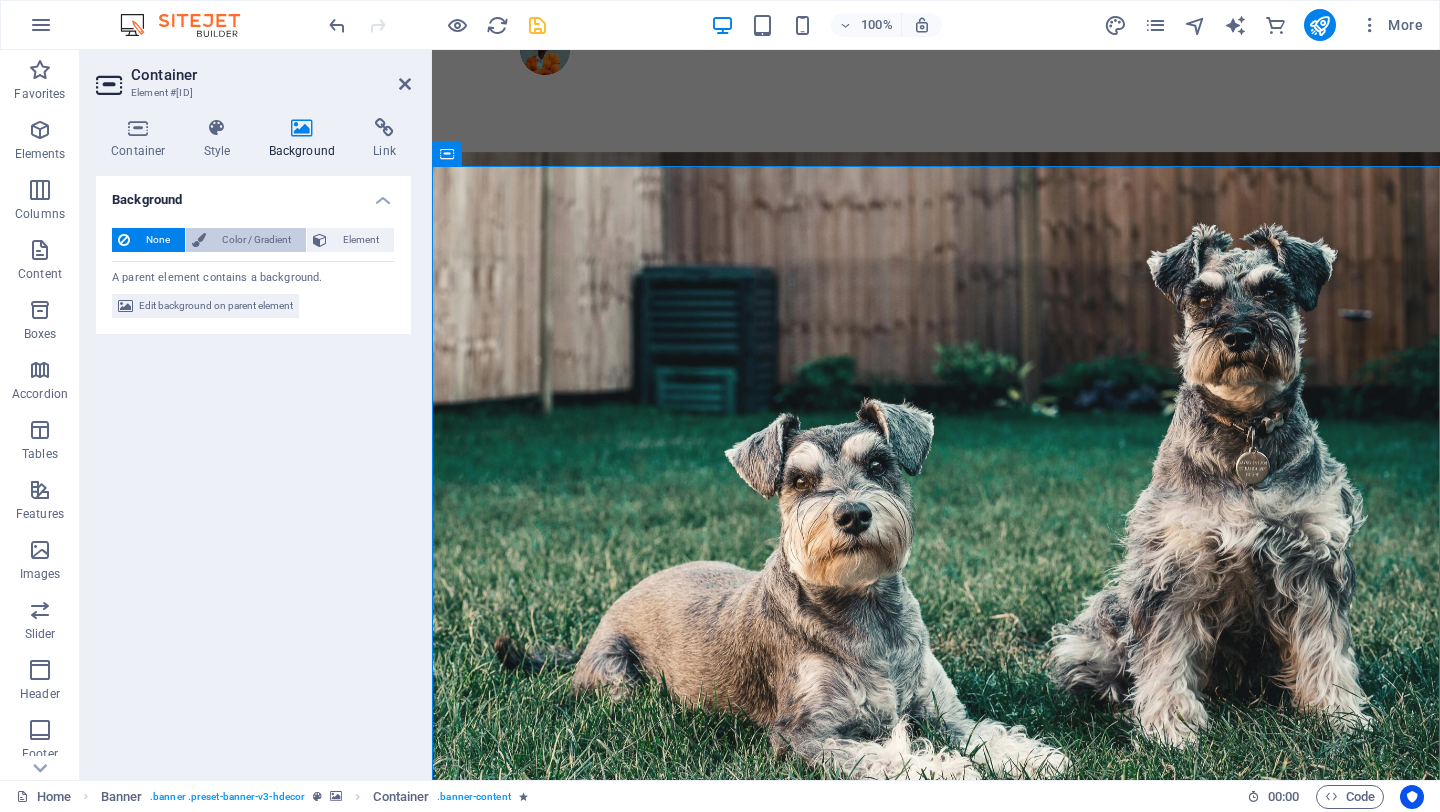 click on "Color / Gradient" at bounding box center [256, 240] 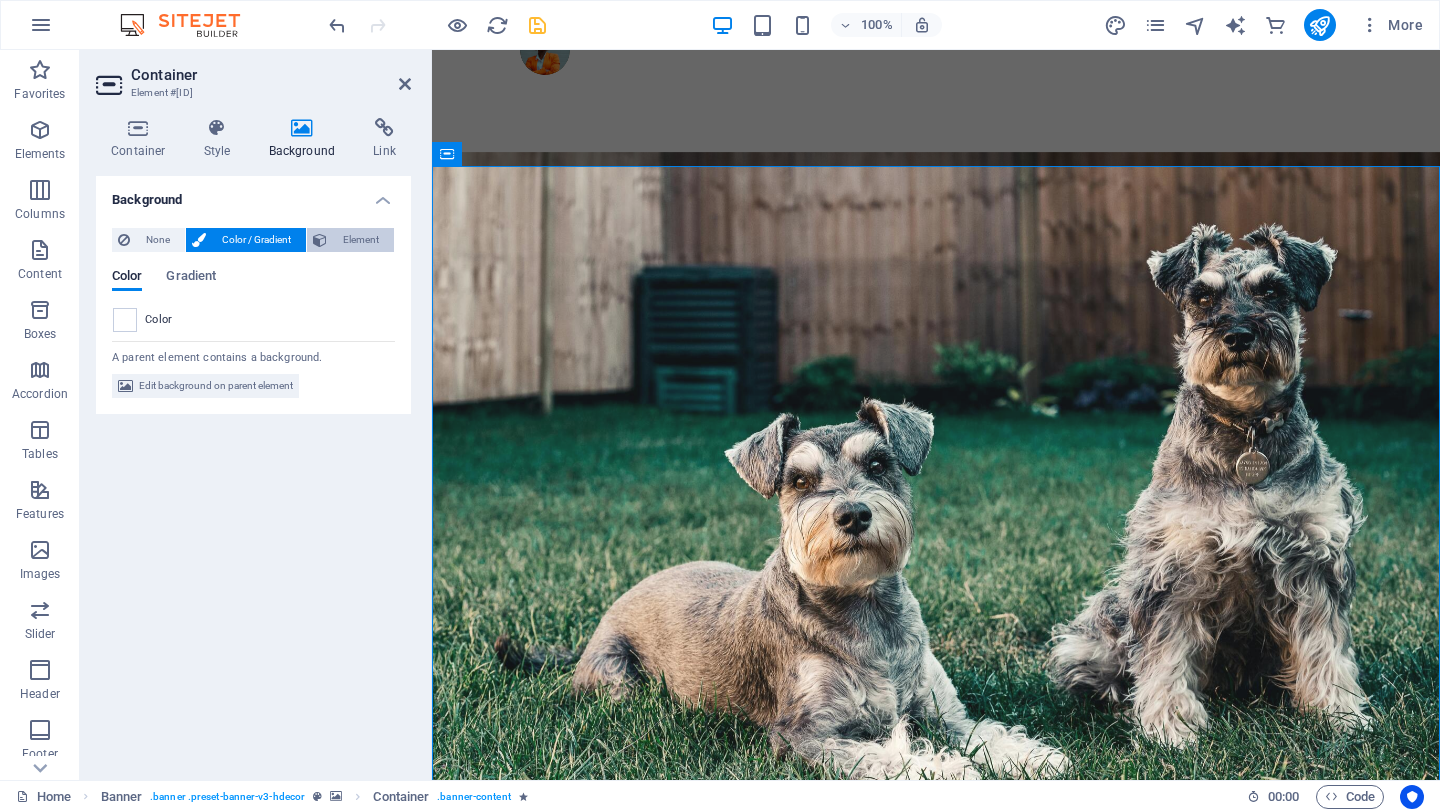 click on "Element" at bounding box center (360, 240) 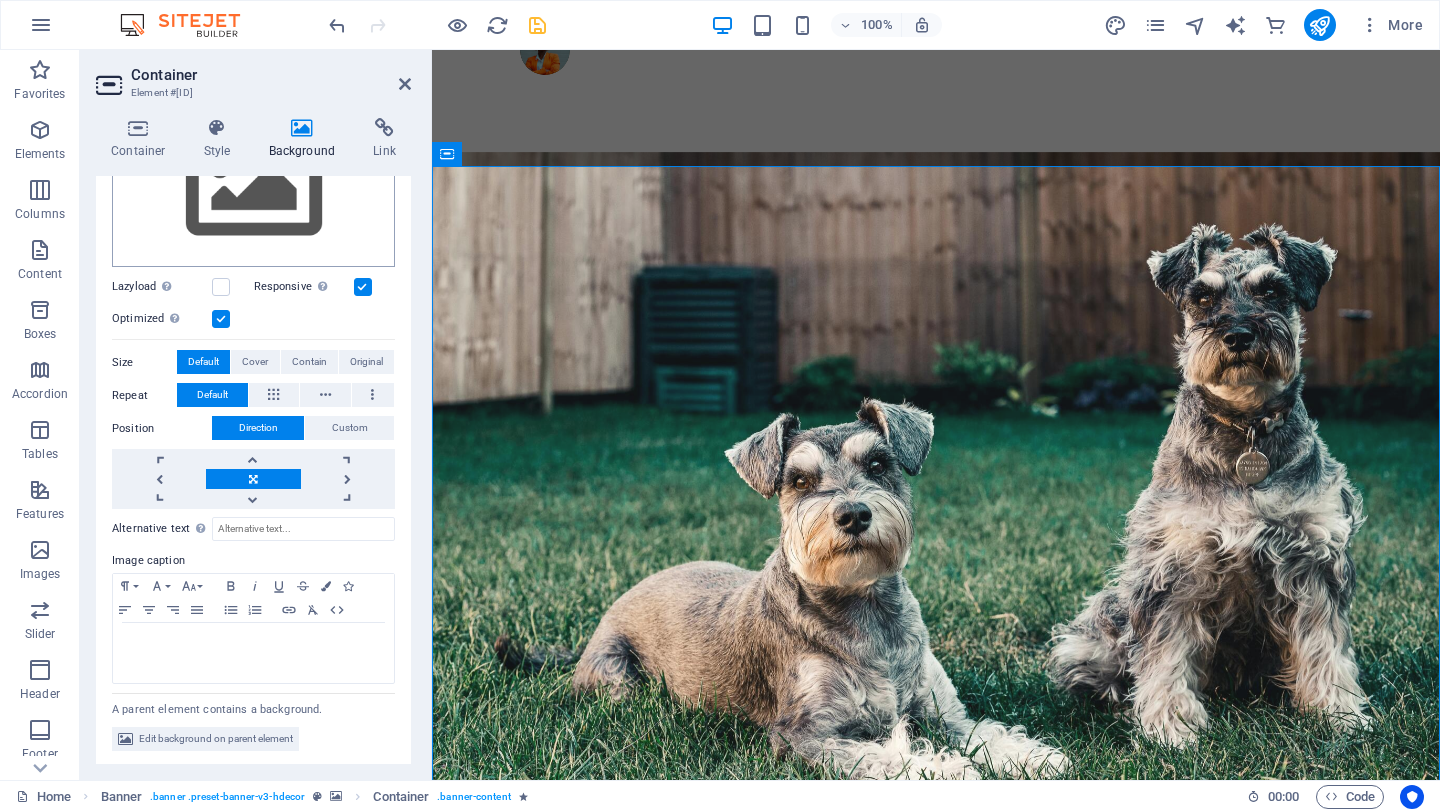 scroll, scrollTop: 0, scrollLeft: 0, axis: both 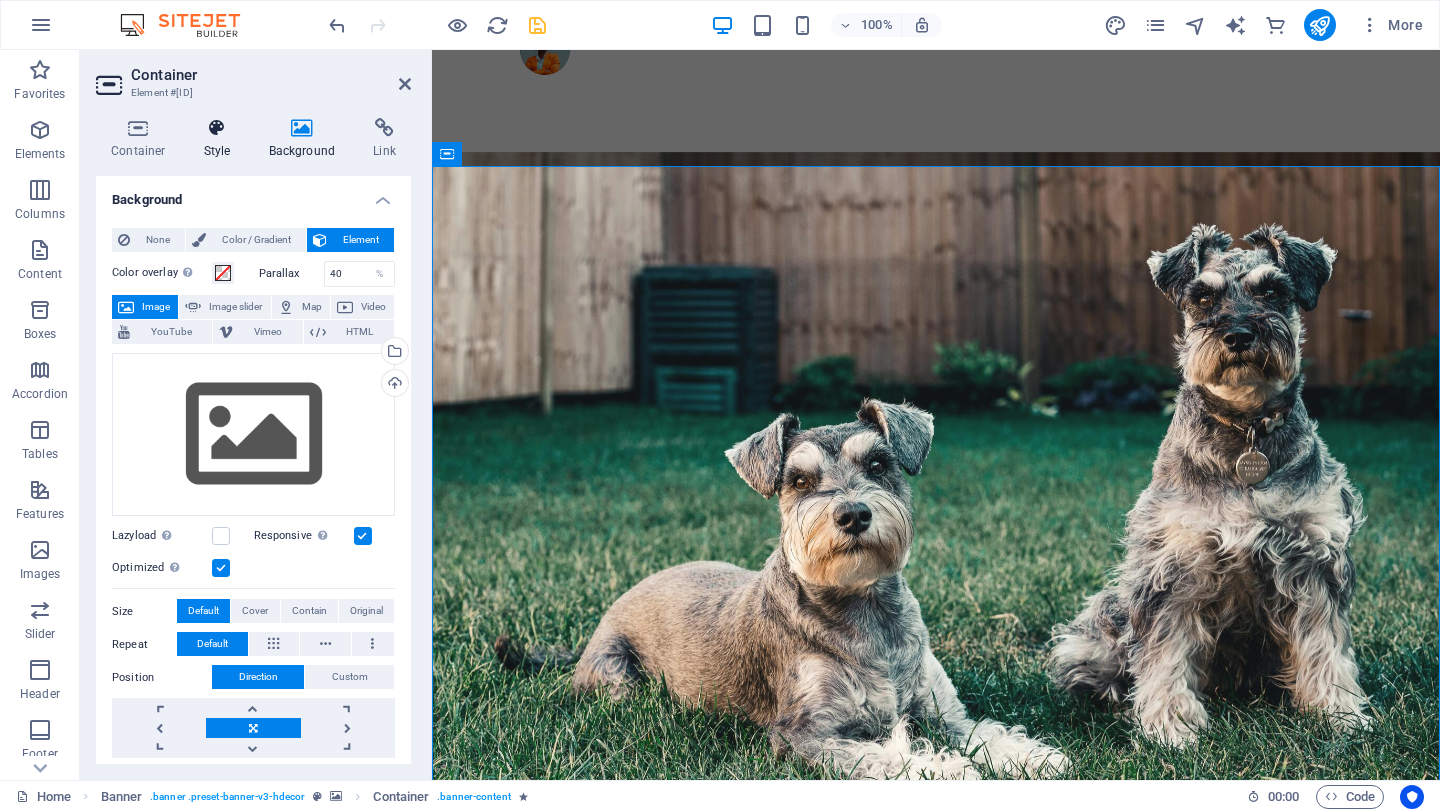 click on "Style" at bounding box center (221, 139) 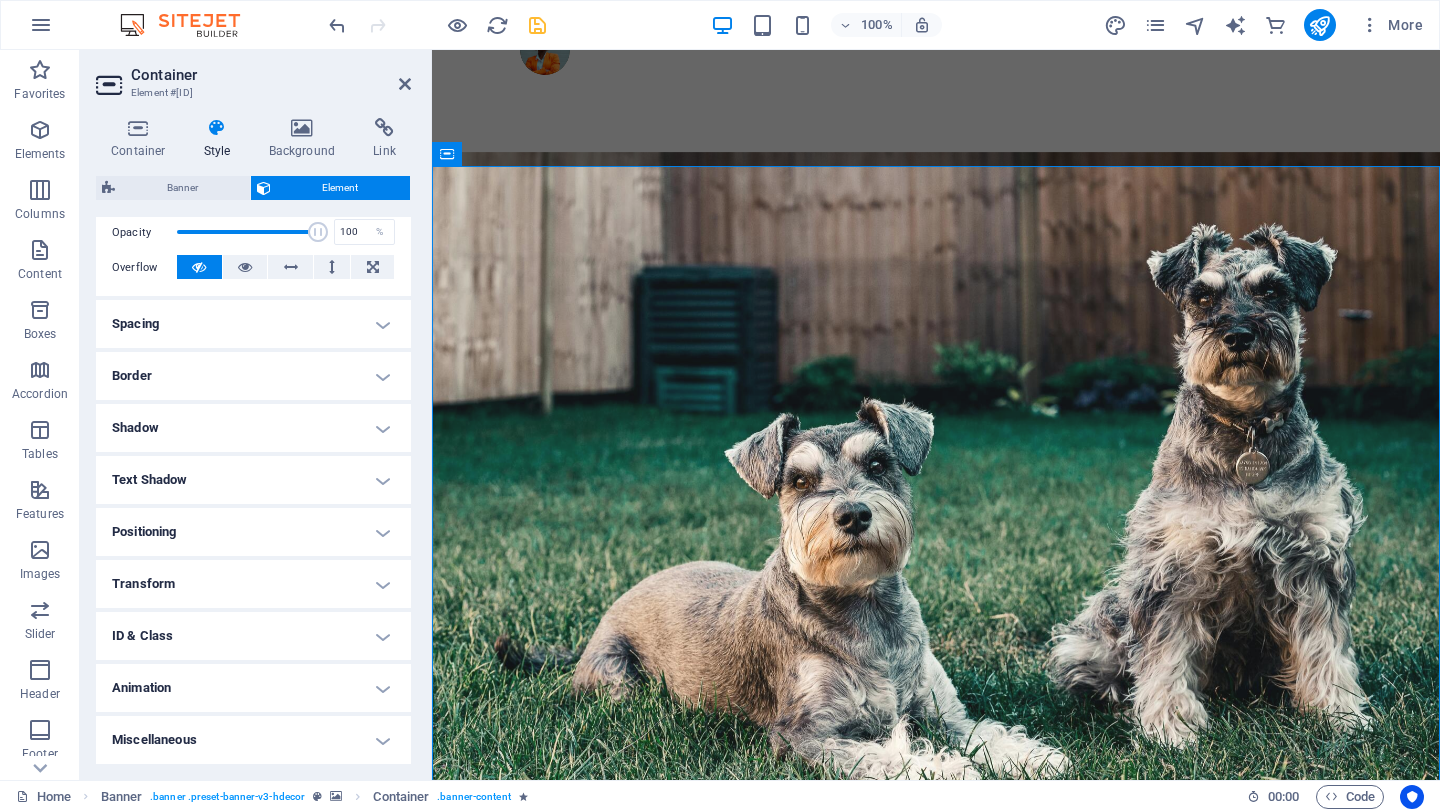 scroll, scrollTop: 0, scrollLeft: 0, axis: both 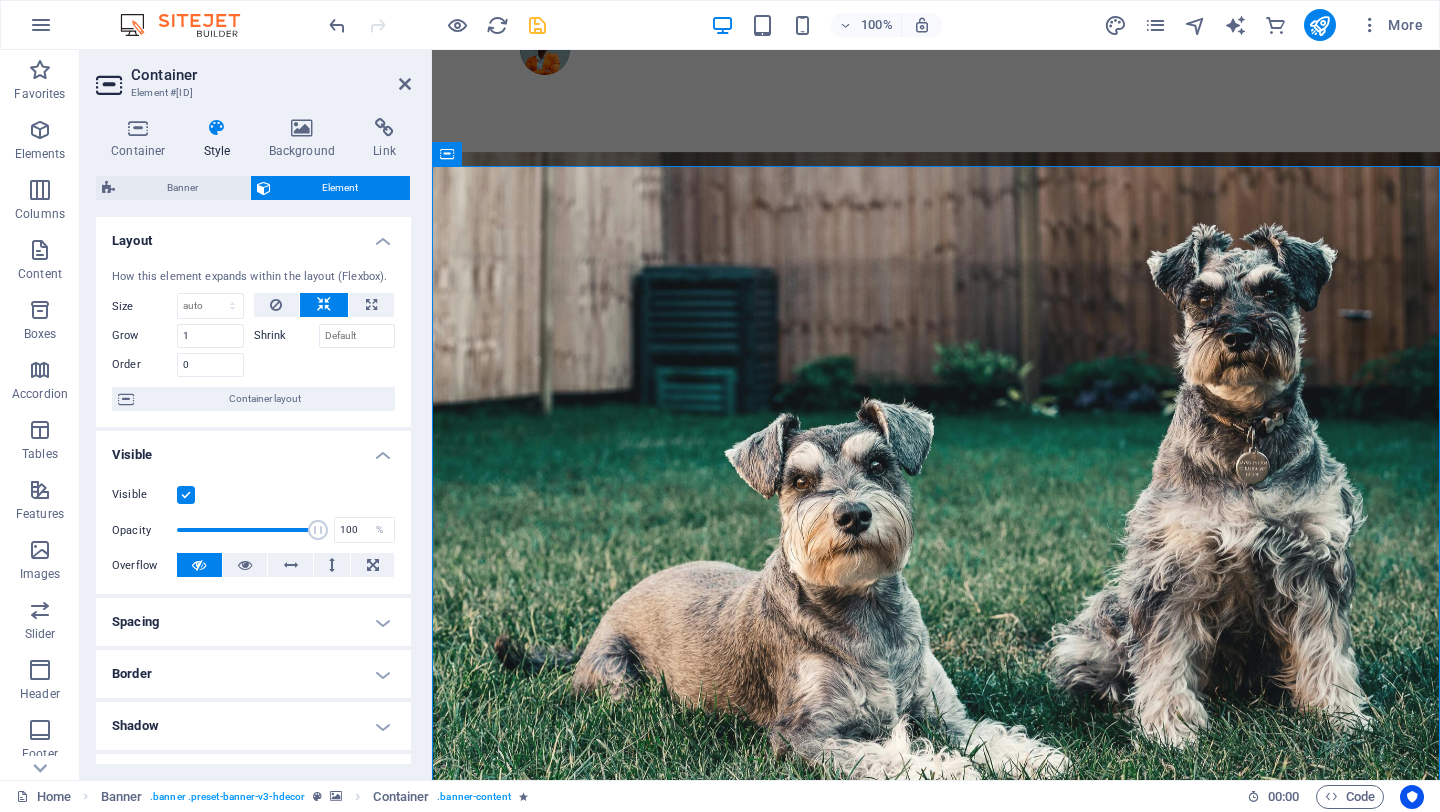 click on "Container Style Background Link Size Height Default px rem % vh vw Min. height None px rem % vh vw Width Default px rem % em vh vw Min. width None px rem % vh vw Content width Default Custom width Width Default px rem % em vh vw Min. width None px rem % vh vw Default padding Custom spacing Default content width and padding can be changed under Design. Edit design Layout (Flexbox) Alignment Determines the flex direction. Default Main axis Determine how elements should behave along the main axis inside this container (justify content). Default Side axis Control the vertical direction of the element inside of the container (align items). Default Wrap Default On Off Fill Controls the distances and direction of elements on the y-axis across several lines (align content). Default Accessibility ARIA helps assistive technologies (like screen readers) to understand the role, state, and behavior of web elements Role The ARIA role defines the purpose of an element.  None Alert Article Banner Comment Fan" at bounding box center [253, 441] 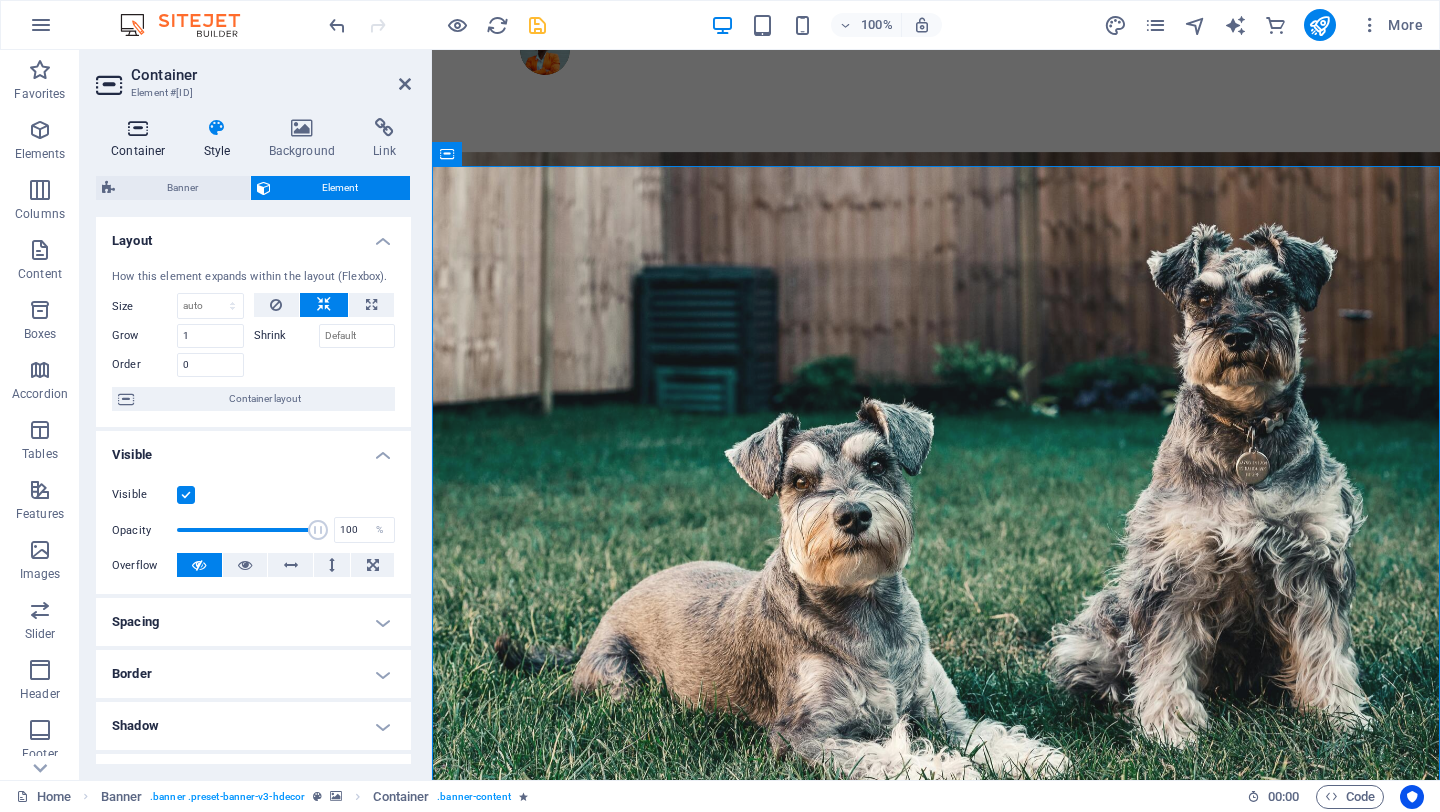 click at bounding box center [138, 128] 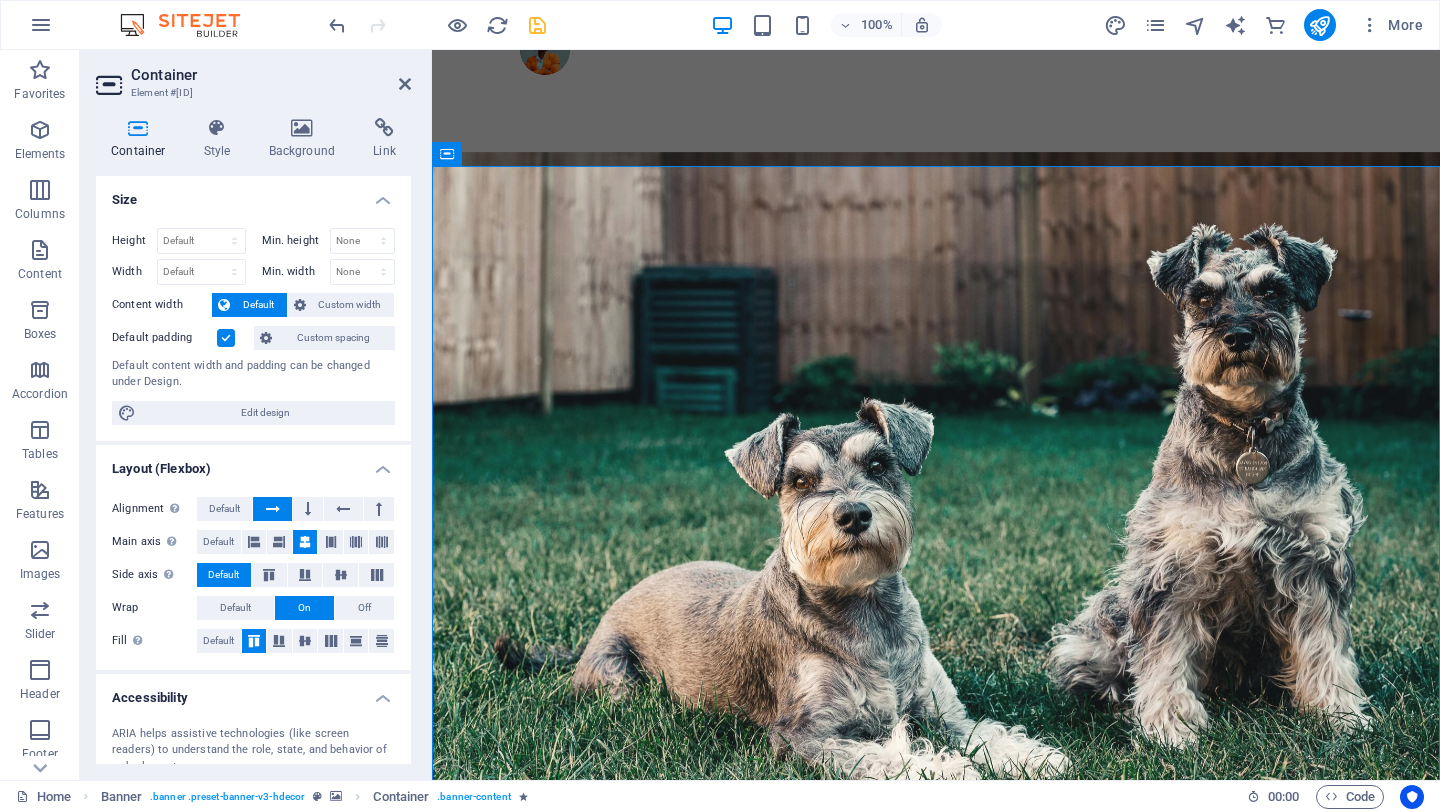 click on "Container" at bounding box center [271, 75] 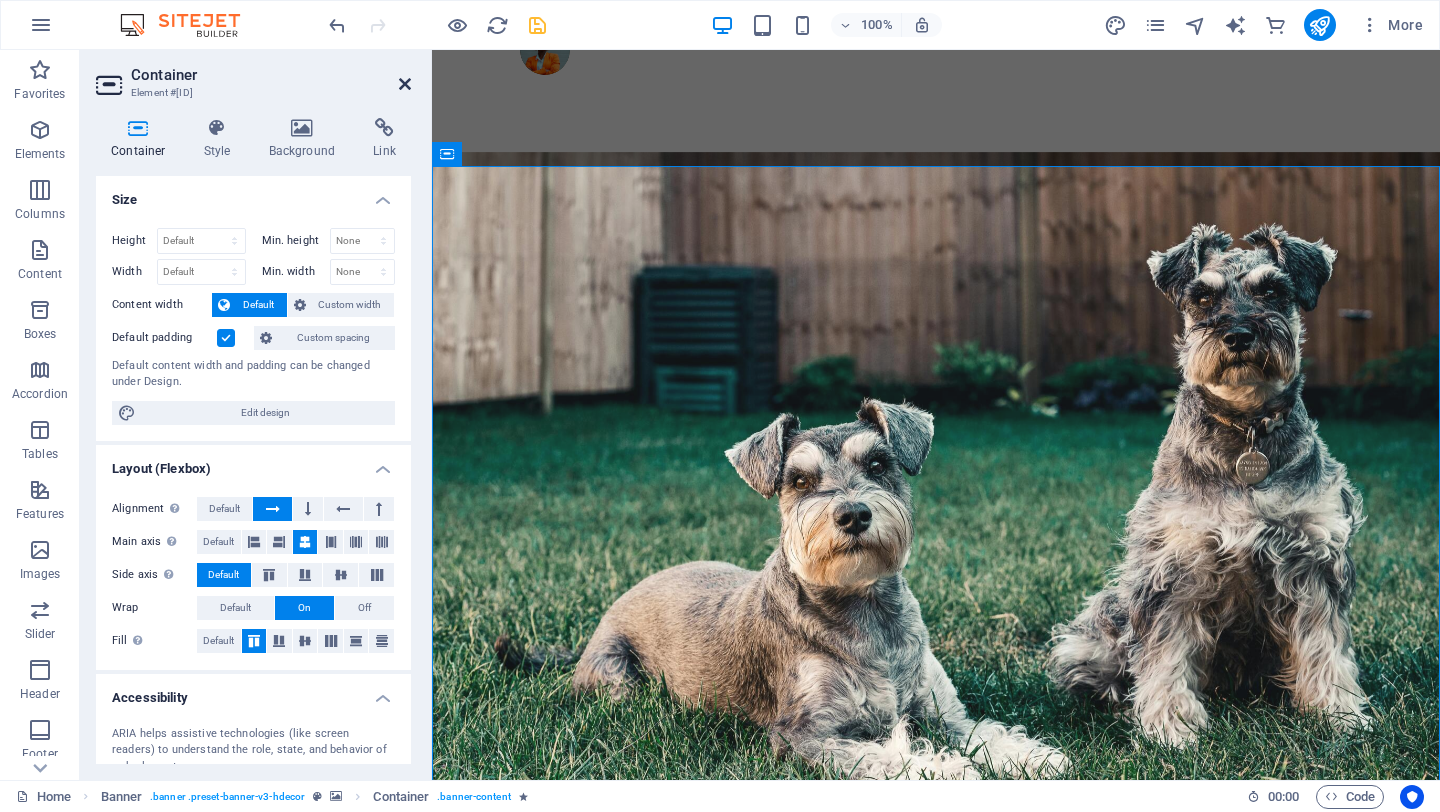 click at bounding box center [405, 84] 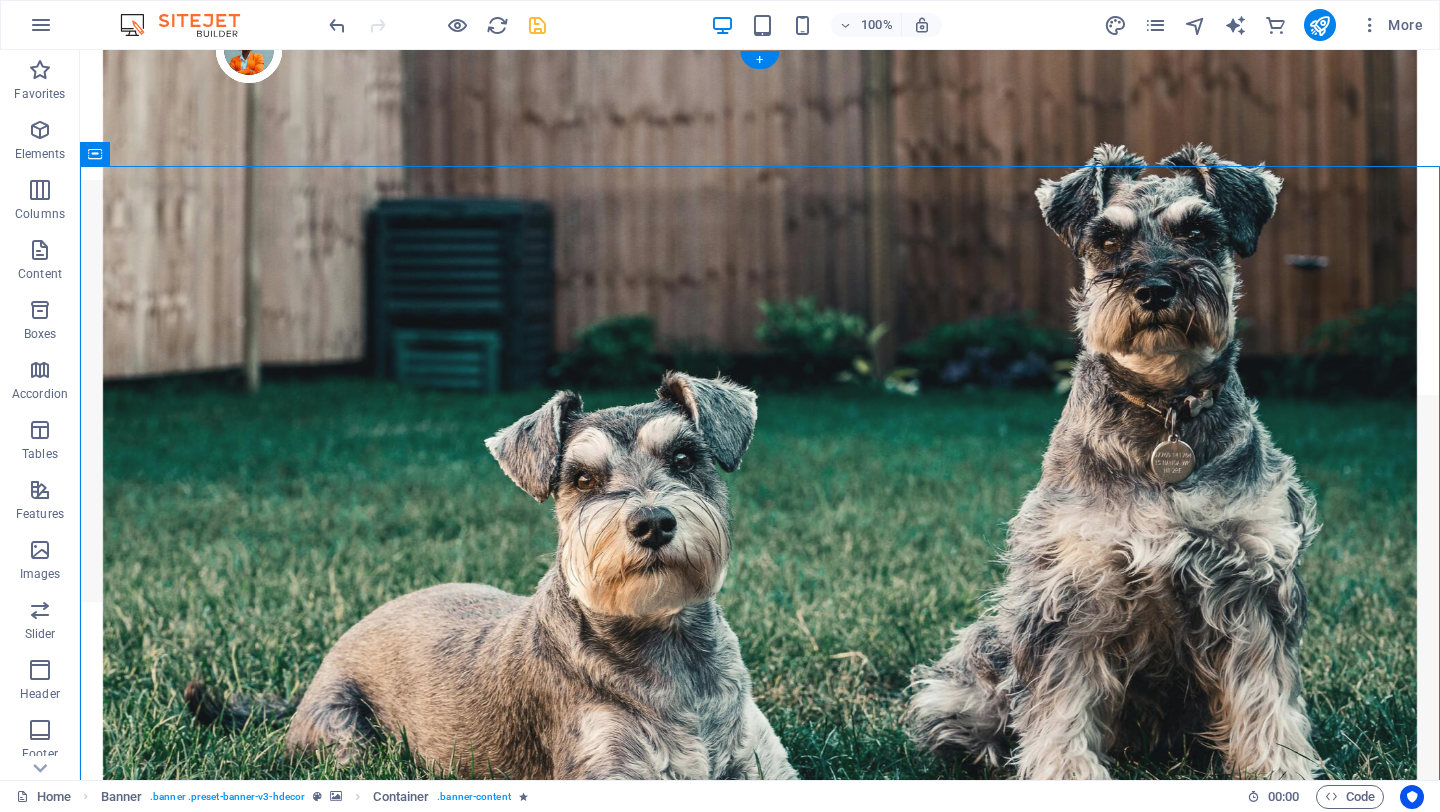 click at bounding box center [760, 1470] 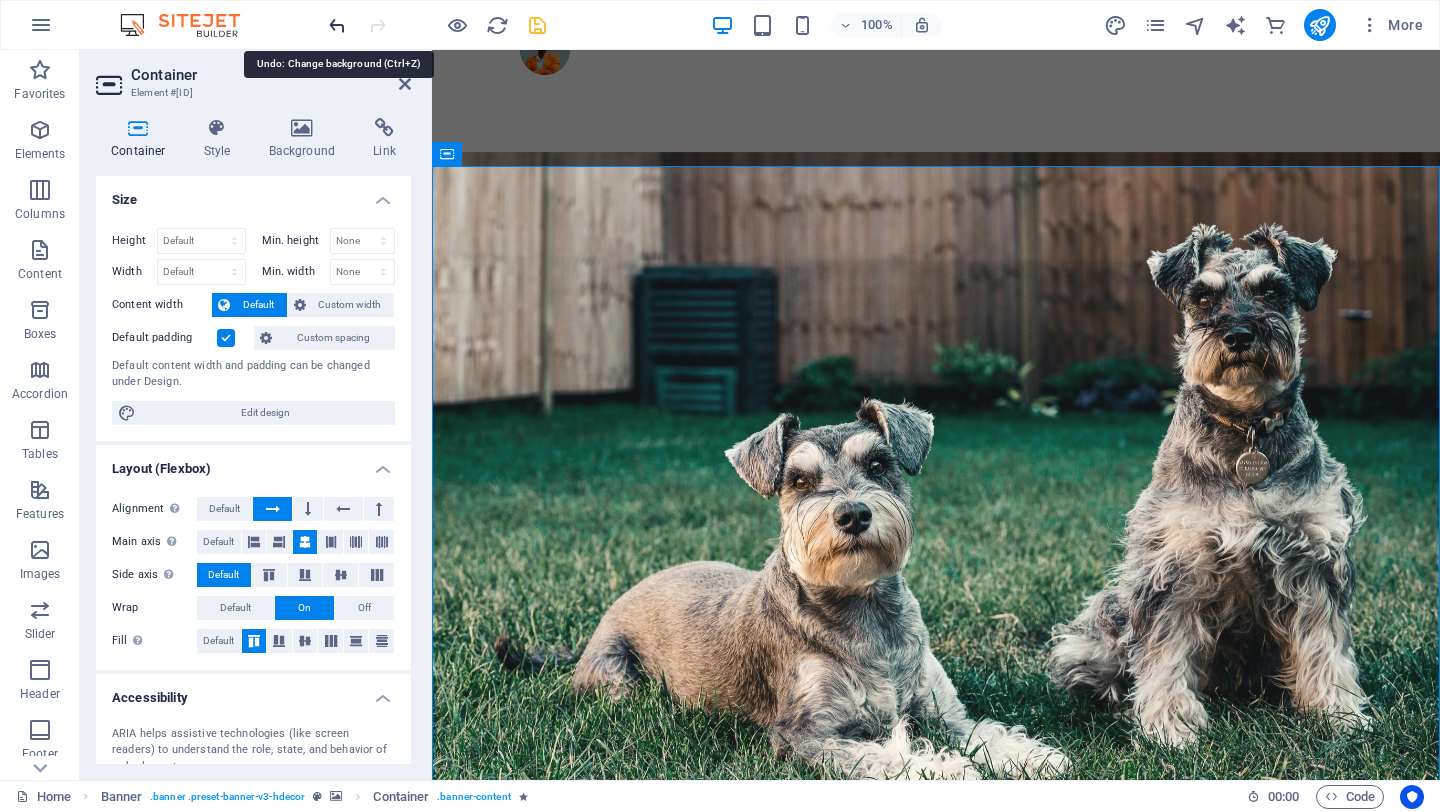click at bounding box center [337, 25] 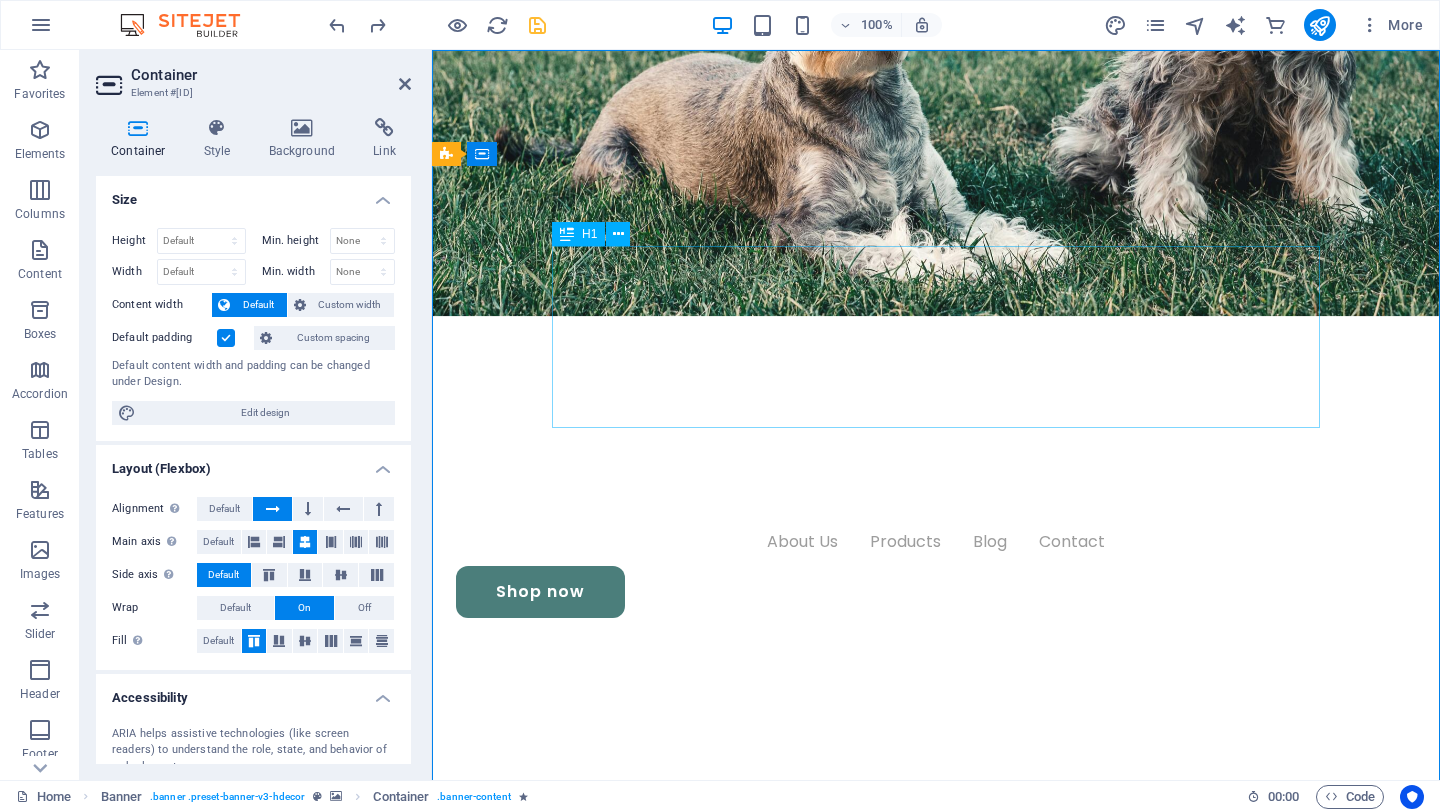 scroll, scrollTop: 0, scrollLeft: 0, axis: both 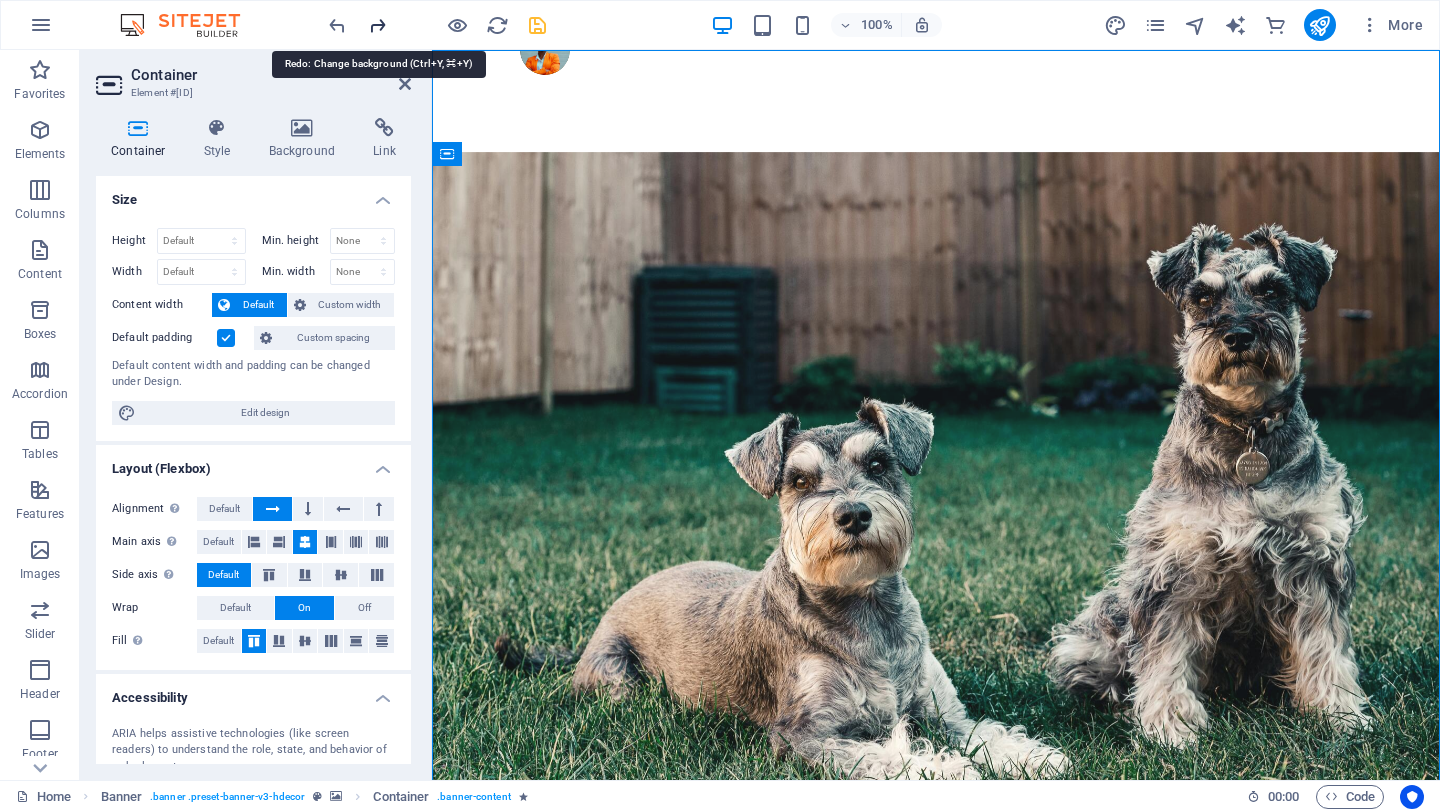 click at bounding box center (377, 25) 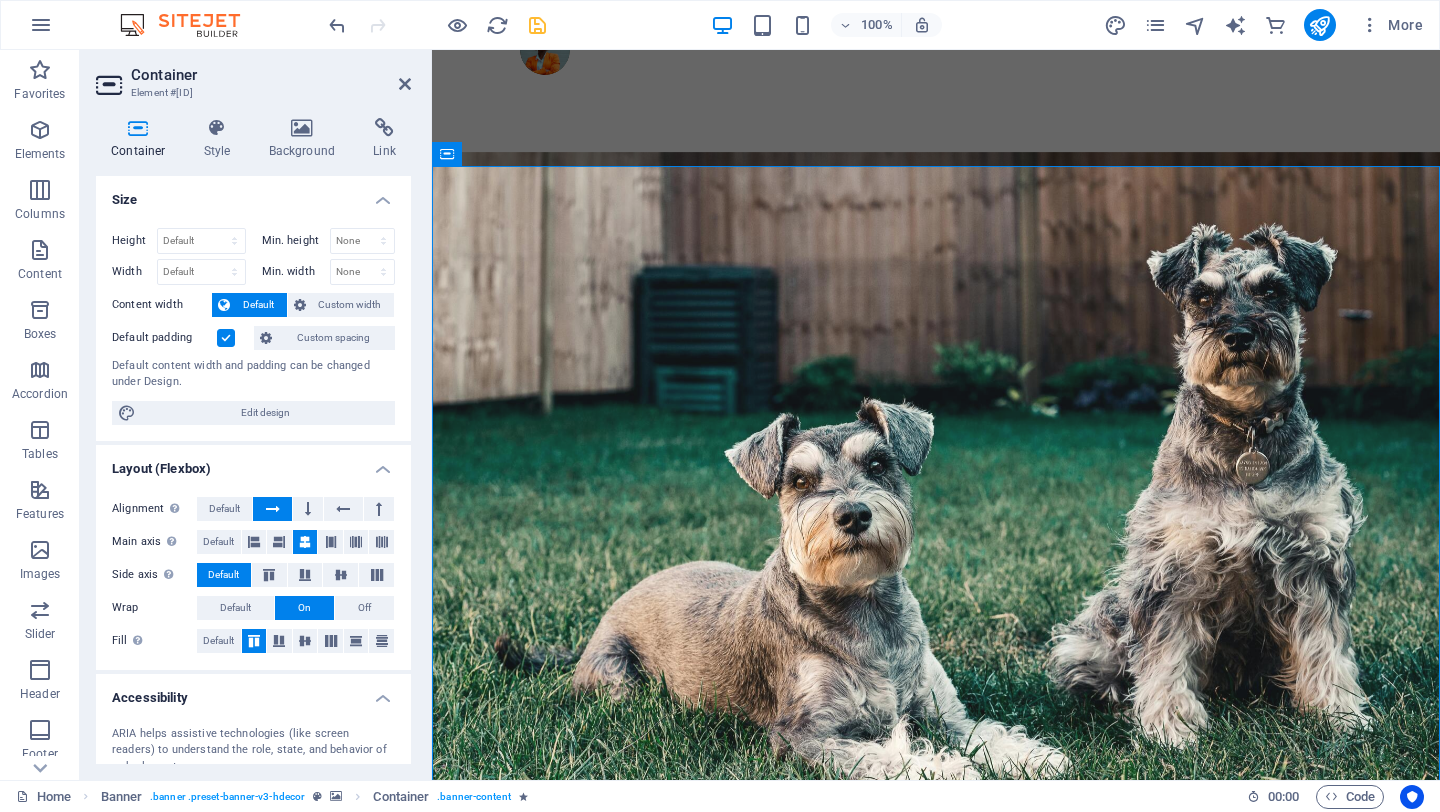 click at bounding box center (936, 1470) 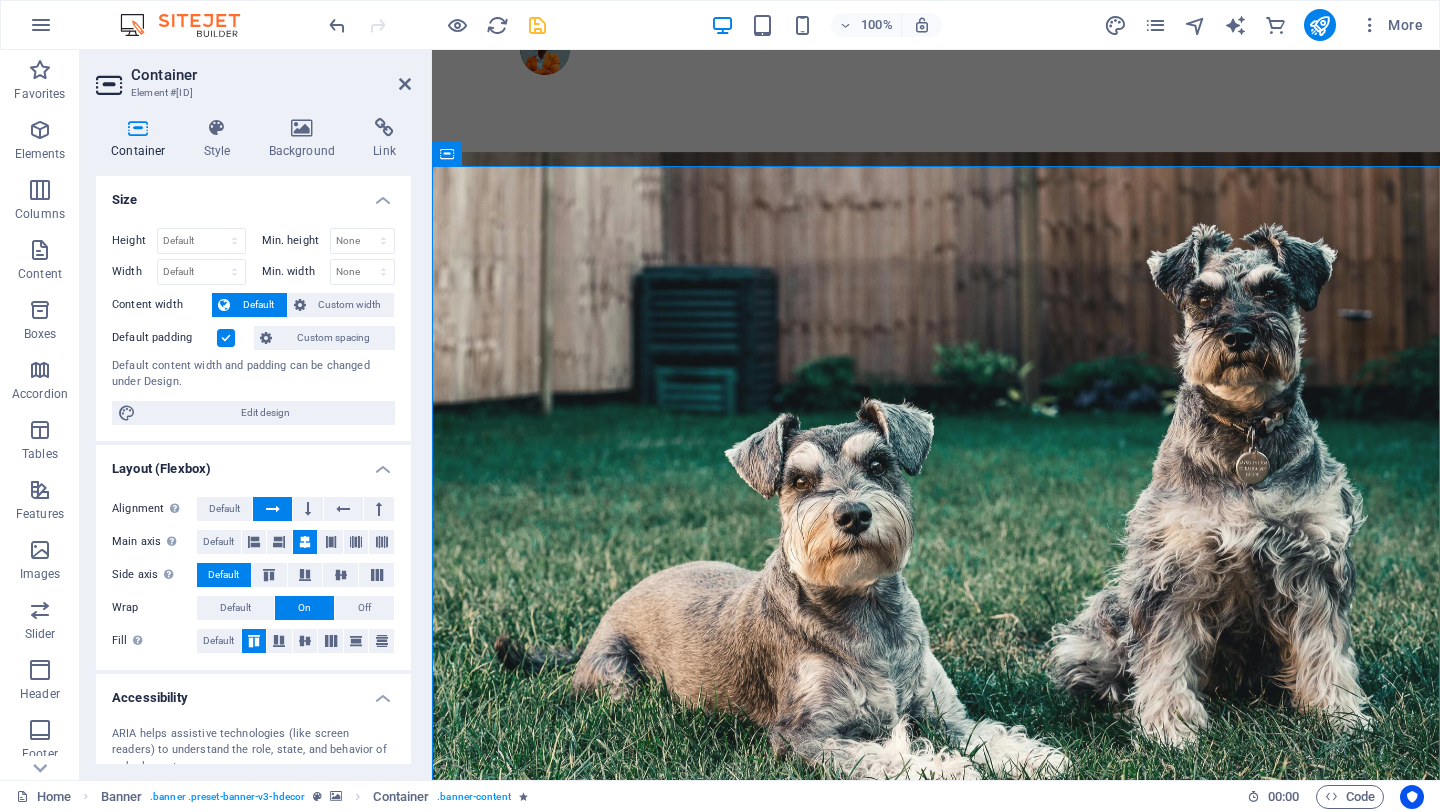 click at bounding box center (936, 1470) 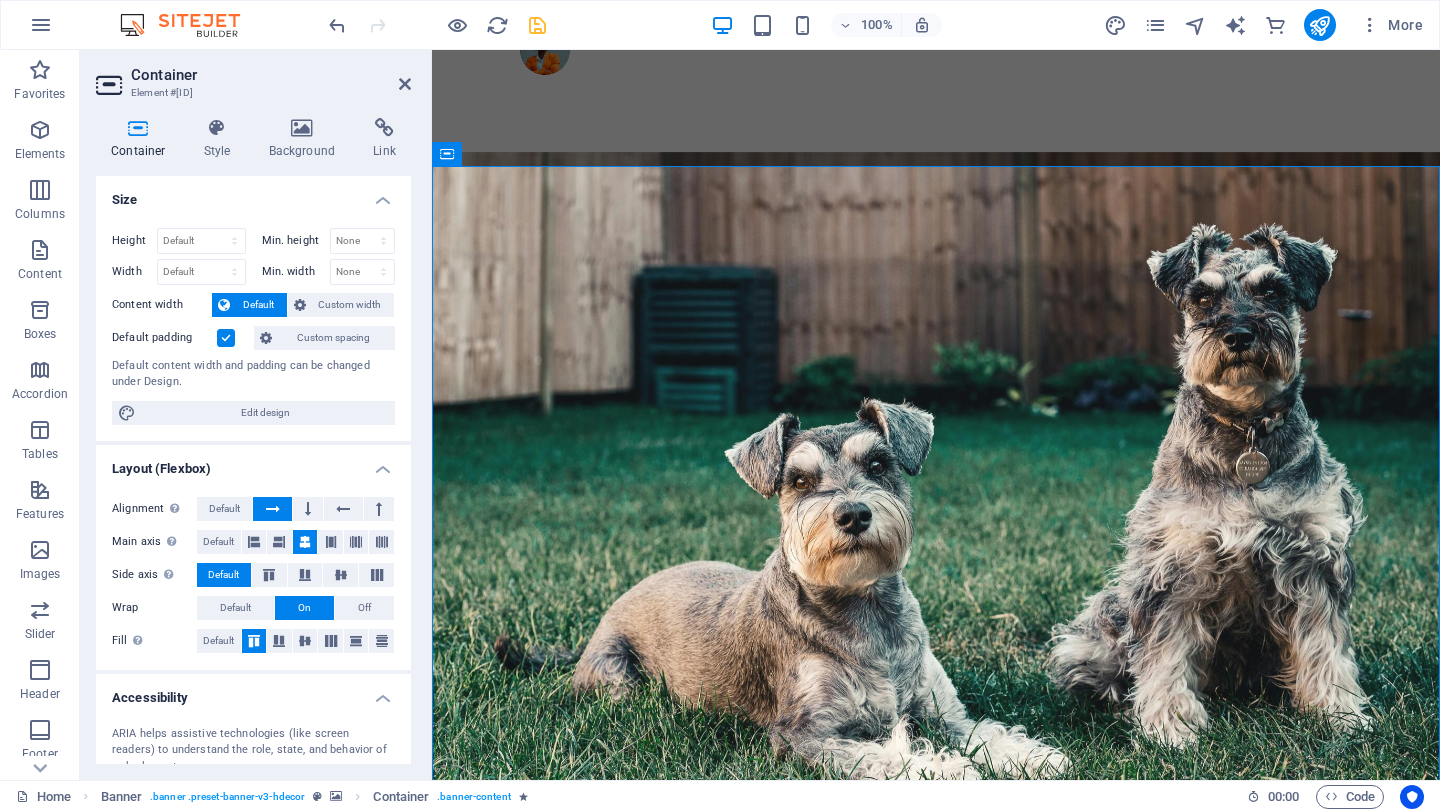 click at bounding box center (936, 1470) 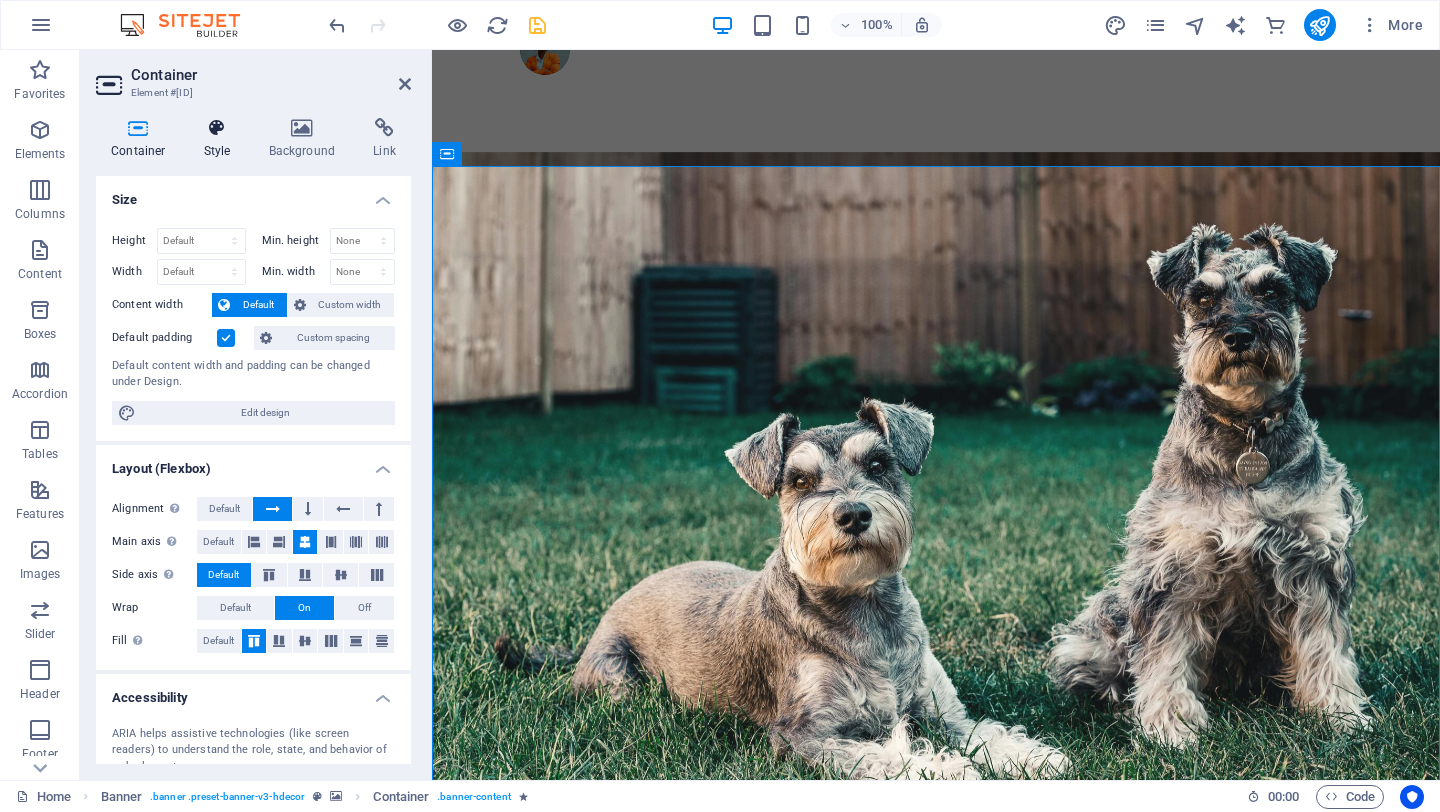 click at bounding box center [217, 128] 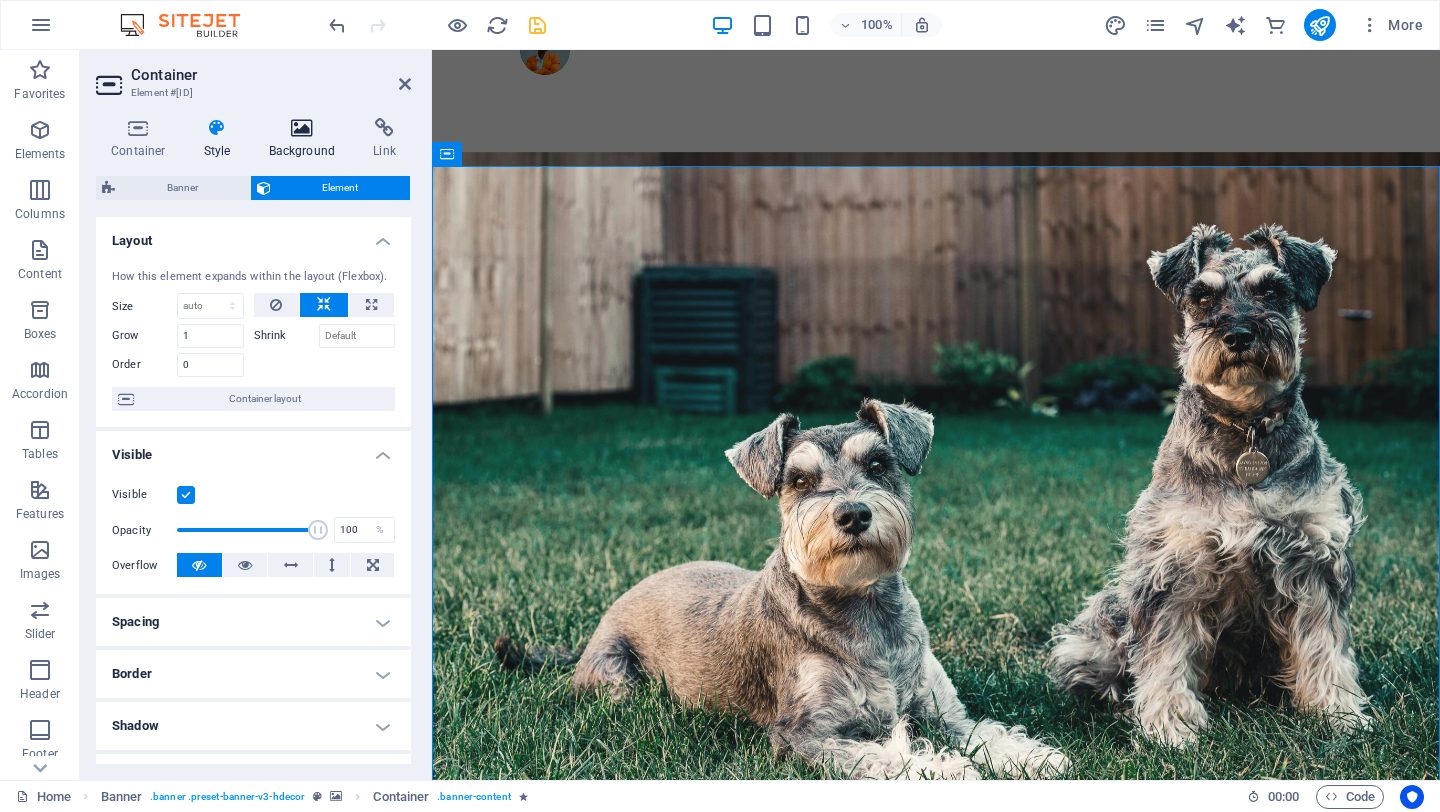 click at bounding box center [302, 128] 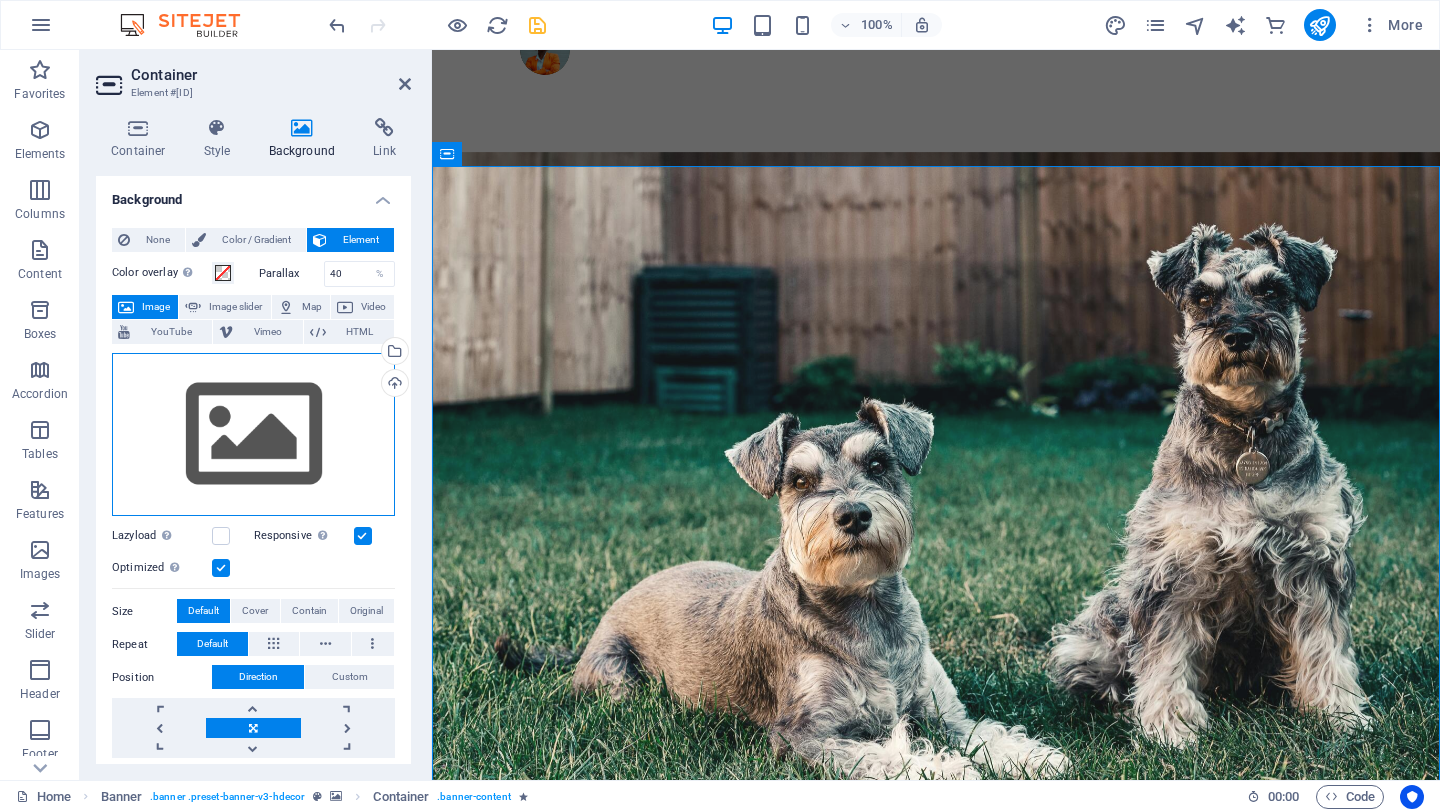 click on "Drag files here, click to choose files or select files from Files or our free stock photos & videos" at bounding box center (253, 435) 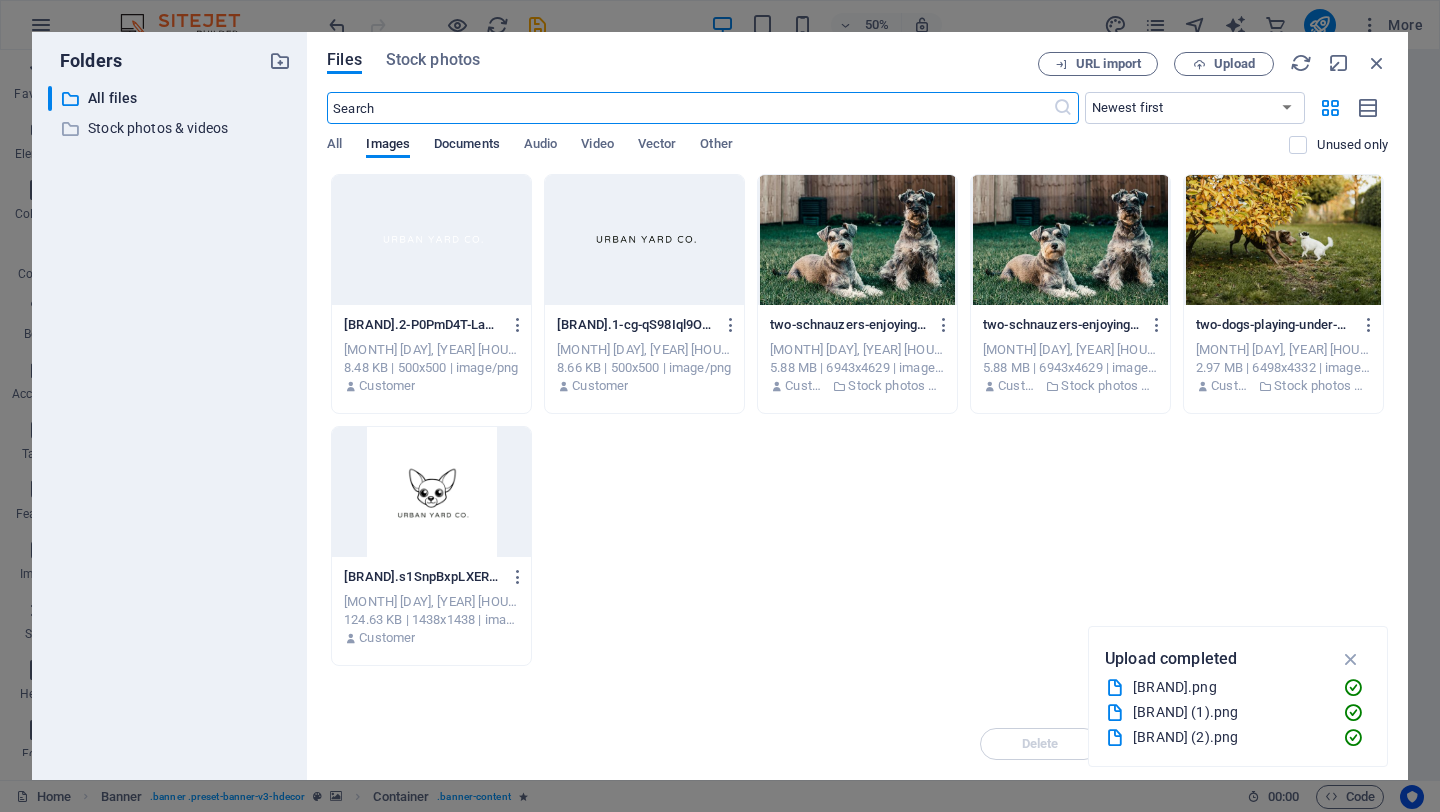 scroll, scrollTop: 0, scrollLeft: 0, axis: both 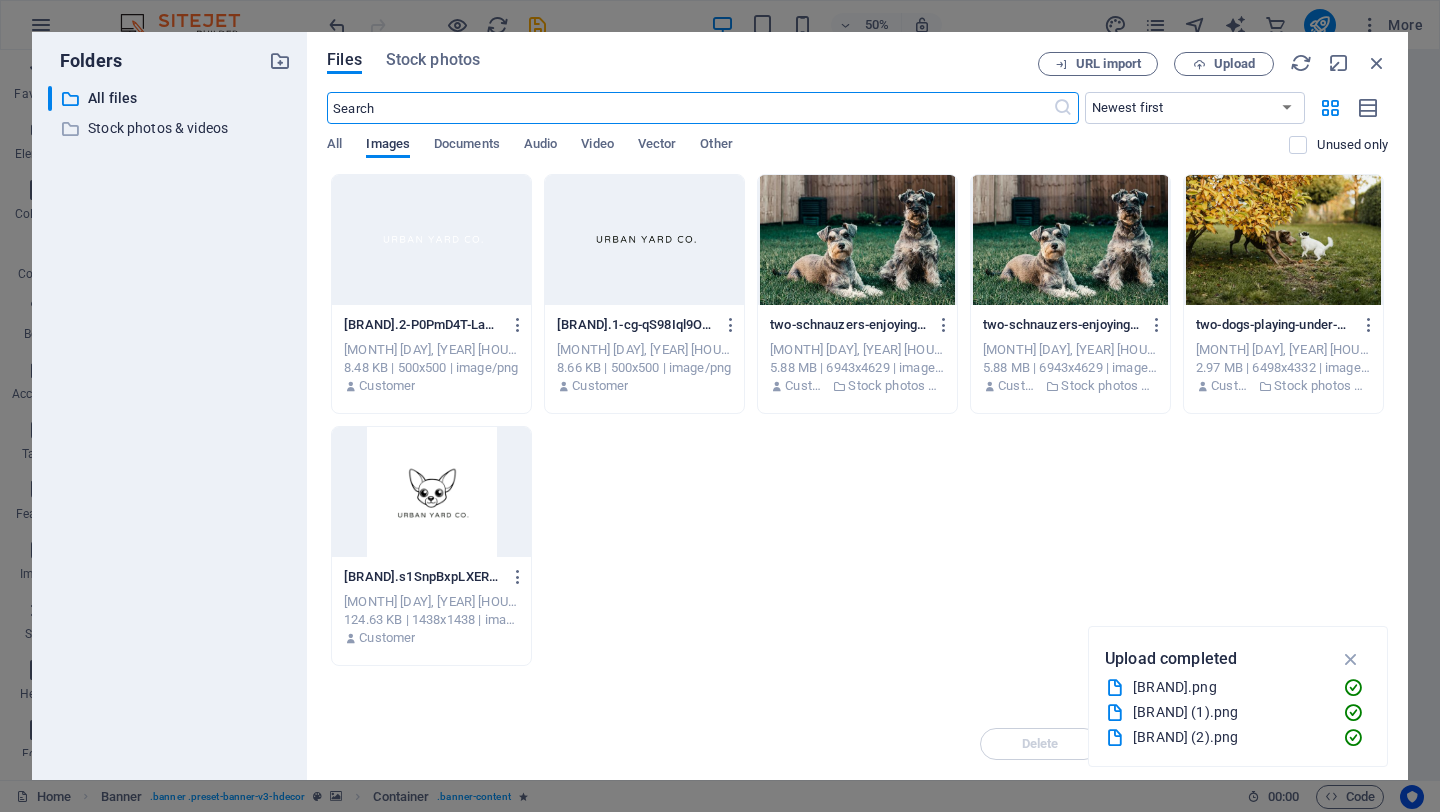 click on "Images" at bounding box center (388, 146) 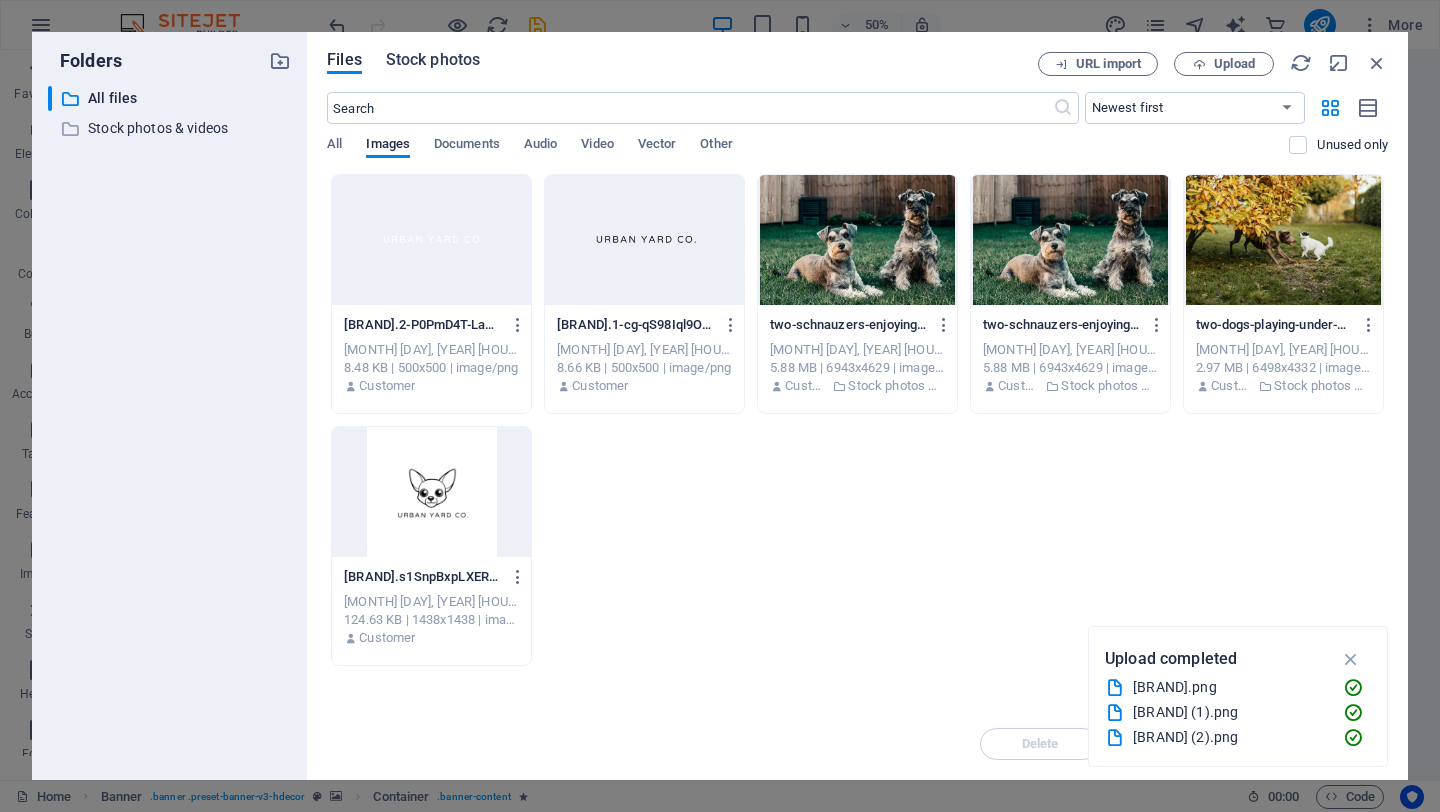 click on "Stock photos" at bounding box center [433, 60] 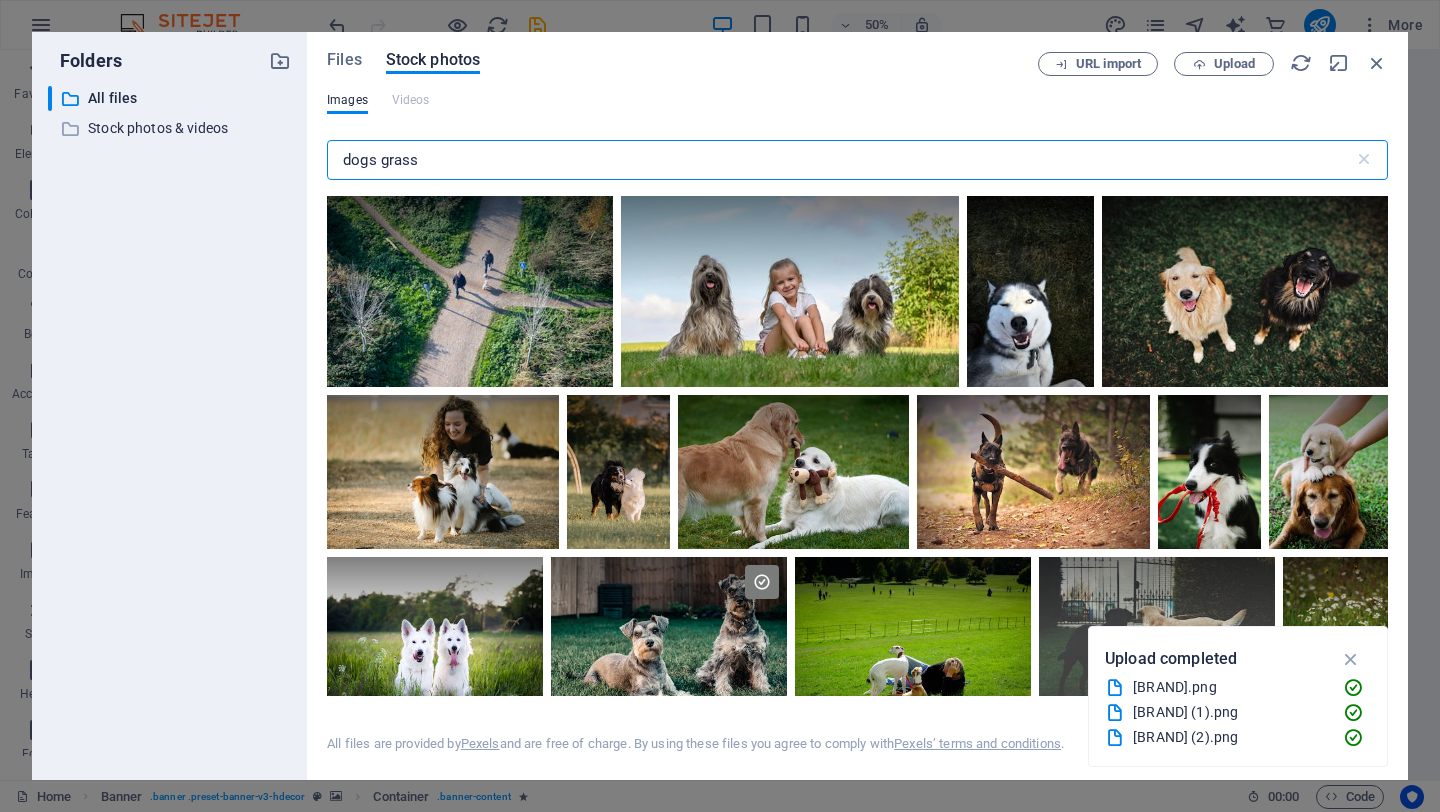 click on "dogs grass" at bounding box center (840, 160) 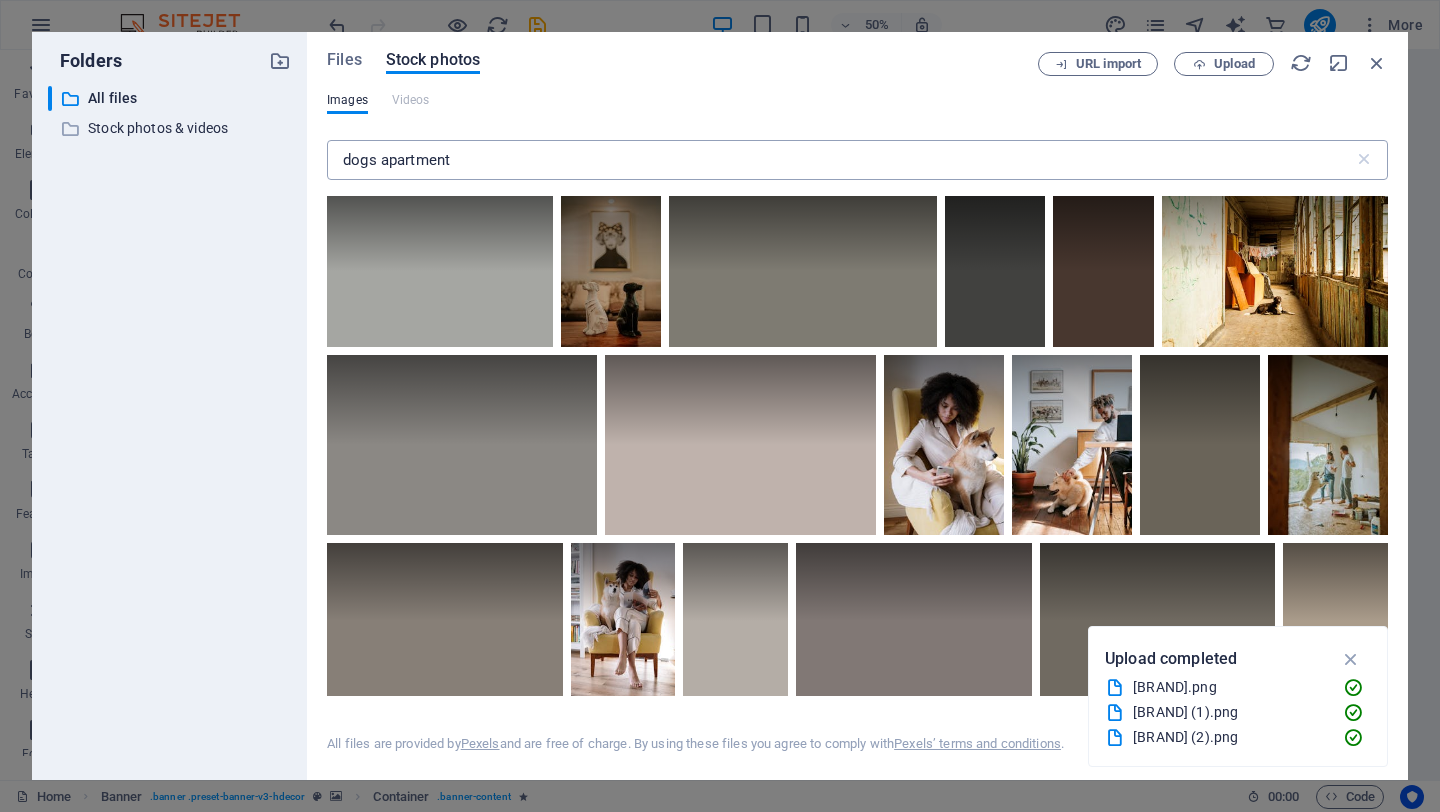 click on "dogs apartment" at bounding box center [840, 160] 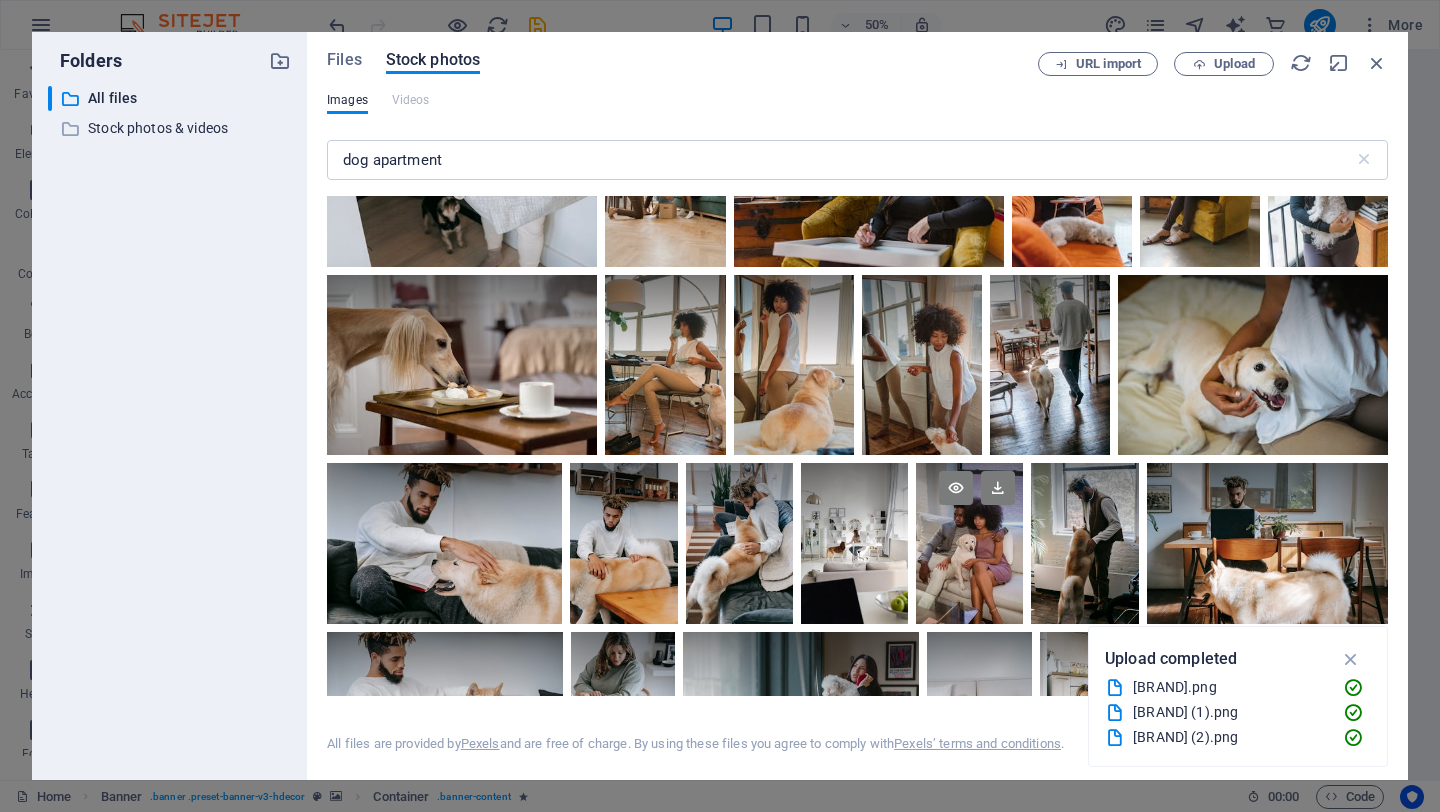 scroll, scrollTop: 5082, scrollLeft: 0, axis: vertical 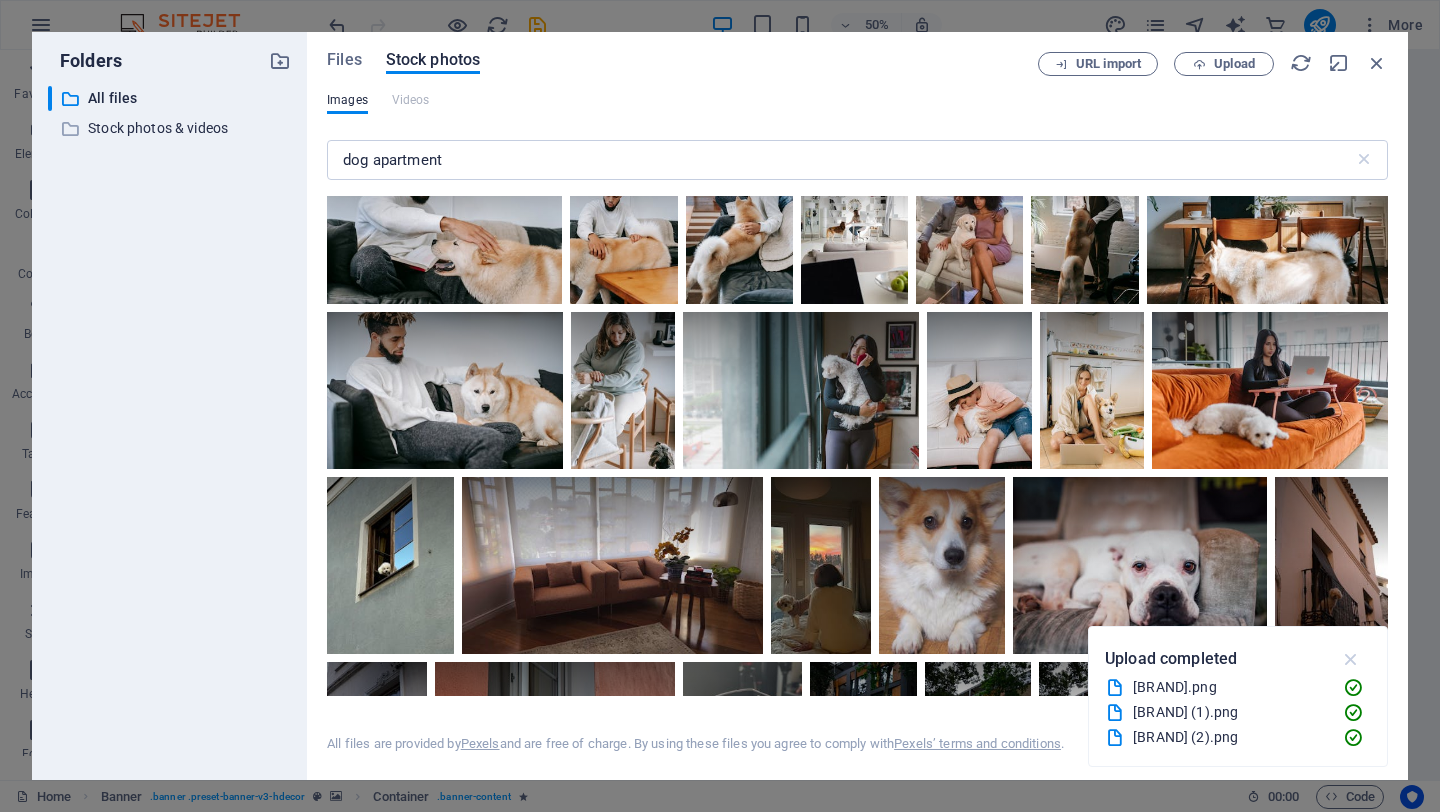 click at bounding box center (1351, 659) 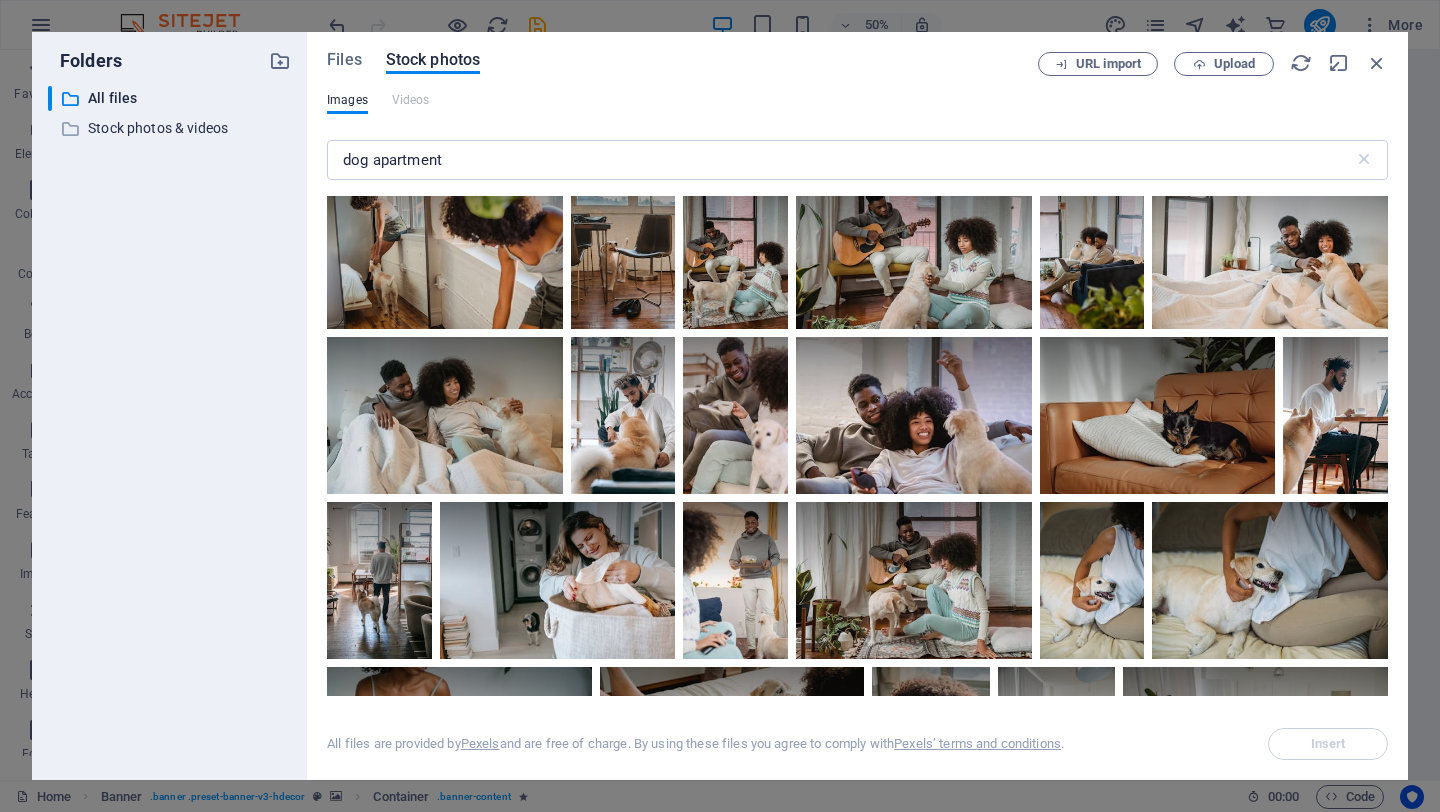 scroll, scrollTop: 2240, scrollLeft: 0, axis: vertical 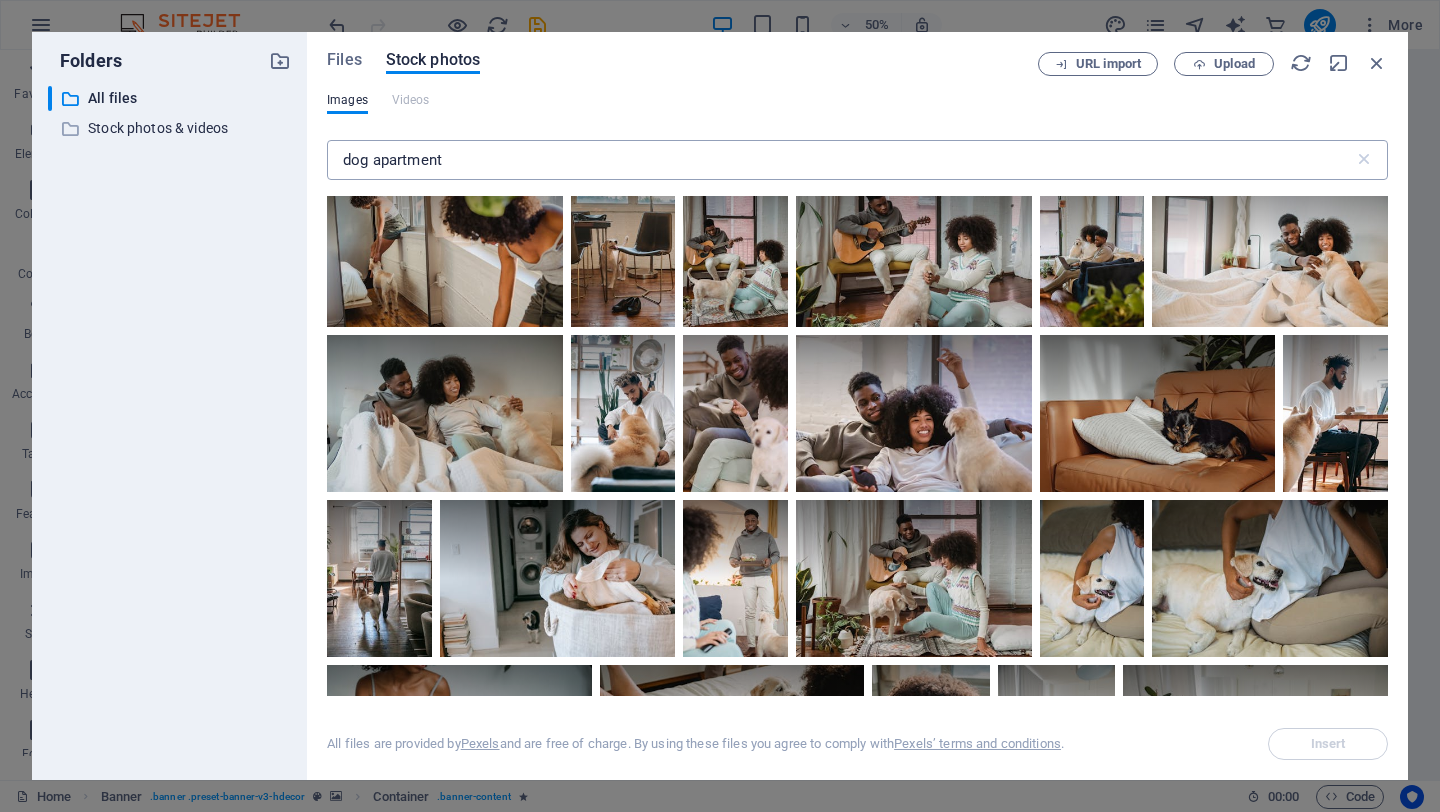 click on "dog apartment" at bounding box center (840, 160) 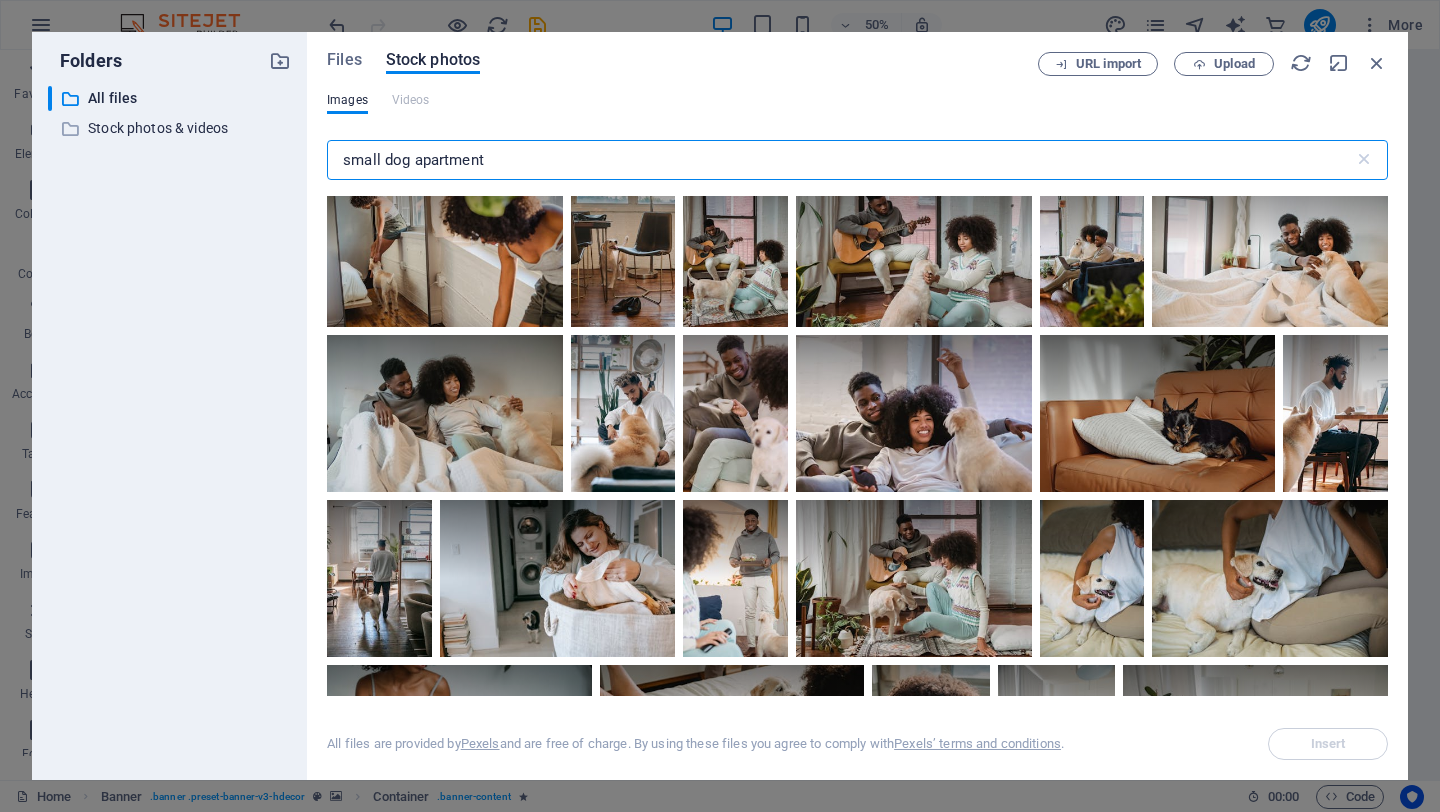 type on "small dog apartment" 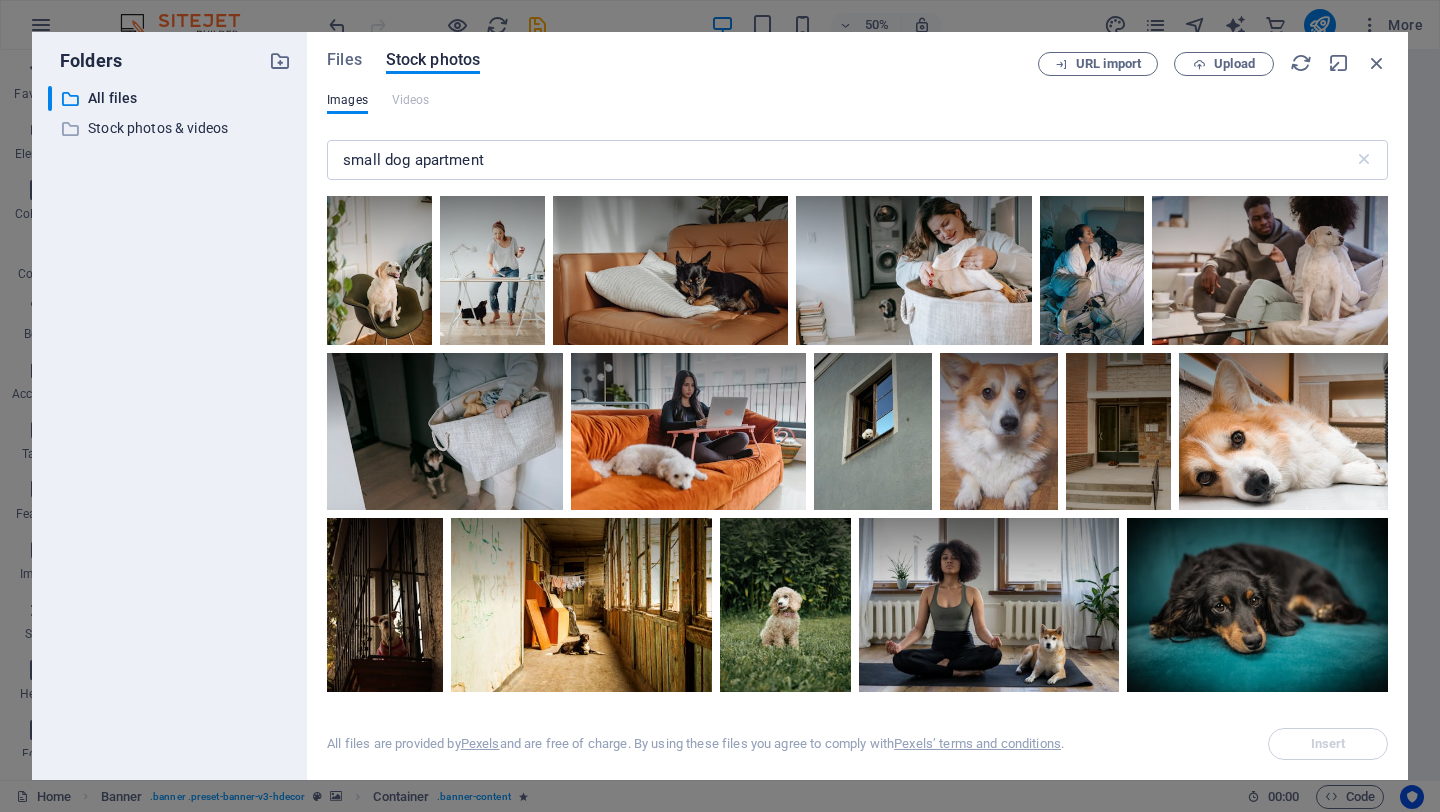 scroll, scrollTop: 0, scrollLeft: 0, axis: both 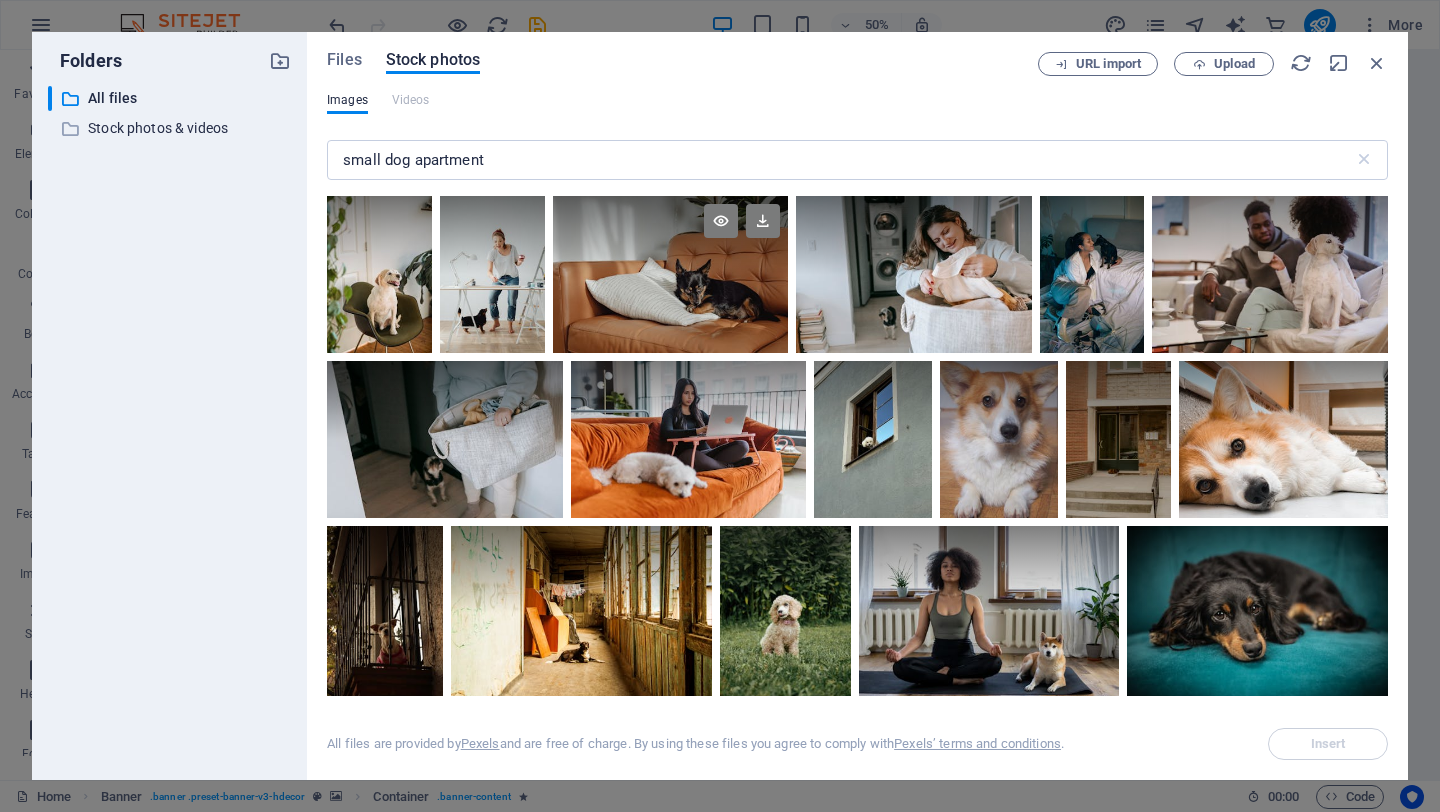 click at bounding box center [671, 274] 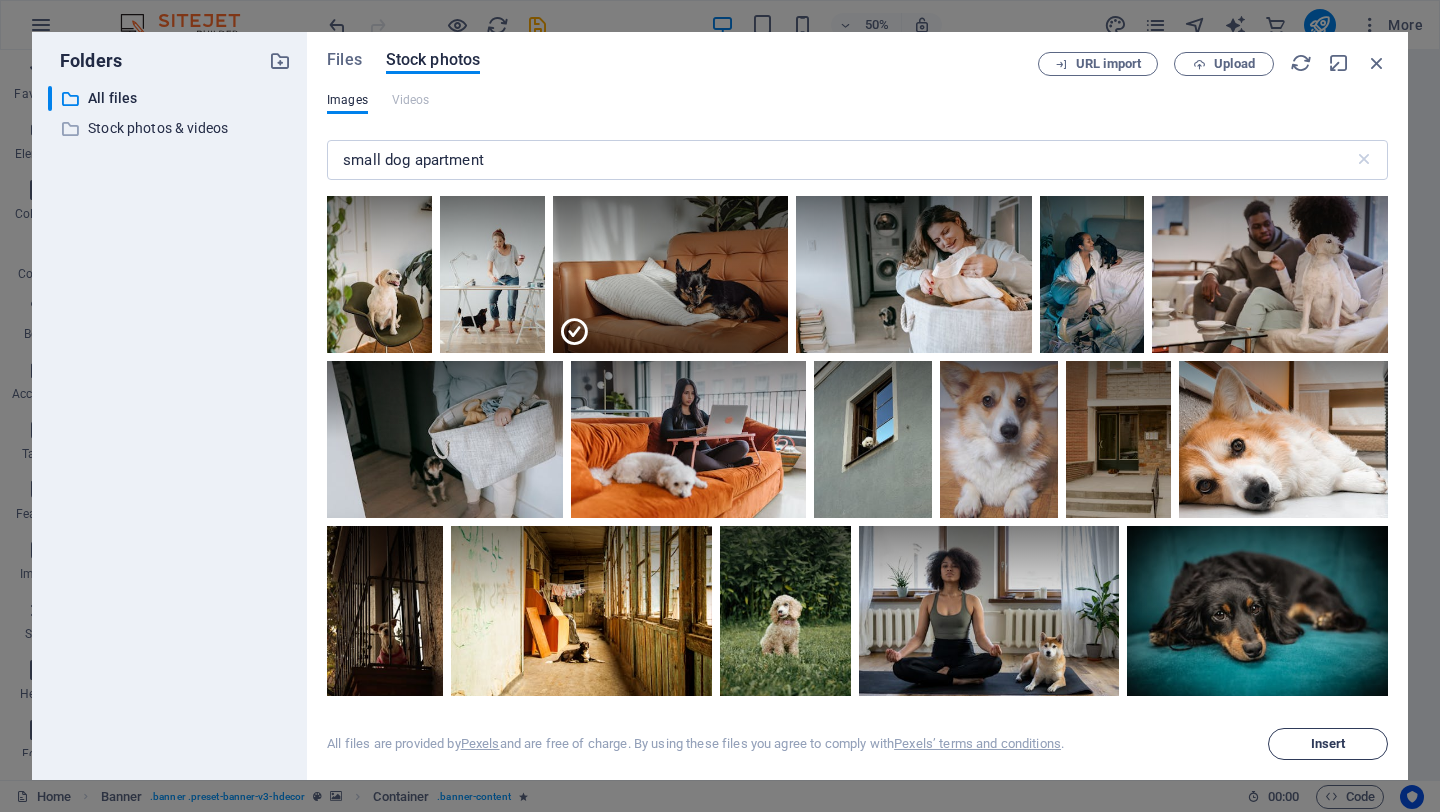 click on "Insert" at bounding box center (1328, 744) 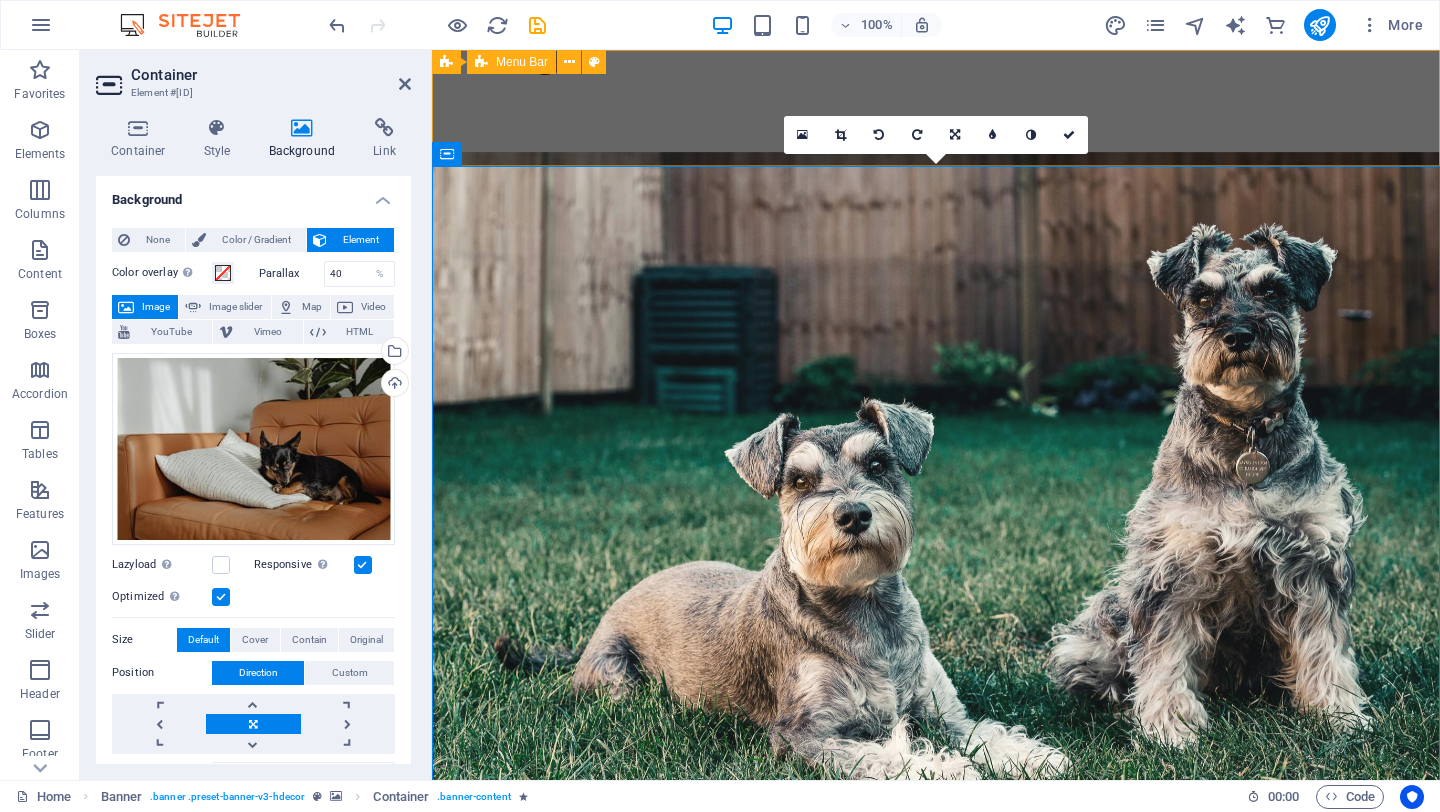 click on "About Us Products Blog Contact Shop now" at bounding box center [936, 1034] 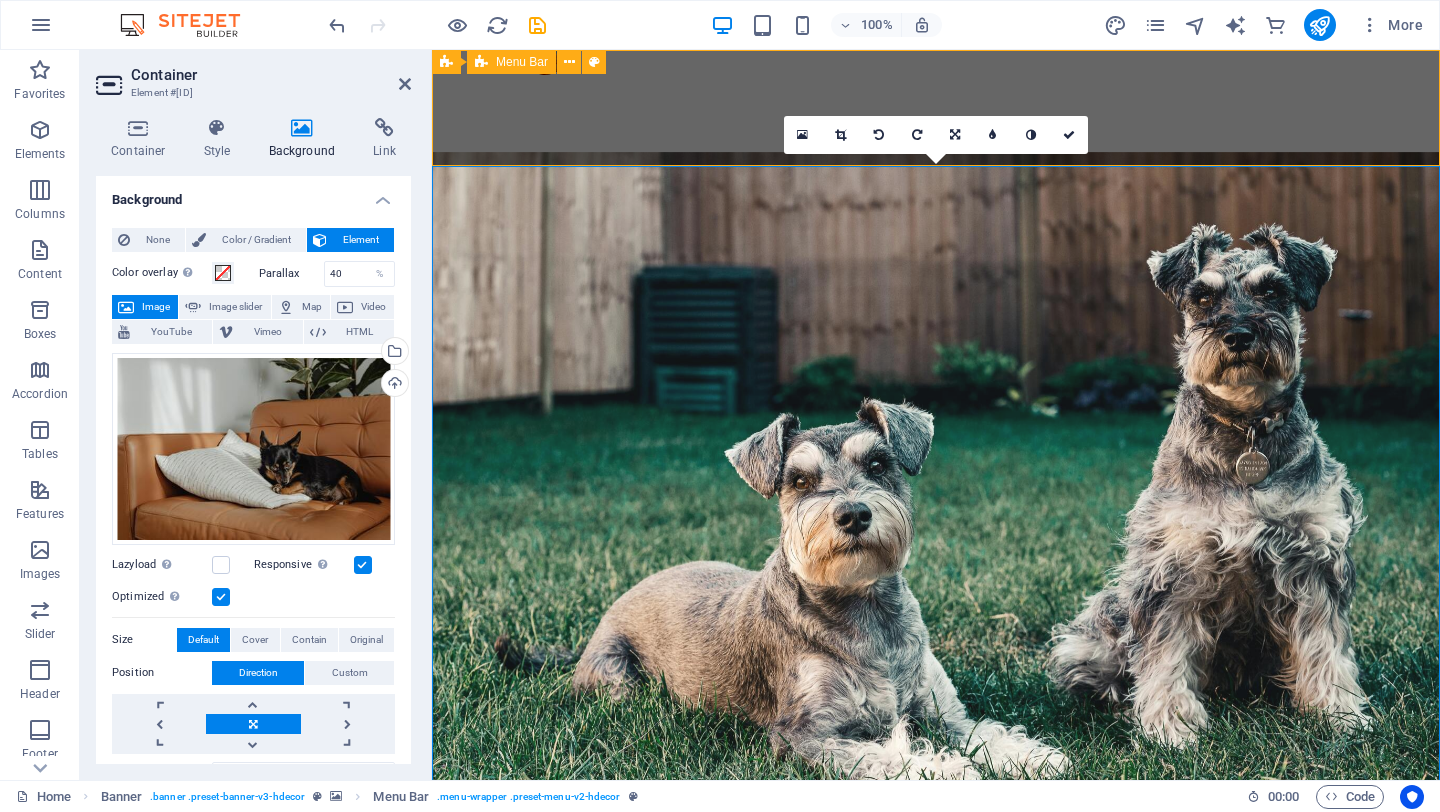 click on "About Us Products Blog Contact Shop now" at bounding box center (936, 1034) 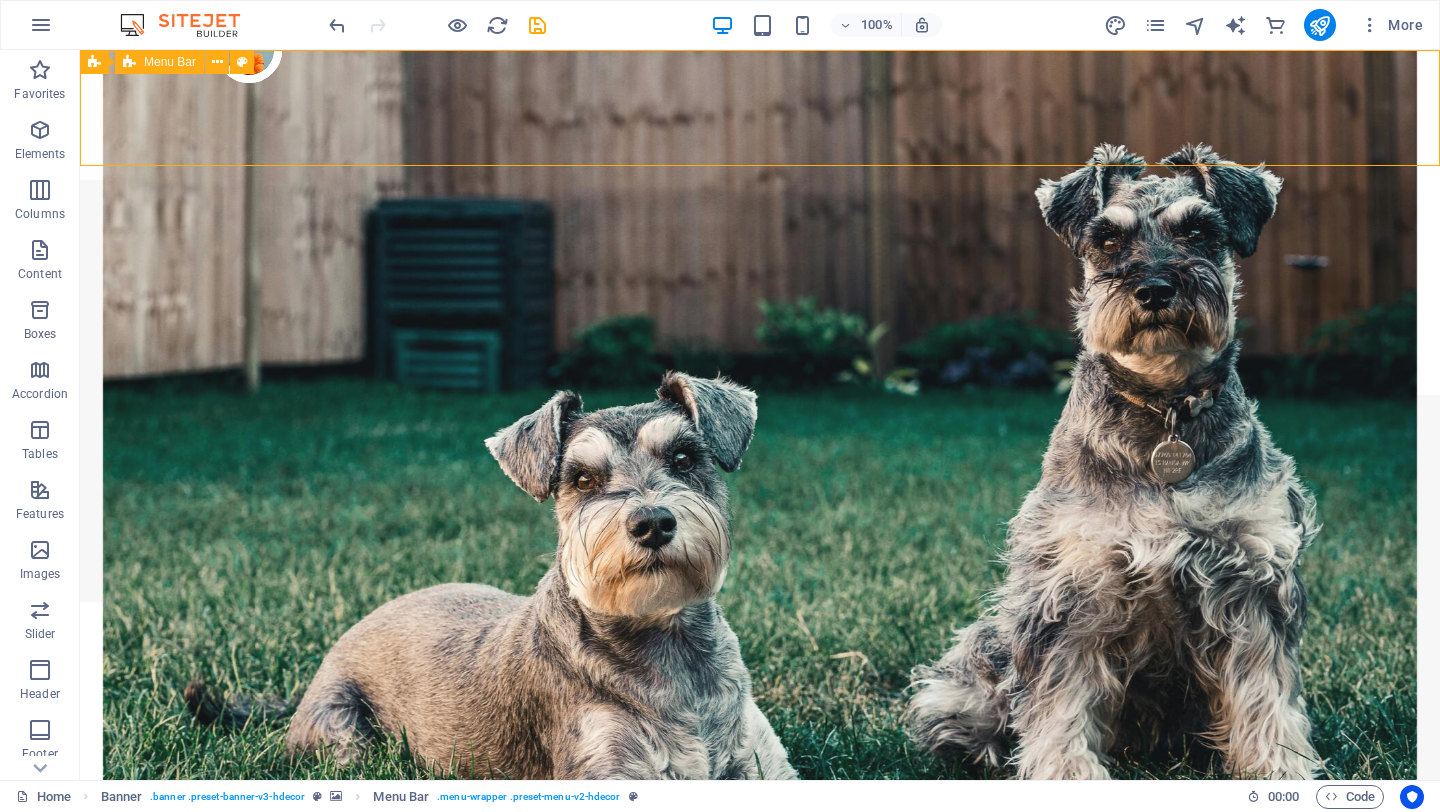 click on "About Us Products Blog Contact Shop now" at bounding box center [760, 1034] 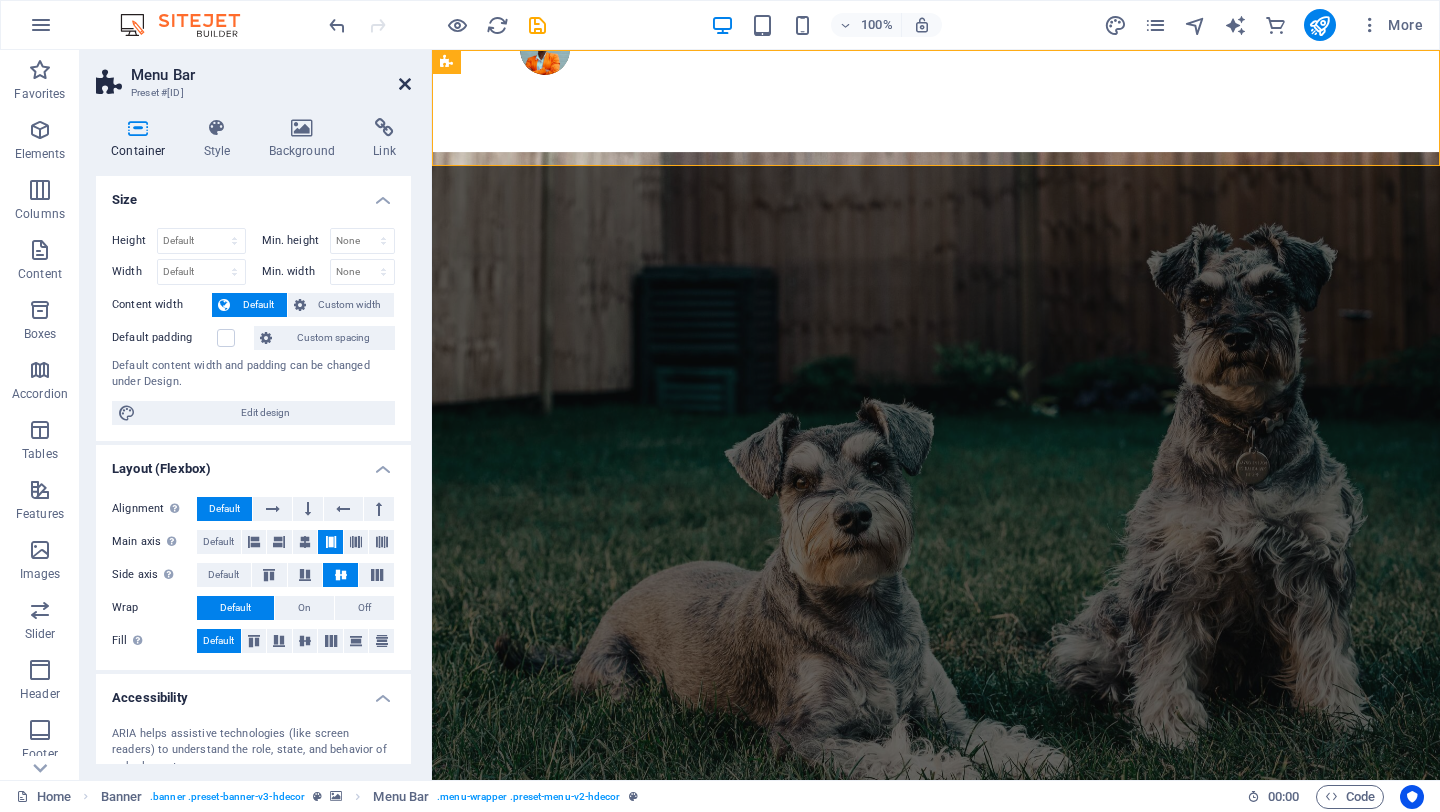 click at bounding box center [405, 84] 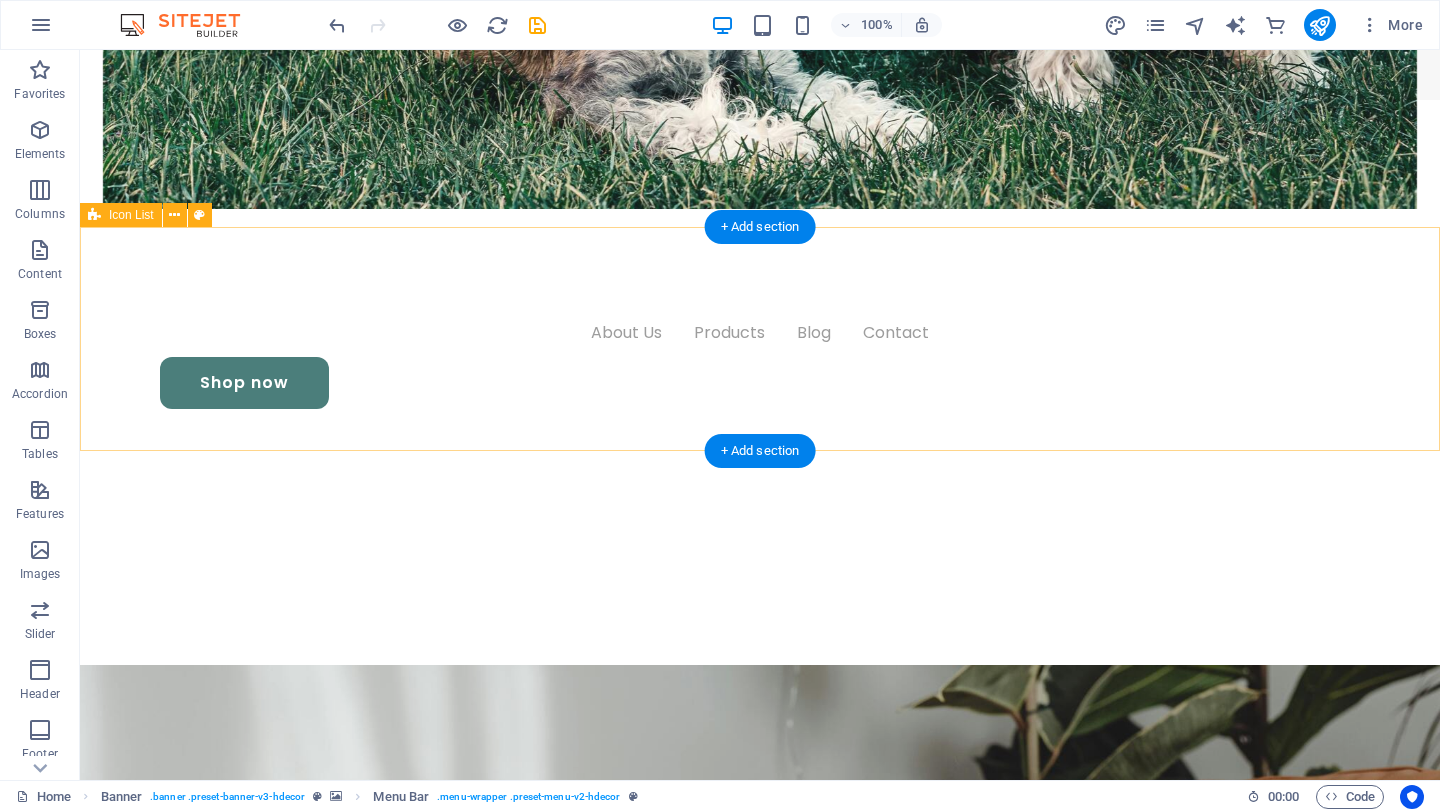 scroll, scrollTop: 720, scrollLeft: 0, axis: vertical 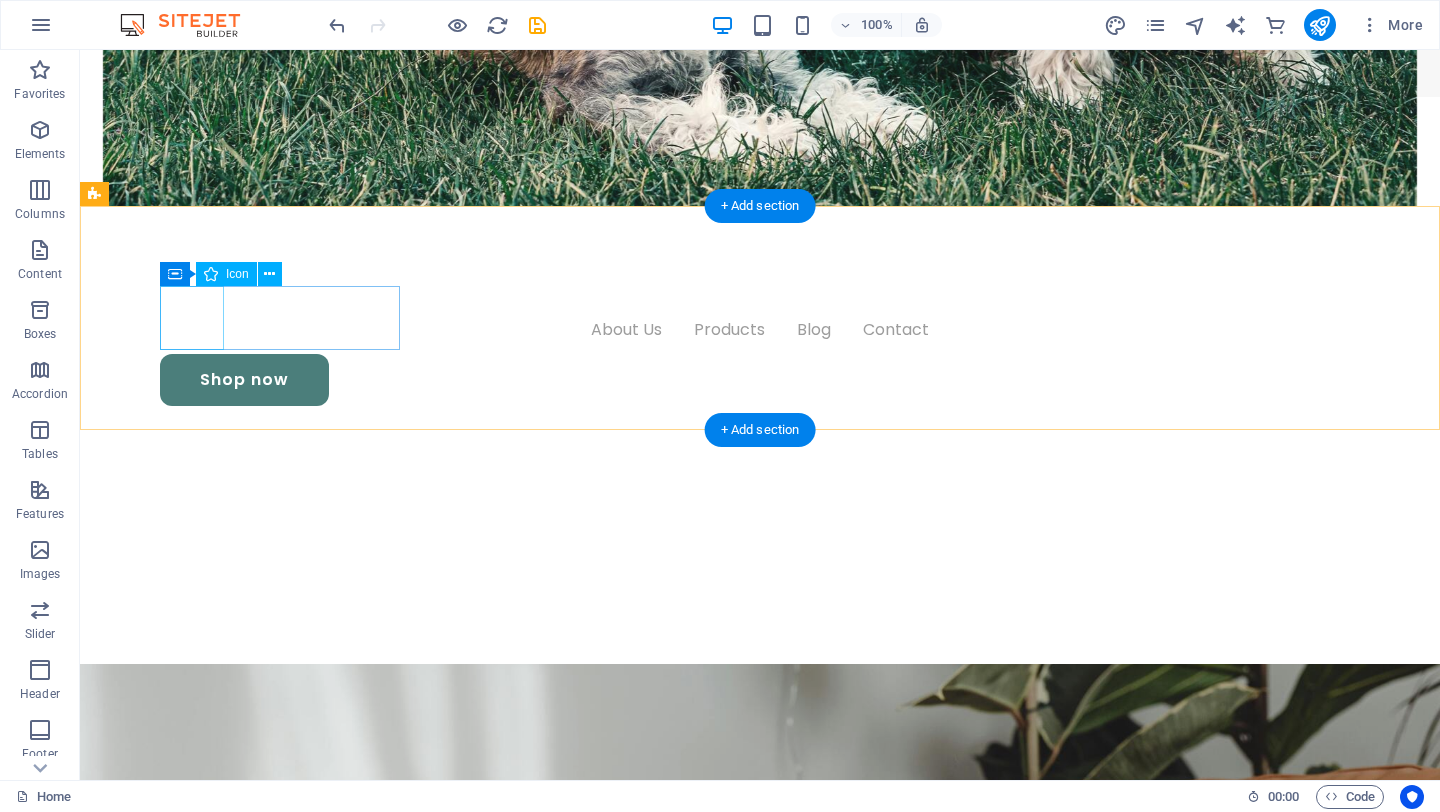 click at bounding box center [224, 1678] 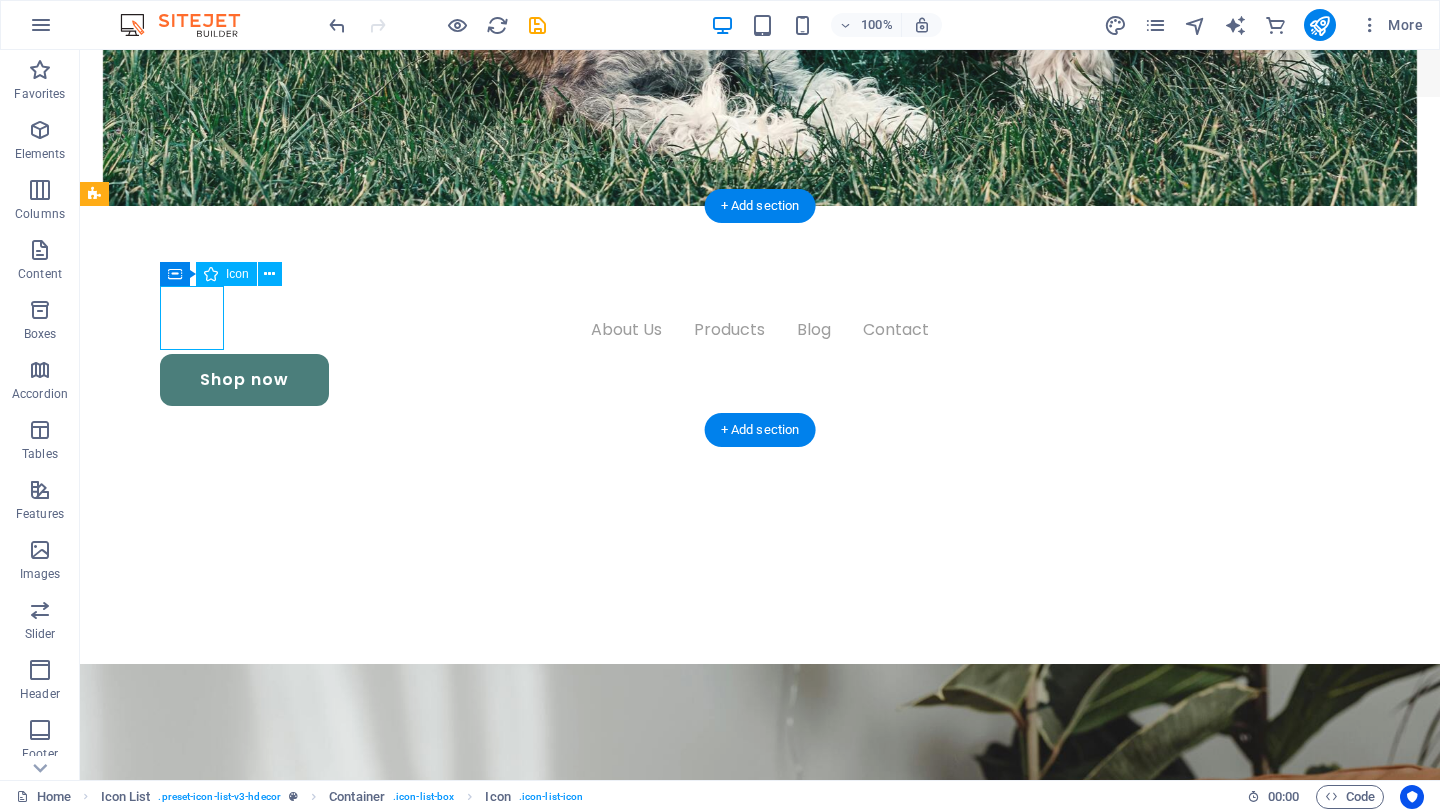 click at bounding box center (224, 1678) 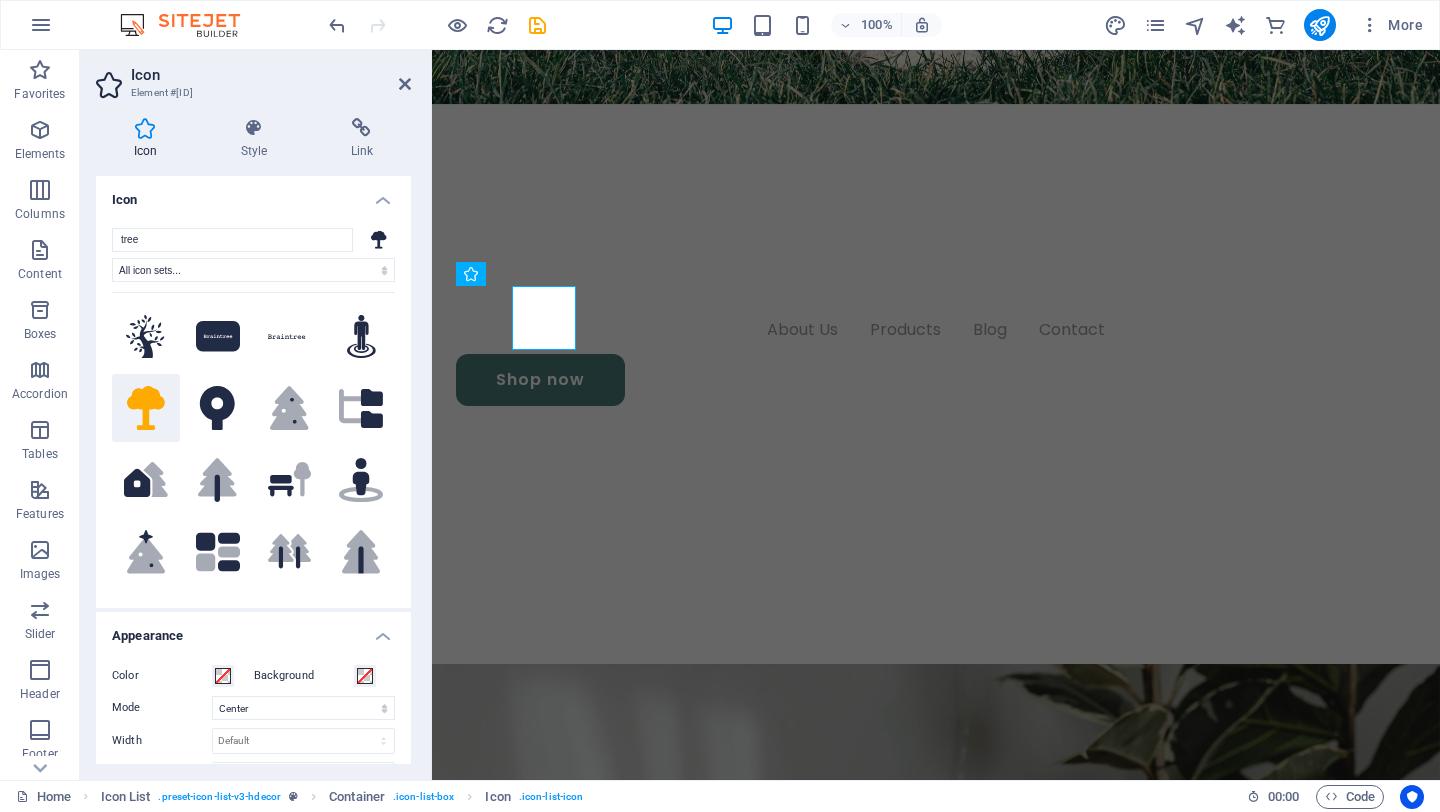 click at bounding box center (218, 337) 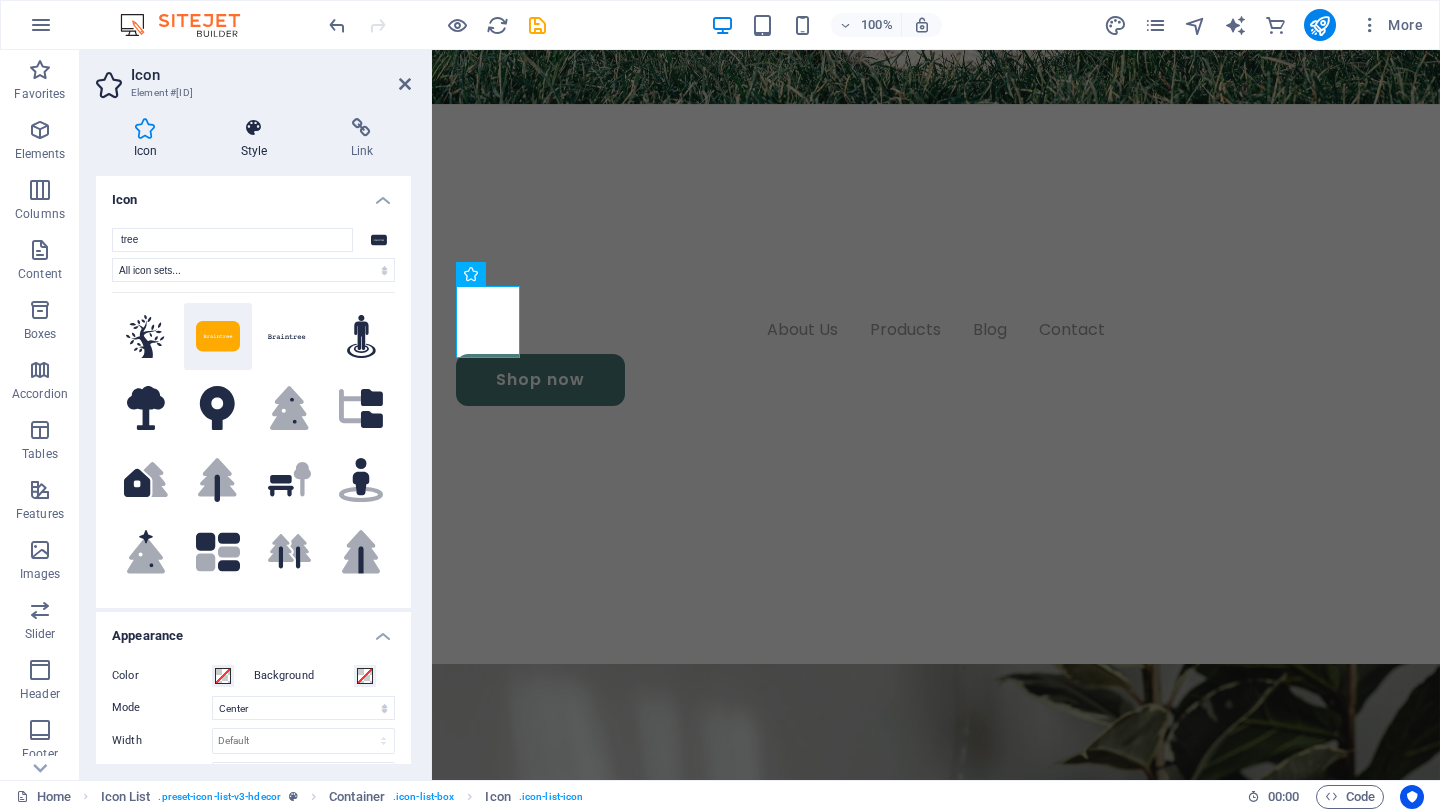 click on "Style" at bounding box center (258, 139) 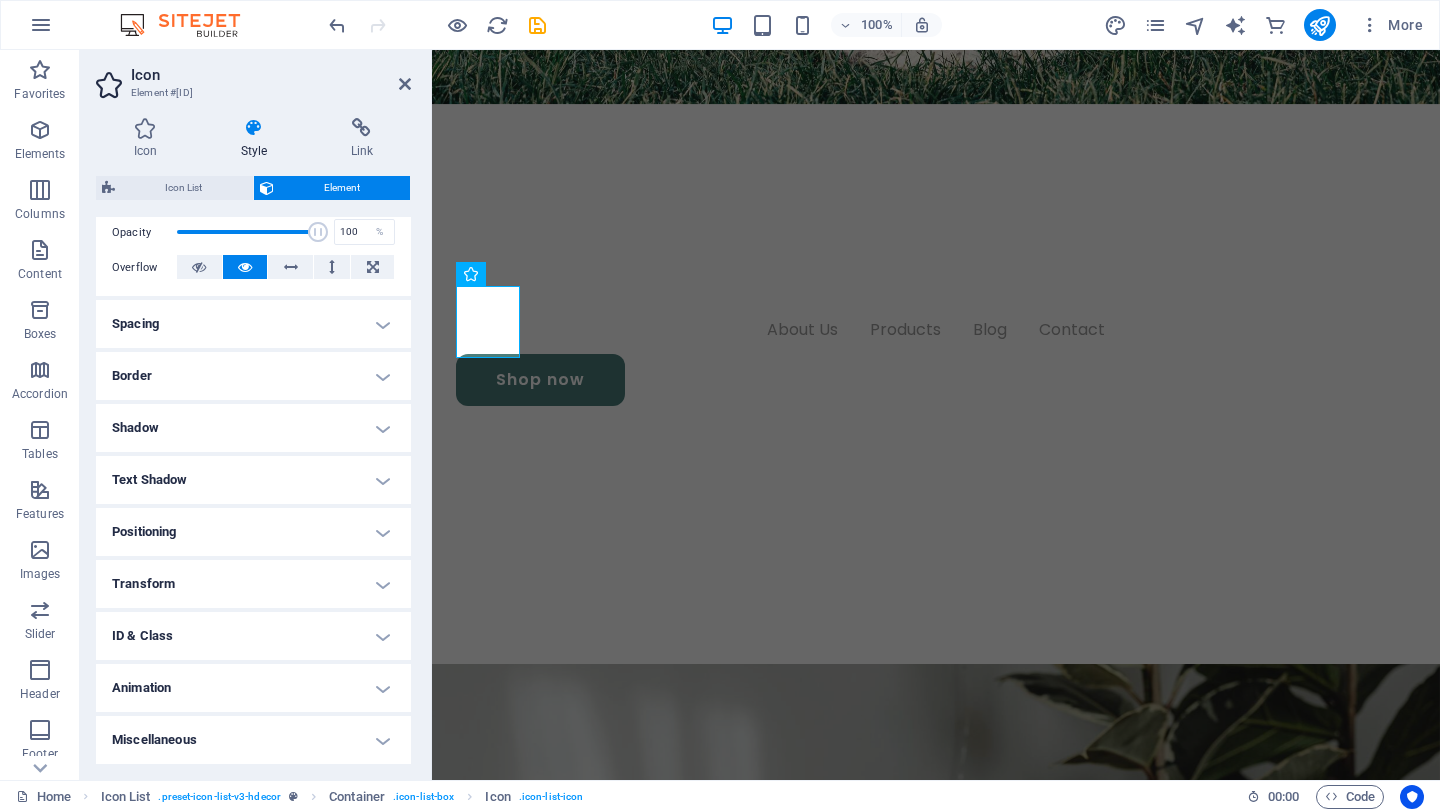 scroll, scrollTop: 0, scrollLeft: 0, axis: both 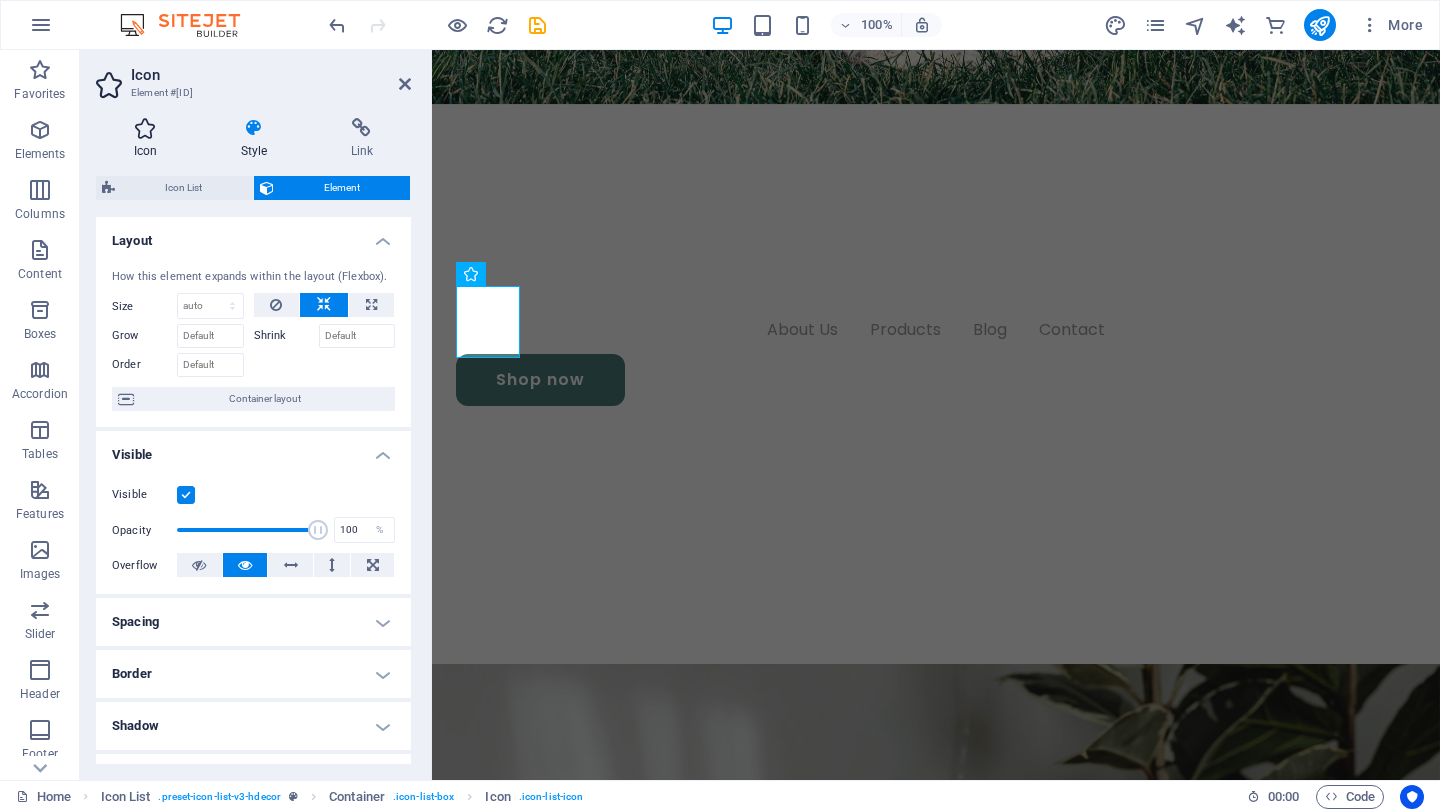 click on "Icon" at bounding box center [149, 139] 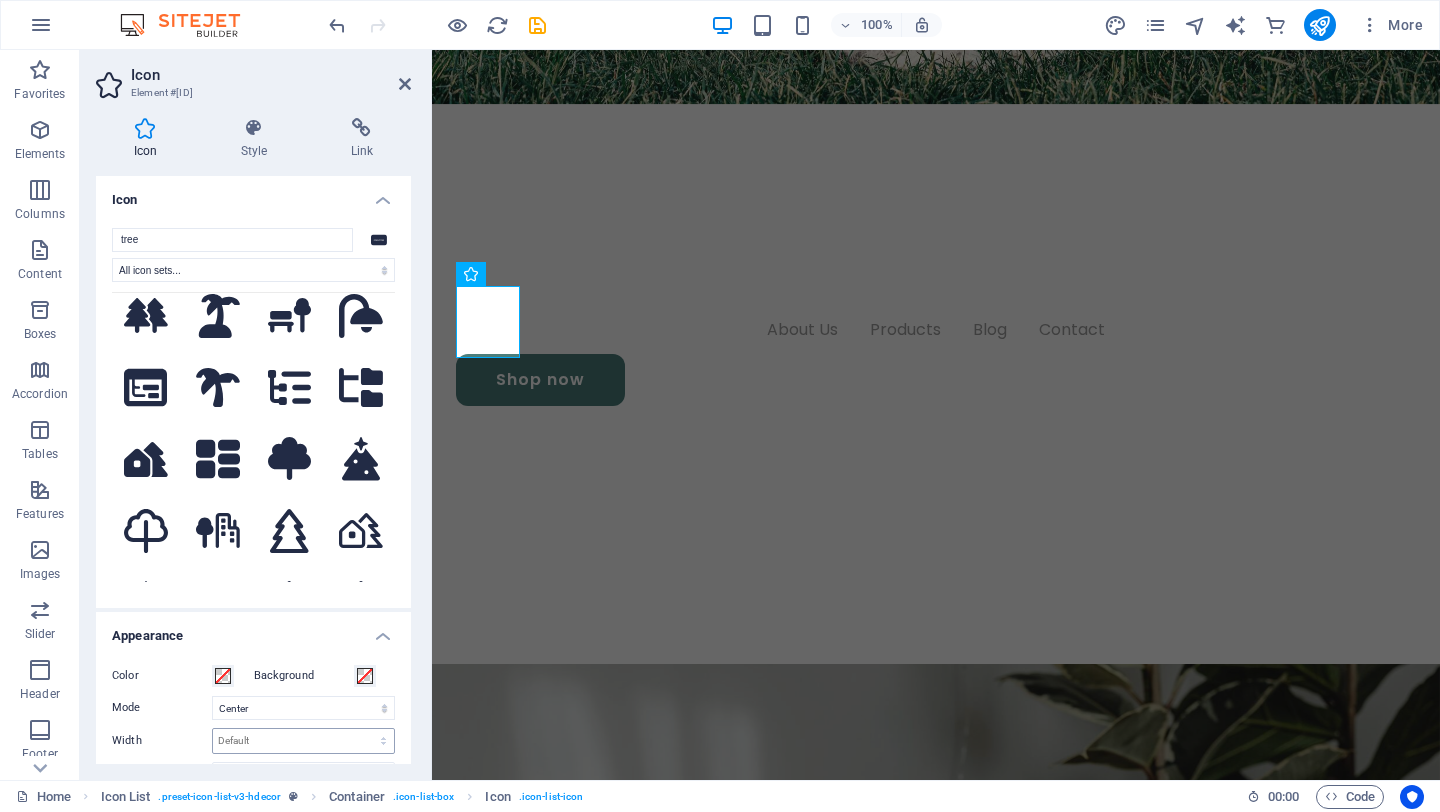 scroll, scrollTop: 616, scrollLeft: 0, axis: vertical 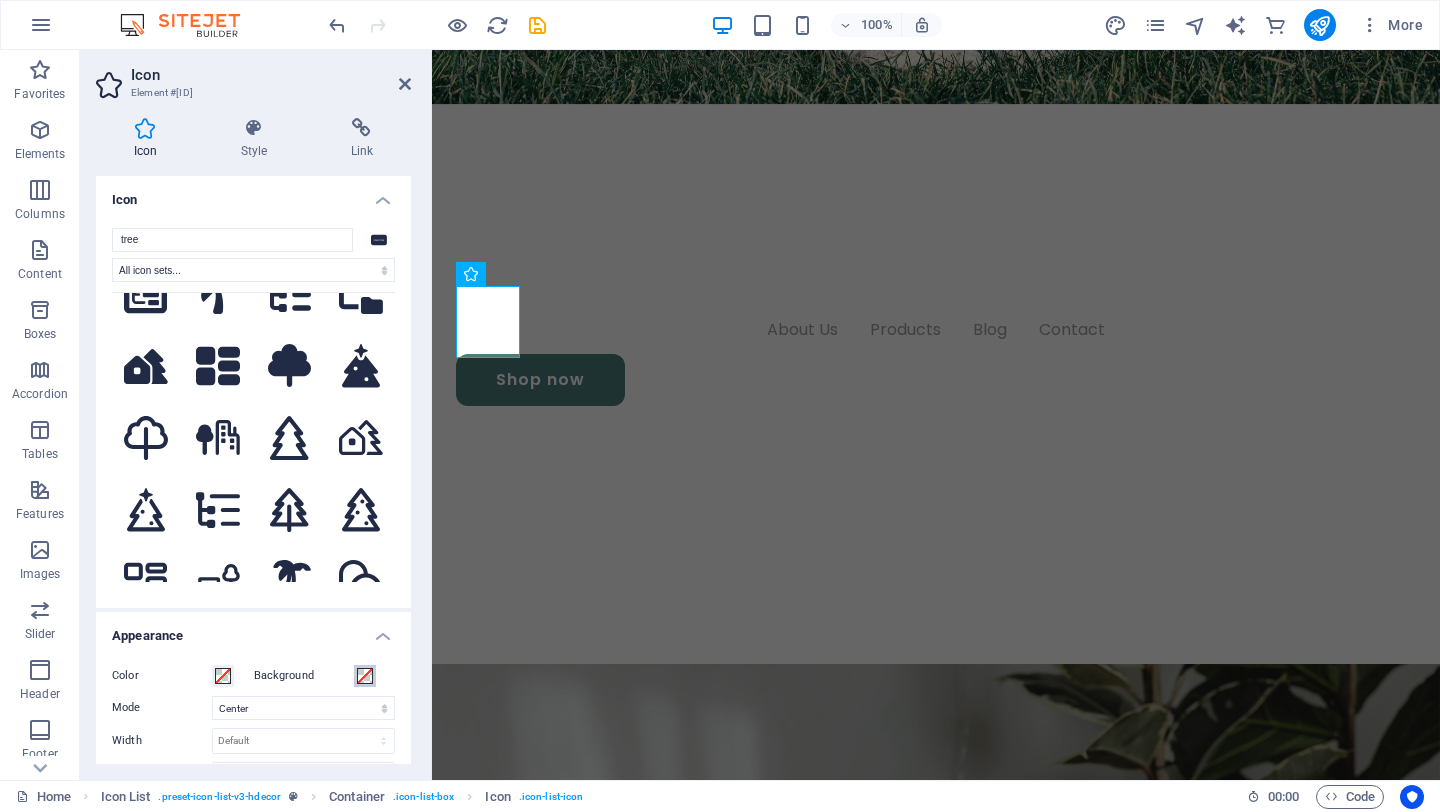 click at bounding box center [365, 676] 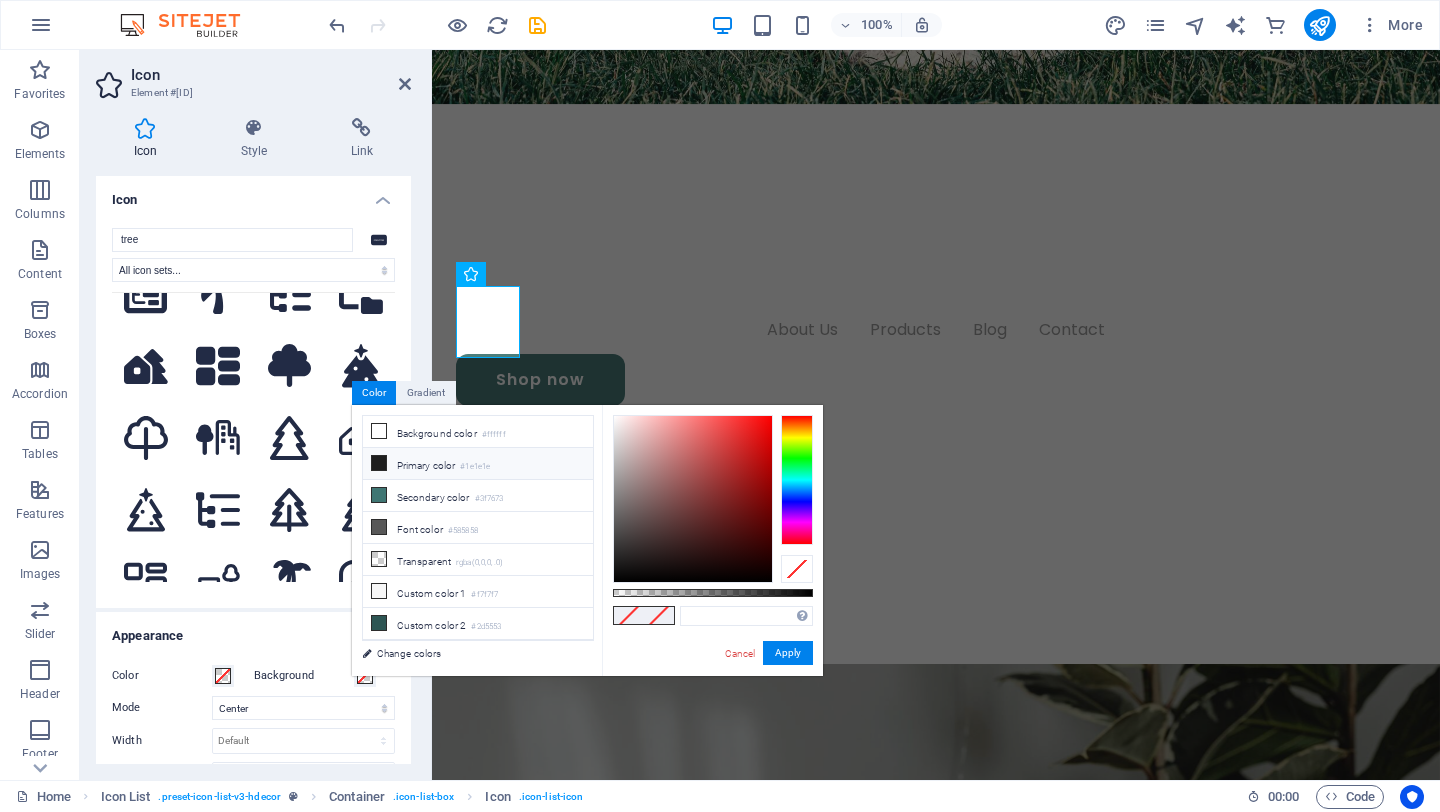 click on "Primary color
#1e1e1e" at bounding box center (478, 464) 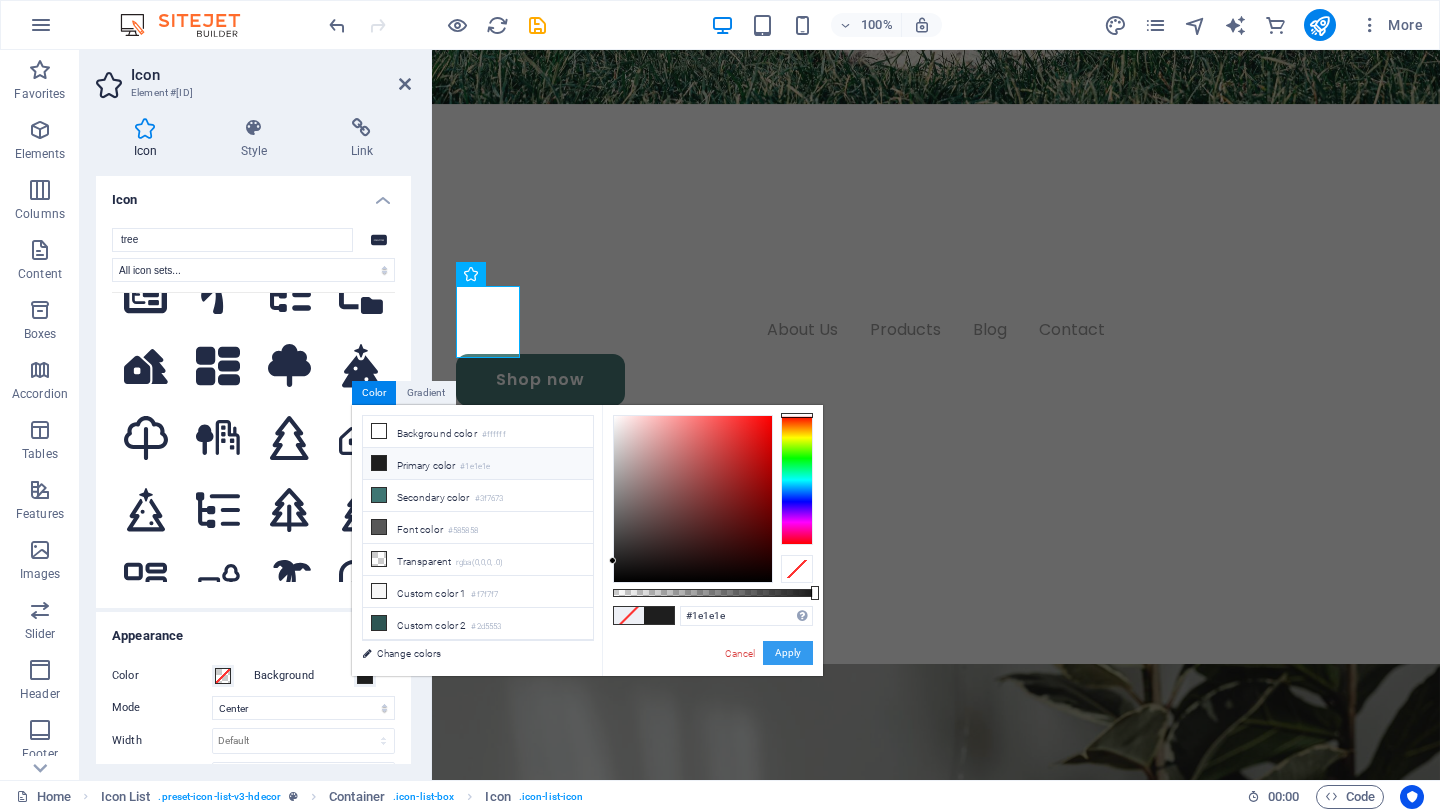 click on "Apply" at bounding box center [788, 653] 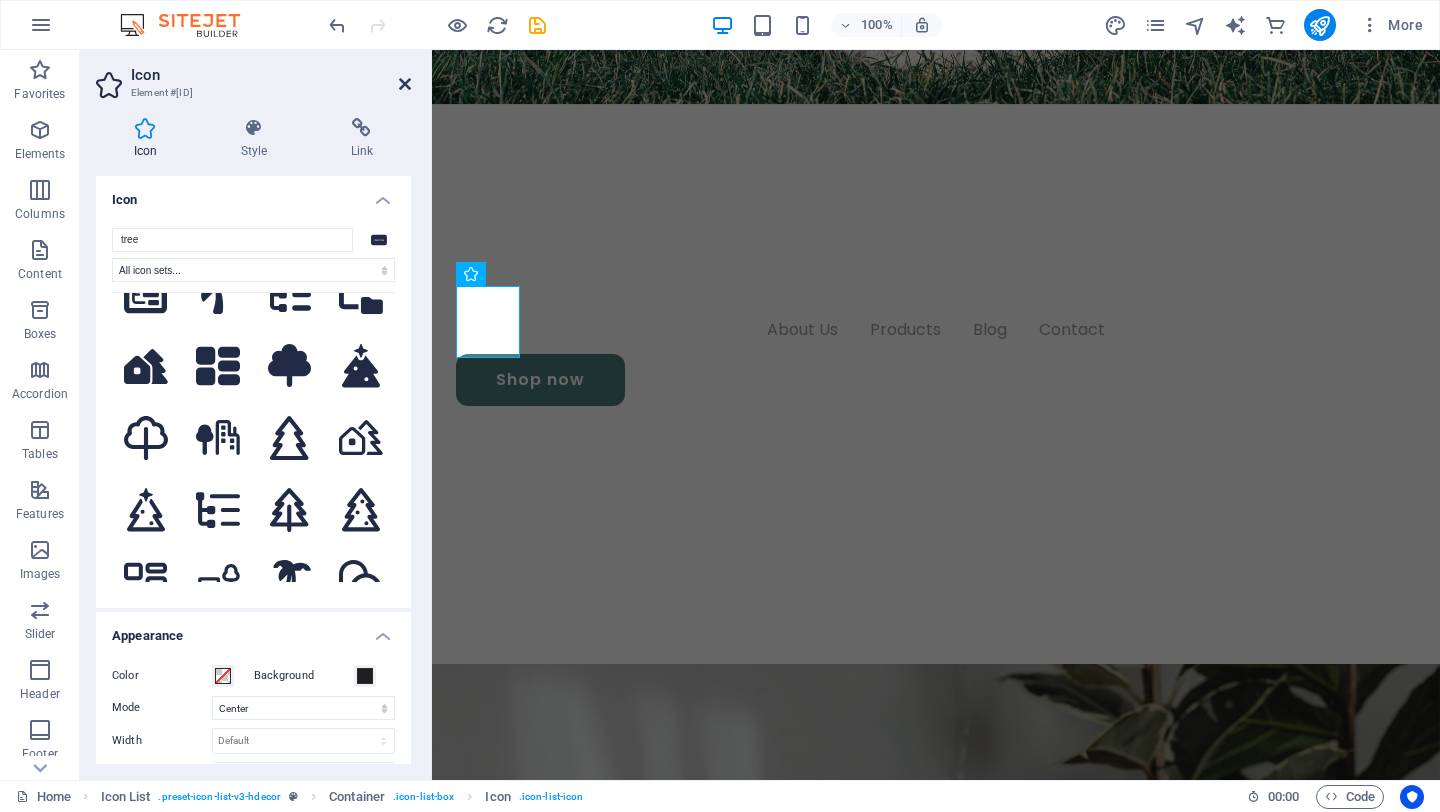 click at bounding box center [405, 84] 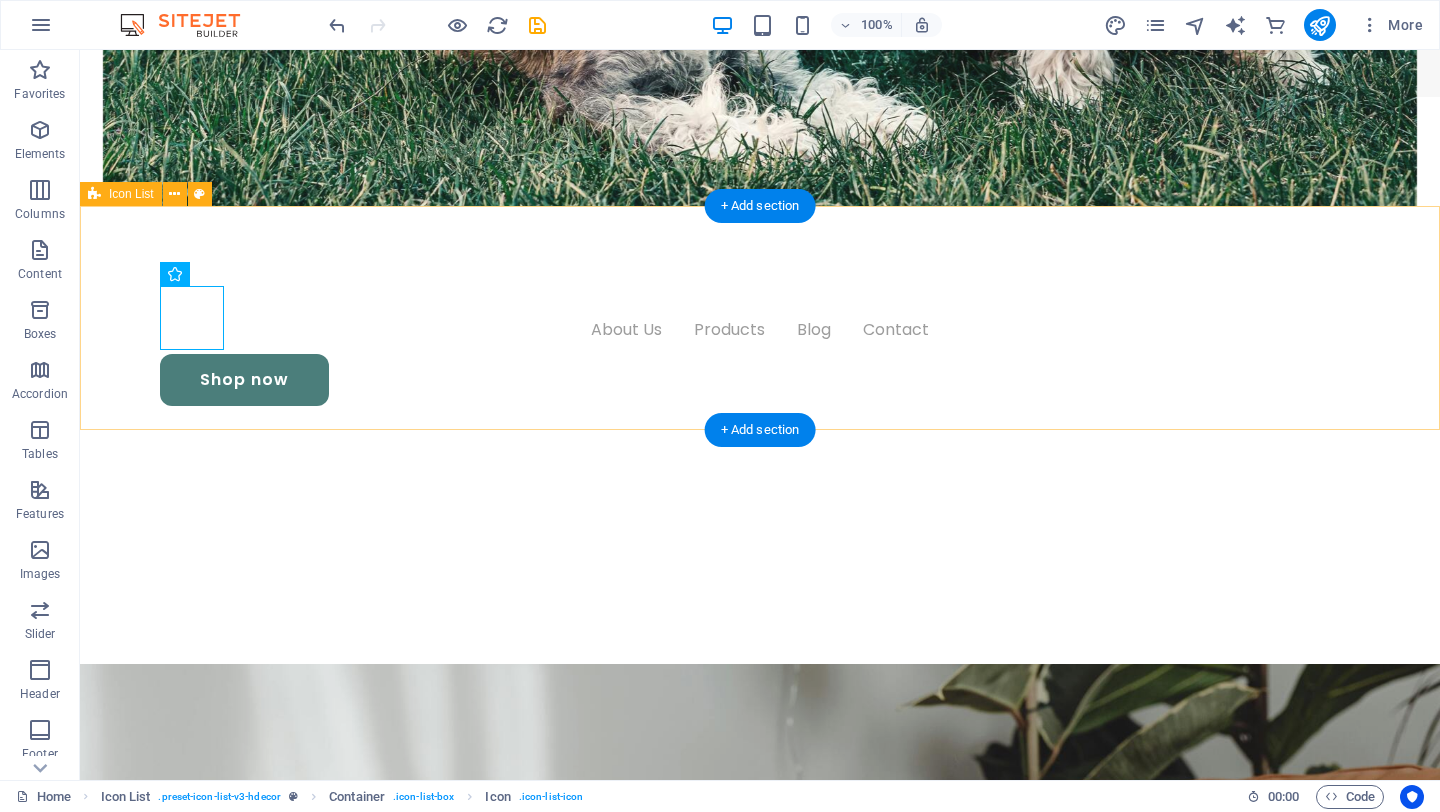 click on "No plastics or synthetic turf Fully  reusable [ACTION] [BRAND]-friendly" at bounding box center (760, 1930) 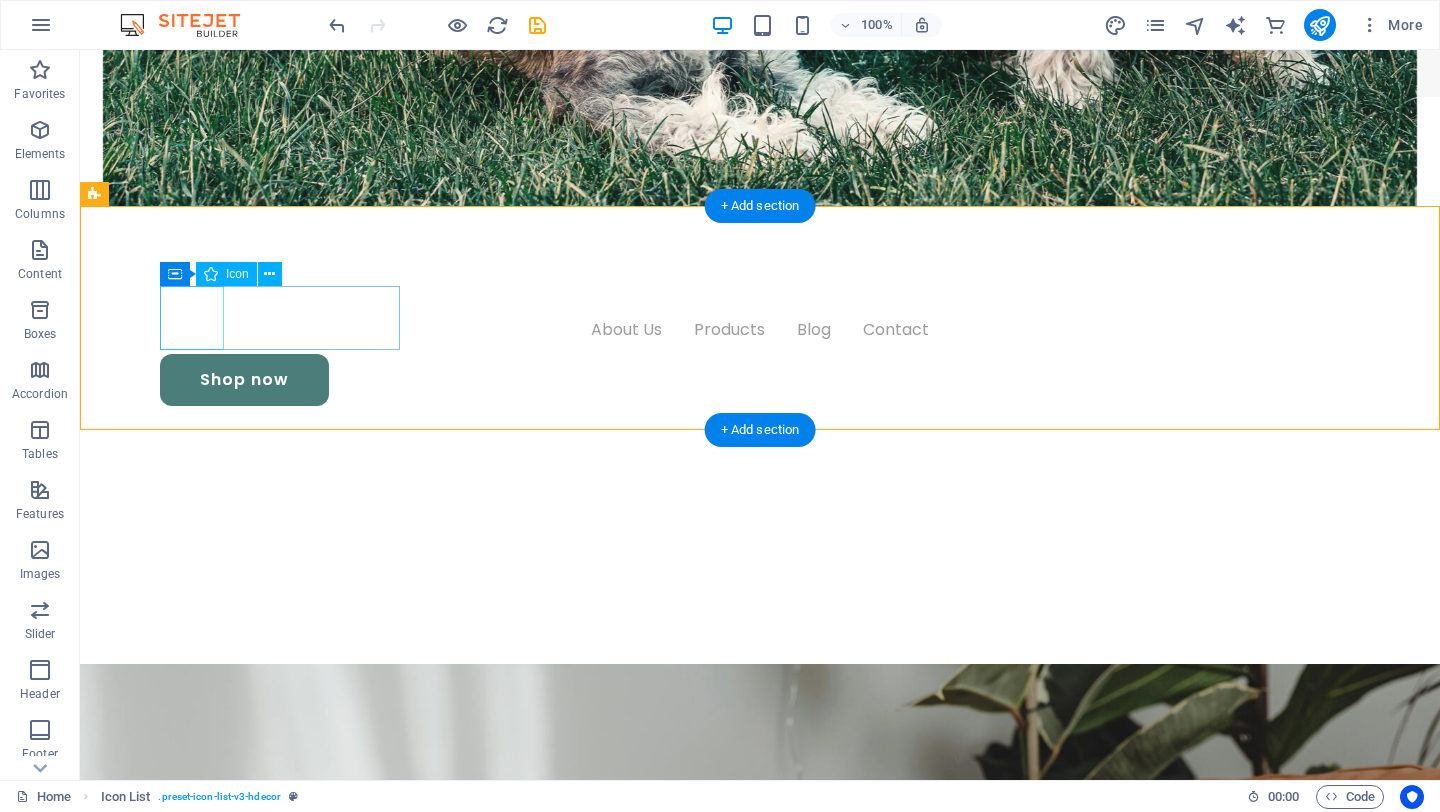 click at bounding box center (224, 1678) 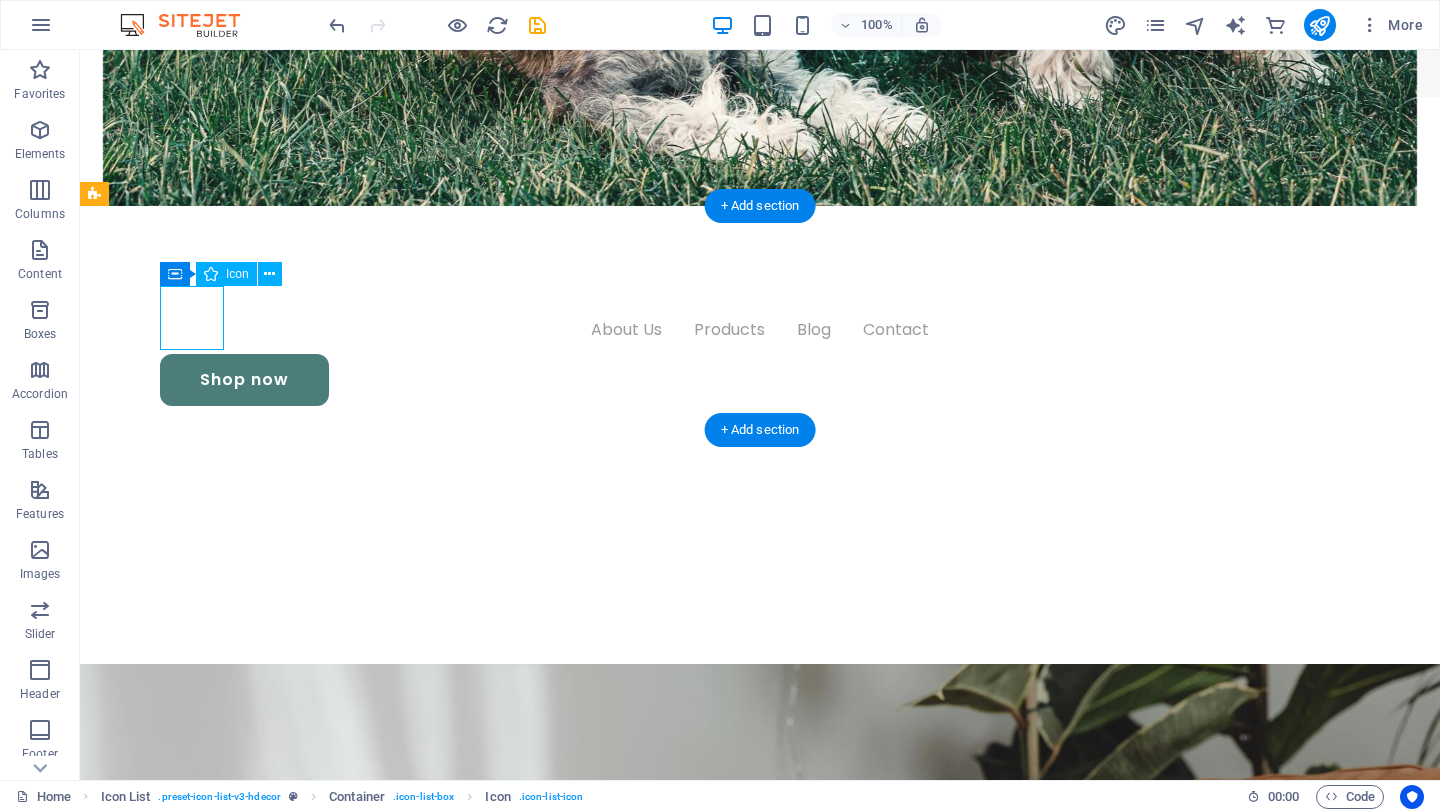 click at bounding box center (224, 1678) 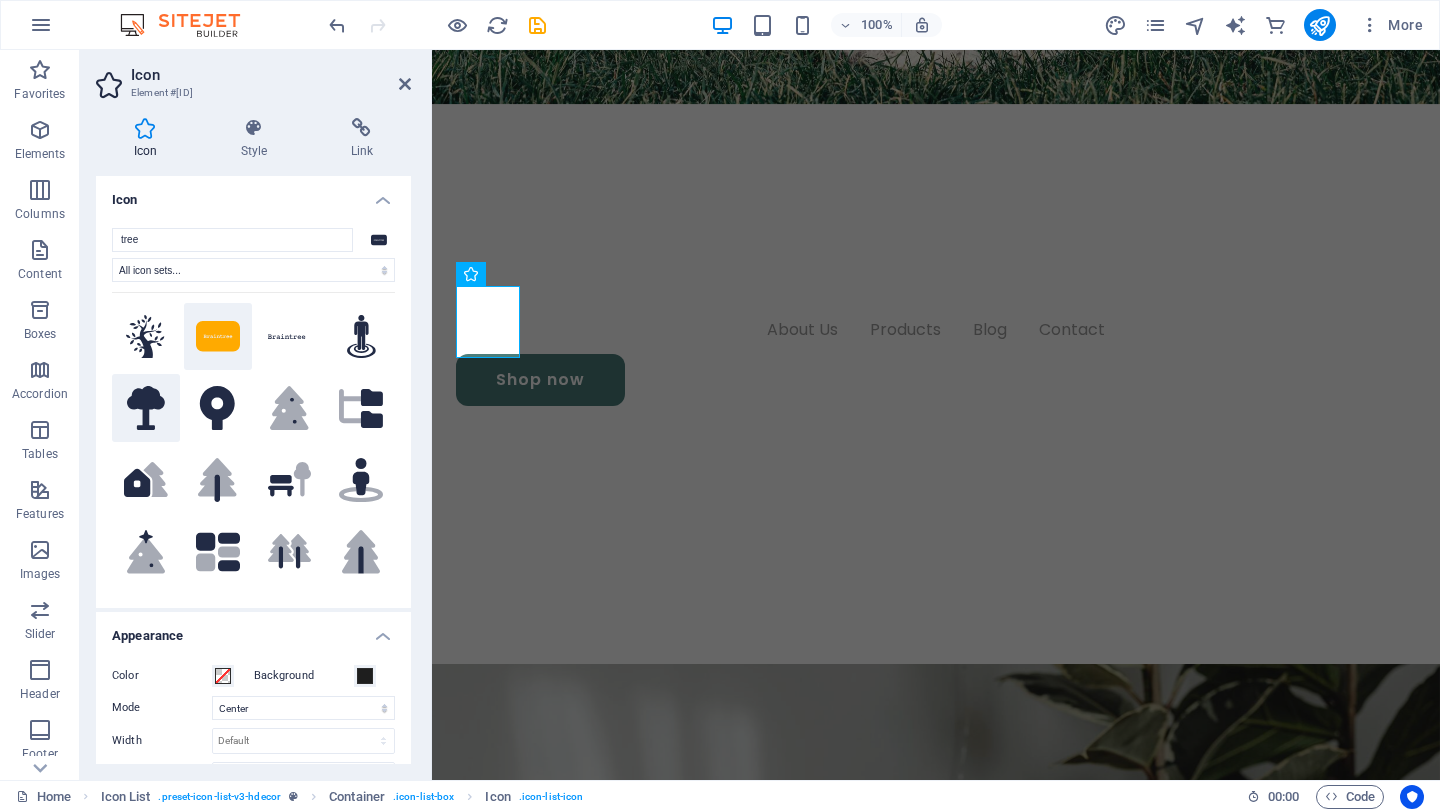 click 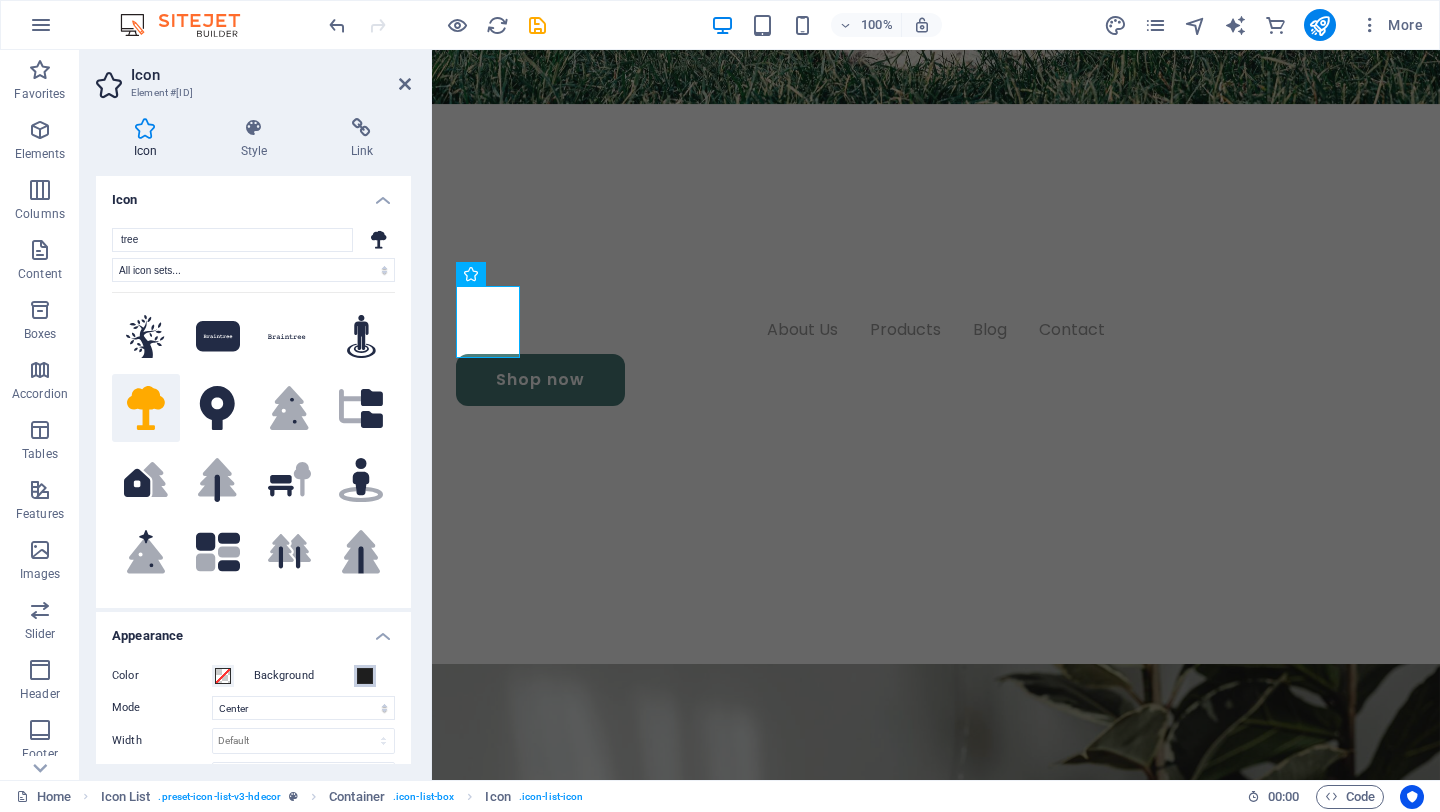 click at bounding box center (365, 676) 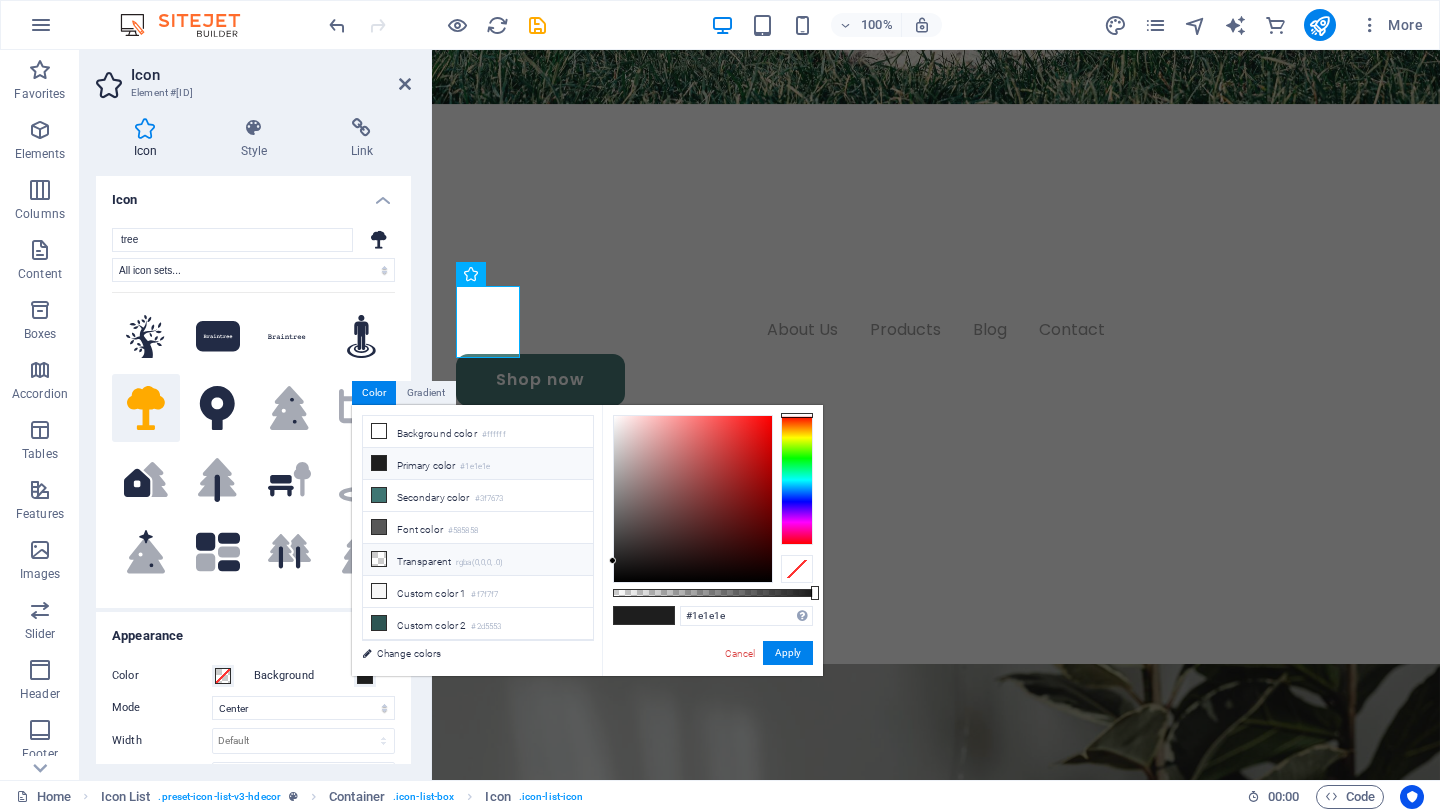 click on "Transparent
rgba(0,0,0,.0)" at bounding box center [478, 560] 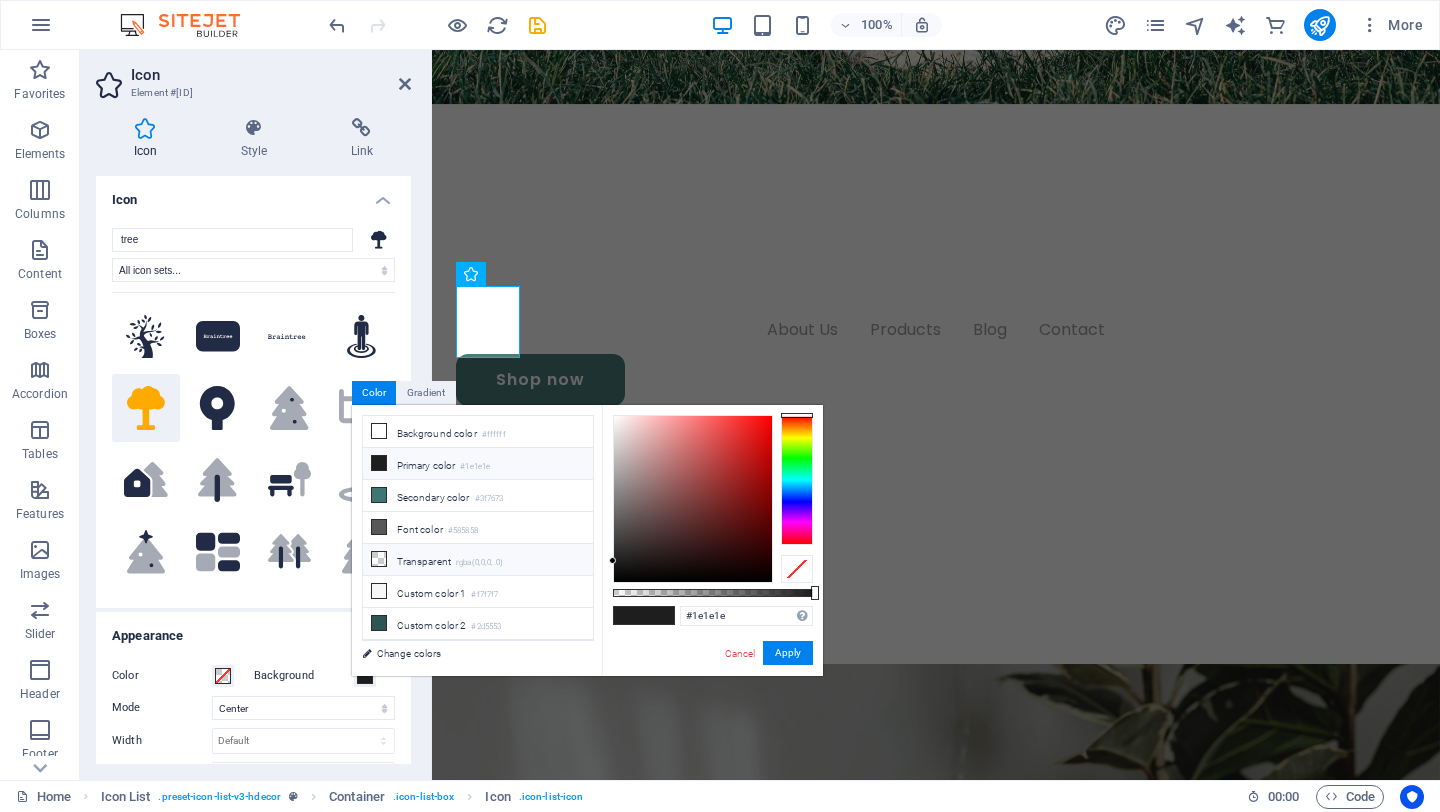 type on "rgba(0, 0, 0, 0)" 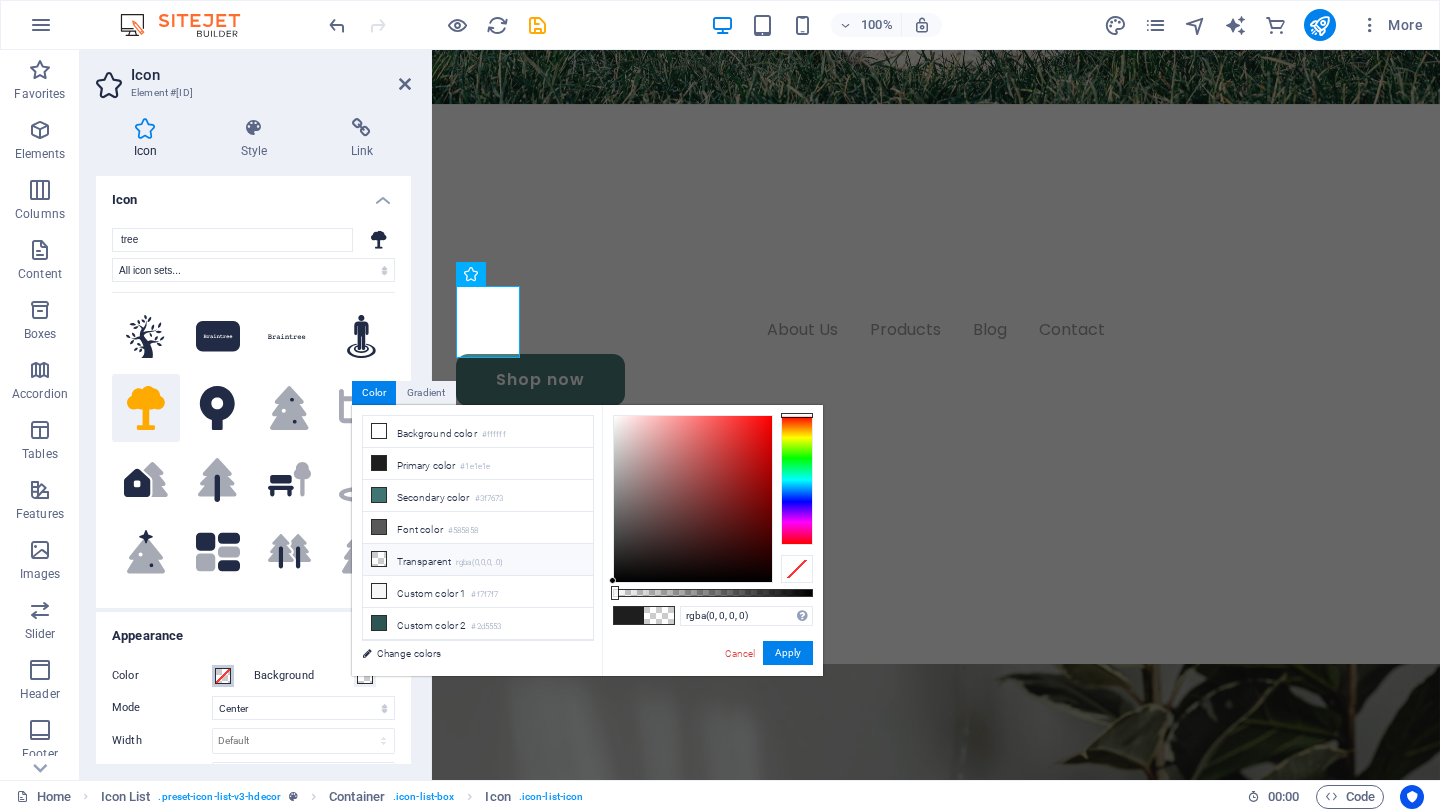 click at bounding box center [223, 676] 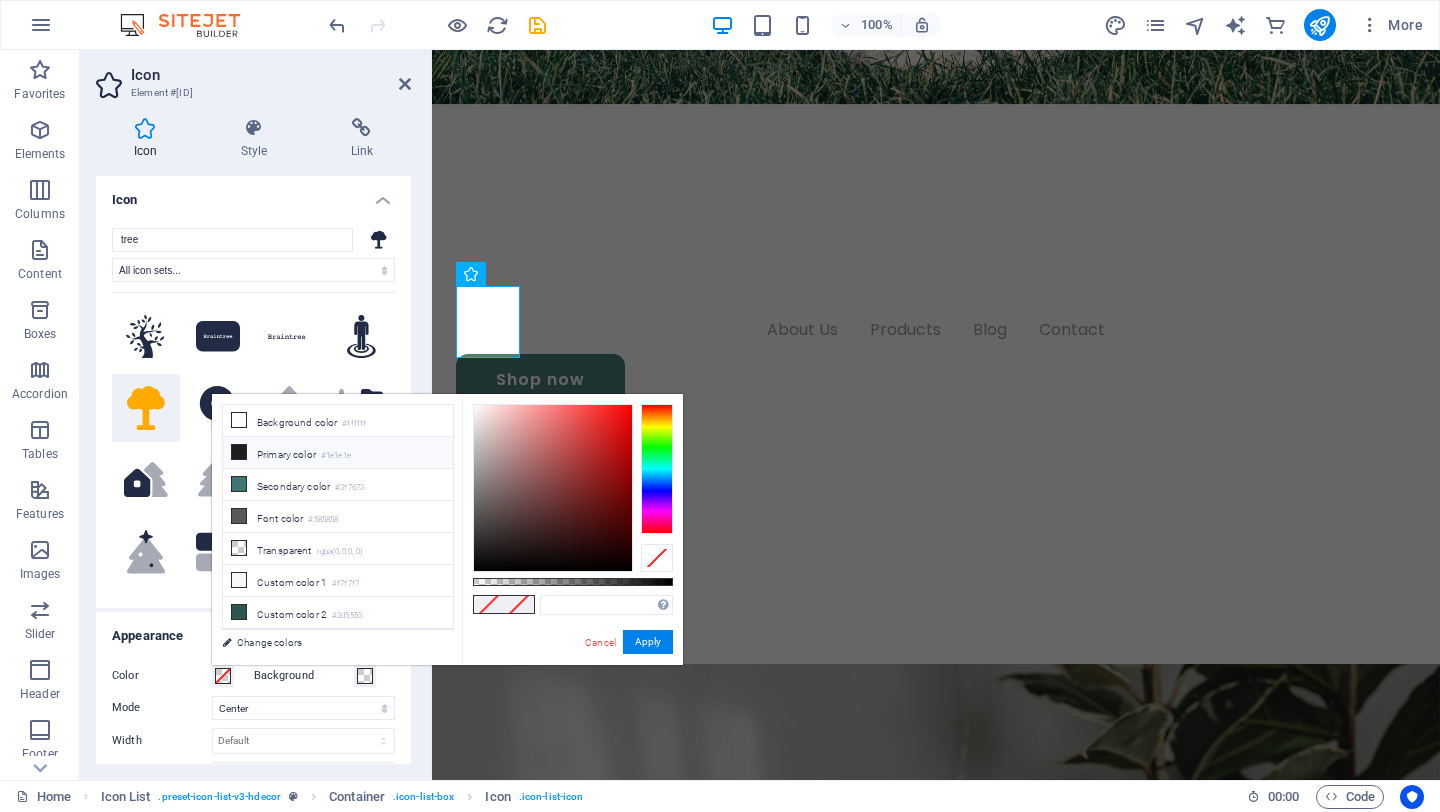 click on "Primary color
#1e1e1e" at bounding box center [338, 453] 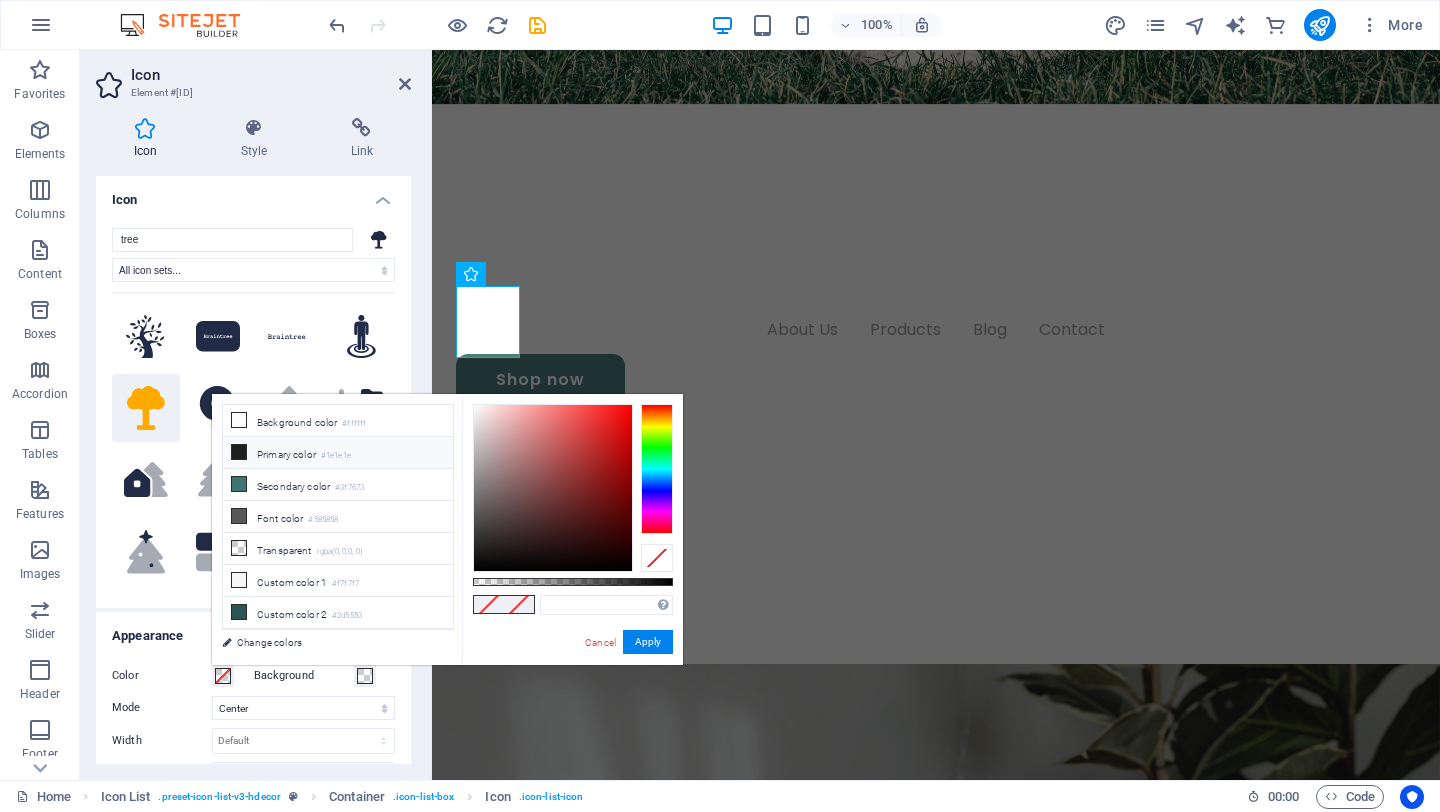 type on "#1e1e1e" 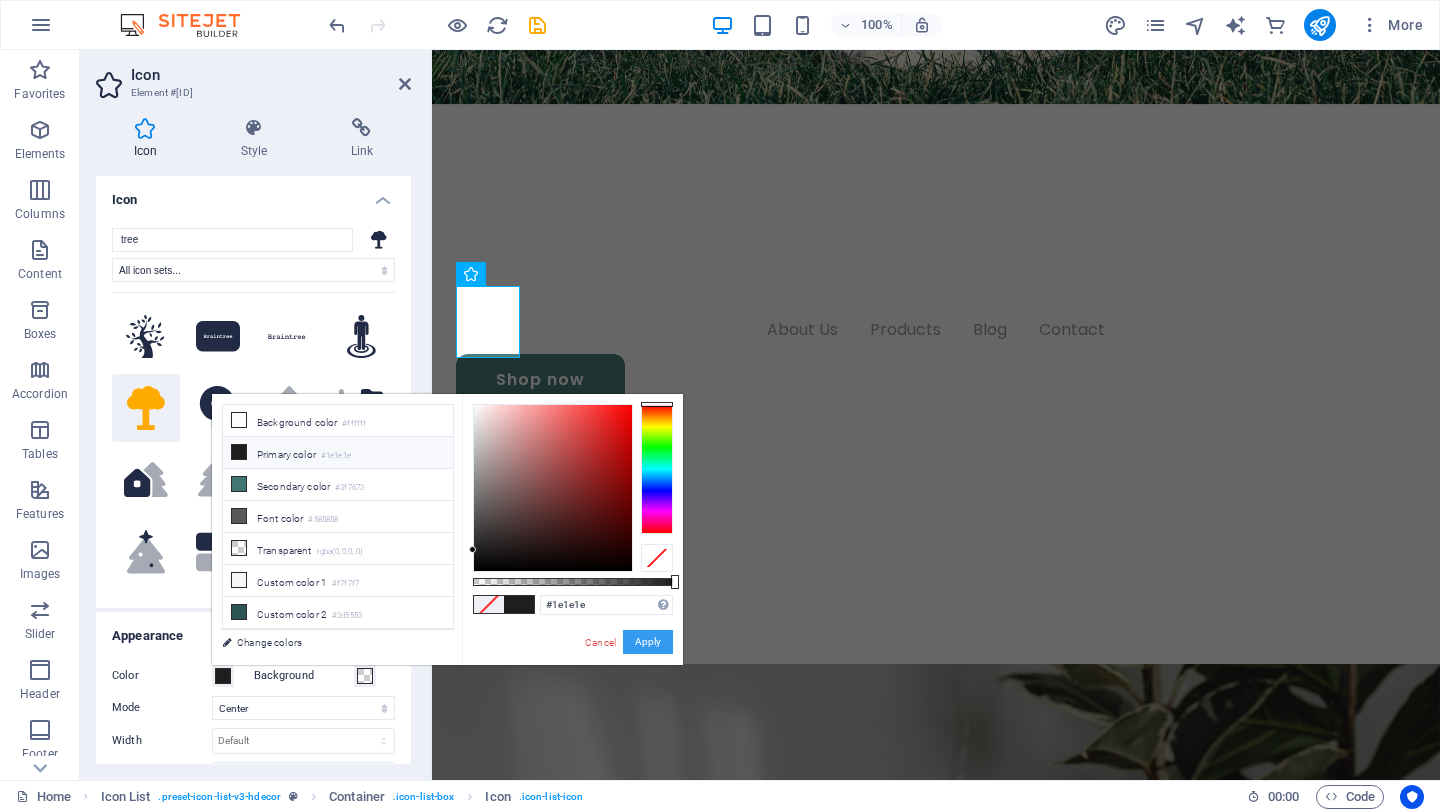 click on "Apply" at bounding box center [648, 642] 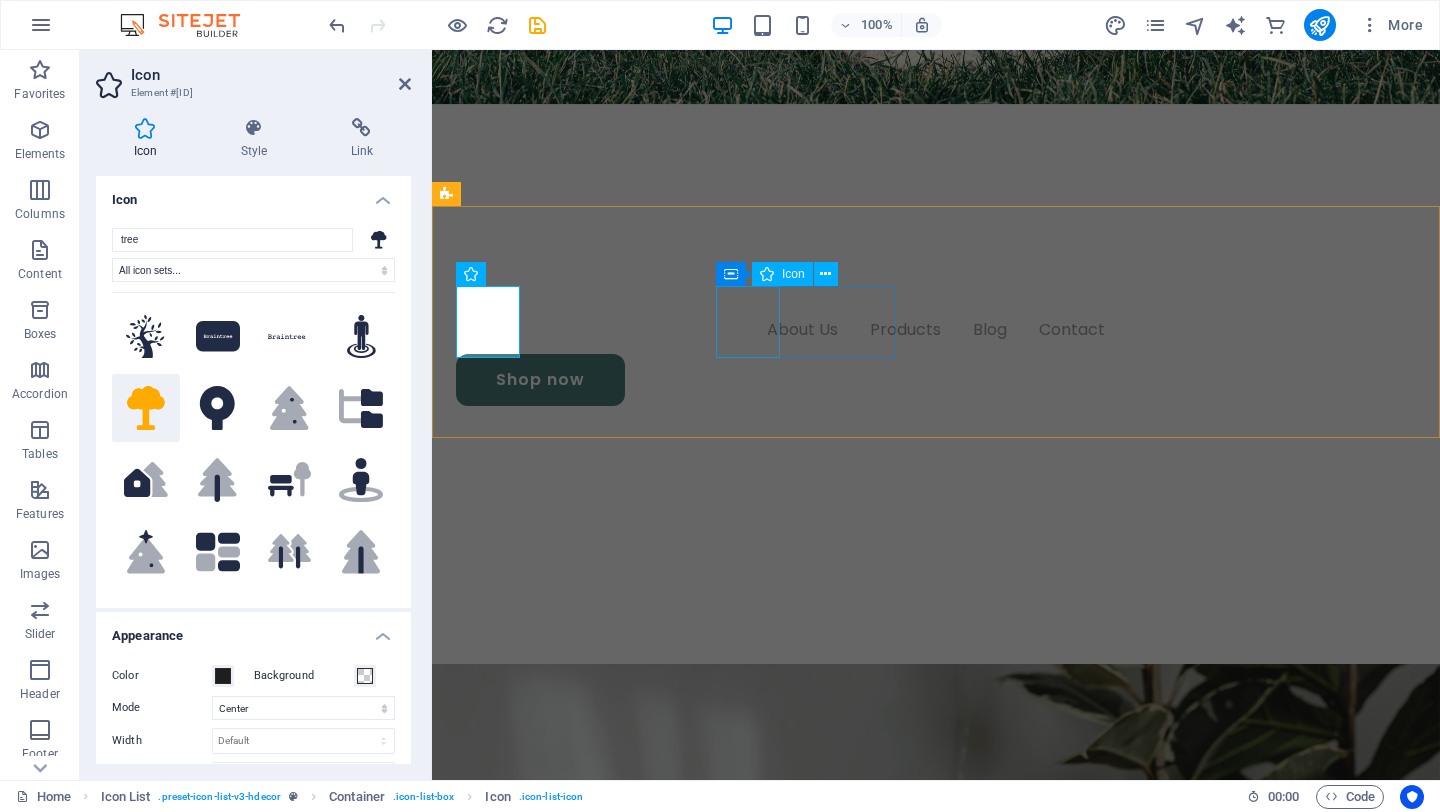 click at bounding box center [546, 1854] 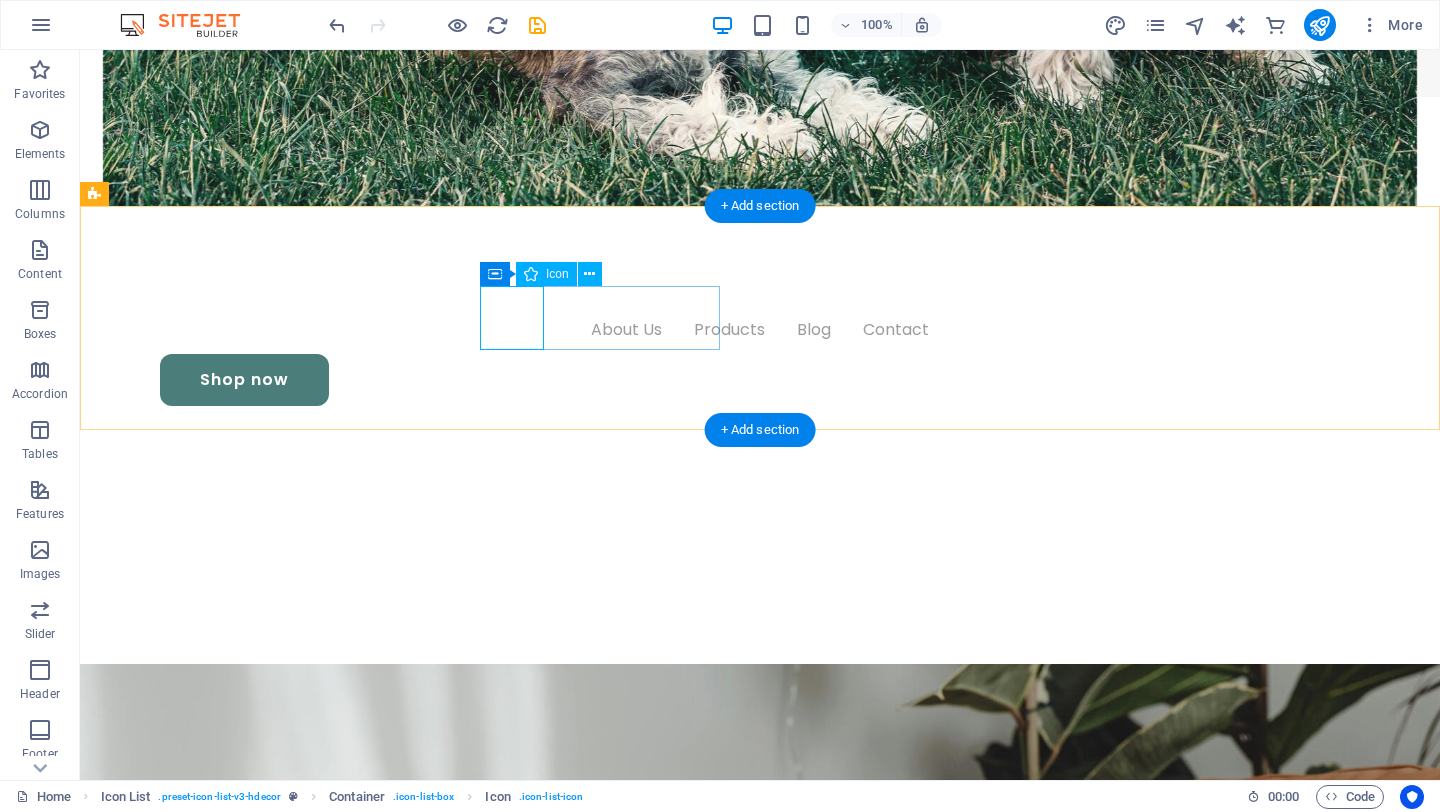 click at bounding box center [224, 1830] 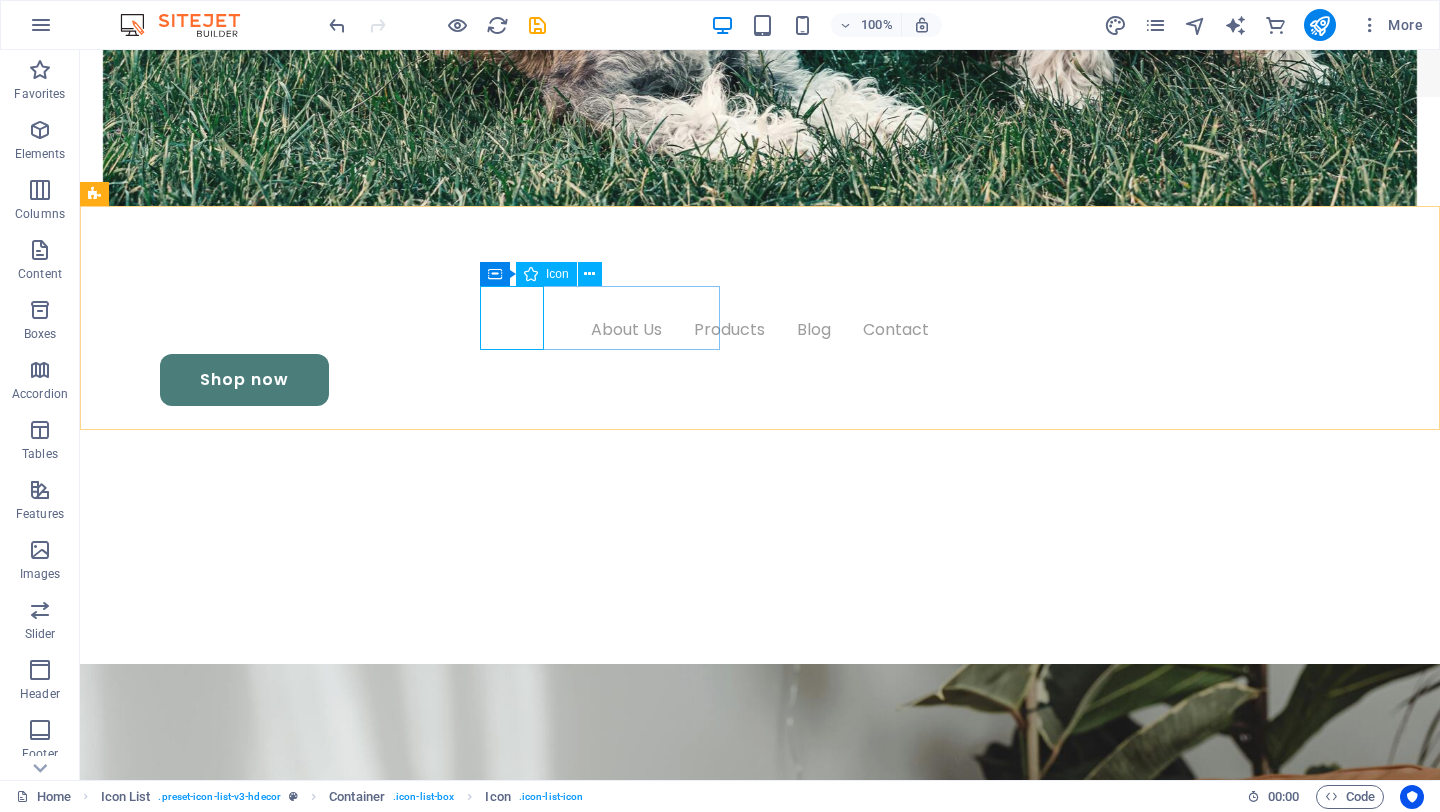 click on "Icon" at bounding box center [546, 274] 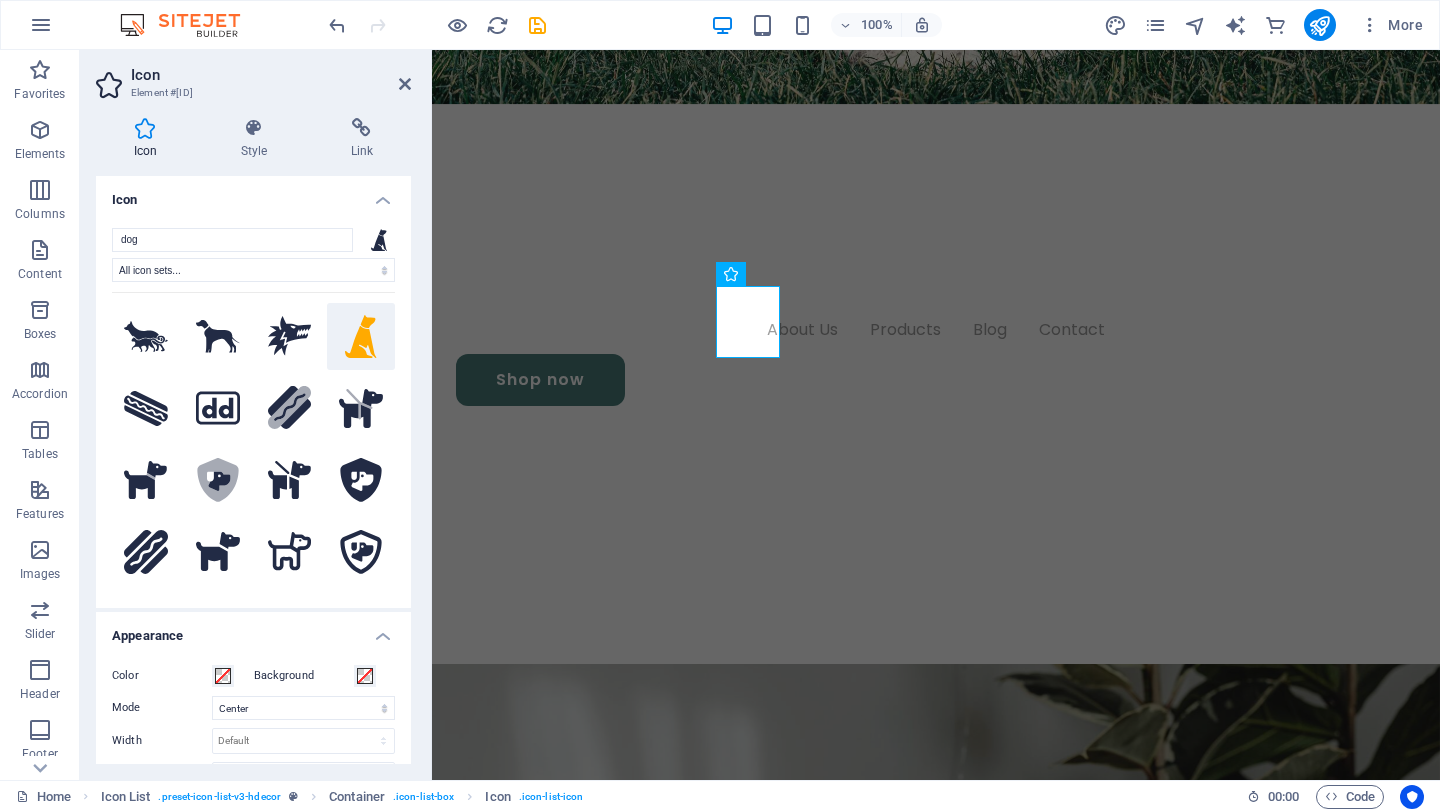 click on "Color Background Mode Scale Left Center Right Width Default auto px rem % em vh vw Height Default auto px rem em vh vw Padding Default px rem % em vh vw Stroke width Default px rem % em vh vw Stroke color Overflow" at bounding box center [253, 792] 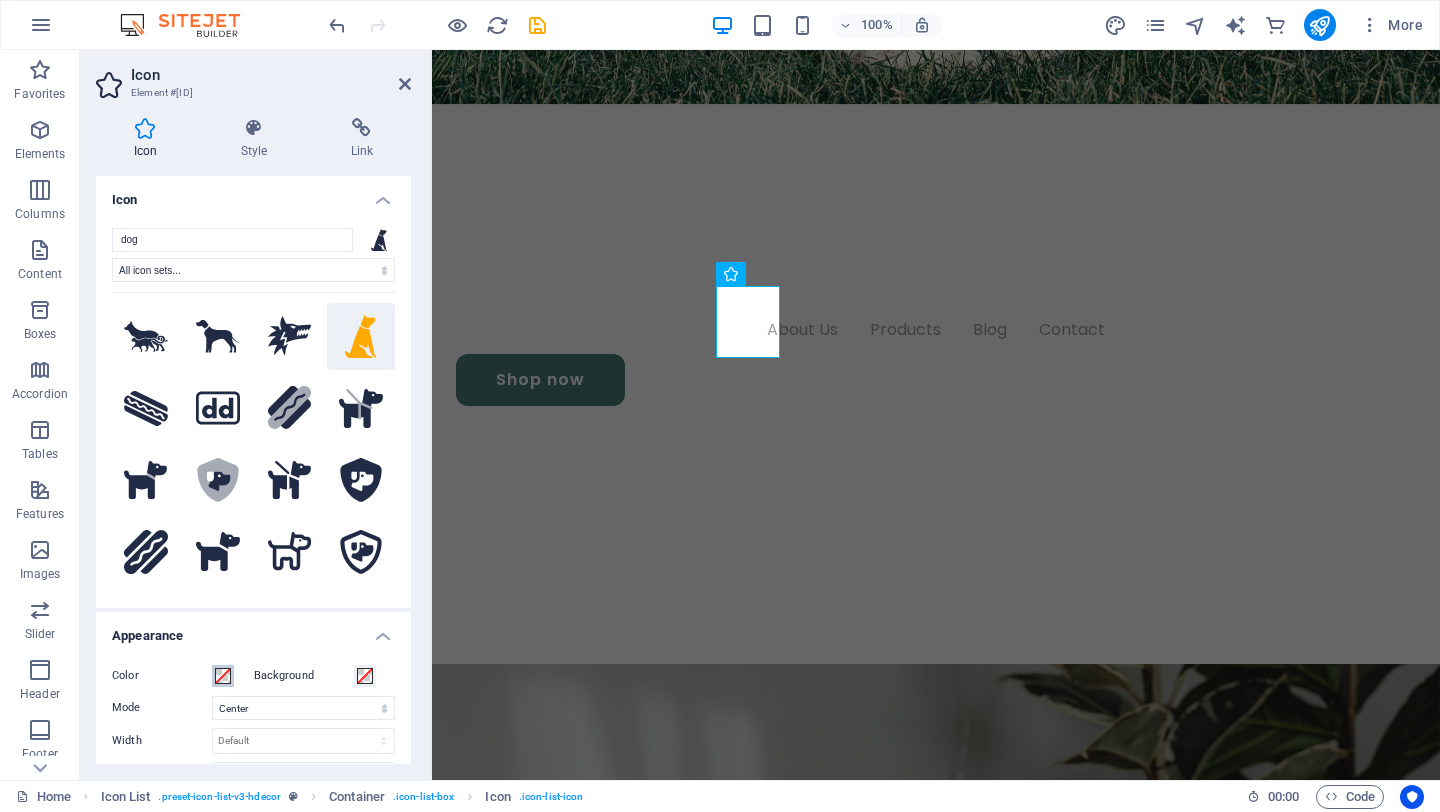 click at bounding box center (223, 676) 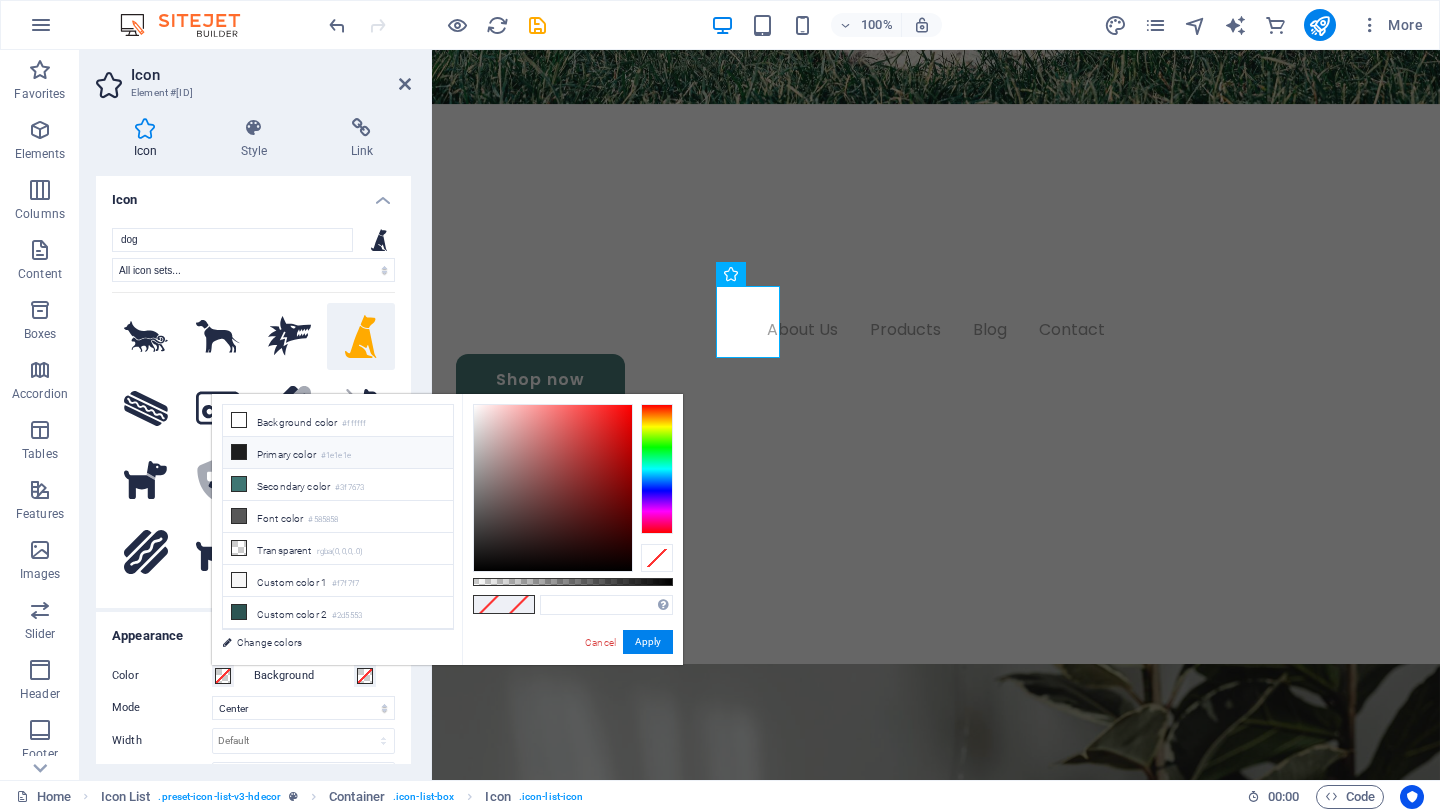 click at bounding box center [239, 452] 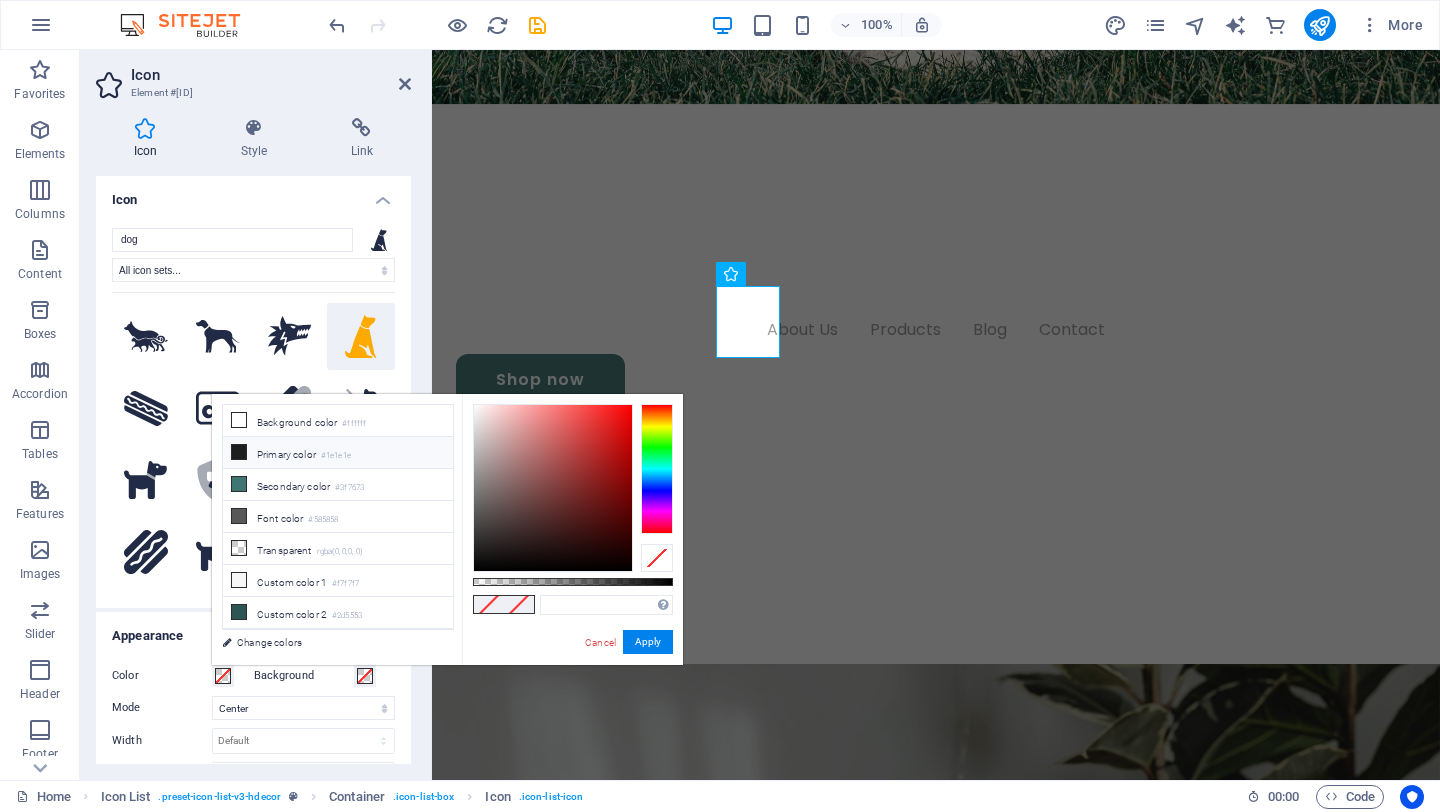 type on "#1e1e1e" 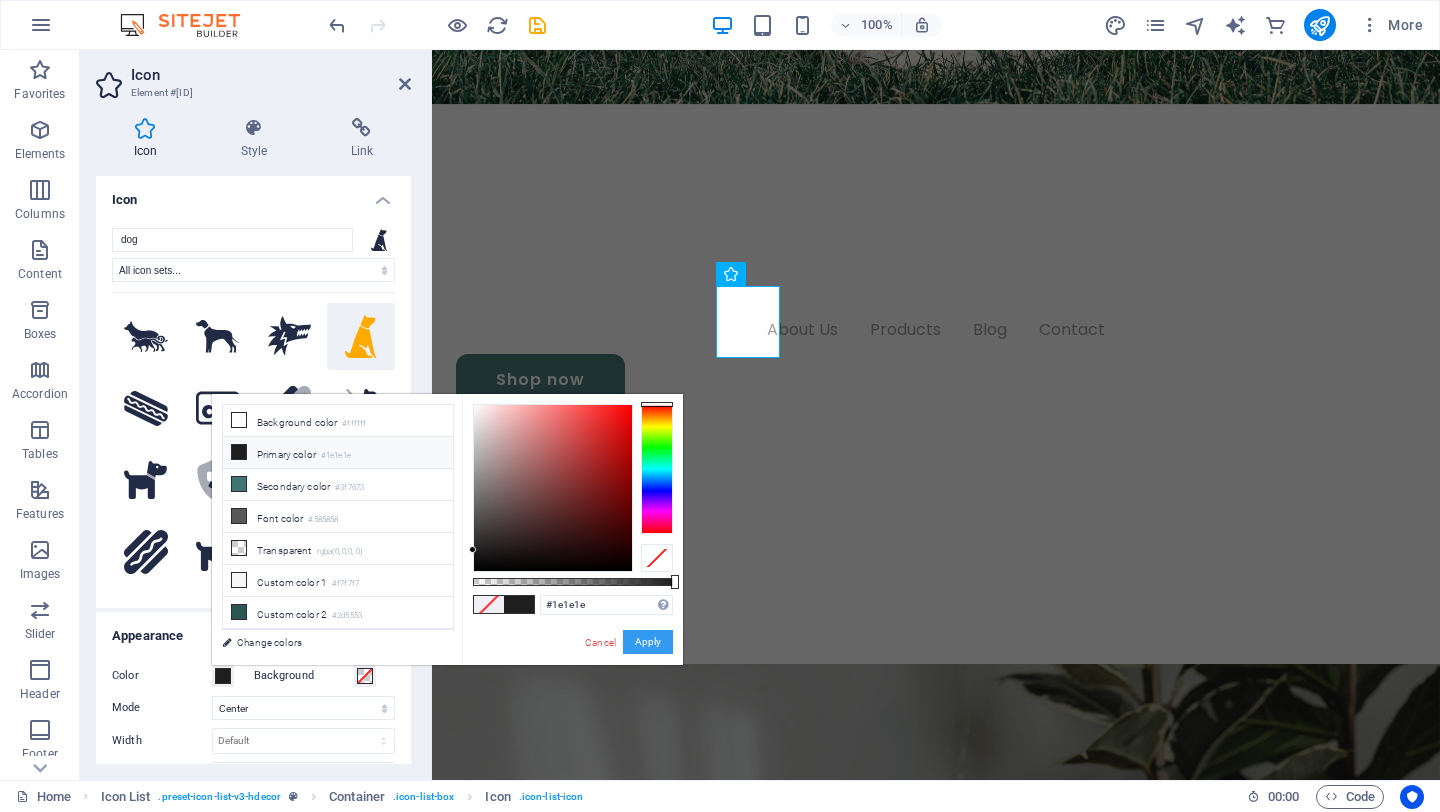 click on "Apply" at bounding box center (648, 642) 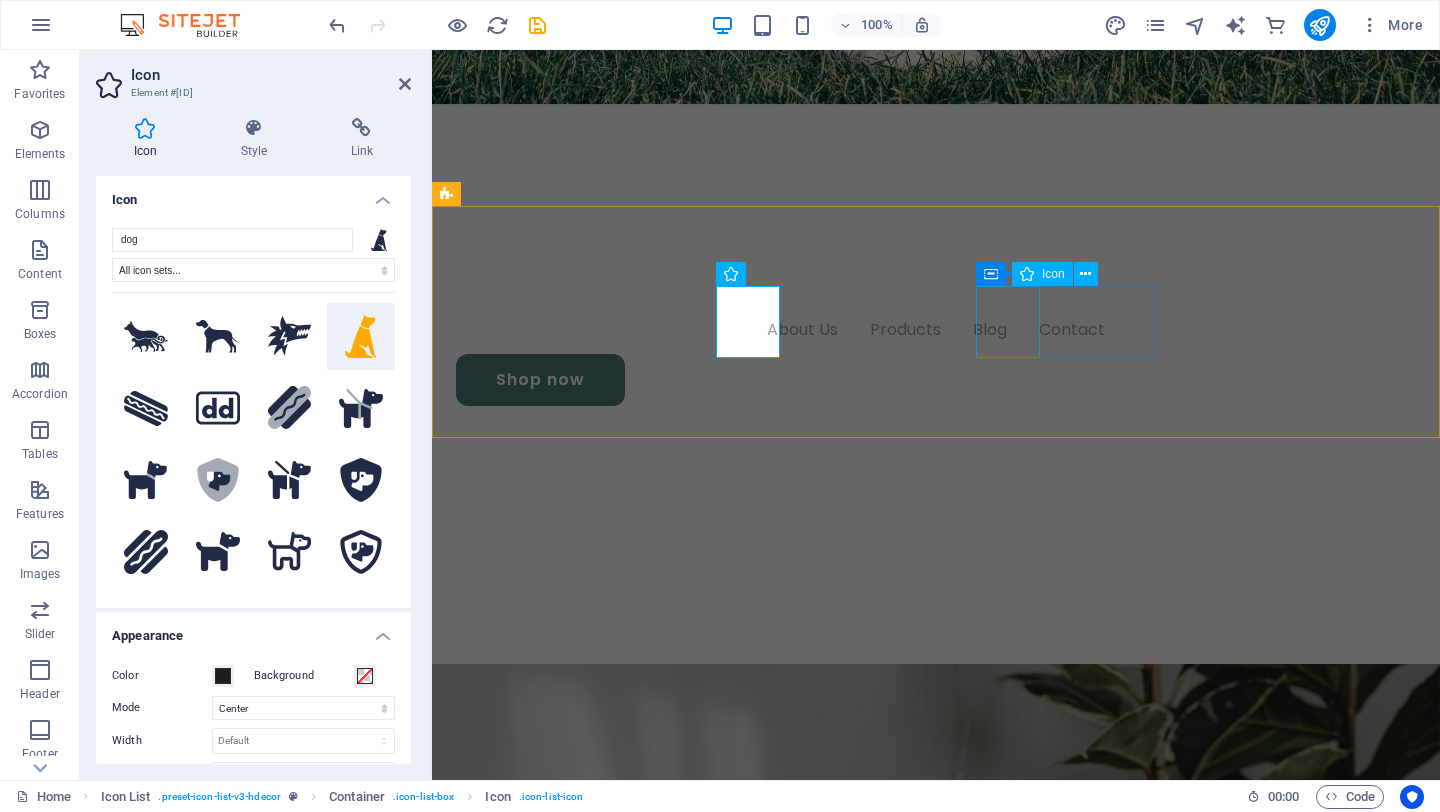 click at bounding box center (546, 2006) 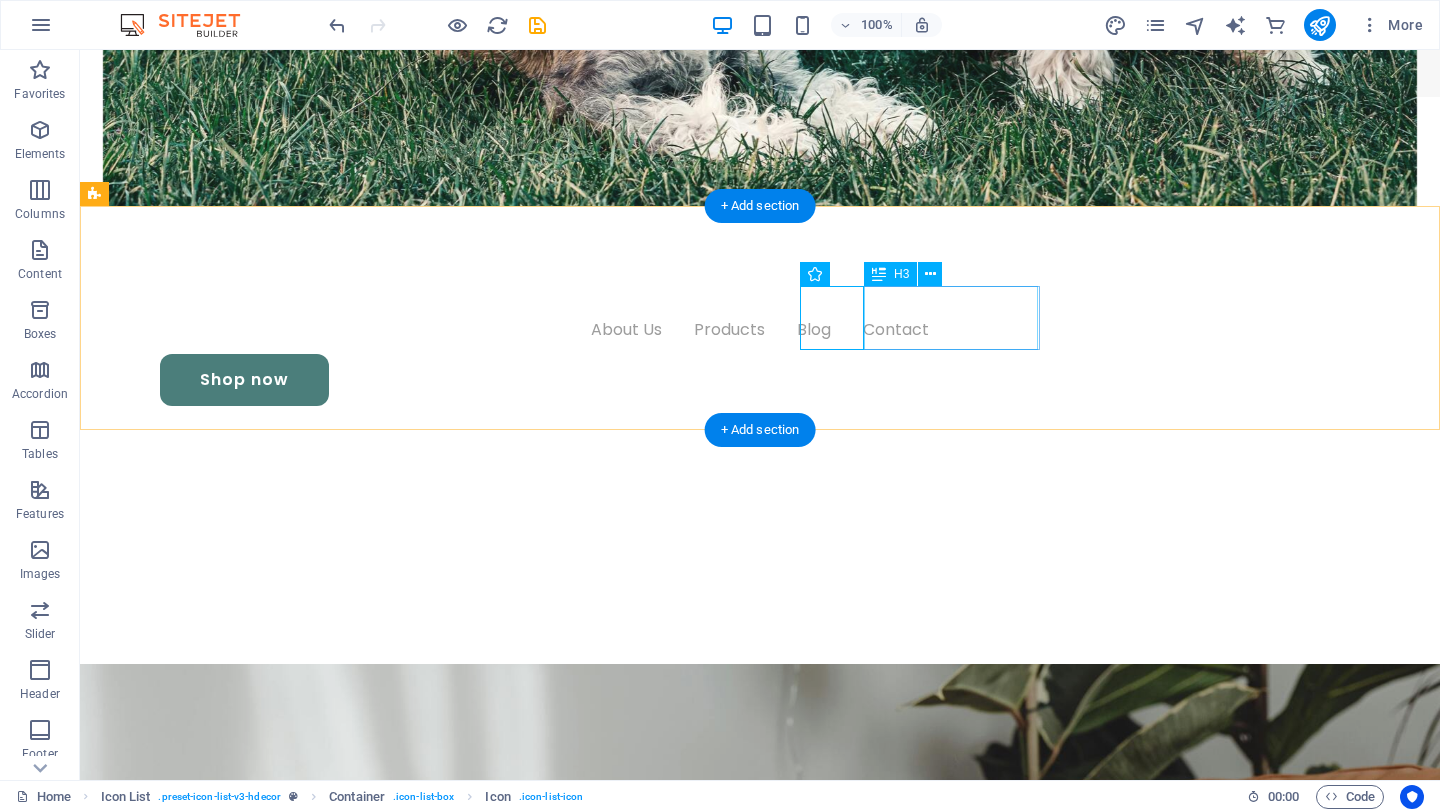 click on "Easy-to Relocate" at bounding box center [191, 2038] 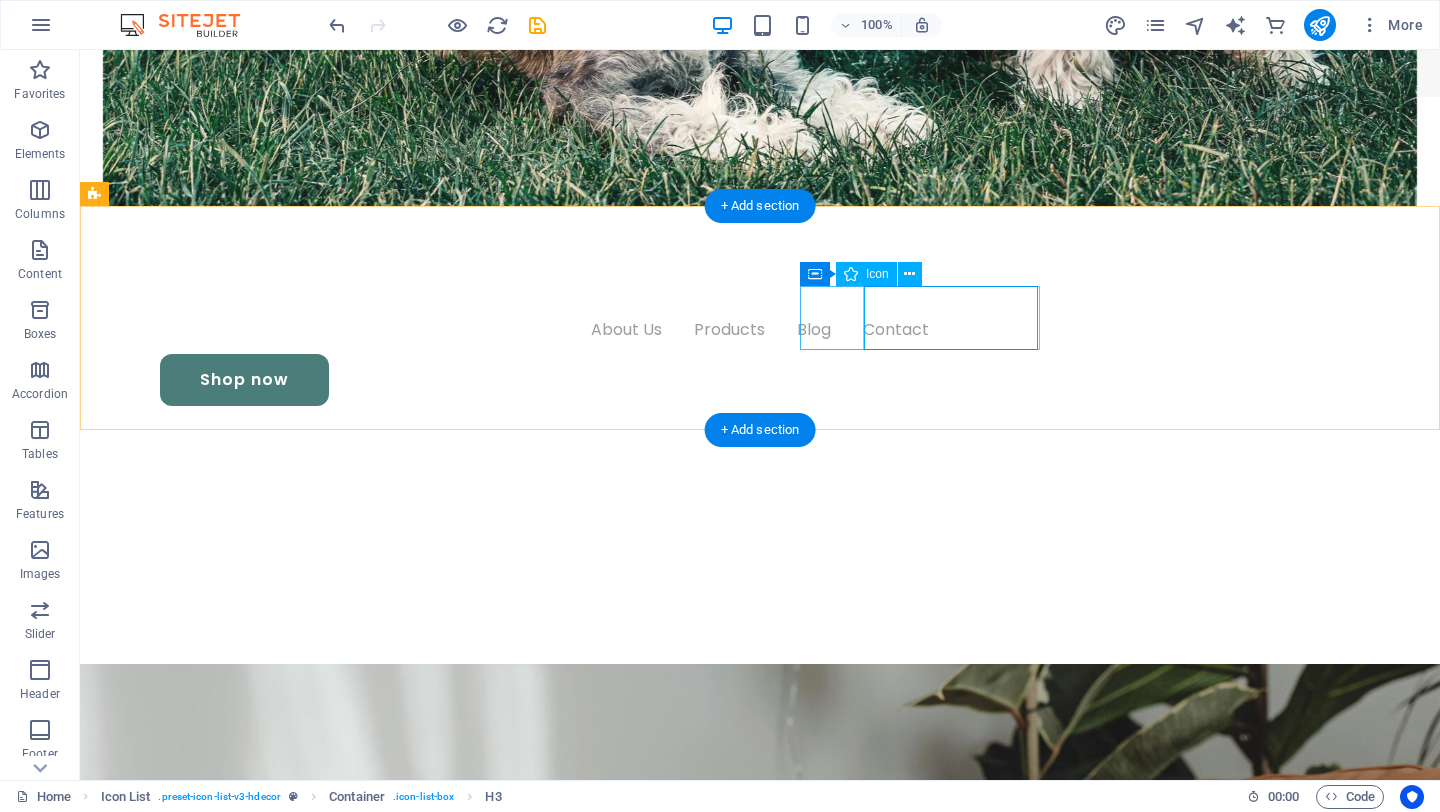 click at bounding box center (224, 1982) 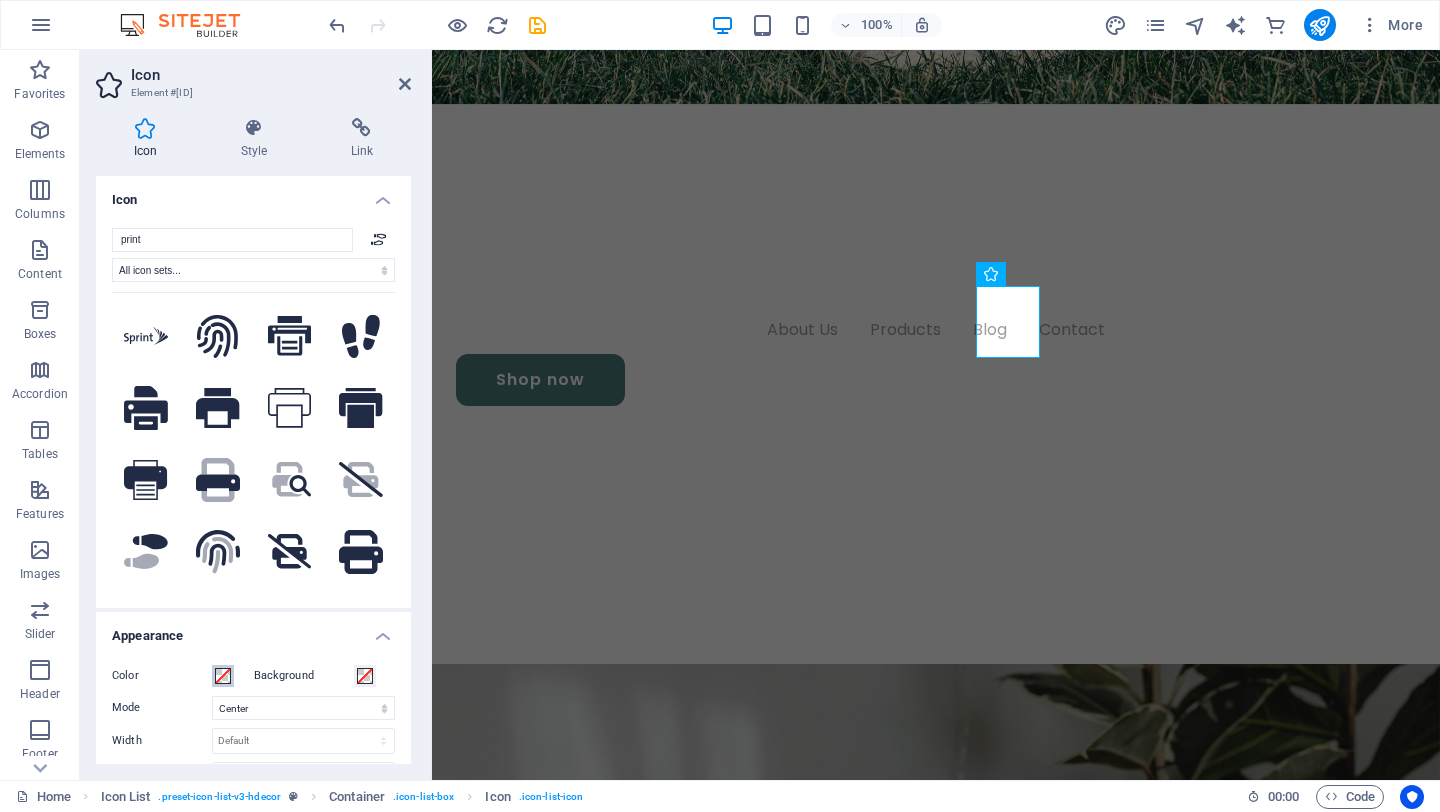 click at bounding box center (223, 676) 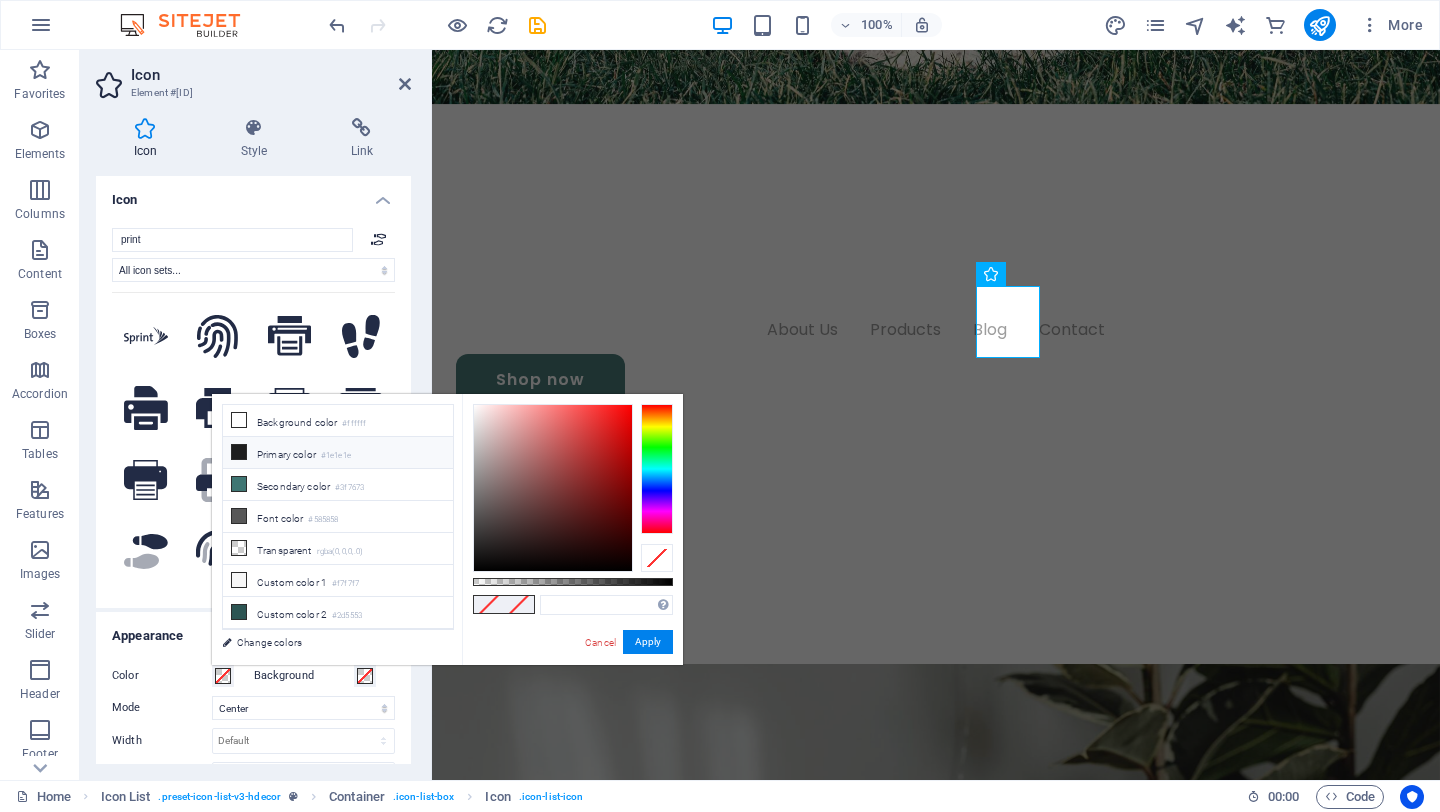 click at bounding box center (239, 452) 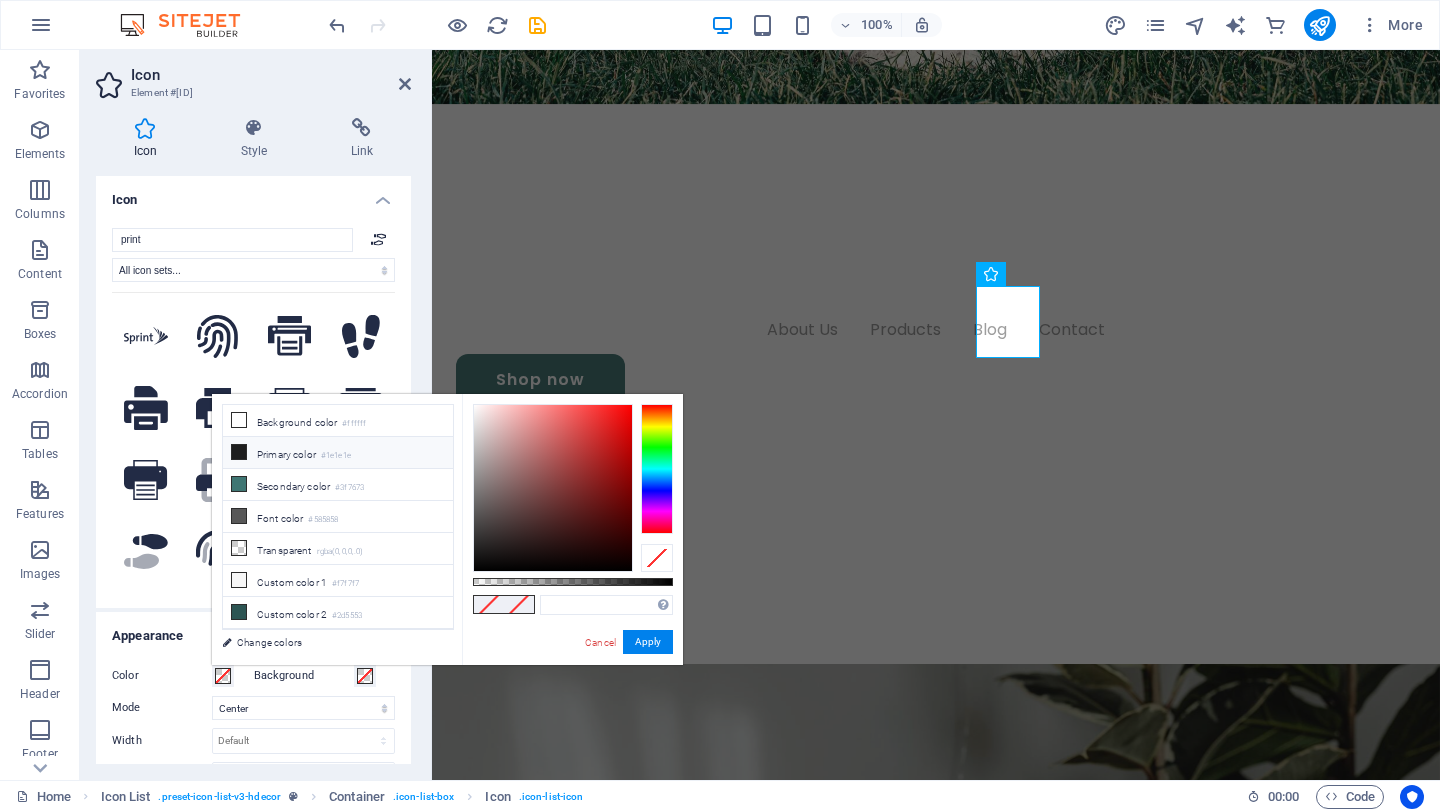 type on "#1e1e1e" 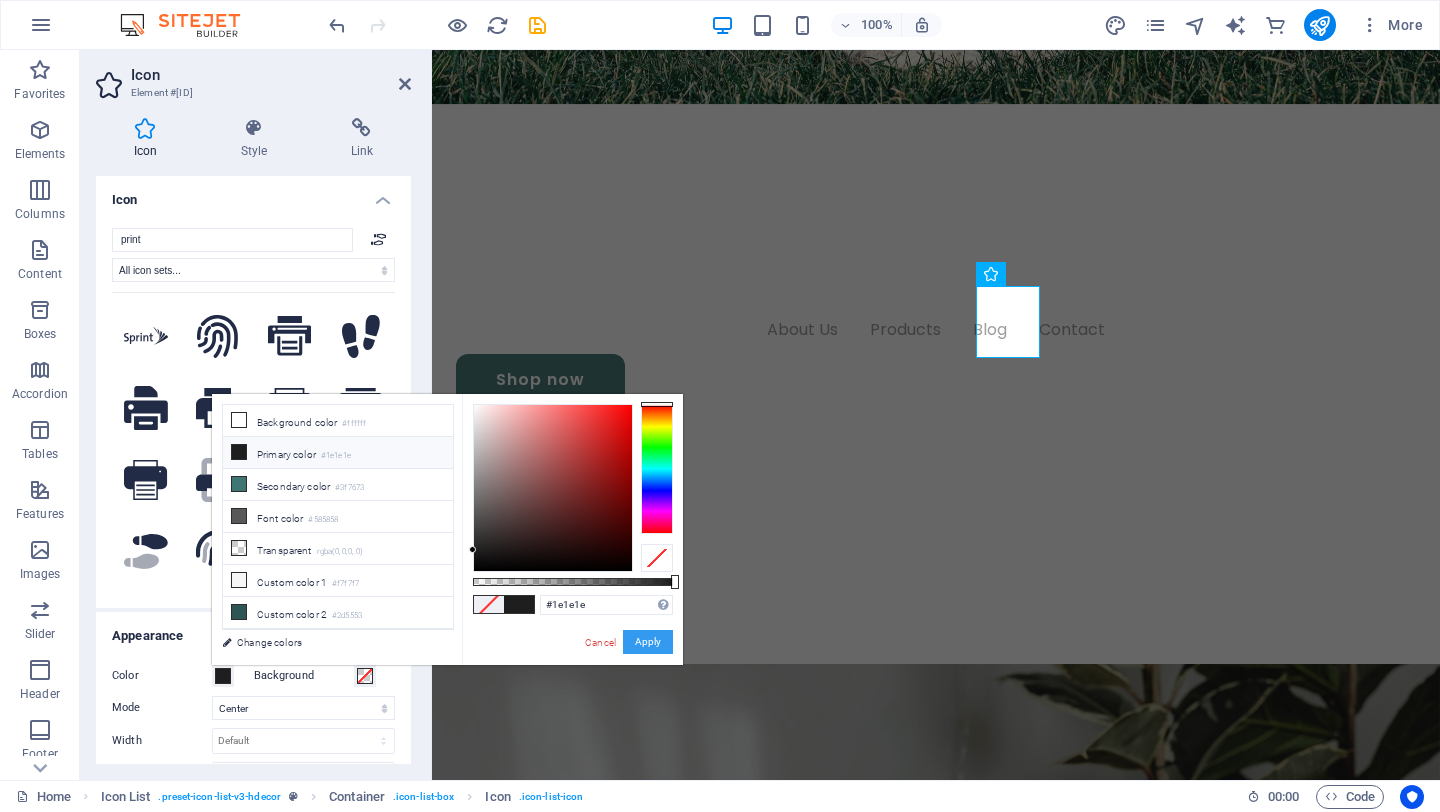 click on "Apply" at bounding box center [648, 642] 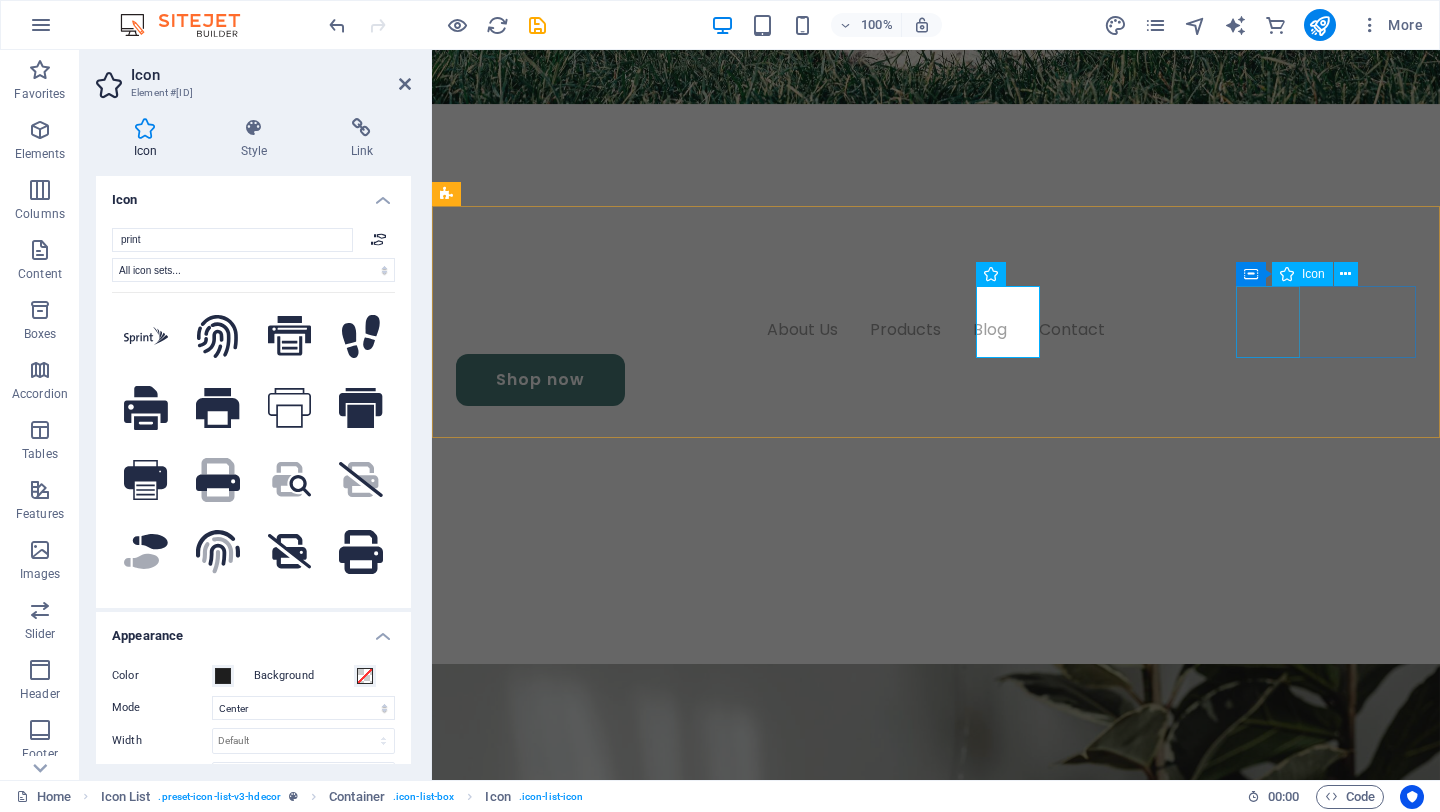 click at bounding box center (546, 2158) 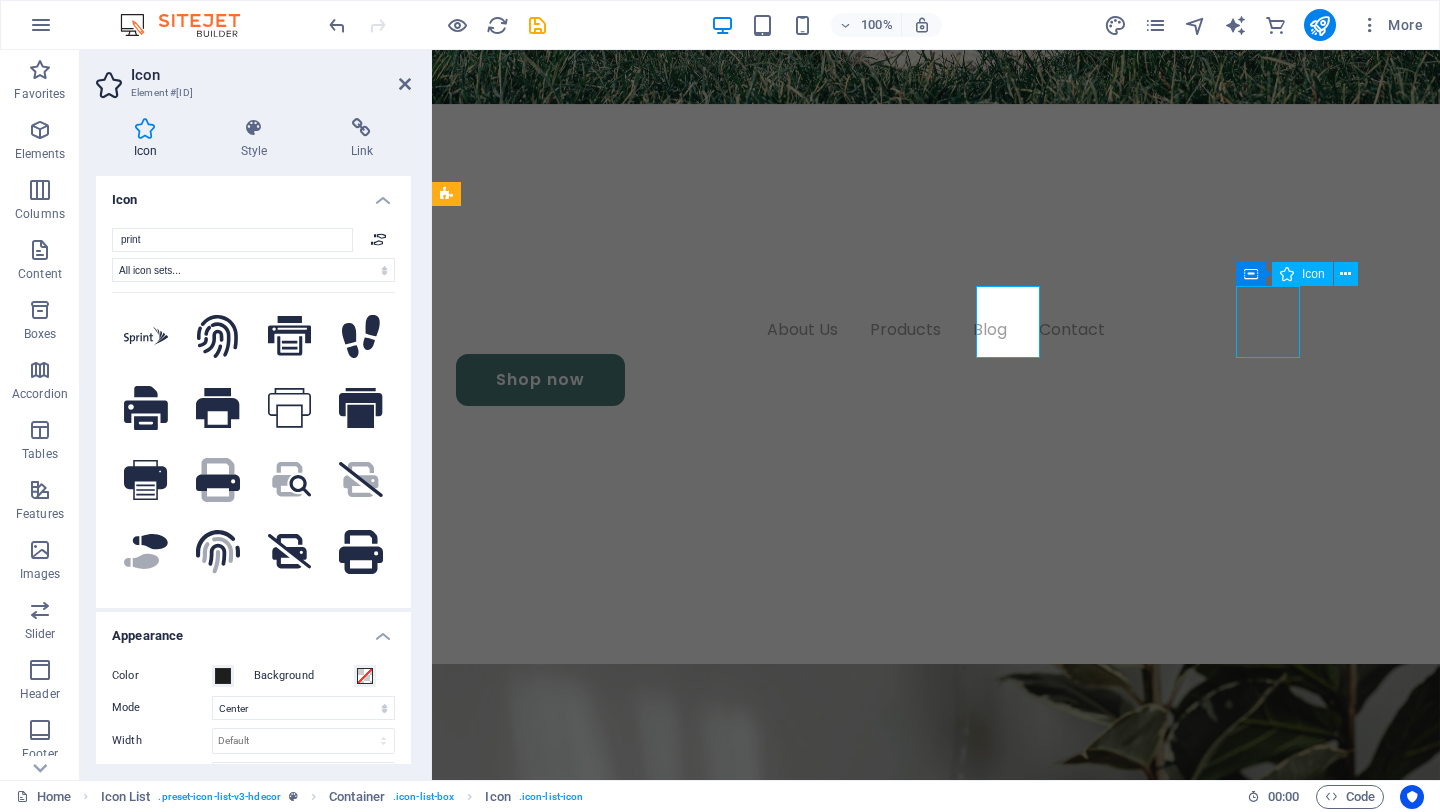click at bounding box center [546, 2158] 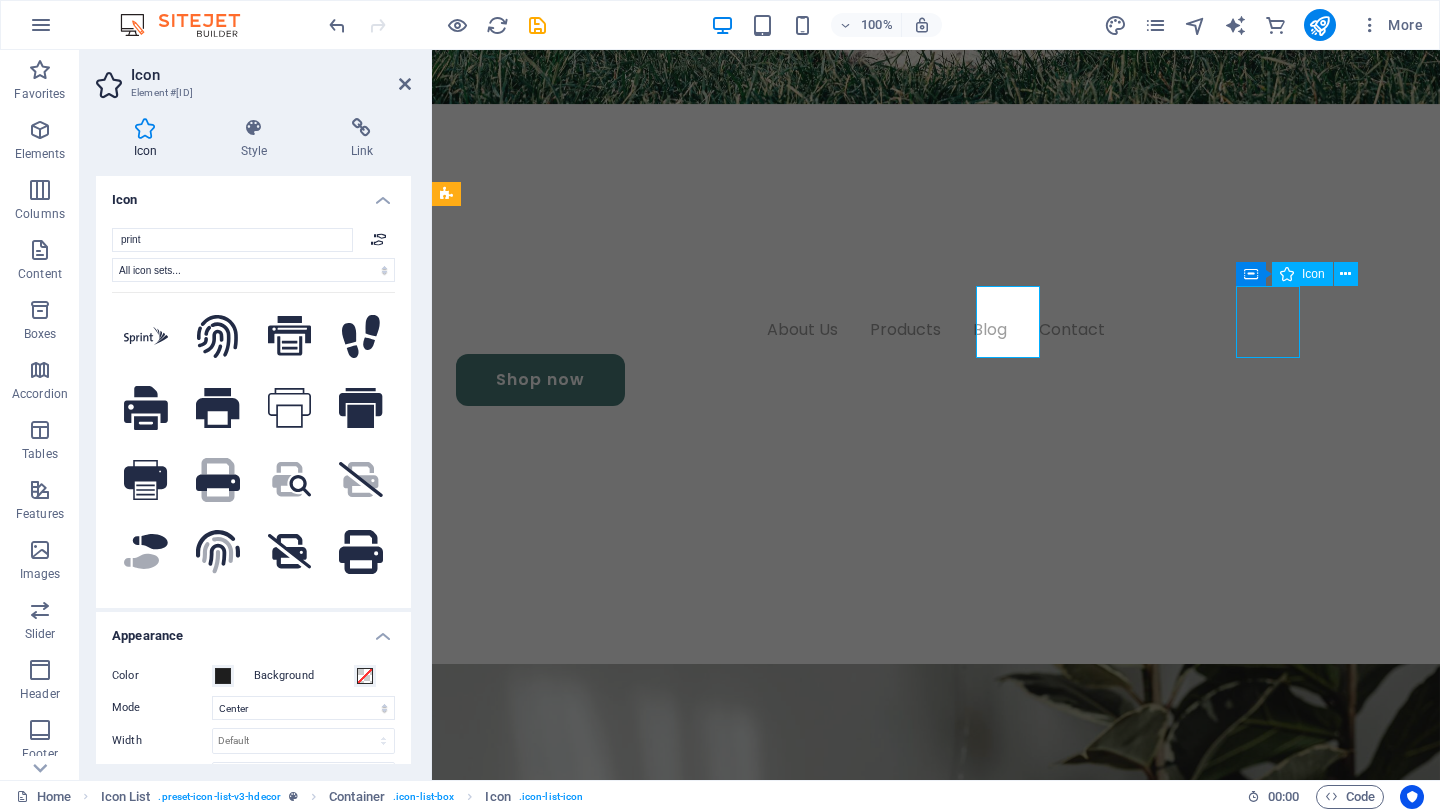 select on "xMidYMid" 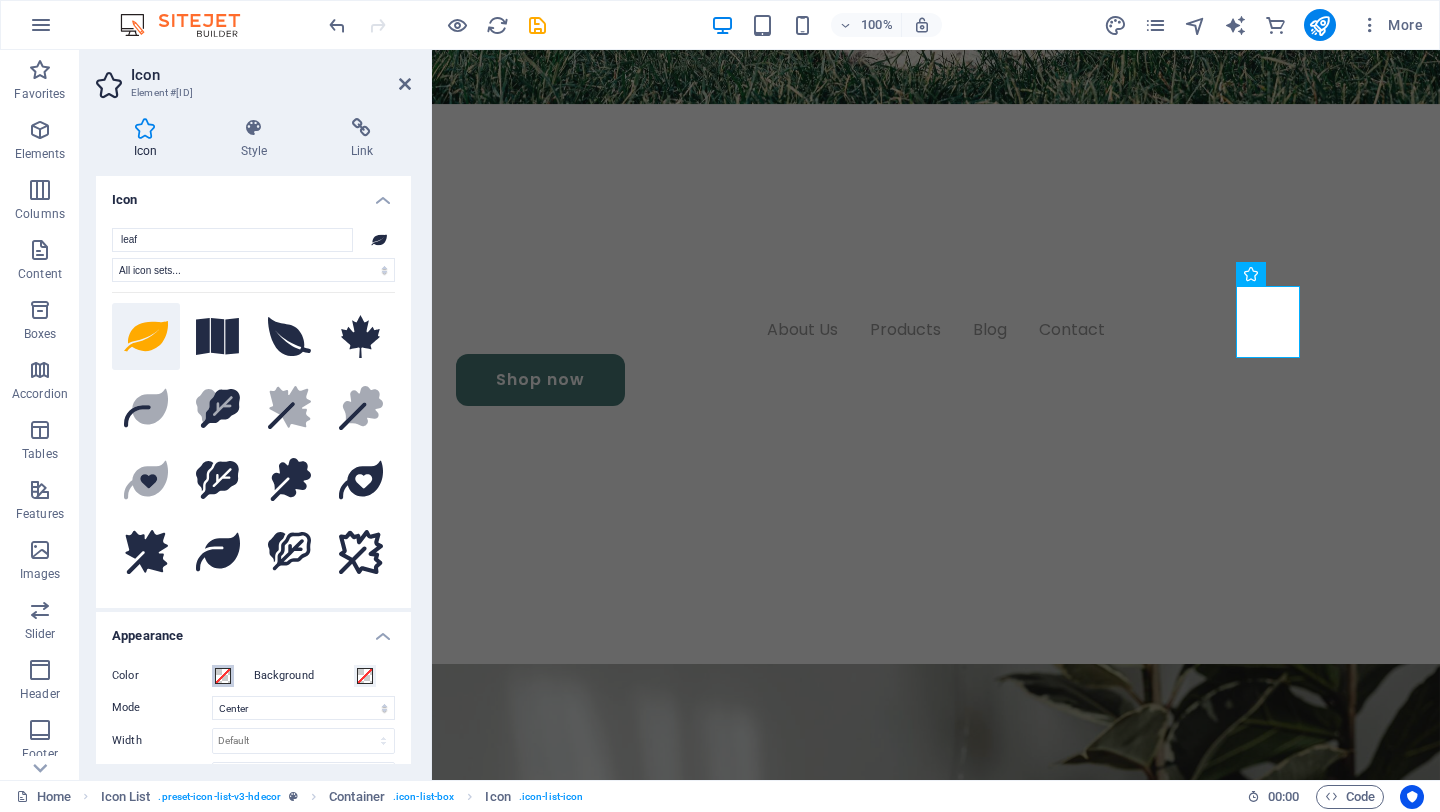 click at bounding box center (223, 676) 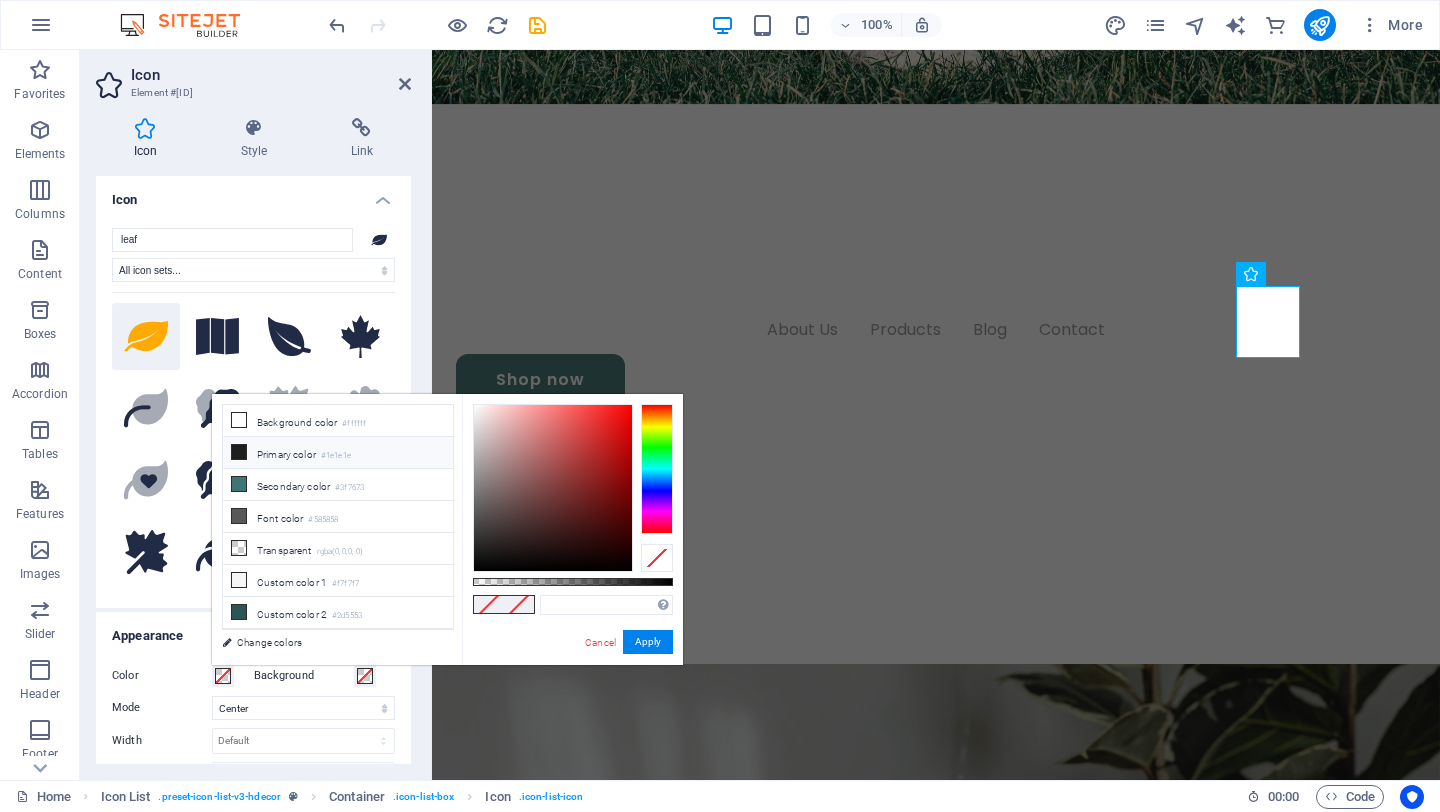 click on "Primary color
#1e1e1e" at bounding box center (338, 453) 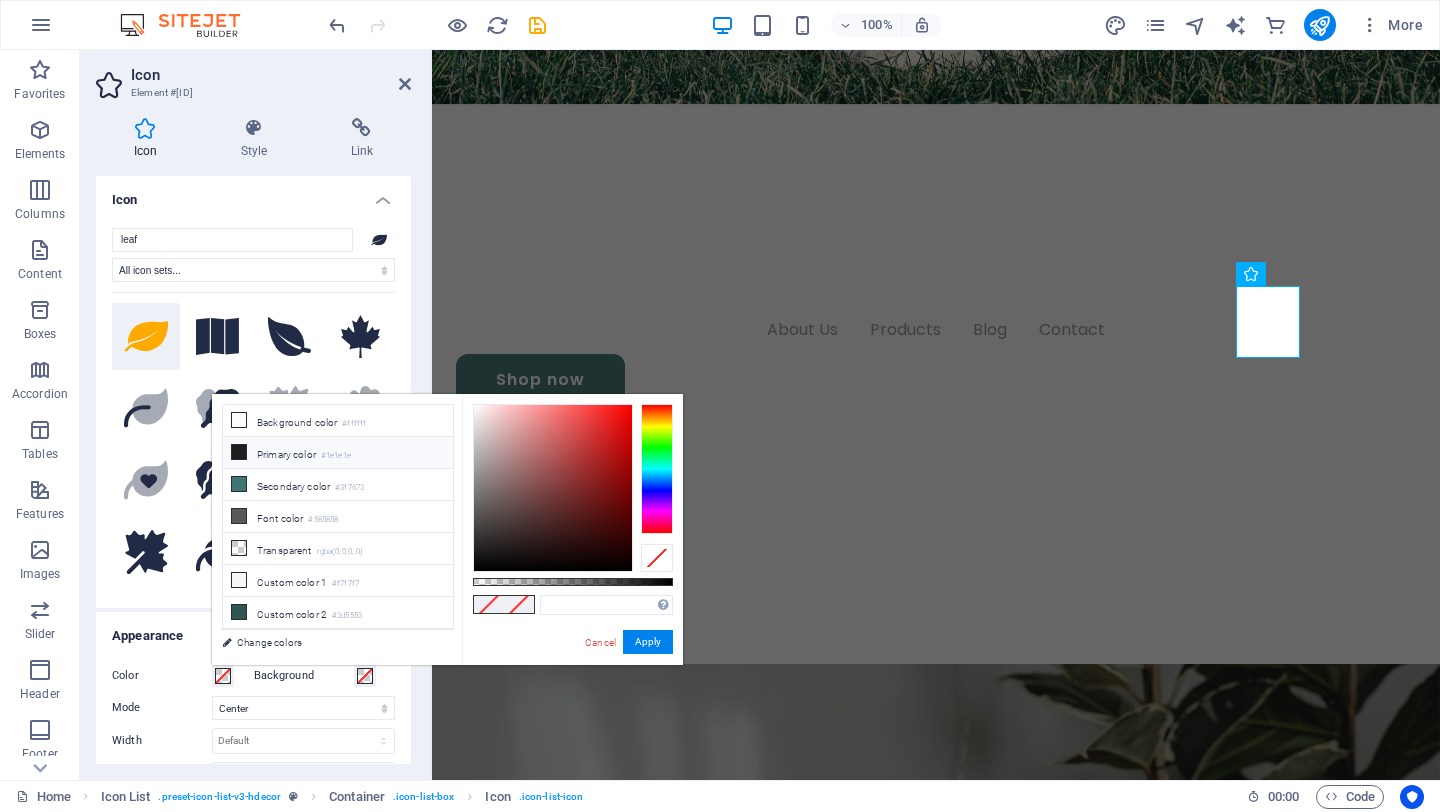 type on "#1e1e1e" 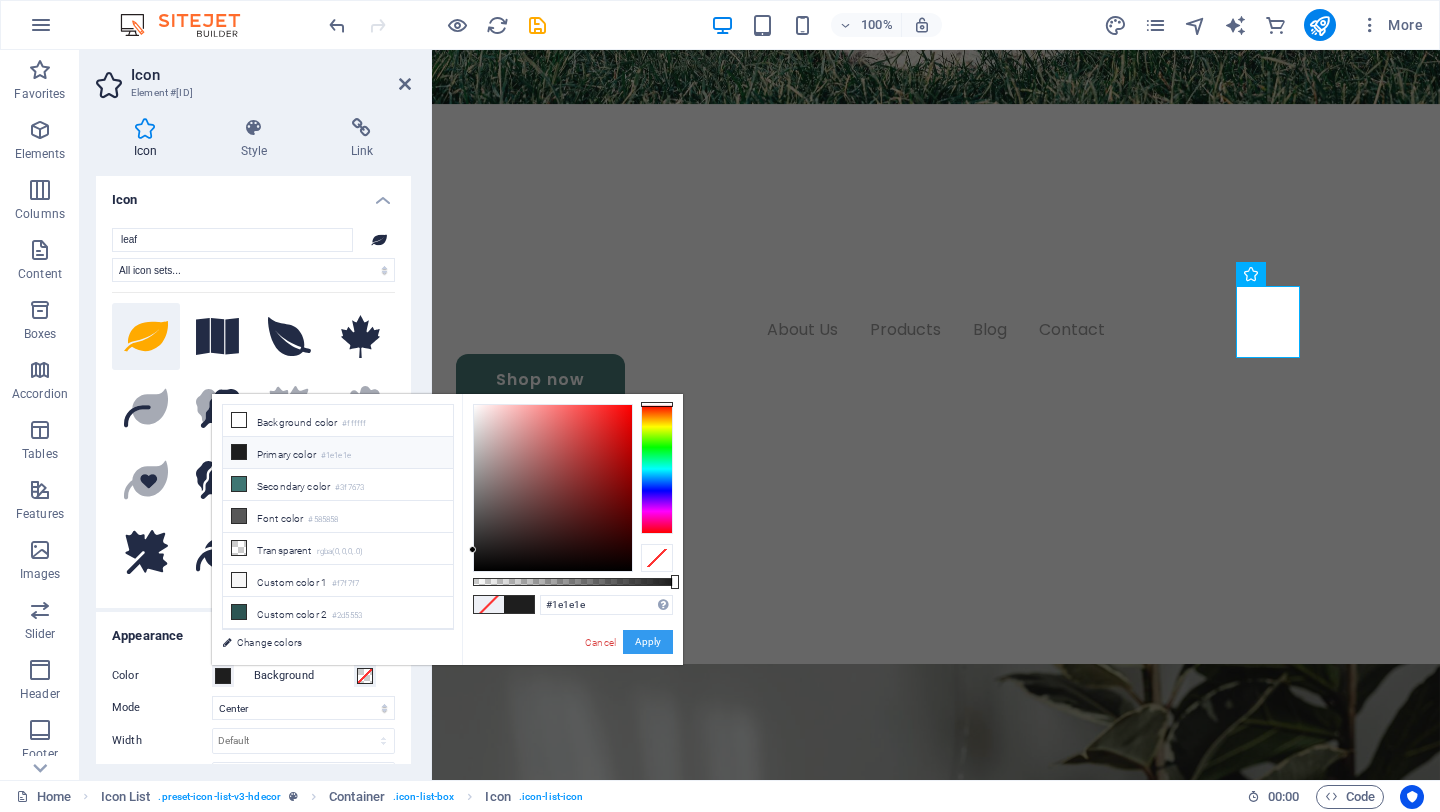 click on "Apply" at bounding box center [648, 642] 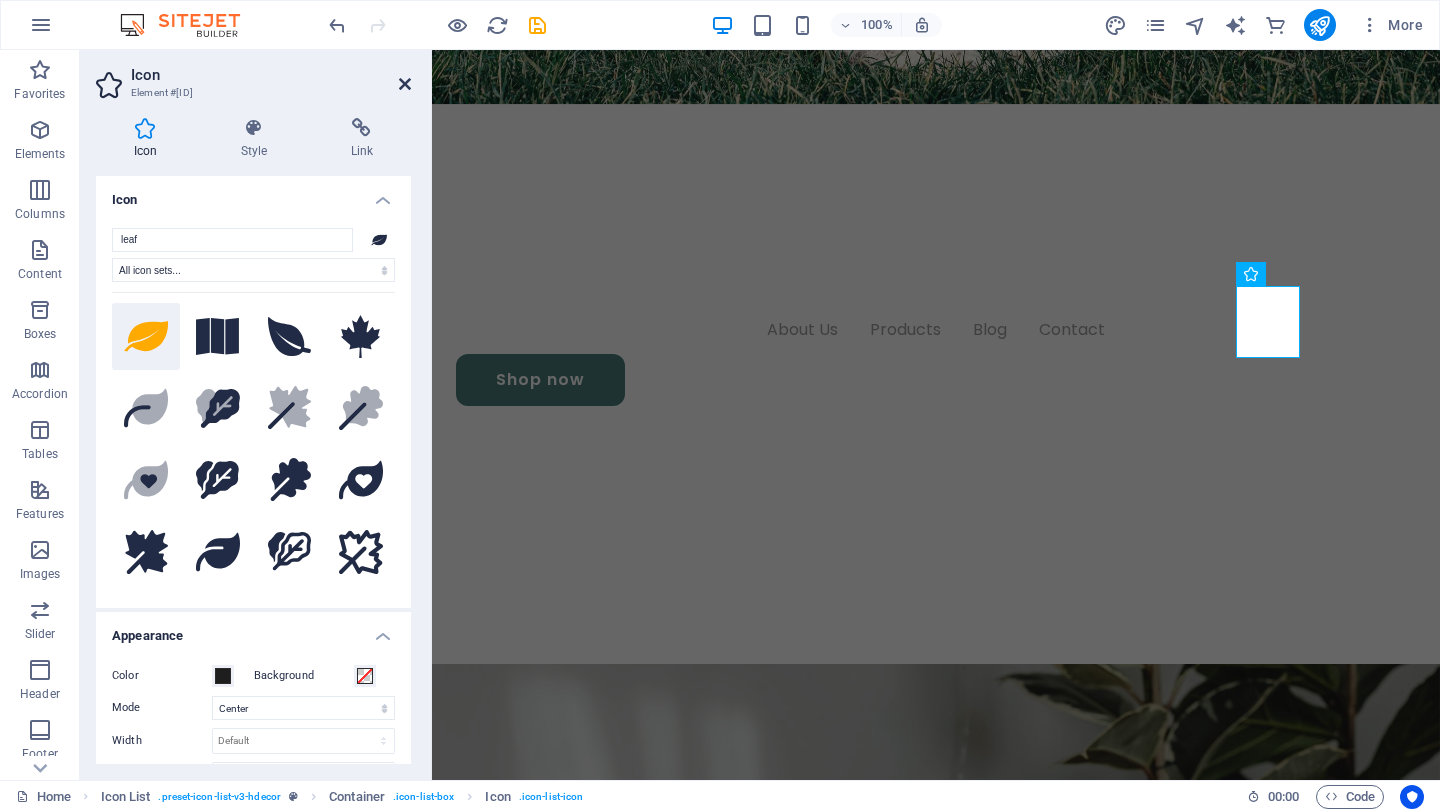 click at bounding box center [405, 84] 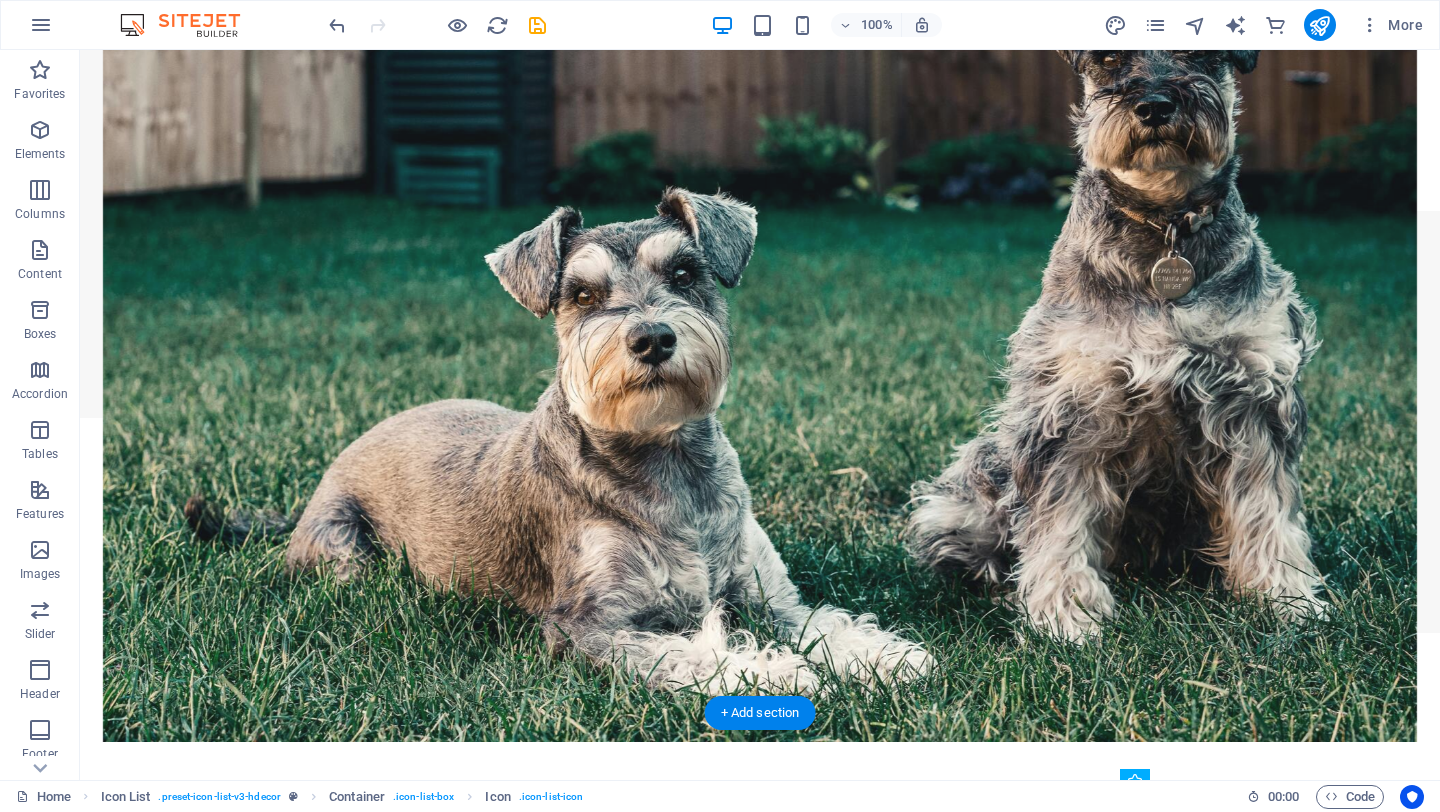 scroll, scrollTop: 0, scrollLeft: 0, axis: both 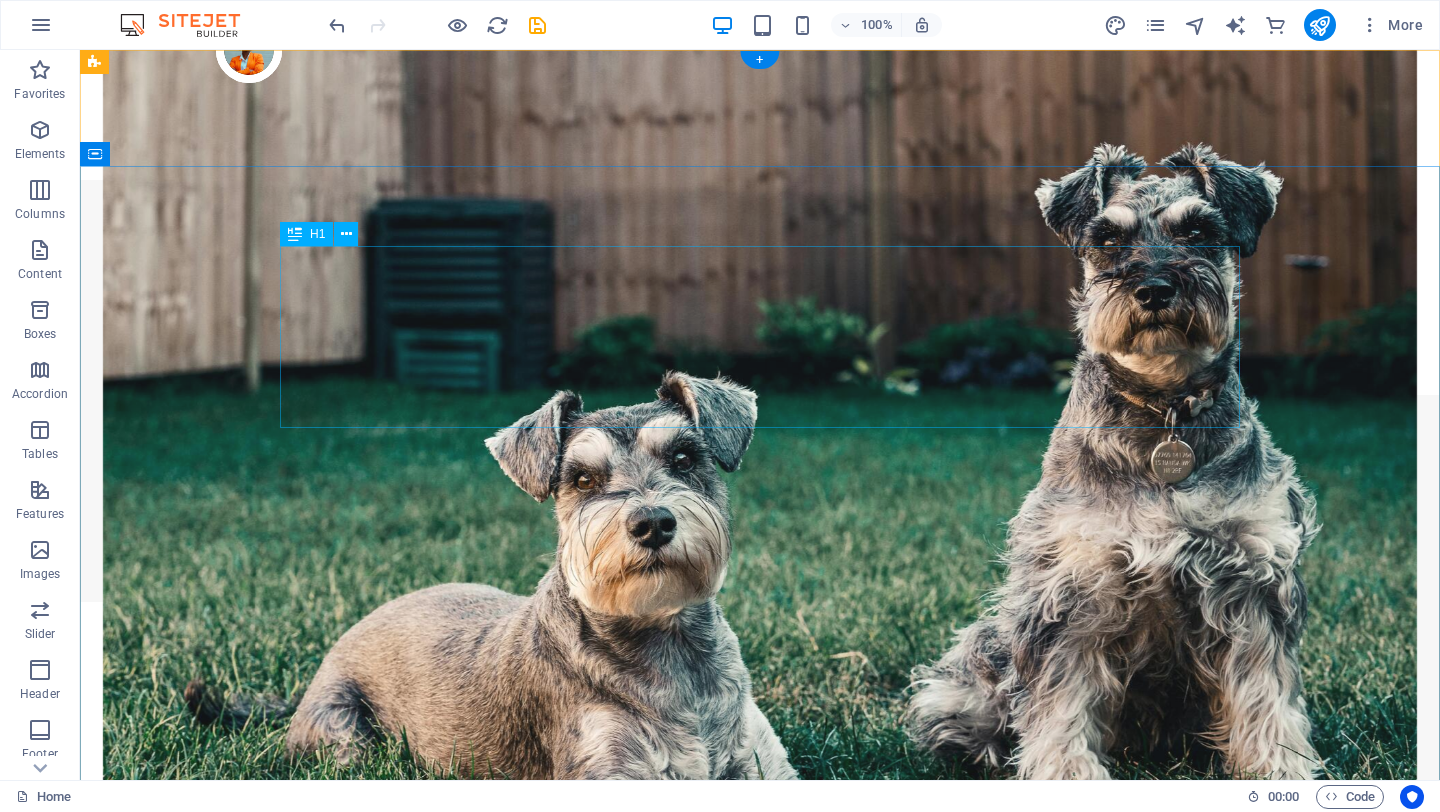 click on "Designed for Dogs. Loved by Humans" at bounding box center [760, 2061] 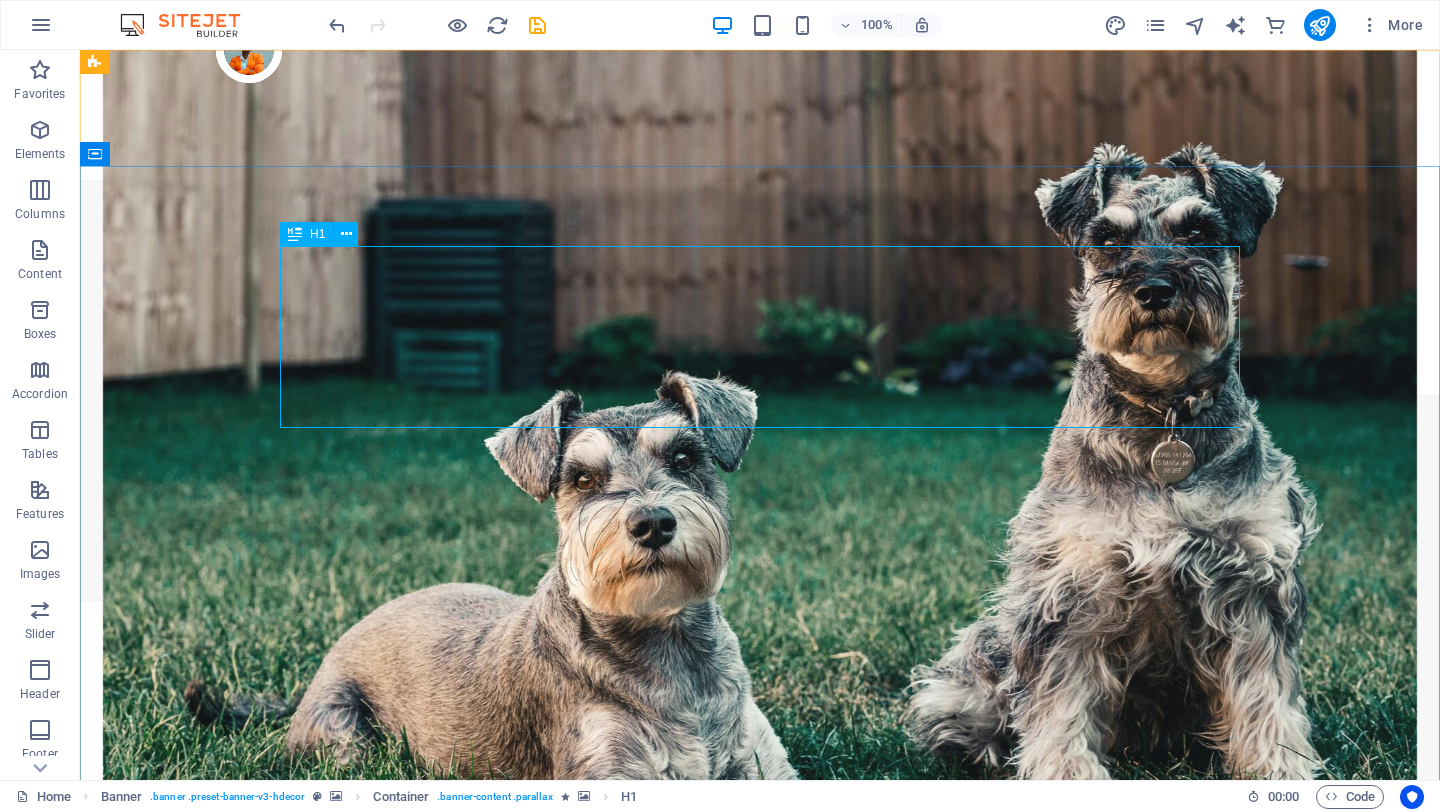 click at bounding box center (295, 234) 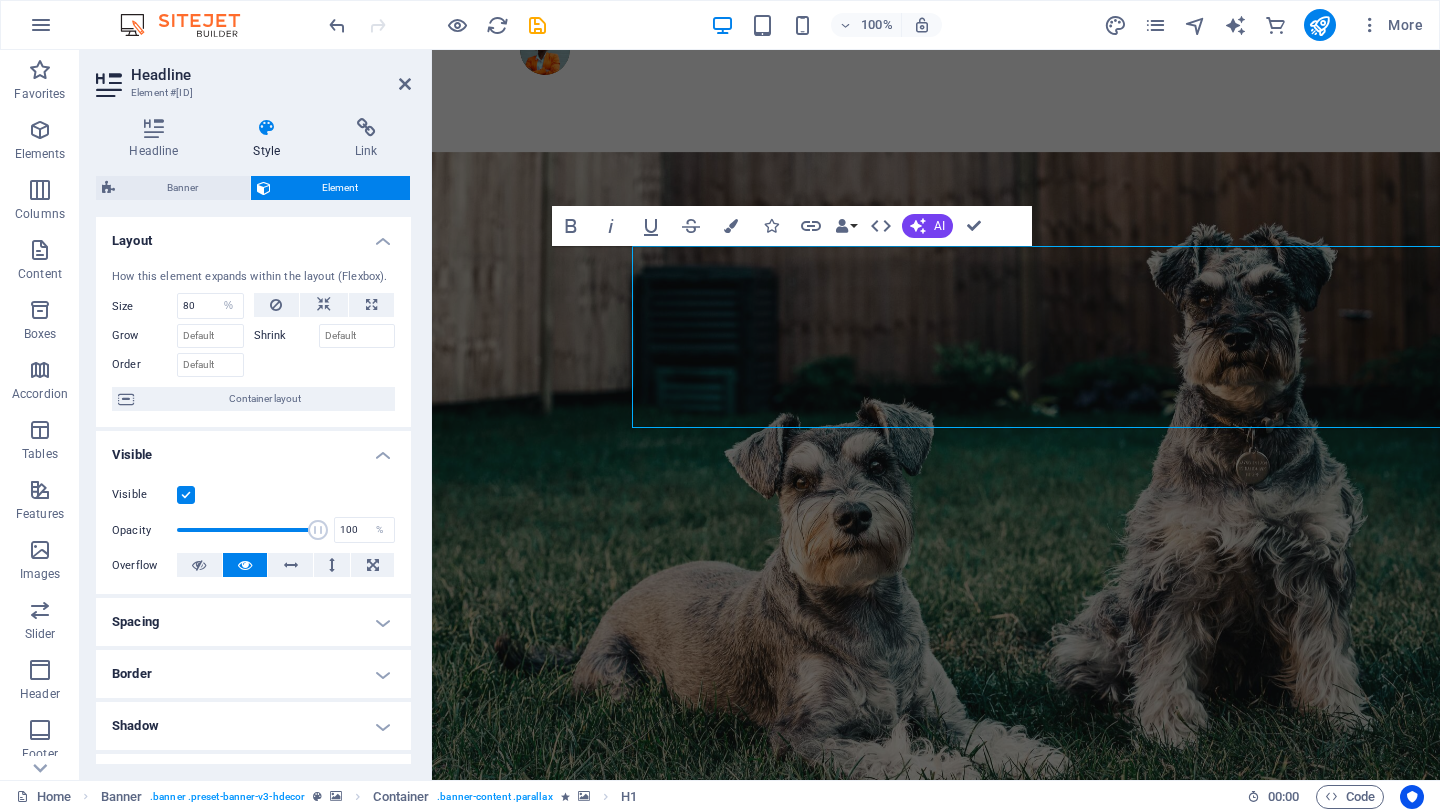 click on "Layout" at bounding box center (253, 235) 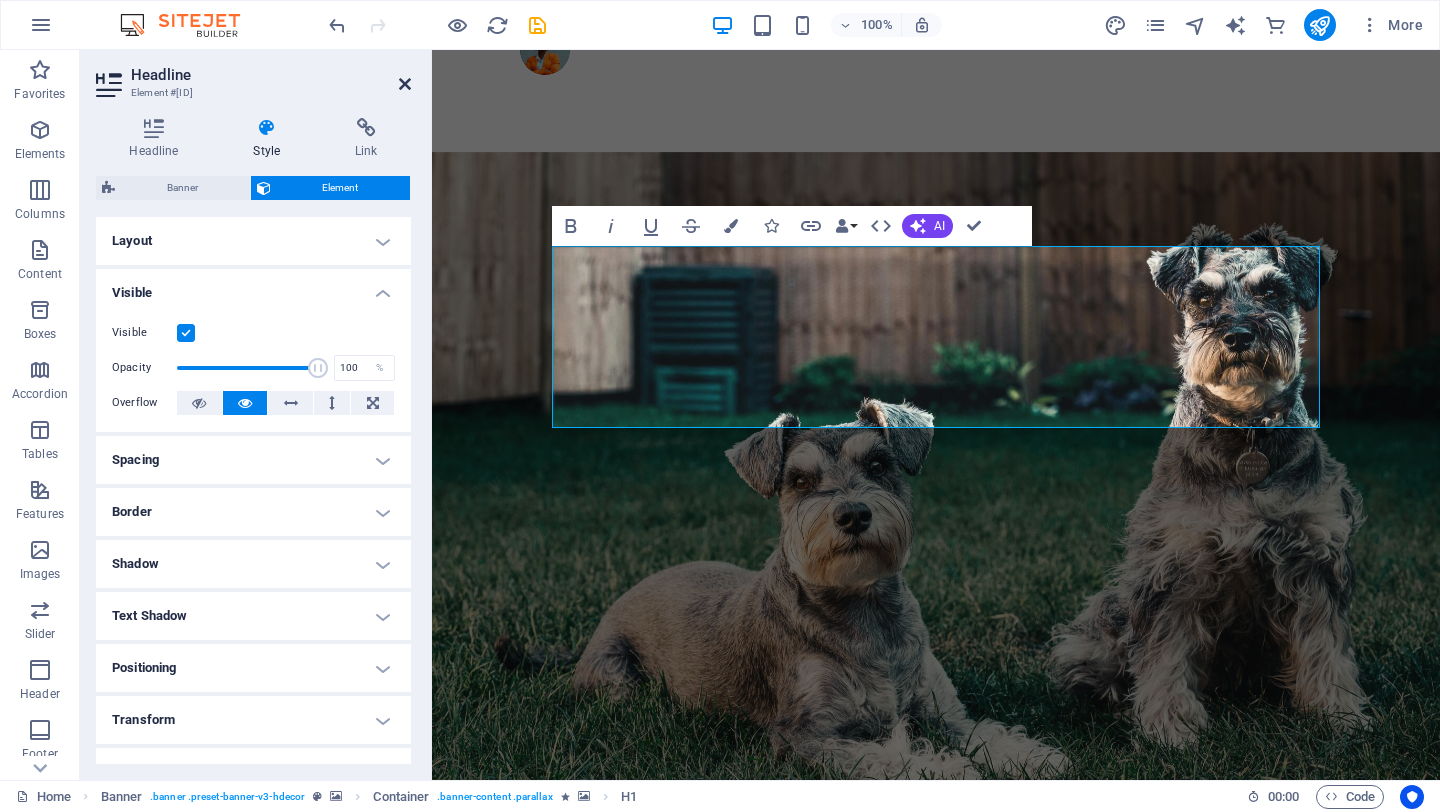 click at bounding box center (405, 84) 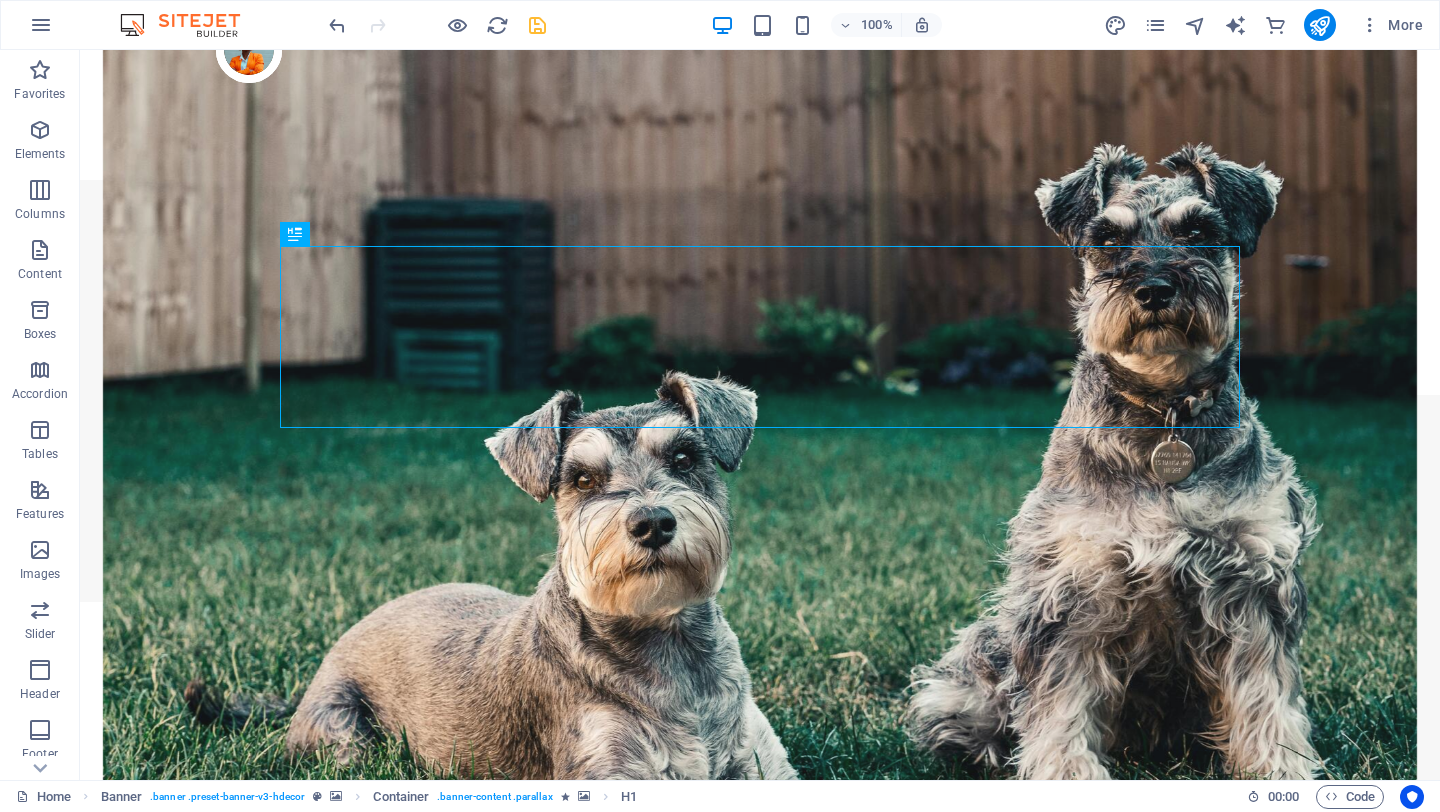 click at bounding box center [537, 25] 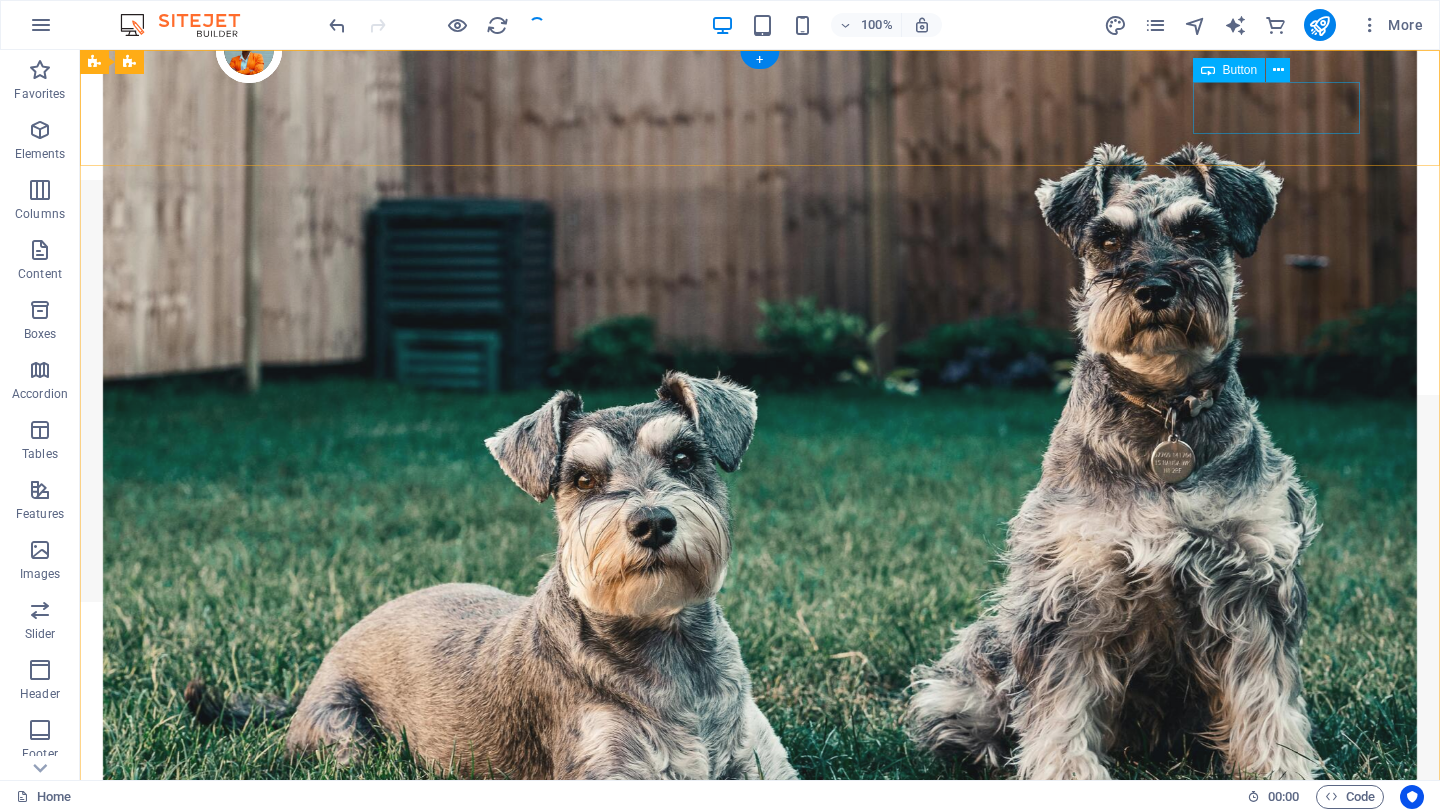 click on "Shop now" at bounding box center (760, 1100) 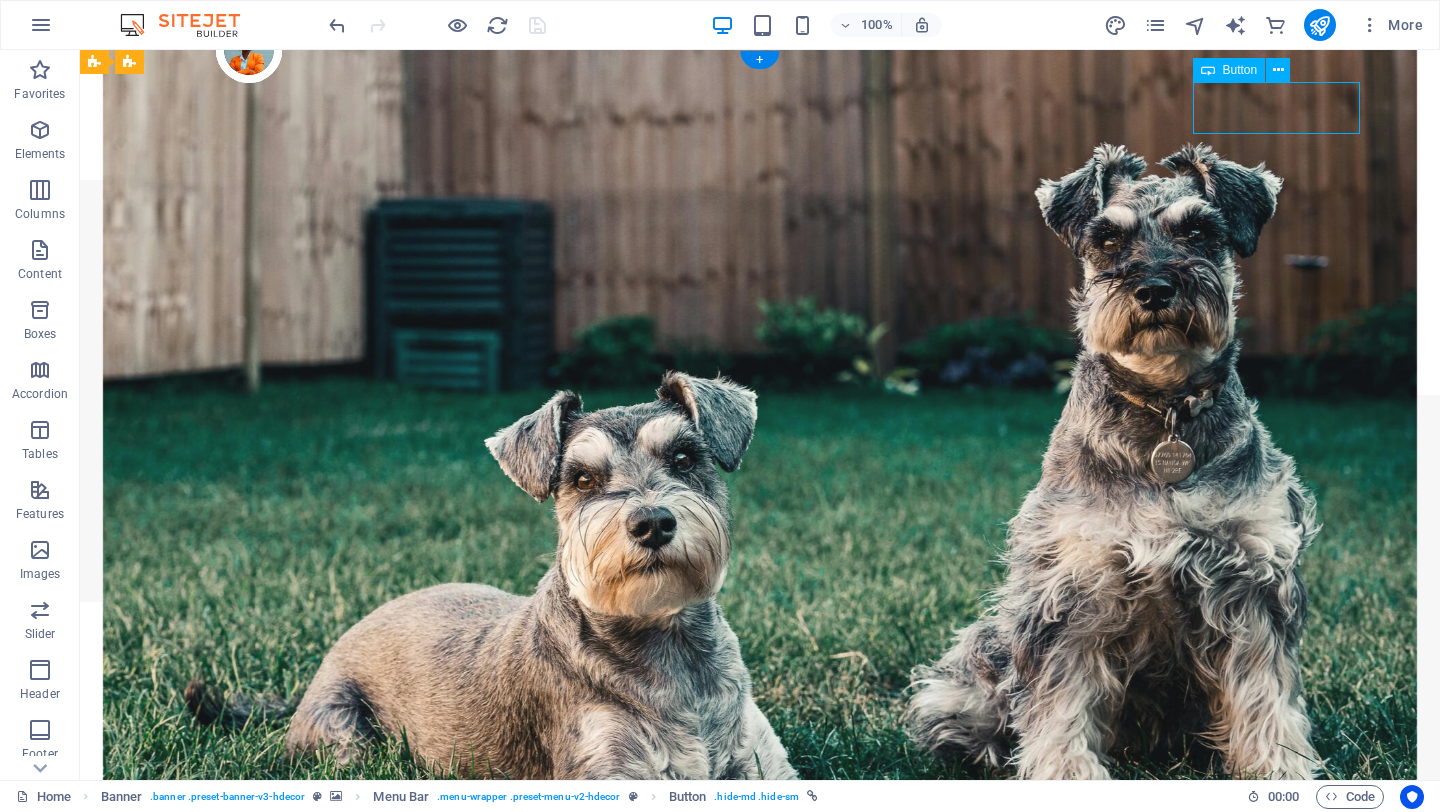 click on "Shop now" at bounding box center [760, 1100] 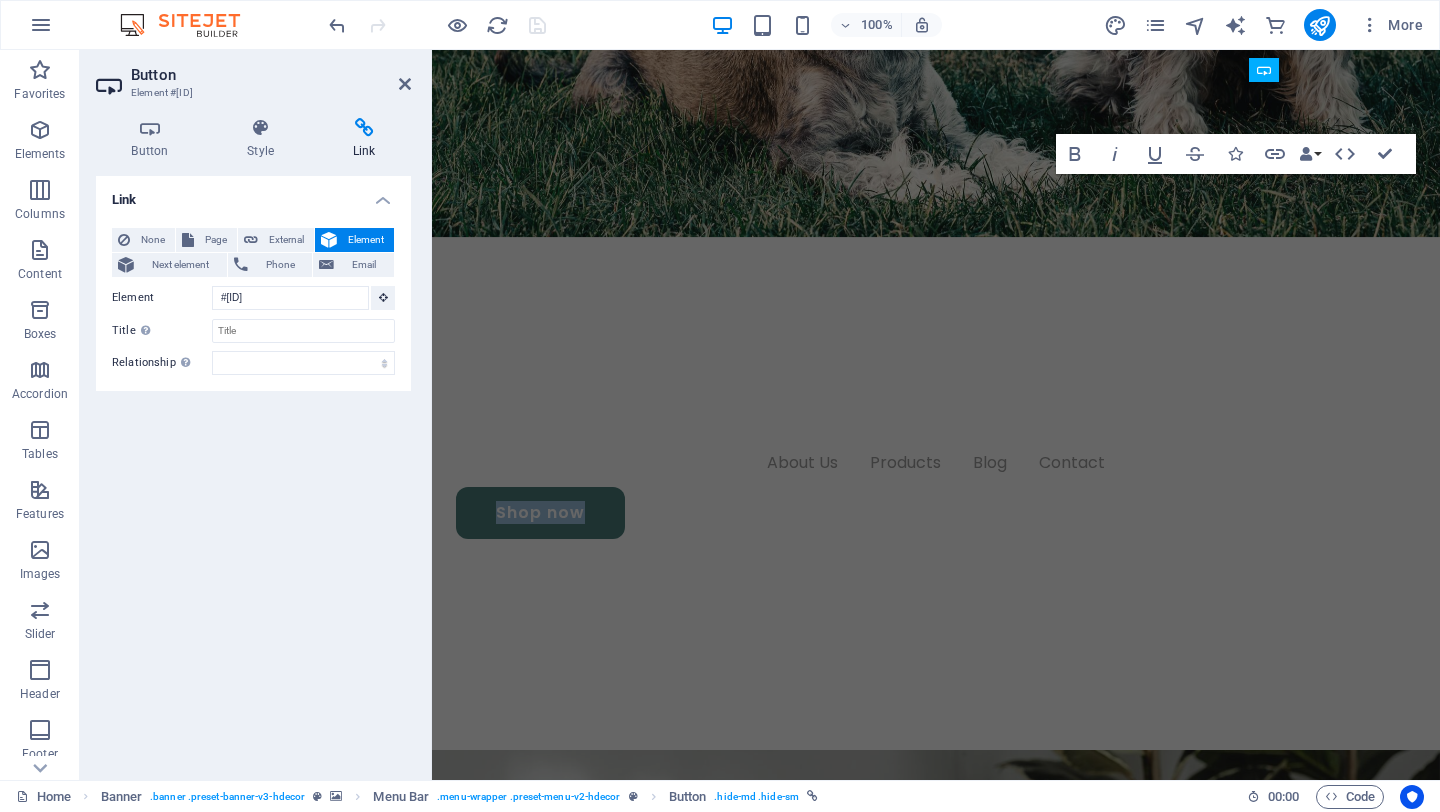 scroll, scrollTop: 0, scrollLeft: 0, axis: both 